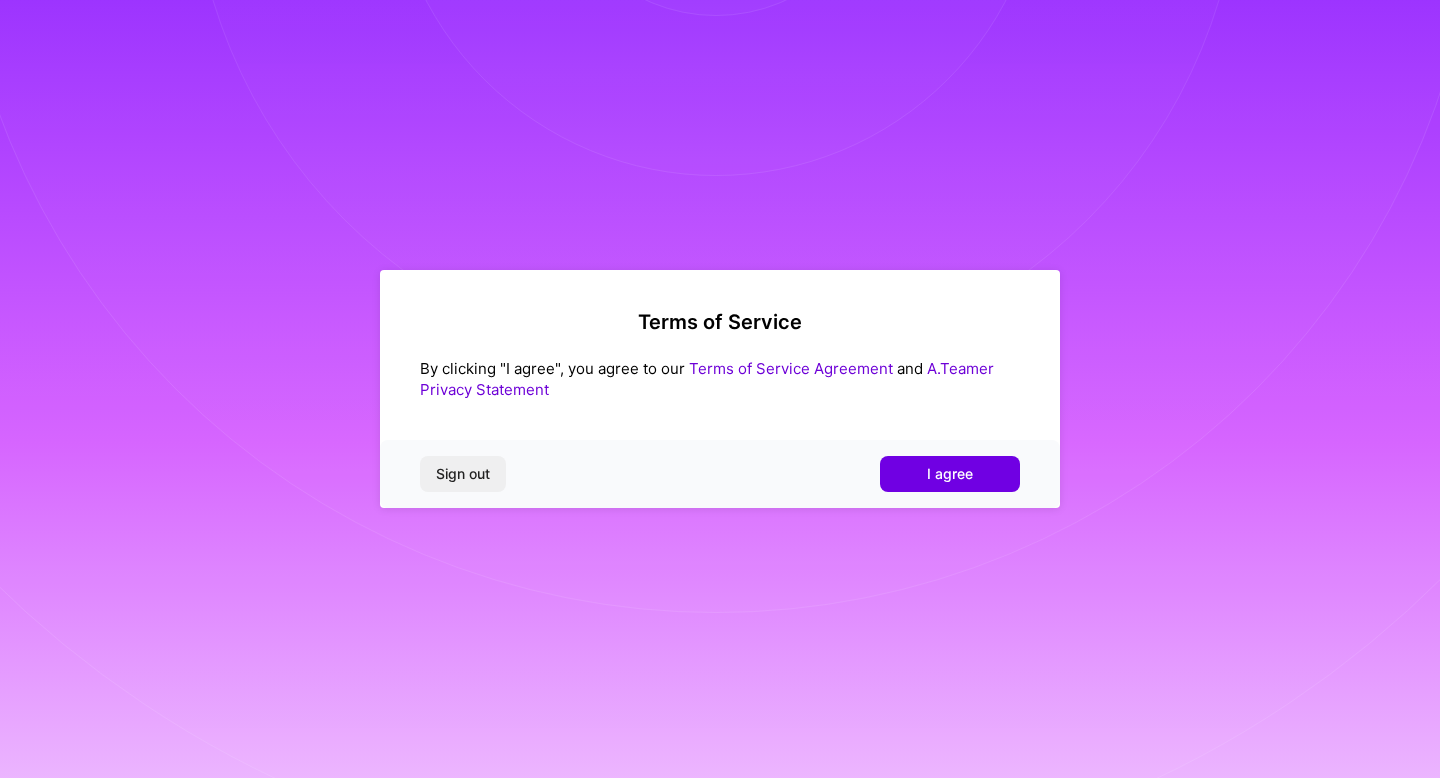 scroll, scrollTop: 0, scrollLeft: 0, axis: both 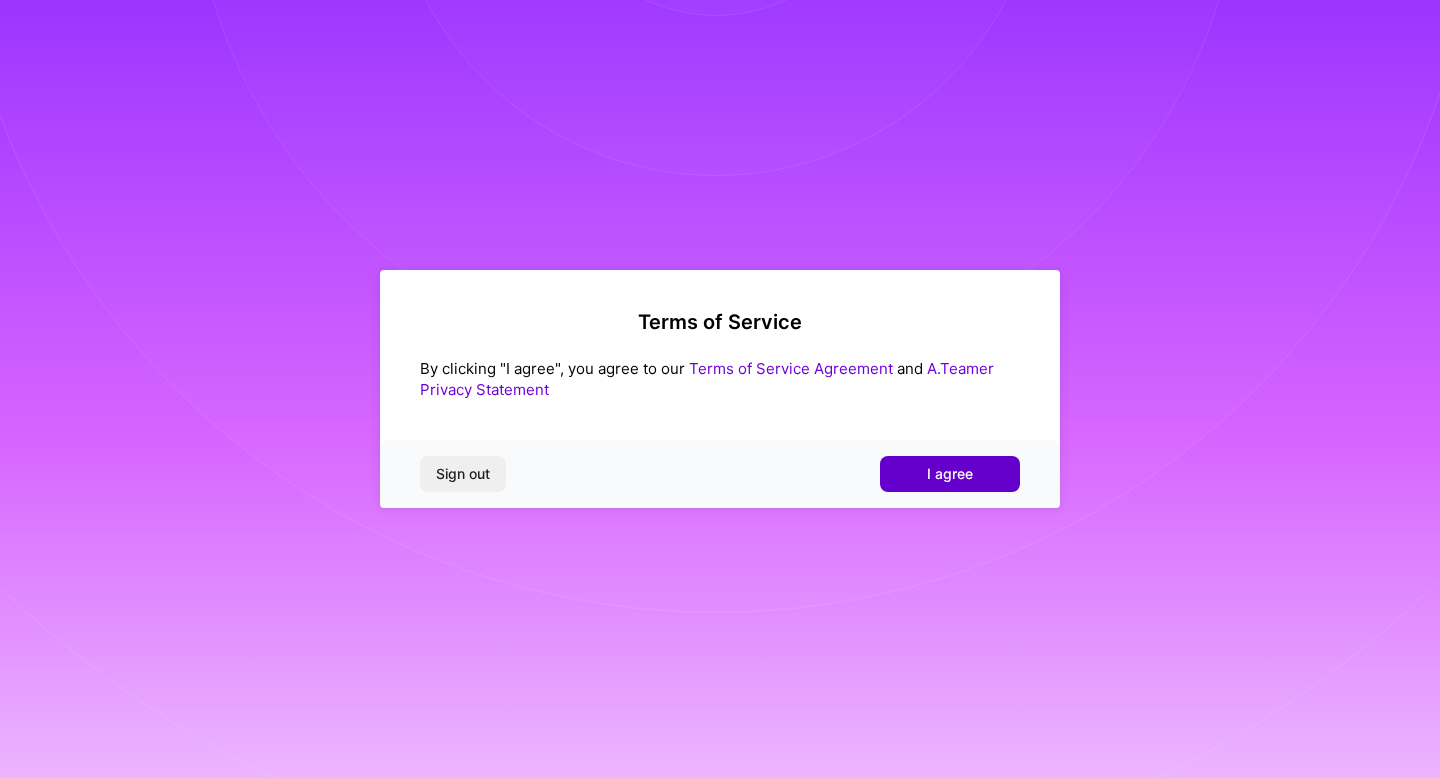 click on "I agree" at bounding box center [950, 474] 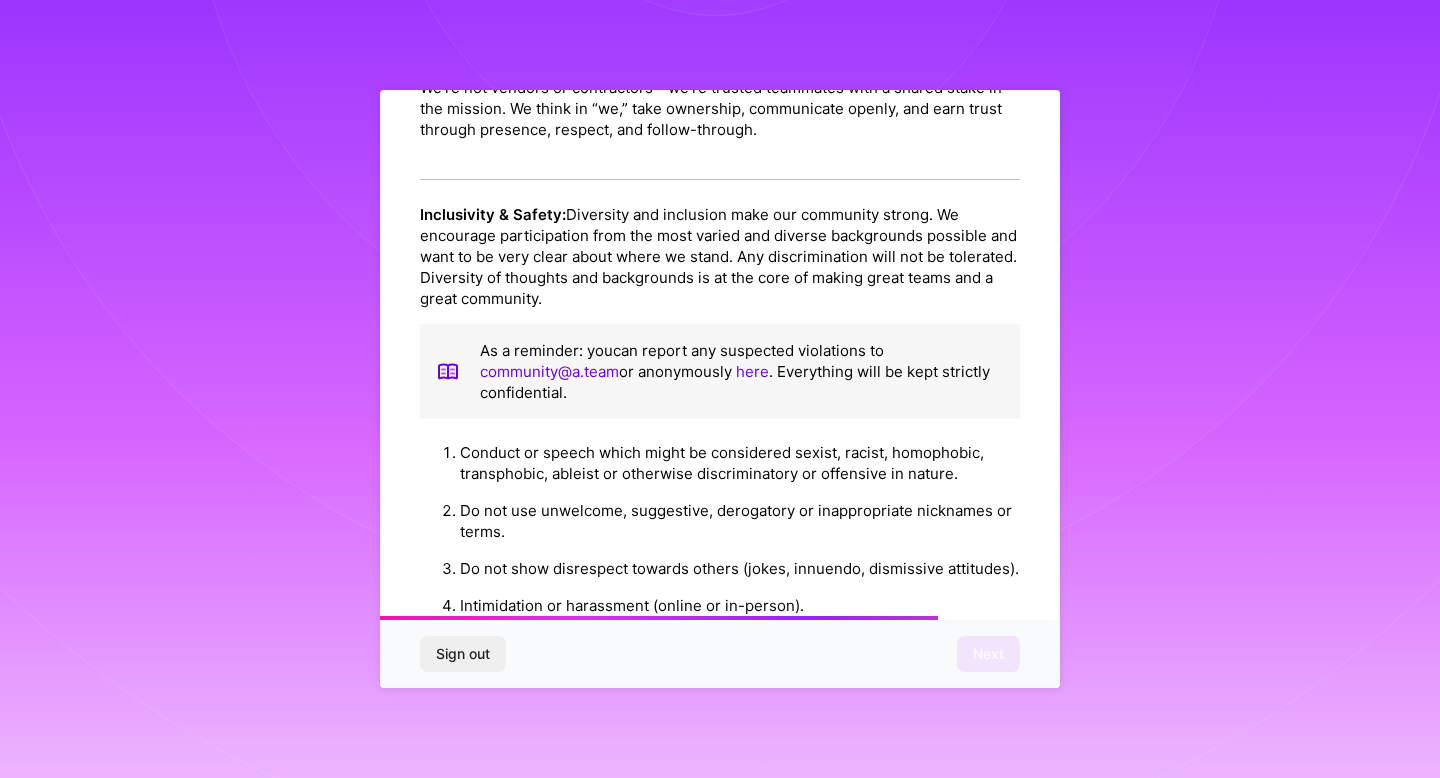 scroll, scrollTop: 2153, scrollLeft: 0, axis: vertical 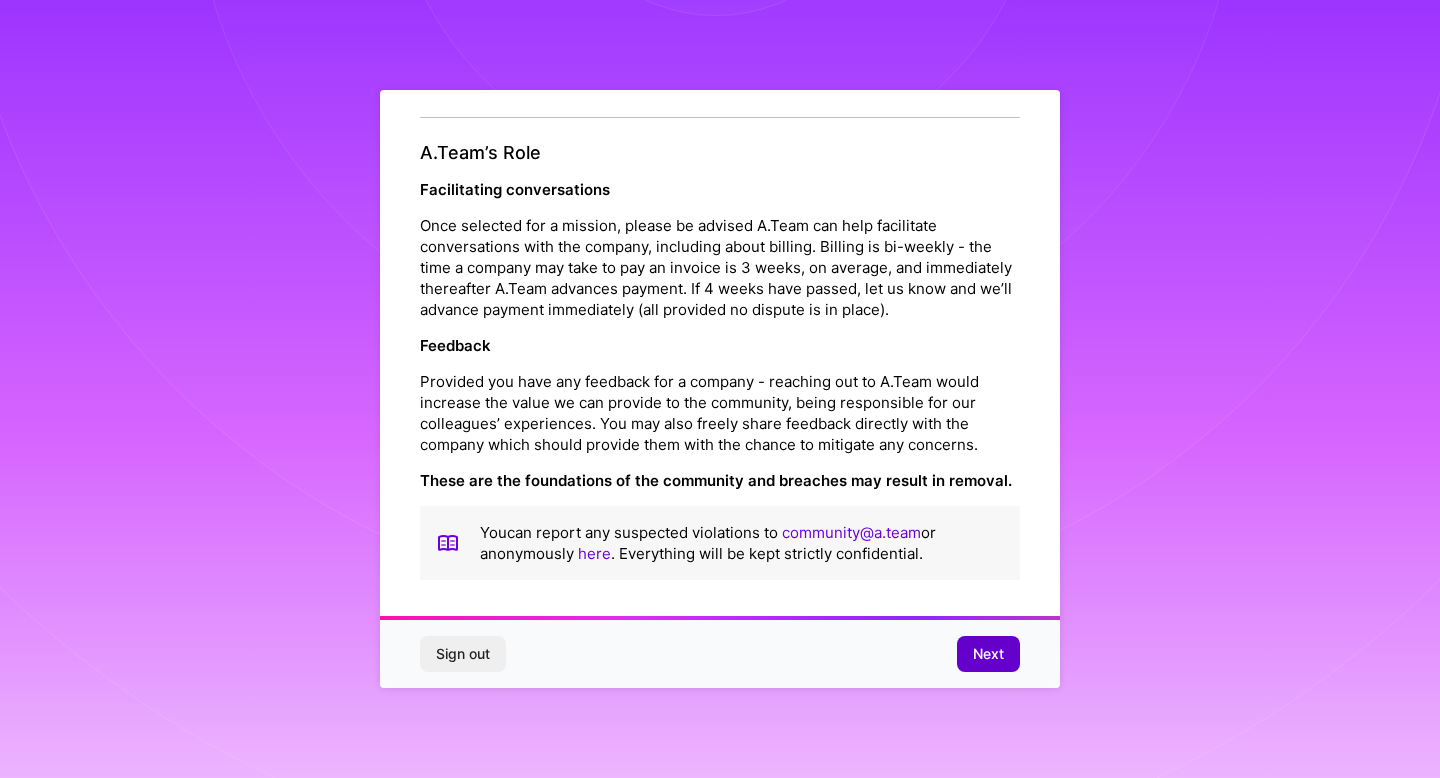 click on "Next" at bounding box center [988, 654] 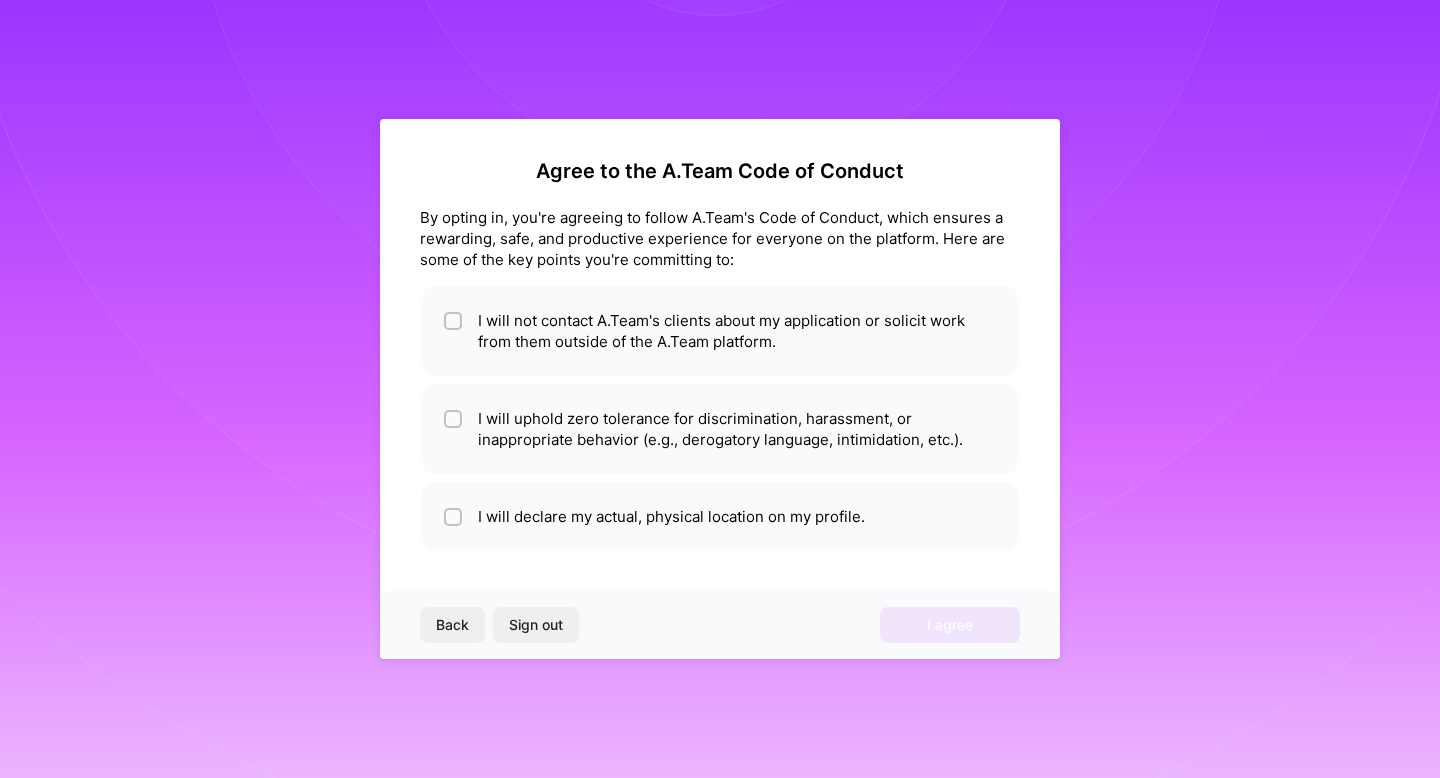scroll, scrollTop: 0, scrollLeft: 0, axis: both 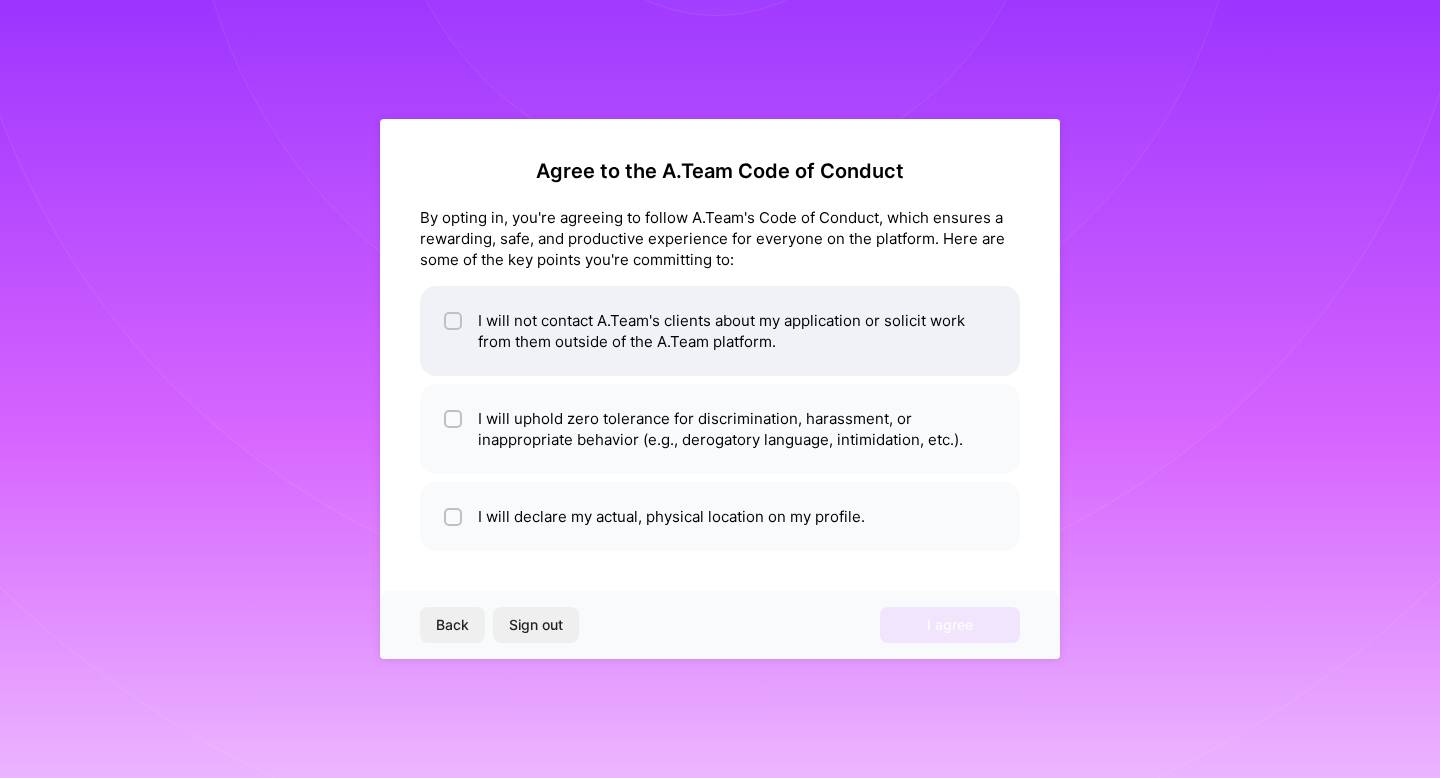 click on "I will not contact A.Team's clients about my application or solicit work from them outside of the A.Team platform." at bounding box center (720, 331) 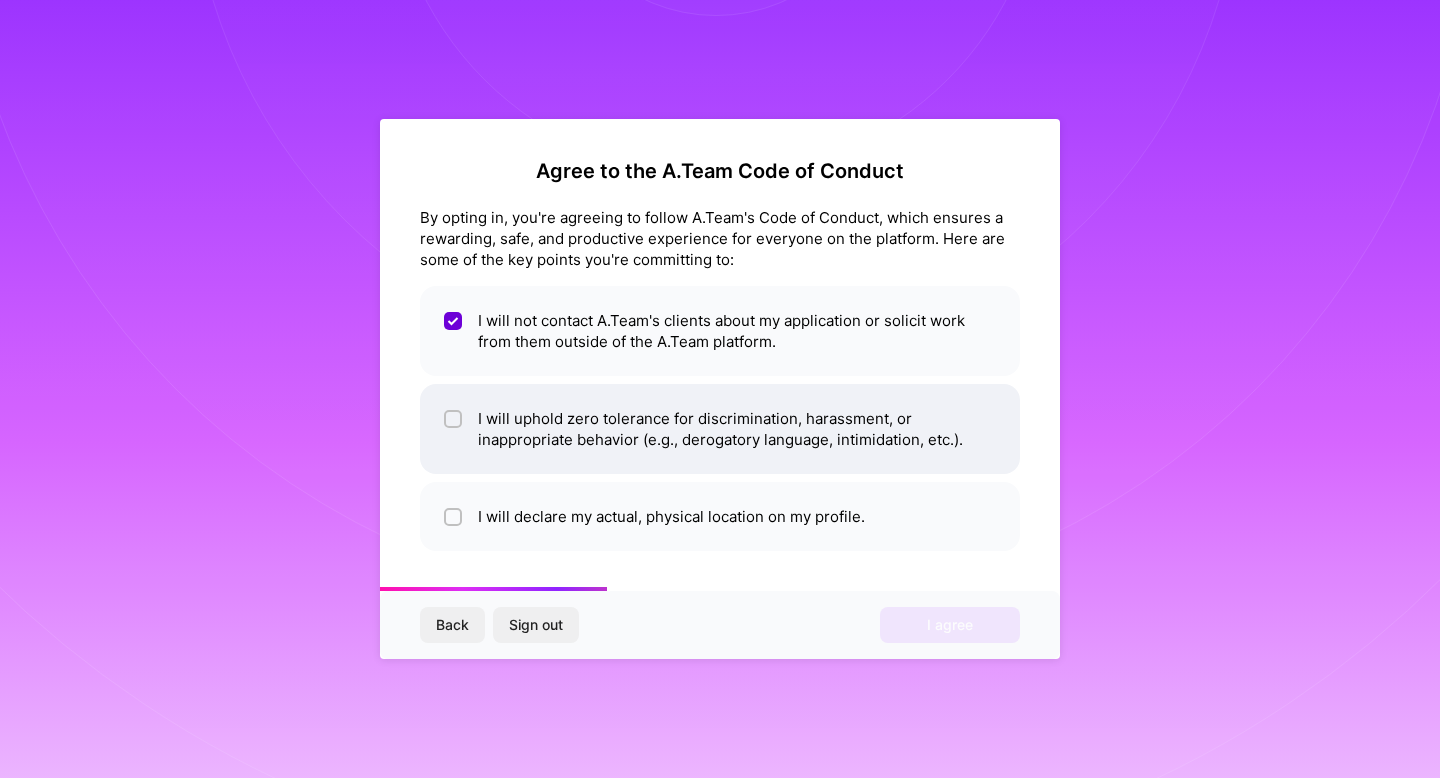 click at bounding box center [455, 420] 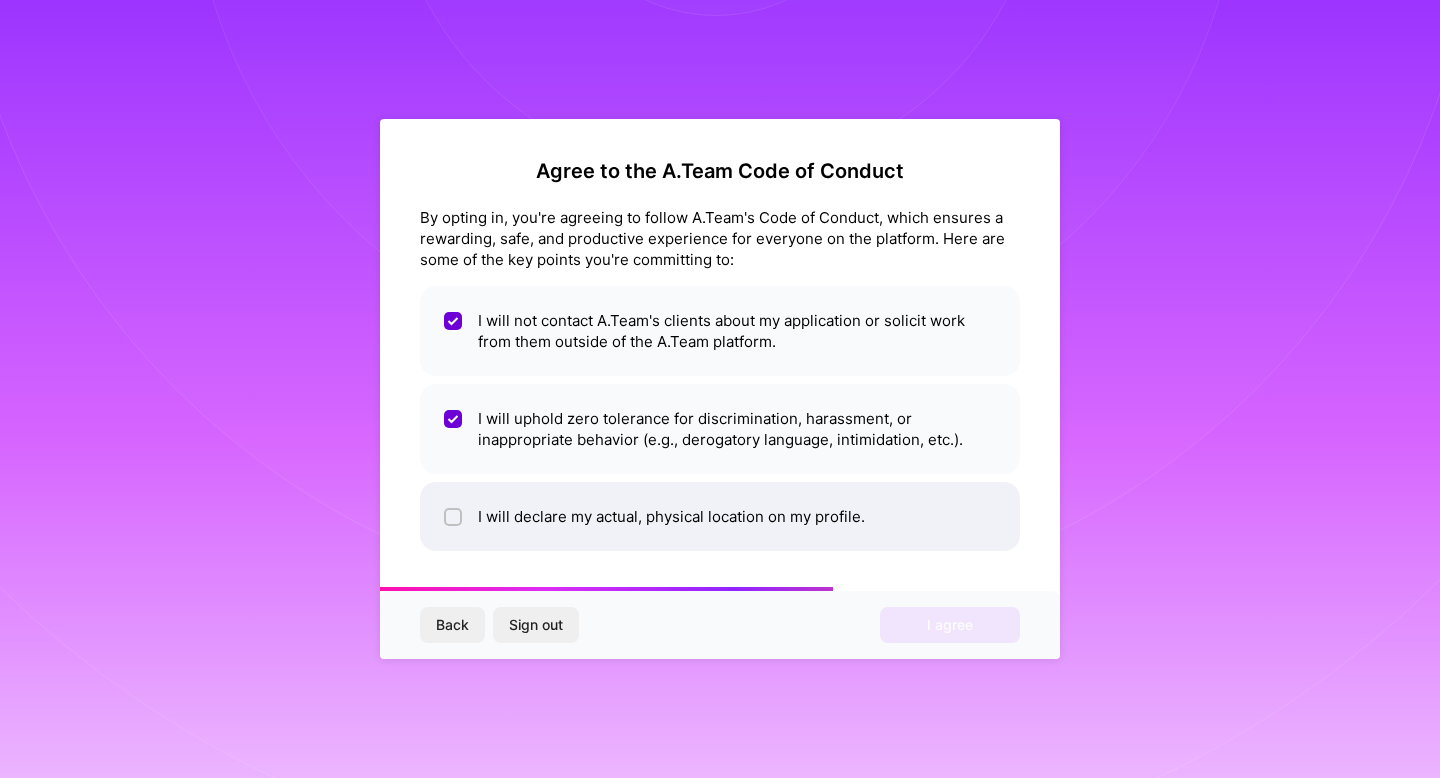 click at bounding box center [455, 518] 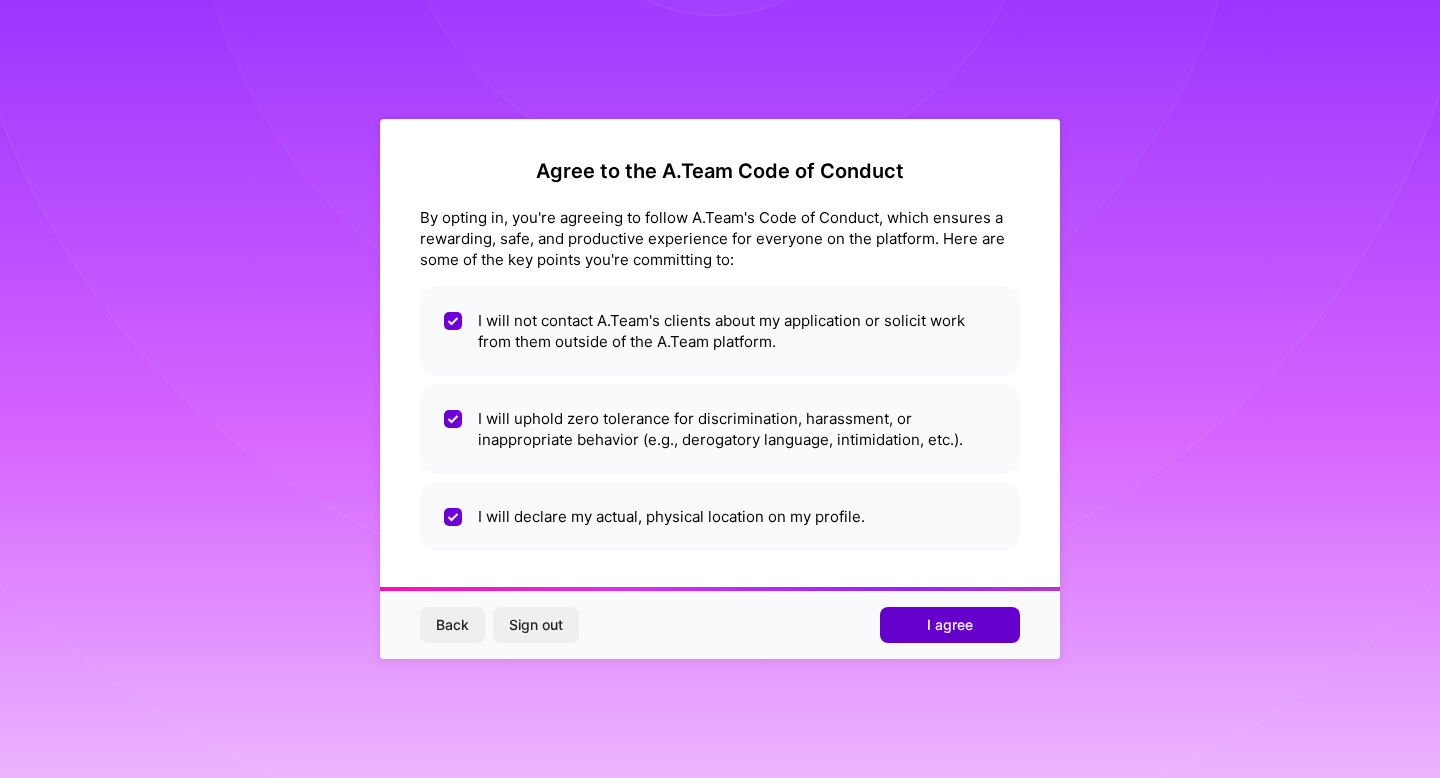 click on "I agree" at bounding box center (950, 625) 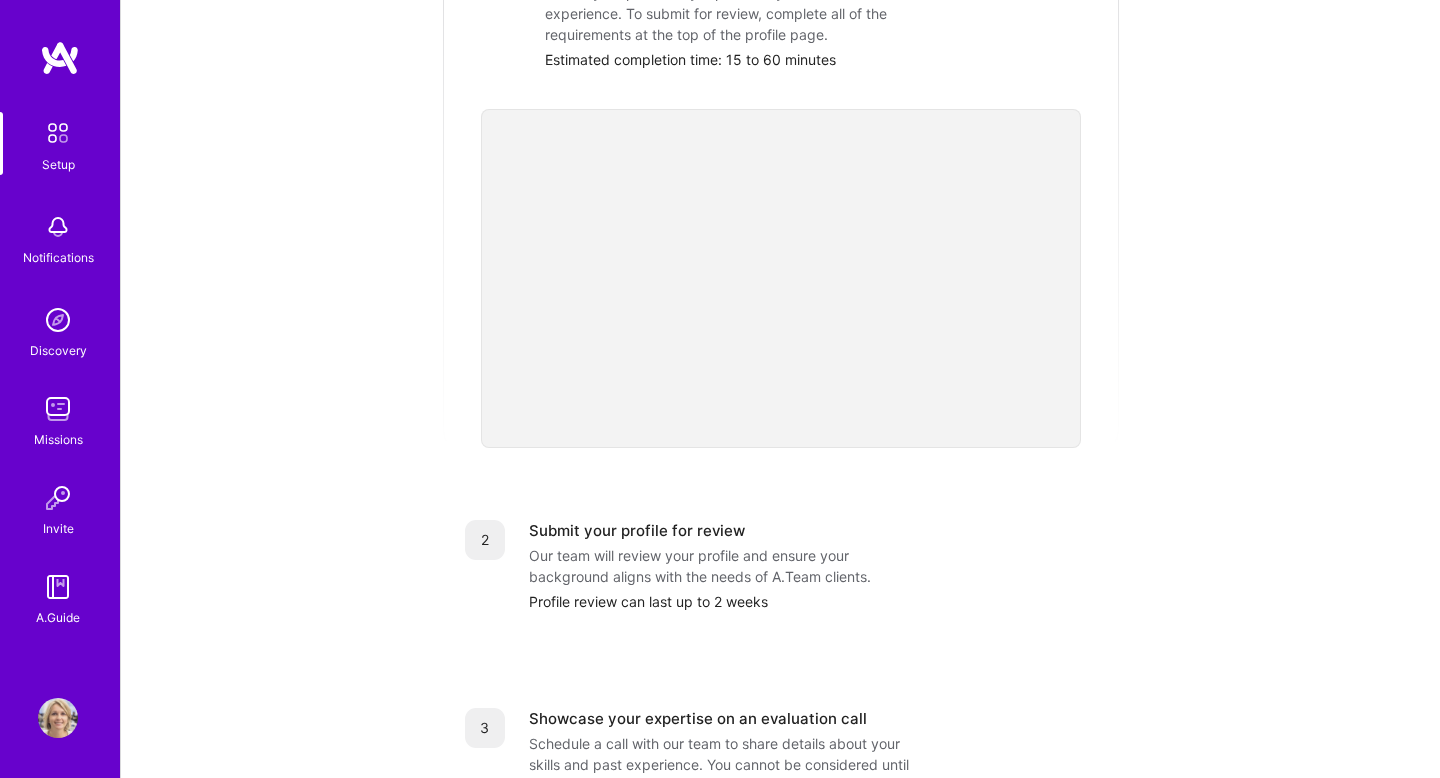 scroll, scrollTop: 0, scrollLeft: 0, axis: both 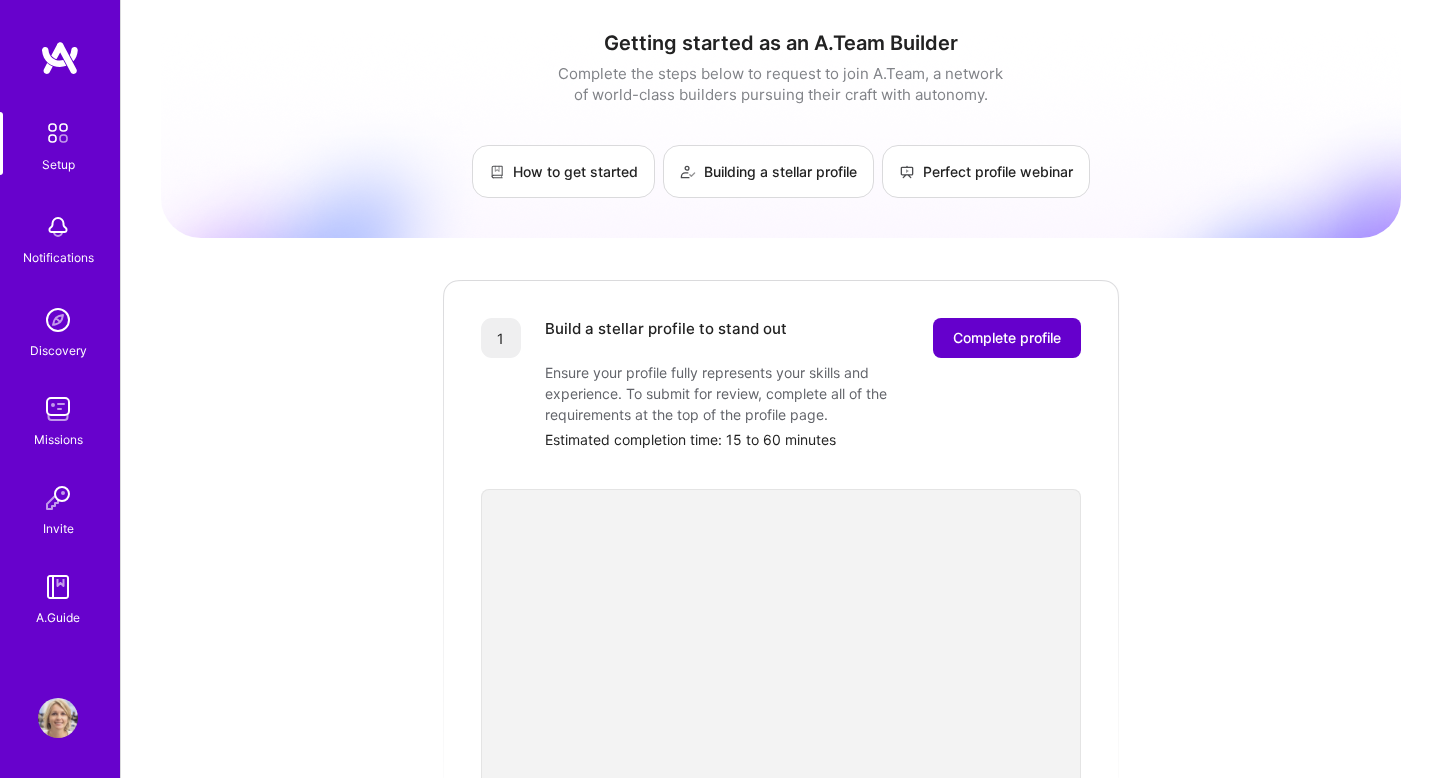 click on "Complete profile" at bounding box center (1007, 338) 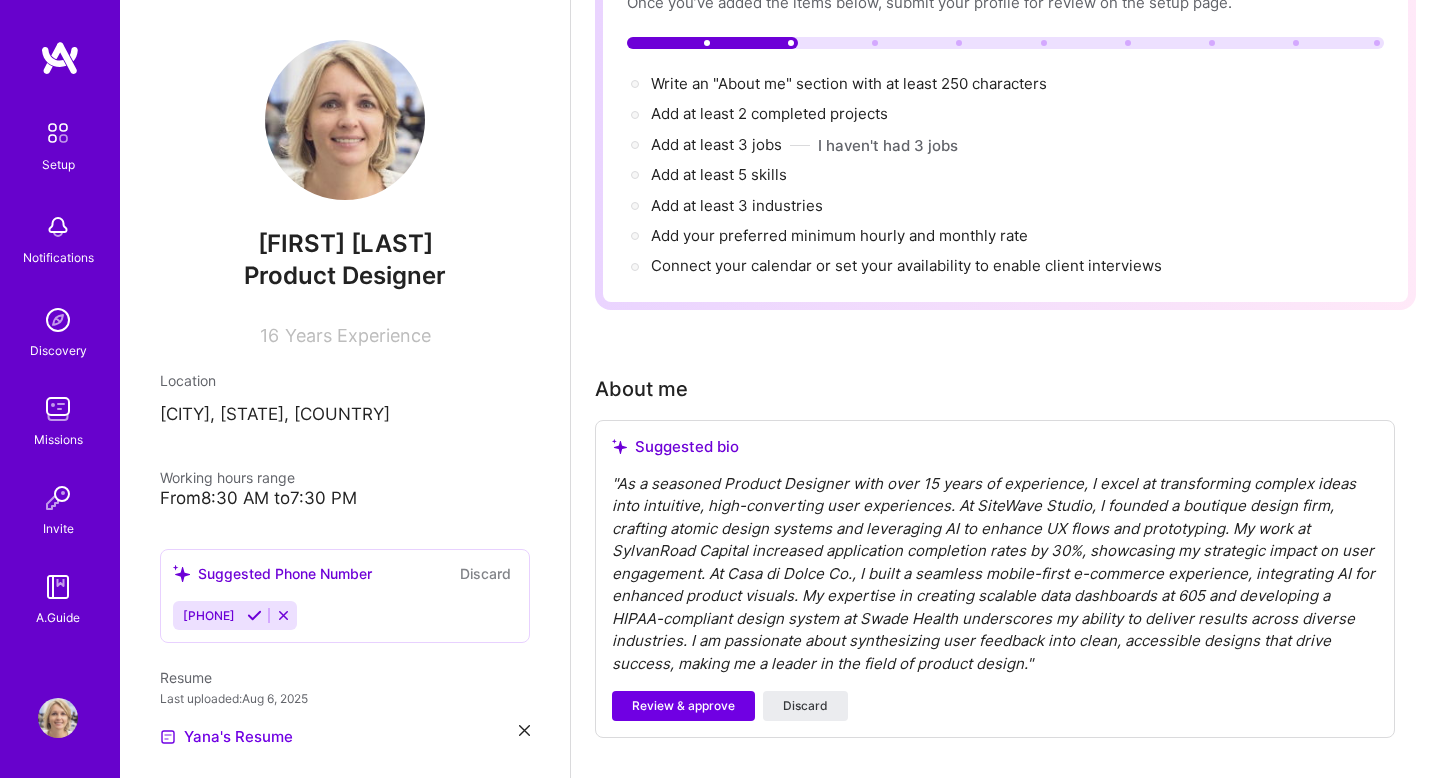 scroll, scrollTop: 185, scrollLeft: 0, axis: vertical 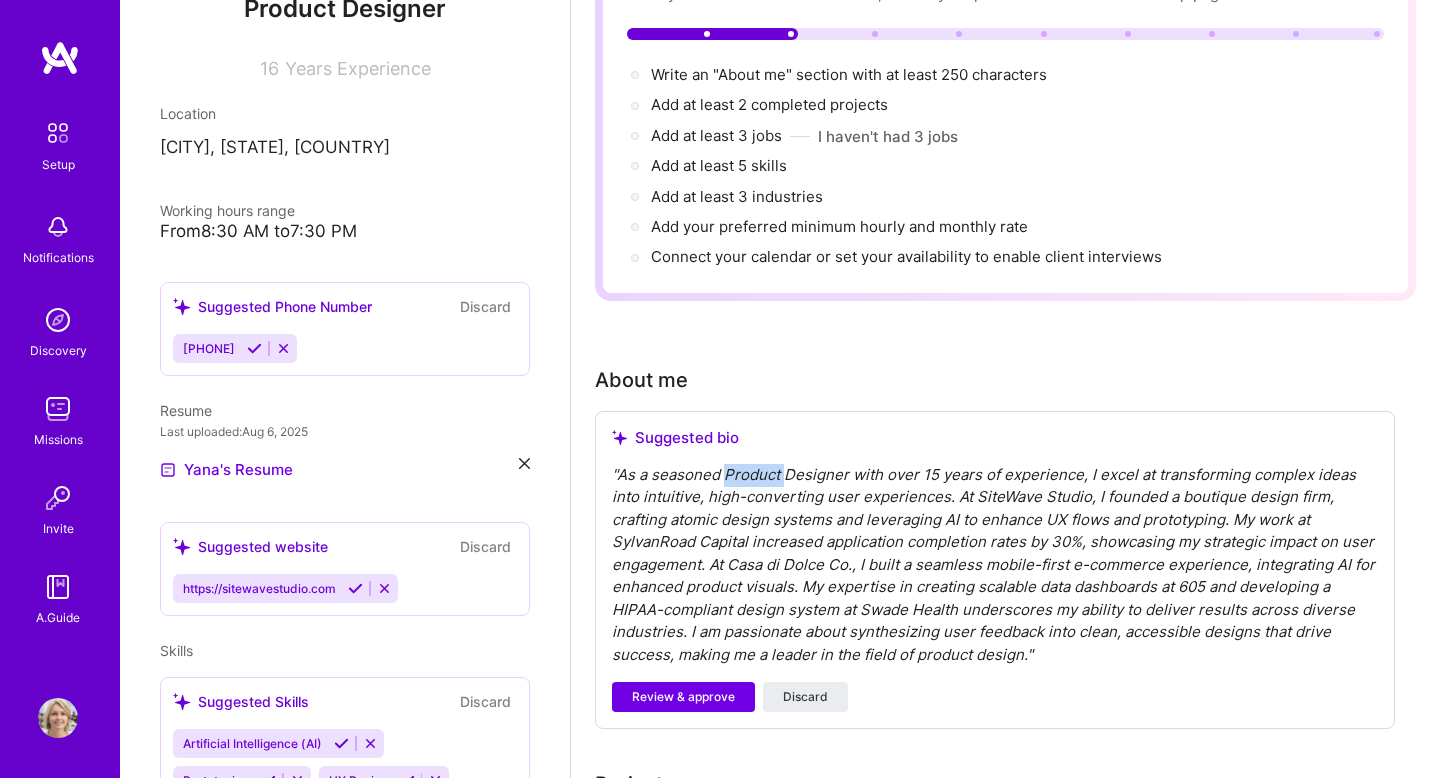 drag, startPoint x: 725, startPoint y: 471, endPoint x: 782, endPoint y: 471, distance: 57 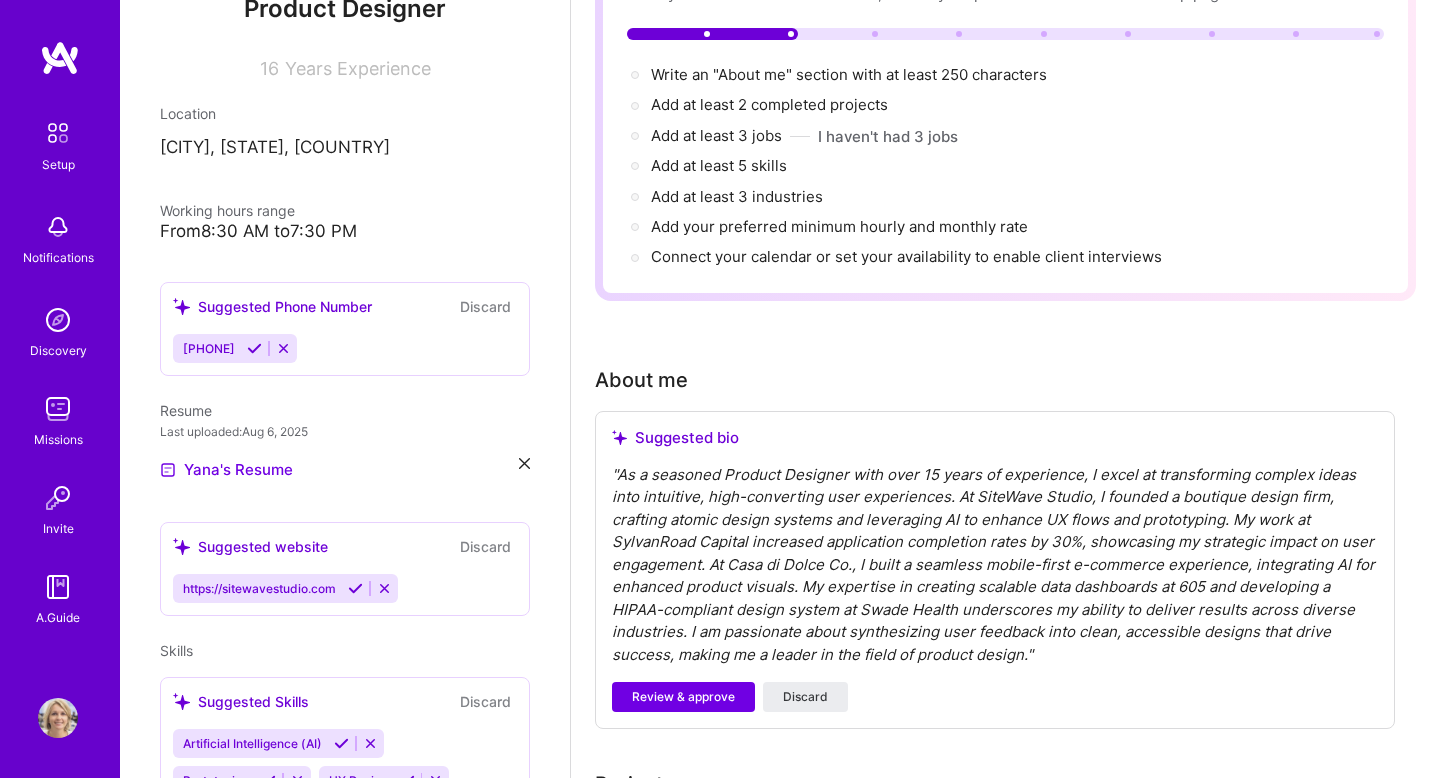 click on "" As a seasoned Product Designer with over 15 years of experience, I excel at transforming complex ideas into intuitive, high-converting user experiences. At SiteWave Studio, I founded a boutique design firm, crafting atomic design systems and leveraging AI to enhance UX flows and prototyping. My work at SylvanRoad Capital increased application completion rates by 30%, showcasing my strategic impact on user engagement. At Casa di Dolce Co., I built a seamless mobile-first e-commerce experience, integrating AI for enhanced product visuals. My expertise in creating scalable data dashboards at 605 and developing a HIPAA-compliant design system at Swade Health underscores my ability to deliver results across diverse industries. I am passionate about synthesizing user feedback into clean, accessible designs that drive success, making me a leader in the field of product design. "" at bounding box center (995, 565) 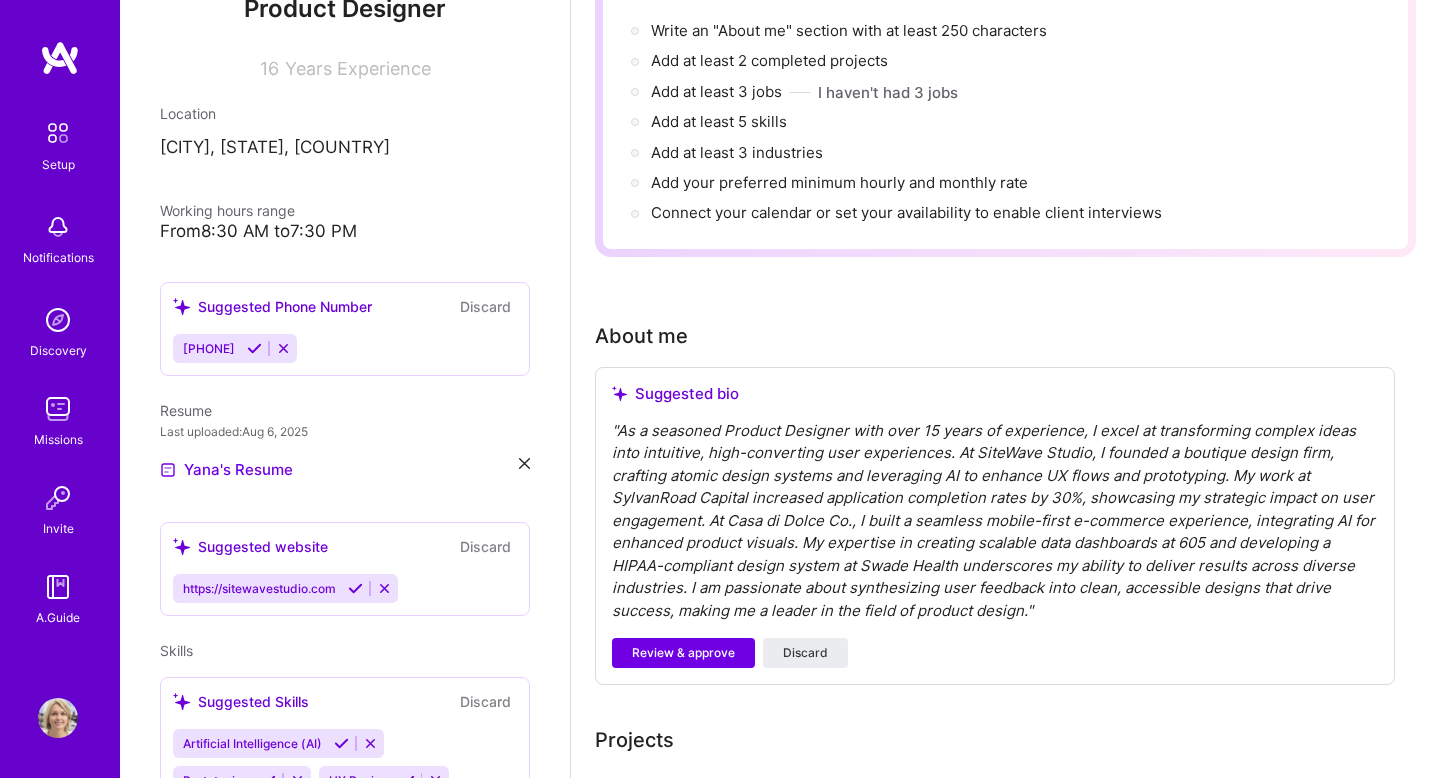 scroll, scrollTop: 240, scrollLeft: 0, axis: vertical 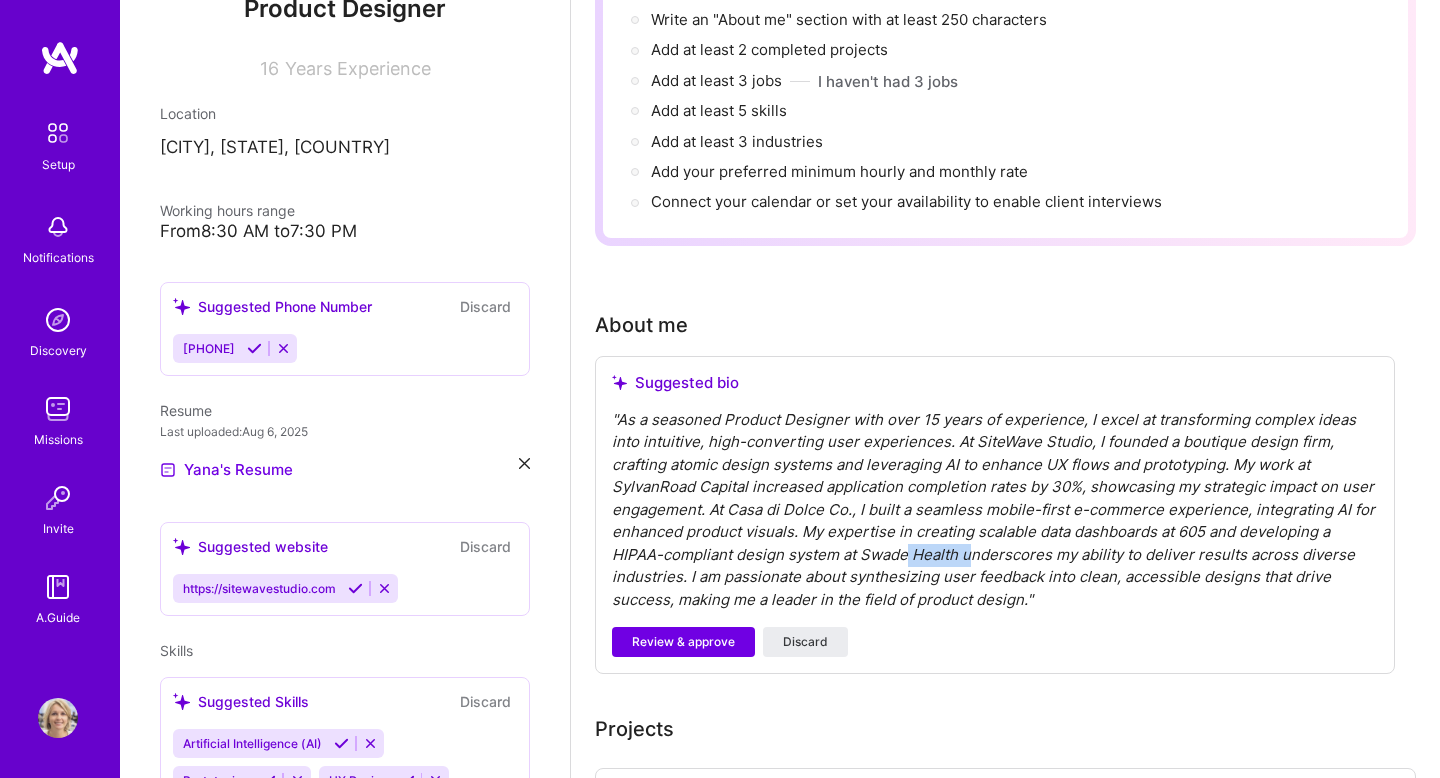drag, startPoint x: 907, startPoint y: 559, endPoint x: 971, endPoint y: 558, distance: 64.00781 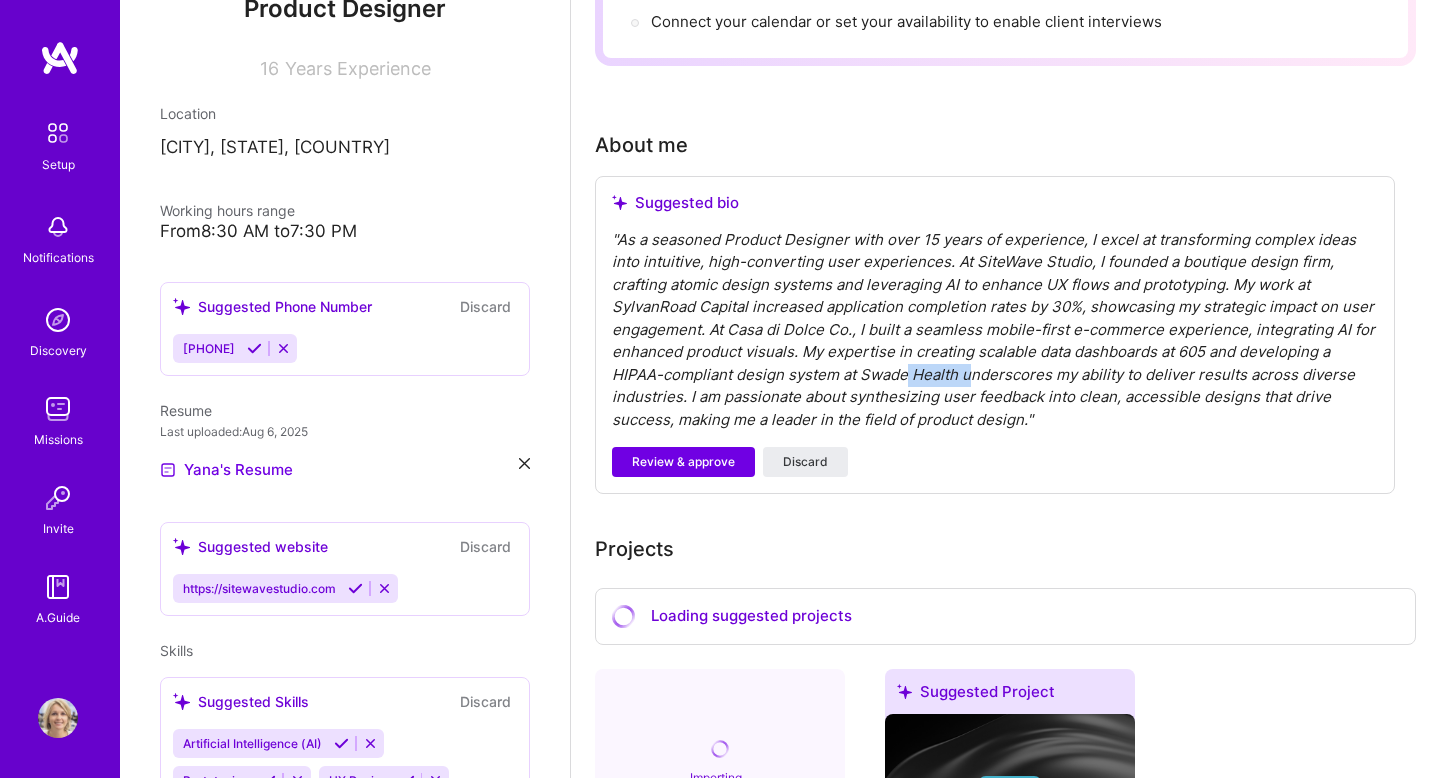 scroll, scrollTop: 424, scrollLeft: 0, axis: vertical 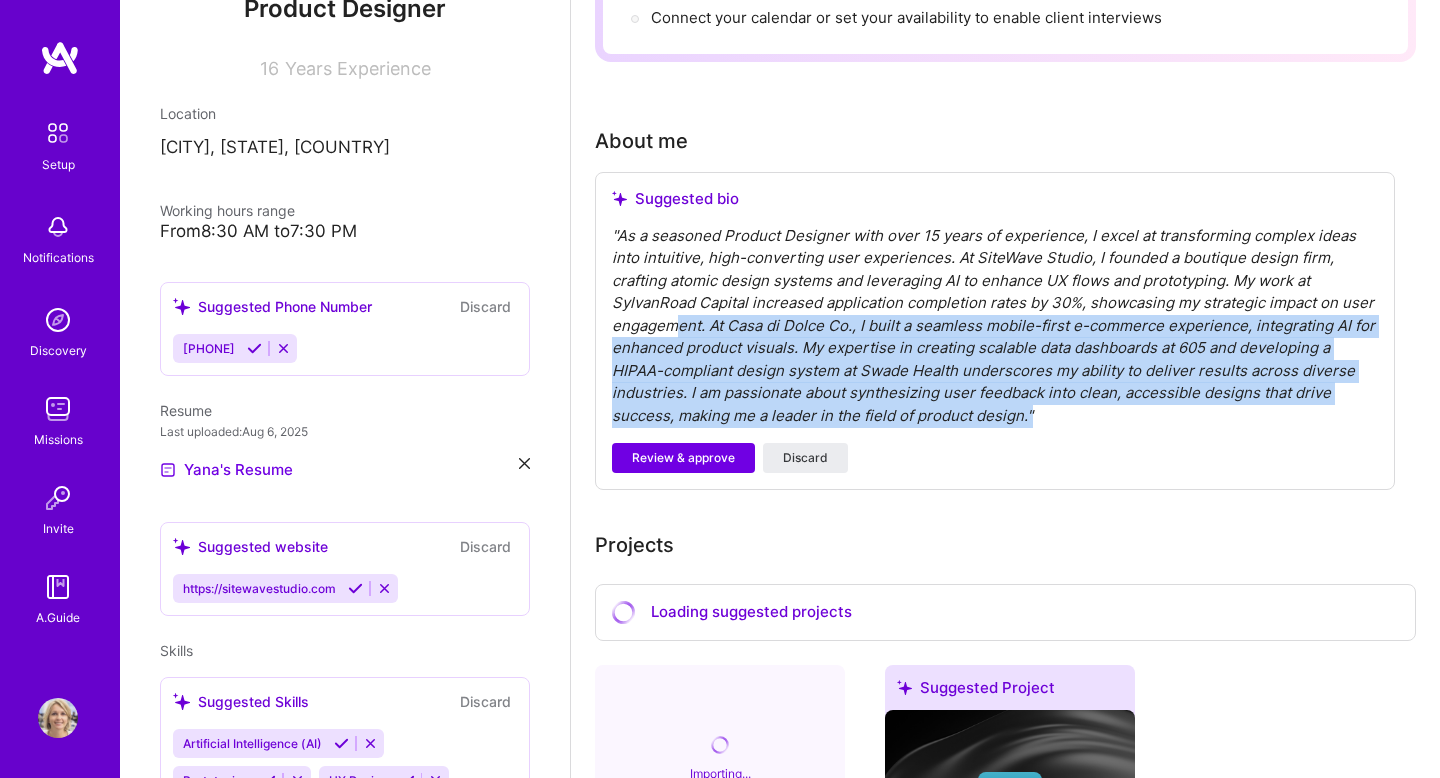 drag, startPoint x: 1045, startPoint y: 421, endPoint x: 676, endPoint y: 316, distance: 383.6483 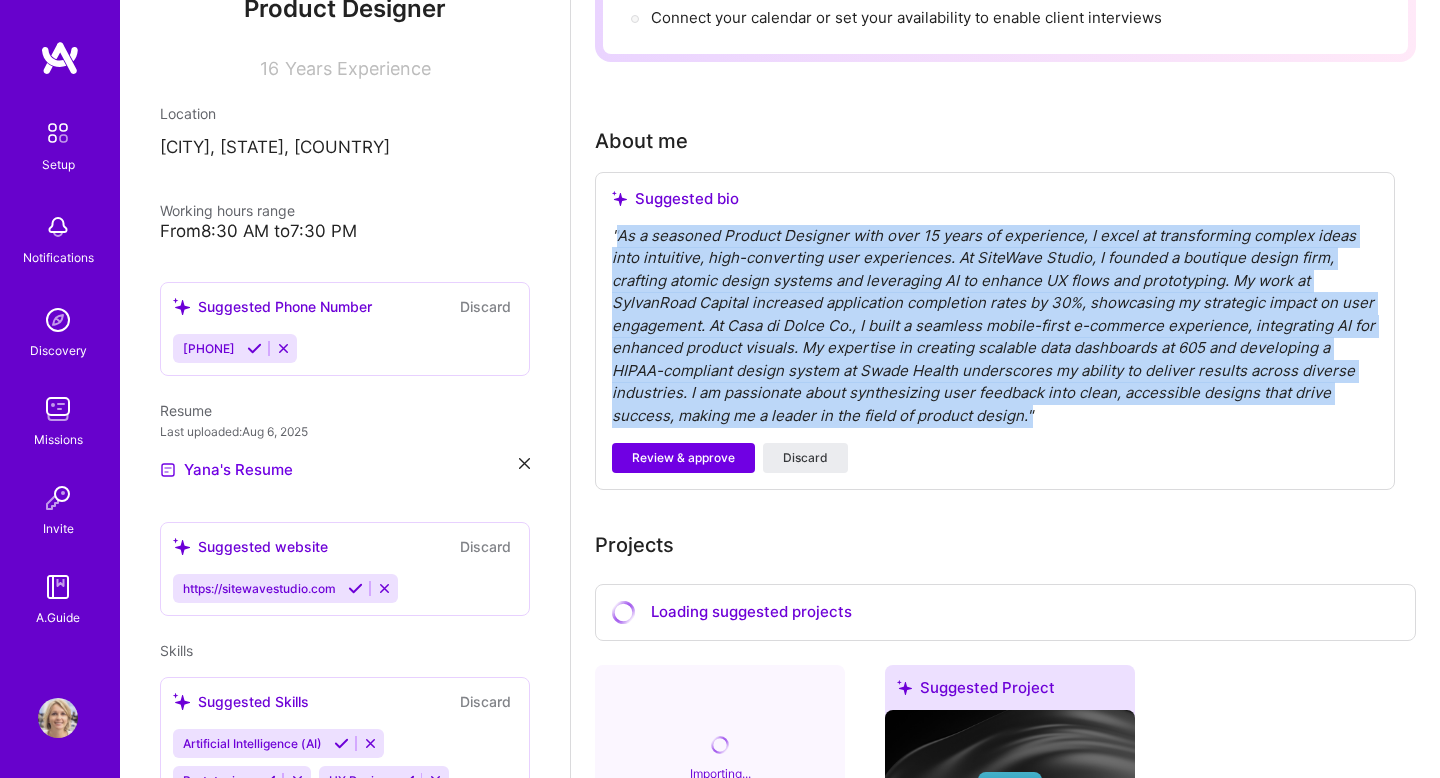 drag, startPoint x: 615, startPoint y: 235, endPoint x: 1177, endPoint y: 420, distance: 591.6663 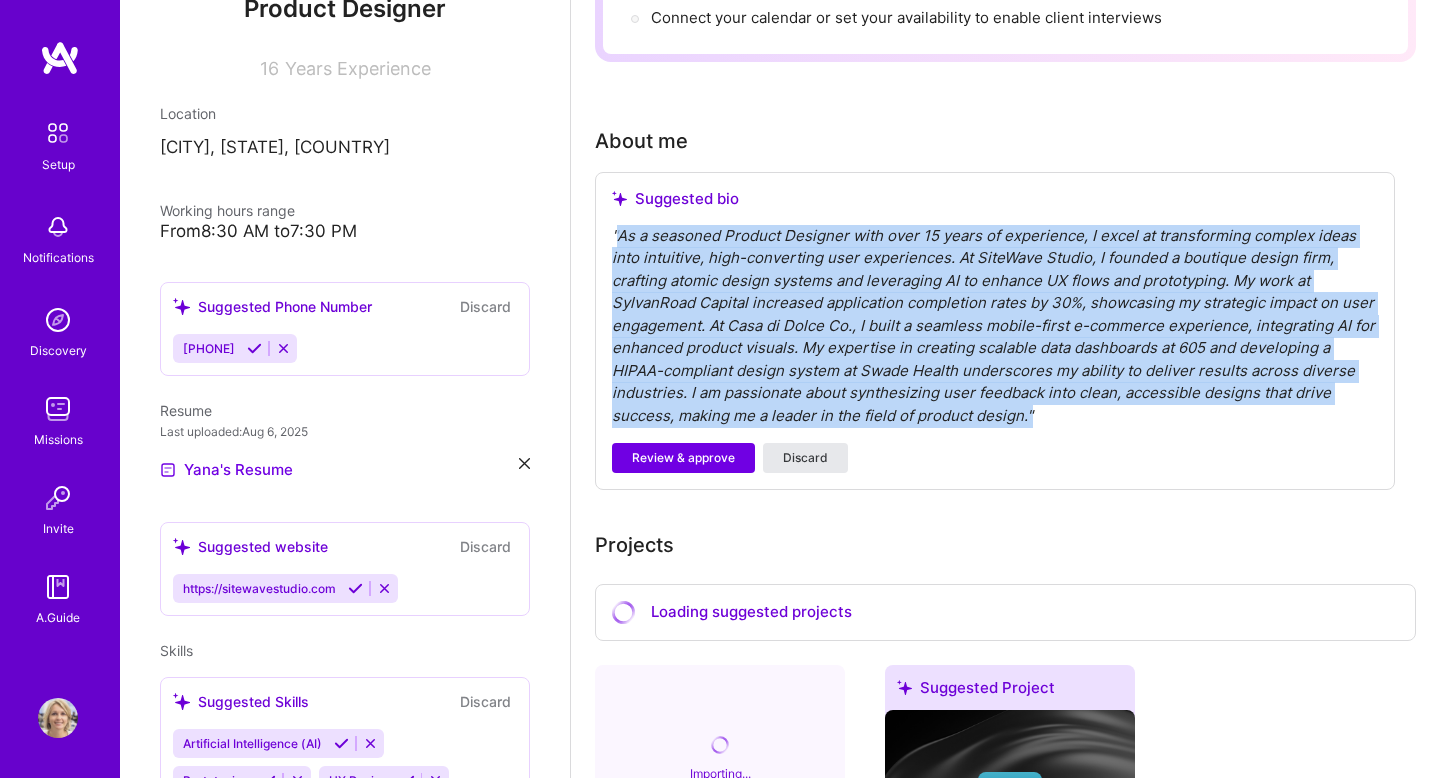 click on "Discard" at bounding box center [805, 458] 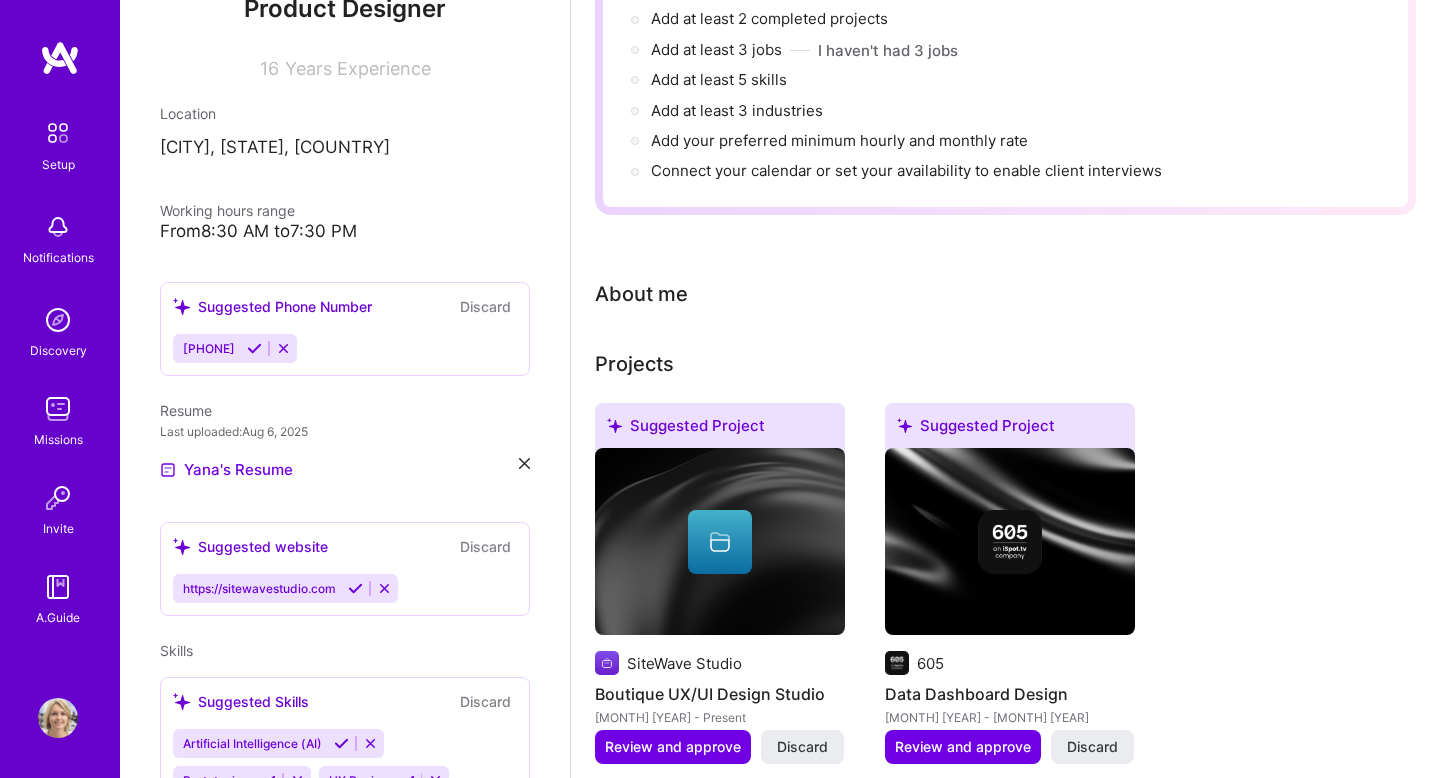 scroll, scrollTop: 240, scrollLeft: 0, axis: vertical 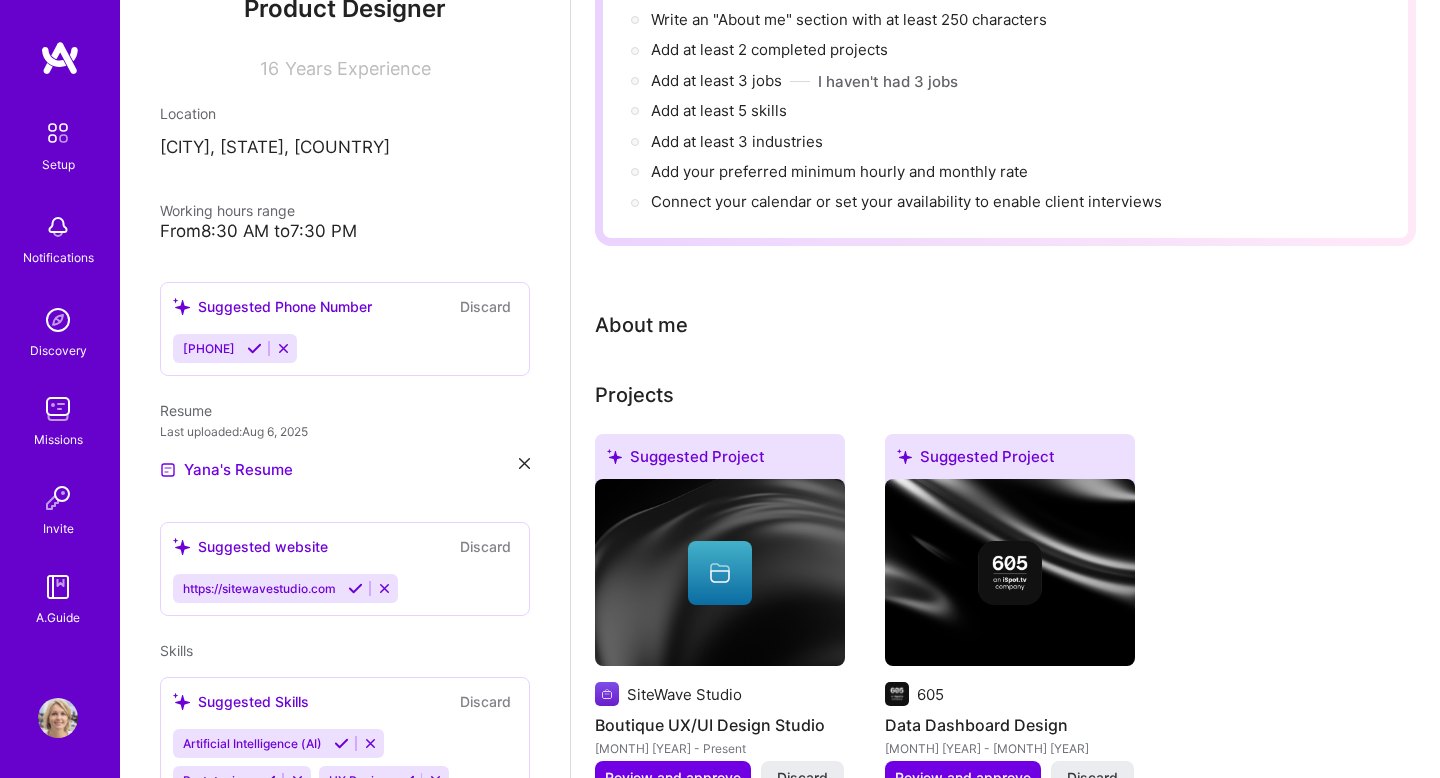 click on "About me" at bounding box center [641, 325] 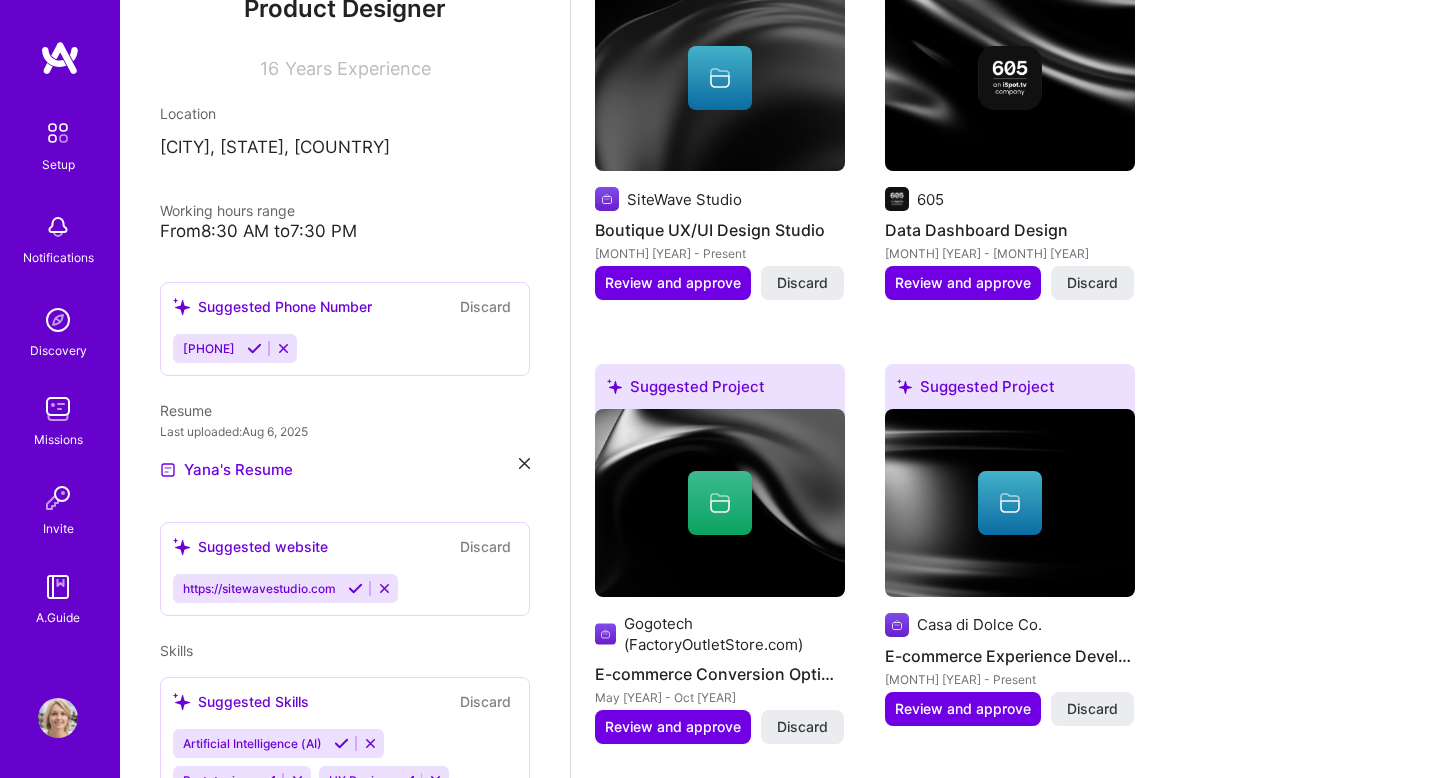 scroll, scrollTop: 719, scrollLeft: 0, axis: vertical 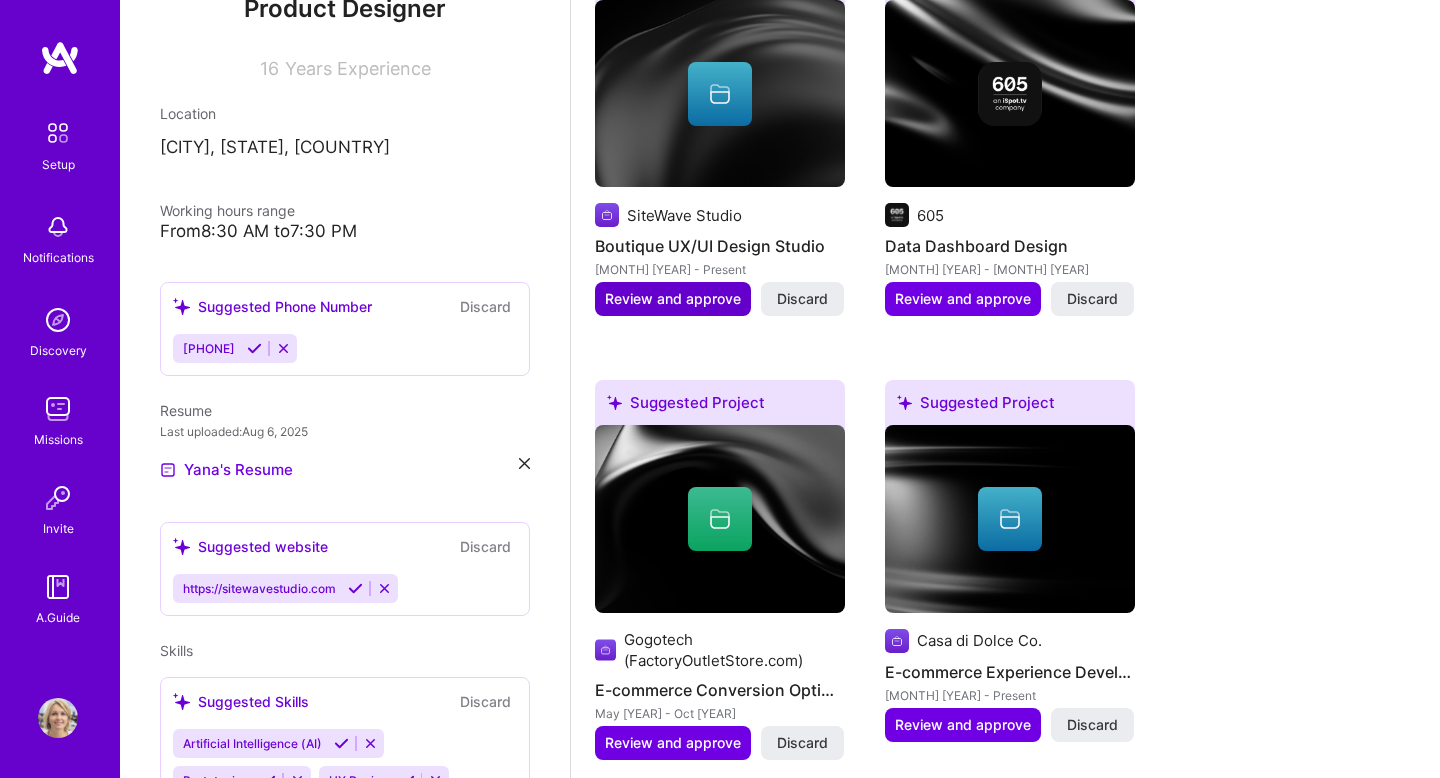 click on "Review and approve" at bounding box center [673, 299] 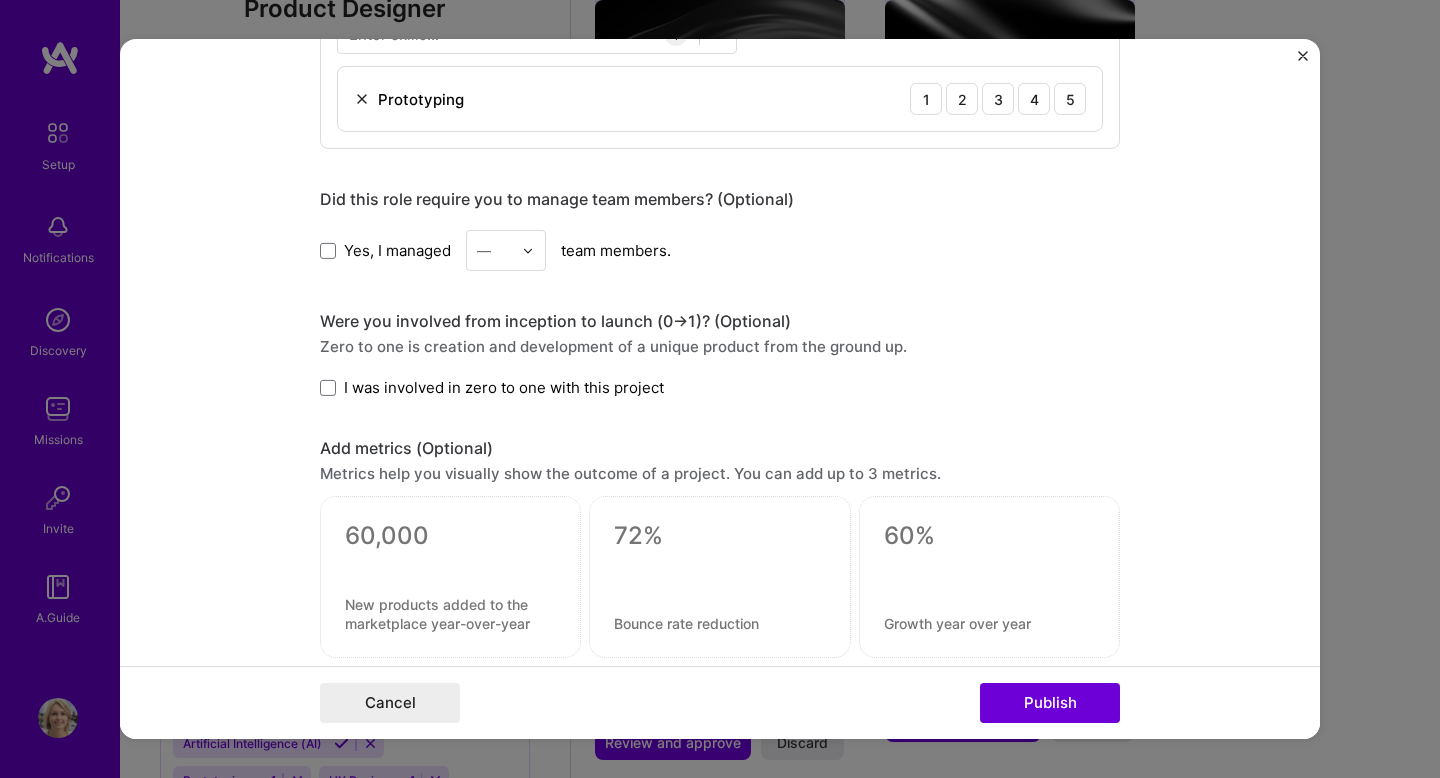 scroll, scrollTop: 1100, scrollLeft: 0, axis: vertical 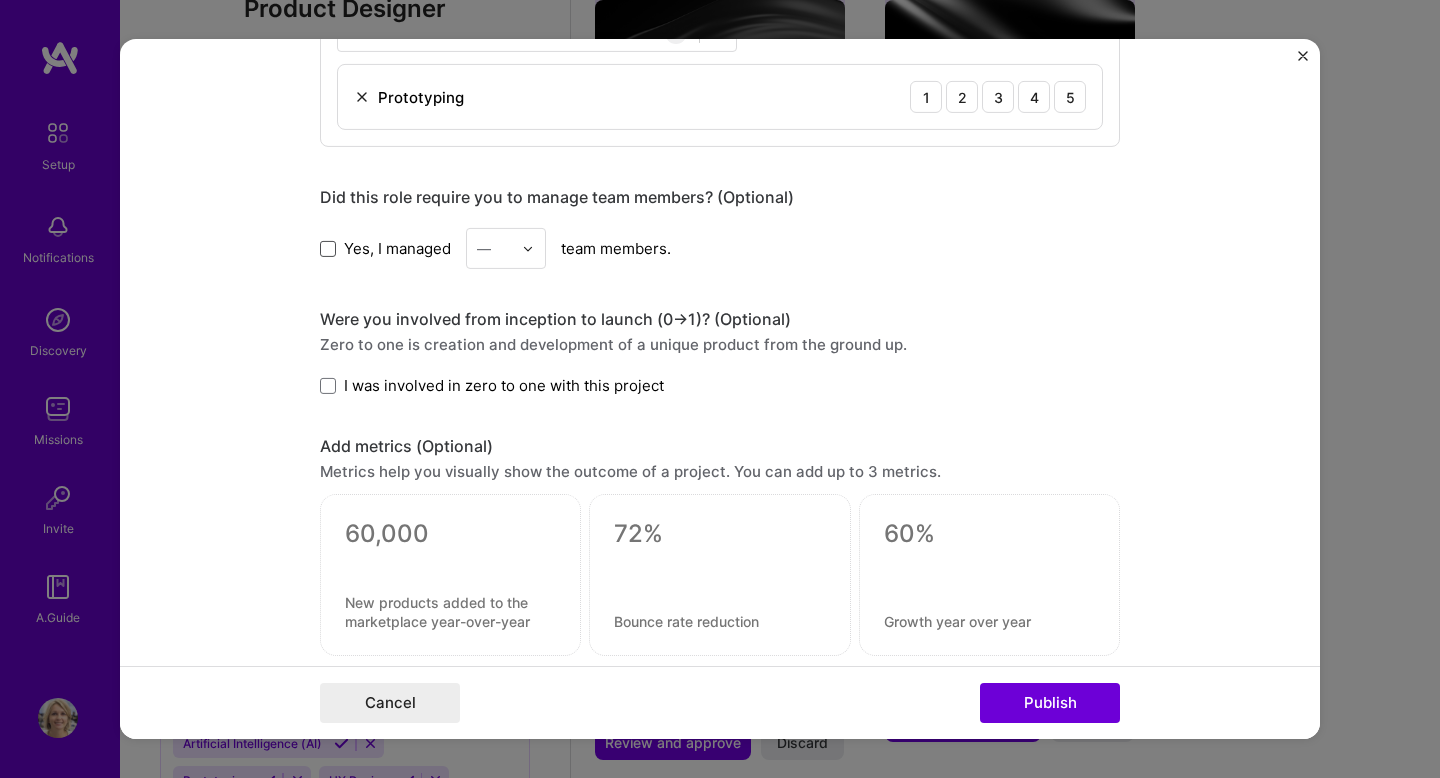 click at bounding box center (328, 248) 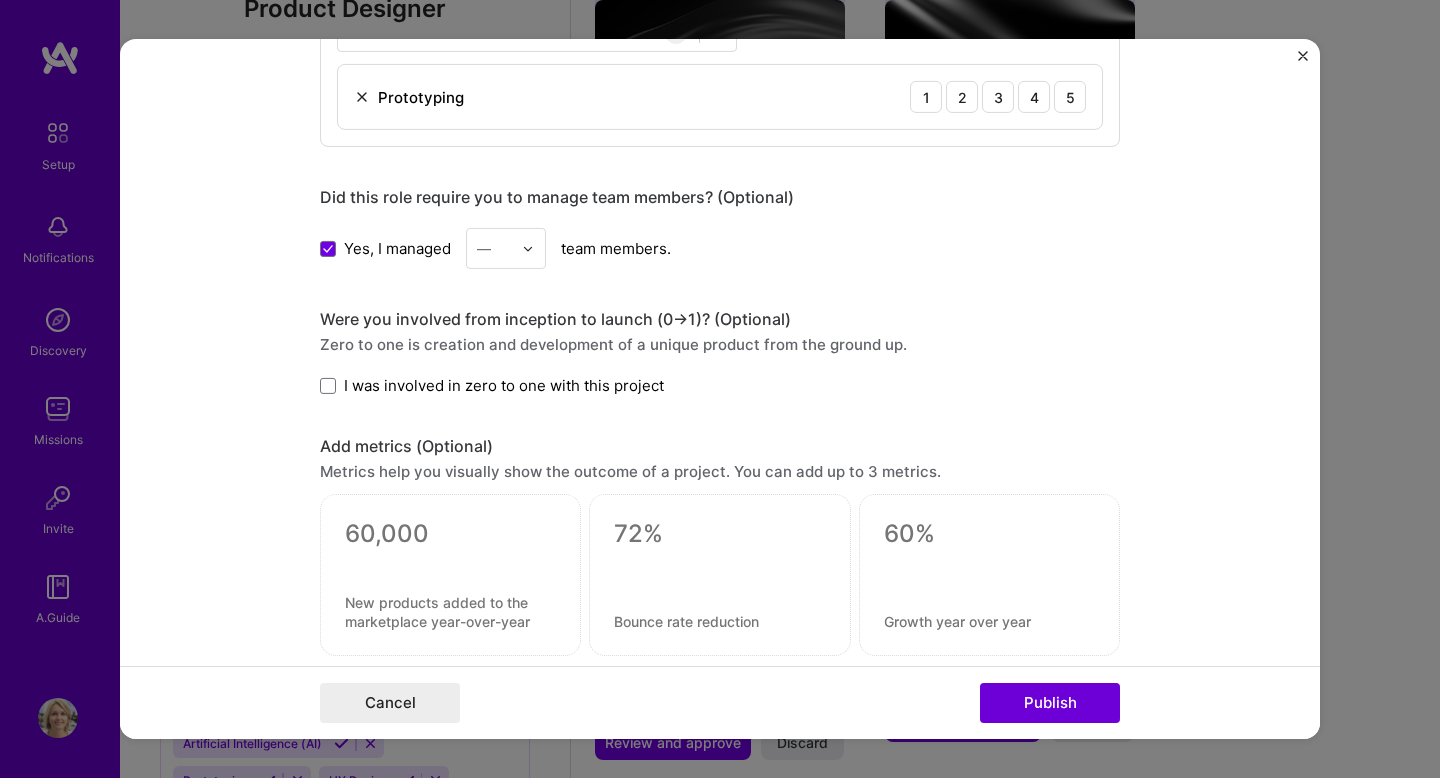 click at bounding box center (528, 248) 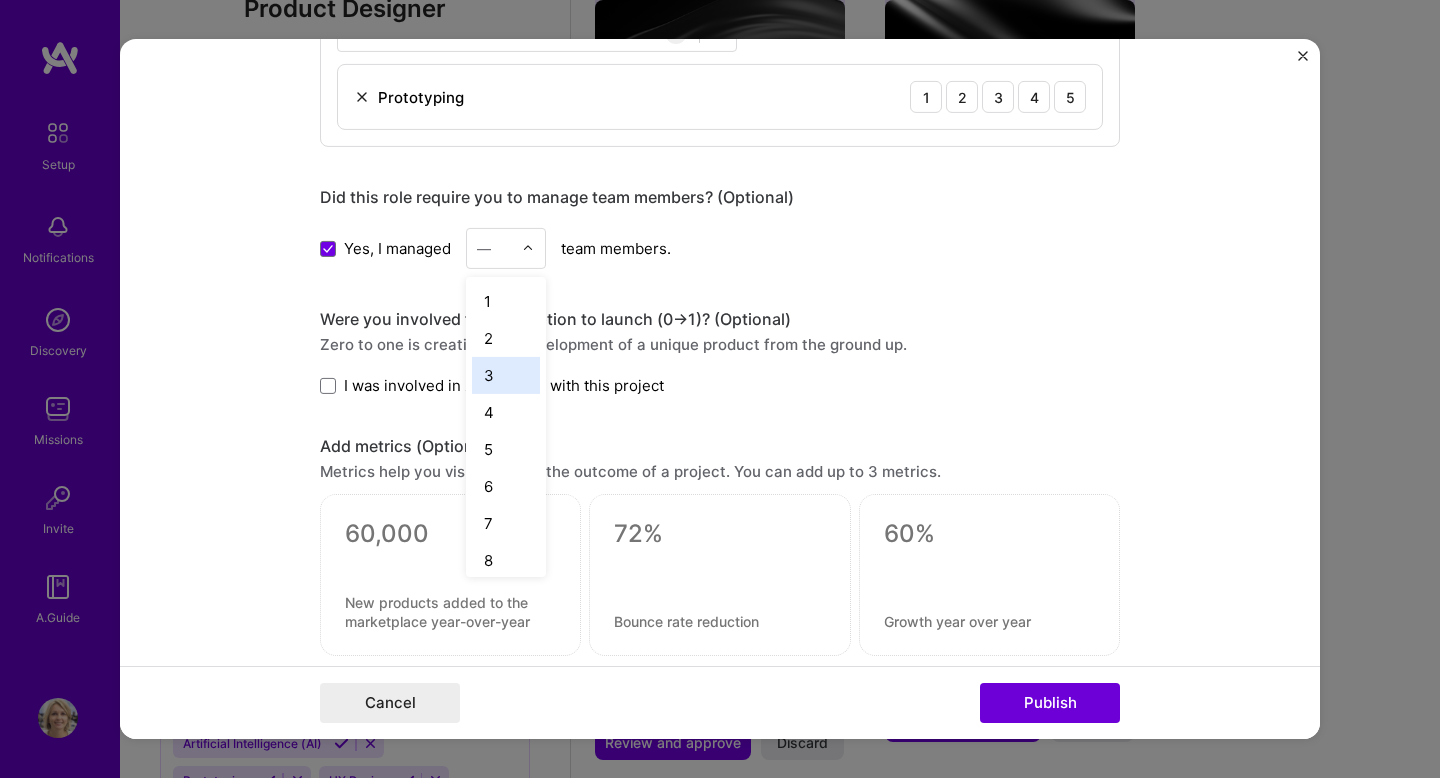 click on "3" at bounding box center [506, 375] 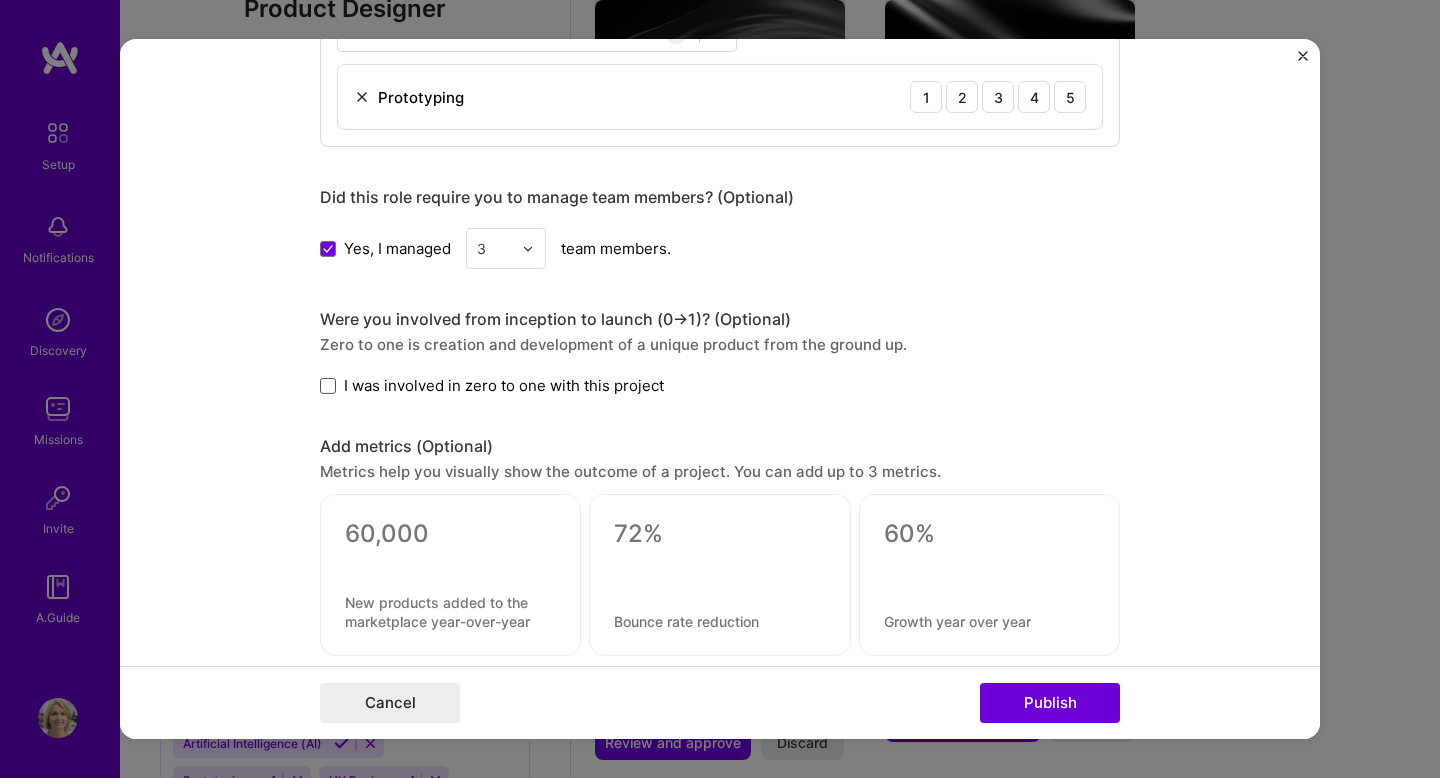 click at bounding box center (328, 386) 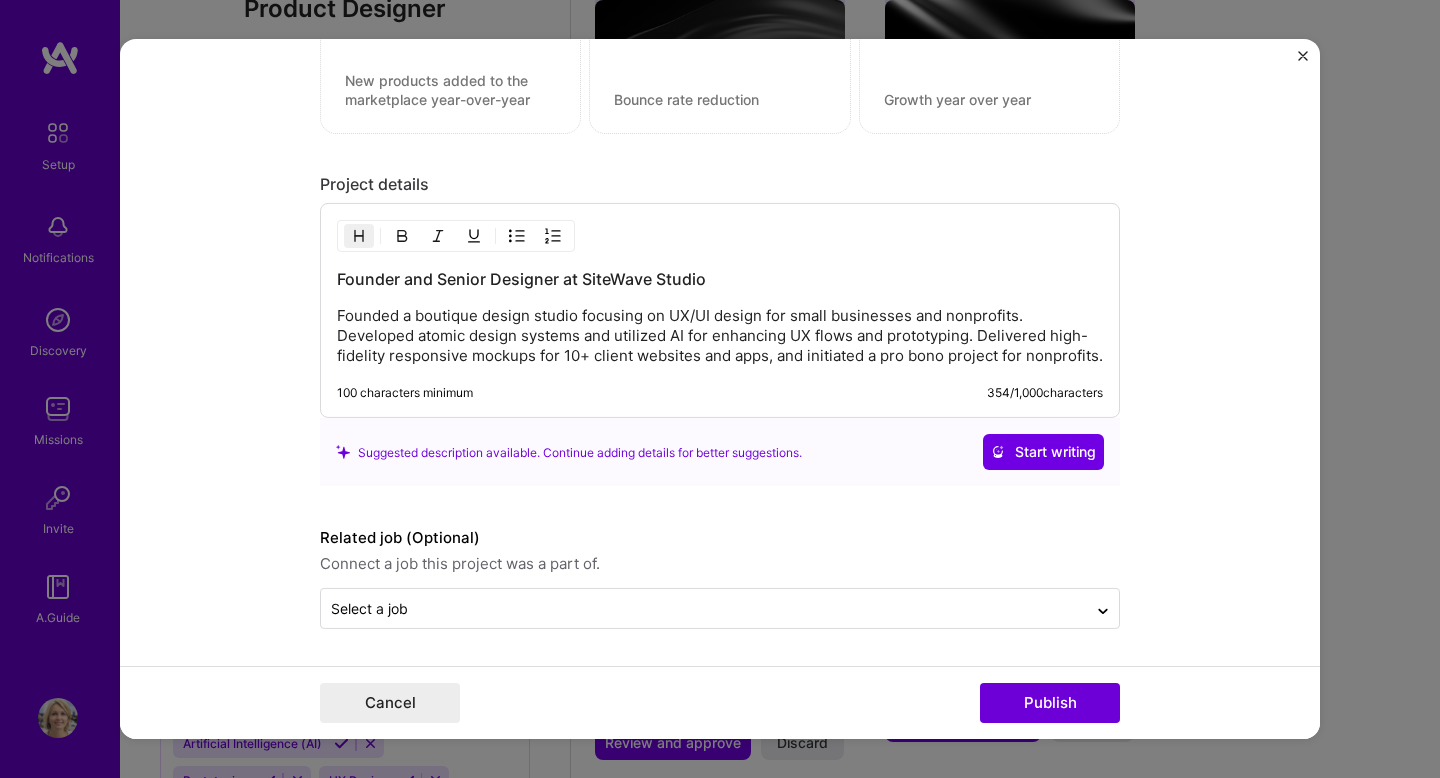 scroll, scrollTop: 1643, scrollLeft: 0, axis: vertical 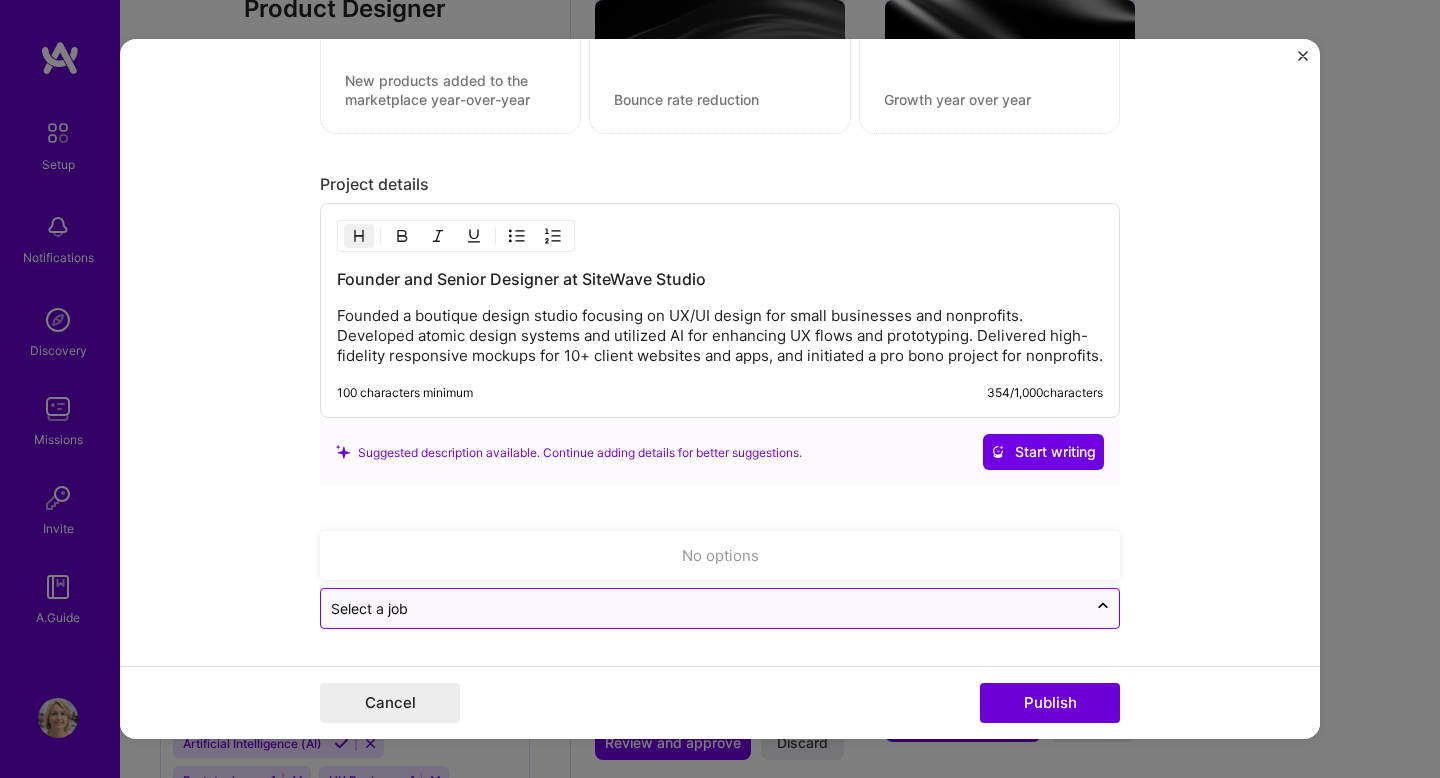 click at bounding box center (704, 608) 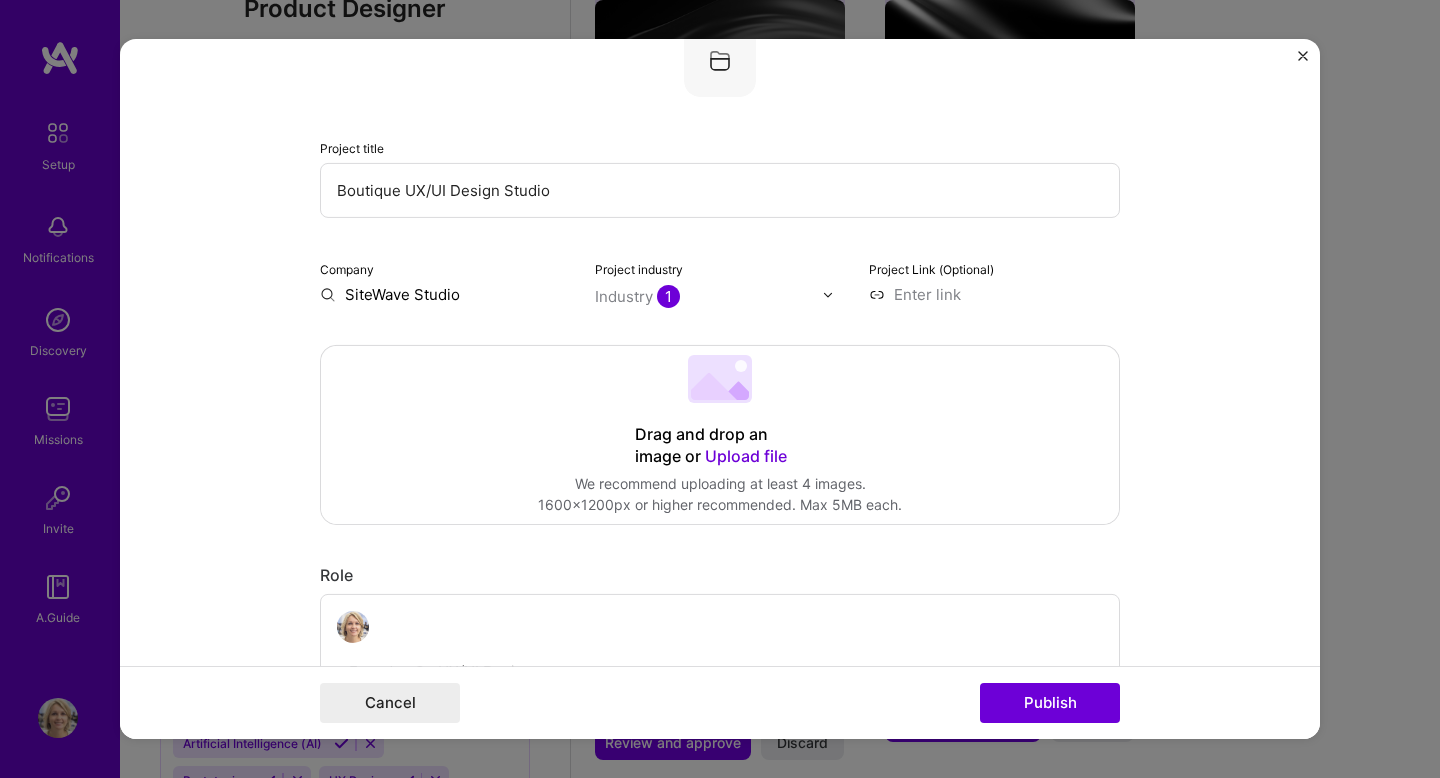 scroll, scrollTop: 186, scrollLeft: 0, axis: vertical 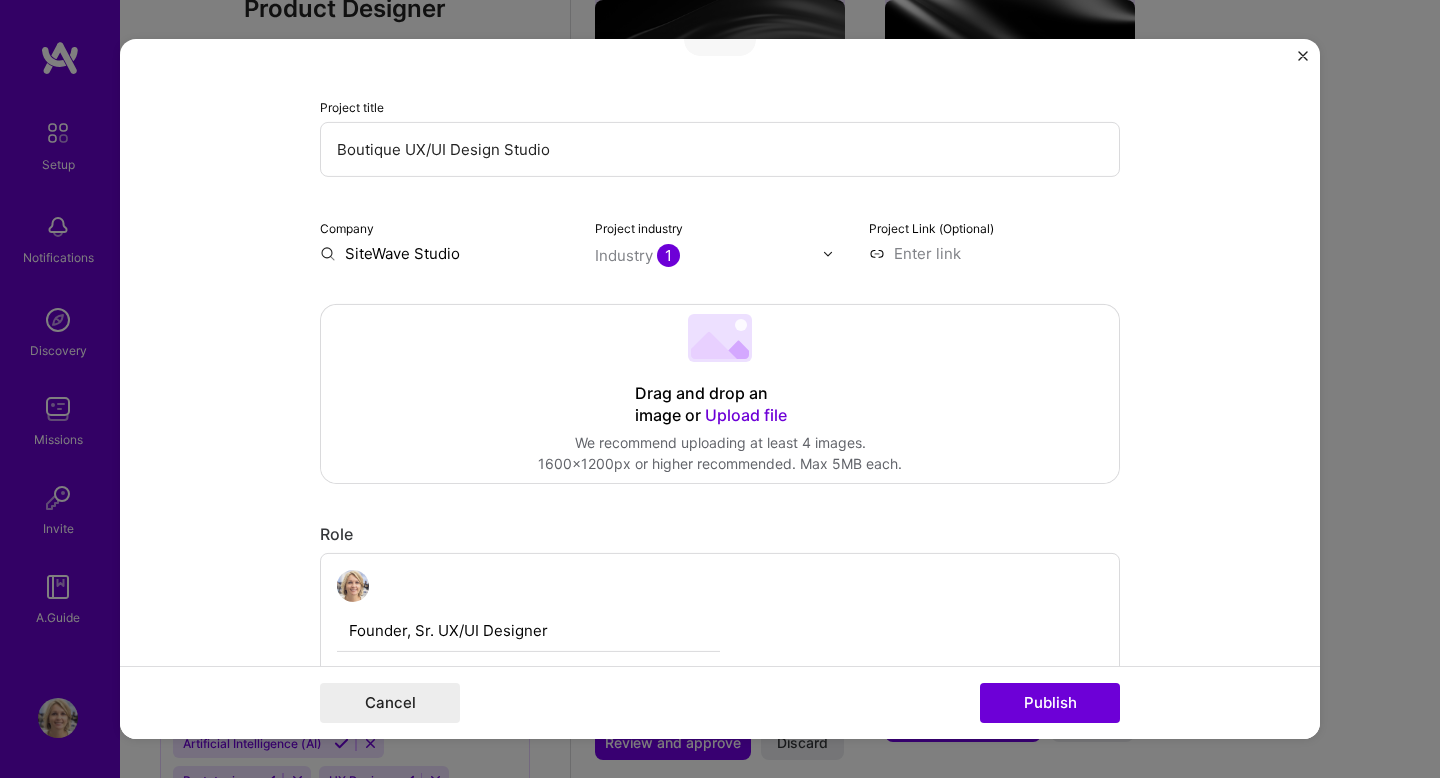click at bounding box center [994, 253] 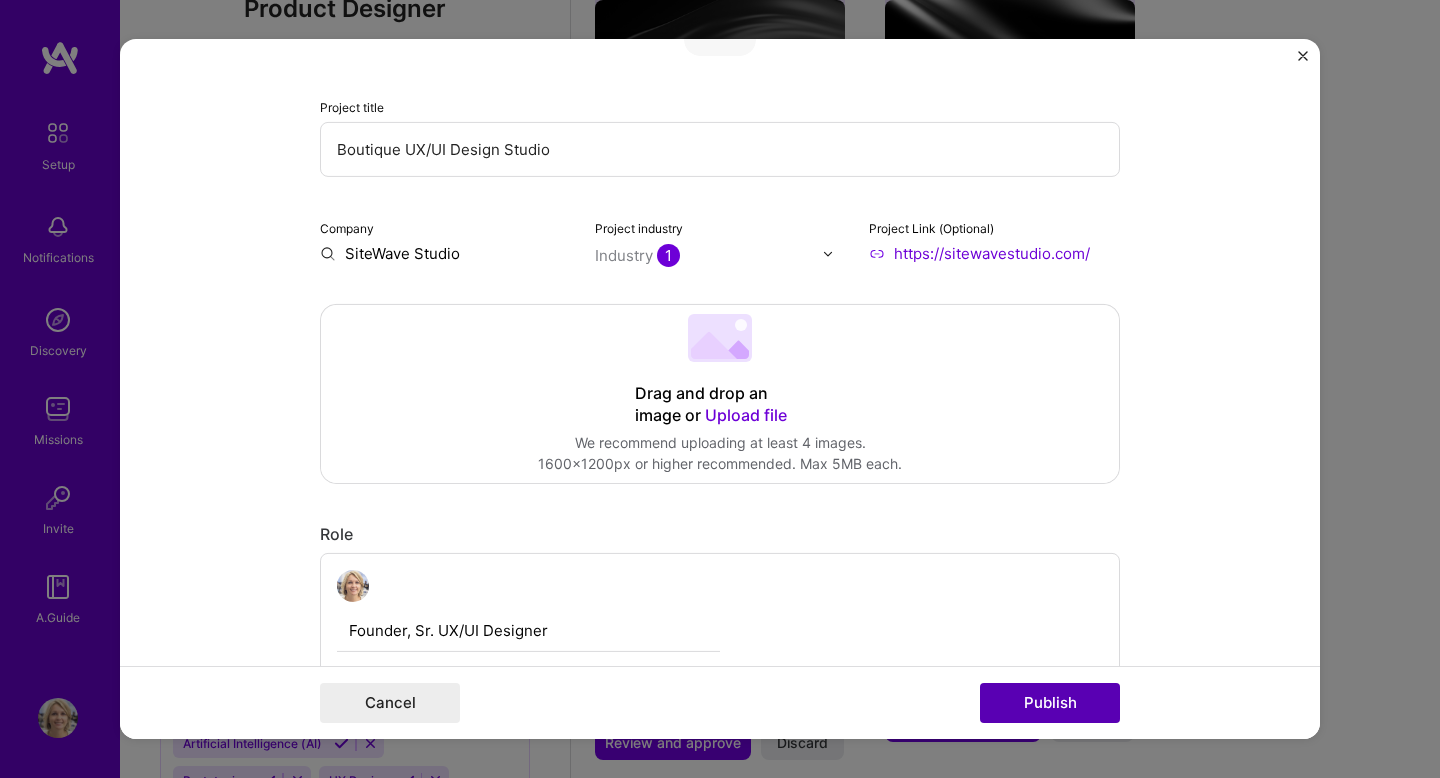 type on "https://sitewavestudio.com/" 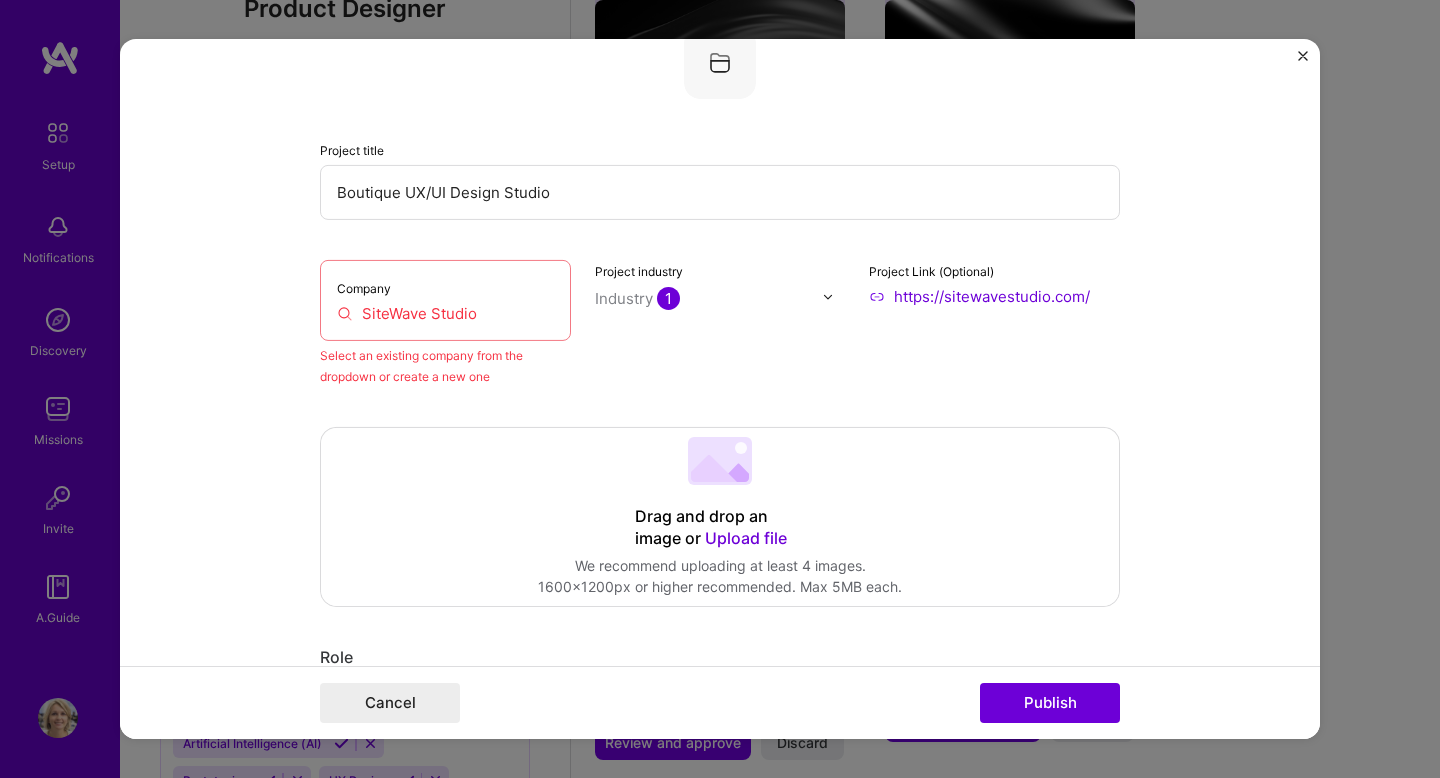 scroll, scrollTop: 131, scrollLeft: 0, axis: vertical 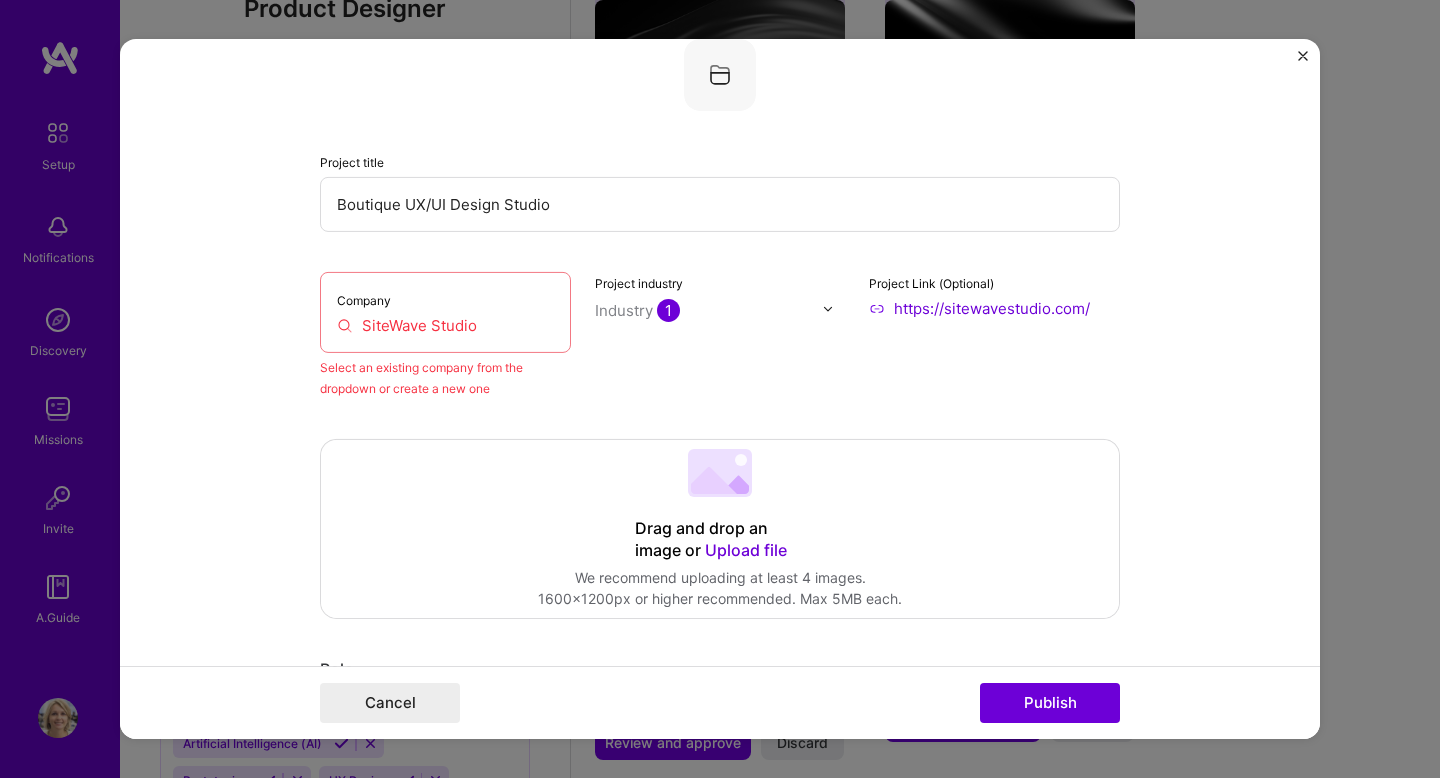 click on "SiteWave Studio" at bounding box center (445, 325) 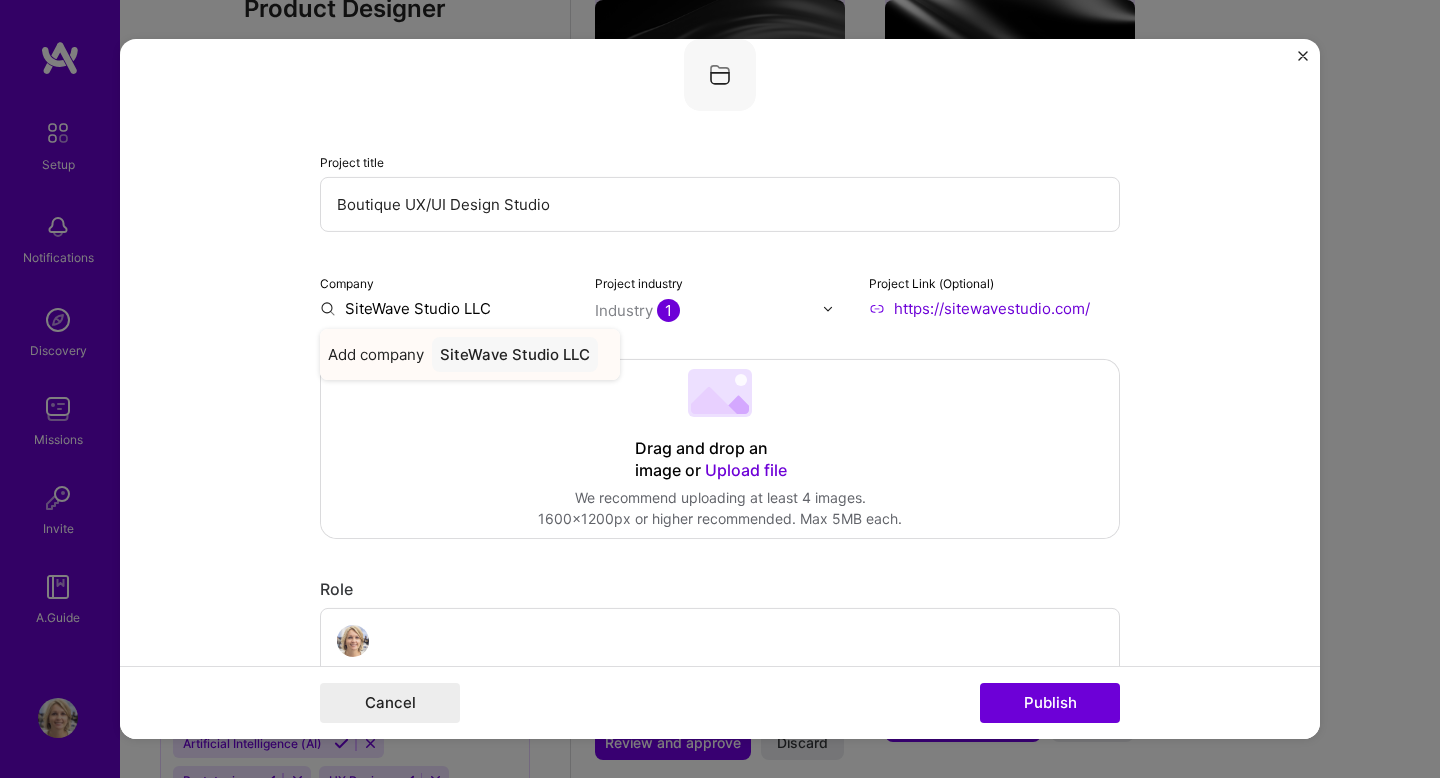 type on "SiteWave Studio LLC" 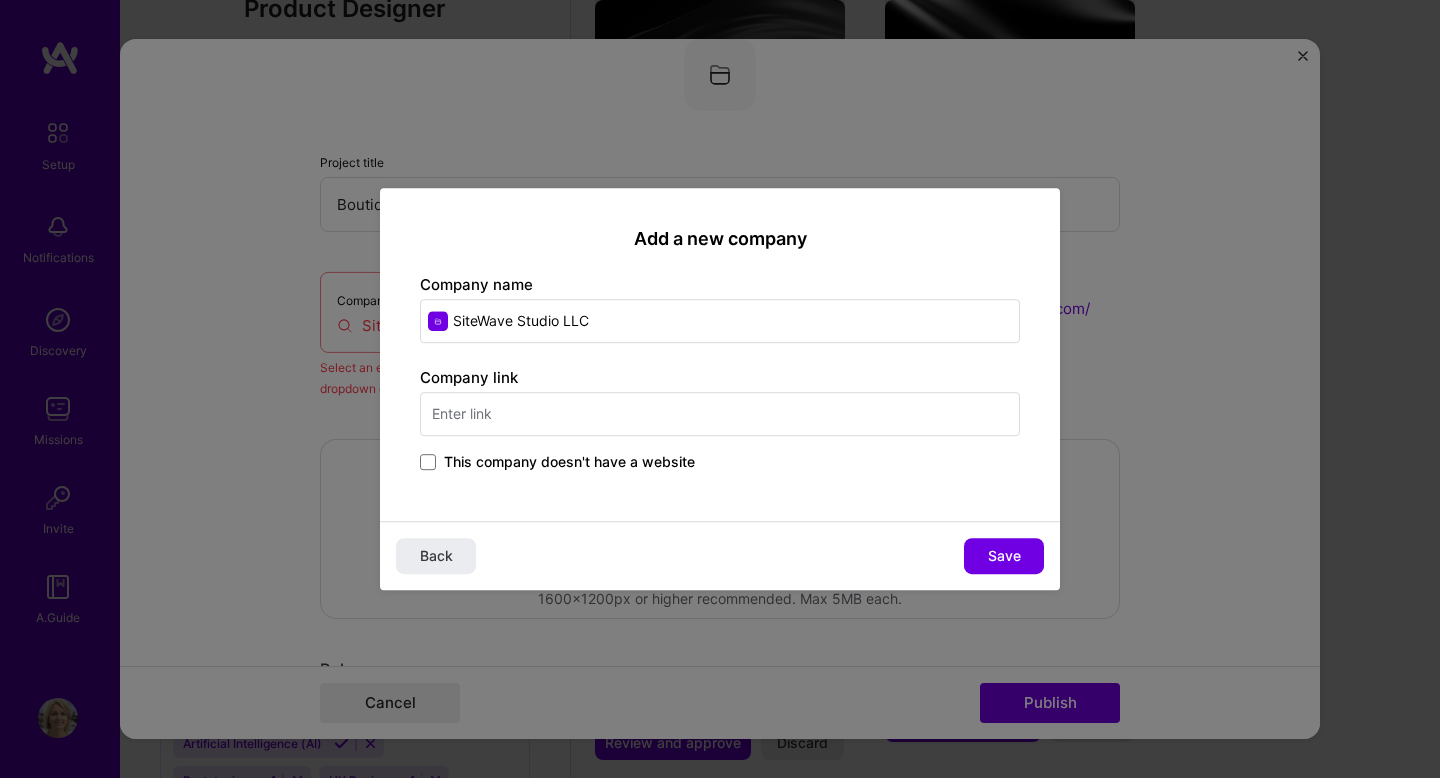 click at bounding box center [720, 414] 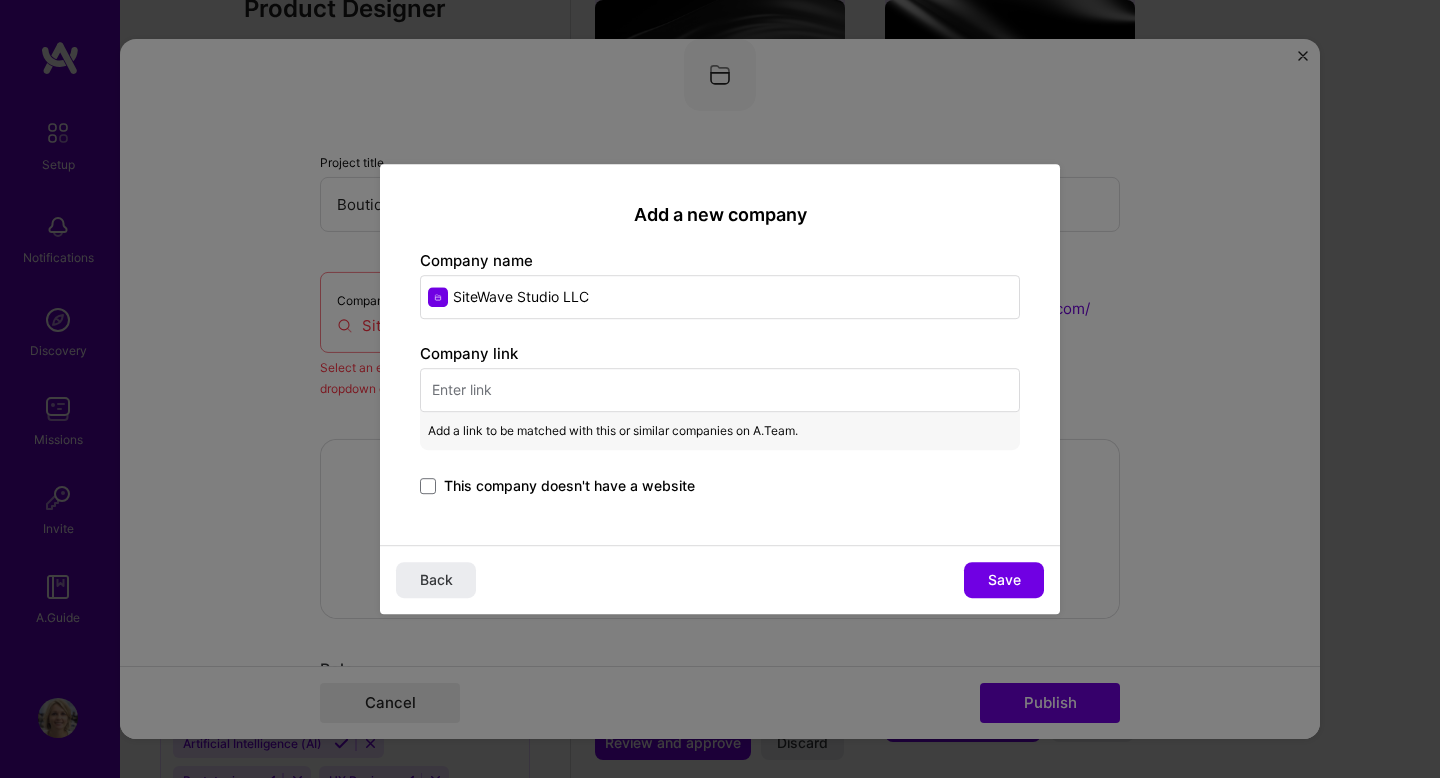 paste on "https://sitewavestudio.com/" 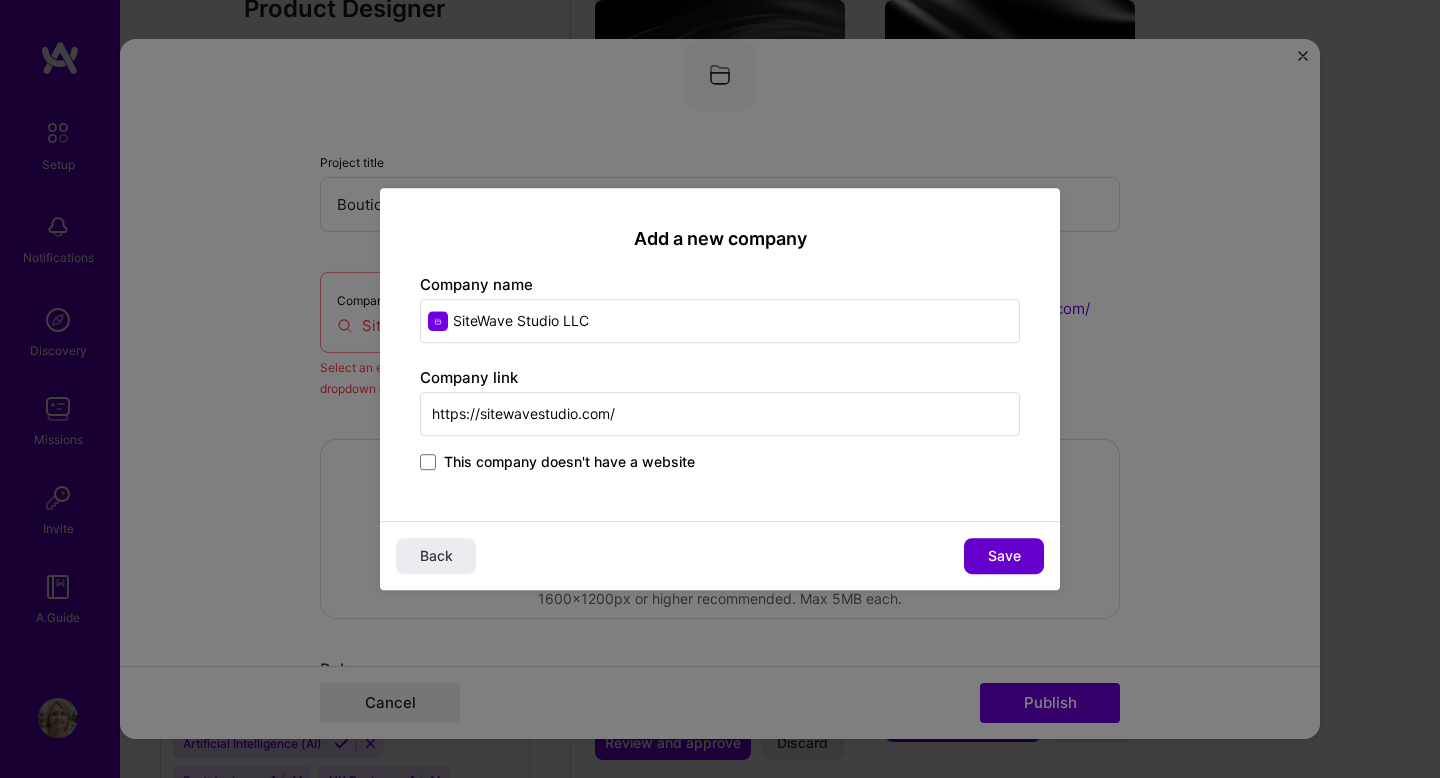type on "https://sitewavestudio.com/" 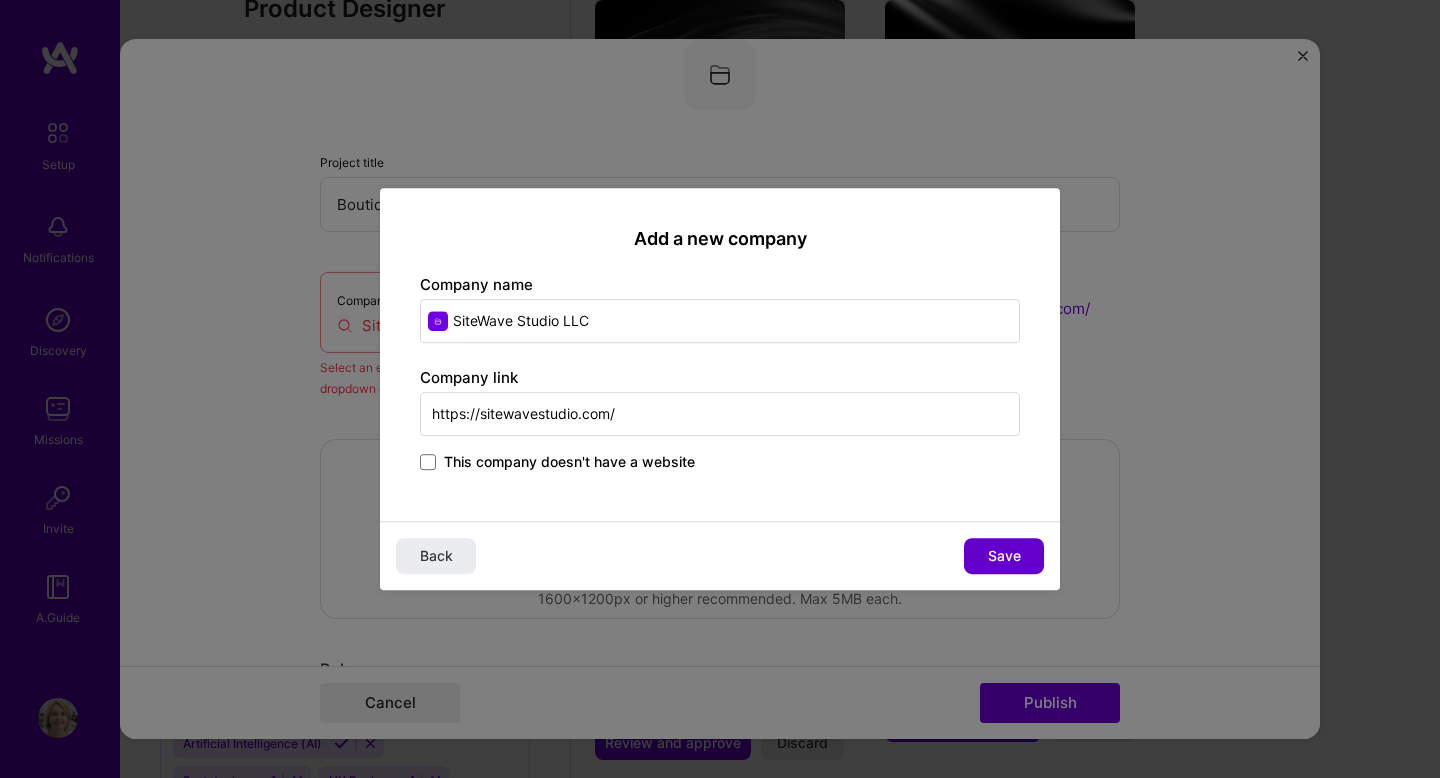 click on "Save" at bounding box center [1004, 556] 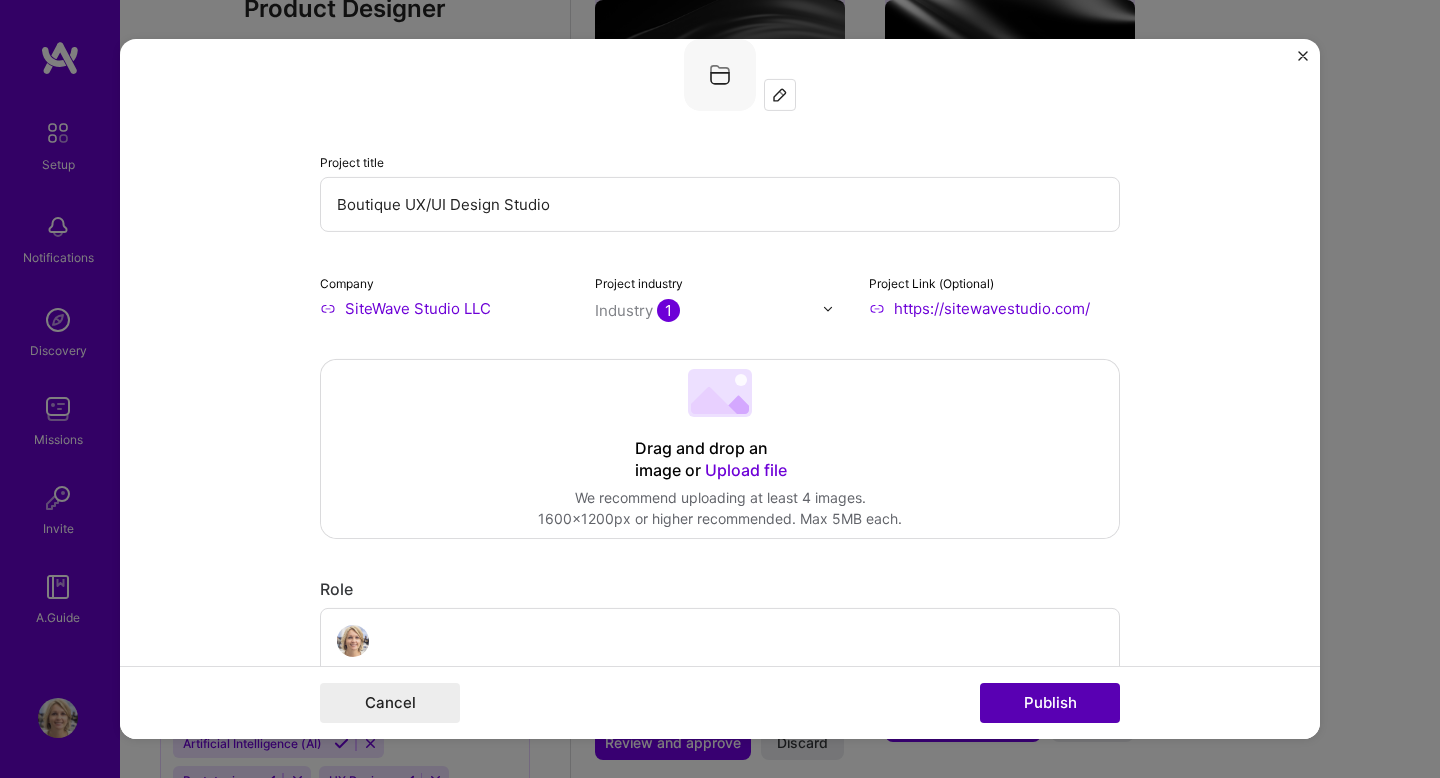 click on "Publish" at bounding box center (1050, 703) 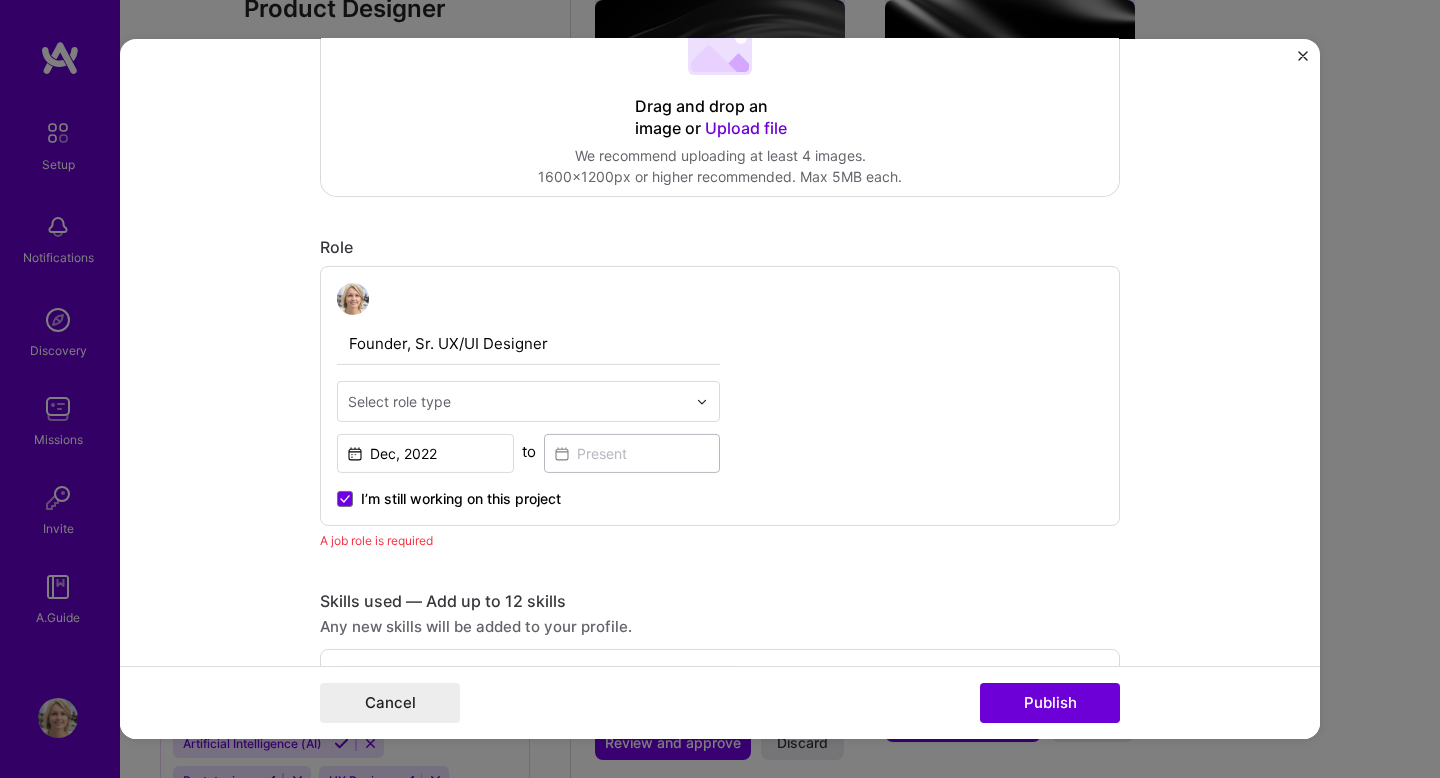 scroll, scrollTop: 672, scrollLeft: 0, axis: vertical 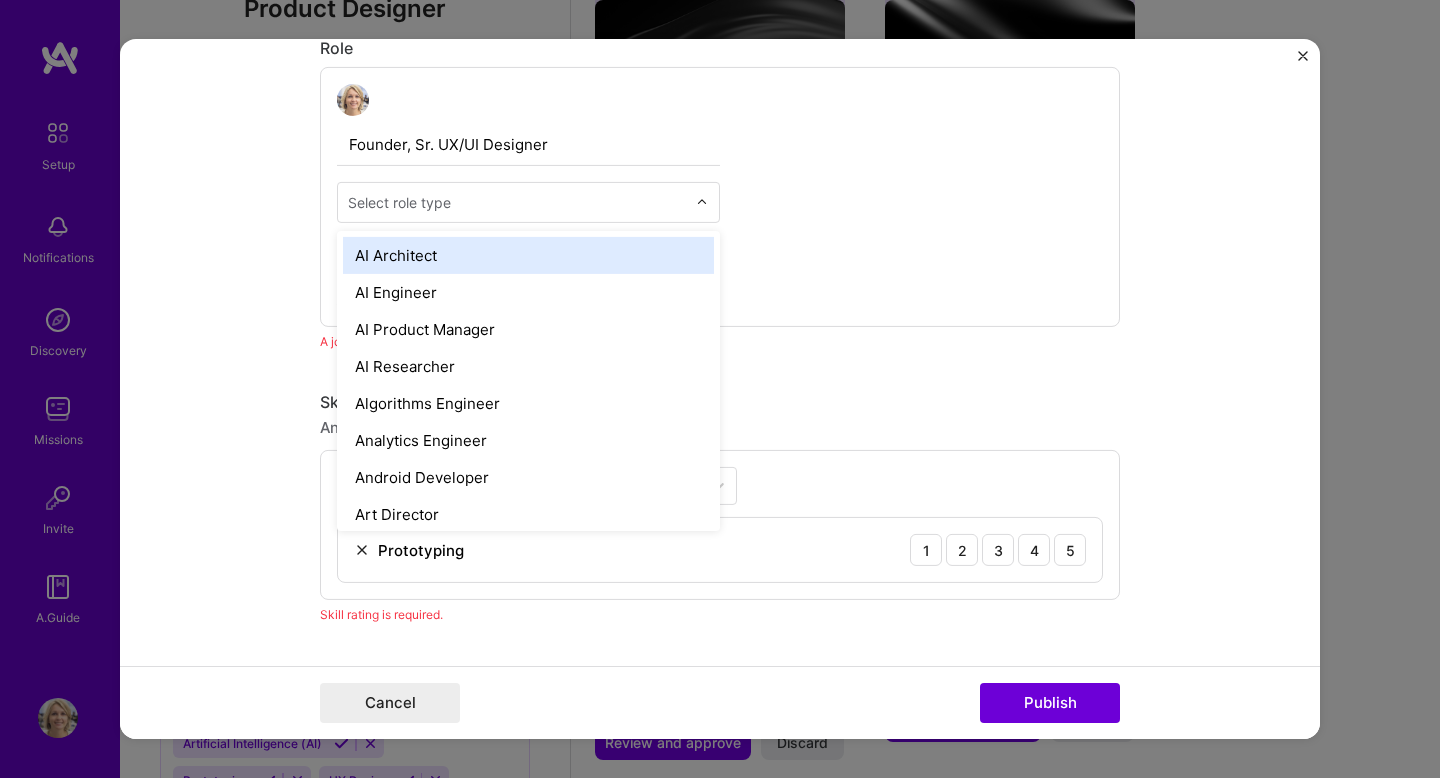 click at bounding box center [517, 202] 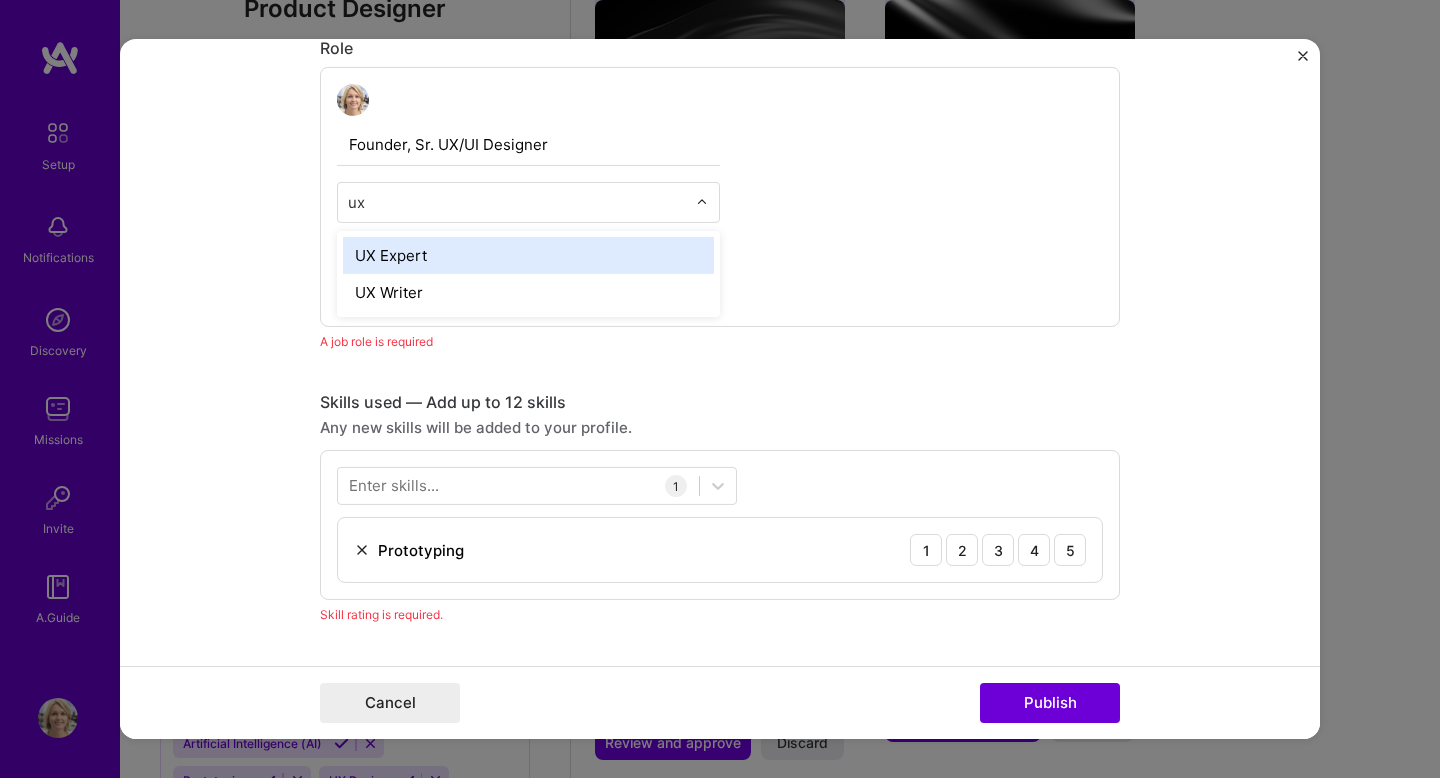 click on "ux" at bounding box center [517, 202] 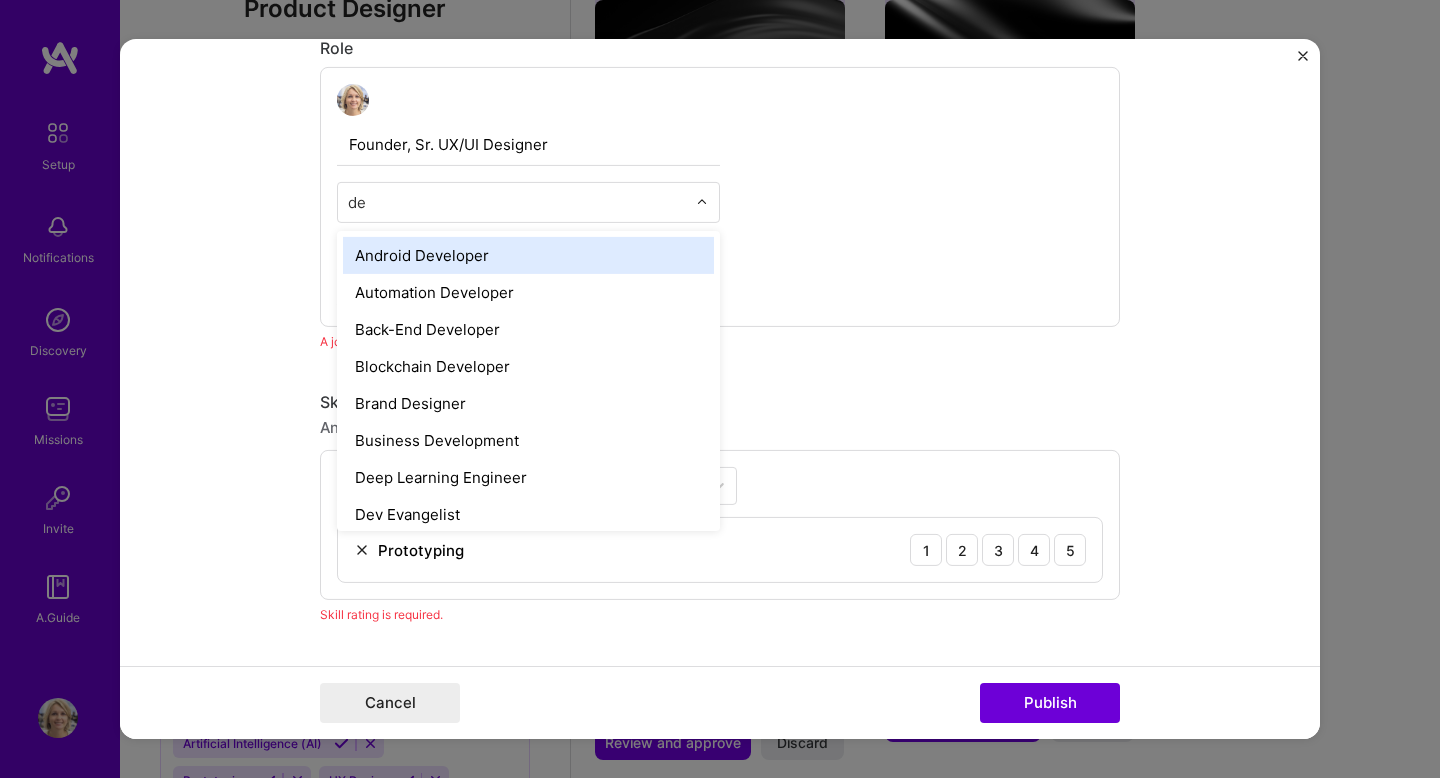 type on "des" 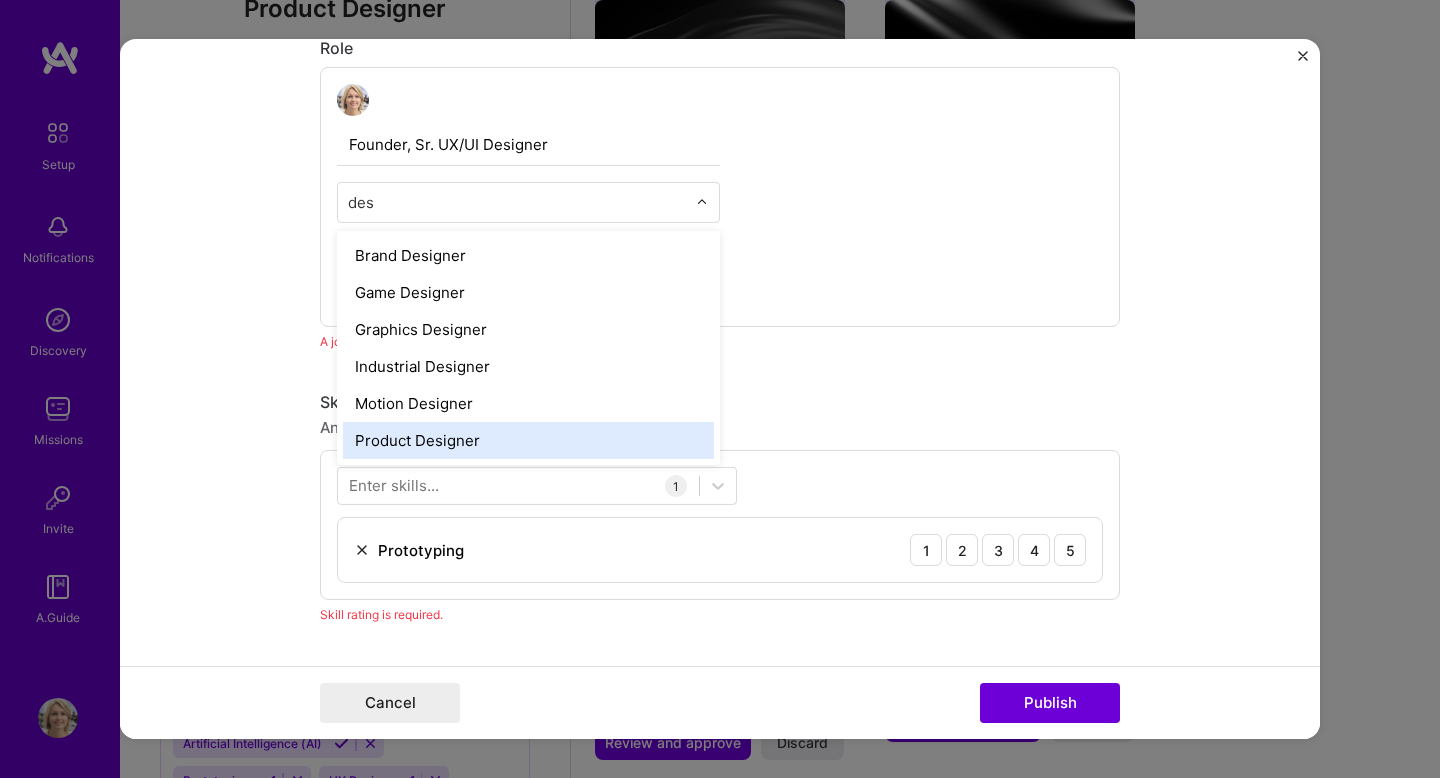 click on "Product Designer" at bounding box center [528, 440] 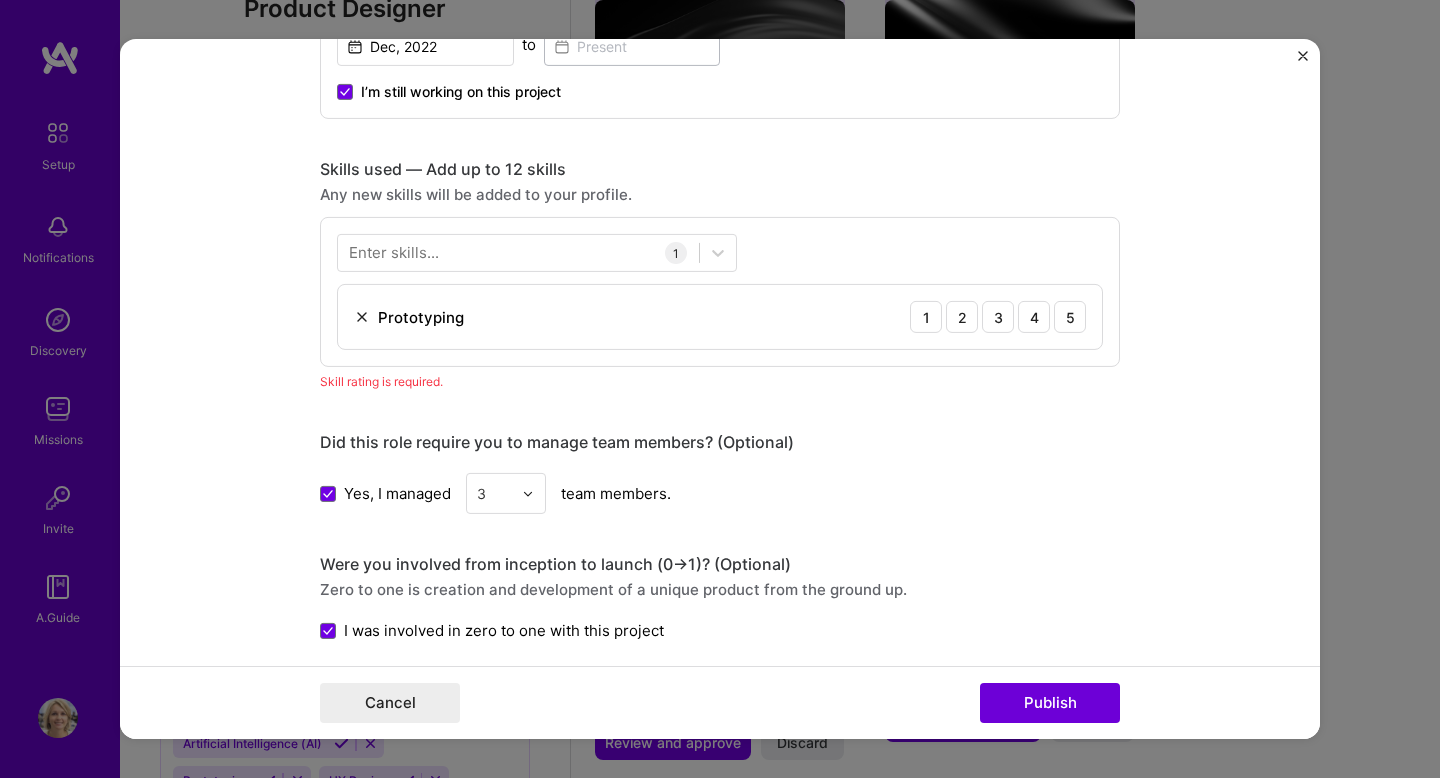 scroll, scrollTop: 889, scrollLeft: 0, axis: vertical 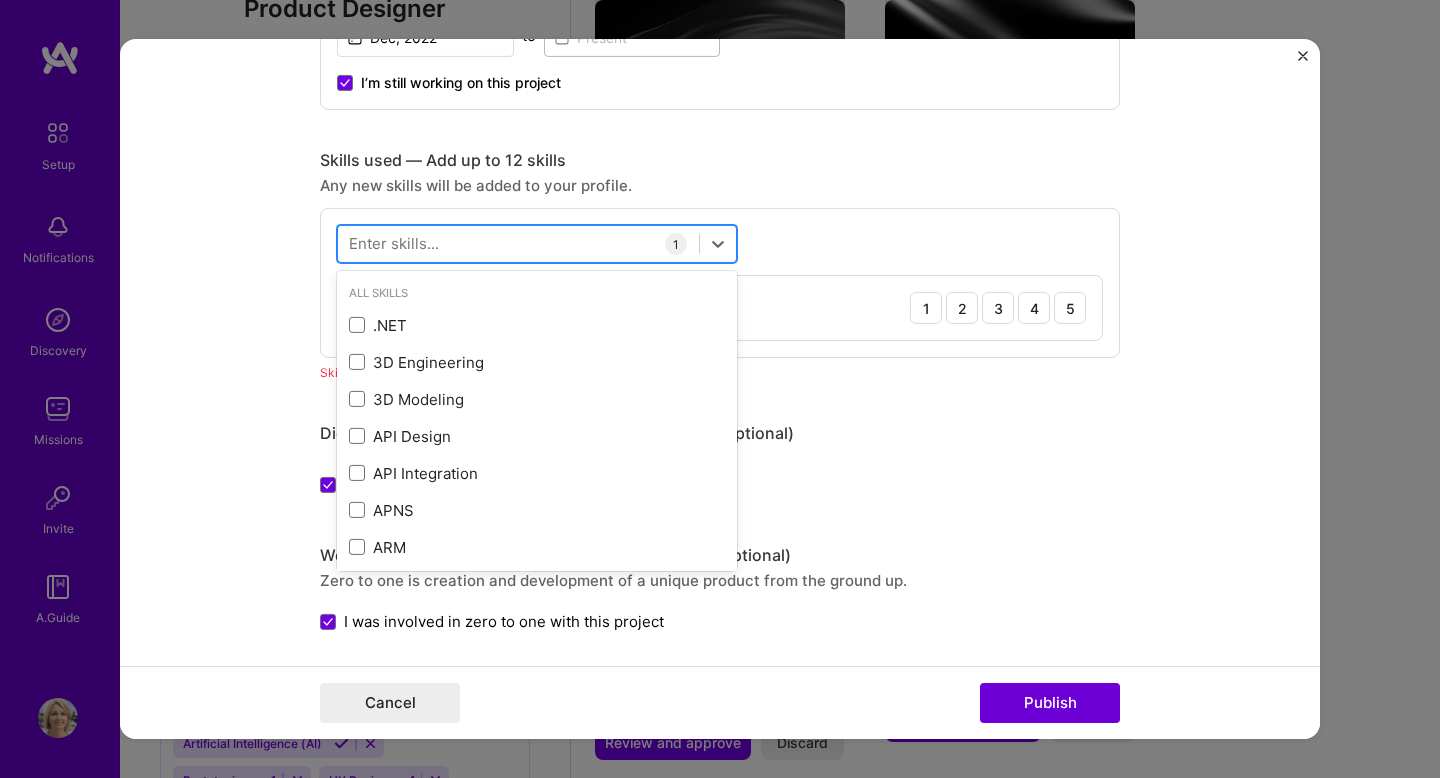 click at bounding box center (518, 243) 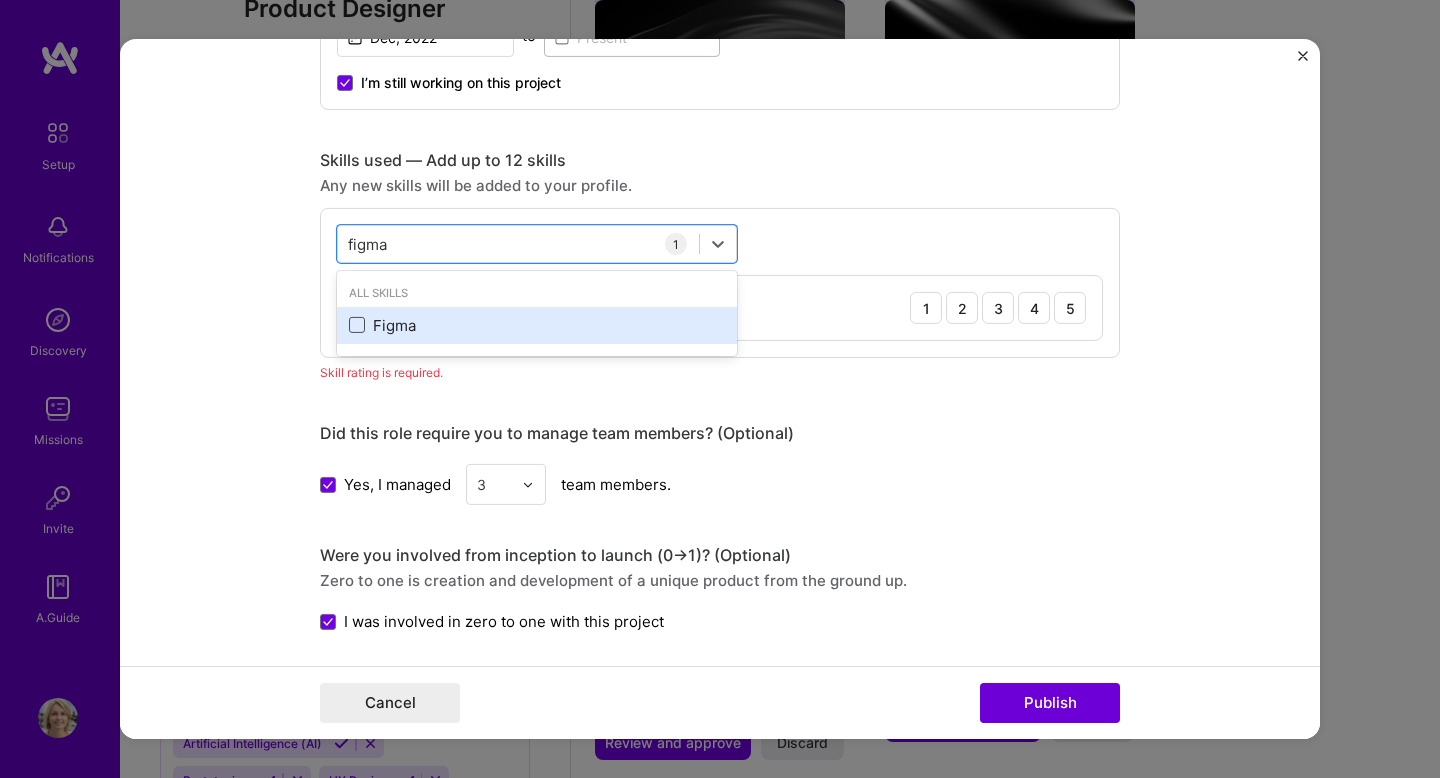 click at bounding box center (357, 325) 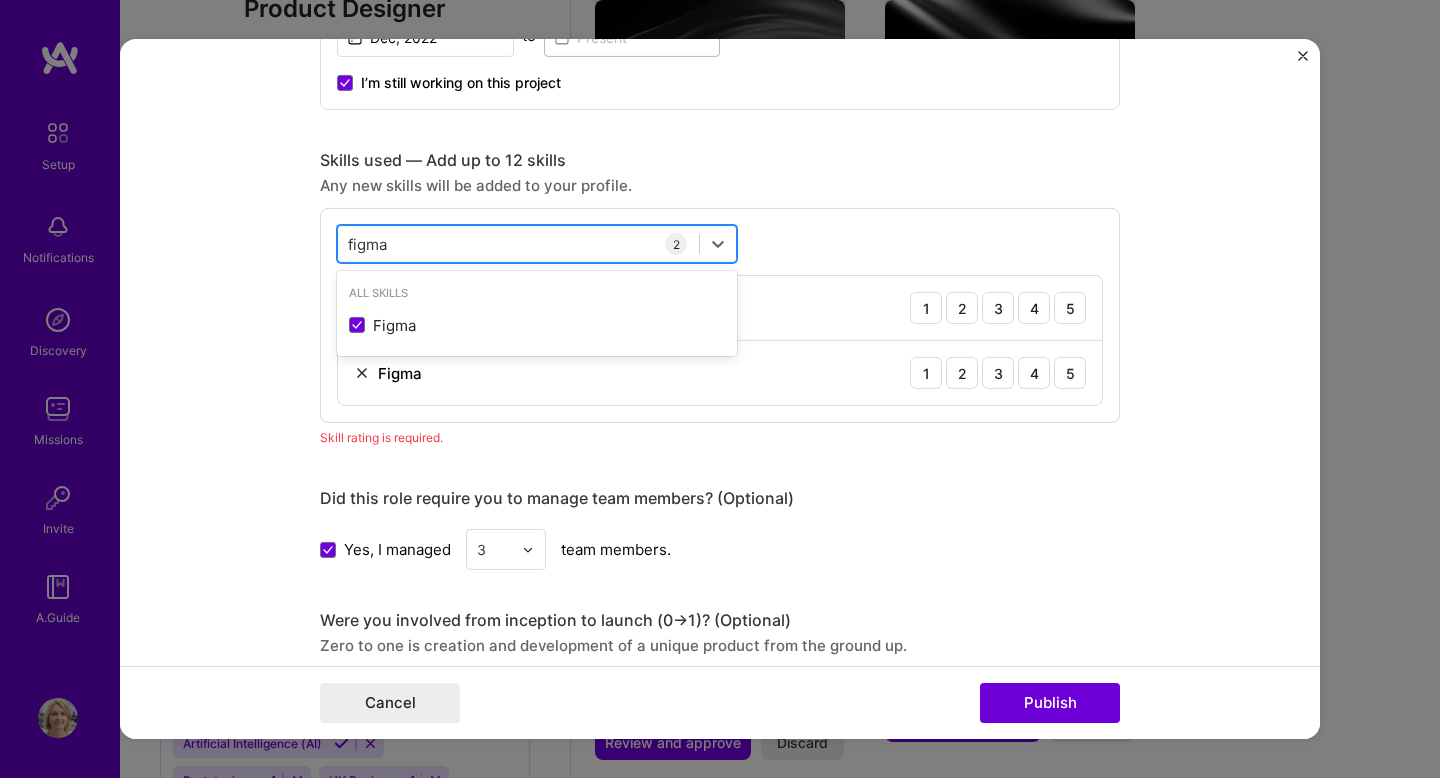 click on "figma figma" at bounding box center (518, 243) 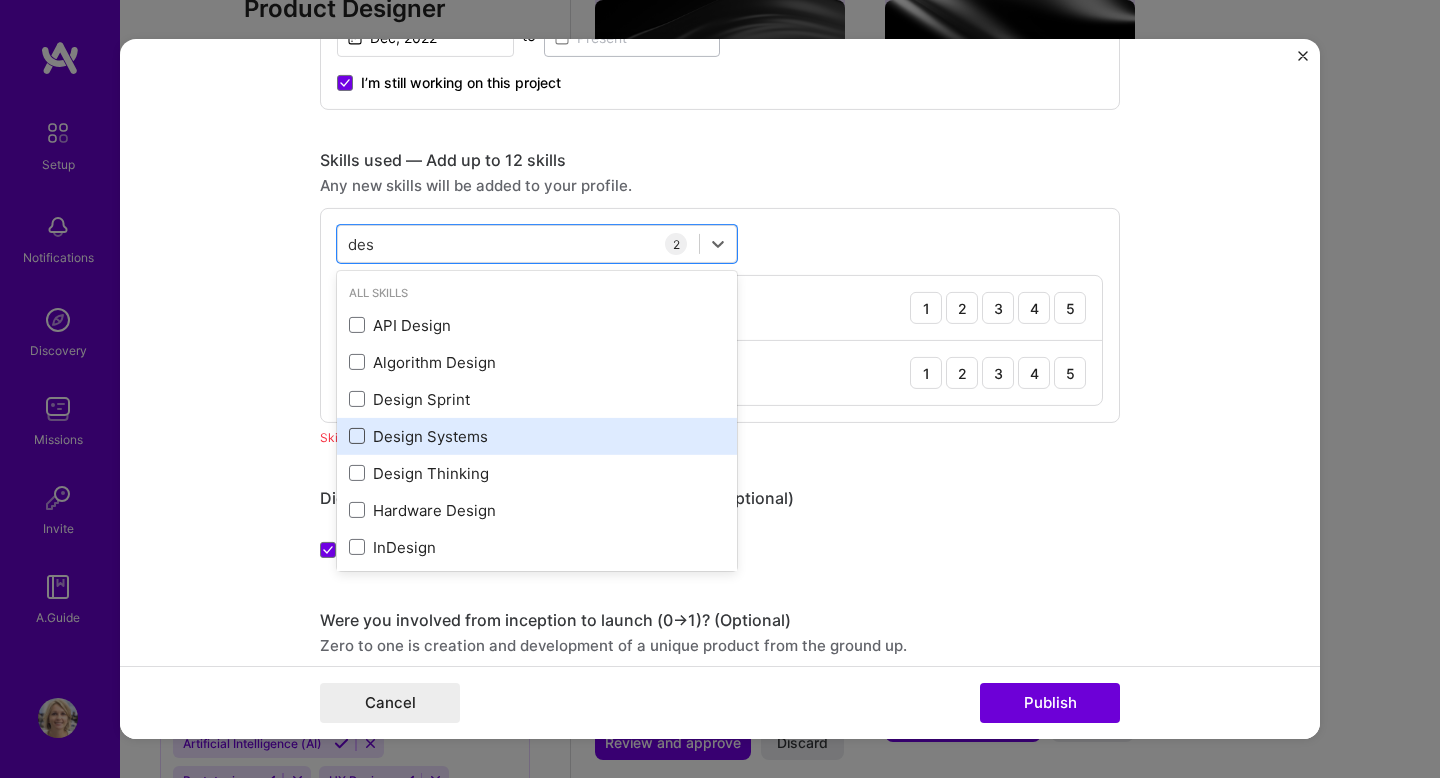 click at bounding box center (357, 436) 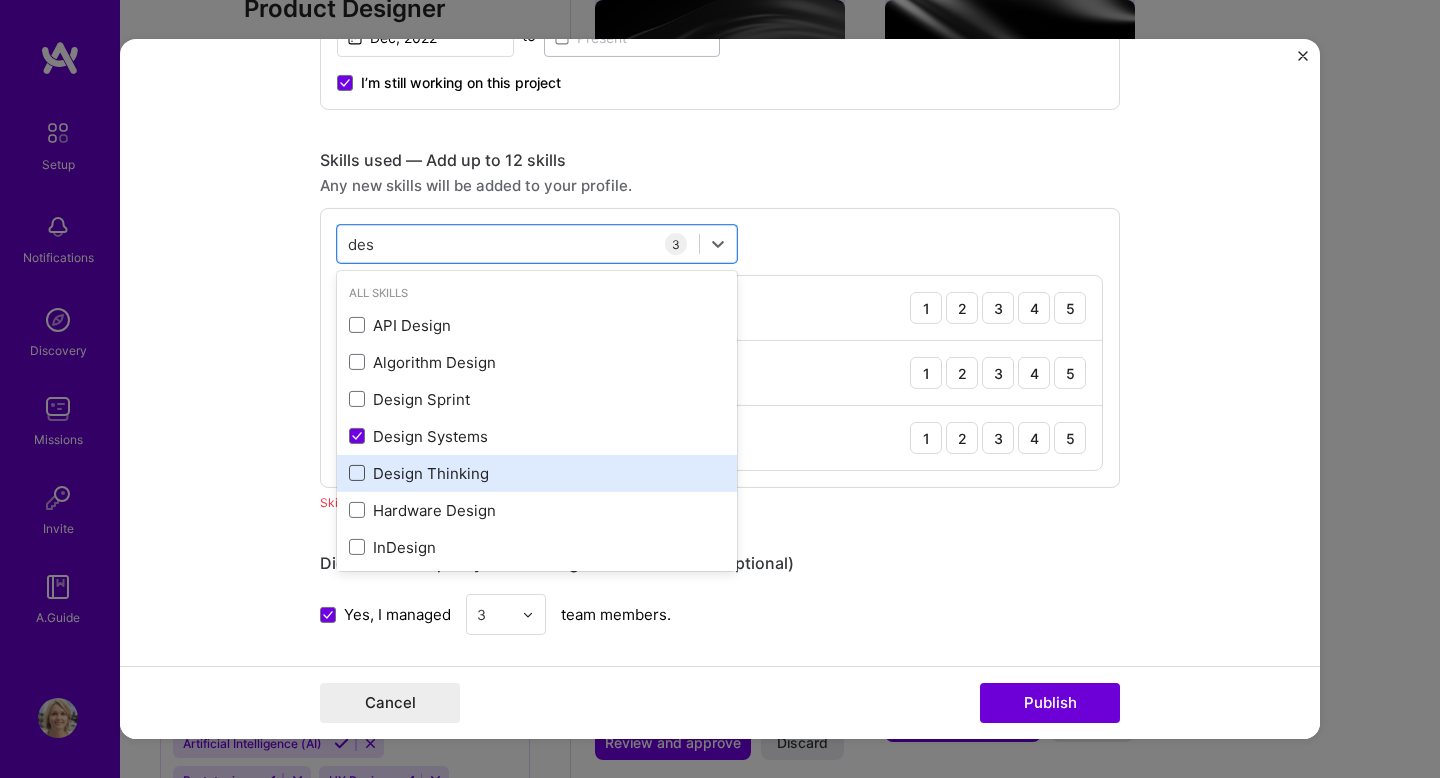 click at bounding box center [357, 473] 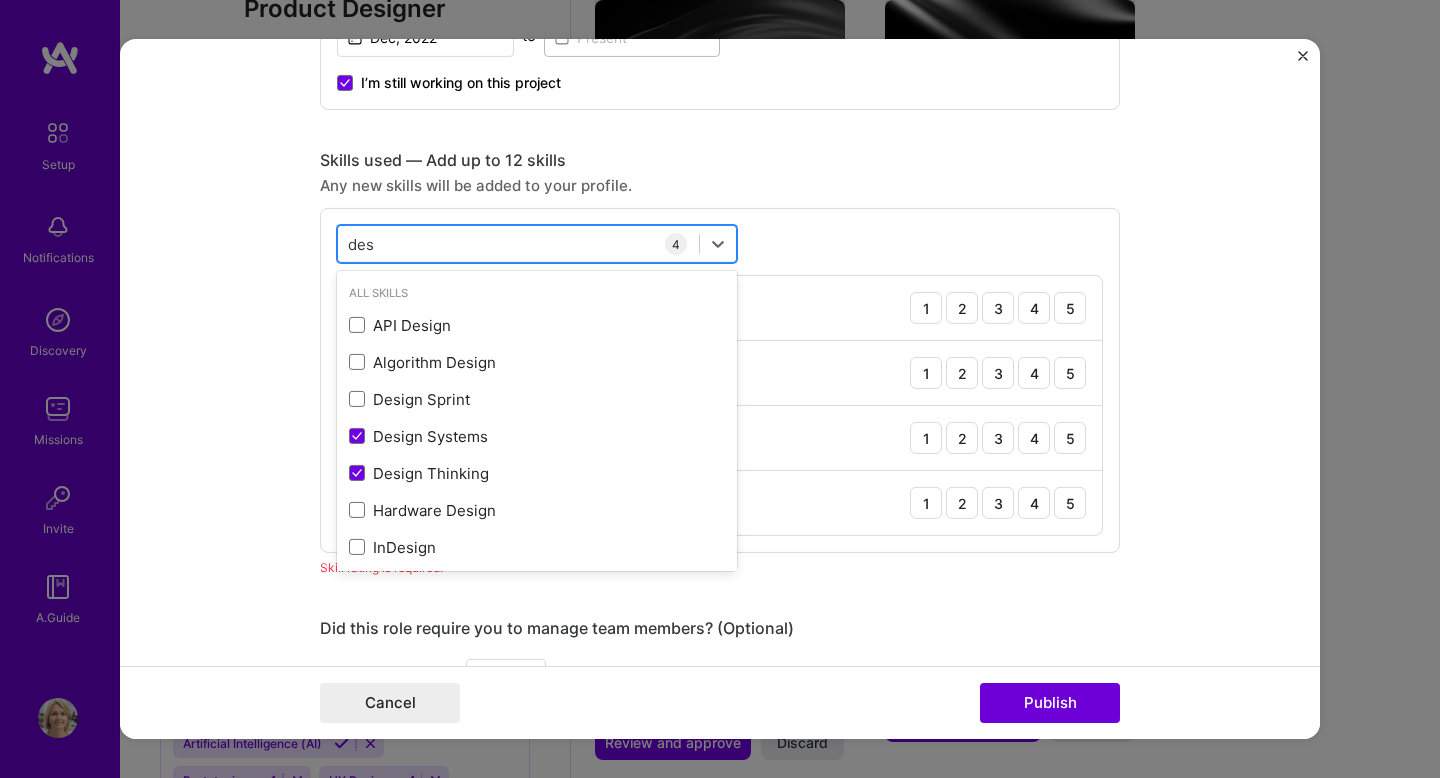 click on "des des" at bounding box center [518, 243] 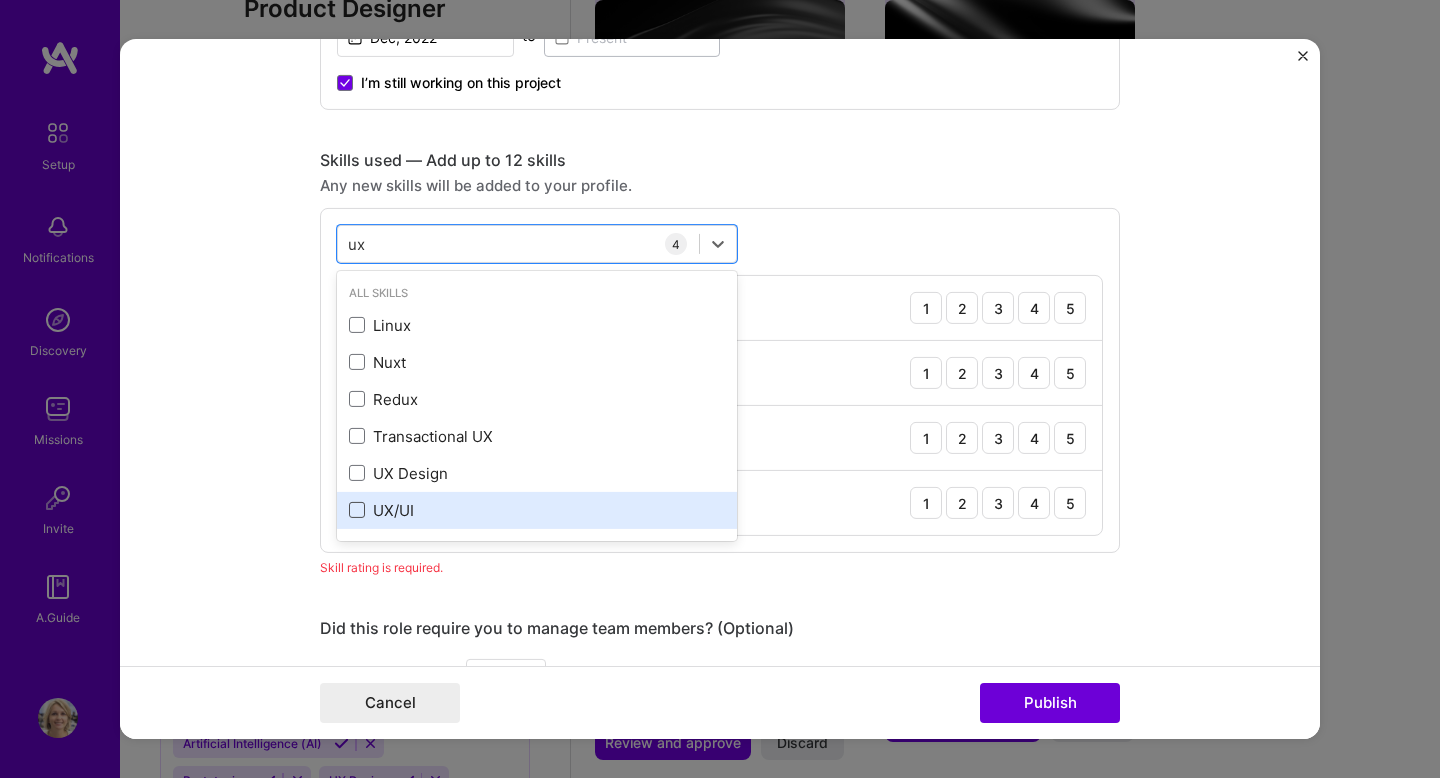 click at bounding box center (357, 510) 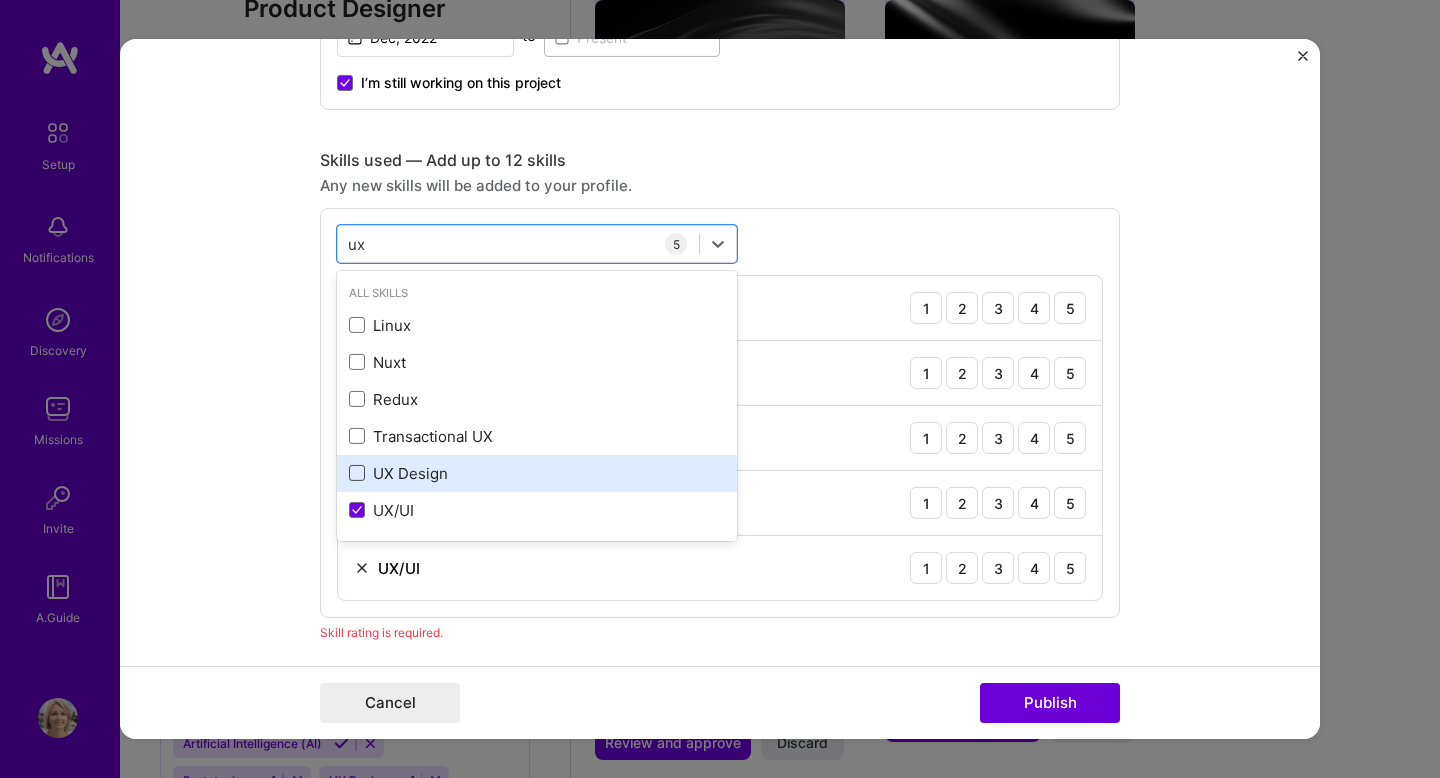 click at bounding box center [357, 473] 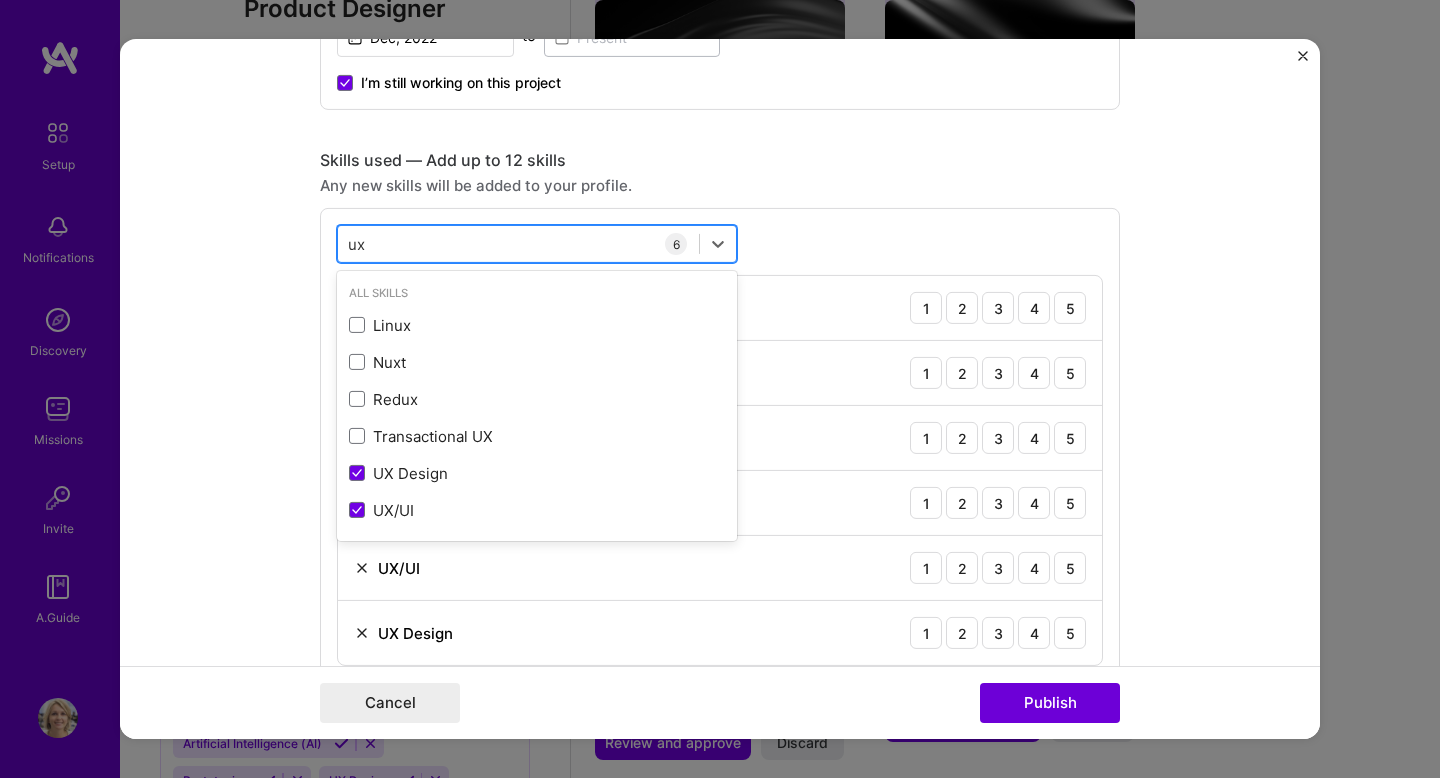click on "ux ux" at bounding box center (518, 243) 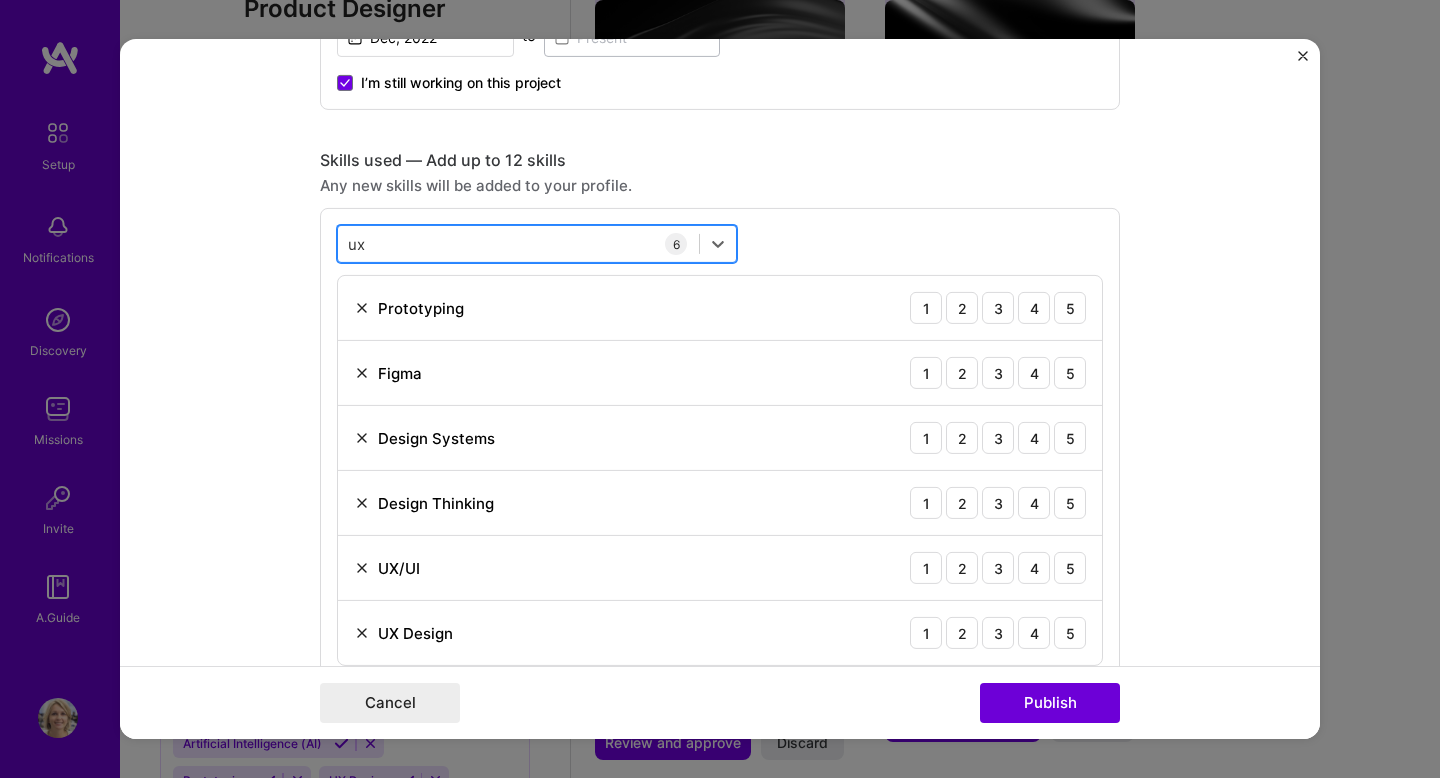 click on "ux ux" at bounding box center [518, 243] 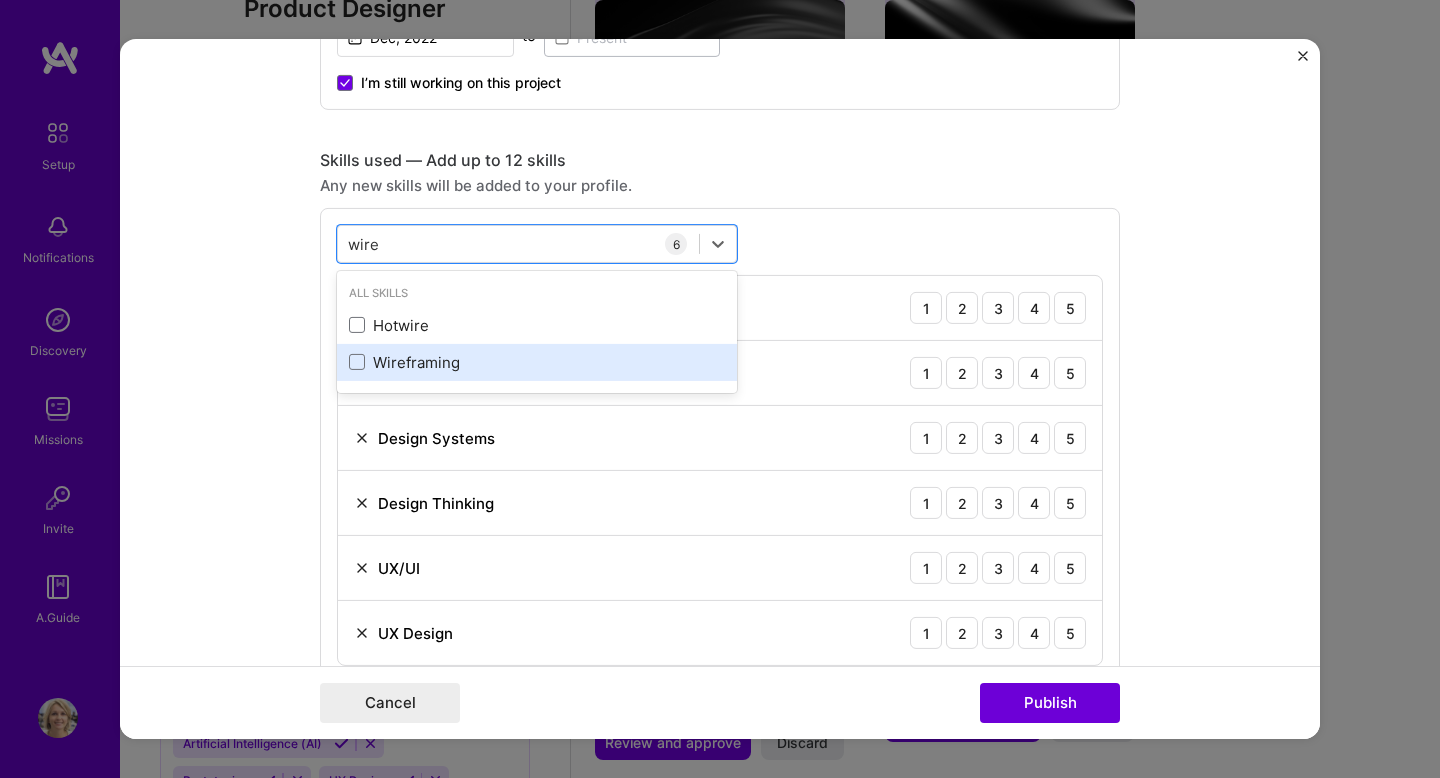 click on "Wireframing" at bounding box center (537, 362) 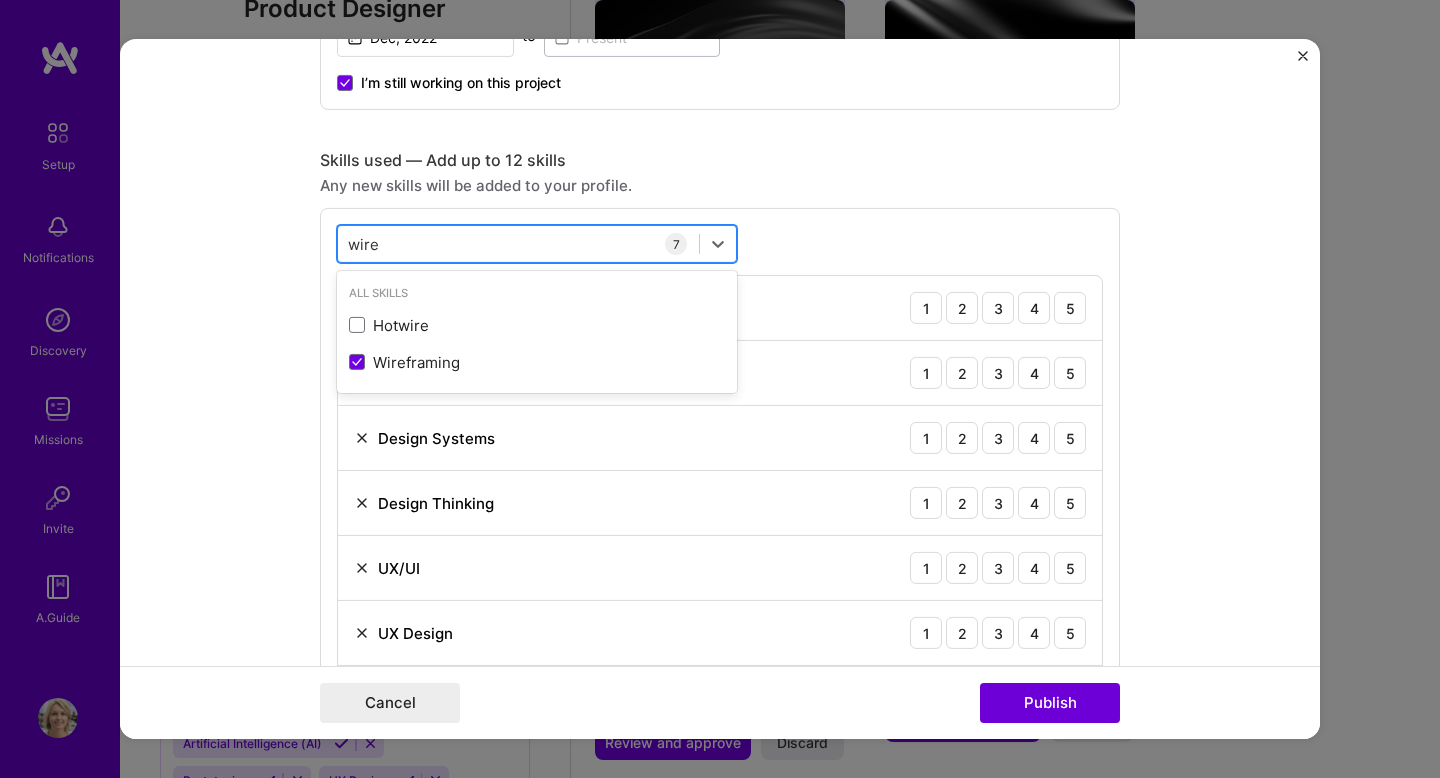 click on "wire wire" at bounding box center [518, 243] 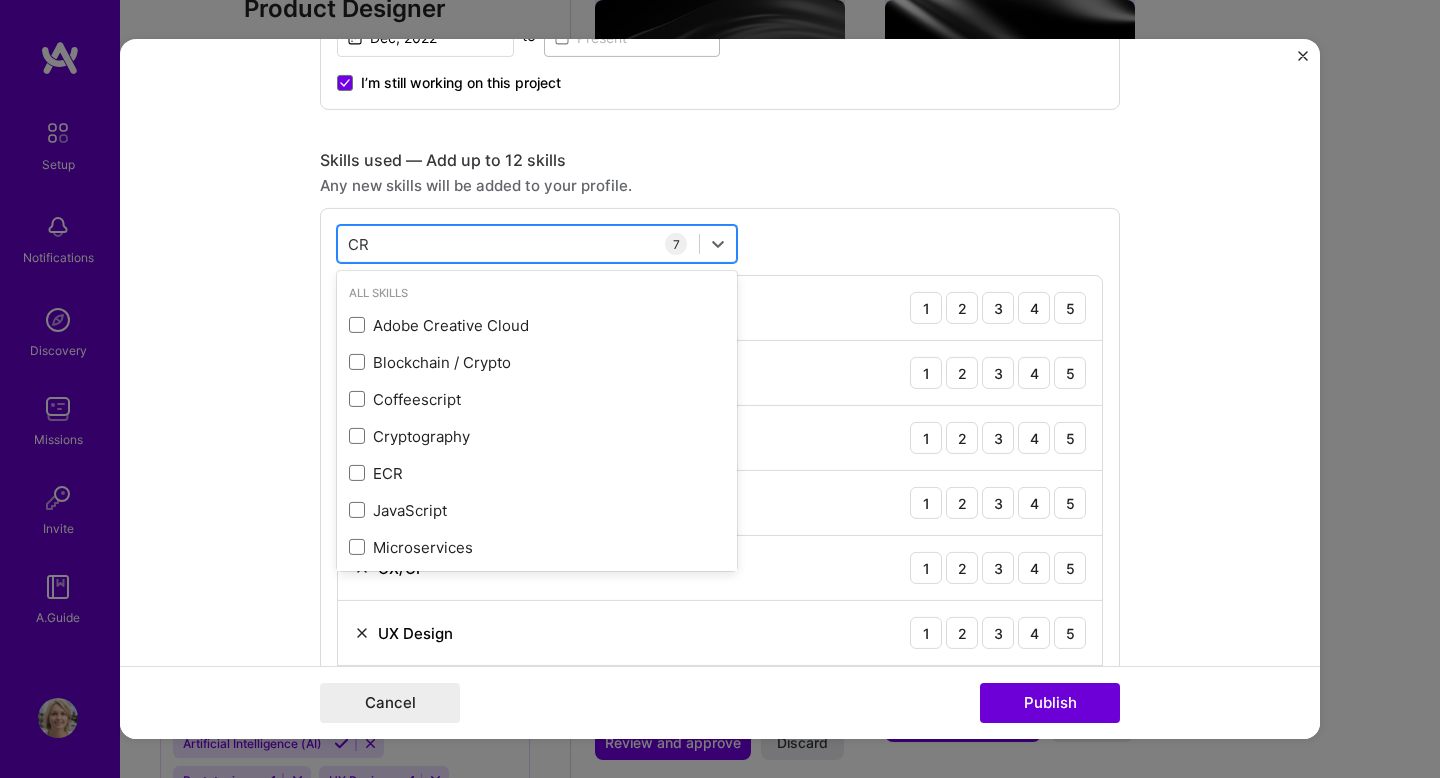 type on "CRM" 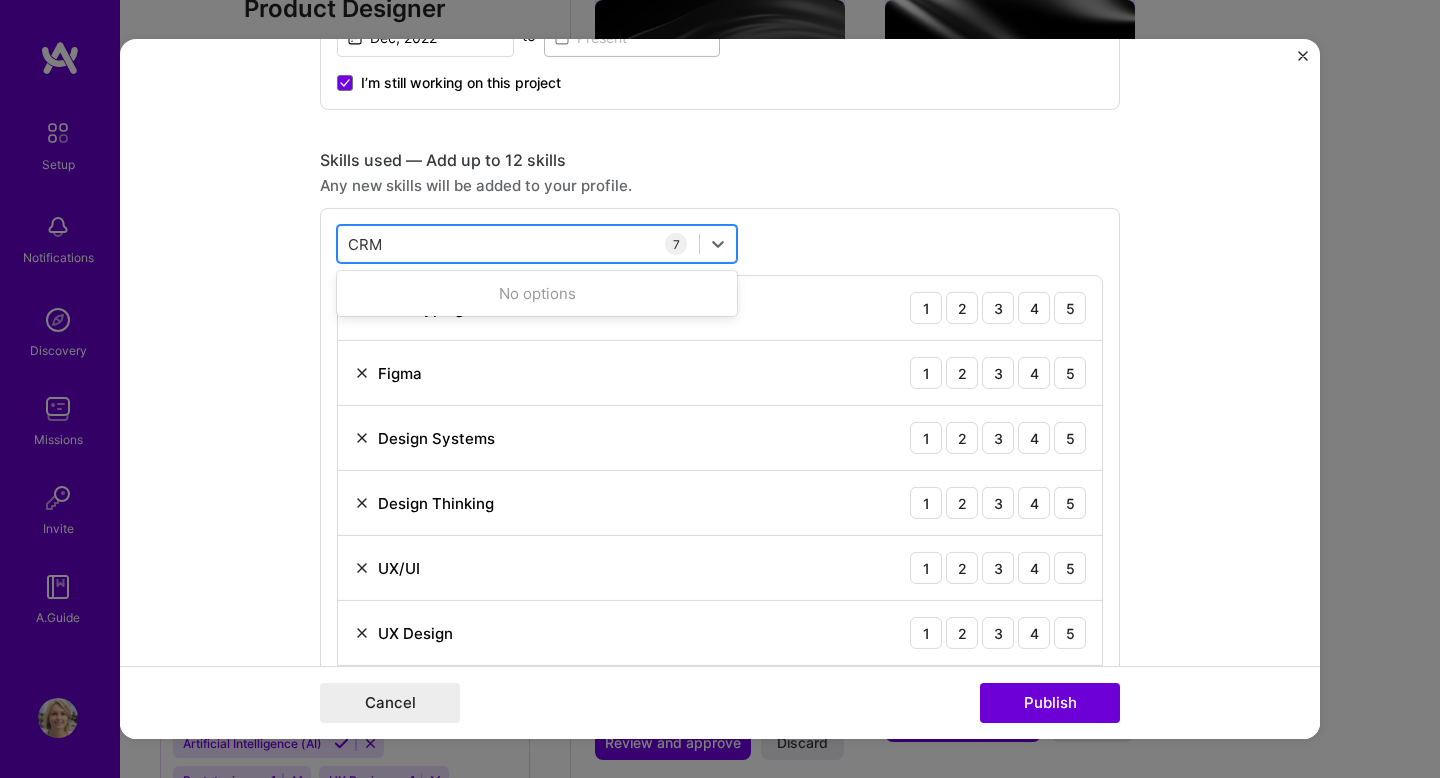 type 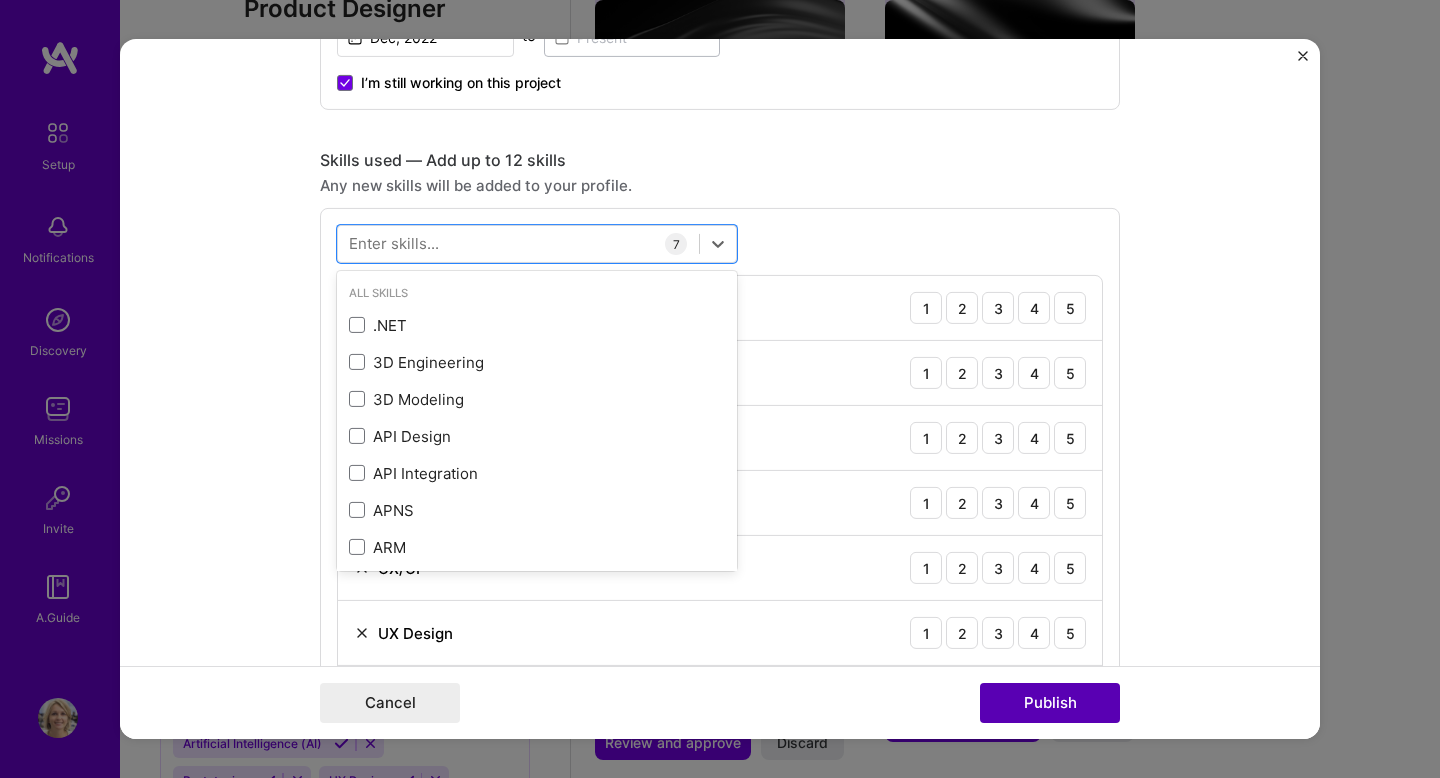 click on "Publish" at bounding box center (1050, 703) 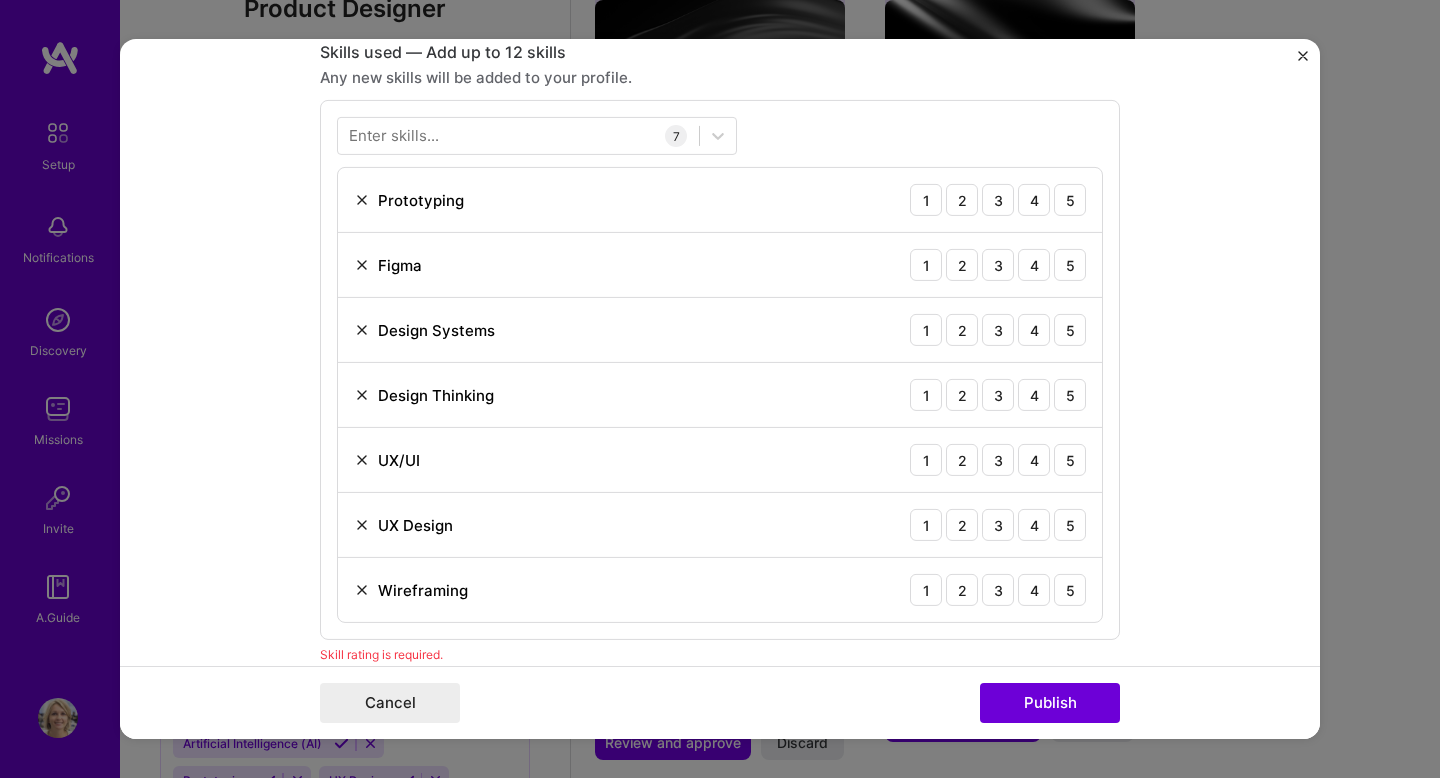 scroll, scrollTop: 1001, scrollLeft: 0, axis: vertical 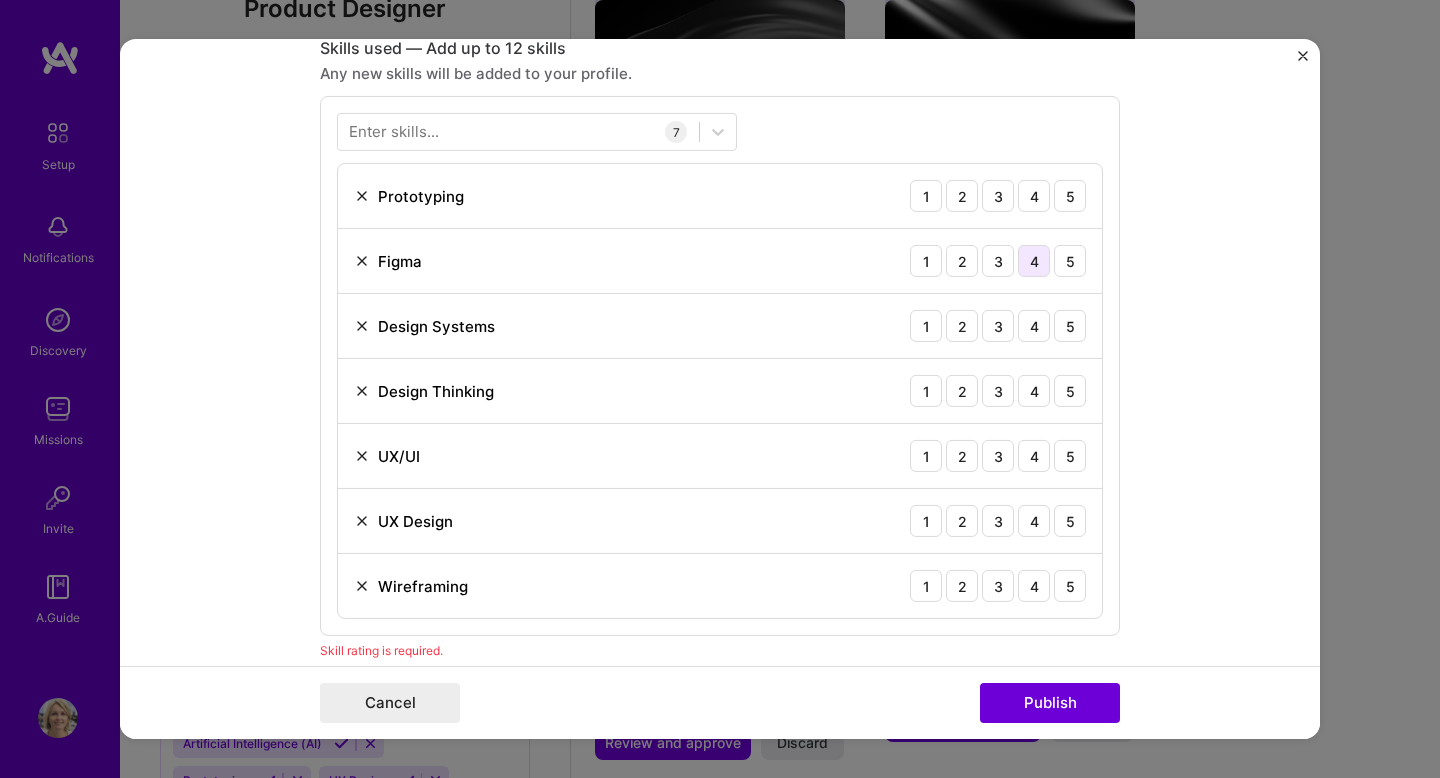 click on "4" at bounding box center [1034, 261] 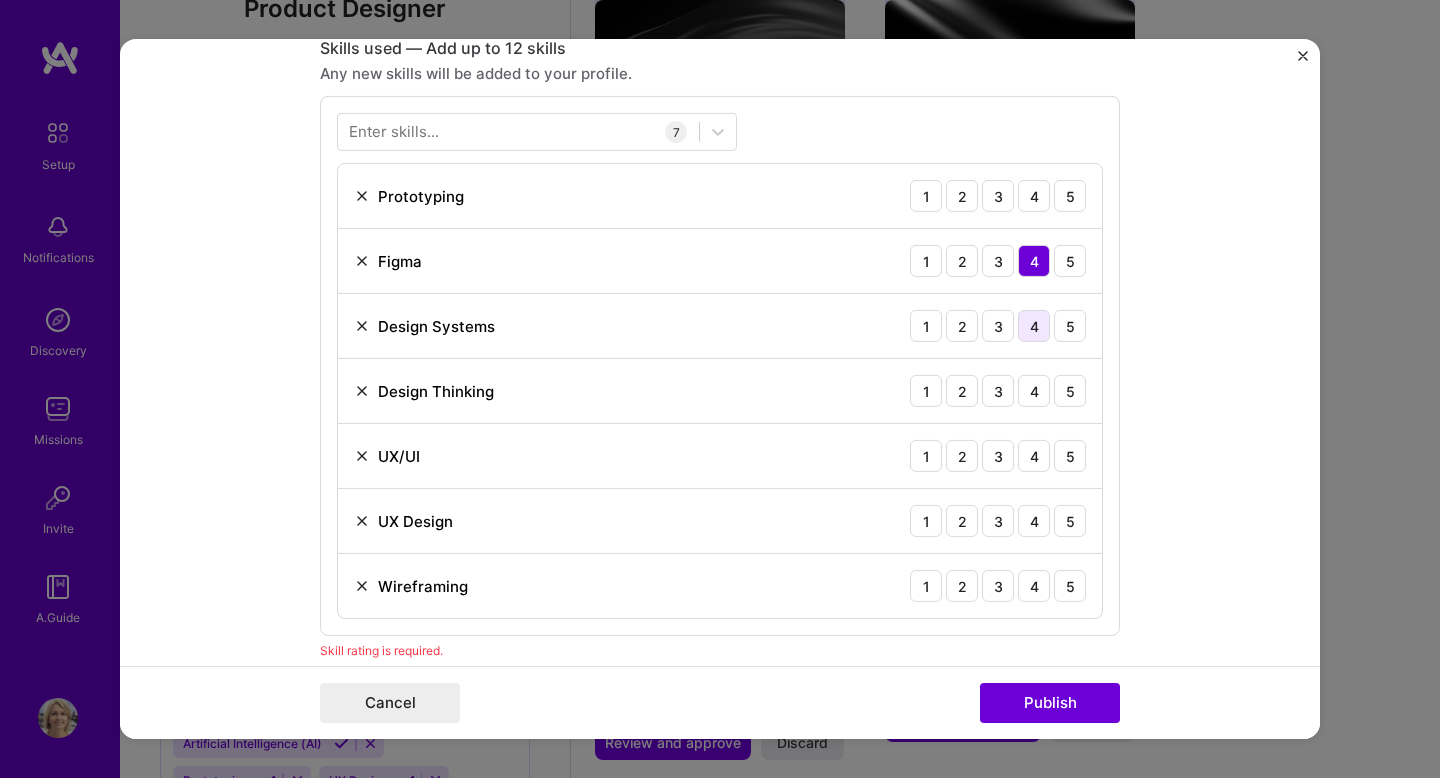 click on "4" at bounding box center [1034, 326] 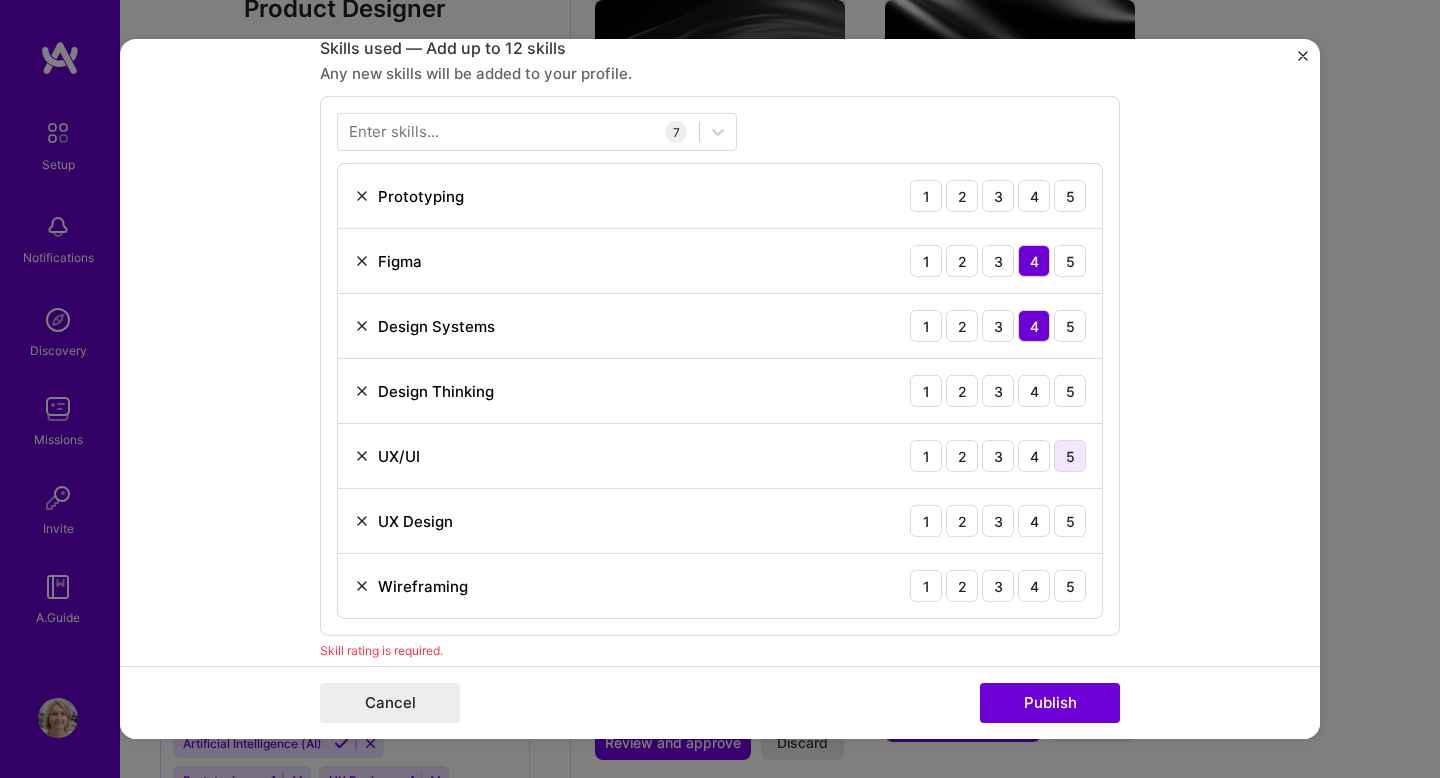 click on "5" at bounding box center [1070, 456] 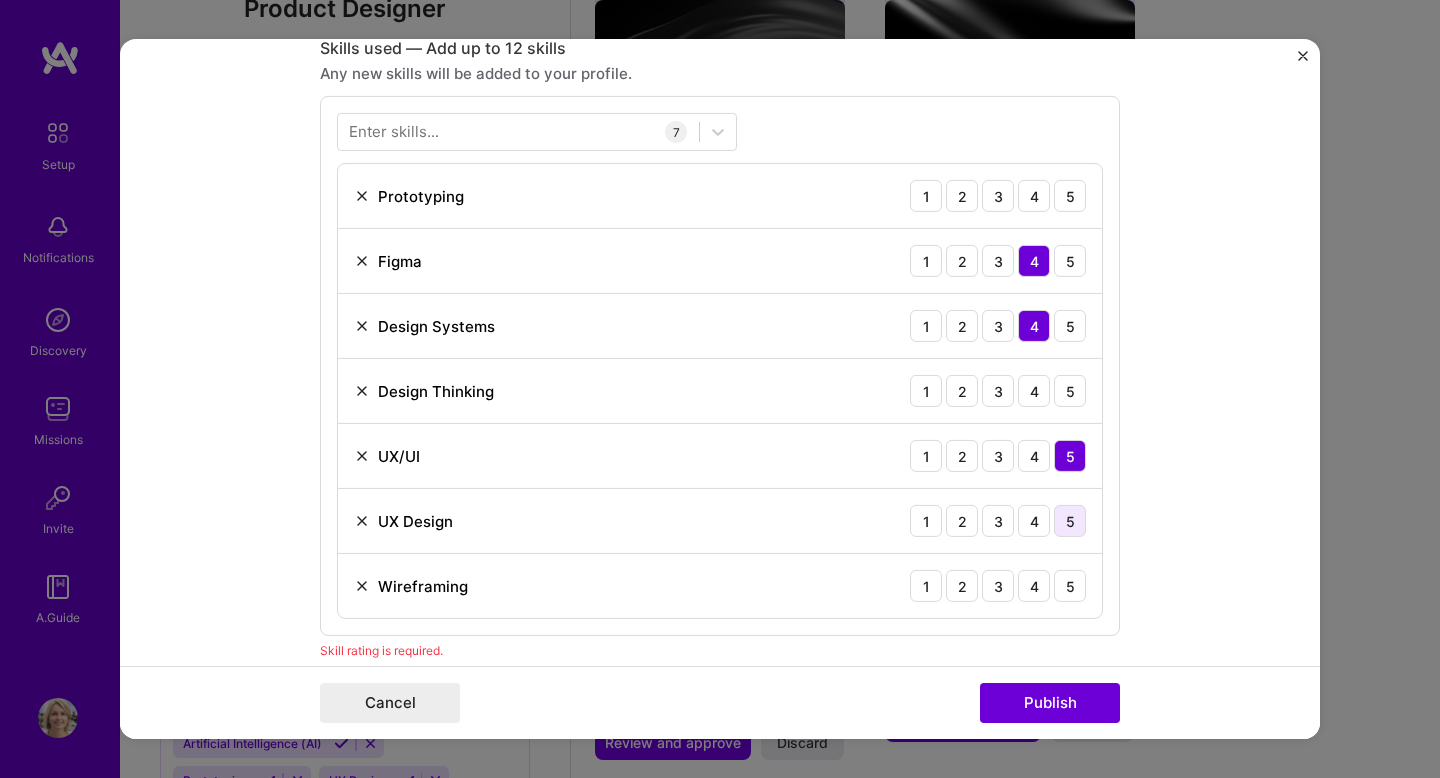 click on "5" at bounding box center [1070, 521] 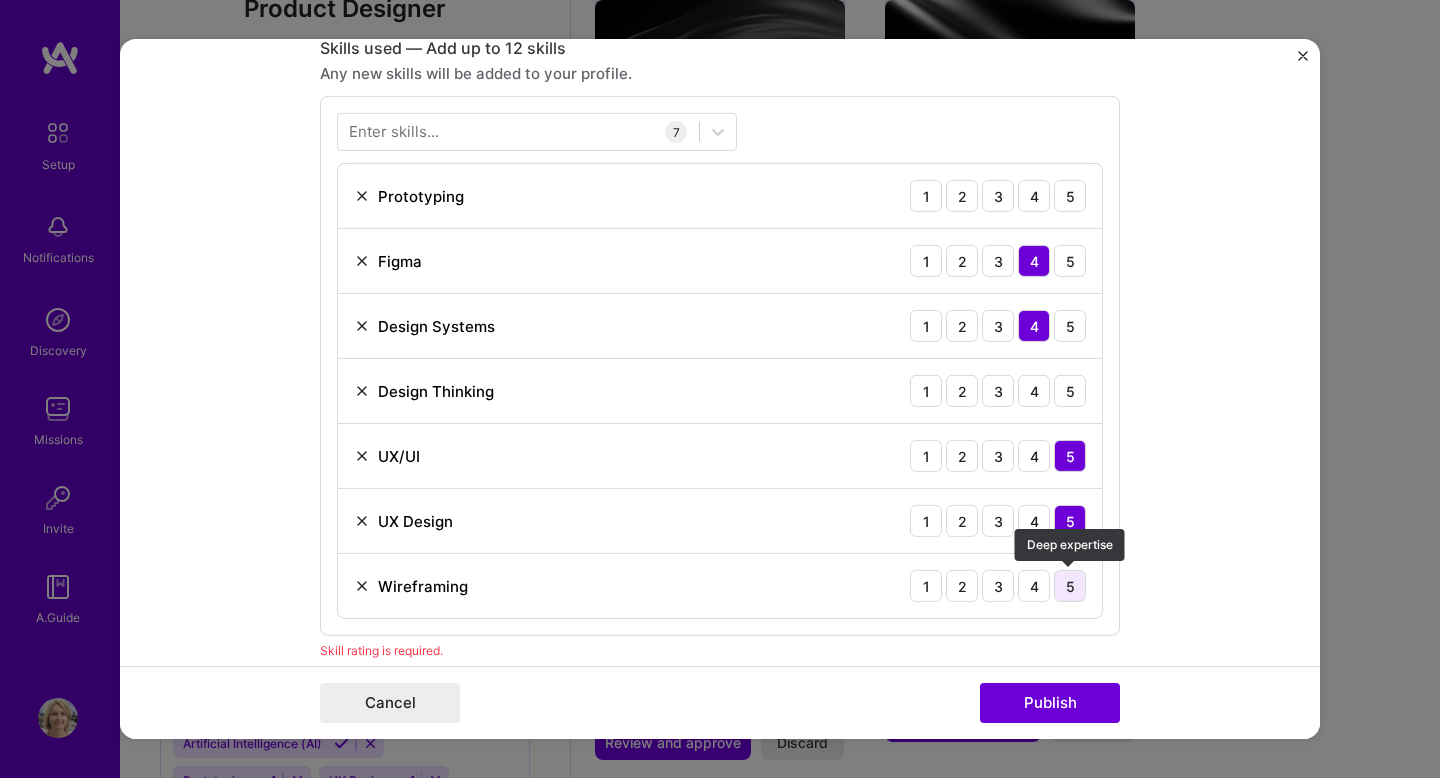 click on "5" at bounding box center (1070, 586) 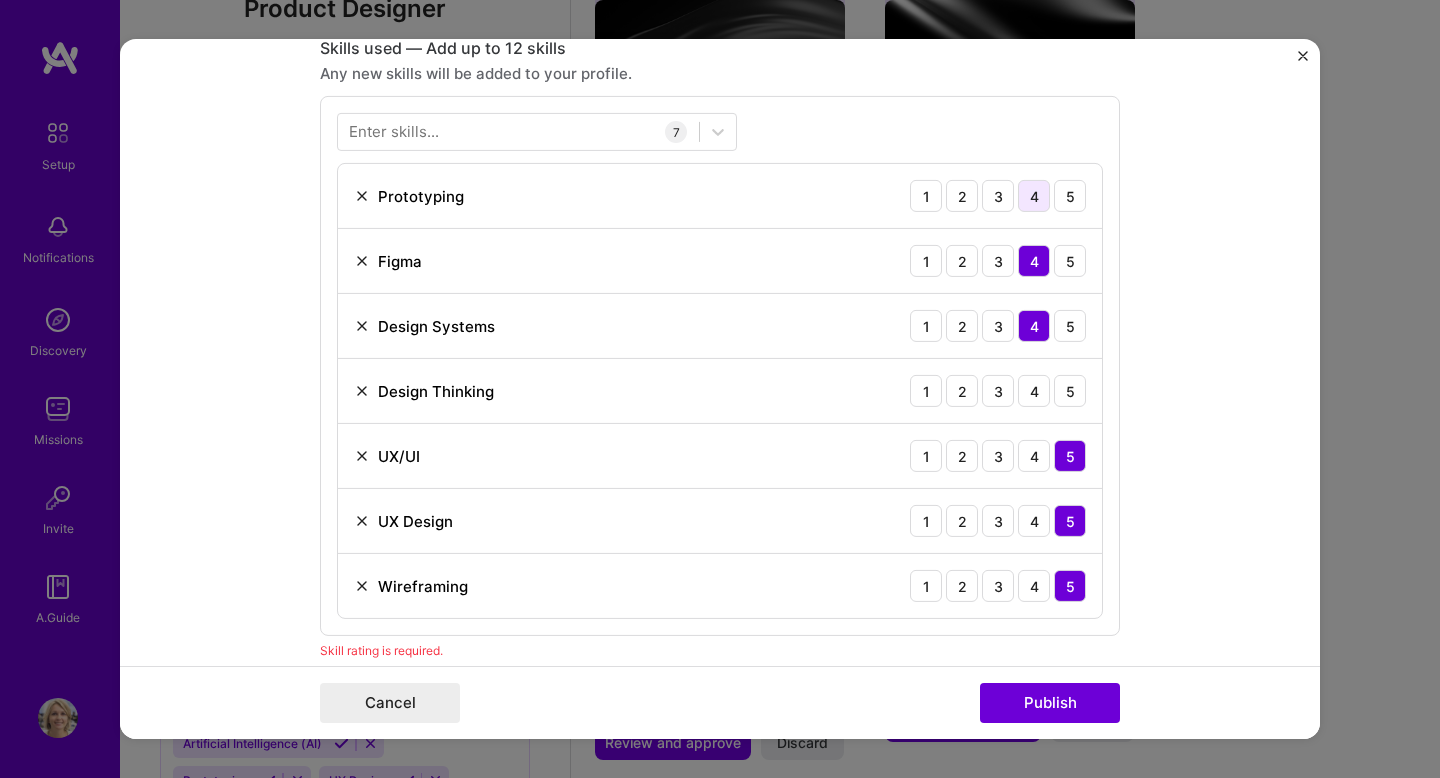 click on "4" at bounding box center [1034, 196] 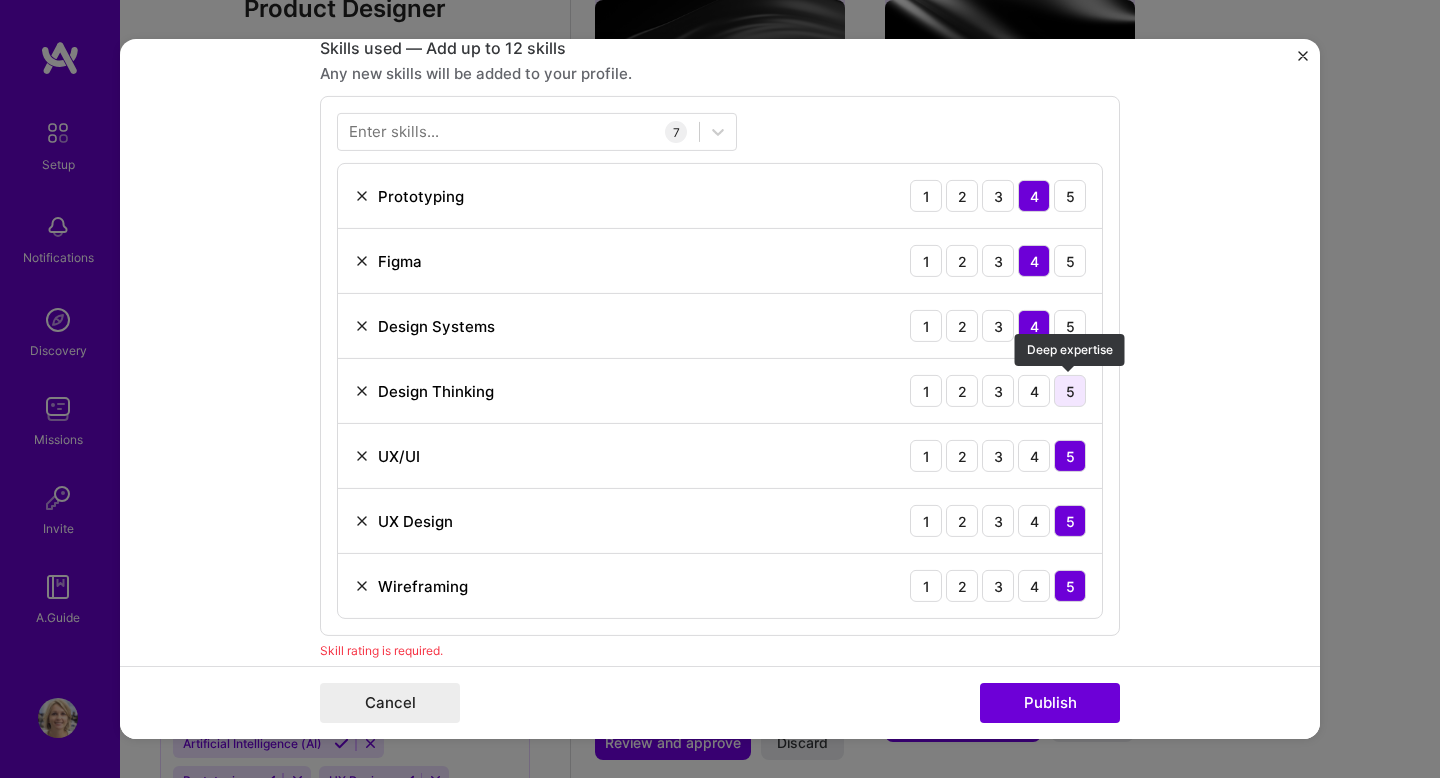 click on "5" at bounding box center (1070, 391) 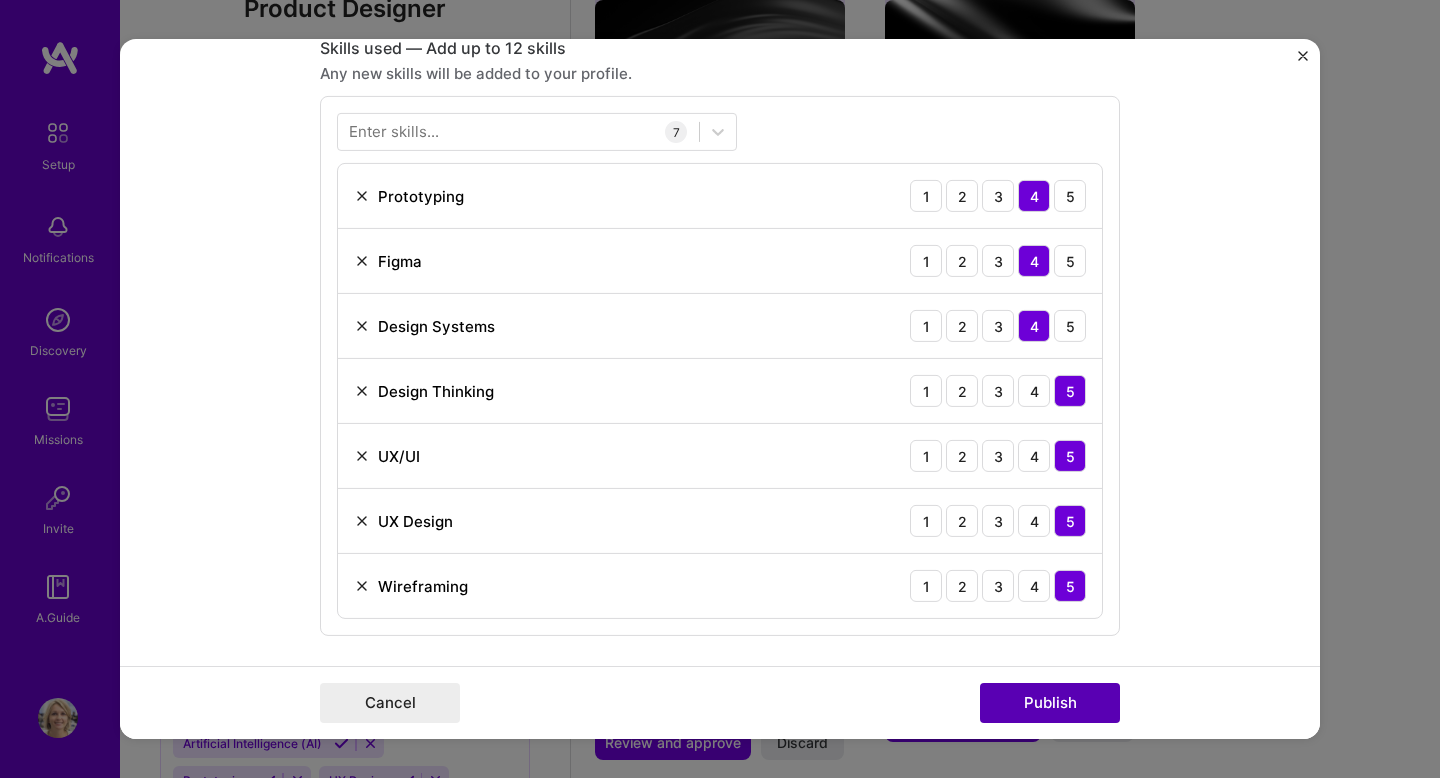 click on "Publish" at bounding box center [1050, 703] 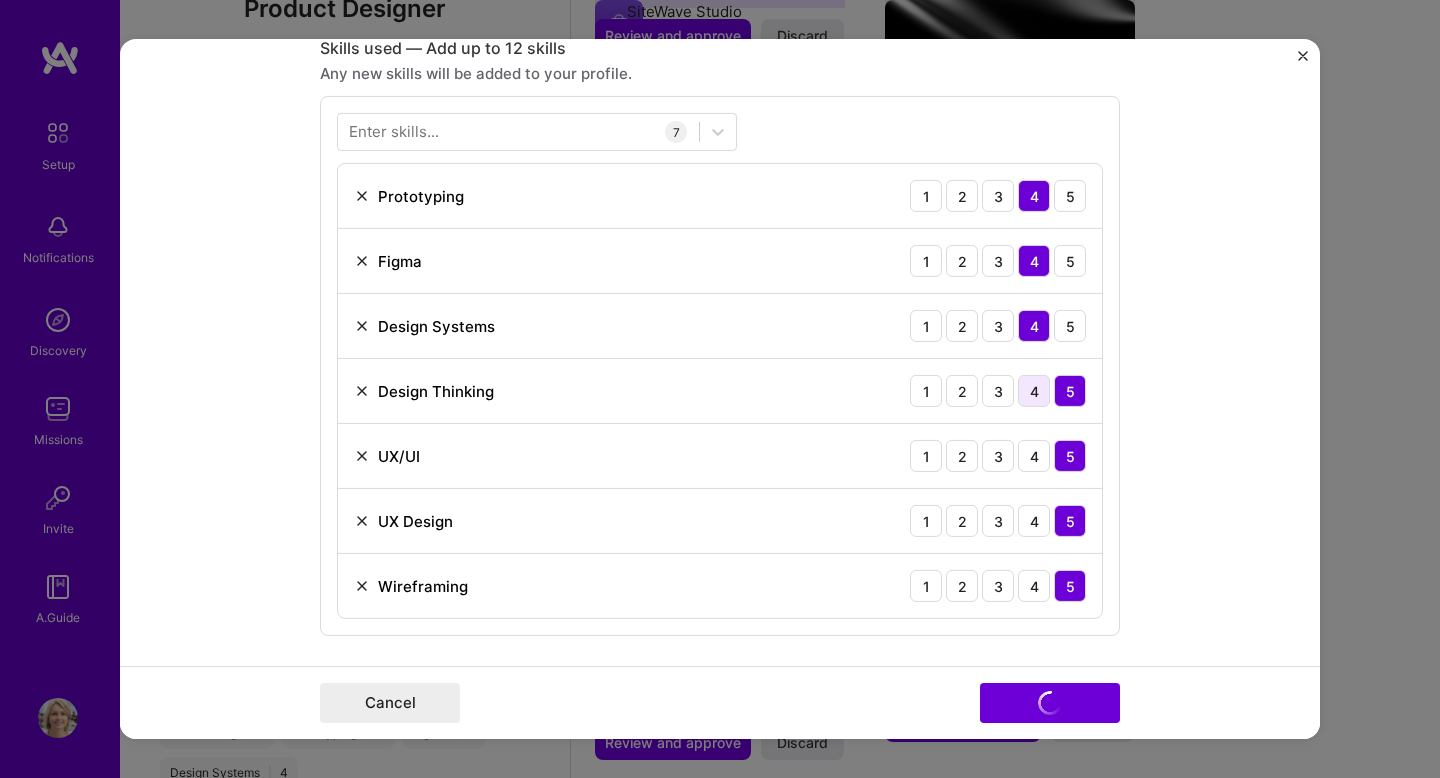 type 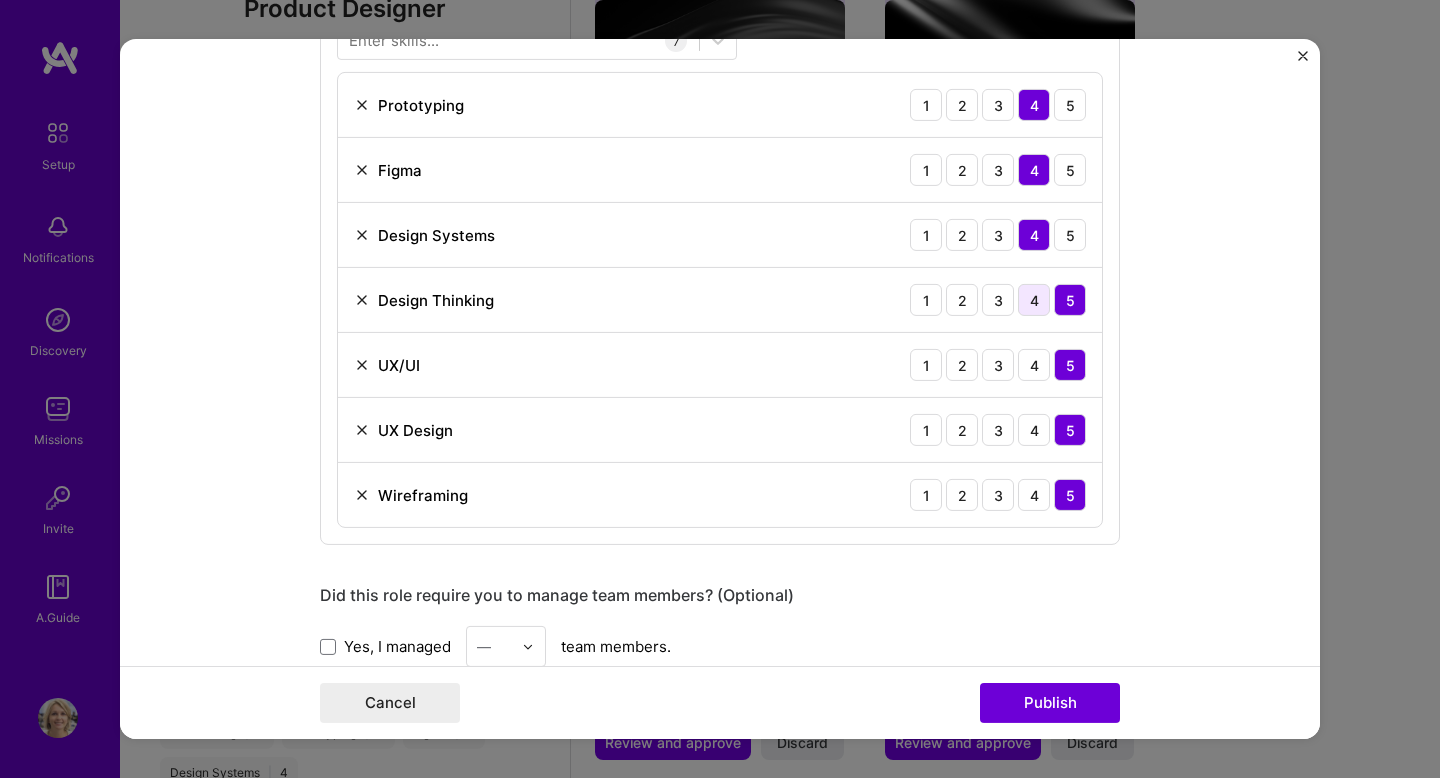 scroll, scrollTop: 910, scrollLeft: 0, axis: vertical 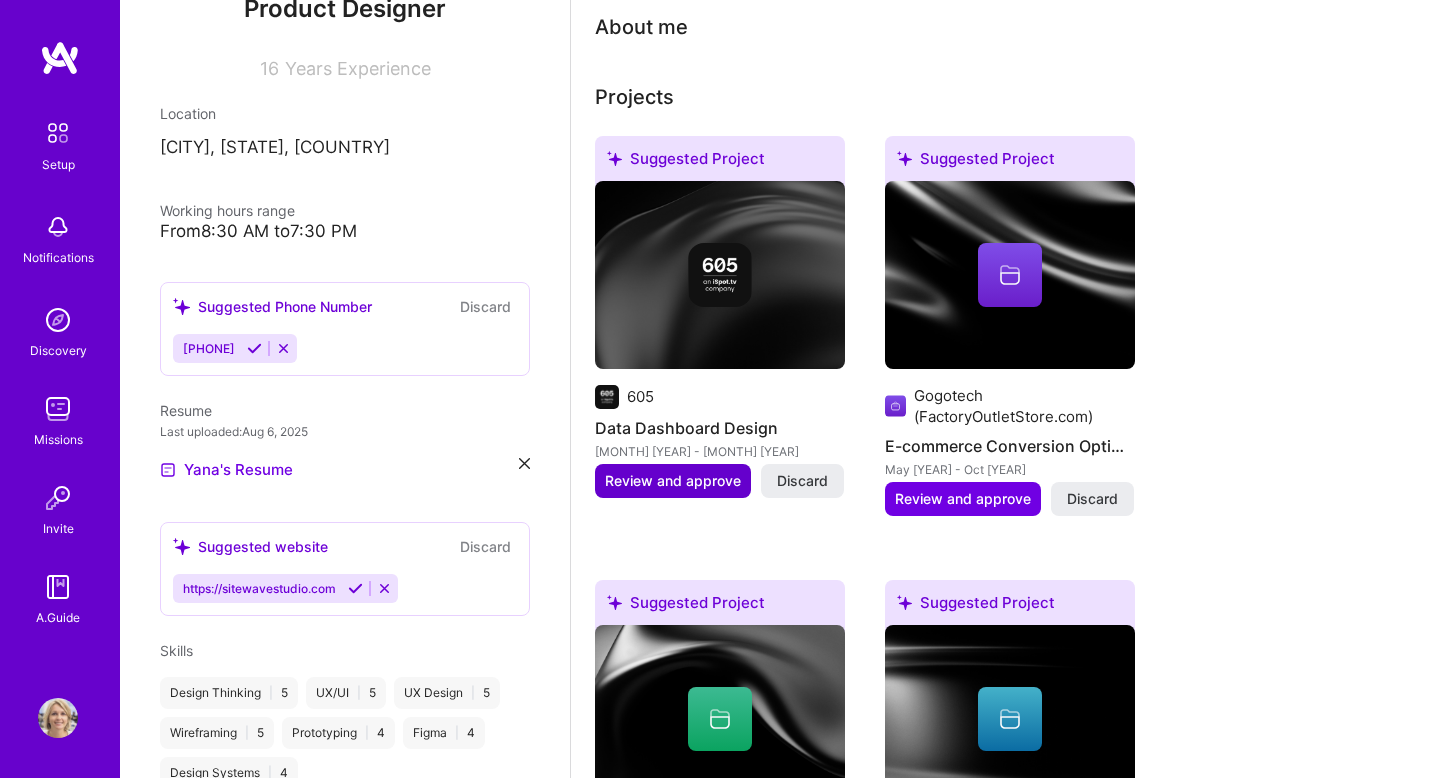click on "Review and approve" at bounding box center (673, 481) 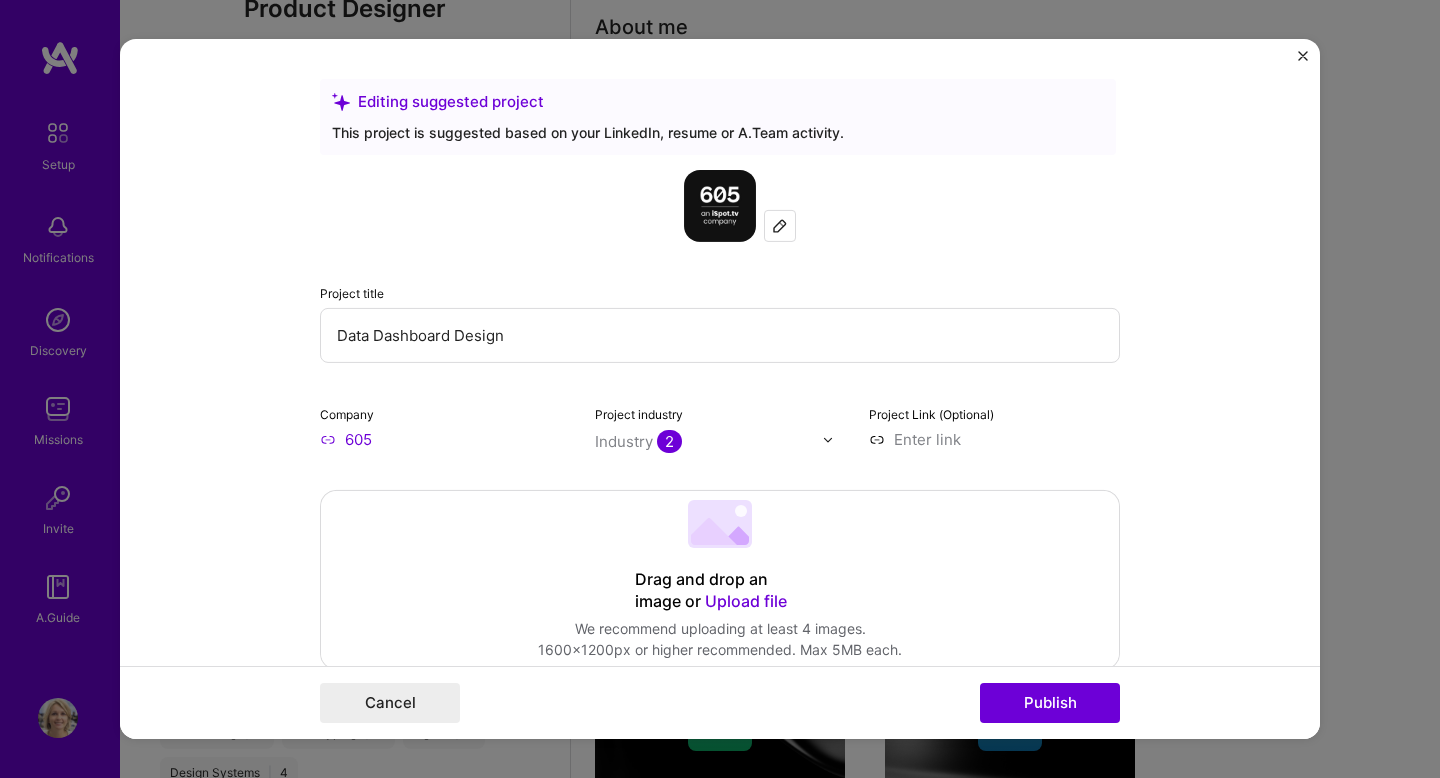 scroll, scrollTop: 164, scrollLeft: 0, axis: vertical 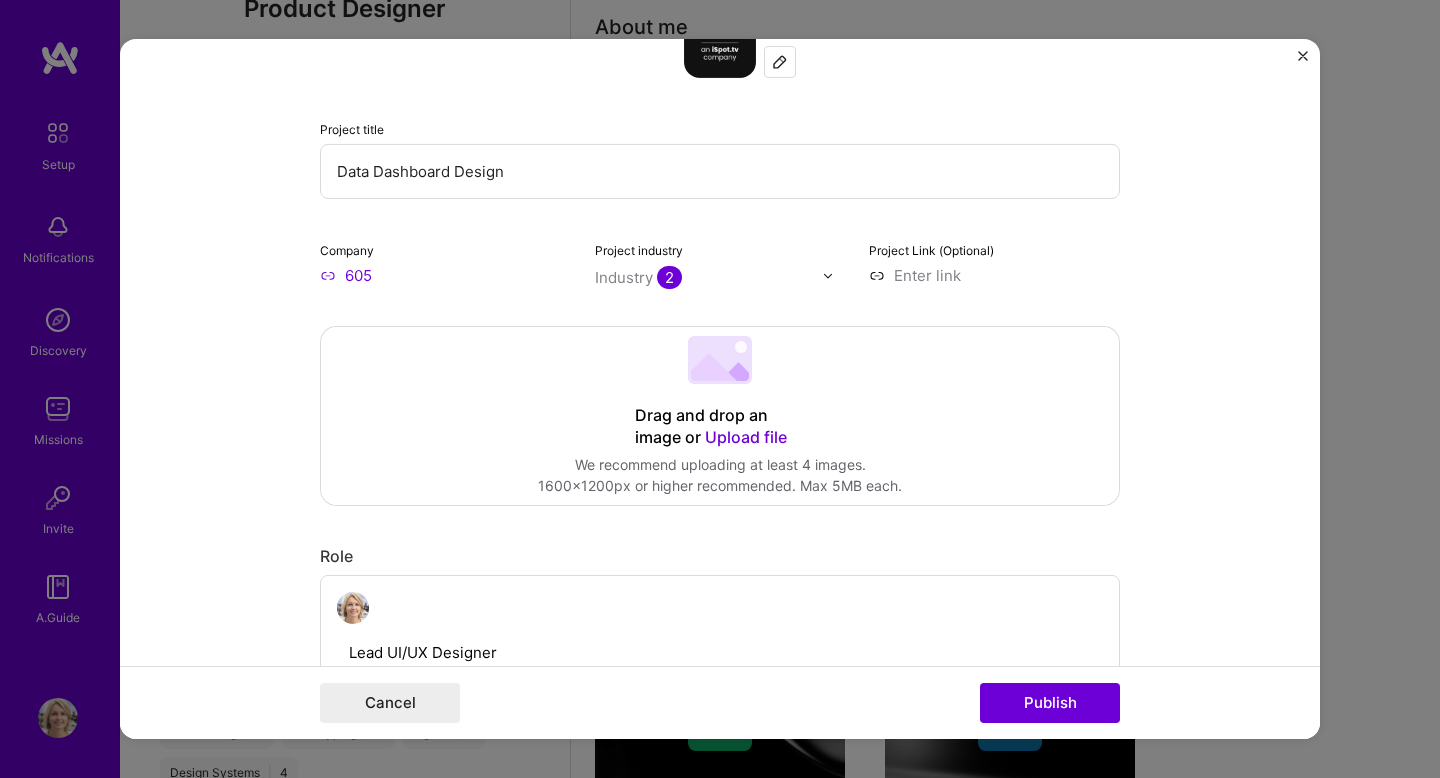 click at bounding box center [994, 275] 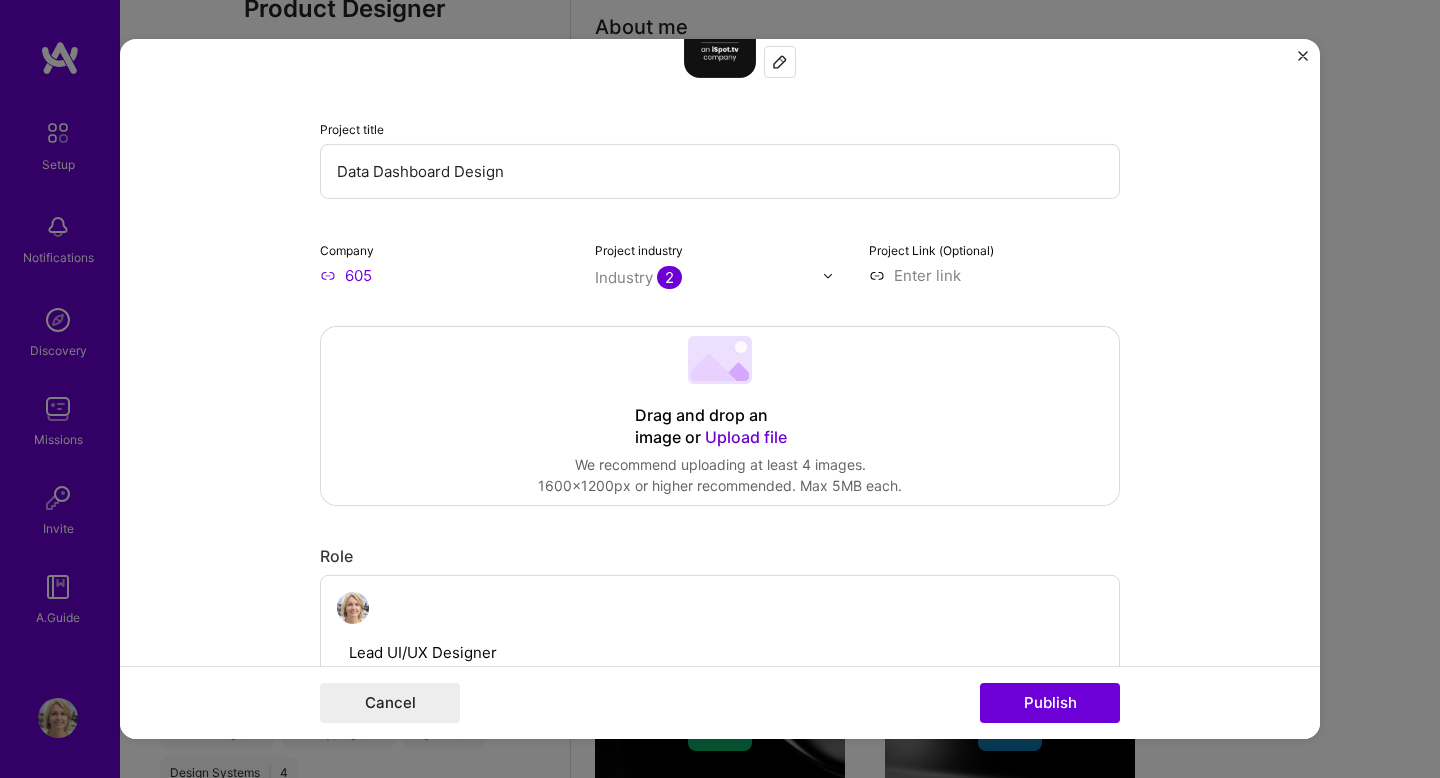 click on "605" at bounding box center (445, 275) 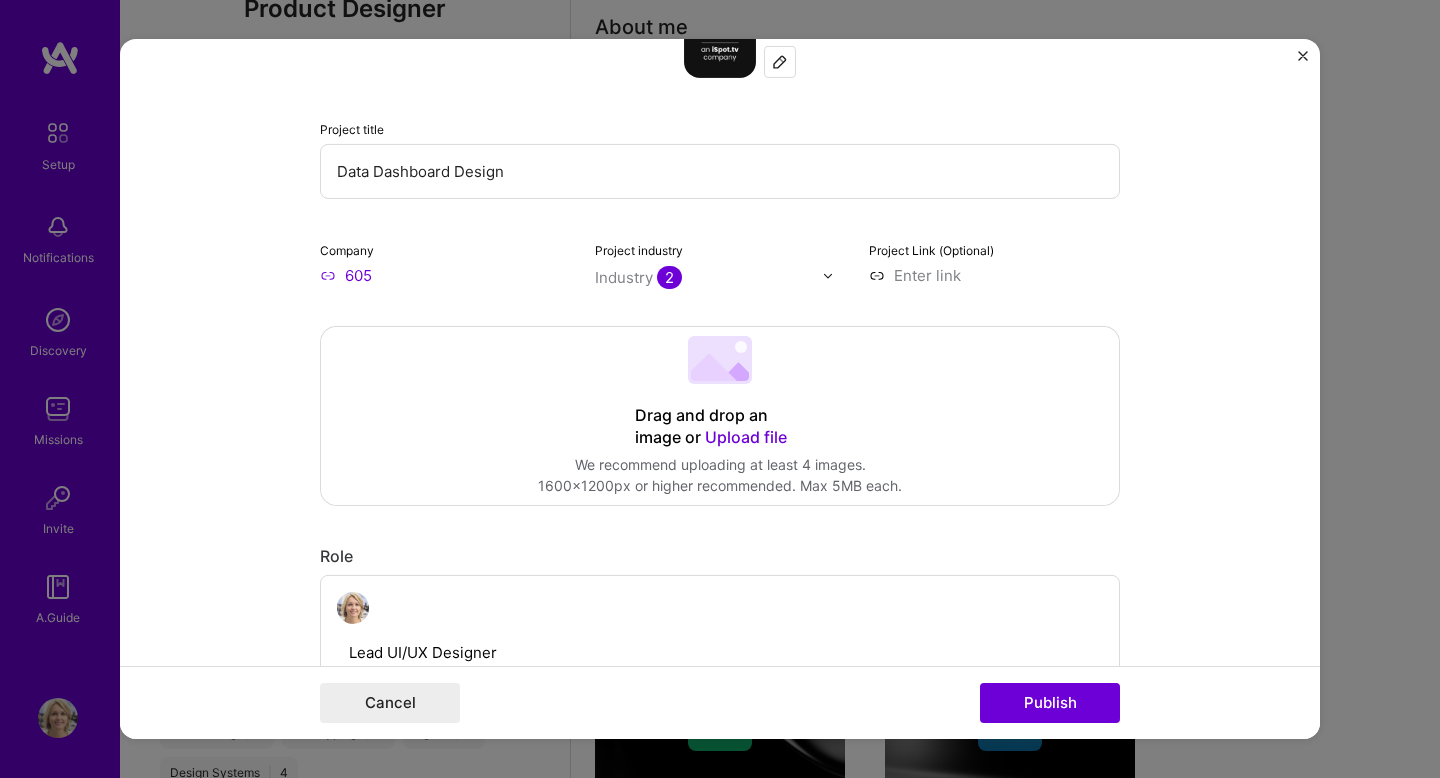 scroll, scrollTop: 285, scrollLeft: 0, axis: vertical 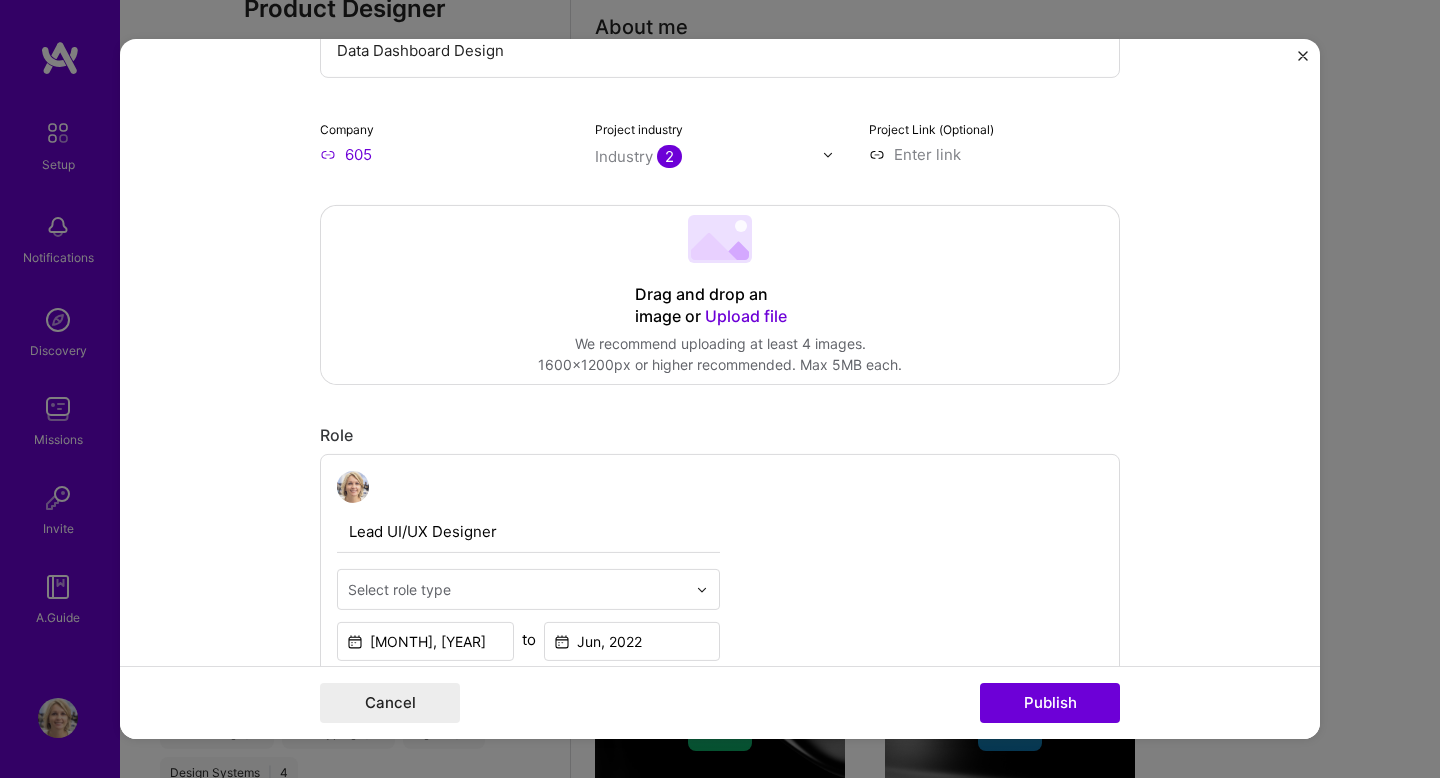 click on "605" at bounding box center [445, 154] 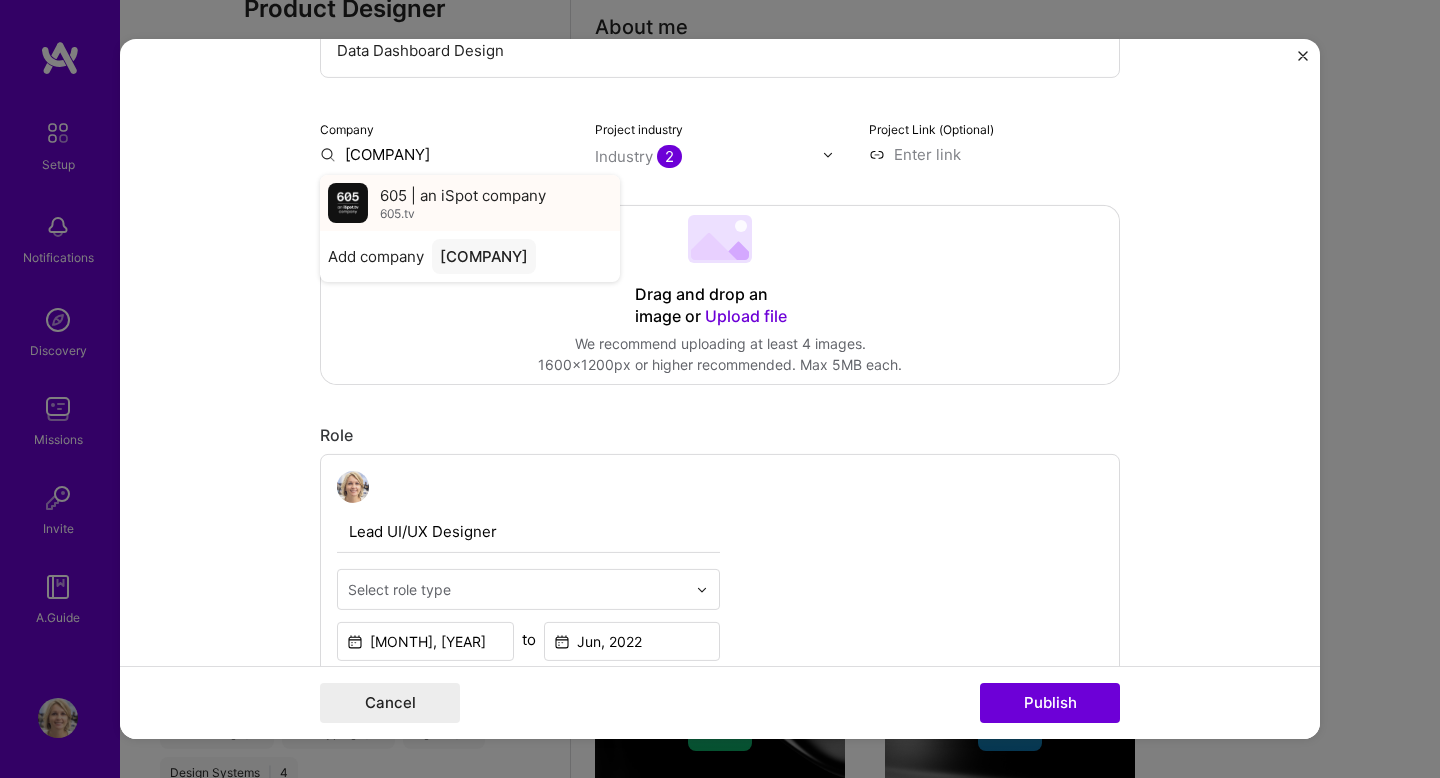 click on "605 | an iSpot company 605.tv" at bounding box center (470, 203) 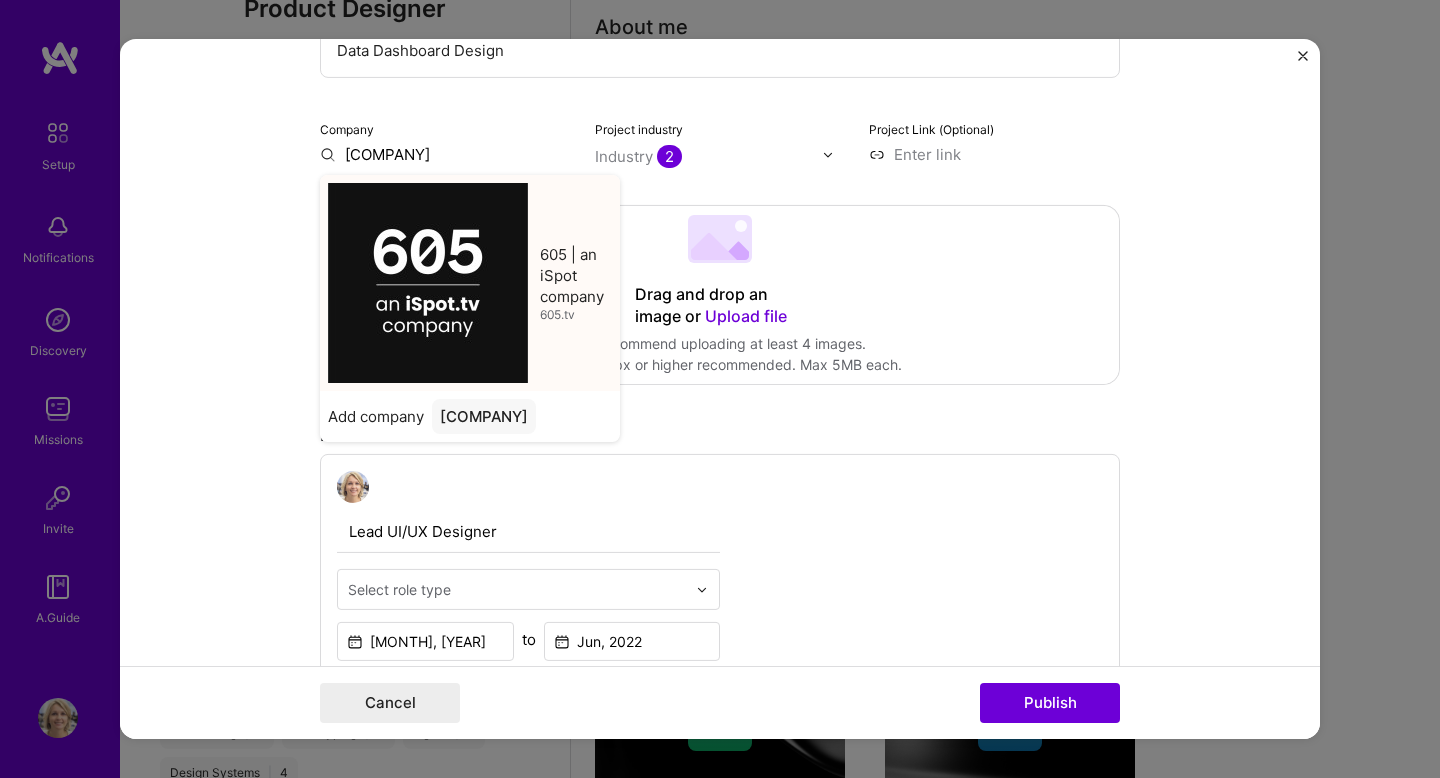 type on "605 | an iSpot company" 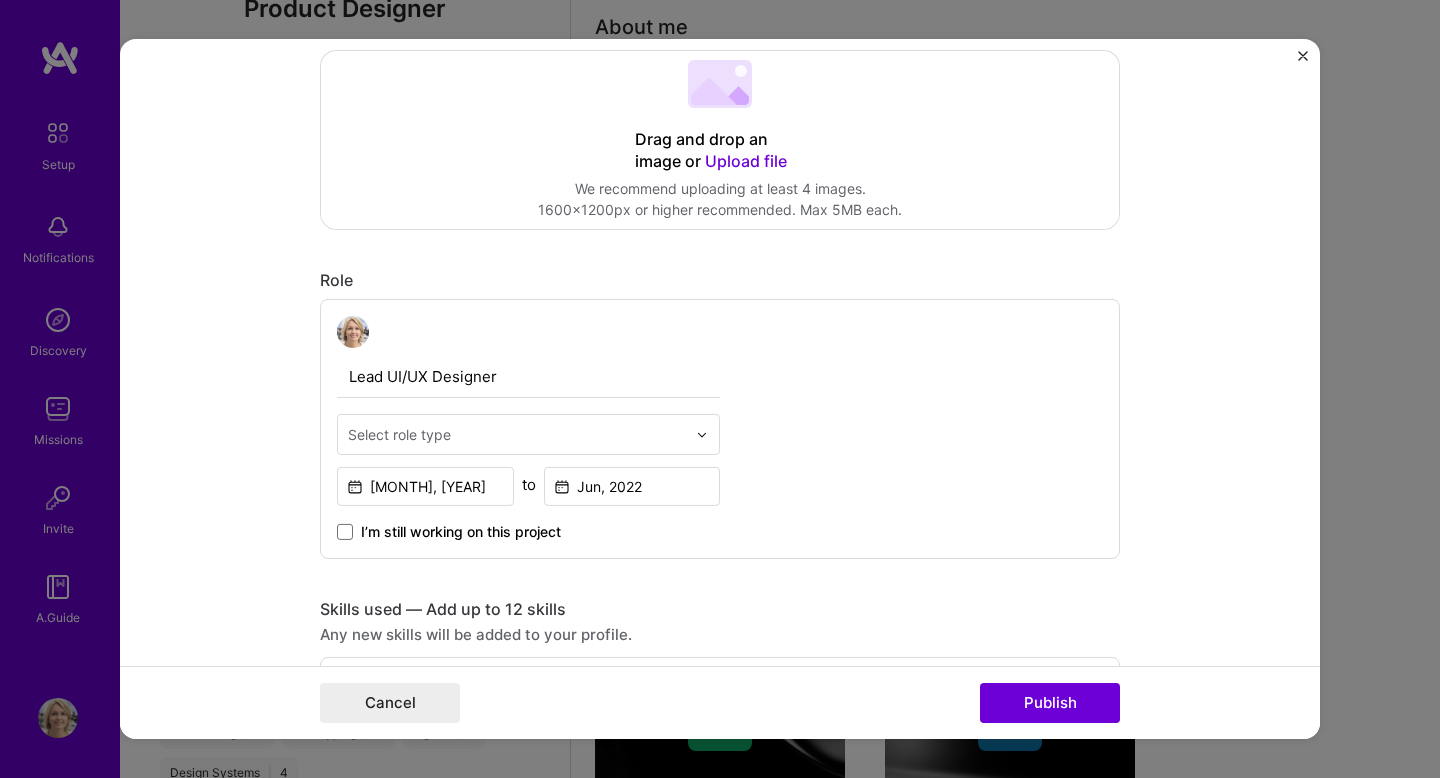 scroll, scrollTop: 441, scrollLeft: 0, axis: vertical 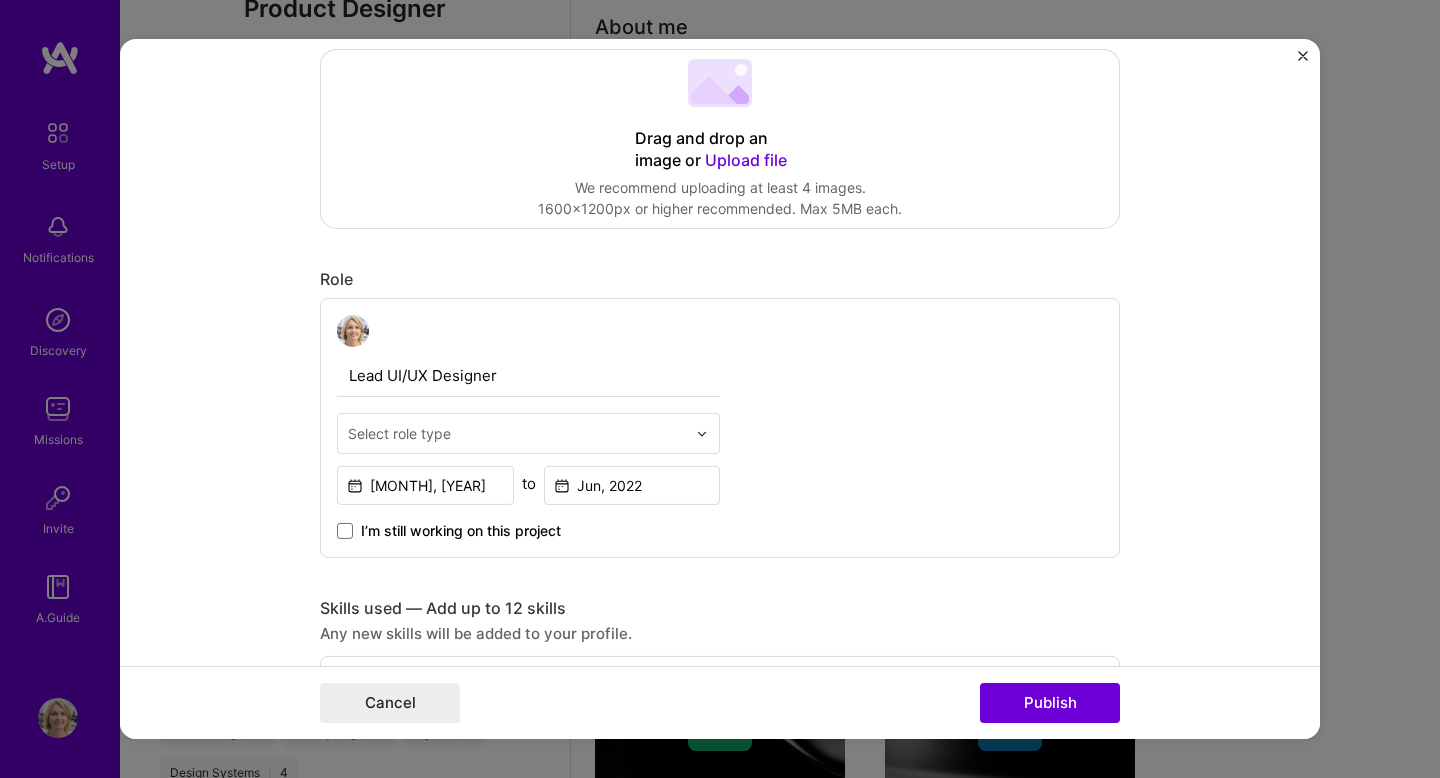 click on "Lead UI/UX Designer" at bounding box center [528, 376] 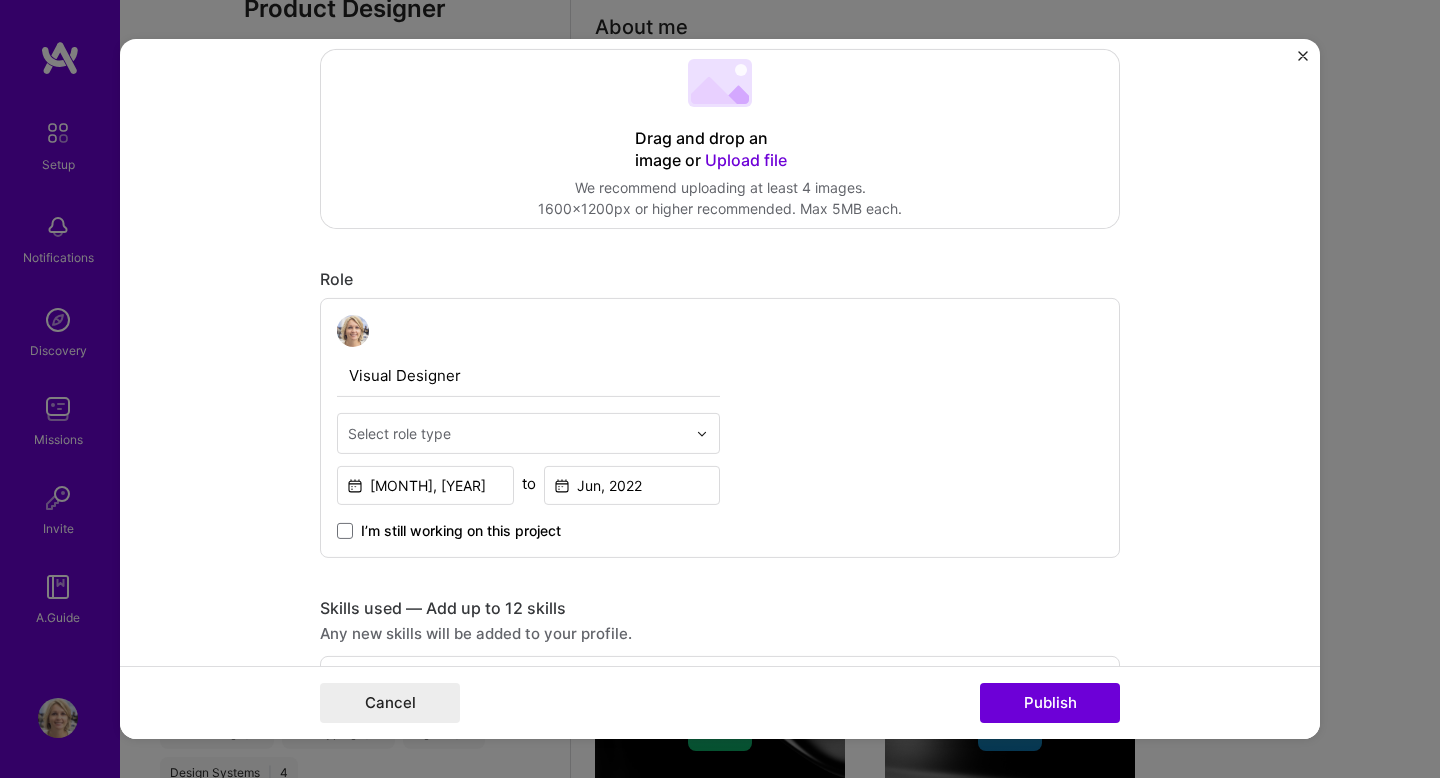 type on "Visual Designer" 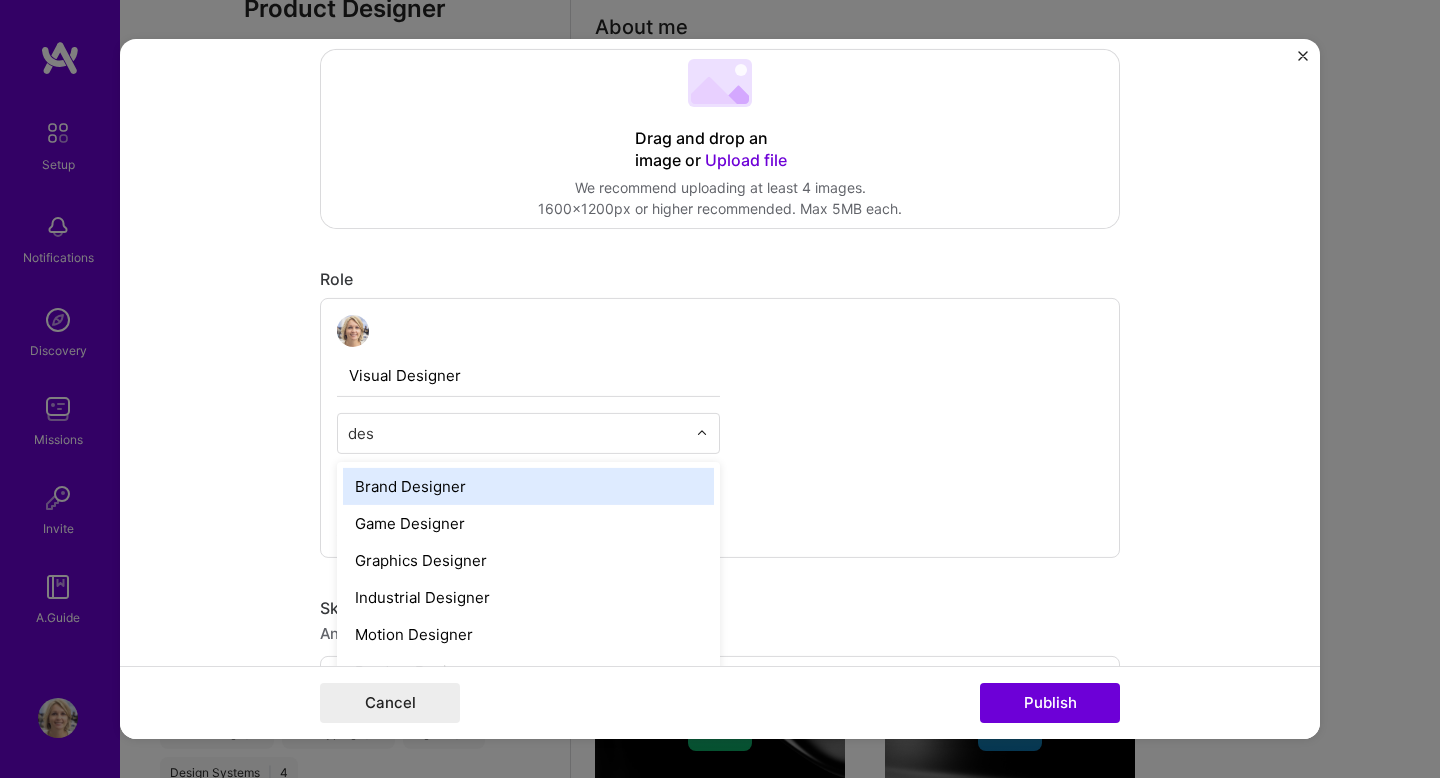 click on "des" at bounding box center (517, 433) 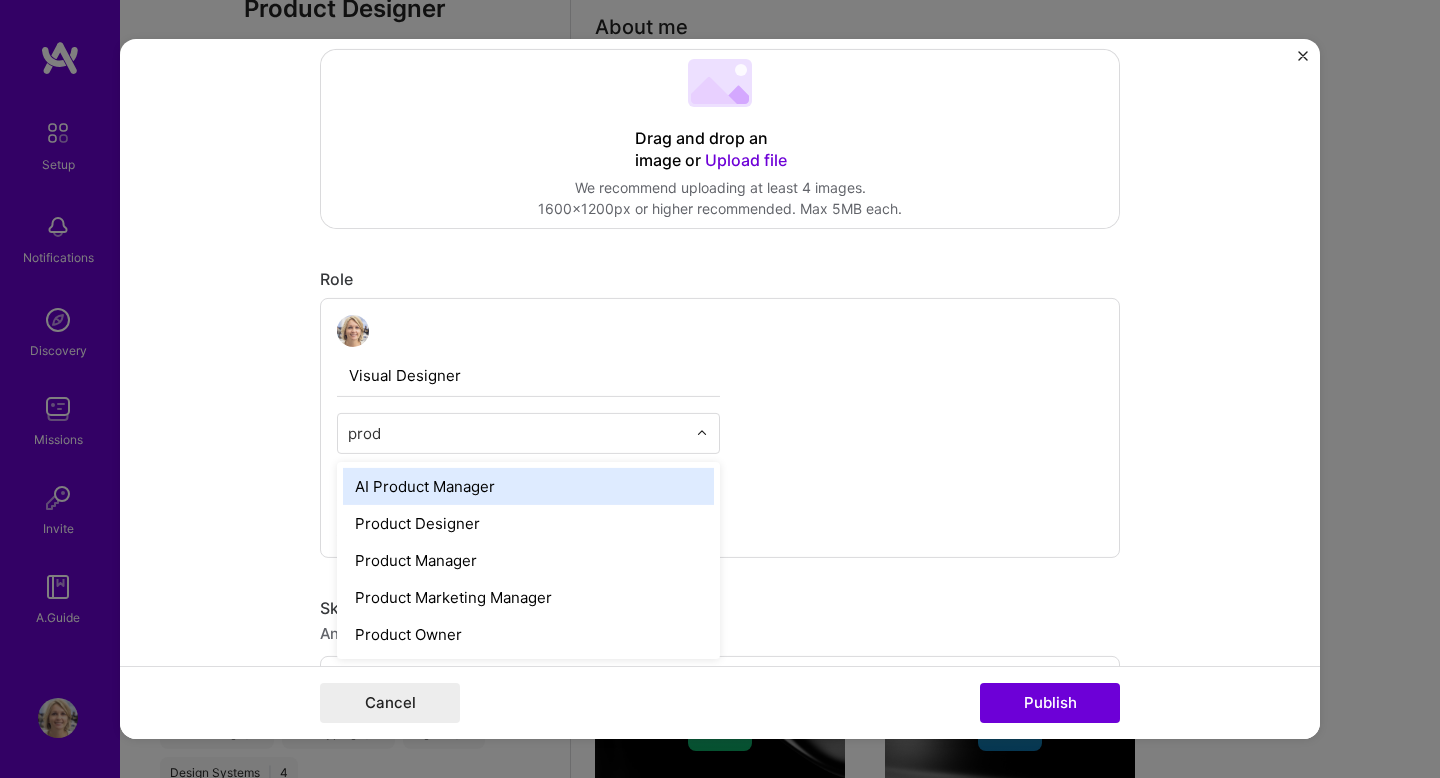 type on "produ" 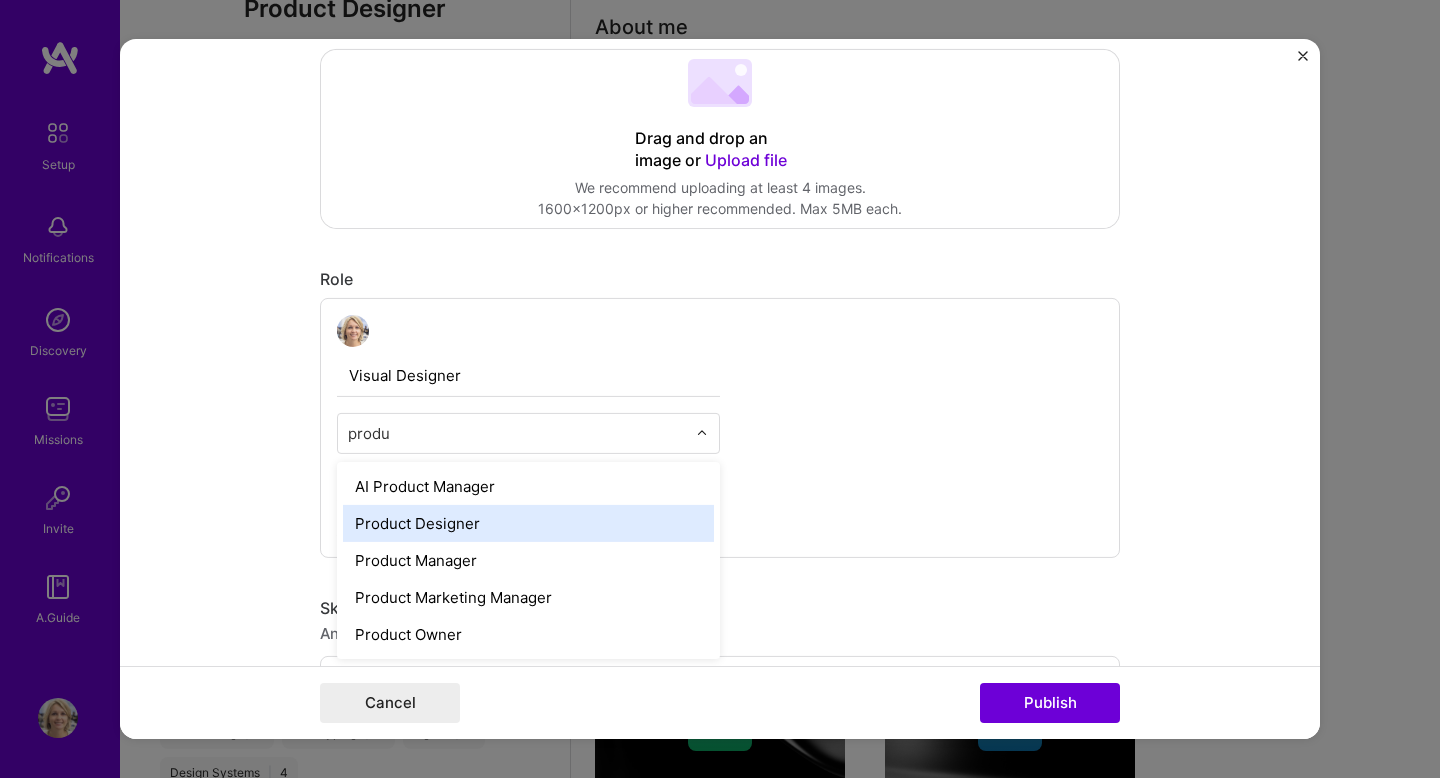 click on "Product Designer" at bounding box center [528, 523] 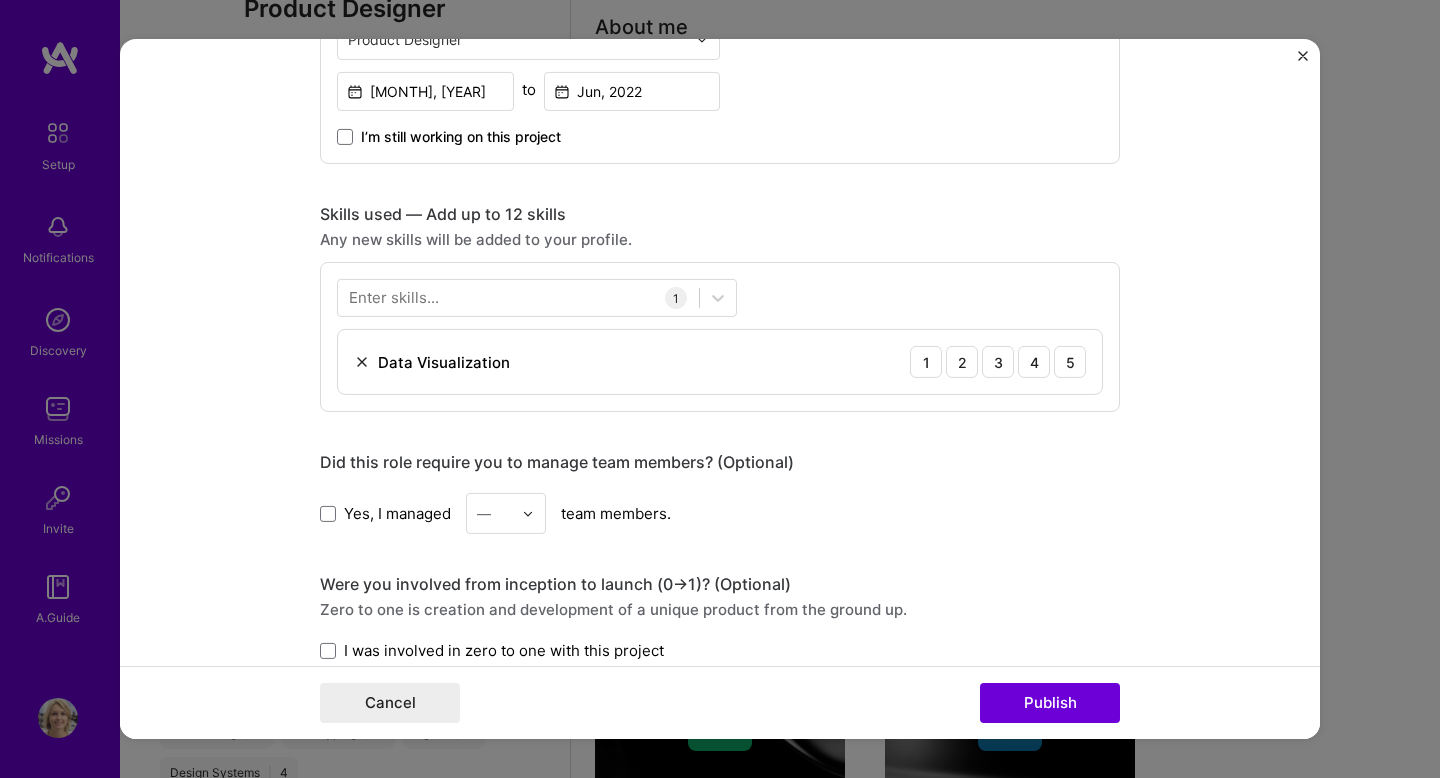 scroll, scrollTop: 870, scrollLeft: 0, axis: vertical 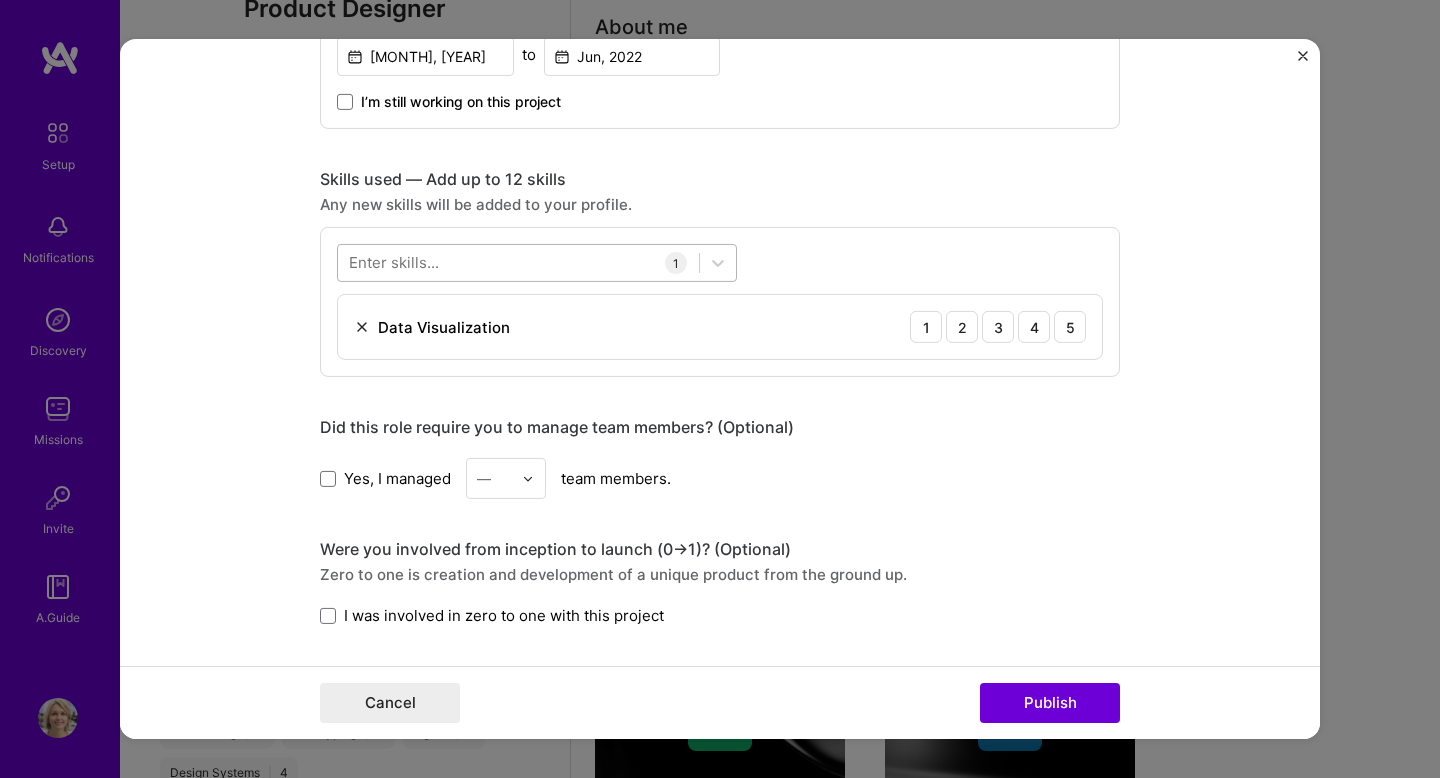 click at bounding box center (518, 262) 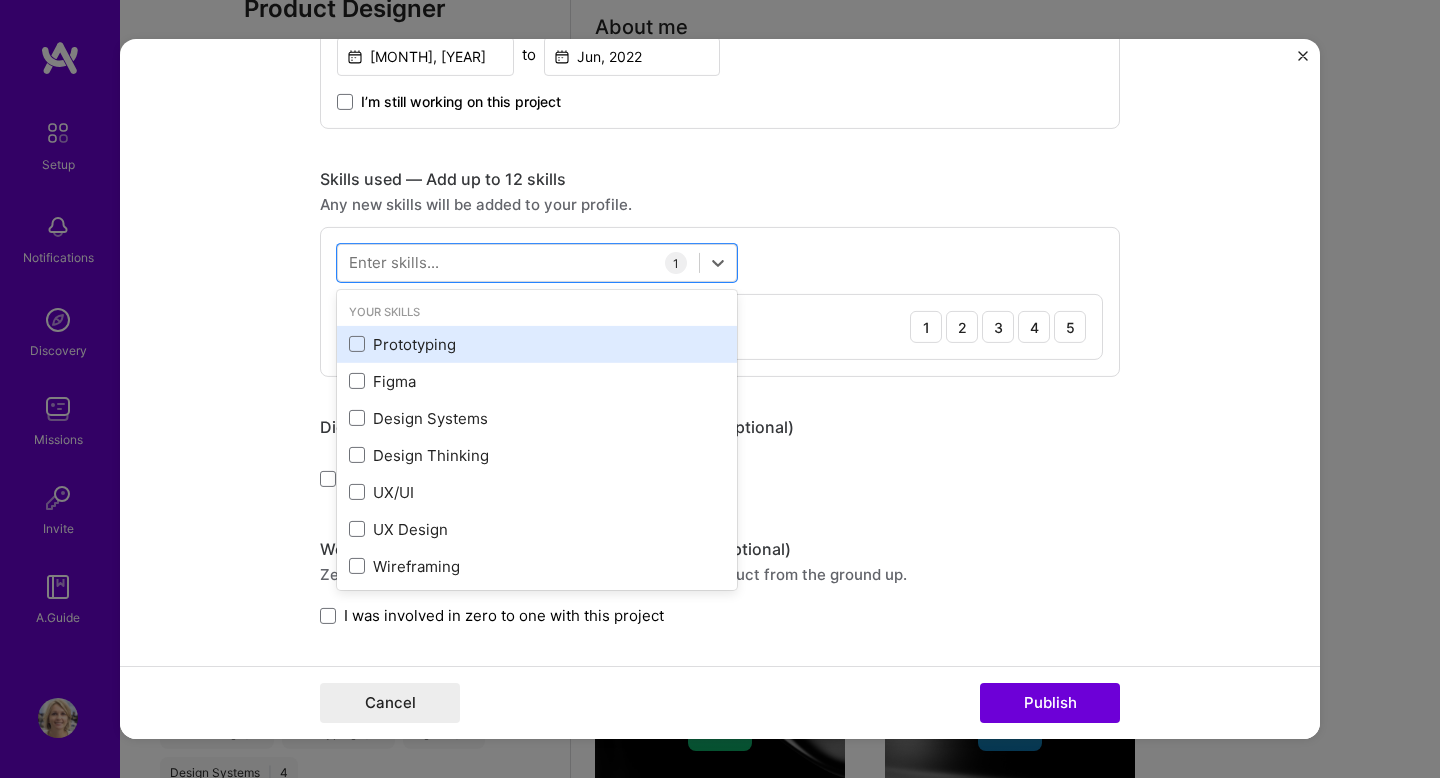 click on "Prototyping" at bounding box center (537, 344) 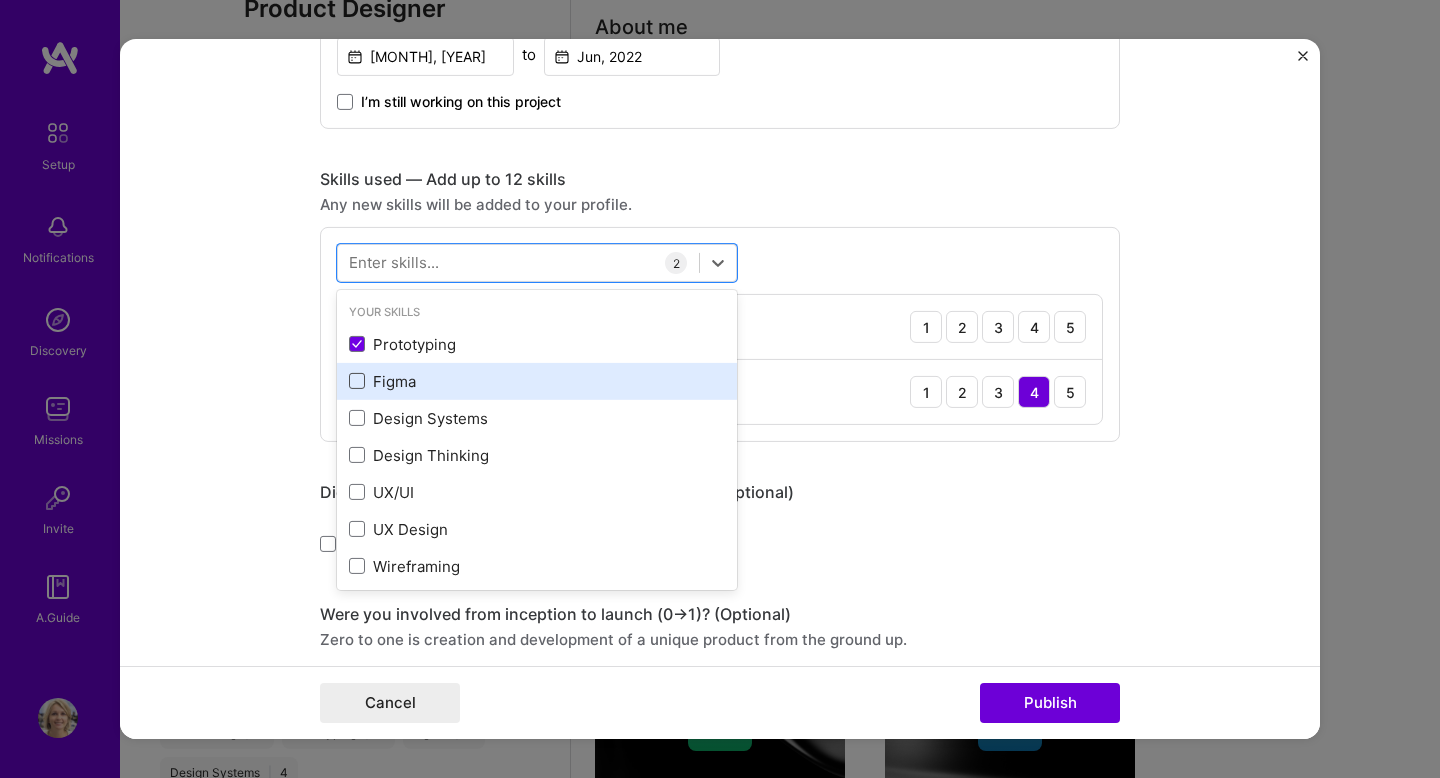 click at bounding box center (357, 381) 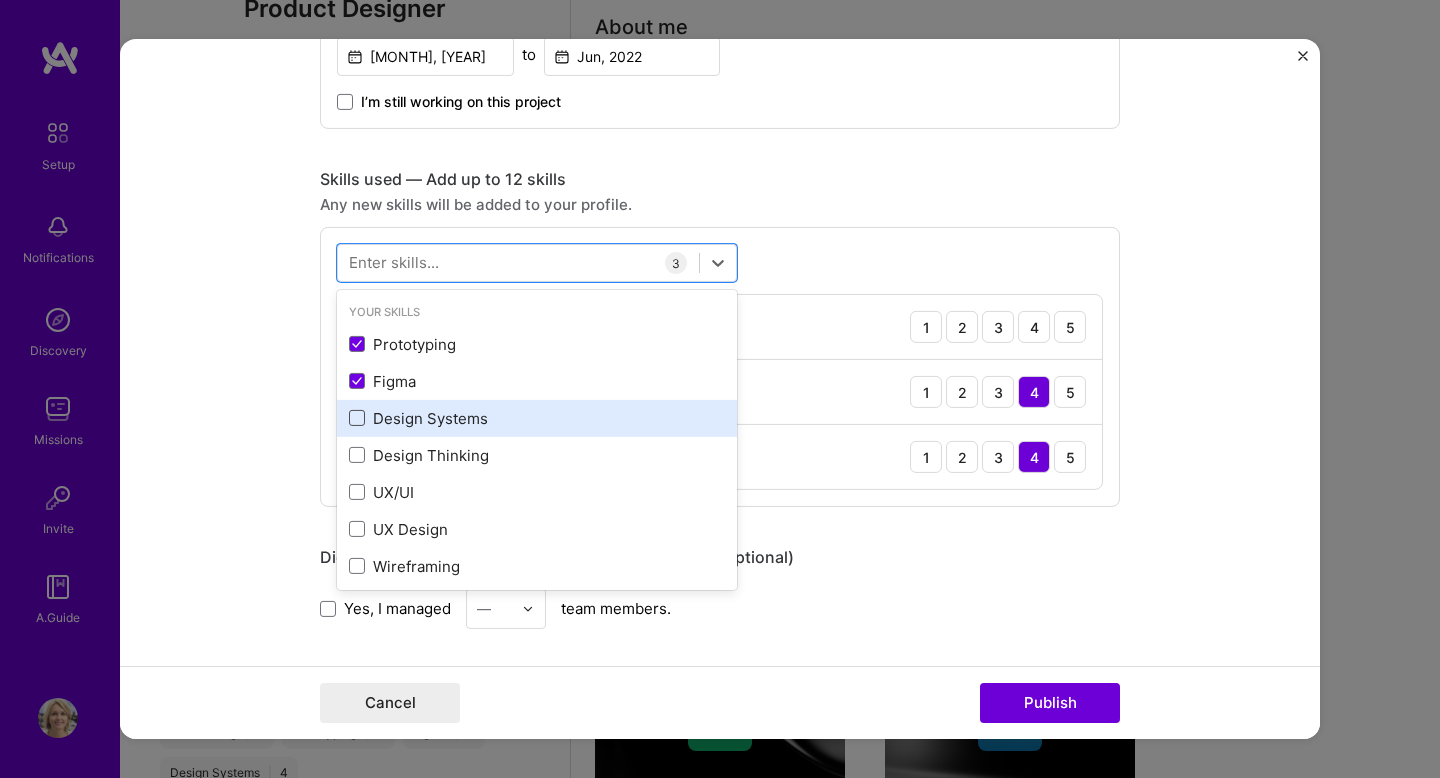 click at bounding box center (357, 418) 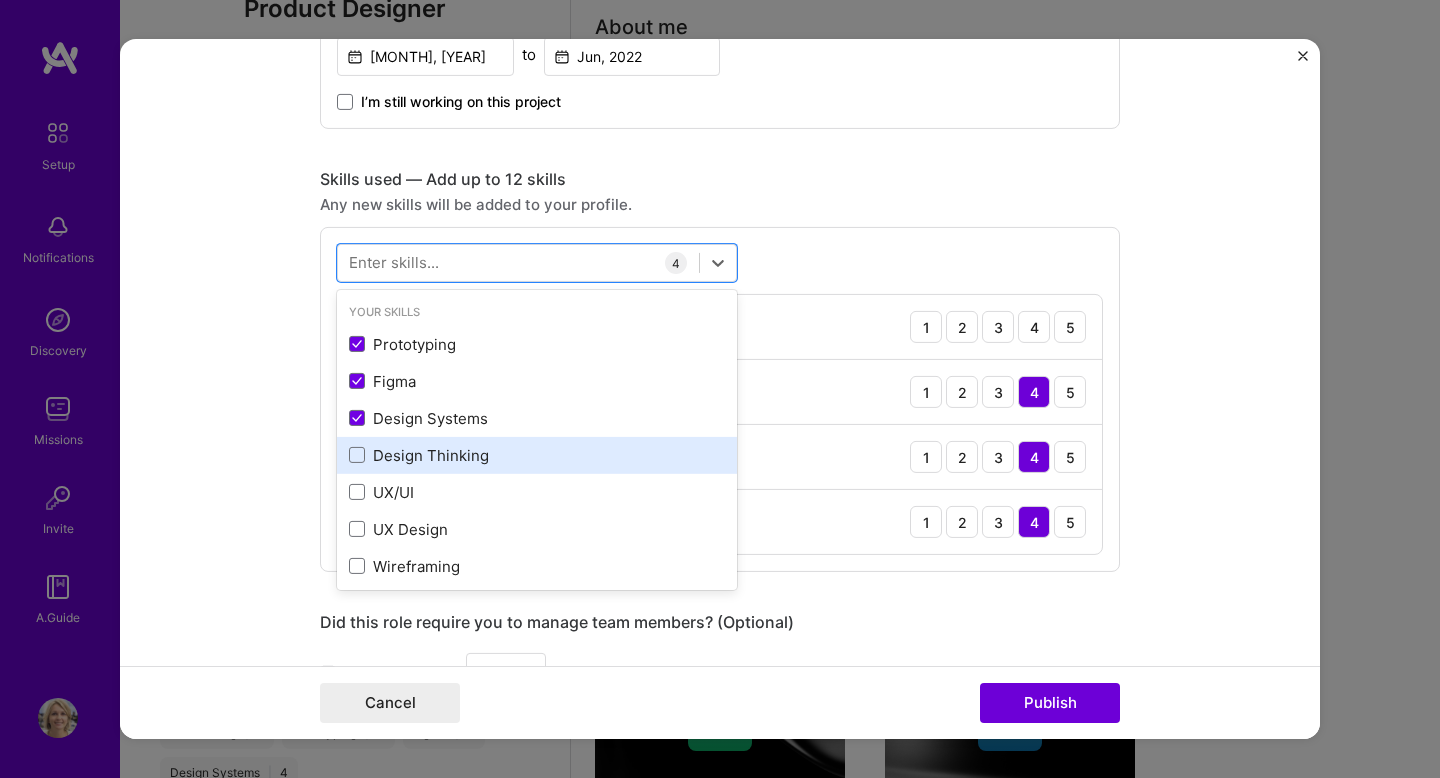 click on "Design Thinking" at bounding box center [537, 455] 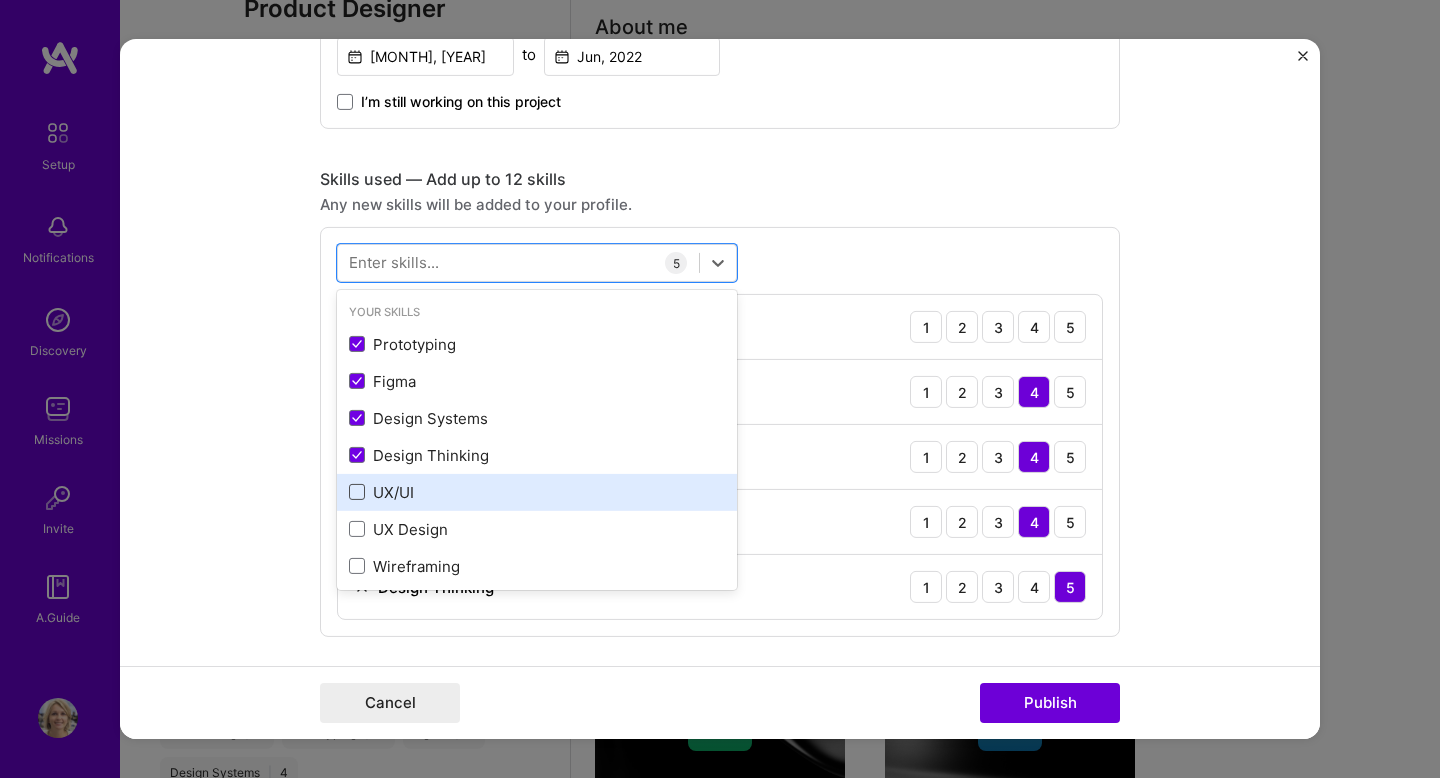 click at bounding box center (357, 492) 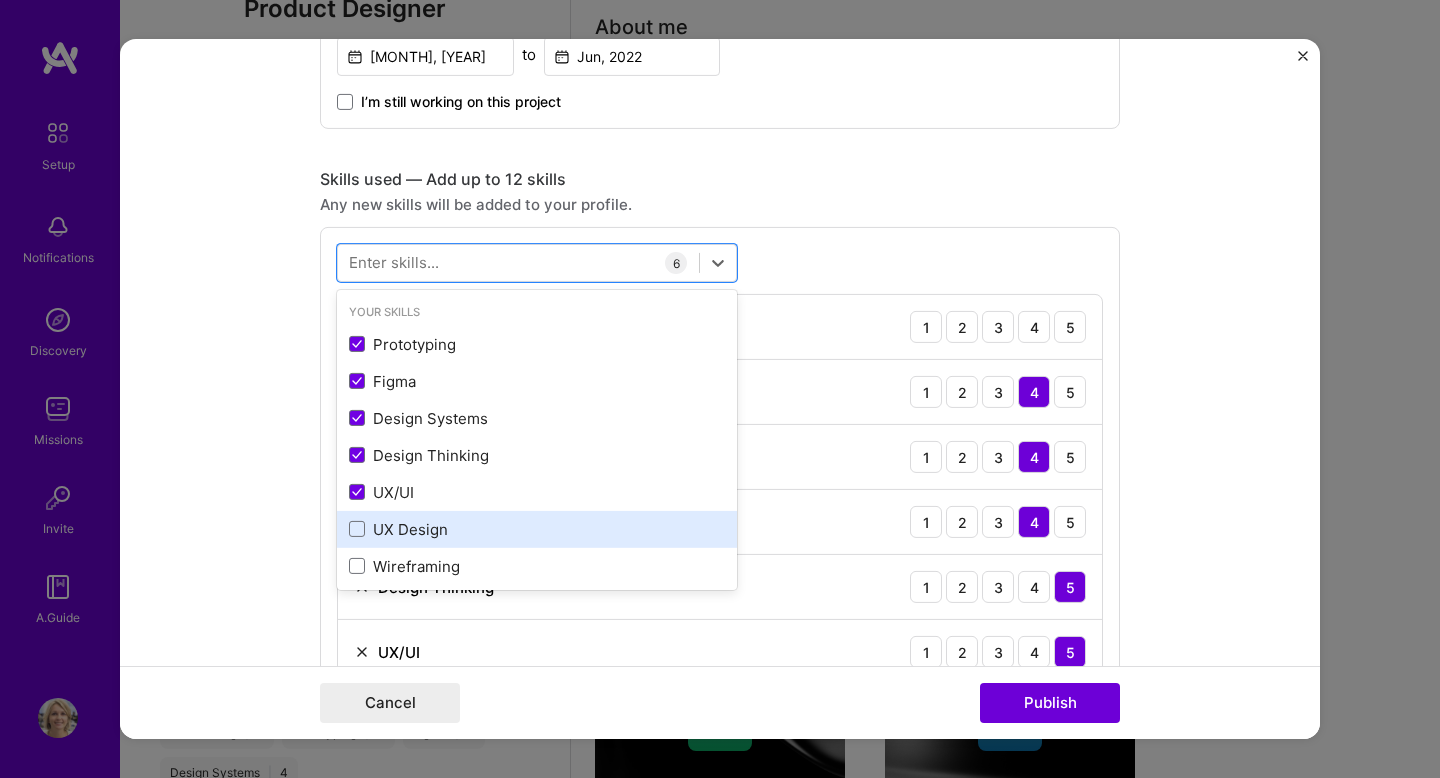 click on "UX Design" at bounding box center [537, 529] 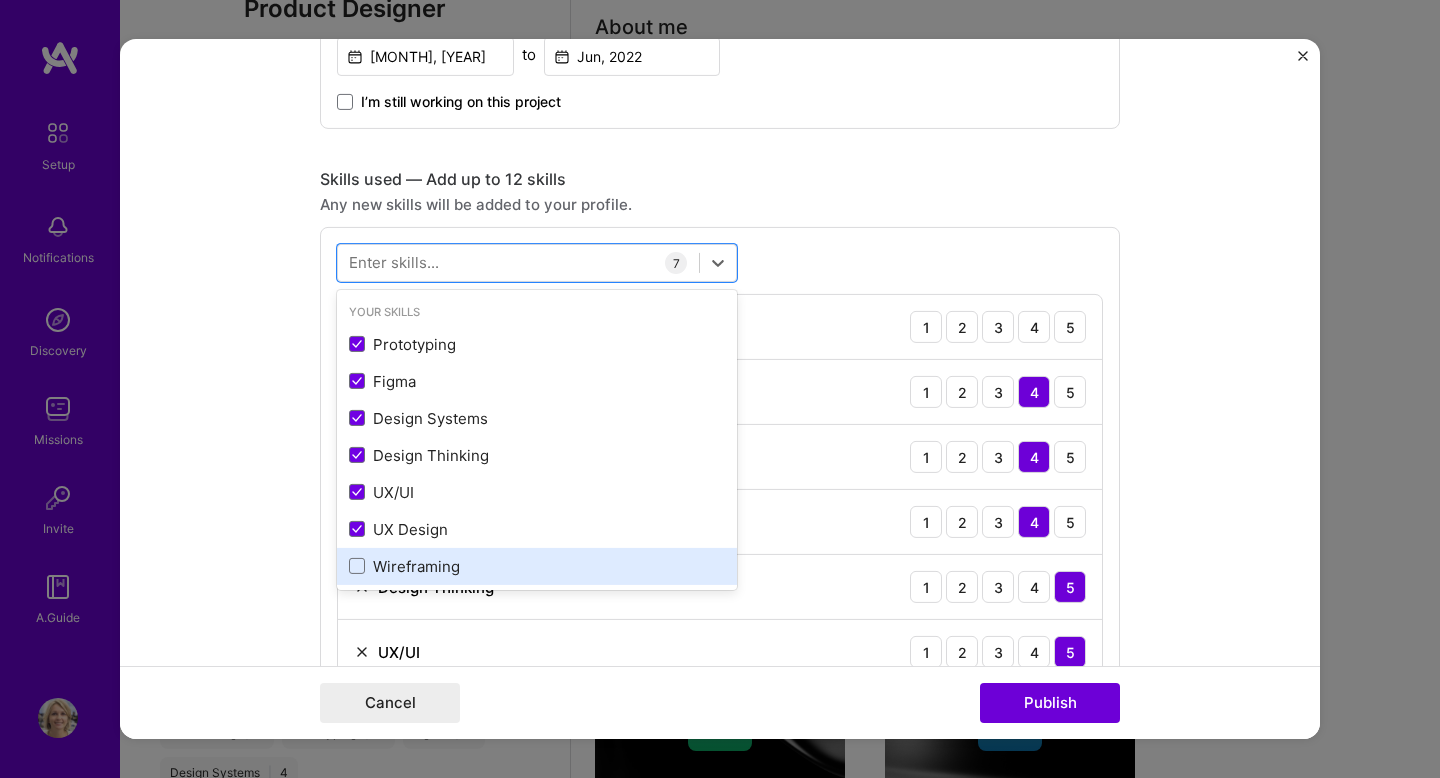 click on "Wireframing" at bounding box center [537, 566] 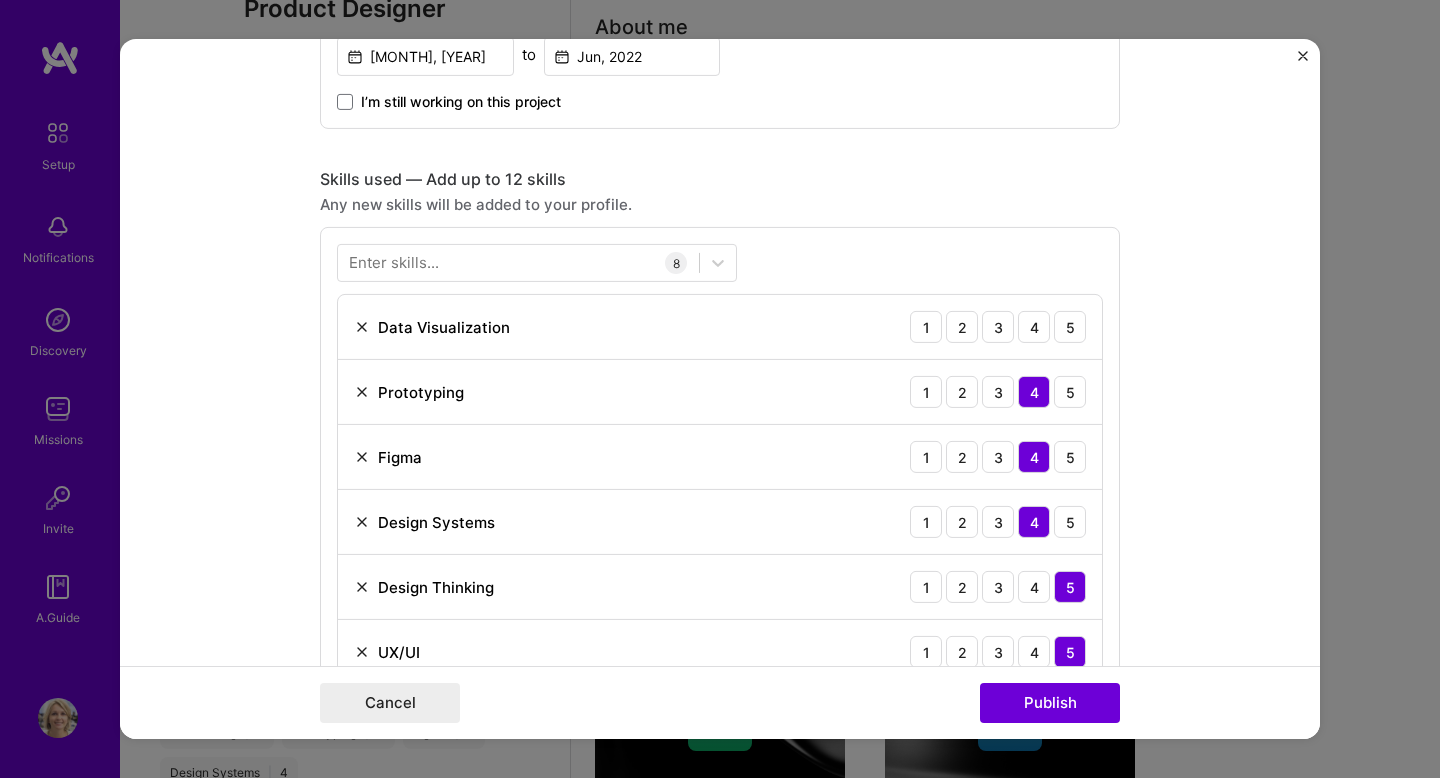 click on "Editing suggested project This project is suggested based on your LinkedIn, resume or A.Team activity. Project title Data Dashboard Design Company 605 | an iSpot company
Project industry Industry 2 Project Link (Optional)
Drag and drop an image or   Upload file Upload file We recommend uploading at least 4 images. 1600x1200px or higher recommended. Max 5MB each. Role Visual Designer Product Designer [MONTH], [YEAR]
to [MONTH], [YEAR]
I’m still working on this project Skills used — Add up to 12 skills Any new skills will be added to your profile. Enter skills... 8 Data Visualization 1 2 3 4 5 Prototyping 1 2 3 4 5 Figma 1 2 3 4 5 Design Systems 1 2 3 4 5 Design Thinking 1 2 3 4 5 UX/UI 1 2 3 4 5 UX Design 1 2 3 4 5 Wireframing 1 2 3 4 5 Did this role require you to manage team members? (Optional) Yes, I managed — team members. Were you involved from inception to launch (0  ->   207 / 1,000" at bounding box center [720, 389] 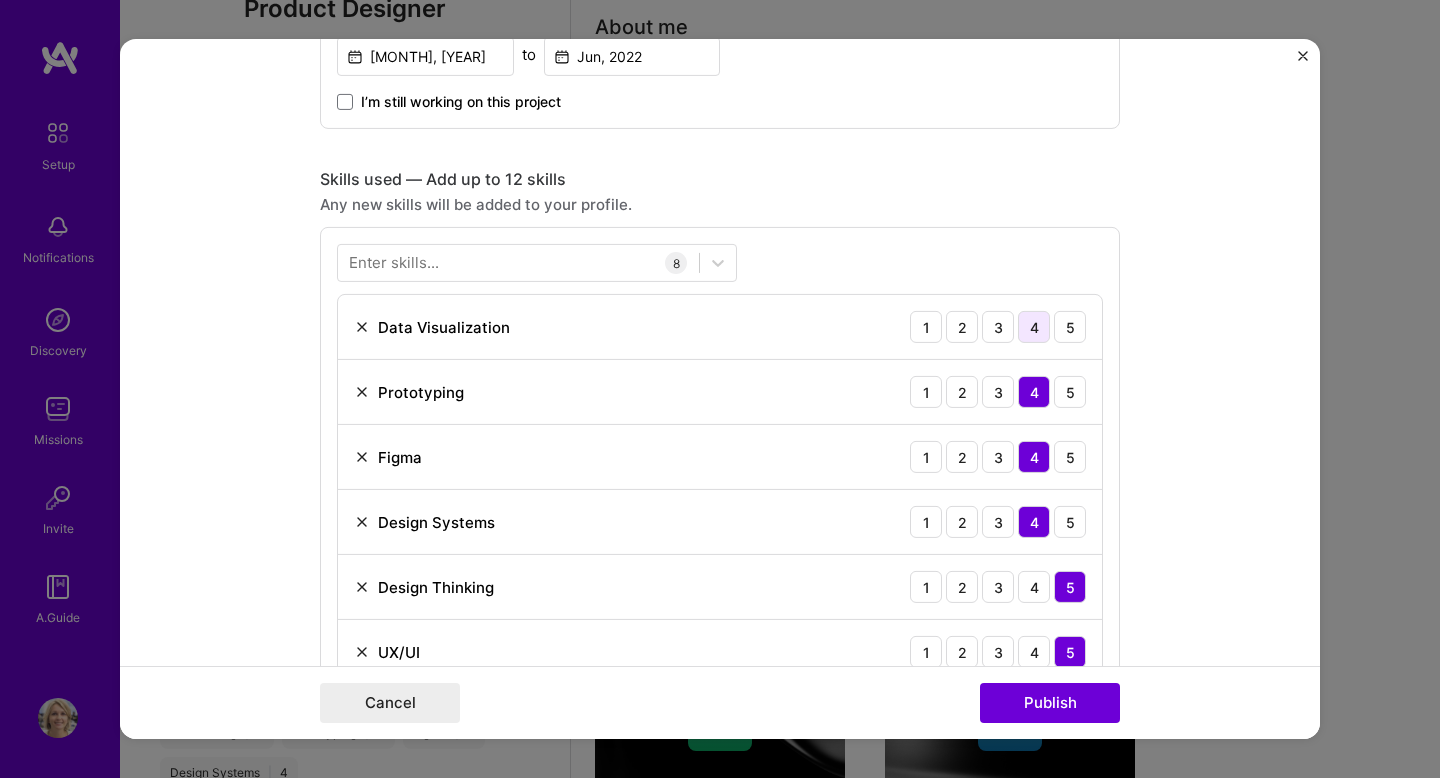 click on "4" at bounding box center [1034, 327] 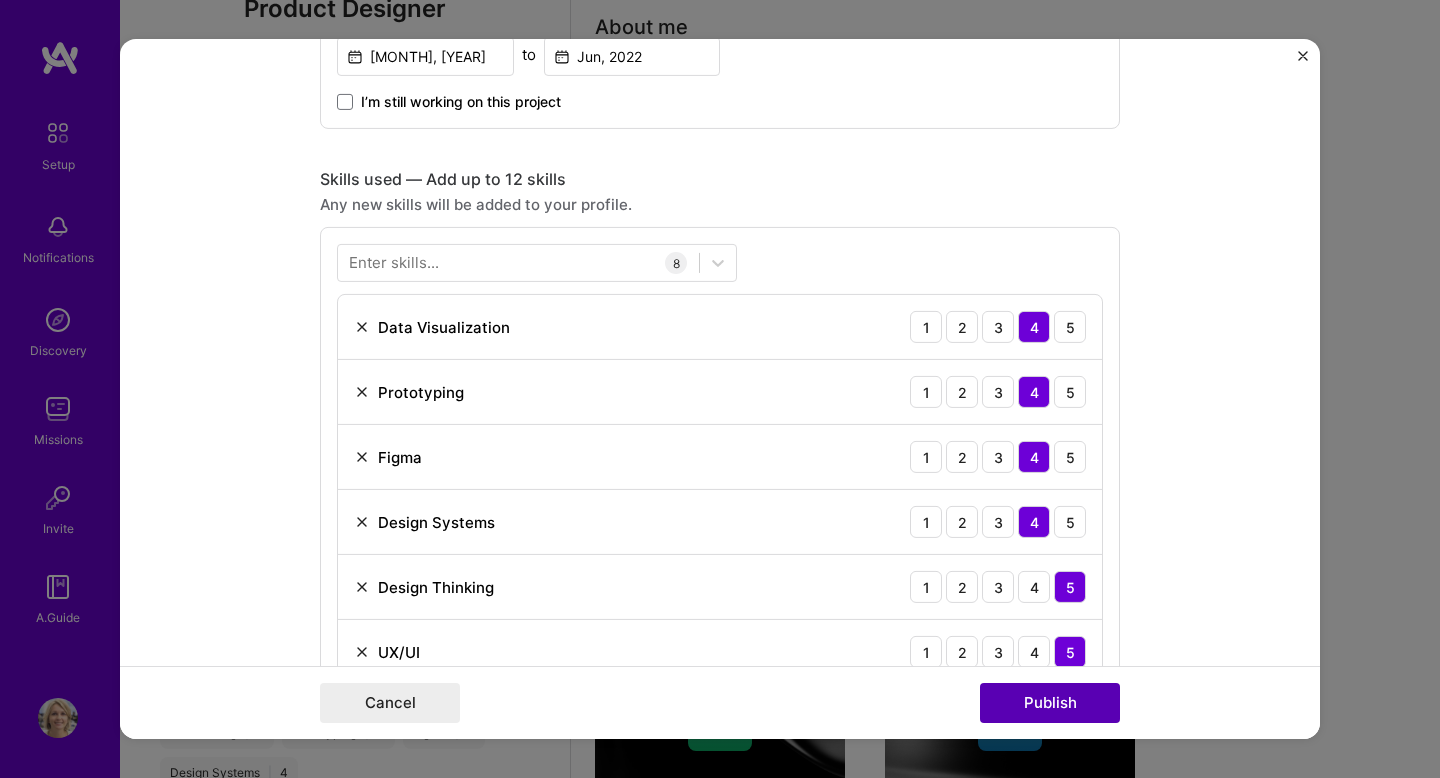 click on "Publish" at bounding box center [1050, 703] 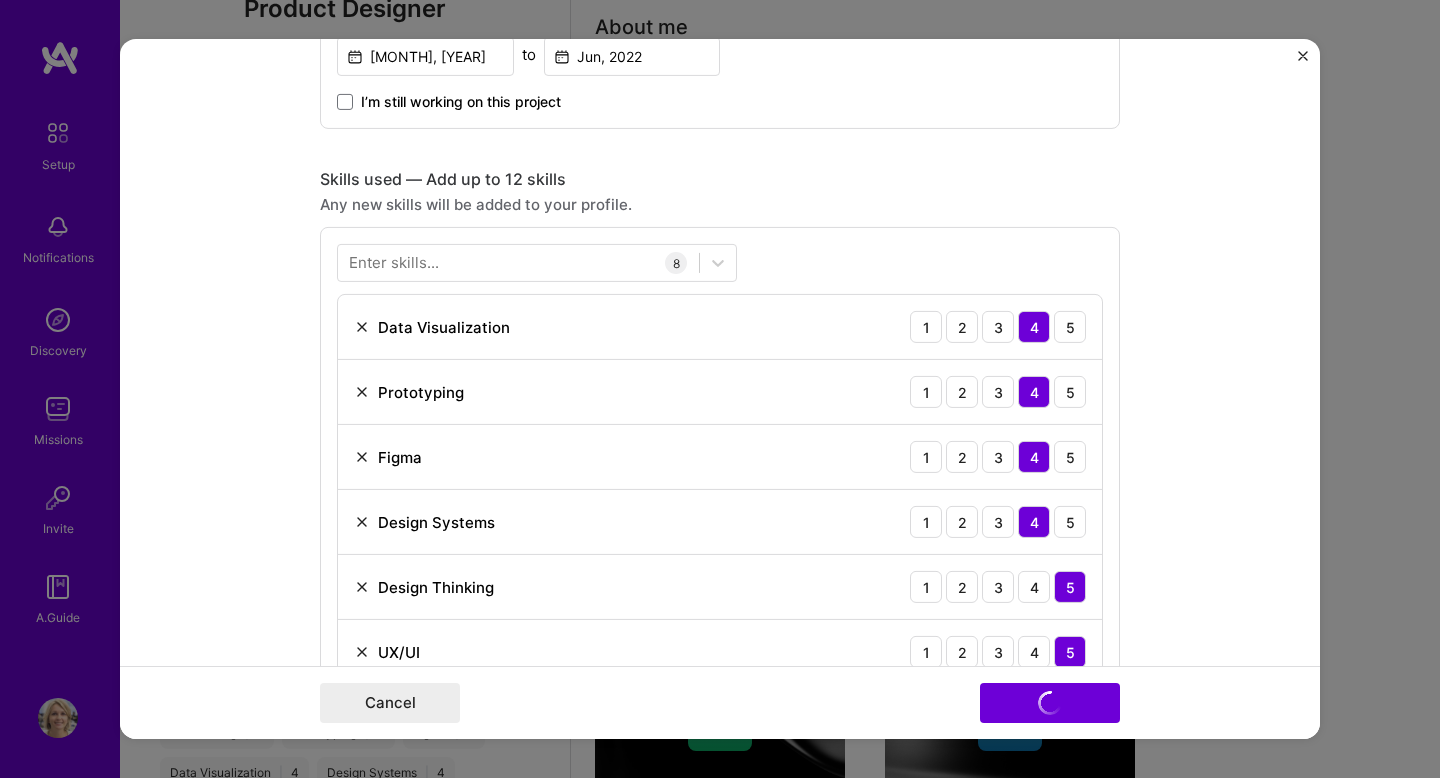 type 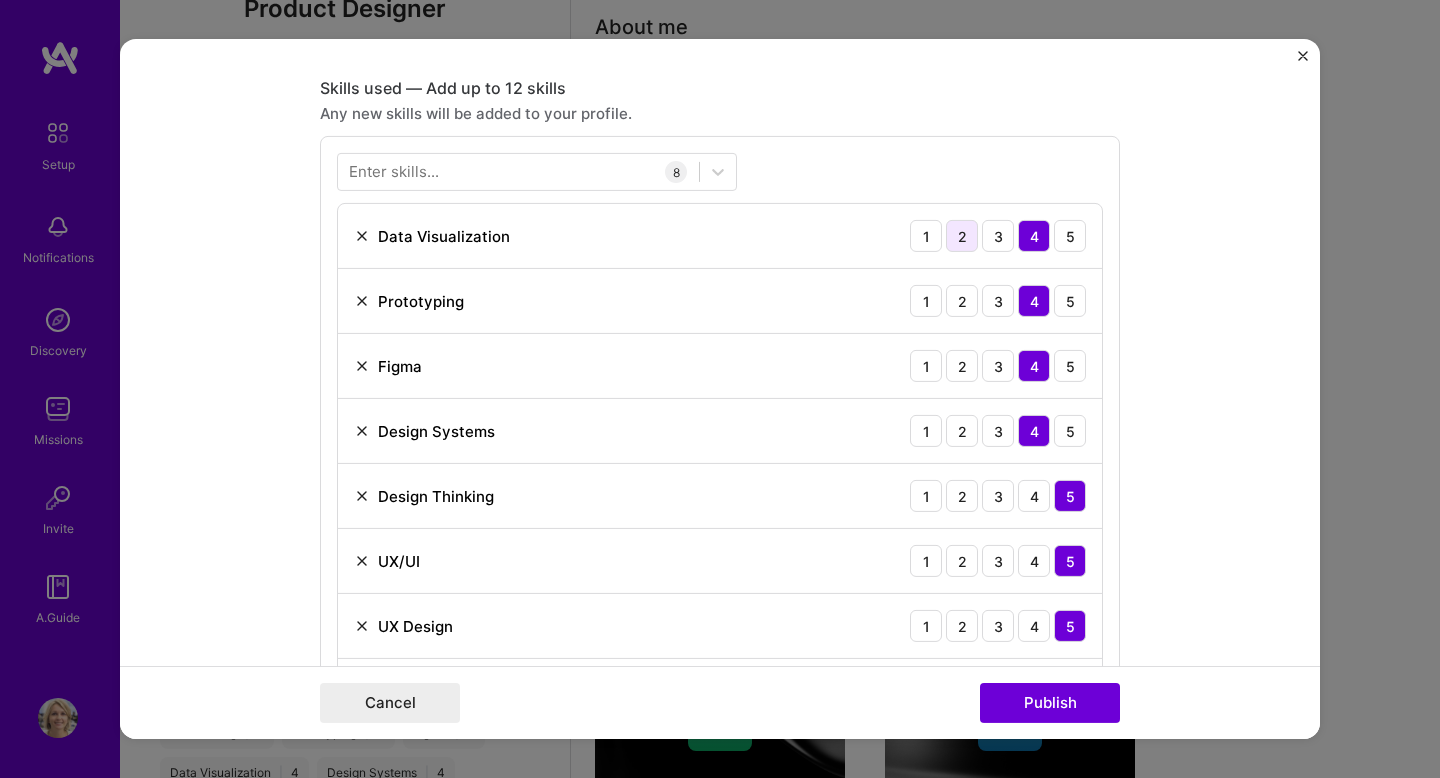 scroll, scrollTop: 779, scrollLeft: 0, axis: vertical 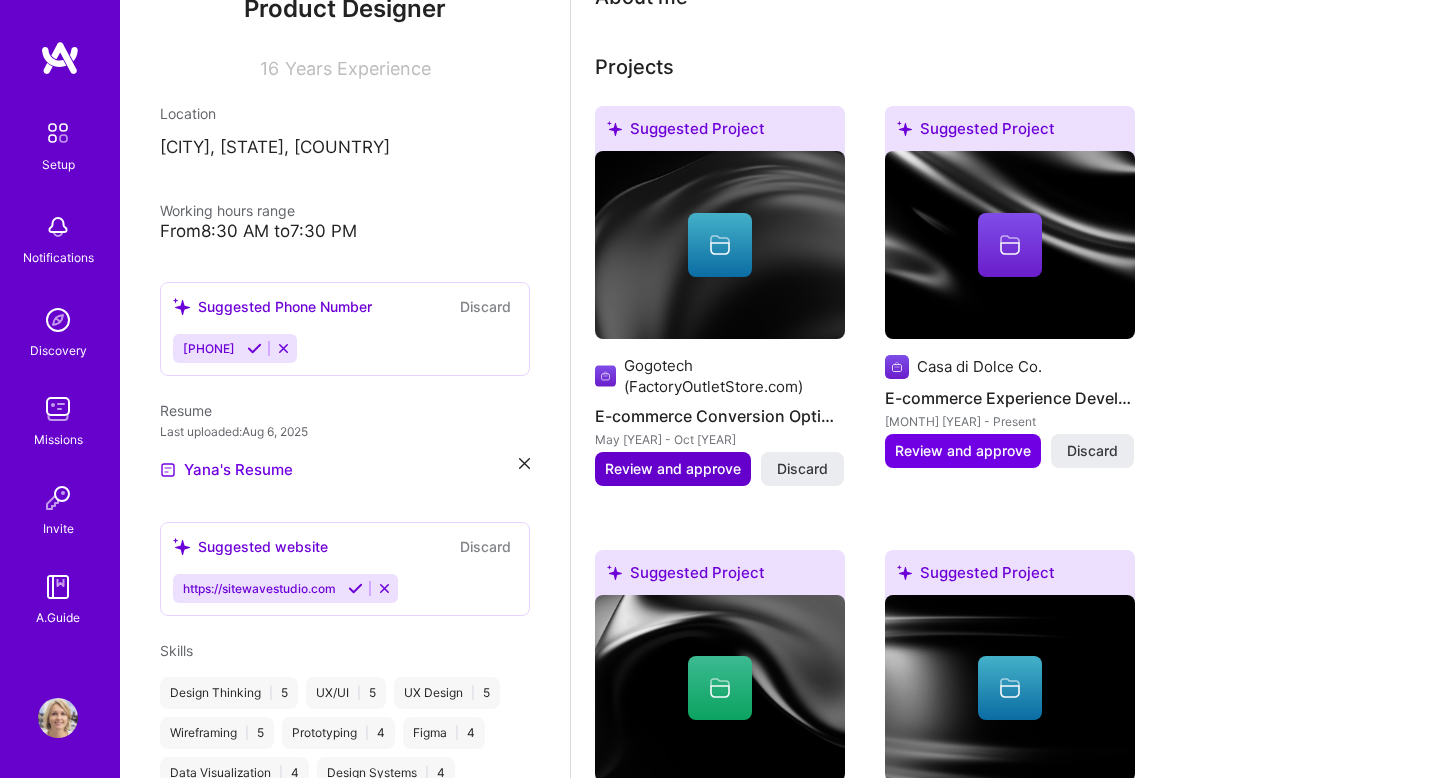 click on "Review and approve" at bounding box center [673, 469] 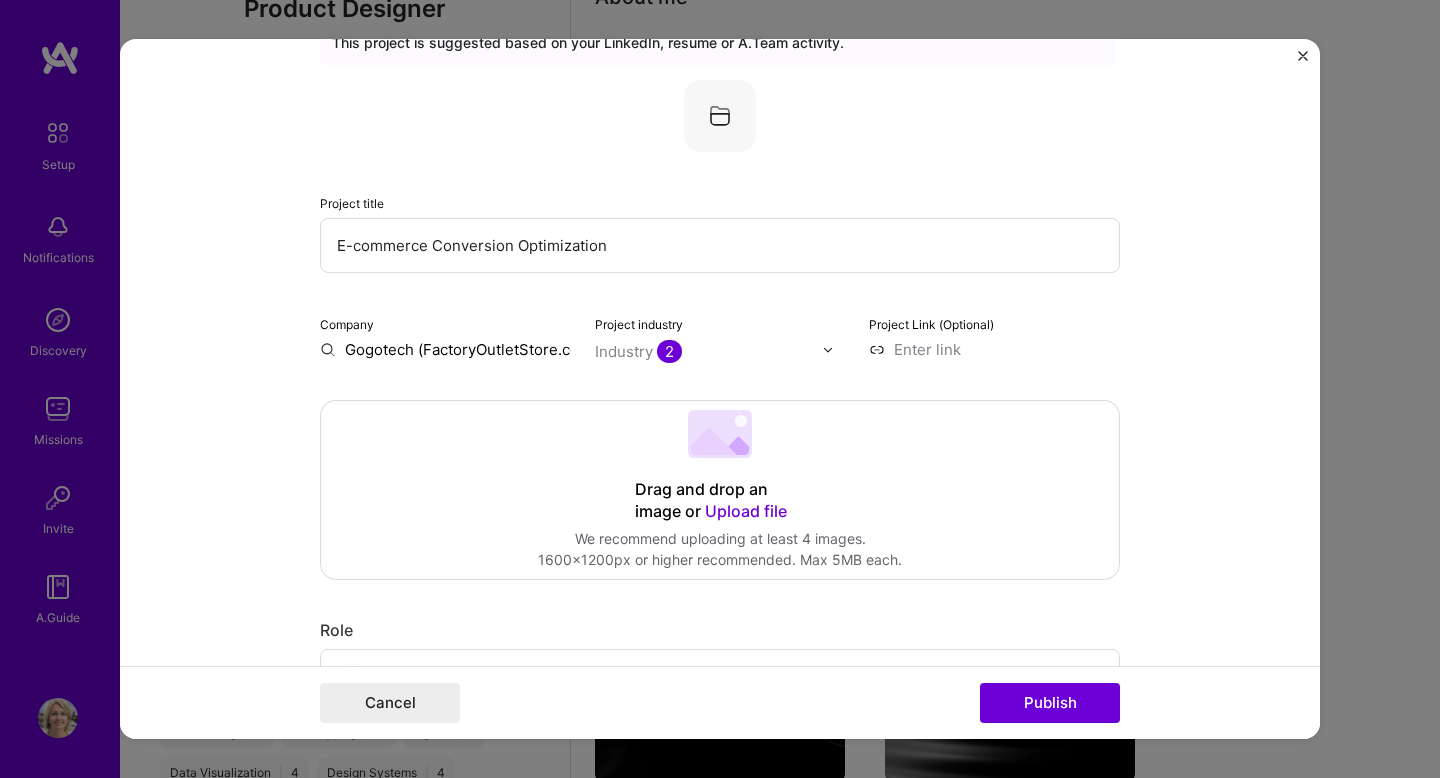 scroll, scrollTop: 91, scrollLeft: 0, axis: vertical 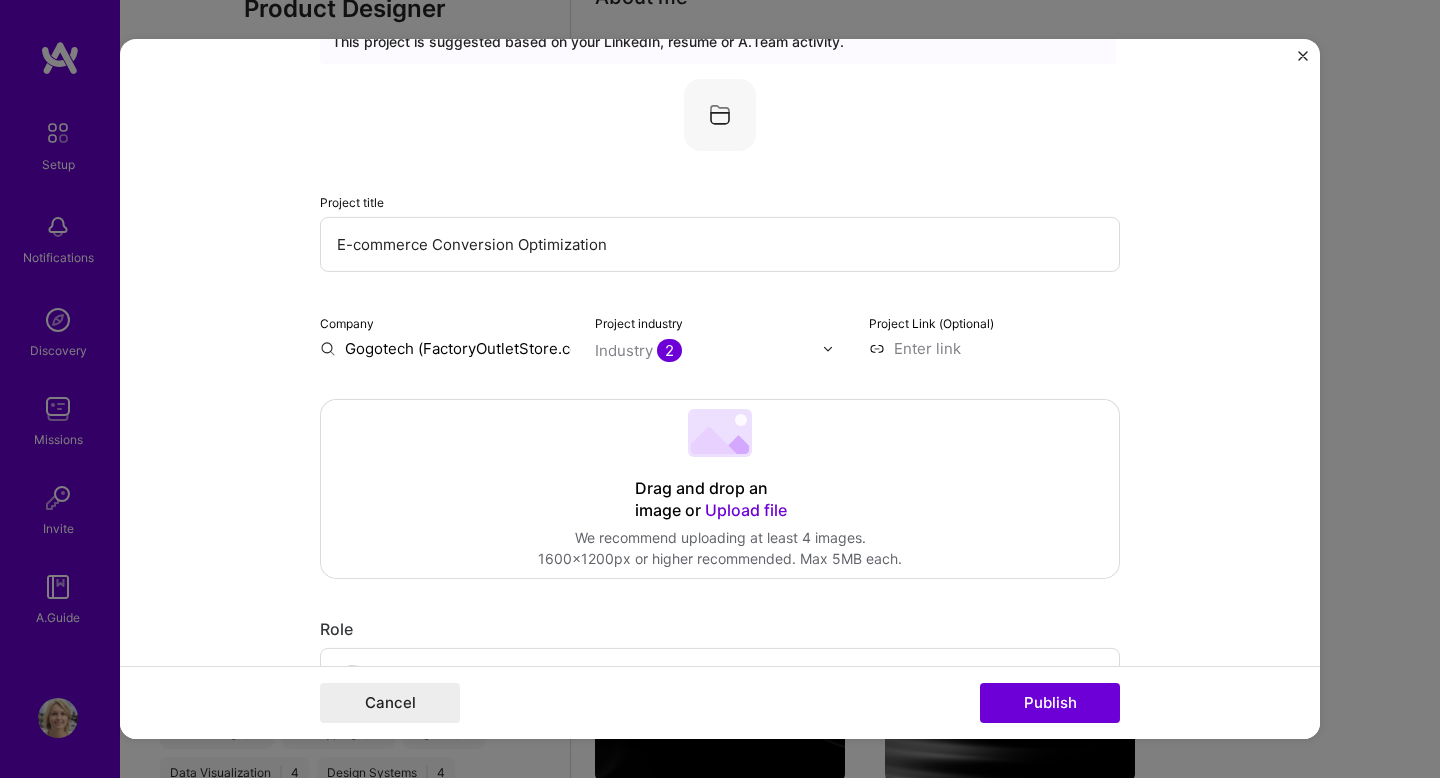click on "E-commerce Conversion Optimization" at bounding box center (720, 244) 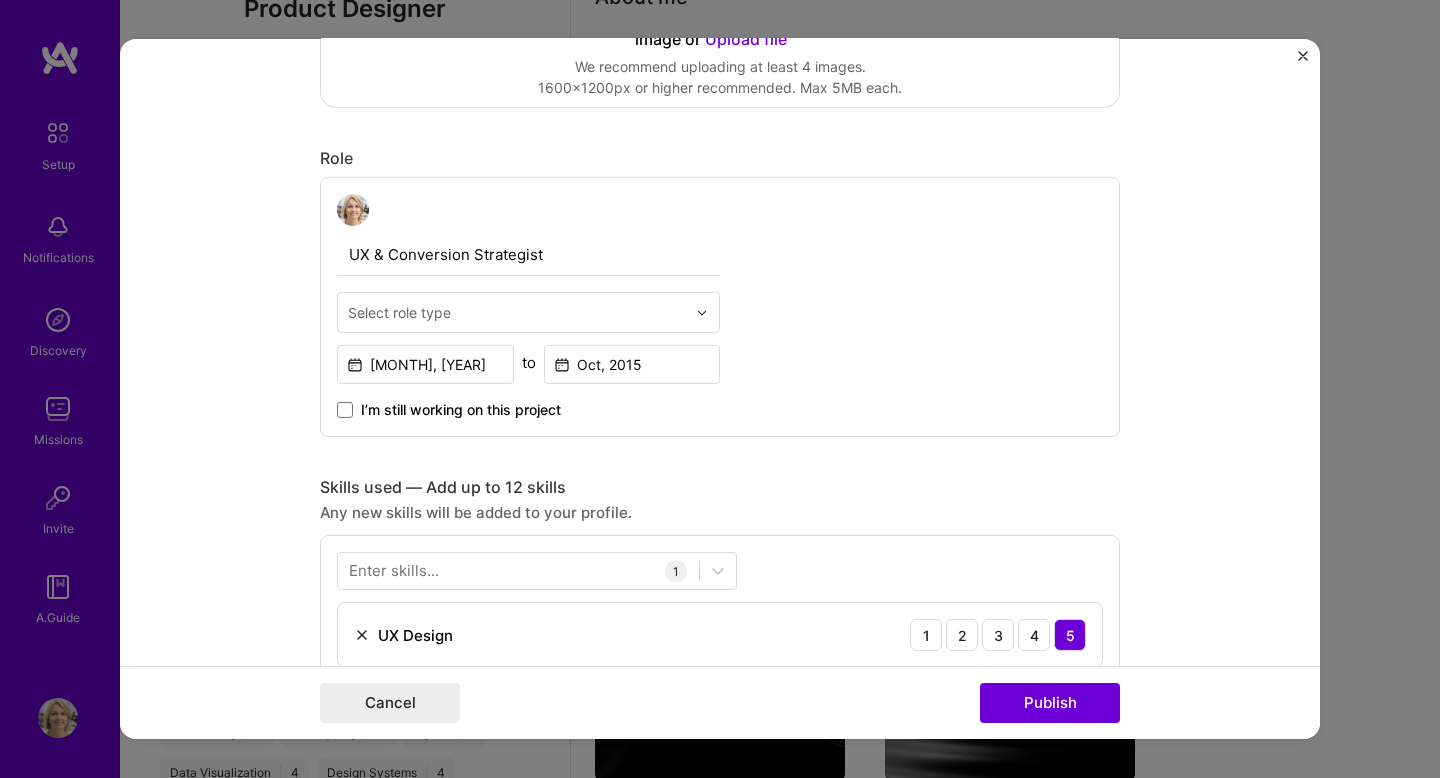 scroll, scrollTop: 564, scrollLeft: 0, axis: vertical 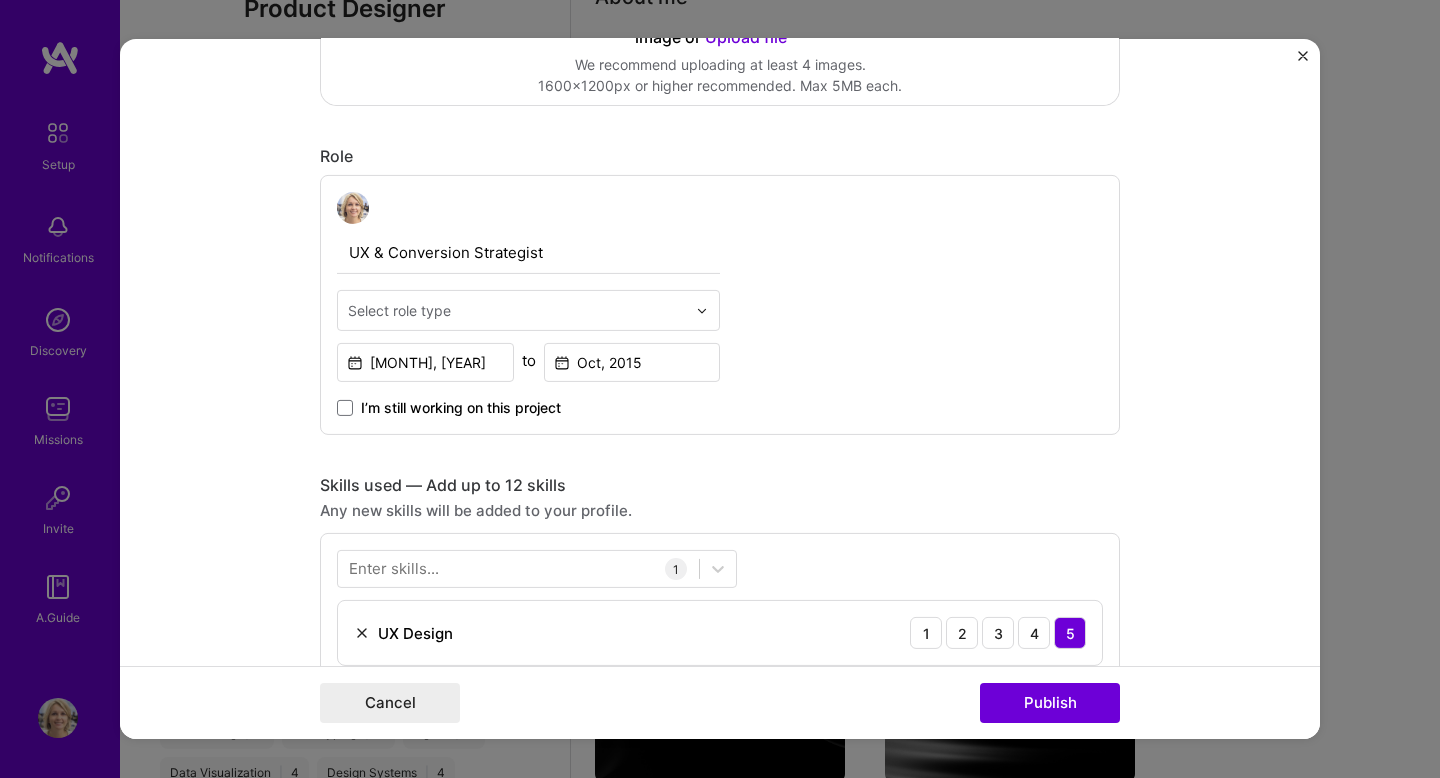 type 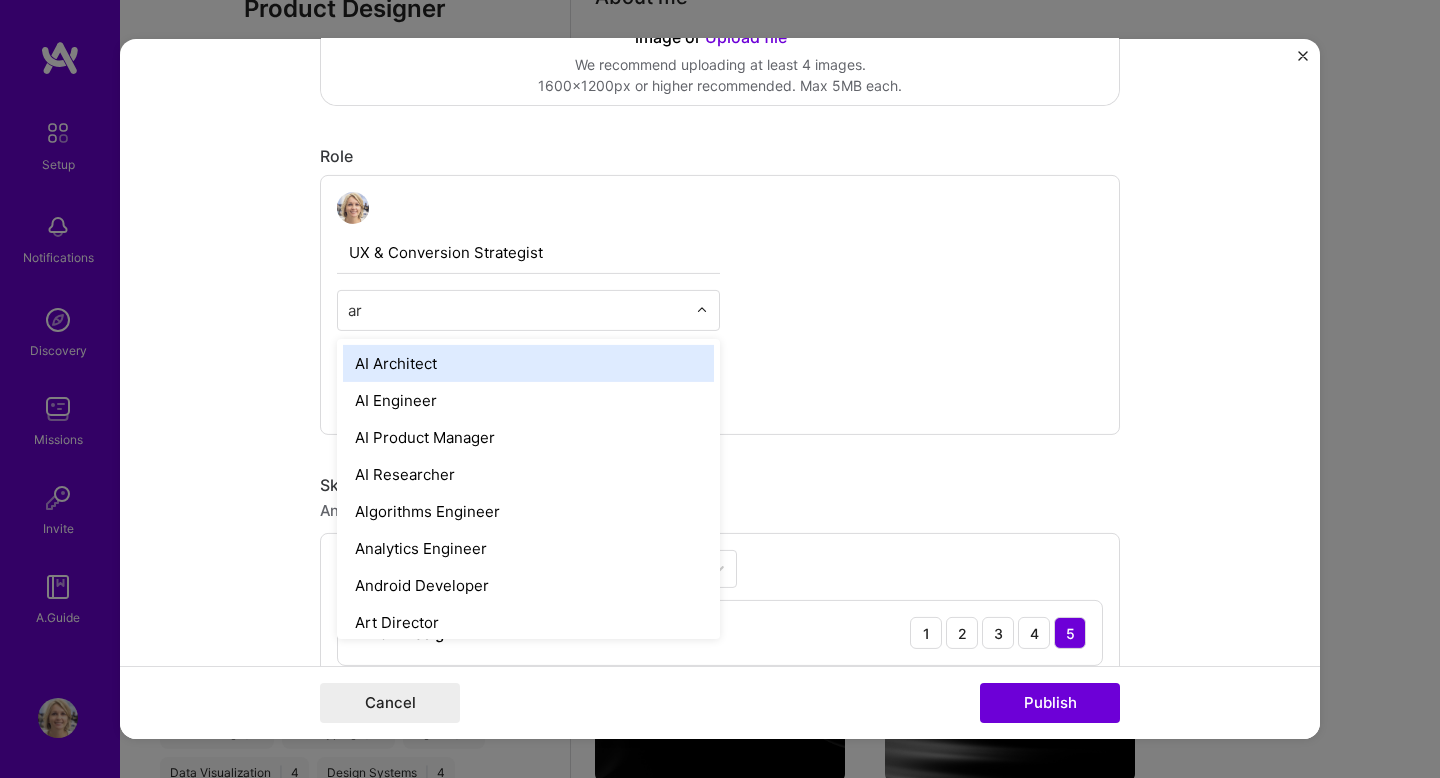 type on "art" 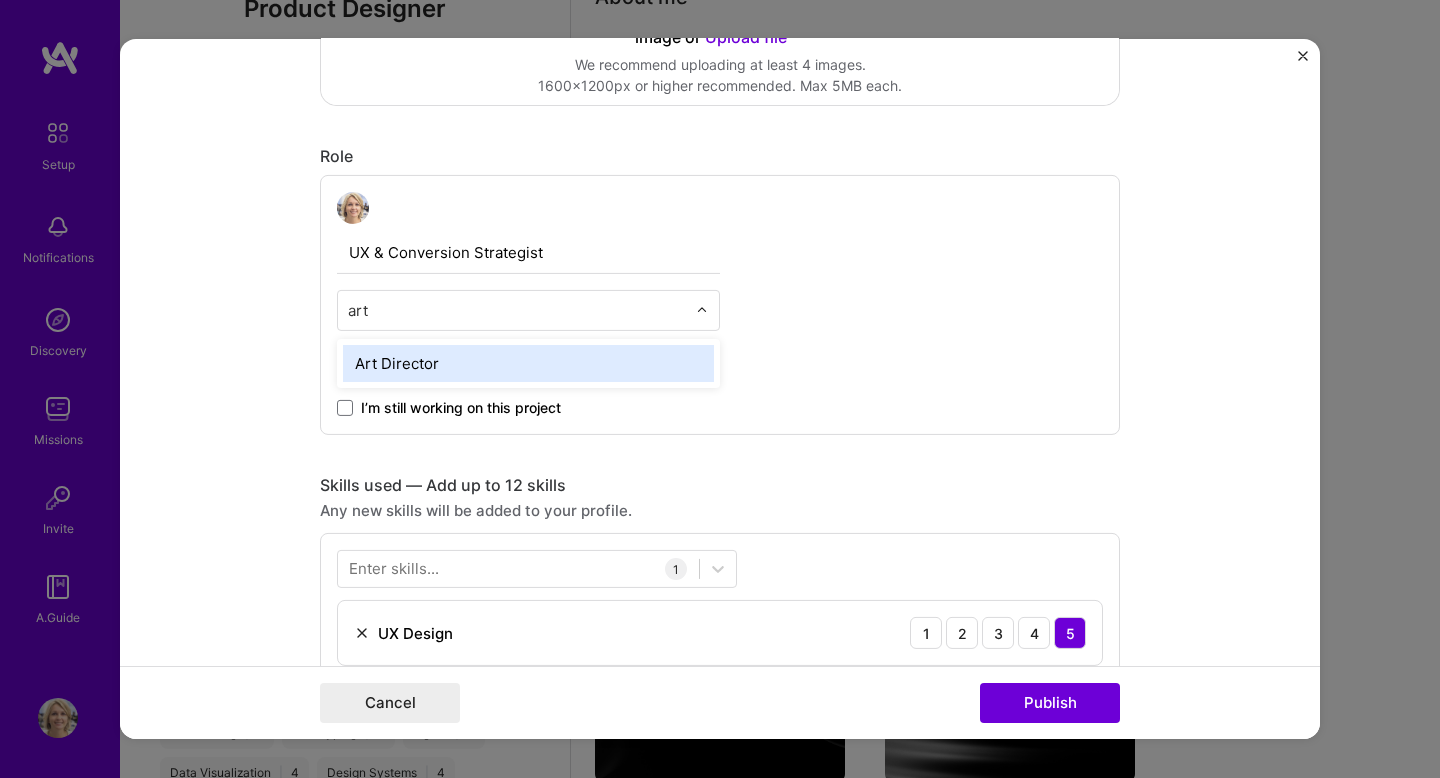 click on "Art Director" at bounding box center (528, 363) 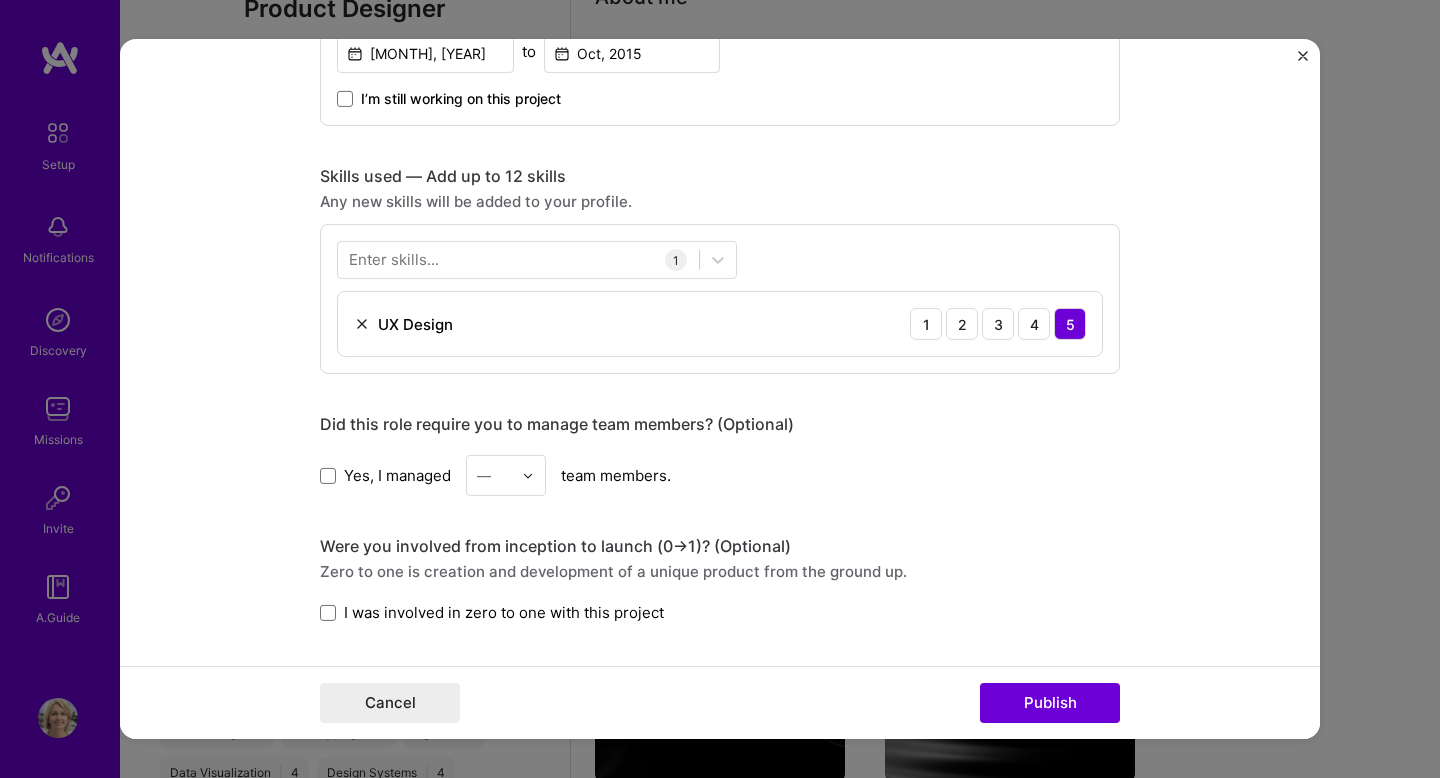 scroll, scrollTop: 875, scrollLeft: 0, axis: vertical 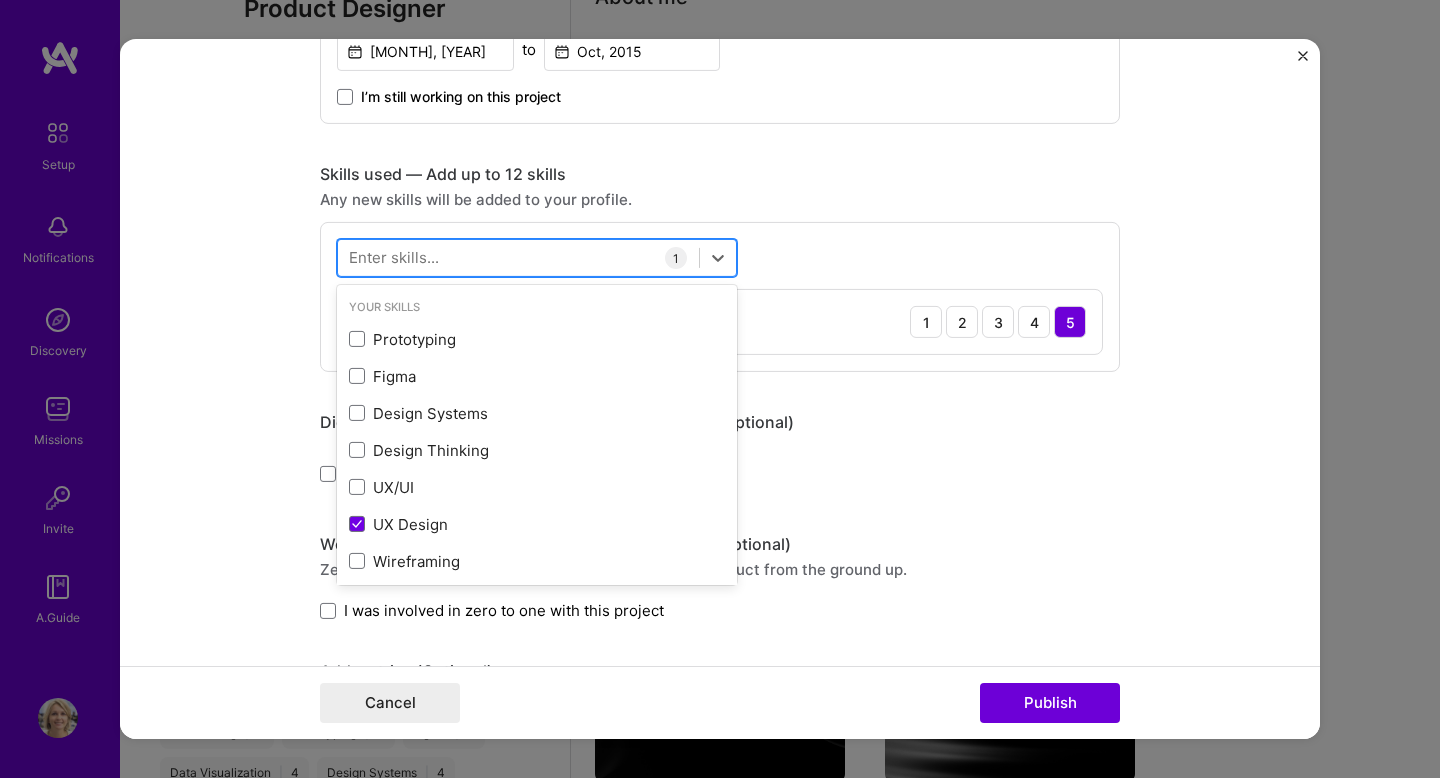 click at bounding box center [518, 257] 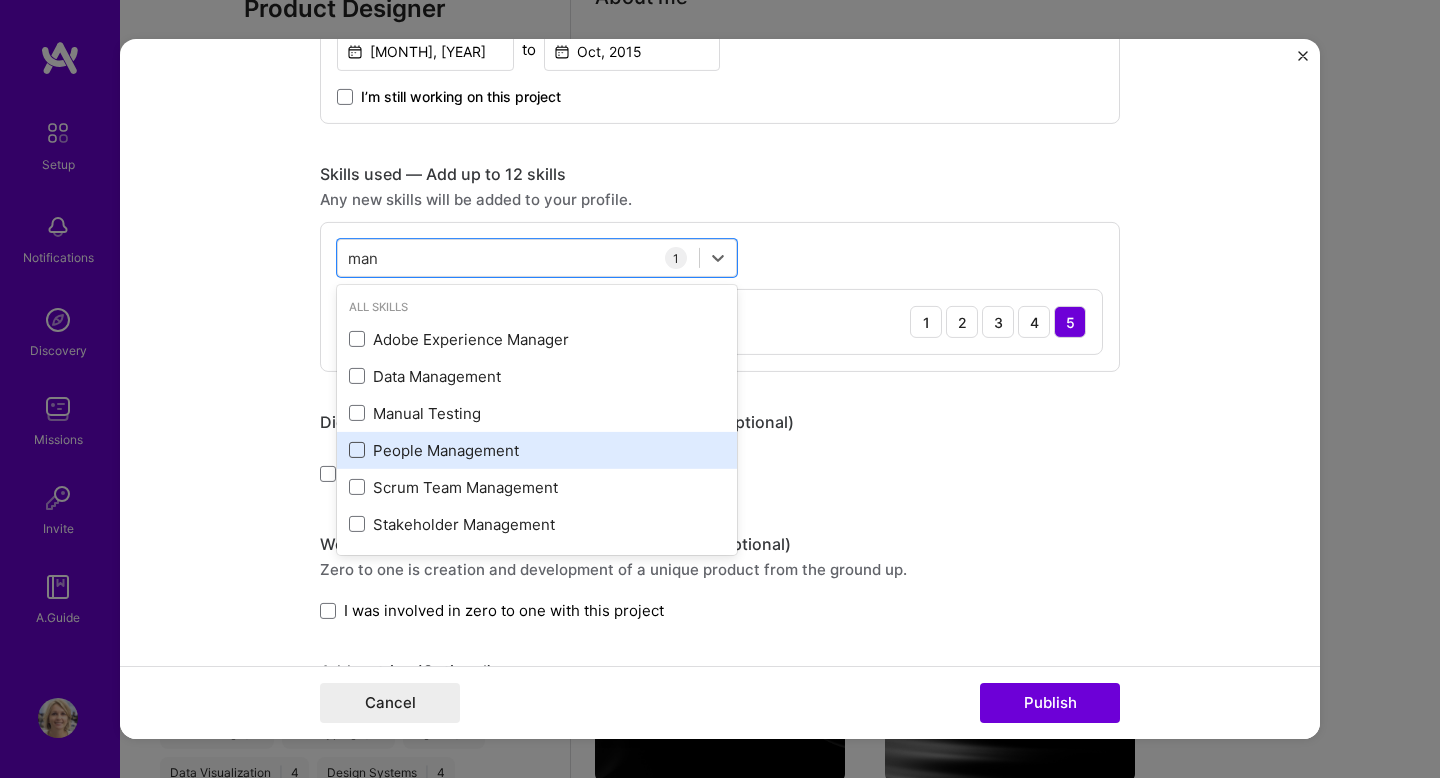 click at bounding box center [357, 450] 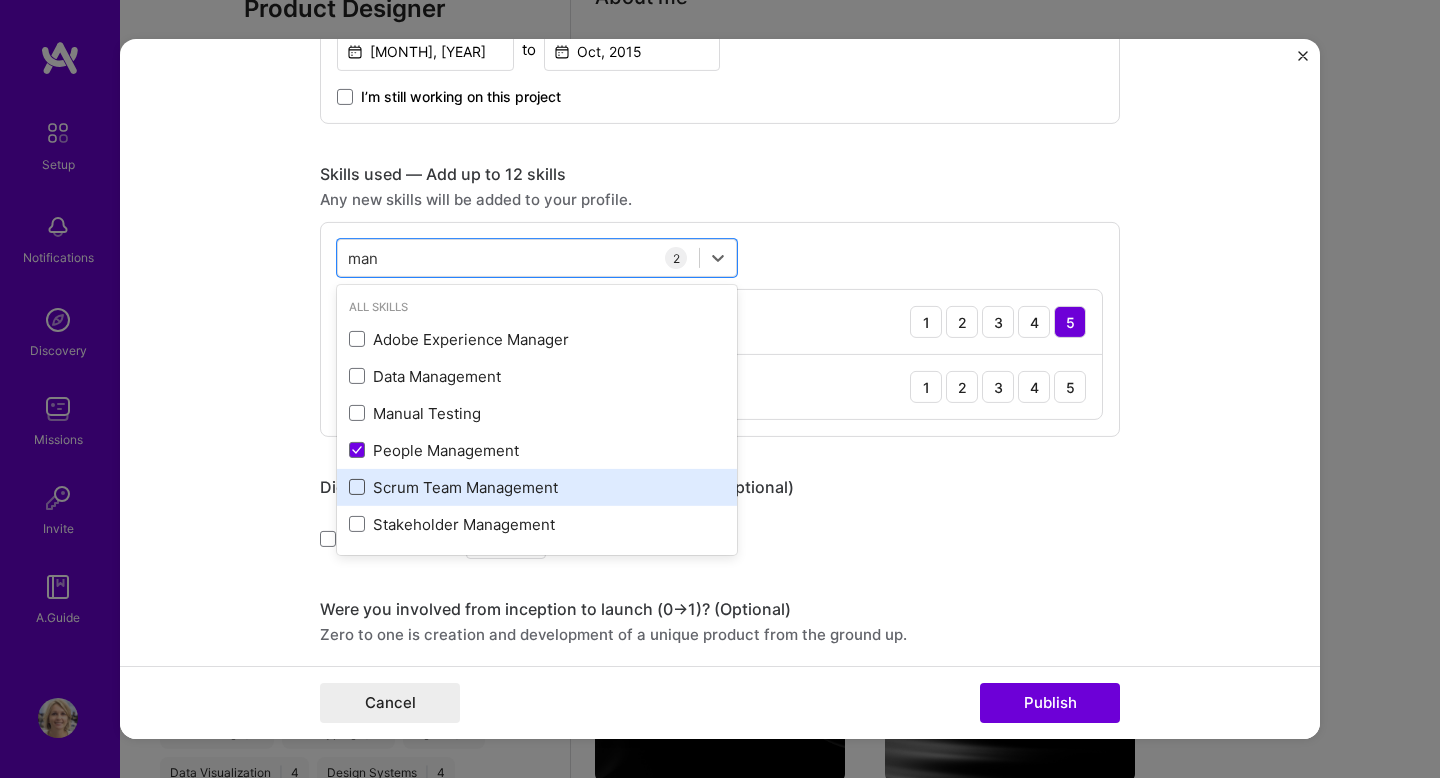 click at bounding box center (357, 487) 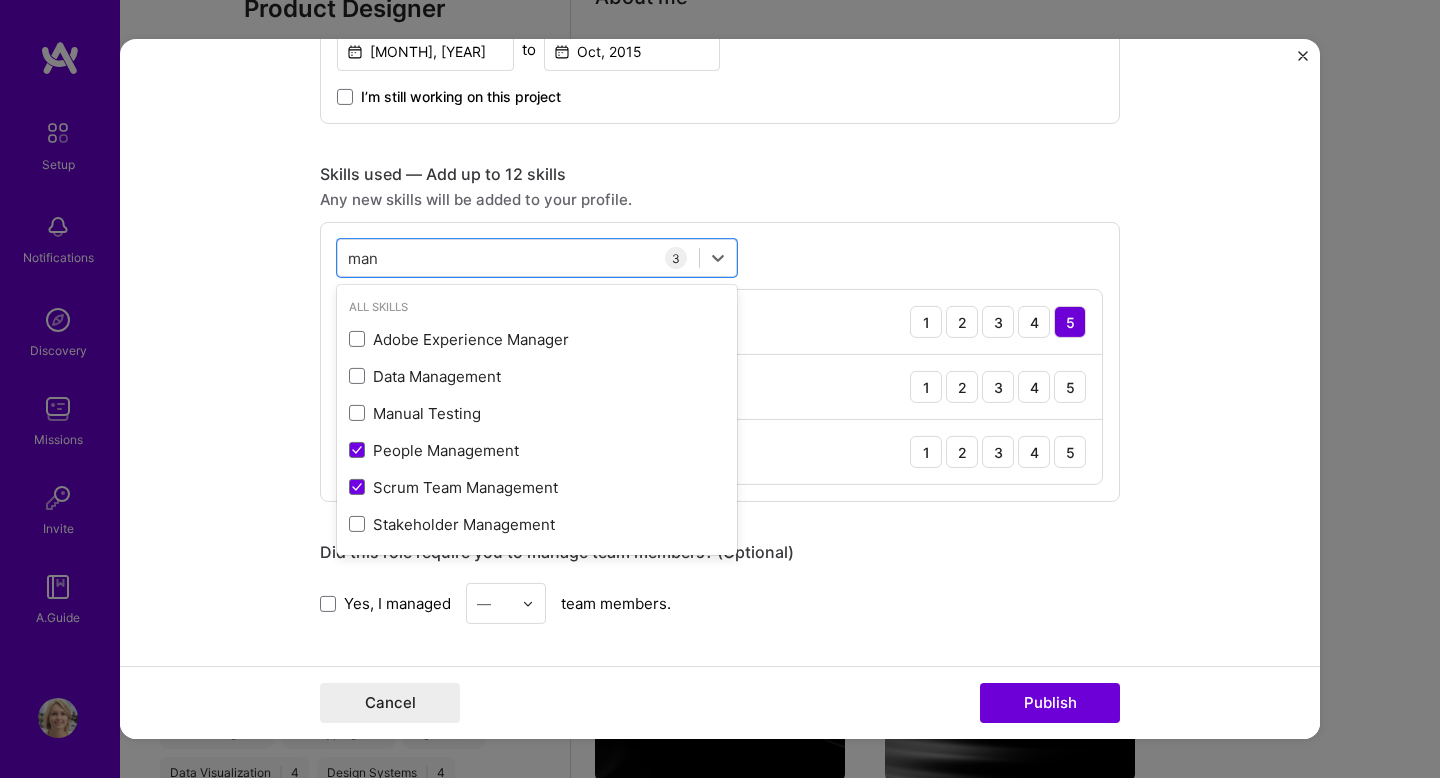 click on "option Scrum Team Management, selected. option Adobe Experience Manager focused, 0 of 2. 6 results available for search term man. Use Up and Down to choose options, press Enter to select the currently focused option, press Escape to exit the menu, press Tab to select the option and exit the menu. man man All Skills Adobe Experience Manager Data Management Manual Testing People Management Scrum Team Management Stakeholder Management 3 UX Design 1 2 3 4 5 People Management 1 2 3 4 5 Scrum Team Management 1 2 3 4 5" at bounding box center (720, 362) 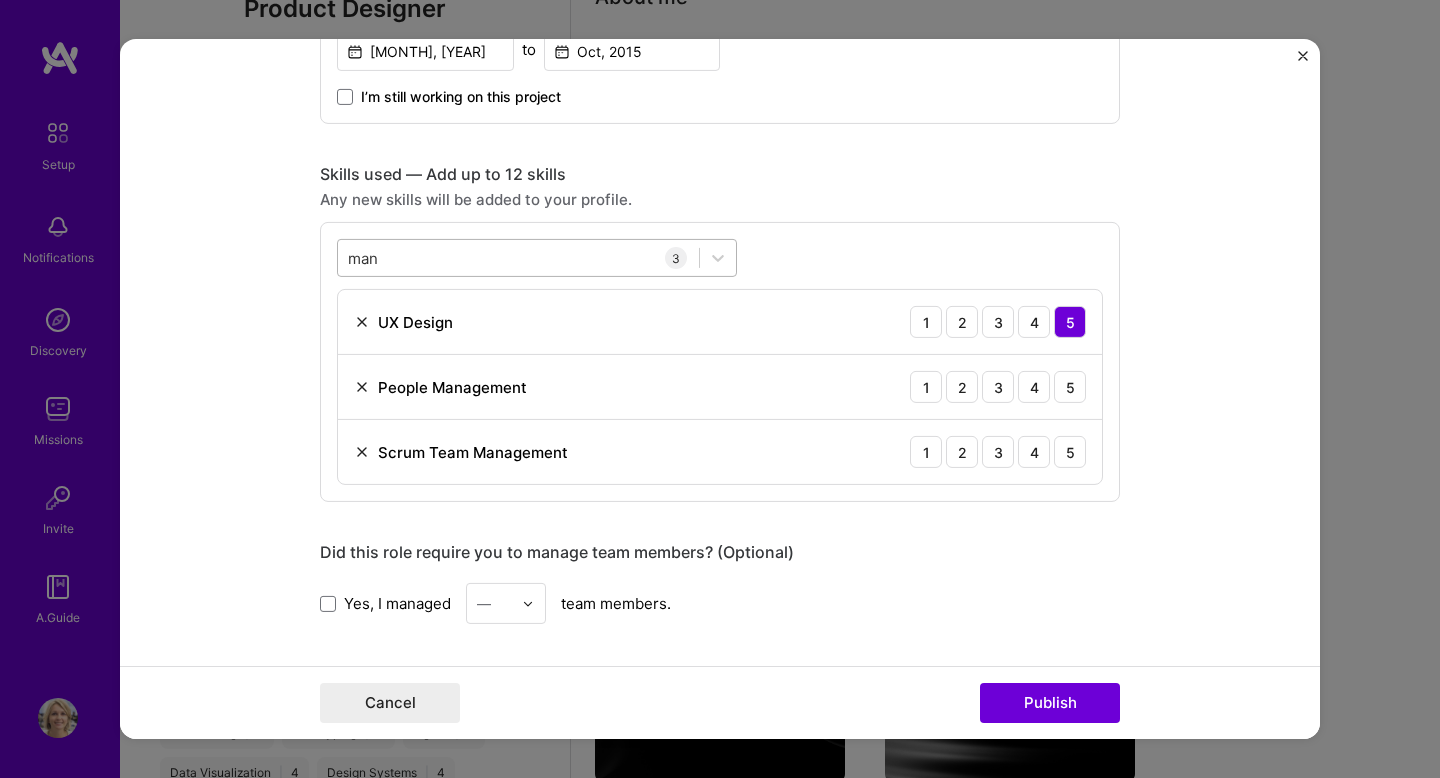 click on "man man" at bounding box center (518, 257) 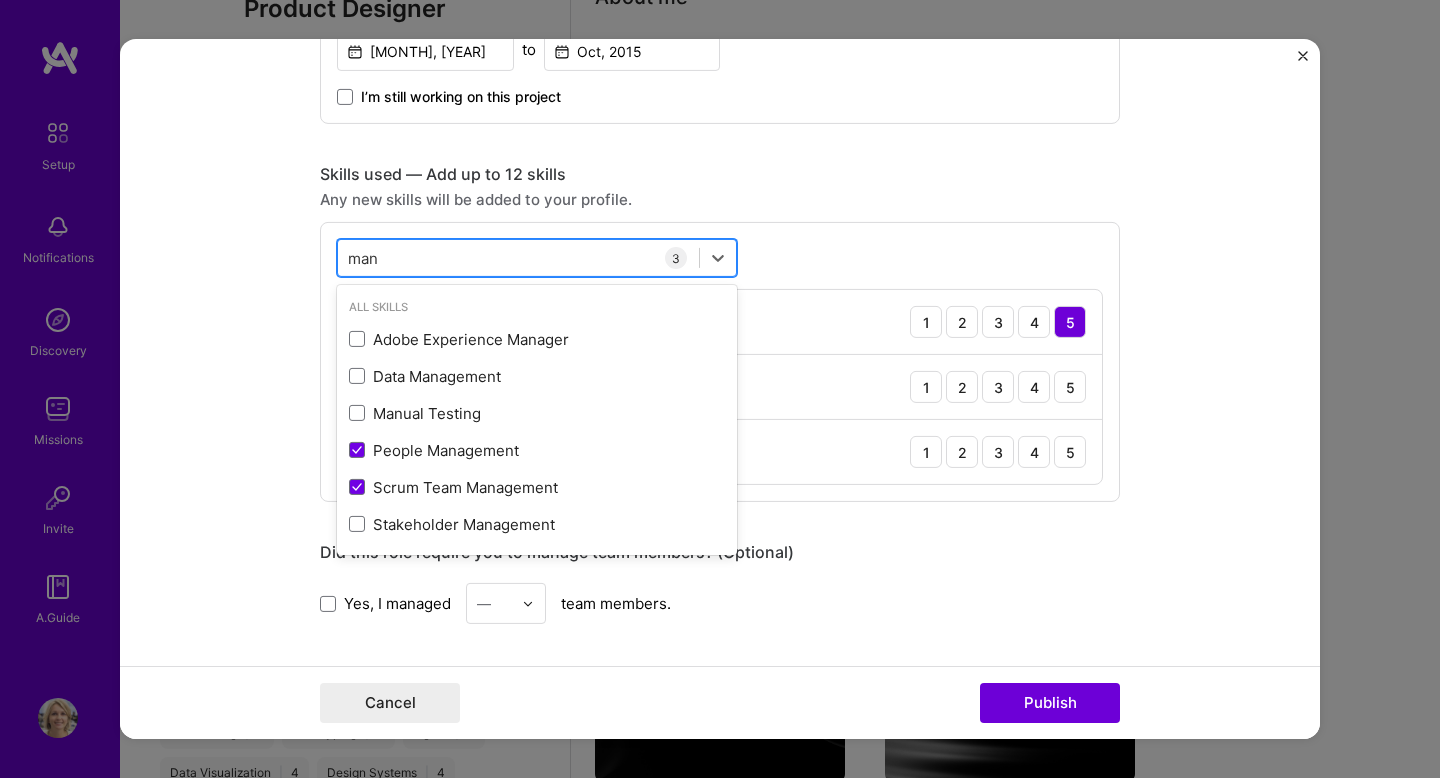 click on "man man" at bounding box center [518, 257] 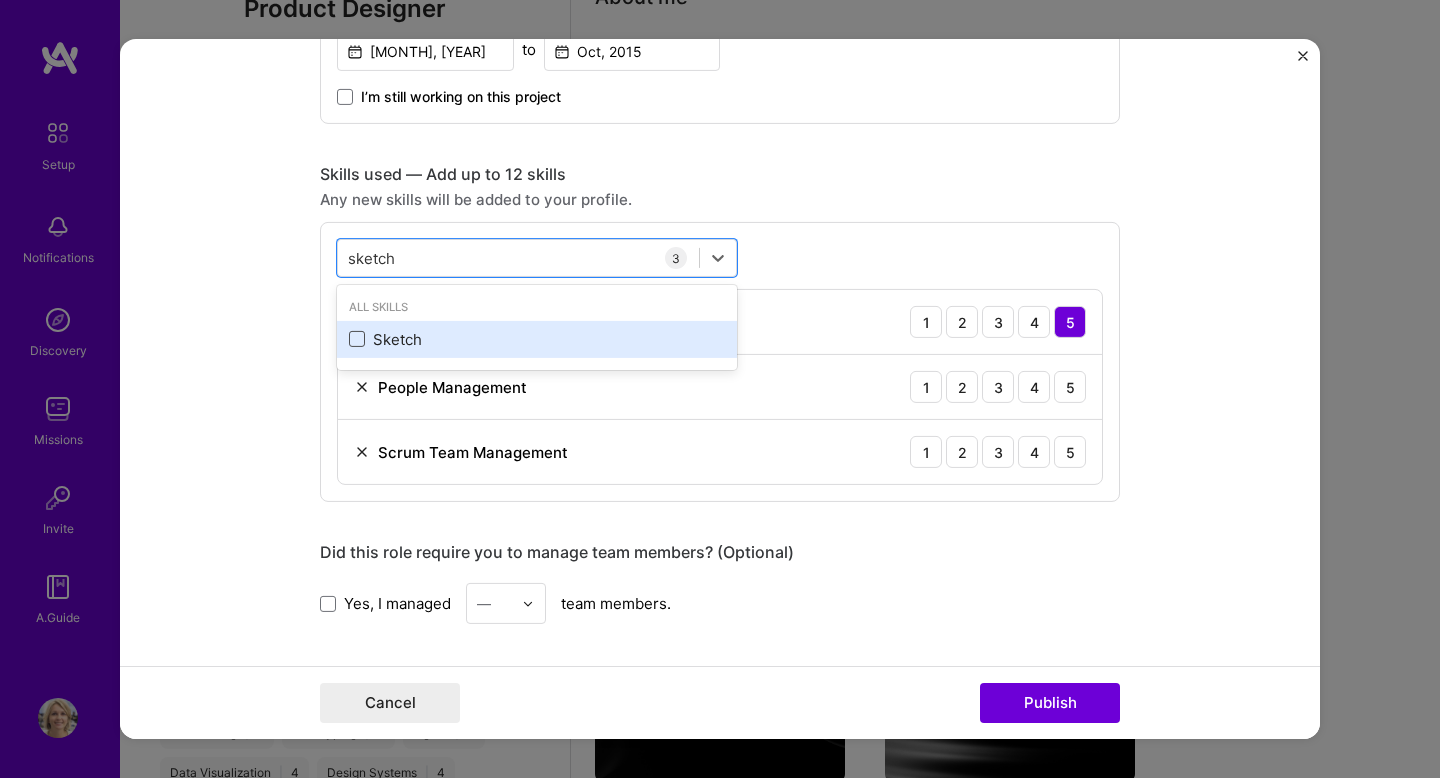 click at bounding box center (357, 339) 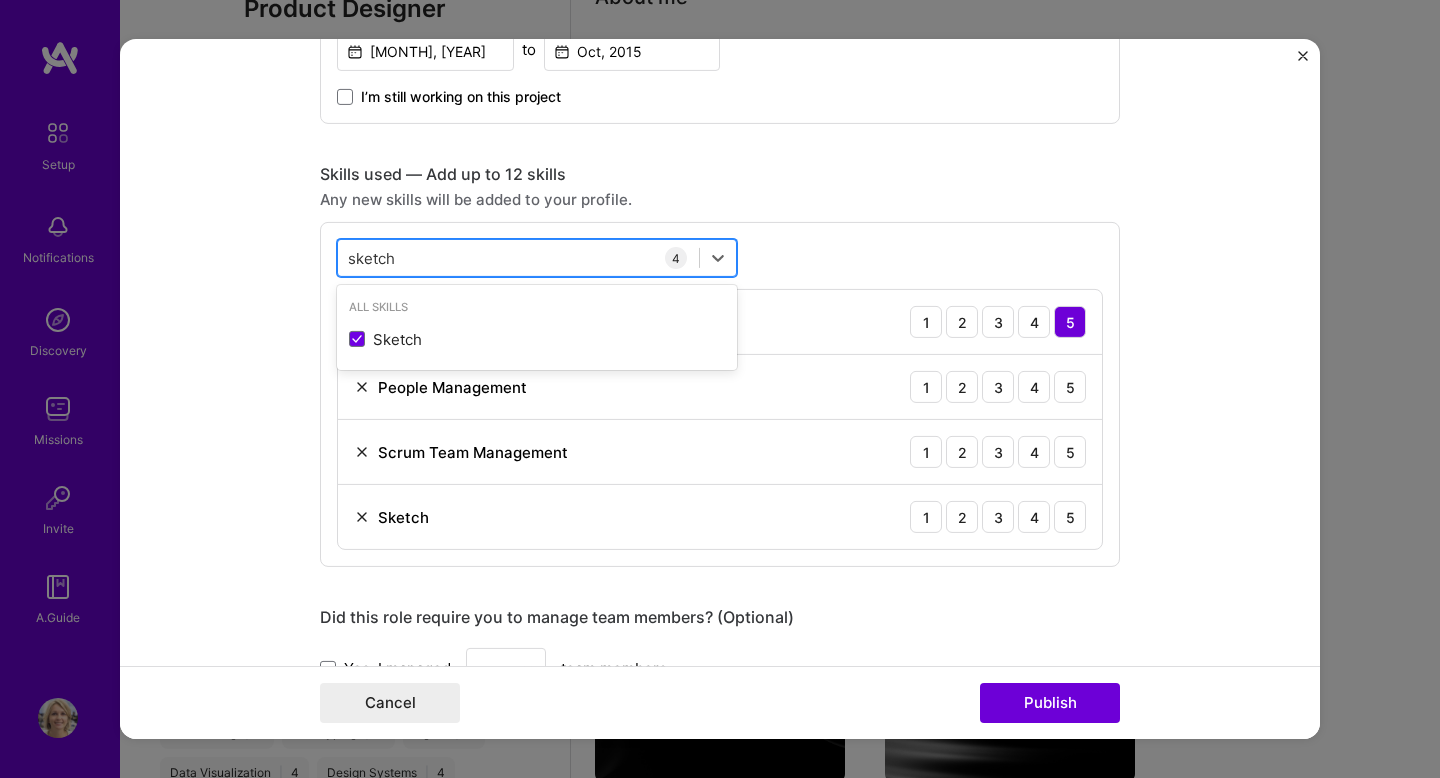 click on "sketch sketch" at bounding box center [518, 257] 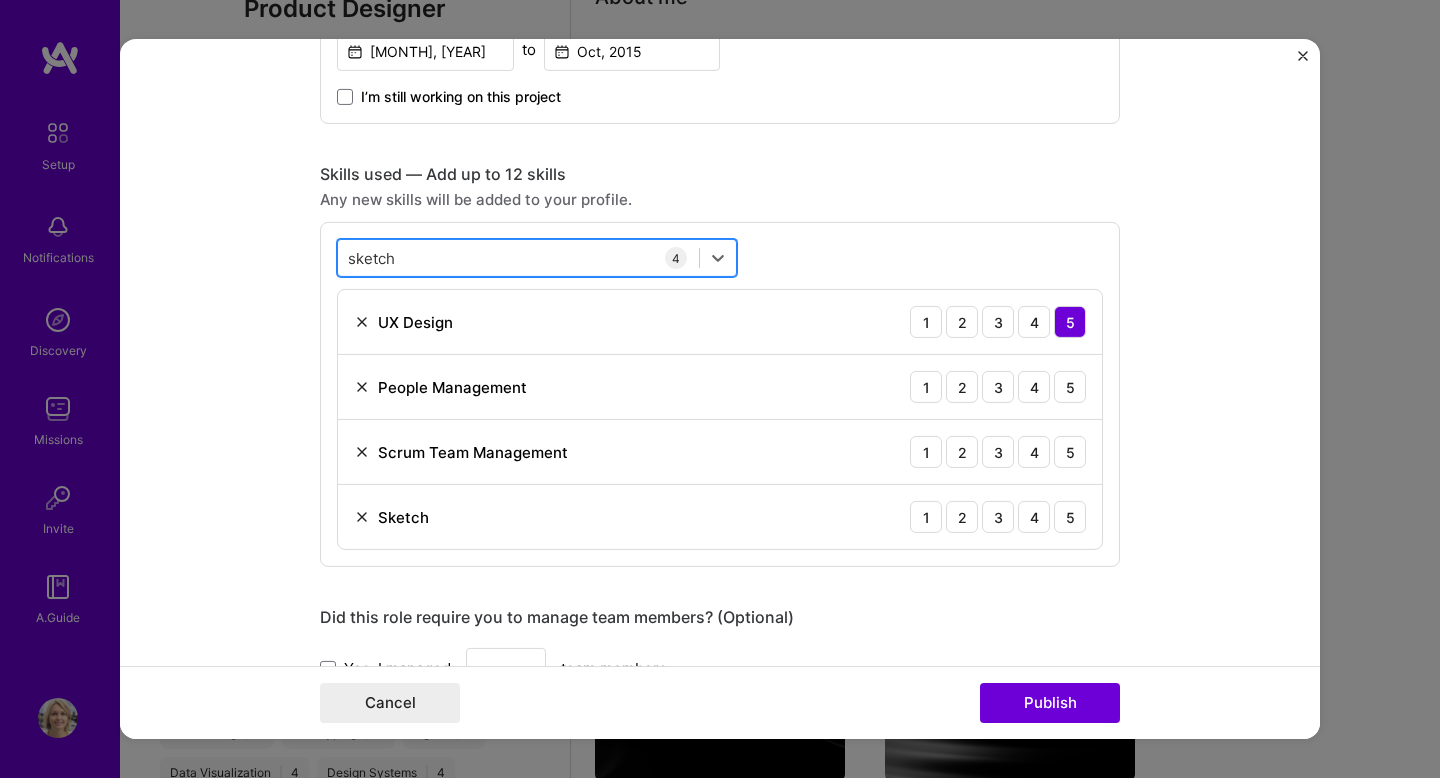 click on "sketch sketch" at bounding box center [518, 257] 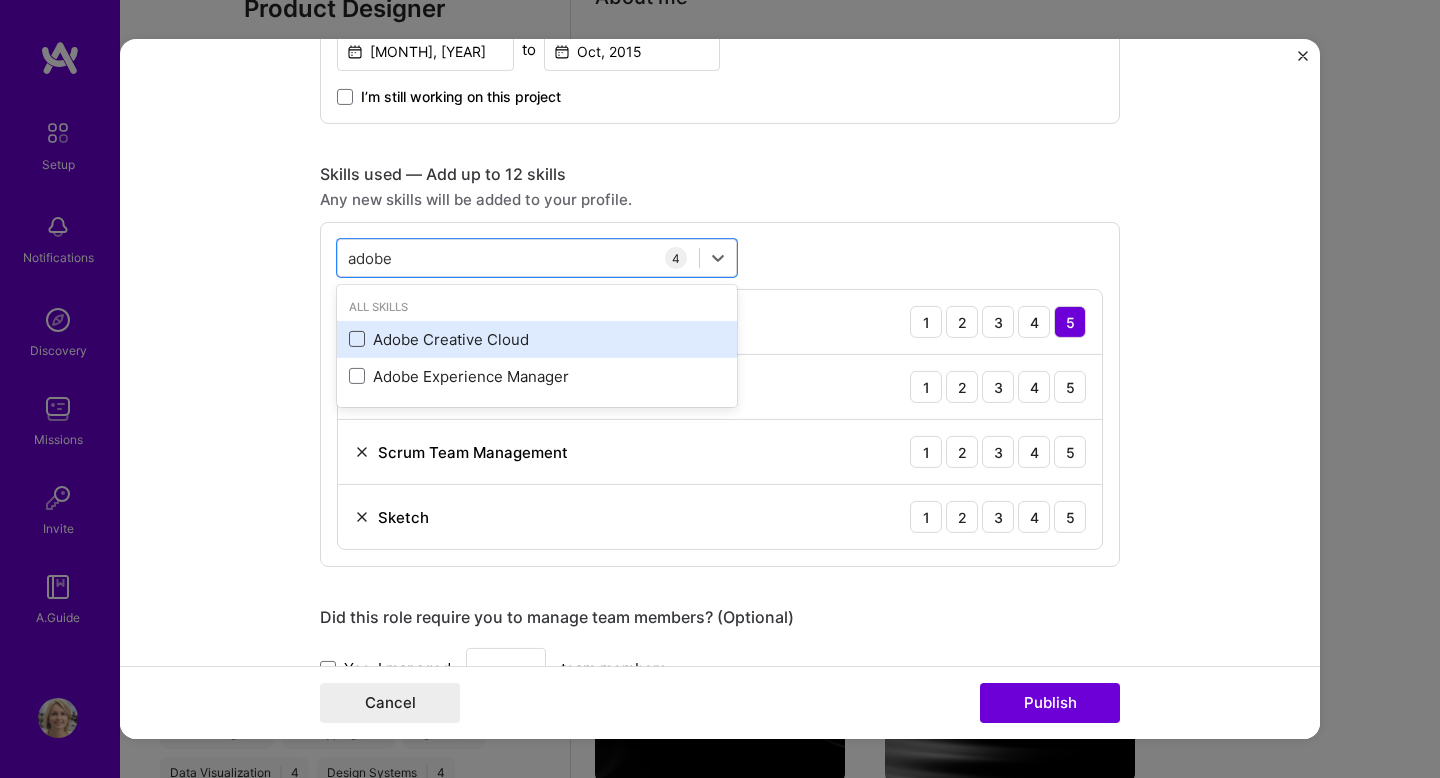 click at bounding box center (357, 339) 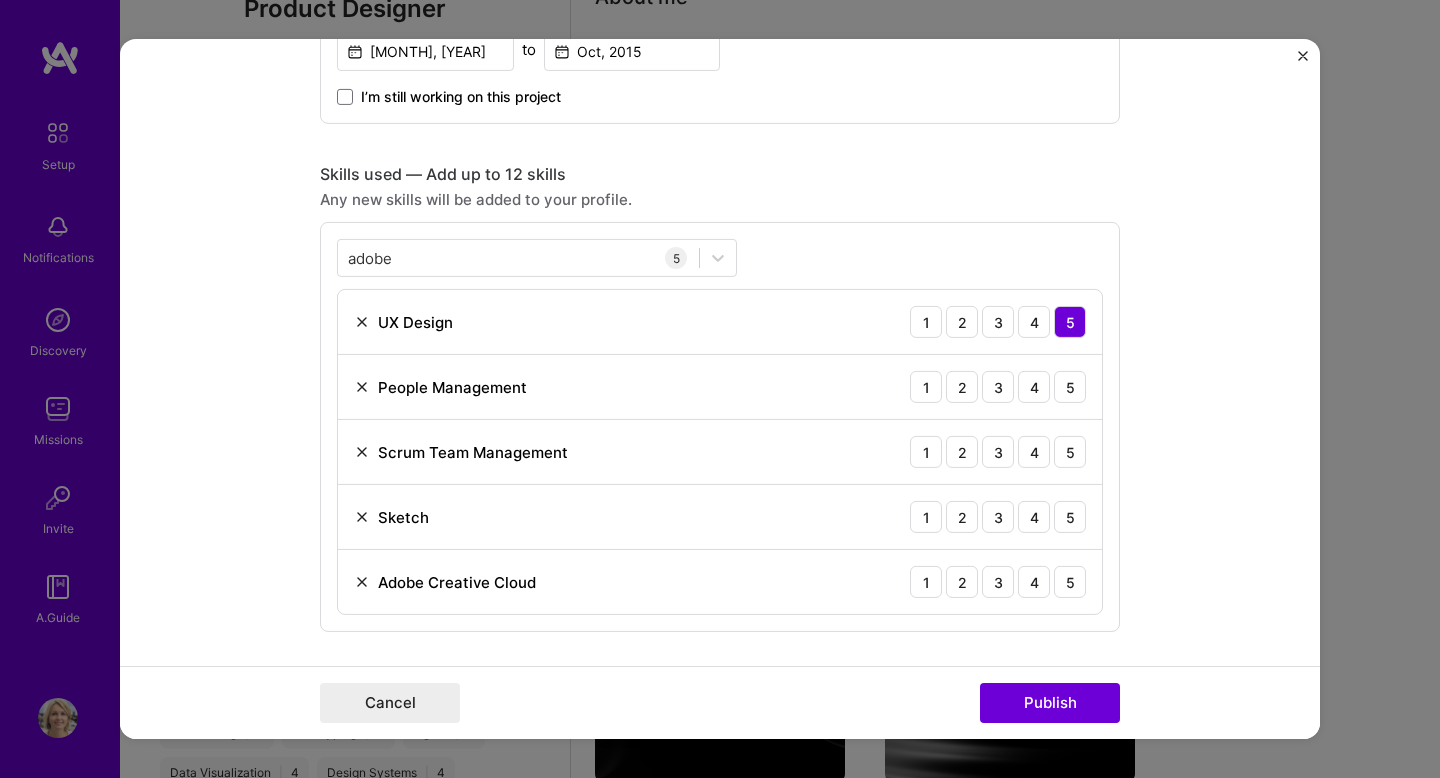 click on "adobe adobe 5 UX Design 1 2 3 4 5 People Management 1 2 3 4 5 Scrum Team Management 1 2 3 4 5 Sketch 1 2 3 4 5 Adobe Creative Cloud 1 2 3 4 5" at bounding box center (720, 427) 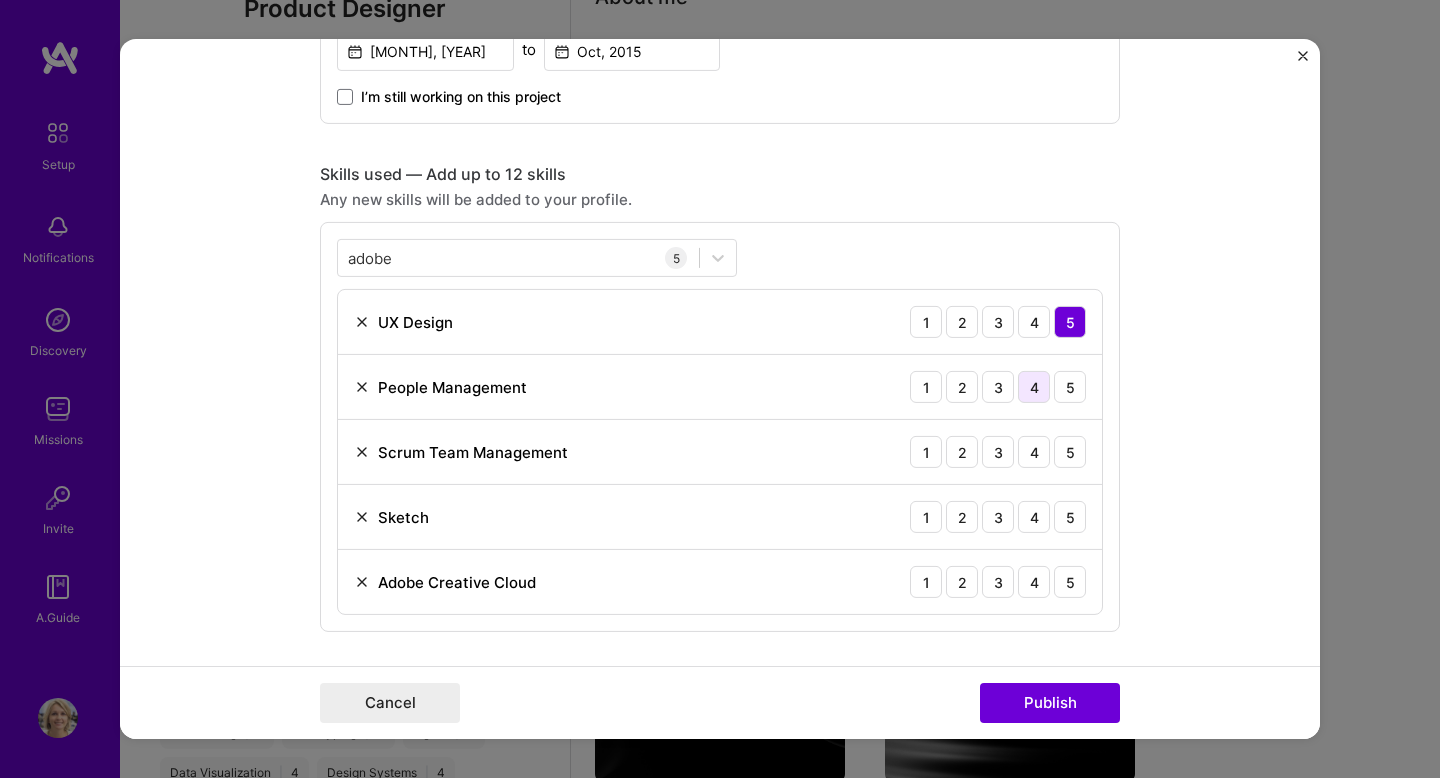 click on "4" at bounding box center (1034, 387) 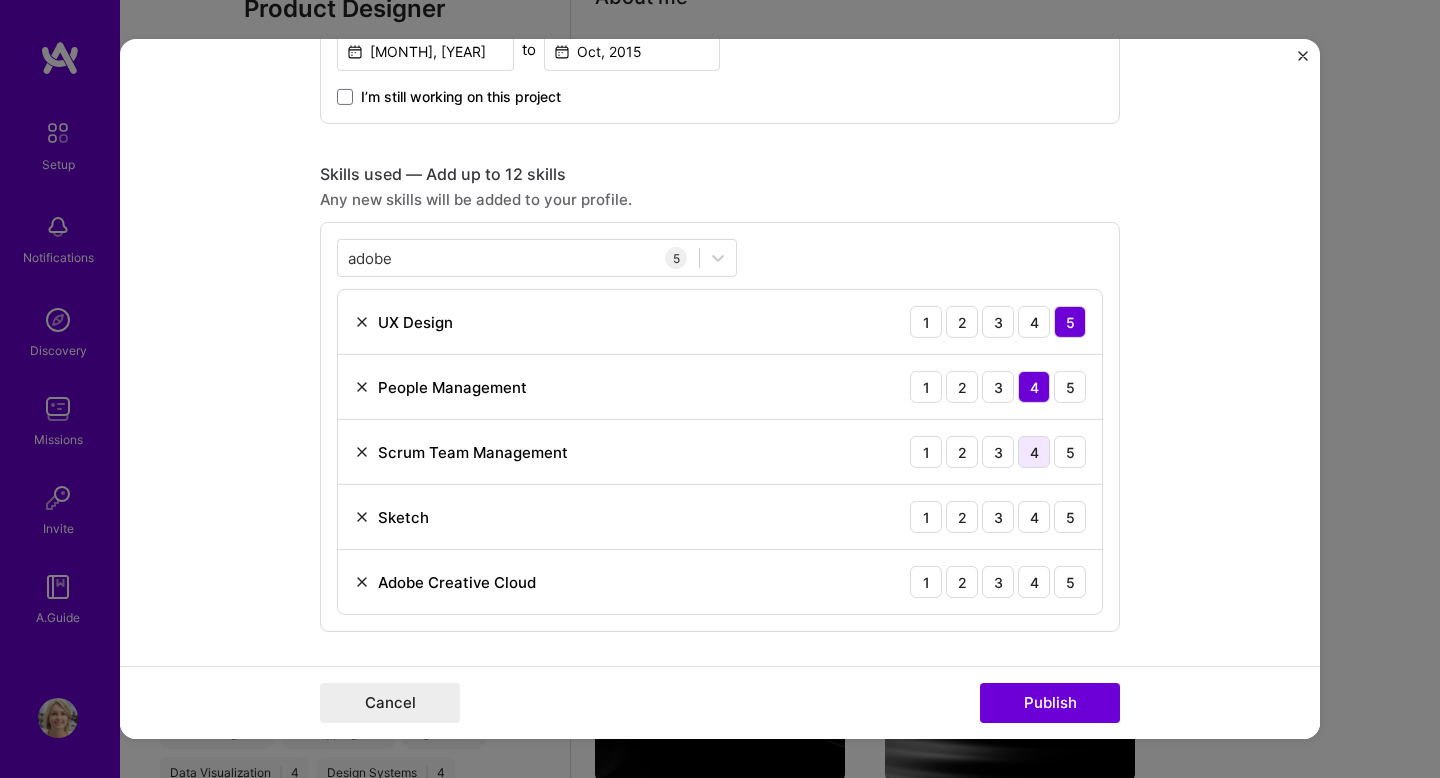 click on "4" at bounding box center (1034, 452) 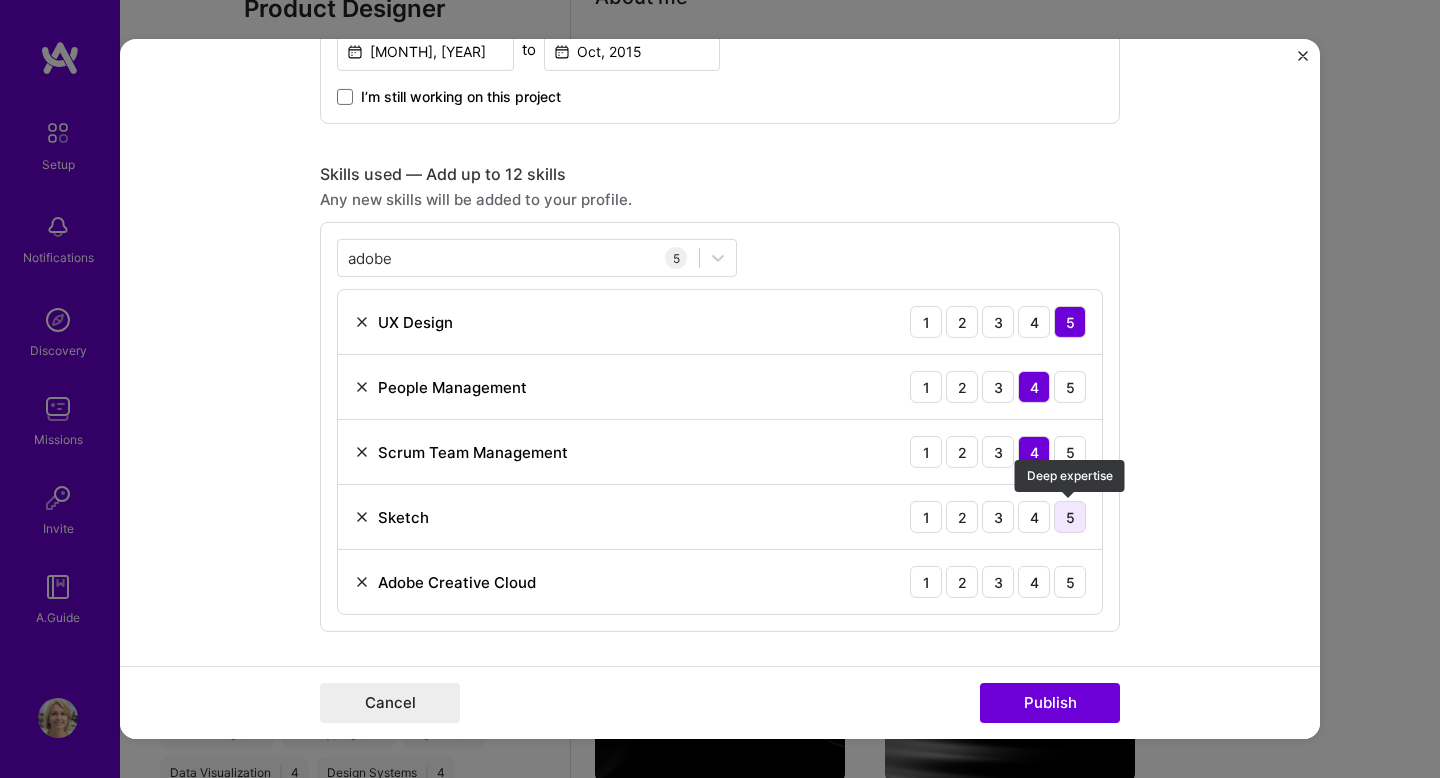 click on "5" at bounding box center (1070, 517) 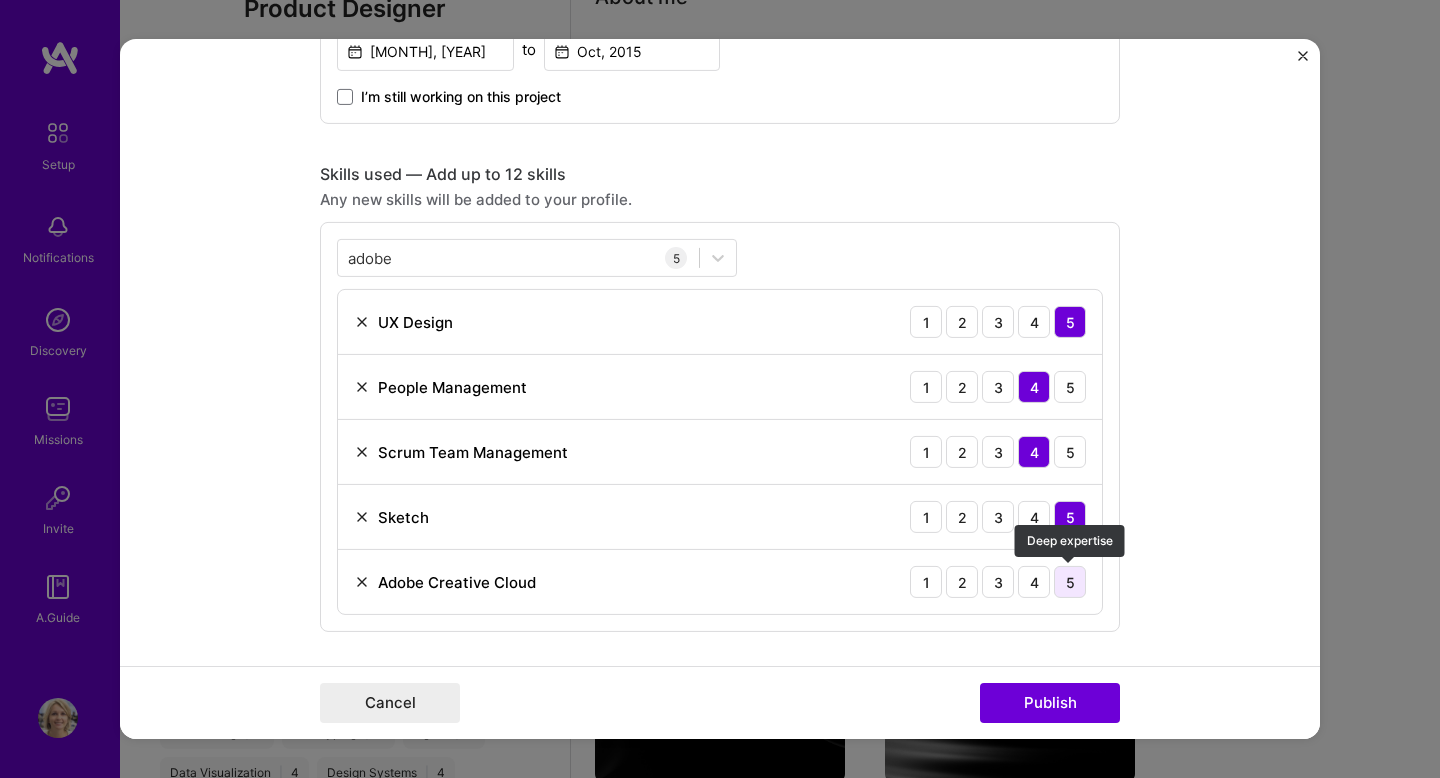 click on "5" at bounding box center [1070, 582] 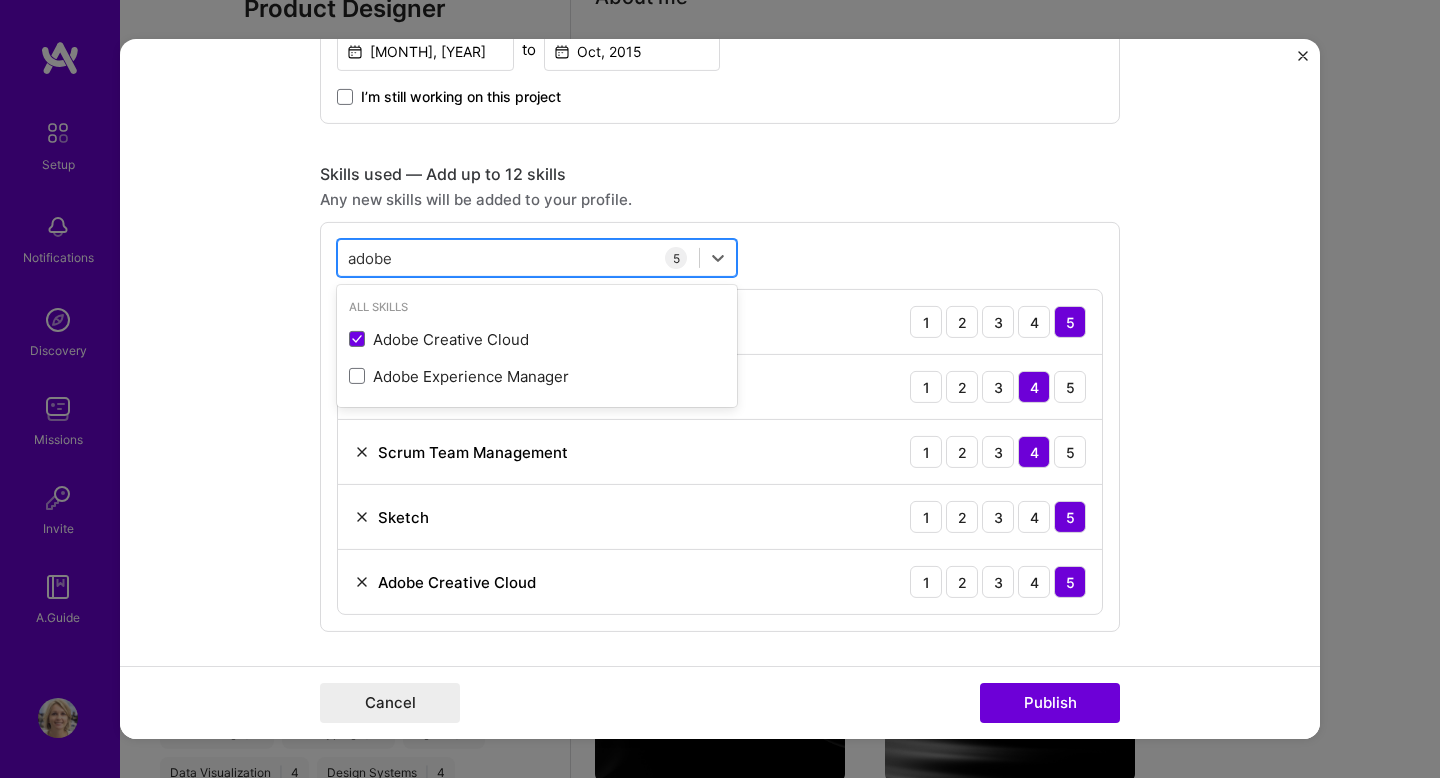 click on "adobe adobe" at bounding box center [518, 257] 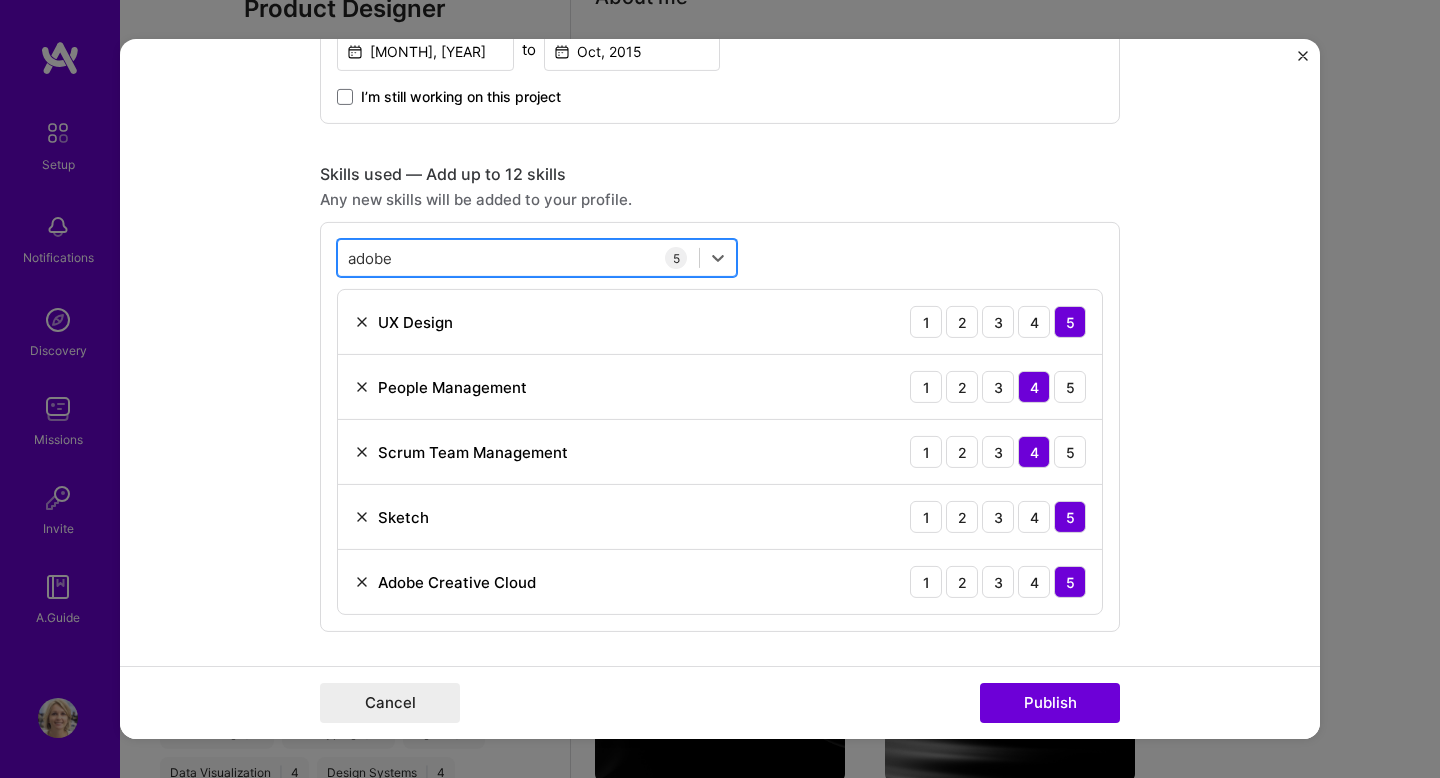 click on "adobe adobe" at bounding box center [518, 257] 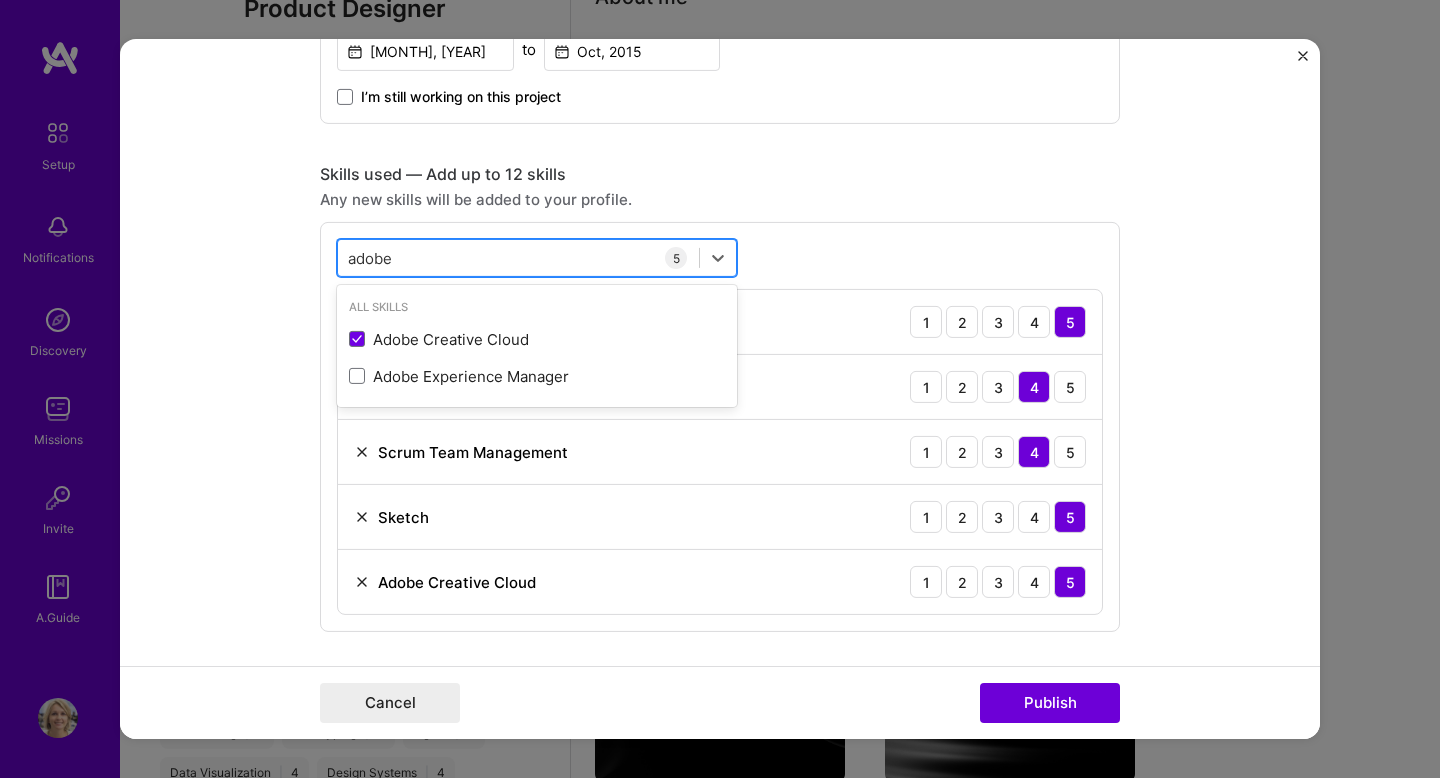 click on "adobe adobe" at bounding box center (518, 257) 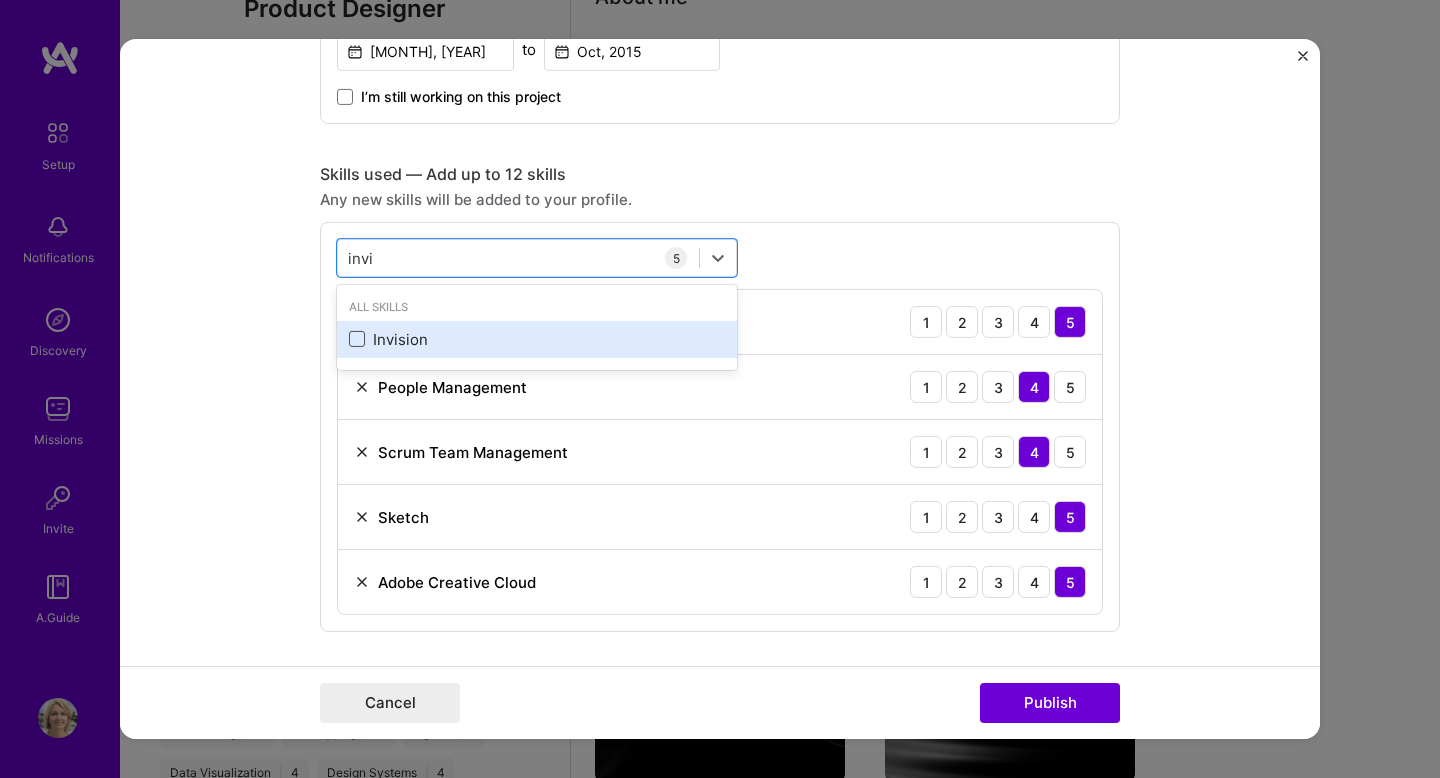 click at bounding box center (357, 339) 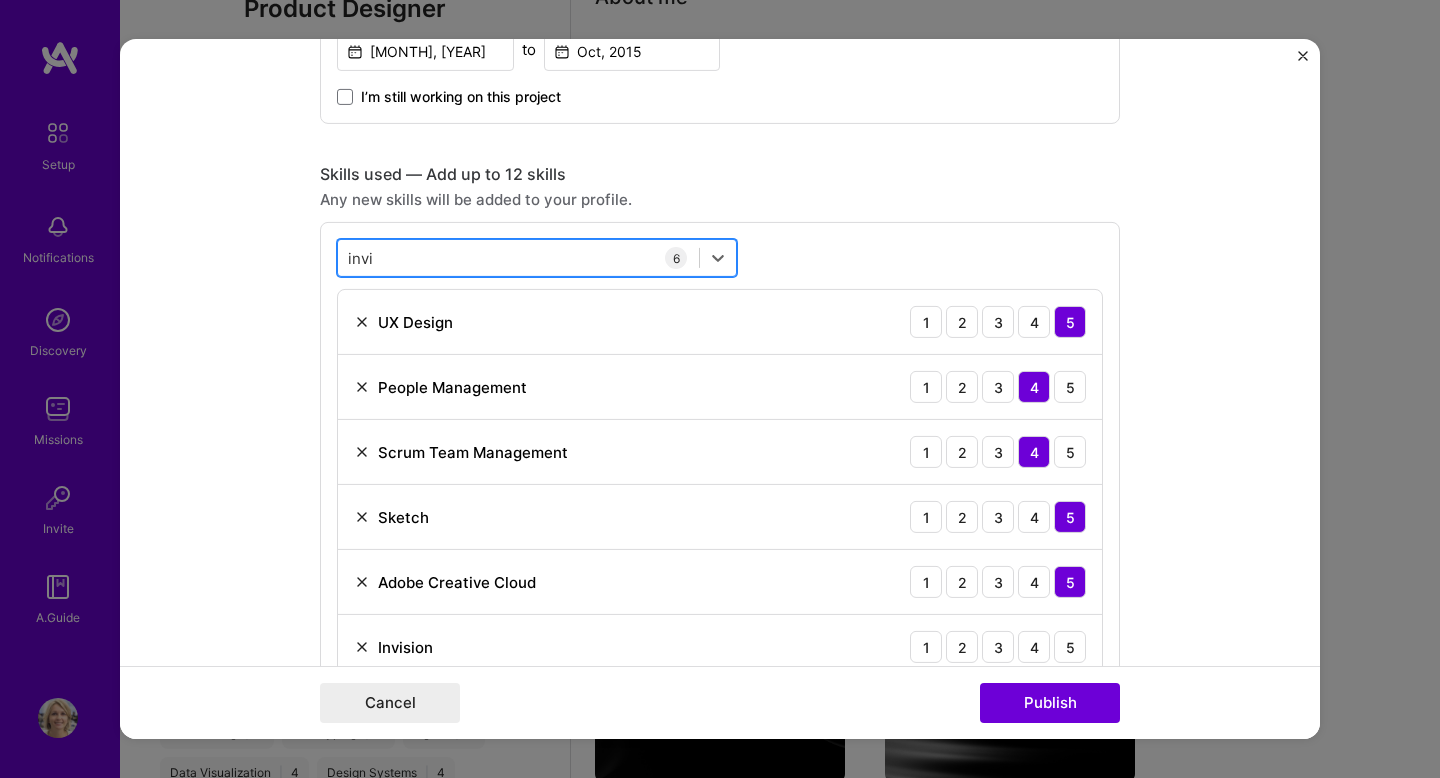 click on "invi invi" at bounding box center (518, 257) 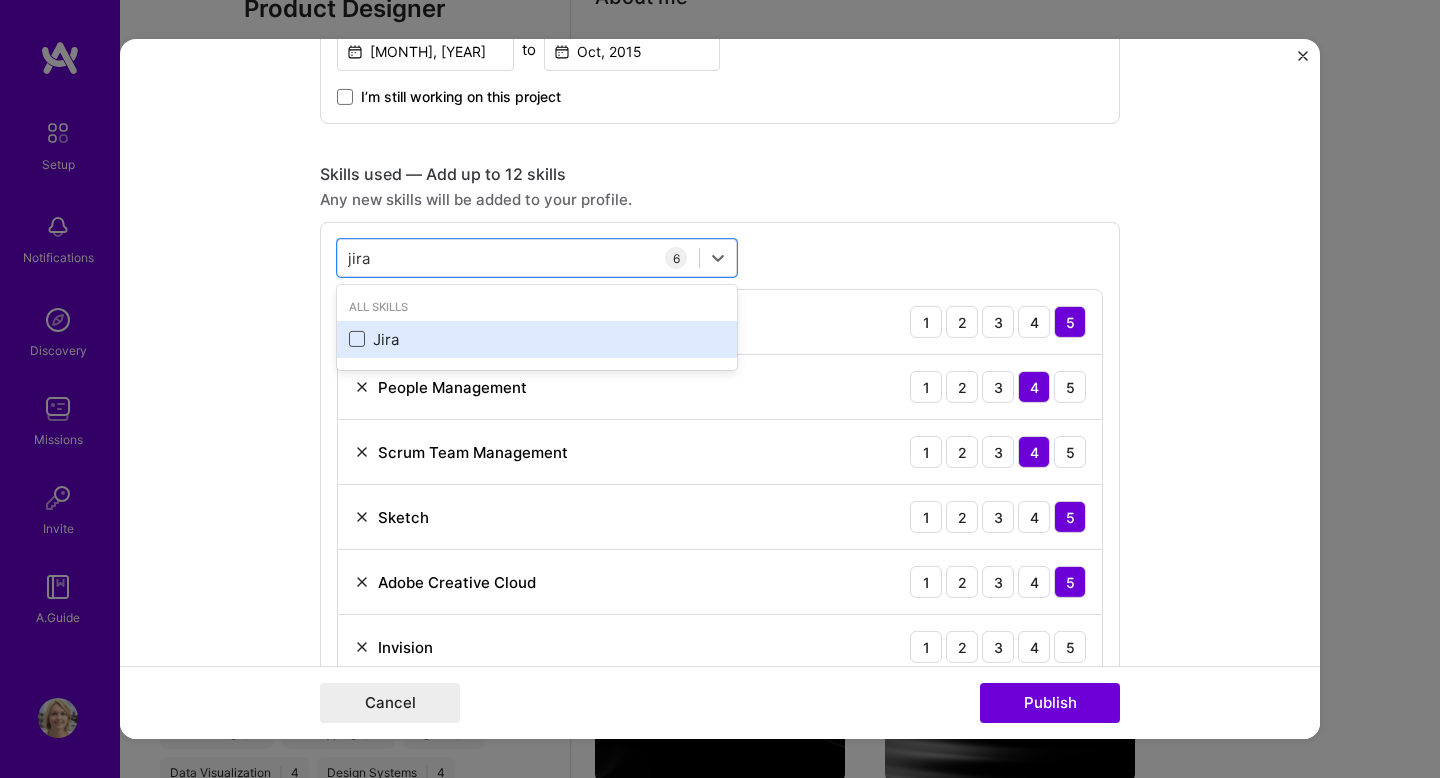 click at bounding box center (357, 339) 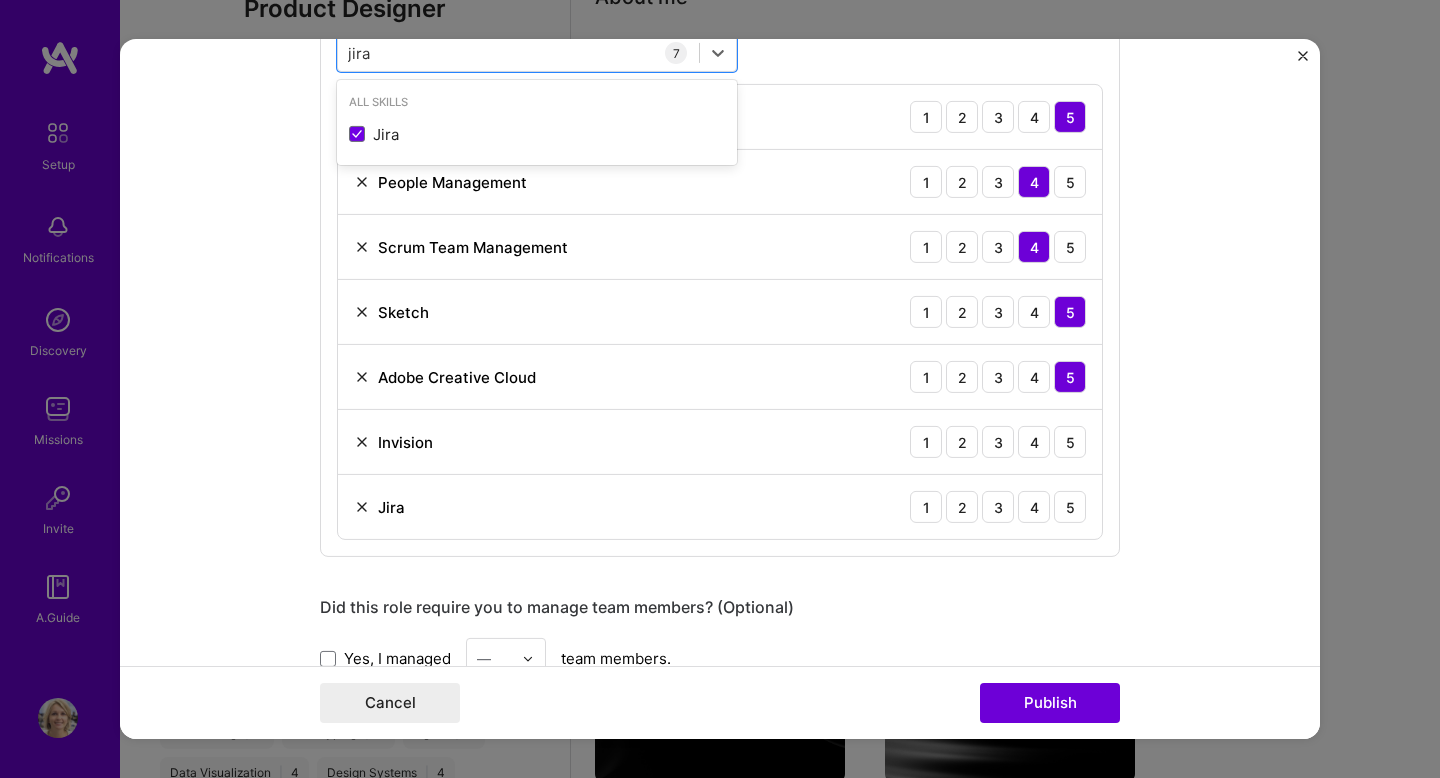 scroll, scrollTop: 1145, scrollLeft: 0, axis: vertical 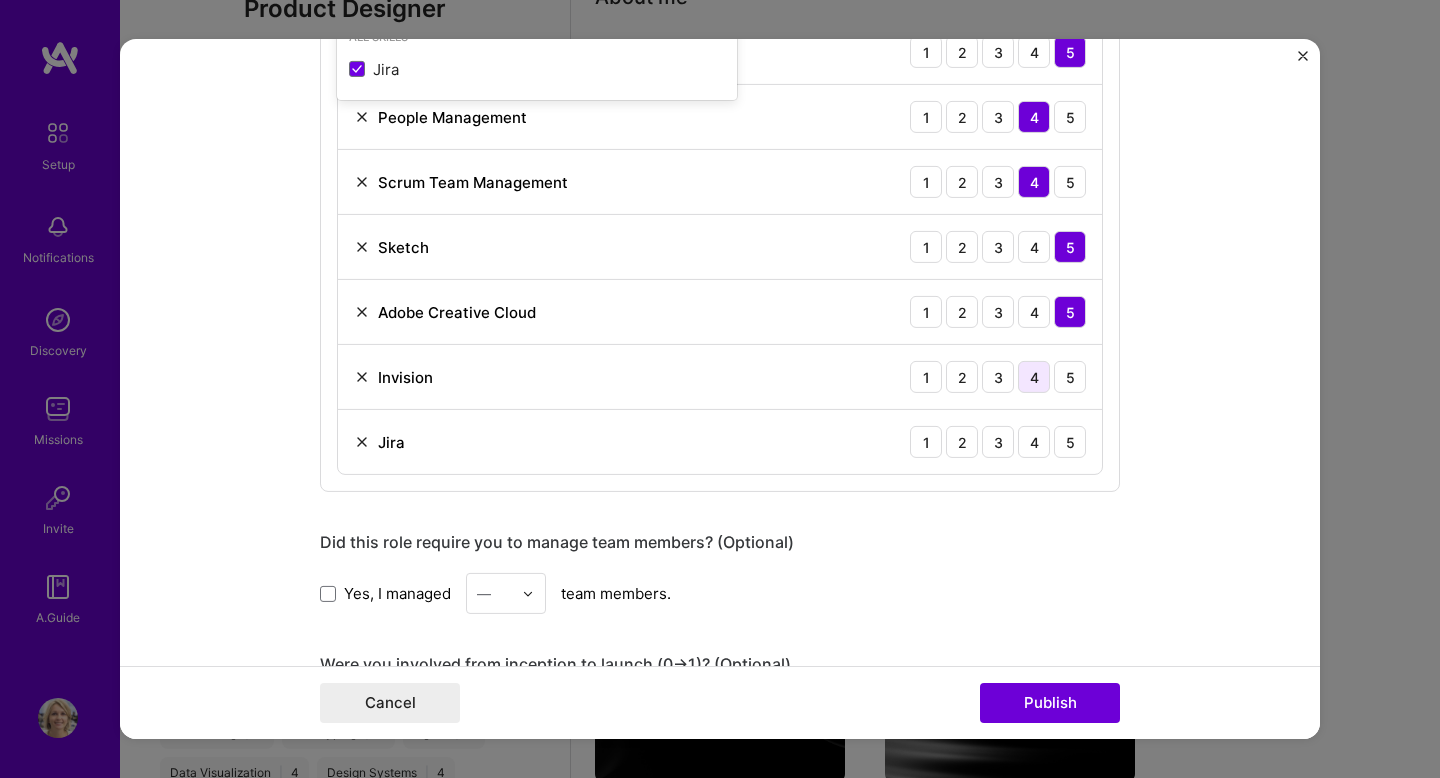 type on "jira" 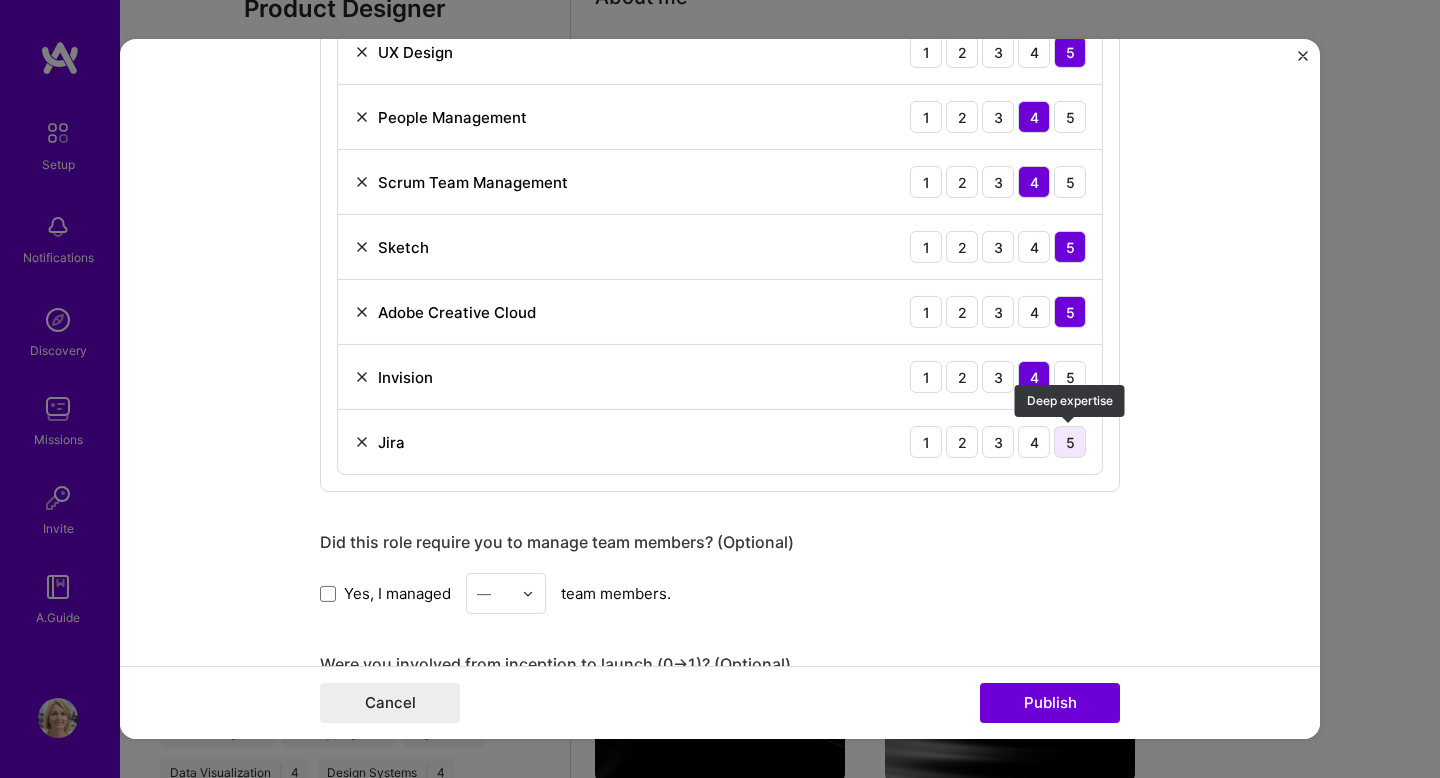 click on "5" at bounding box center (1070, 442) 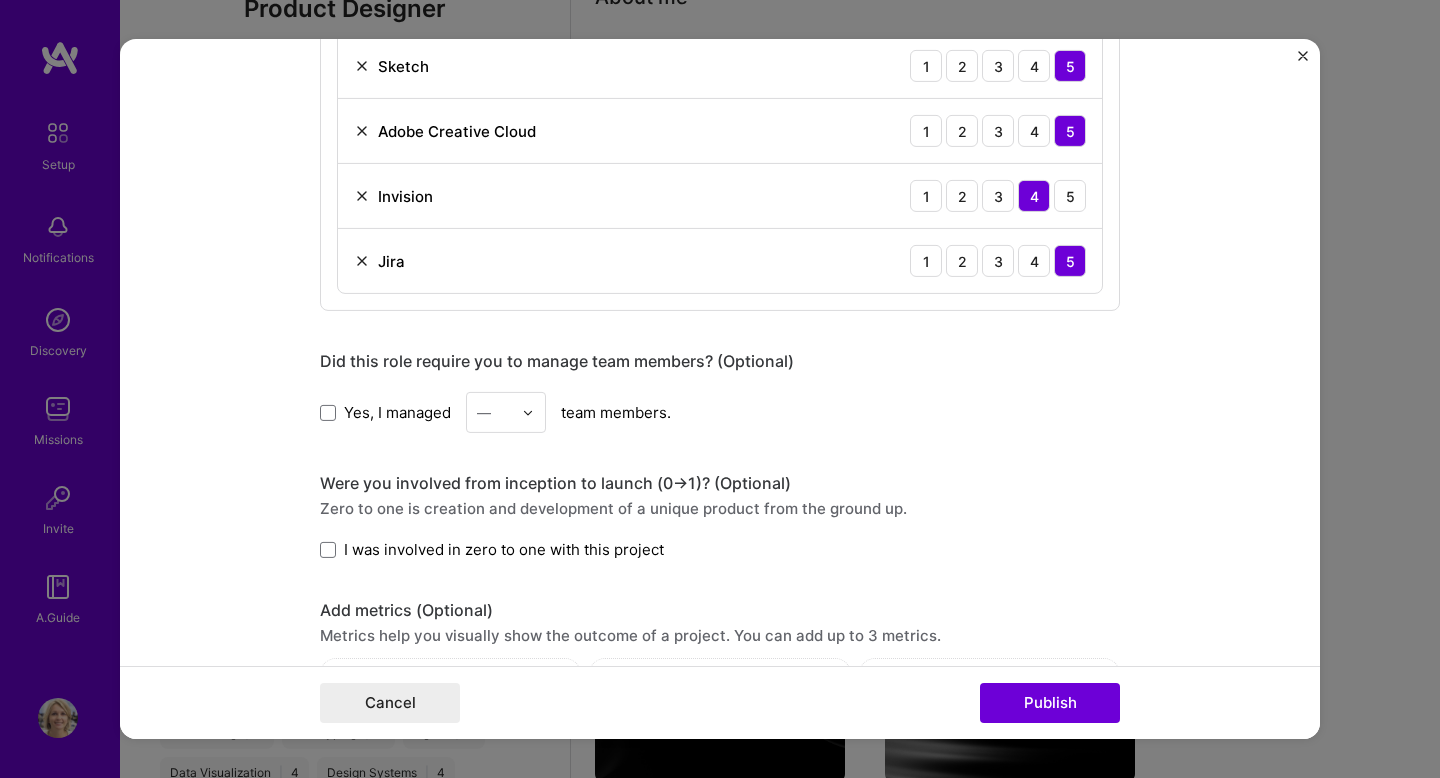 scroll, scrollTop: 1399, scrollLeft: 0, axis: vertical 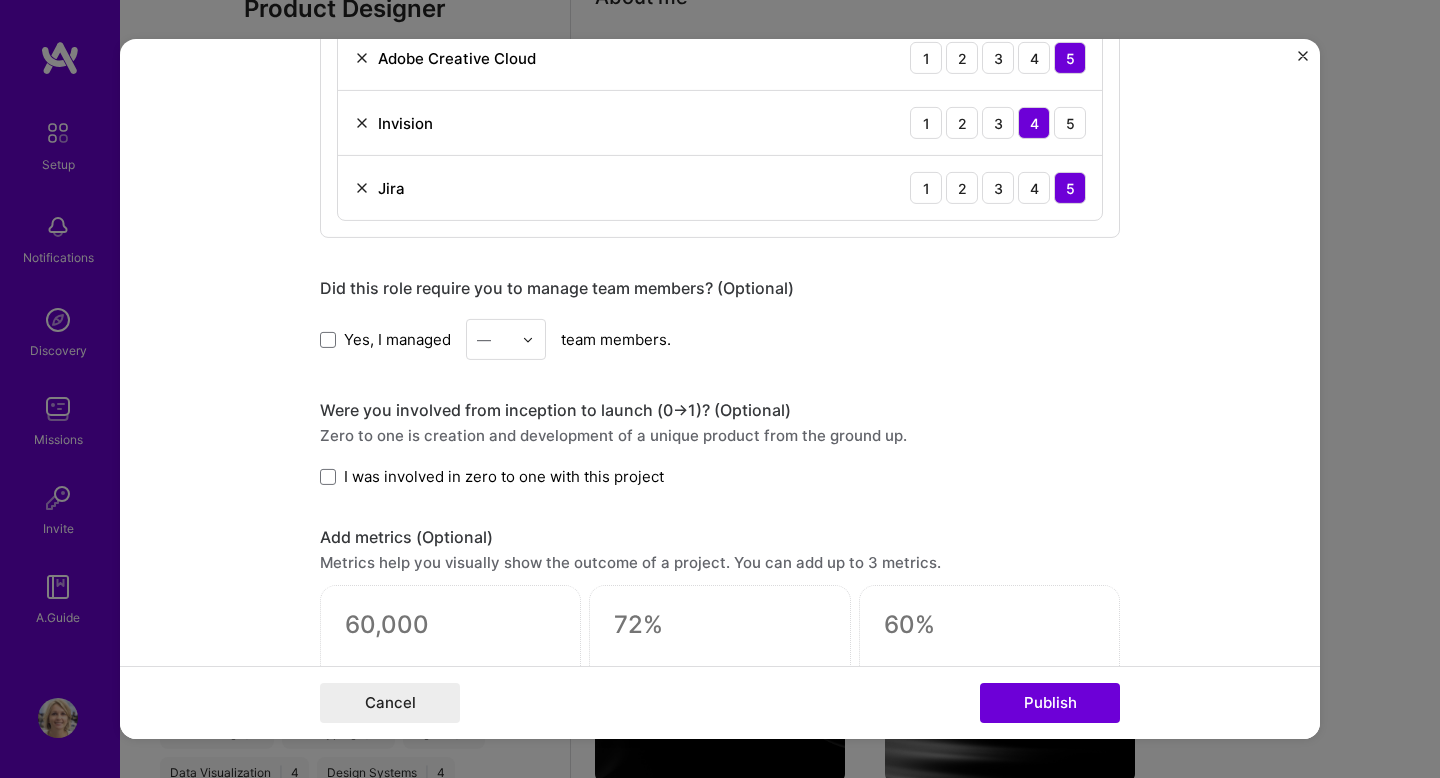 click at bounding box center [533, 339] 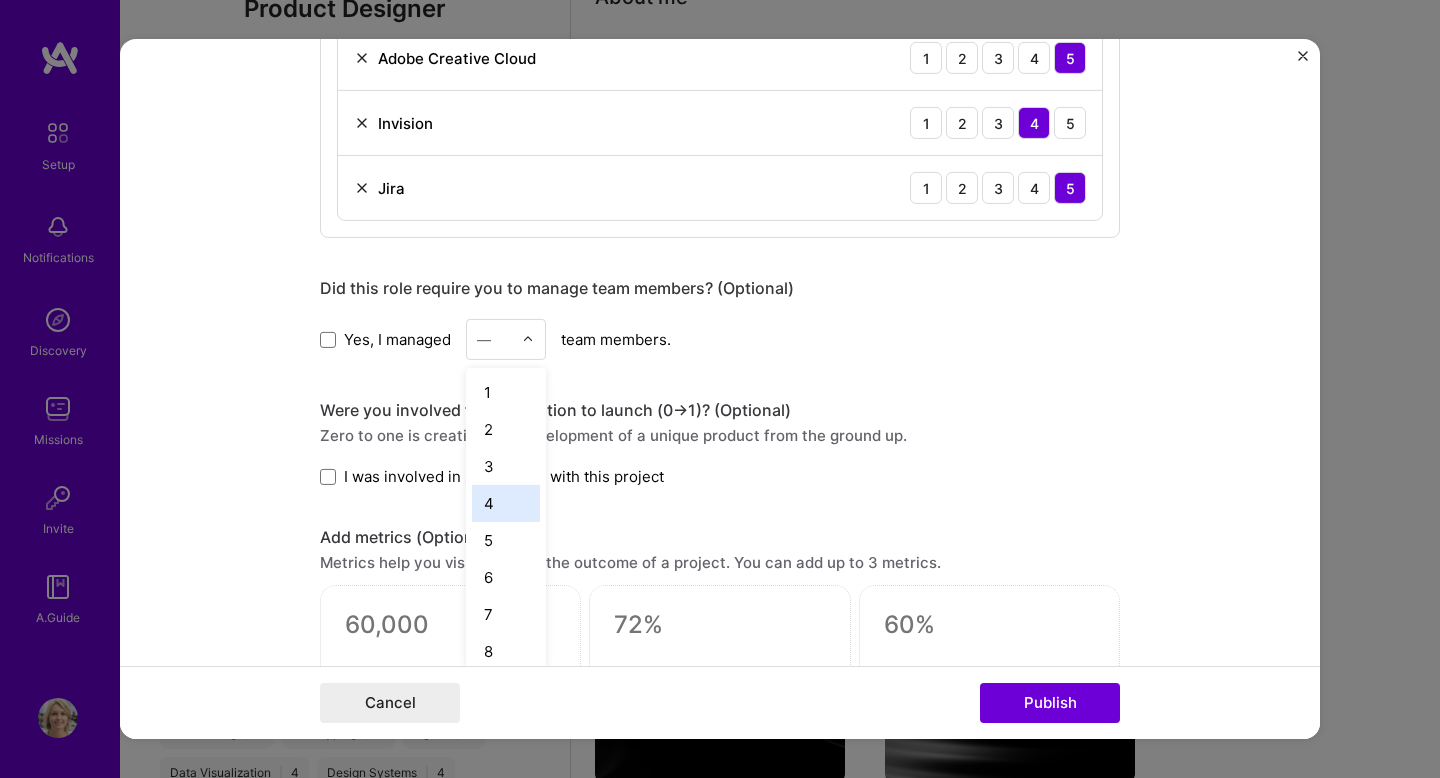 click on "4" at bounding box center (506, 503) 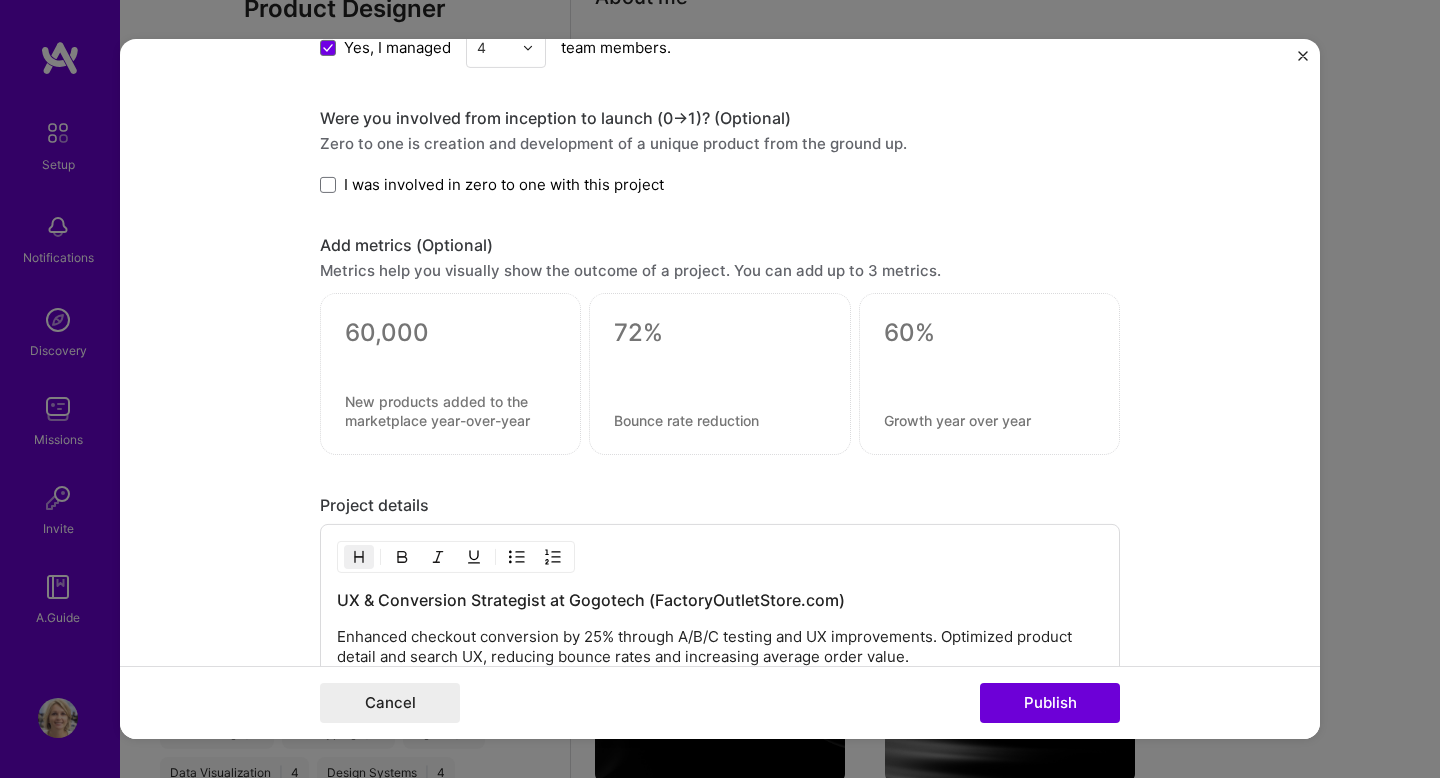scroll, scrollTop: 1650, scrollLeft: 0, axis: vertical 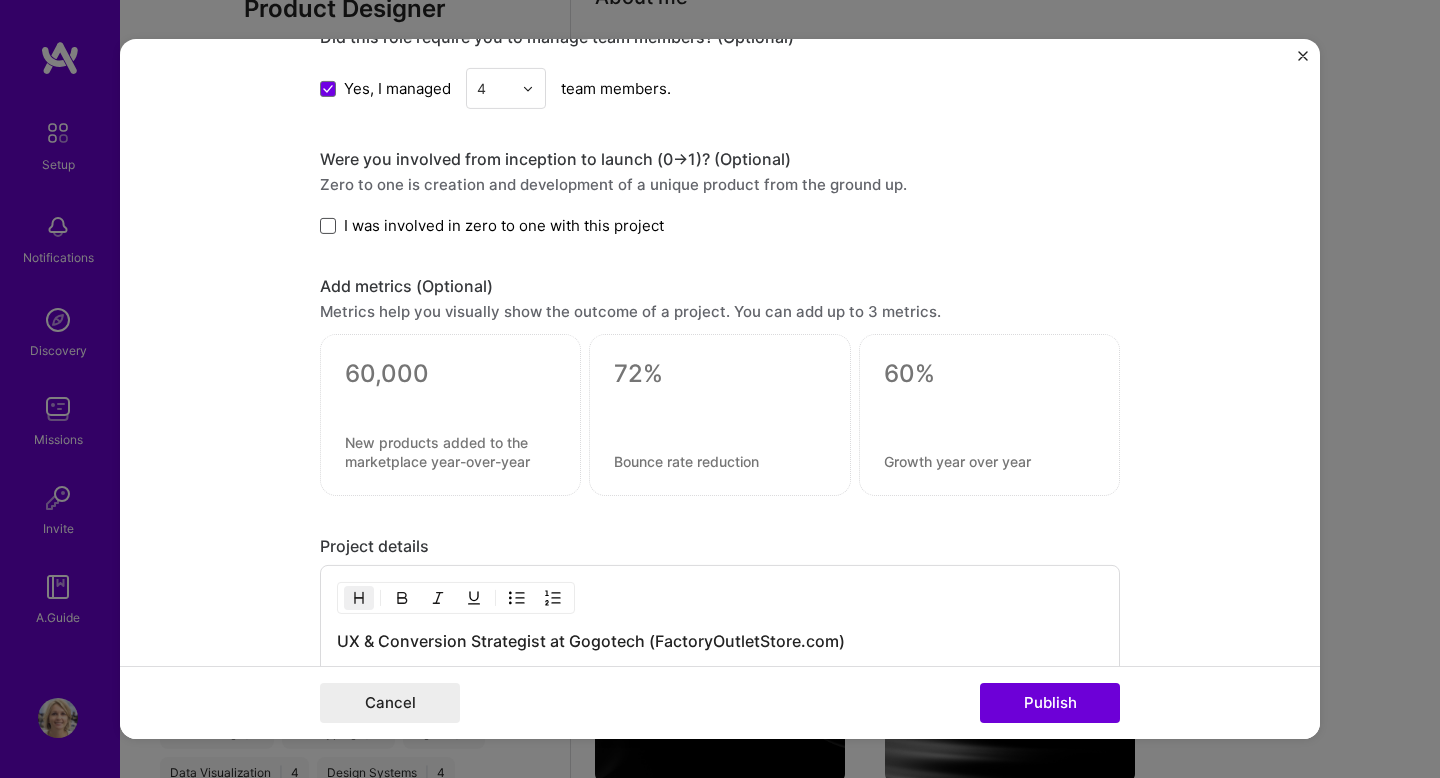 click at bounding box center [328, 226] 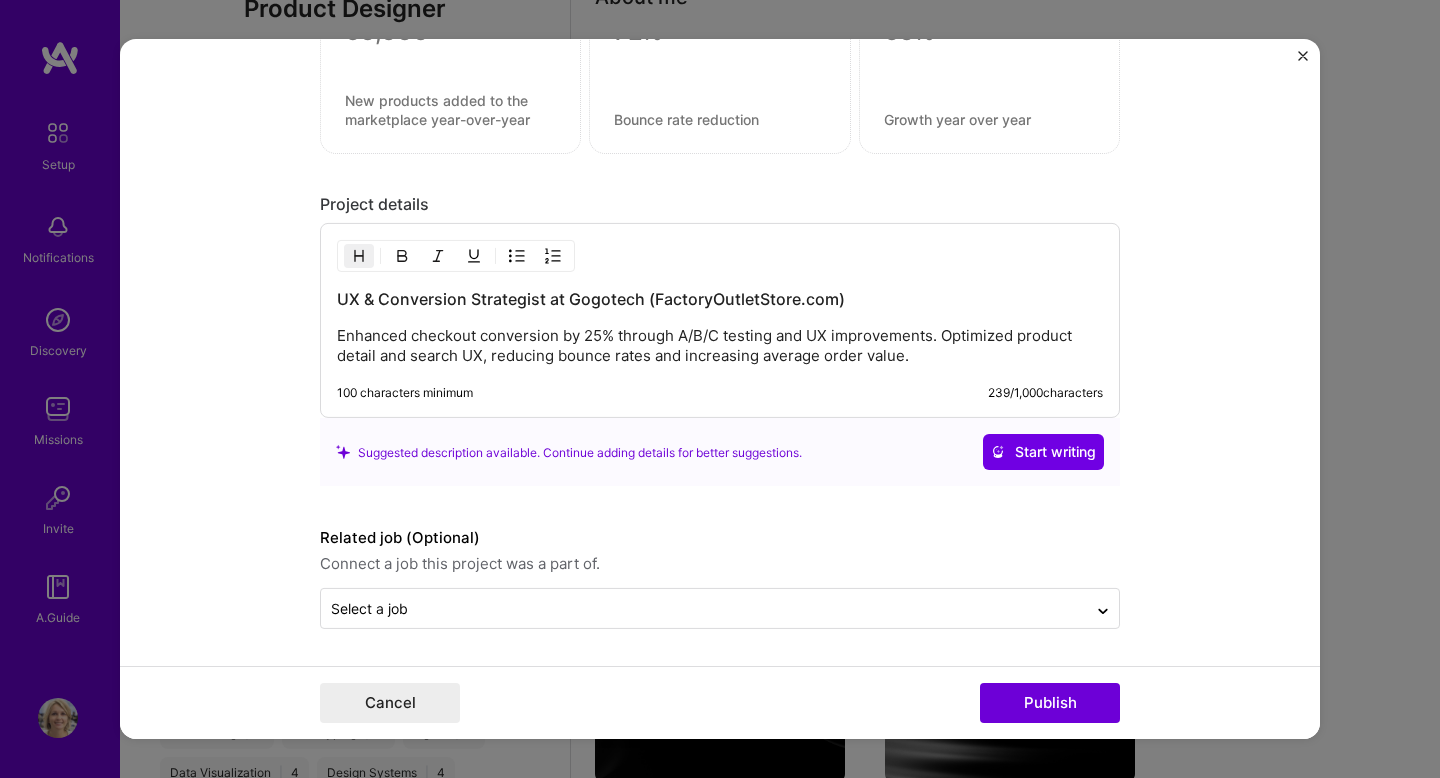 scroll, scrollTop: 1993, scrollLeft: 0, axis: vertical 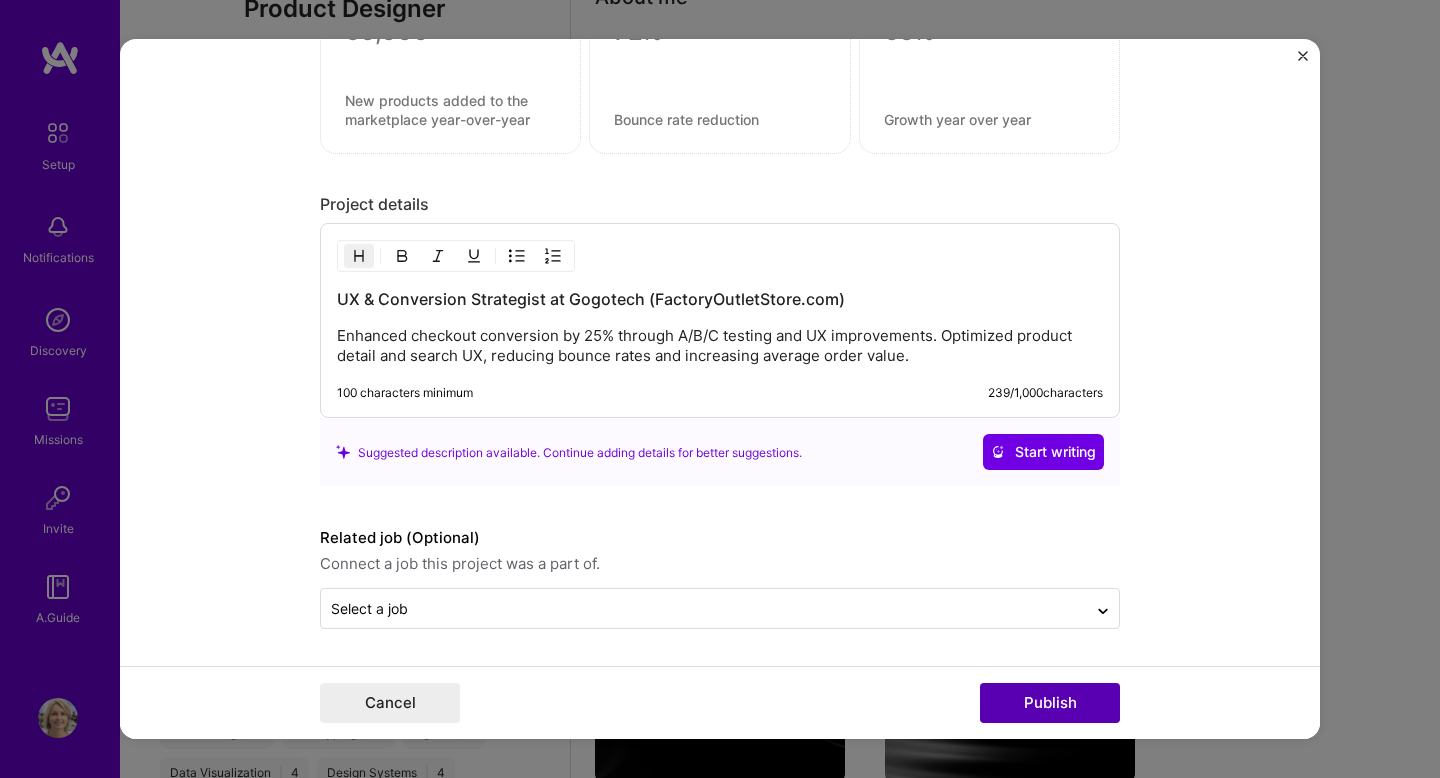 click on "Publish" at bounding box center [1050, 703] 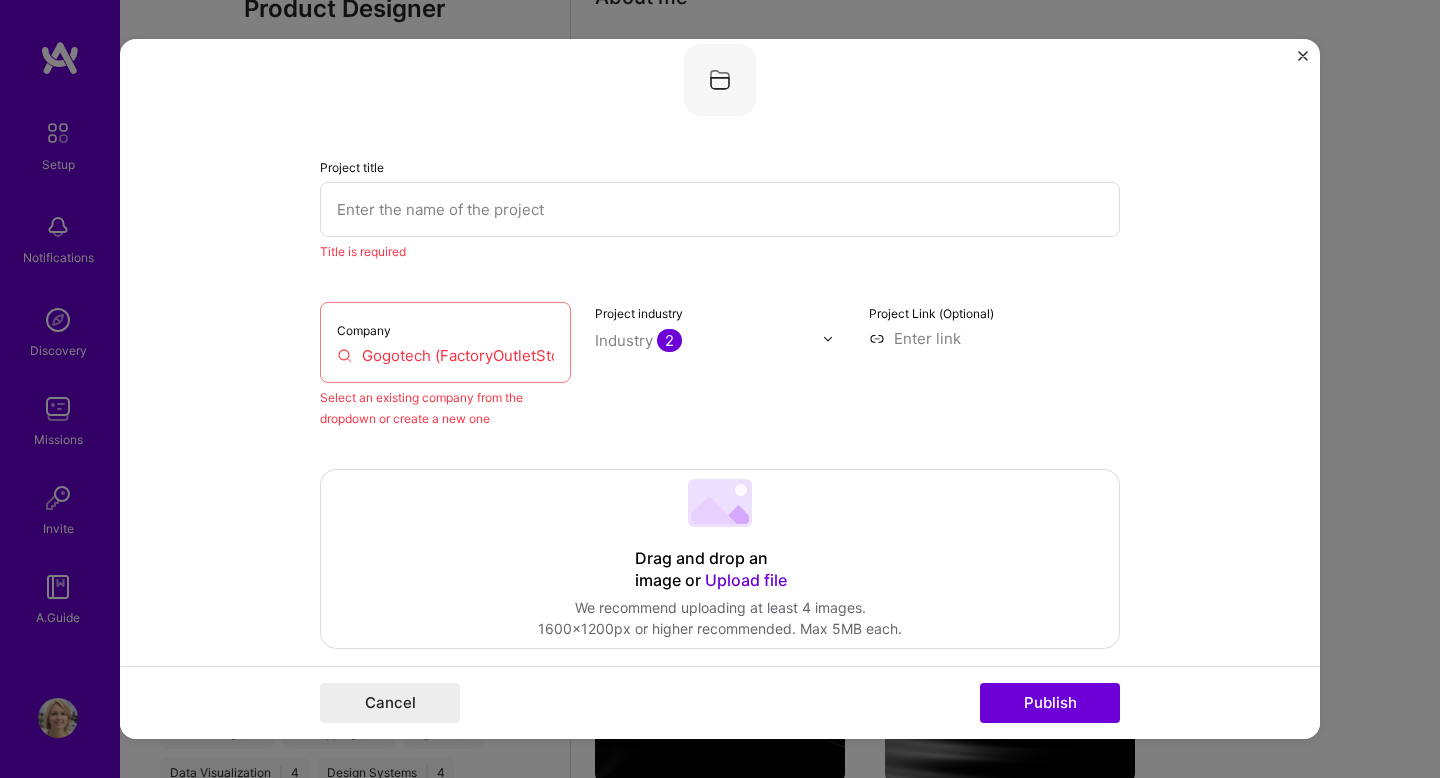 scroll, scrollTop: 131, scrollLeft: 0, axis: vertical 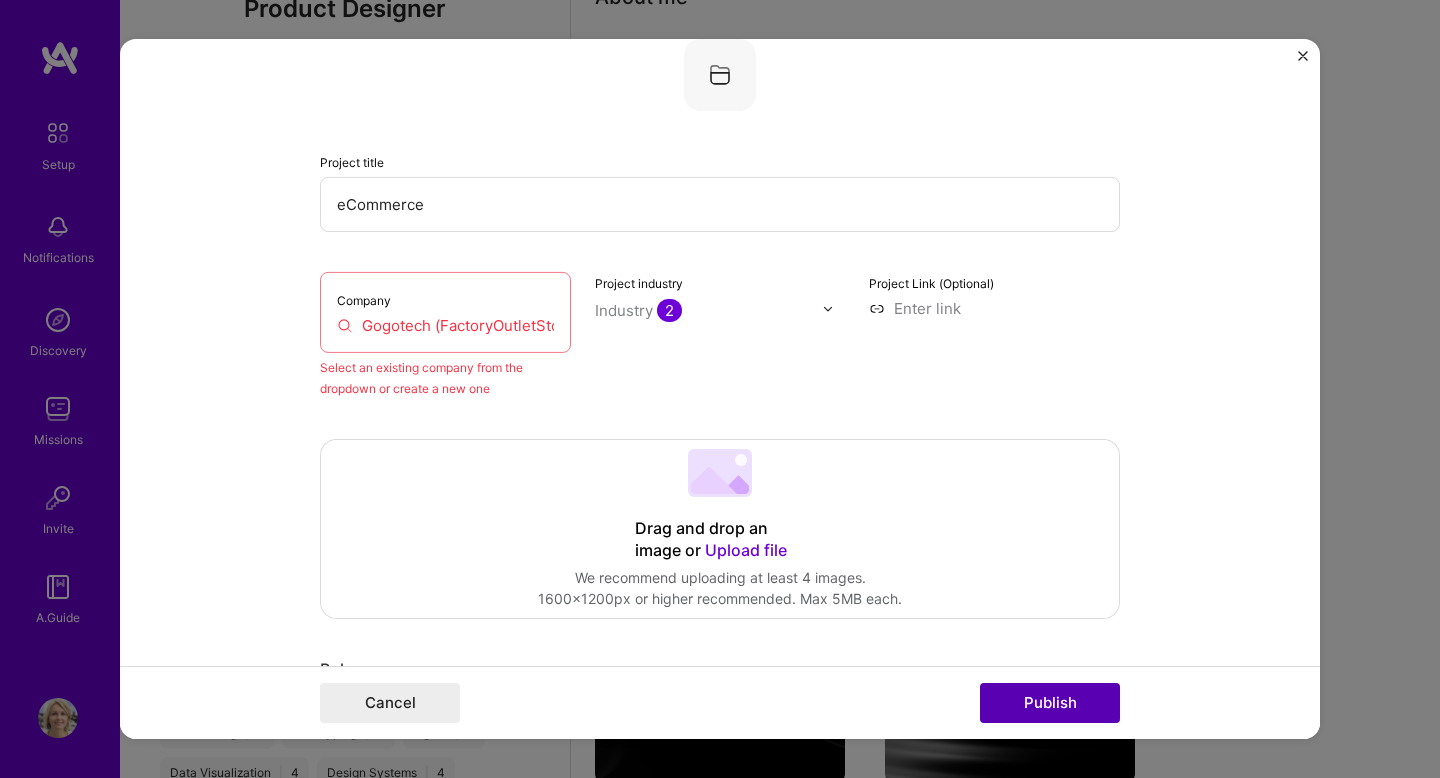 type on "eCommerce" 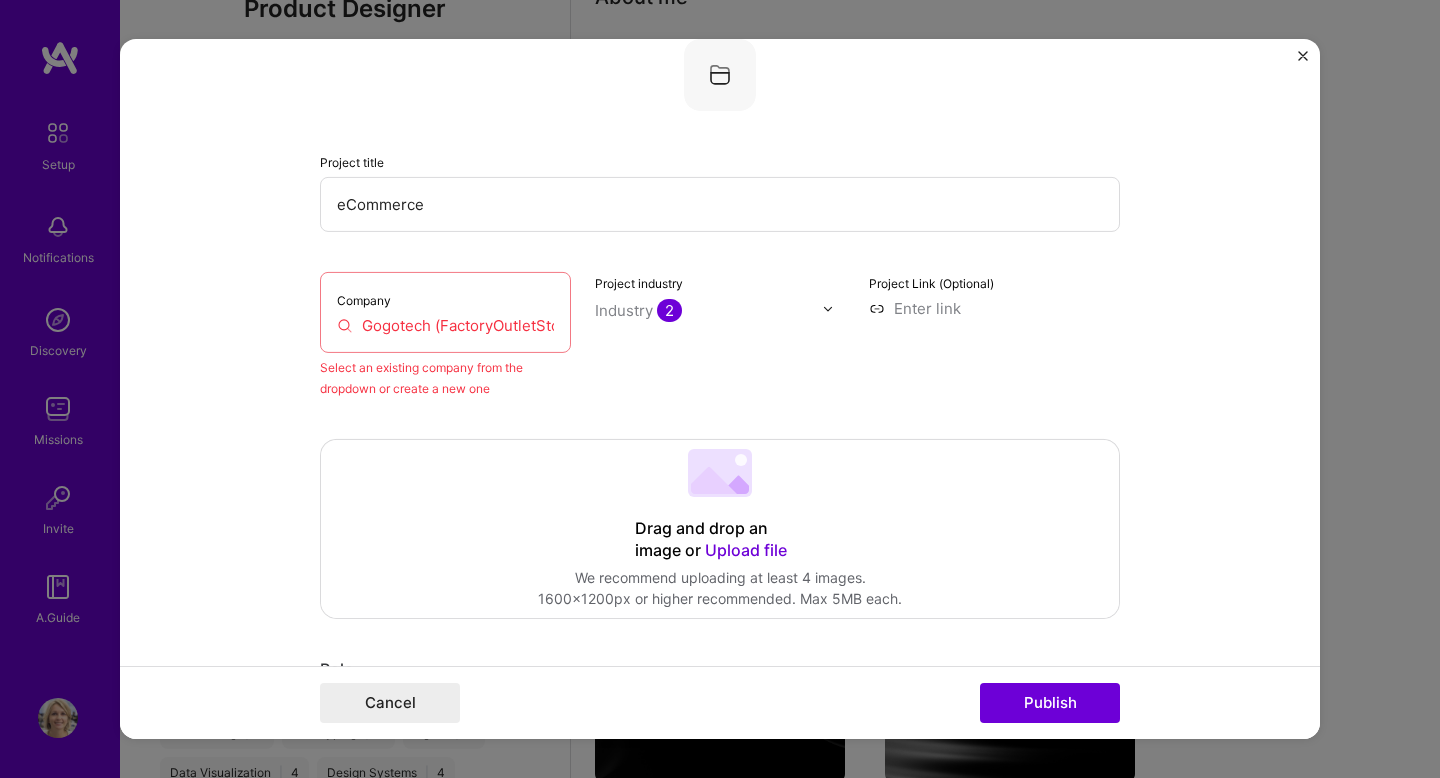 click on "Gogotech (FactoryOutletStore.com)" at bounding box center (445, 325) 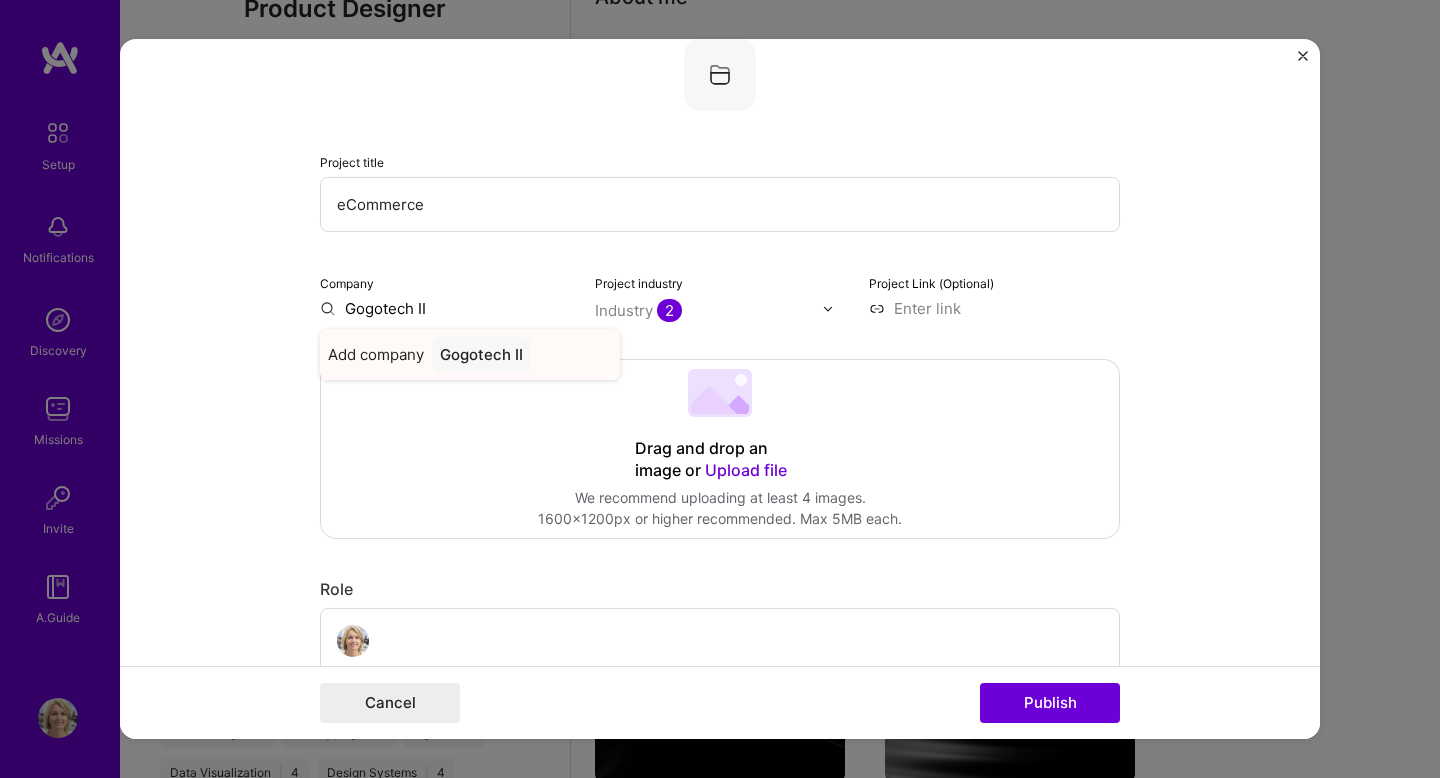 type on "Gogotech II" 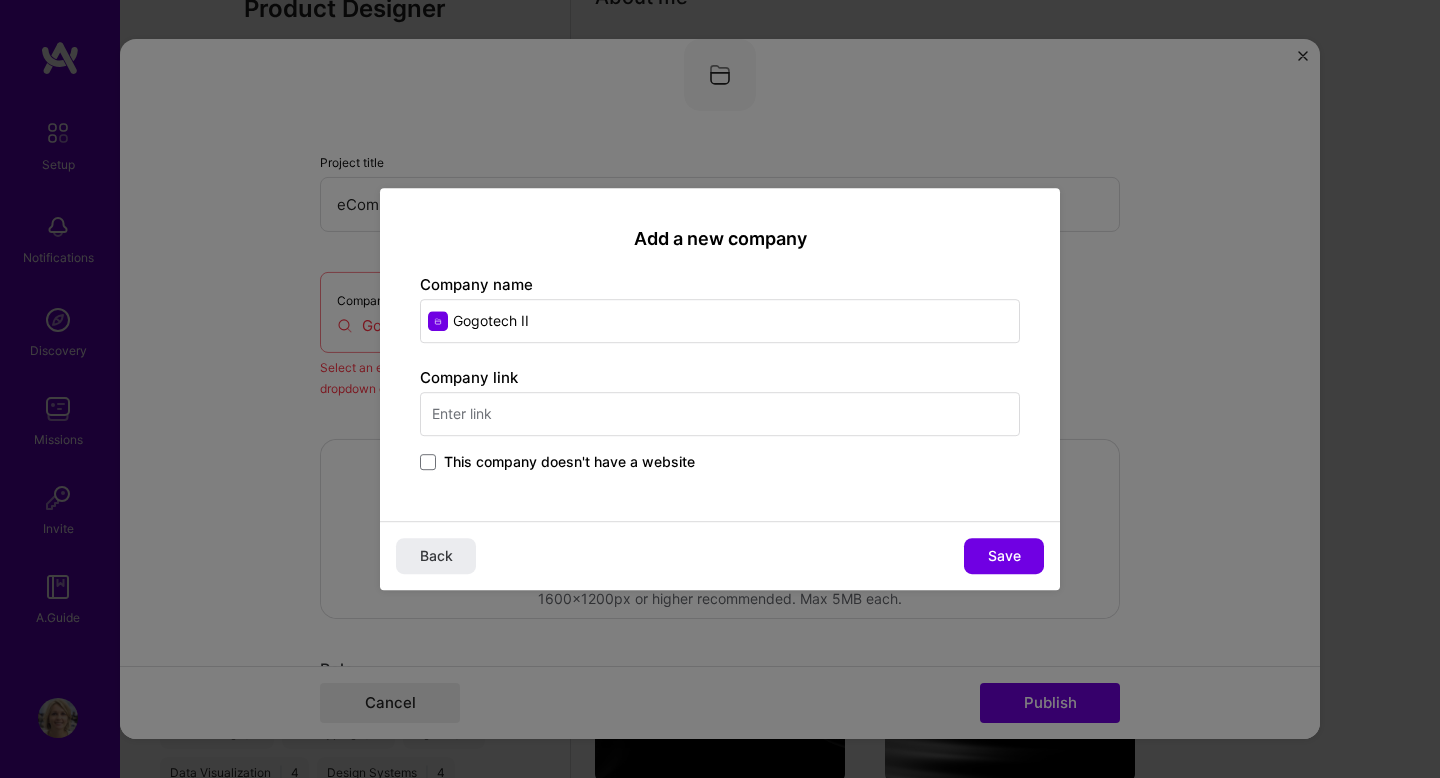 click at bounding box center (720, 414) 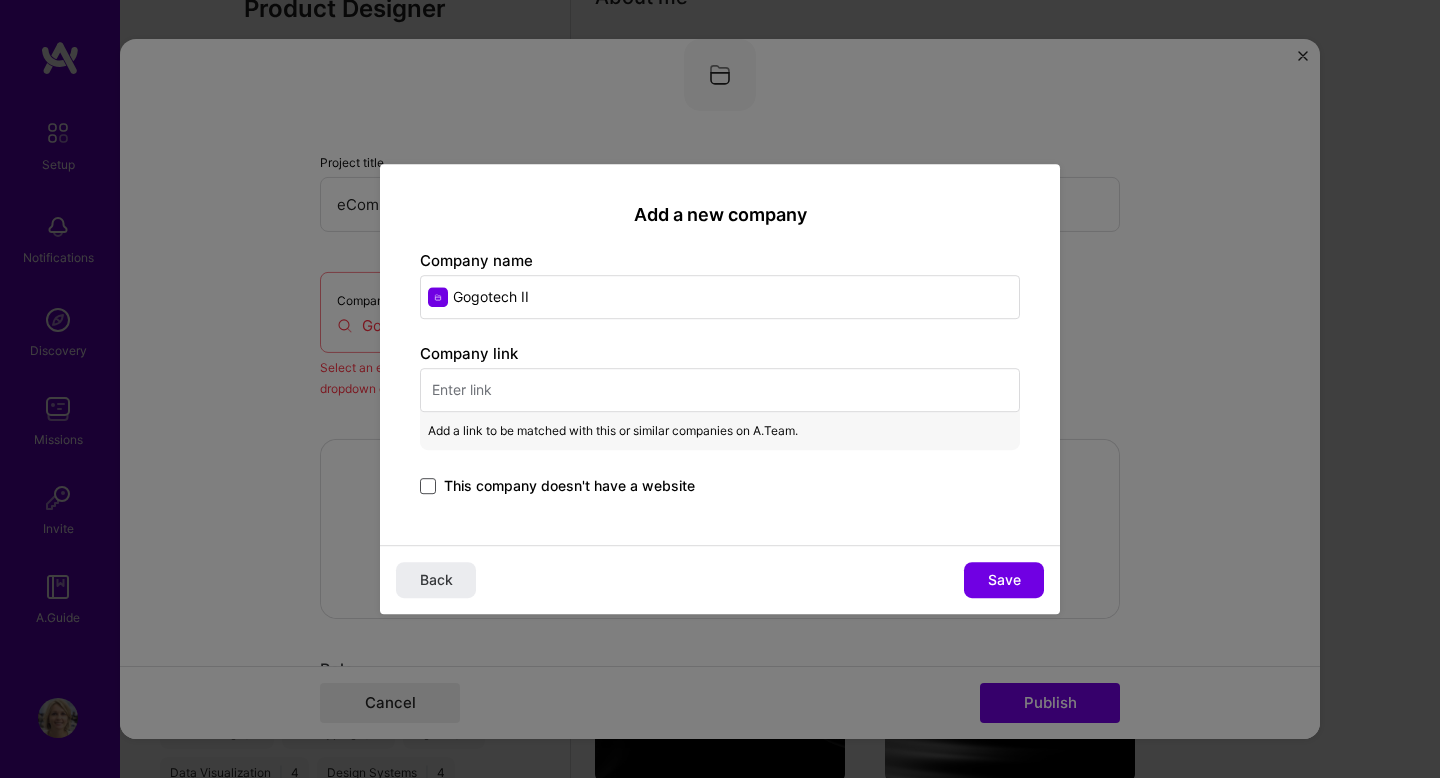 click at bounding box center (428, 486) 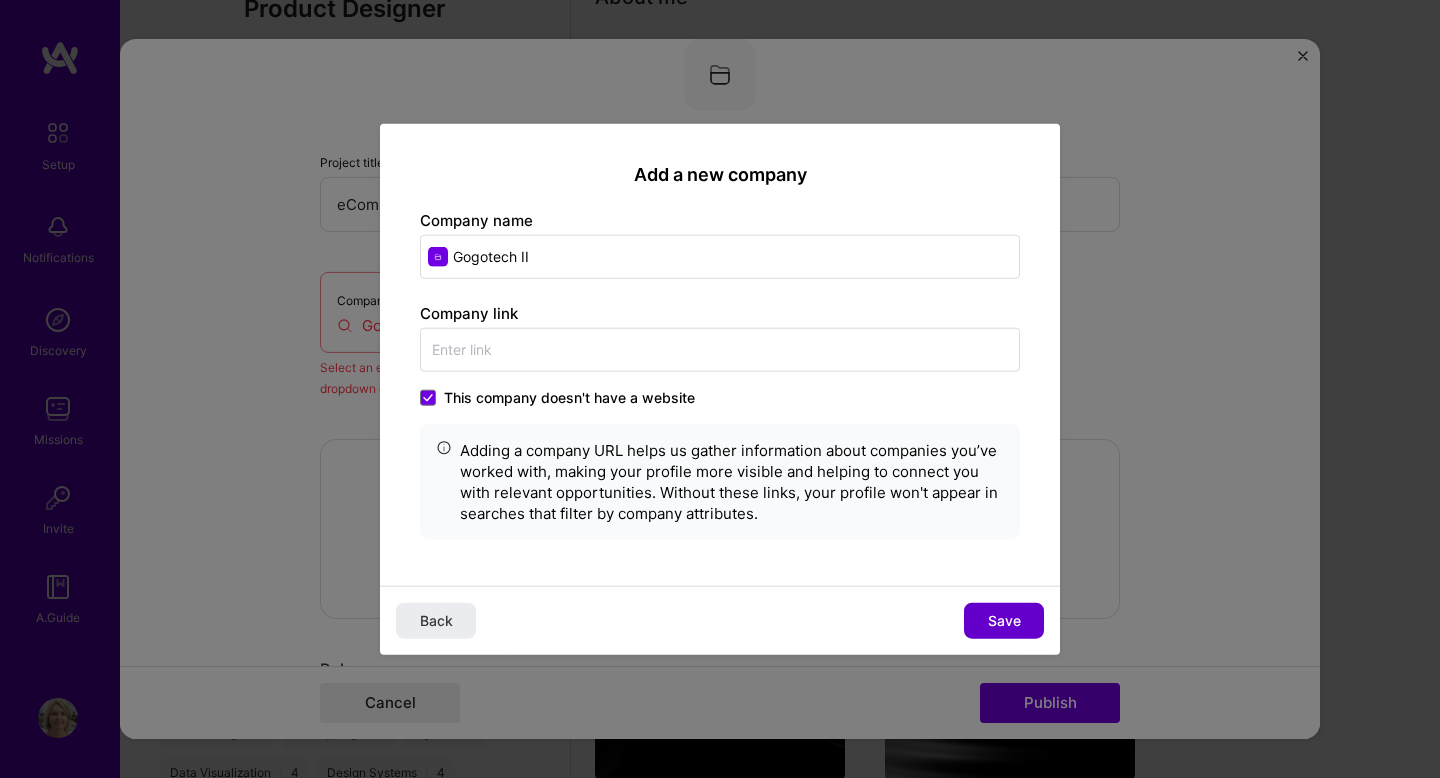 click on "Save" at bounding box center [1004, 620] 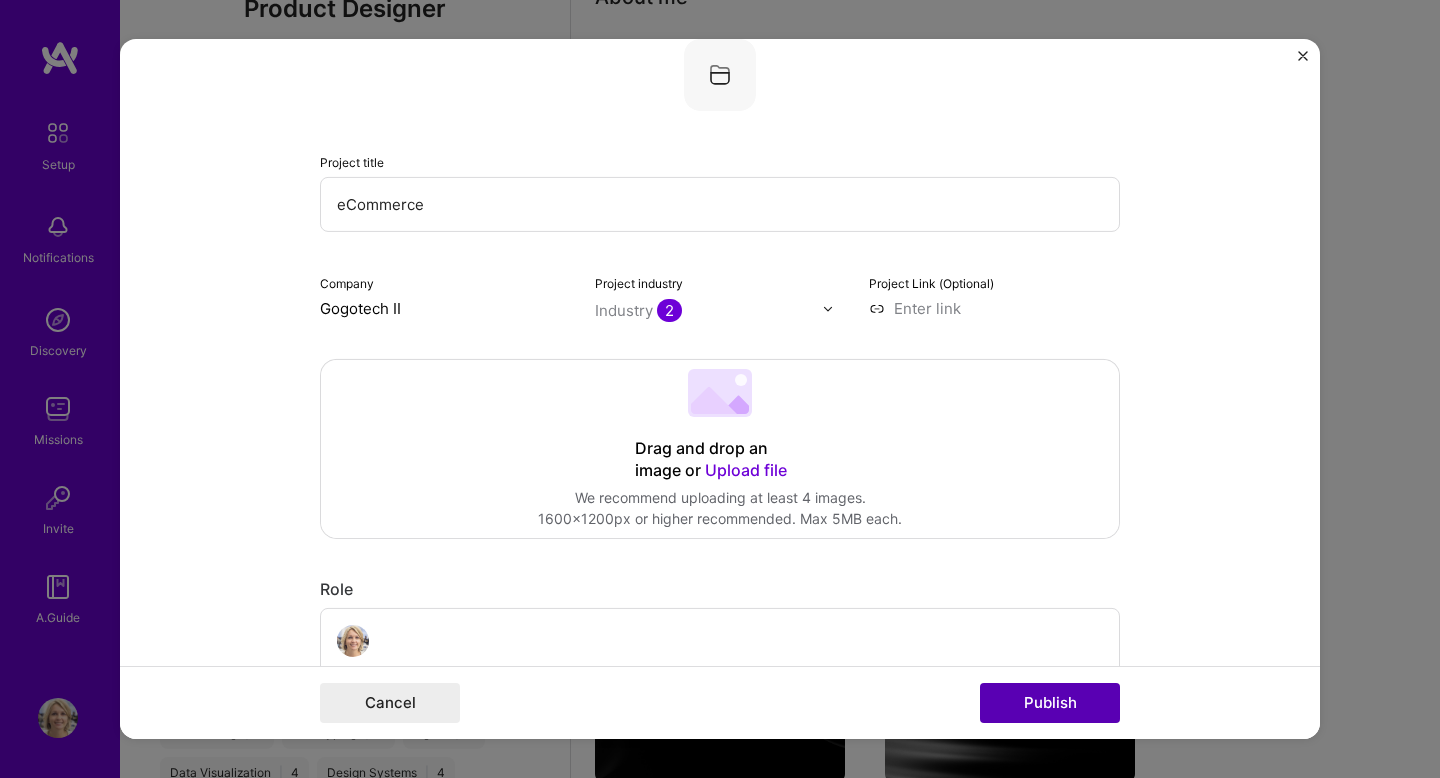 click on "Publish" at bounding box center [1050, 703] 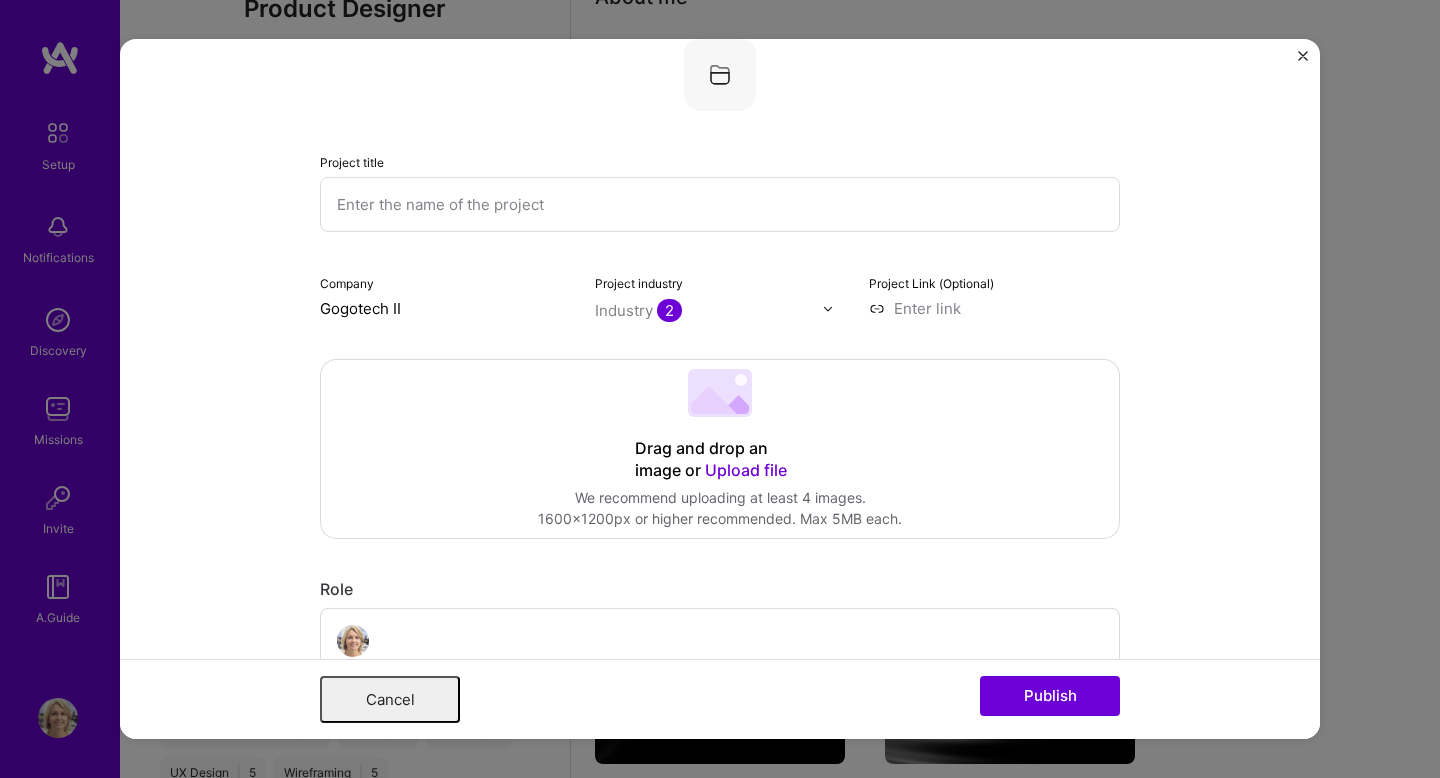 scroll, scrollTop: 0, scrollLeft: 0, axis: both 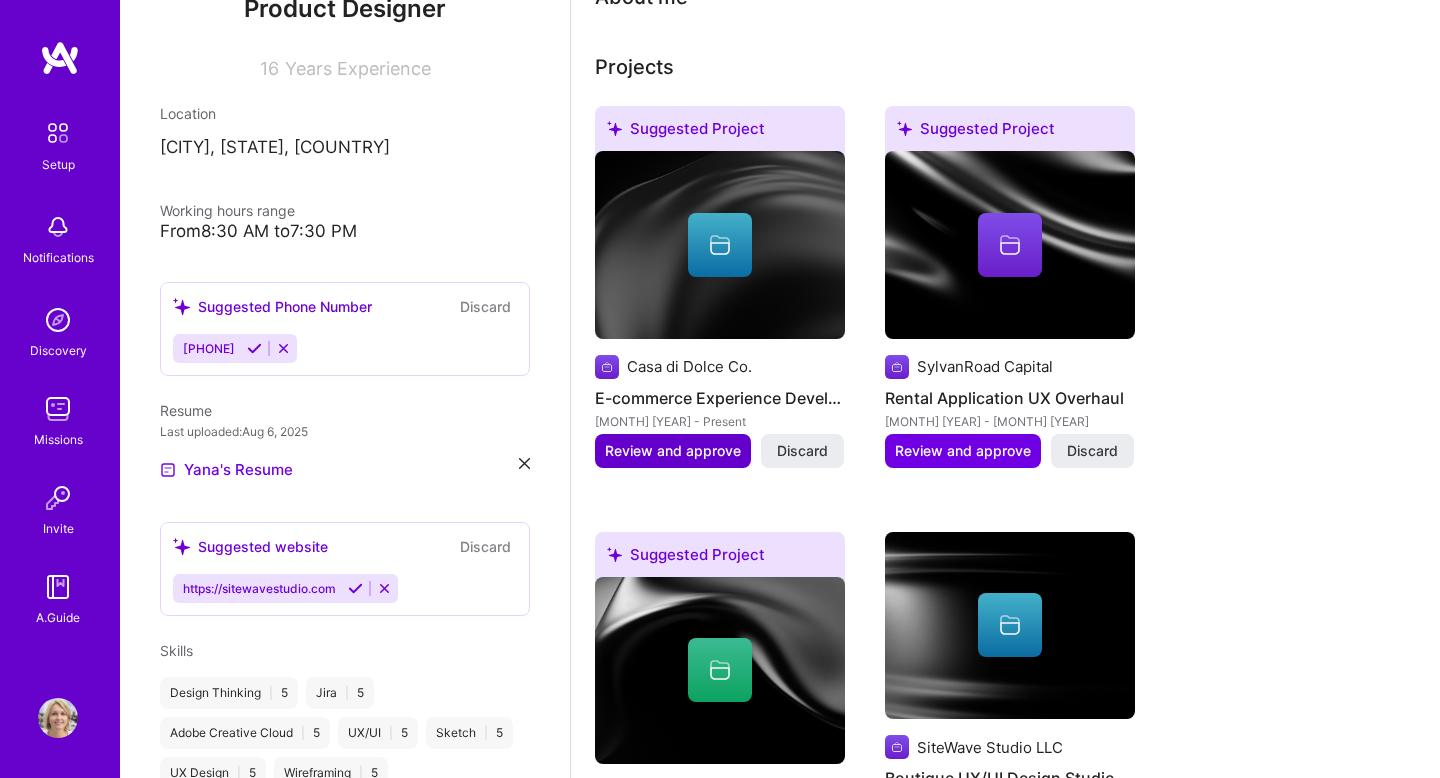 click on "Review and approve" at bounding box center [673, 451] 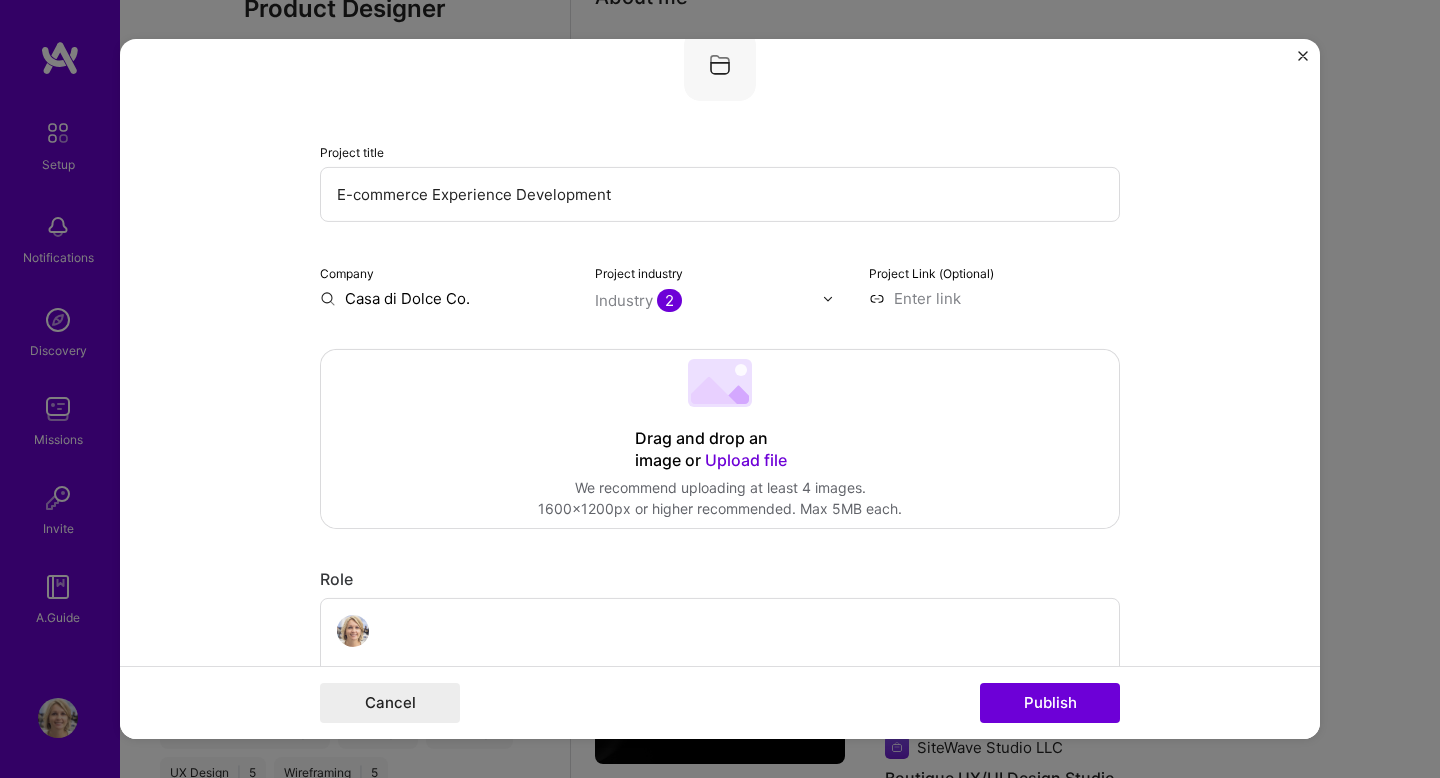 scroll, scrollTop: 144, scrollLeft: 0, axis: vertical 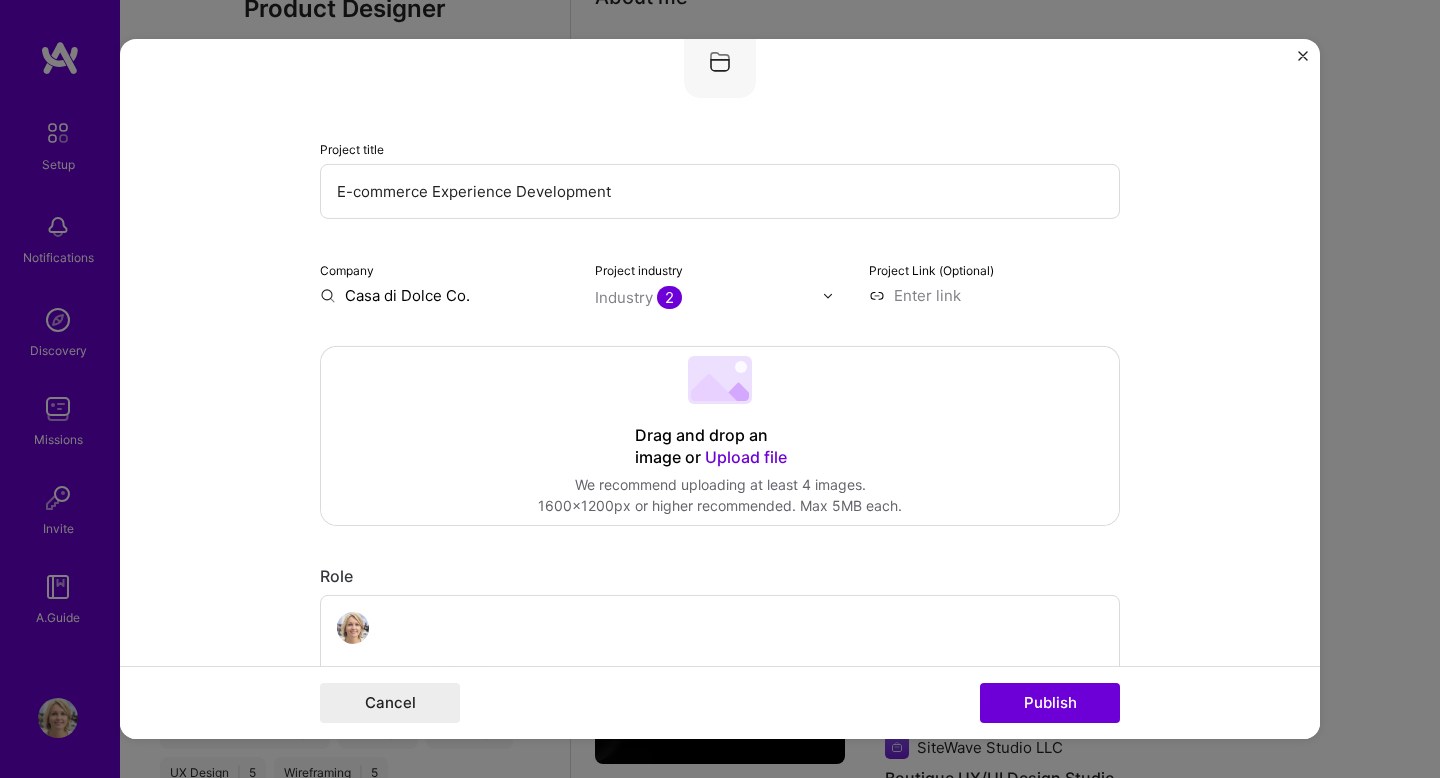 click at bounding box center [994, 295] 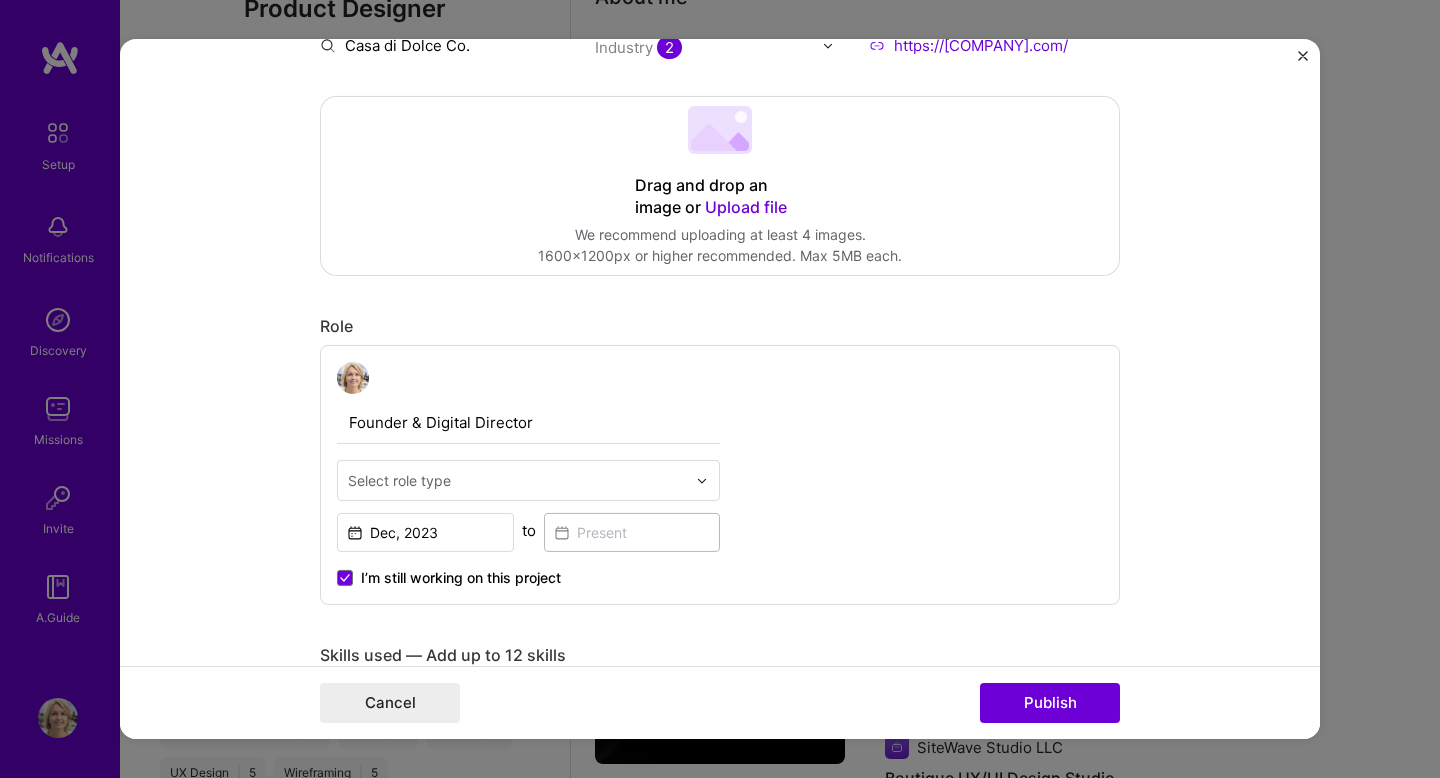 scroll, scrollTop: 461, scrollLeft: 0, axis: vertical 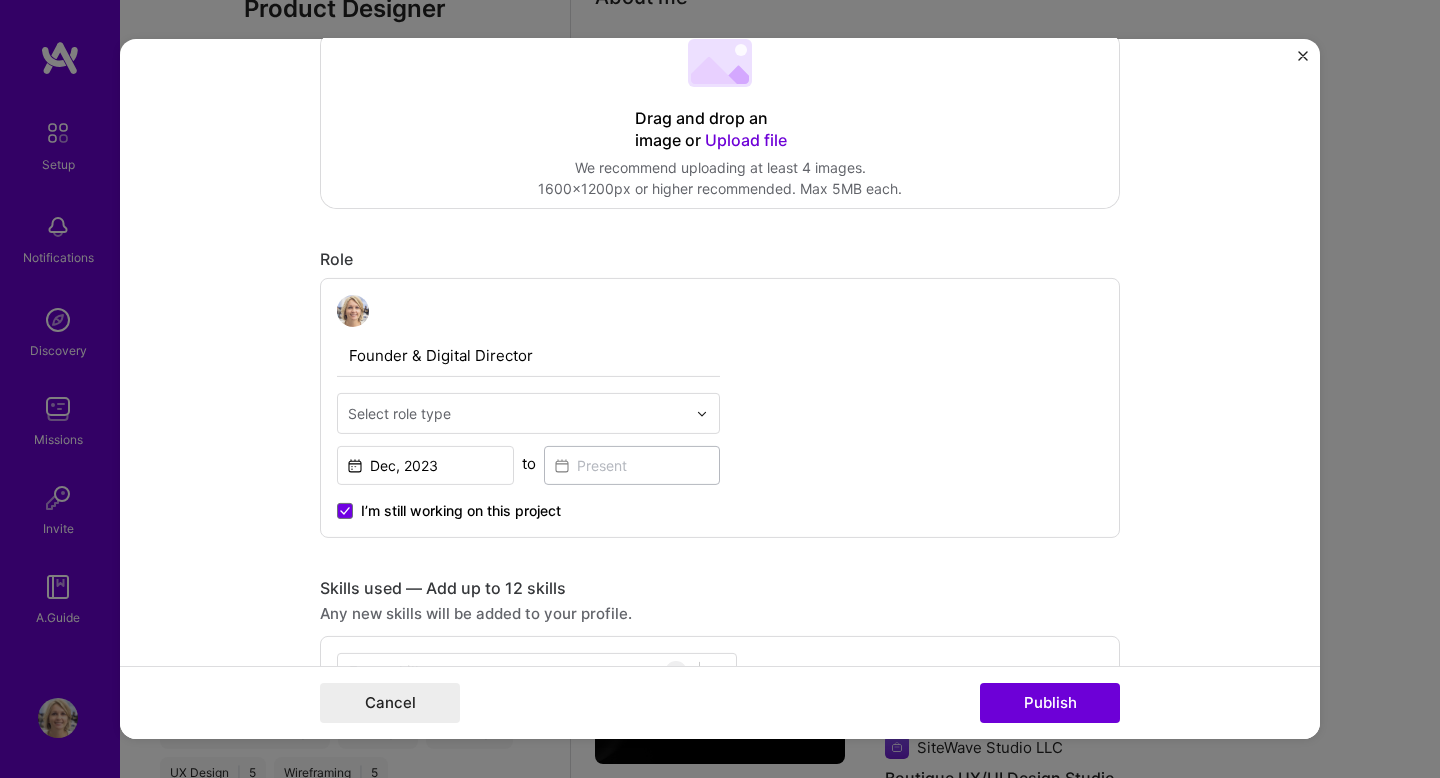type on "https://[COMPANY].com/" 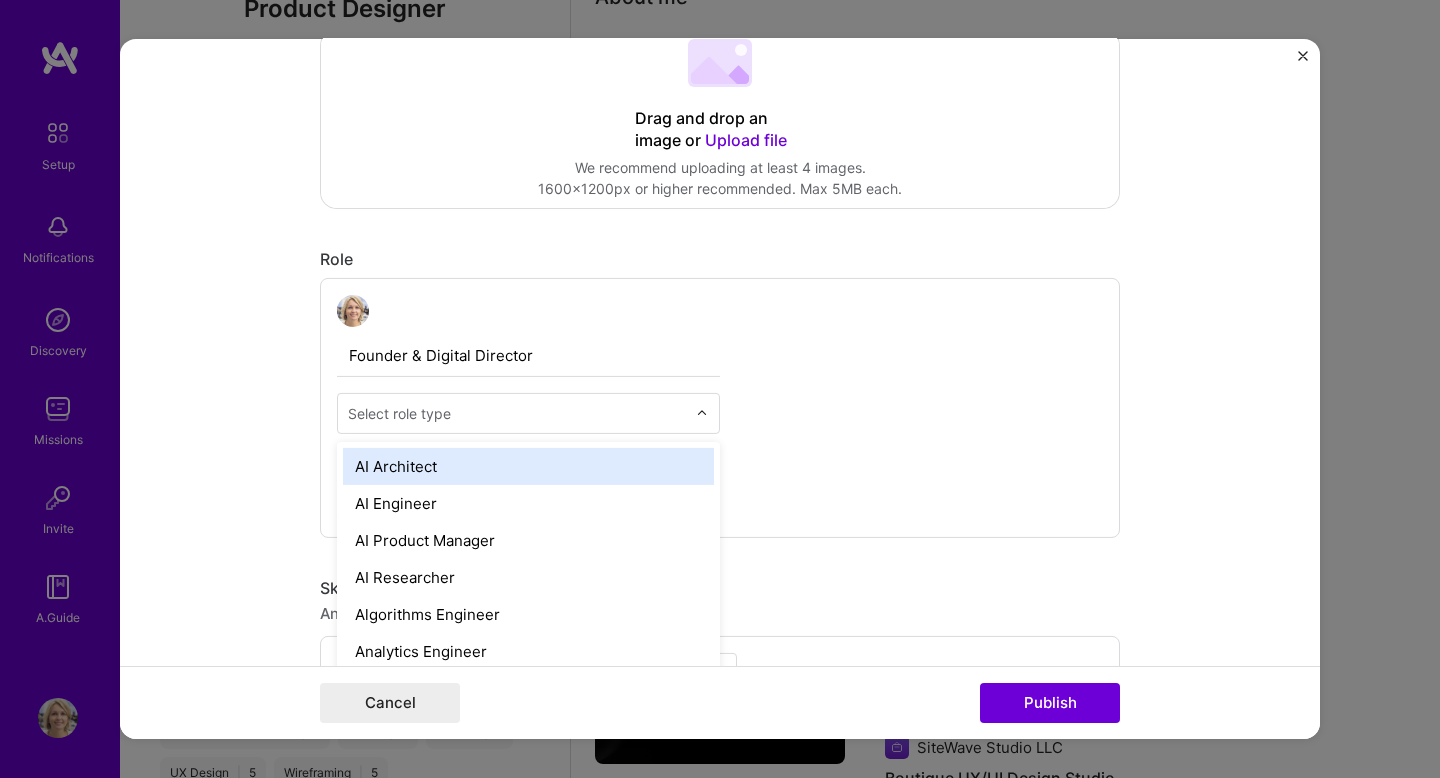 click at bounding box center [517, 413] 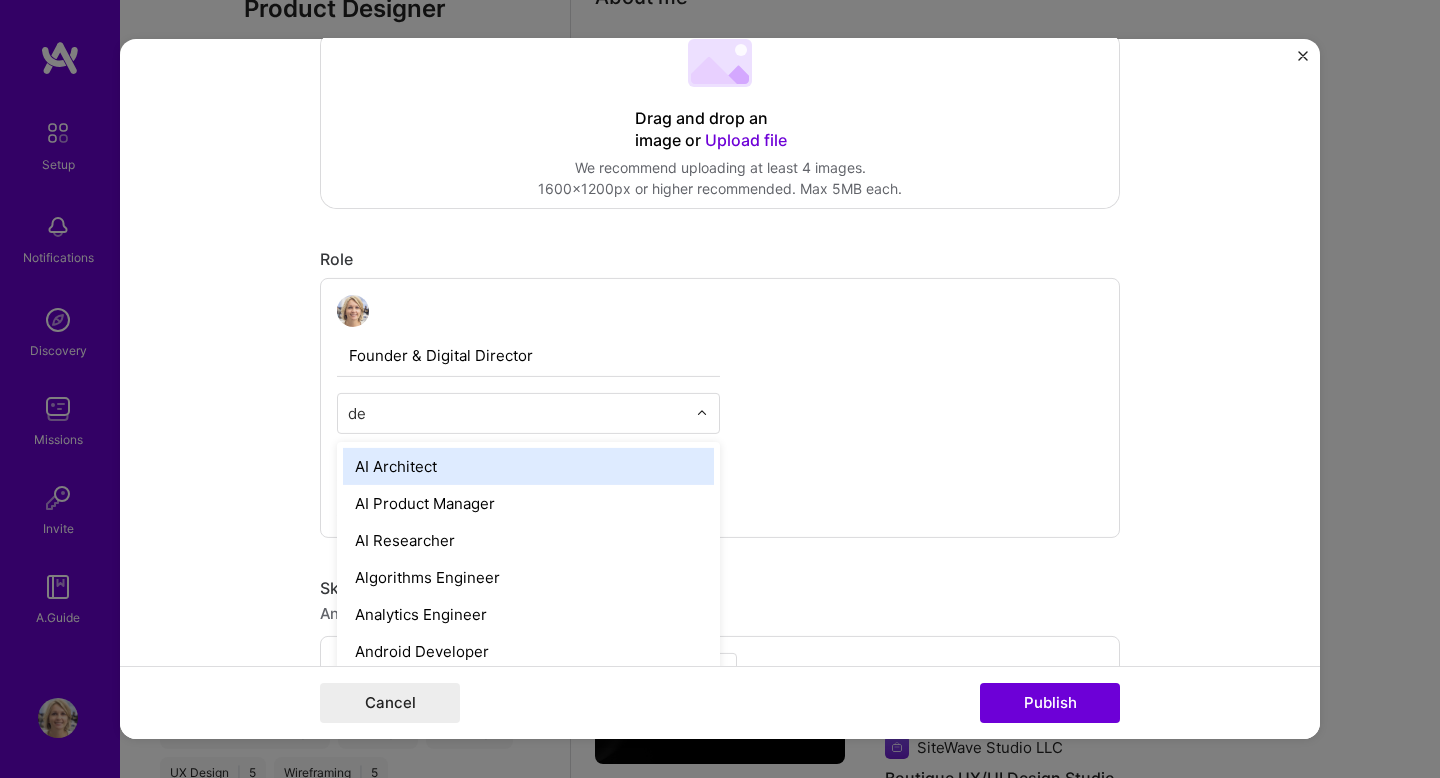 type on "des" 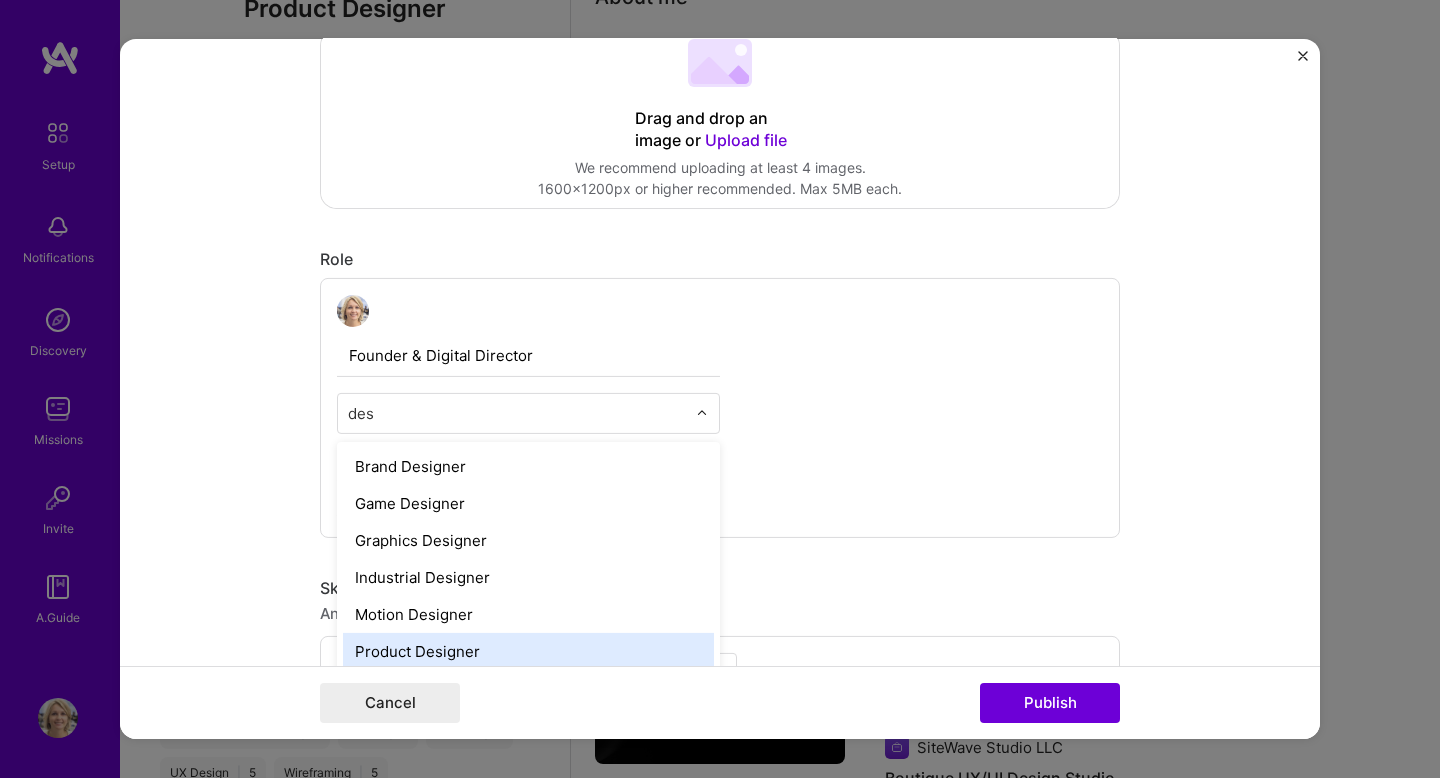 click on "Product Designer" at bounding box center [528, 651] 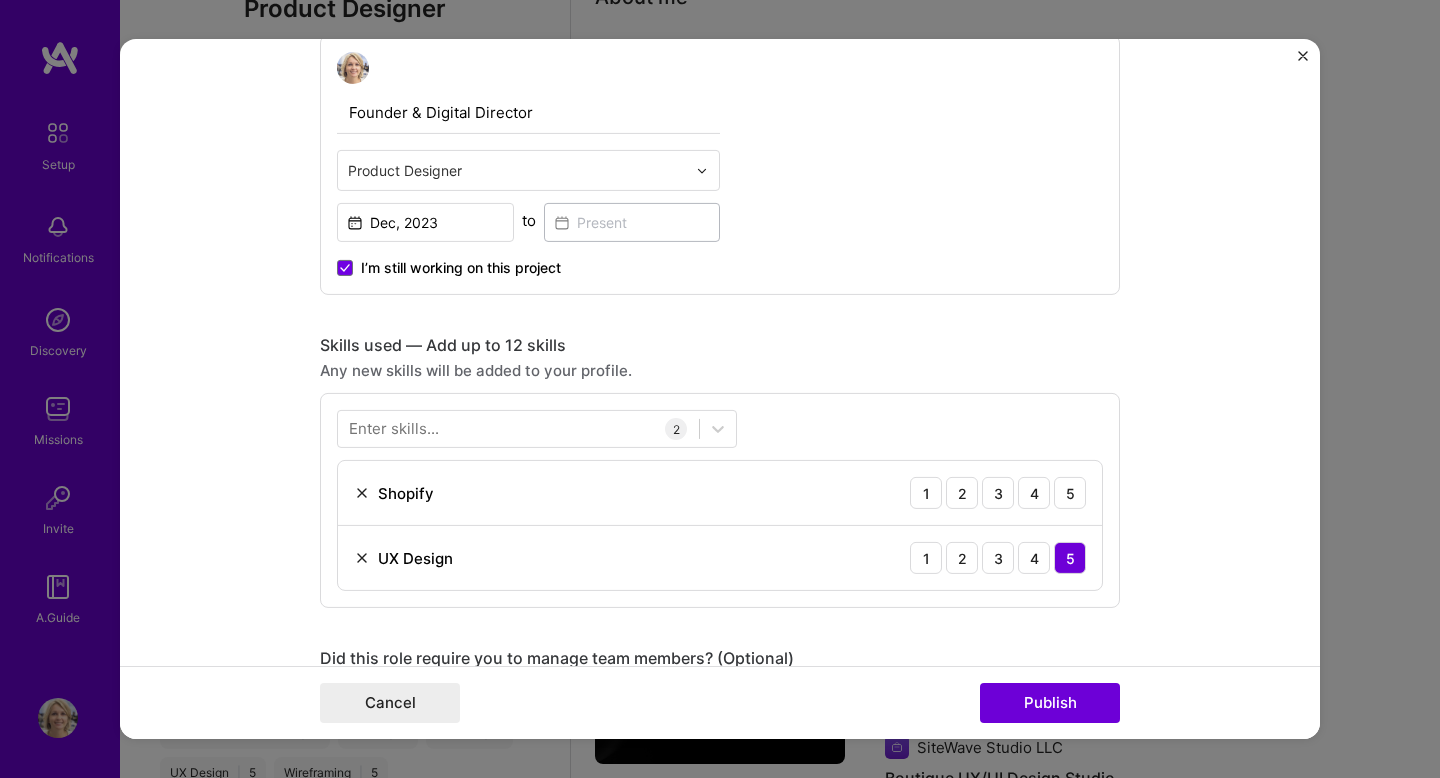 scroll, scrollTop: 840, scrollLeft: 0, axis: vertical 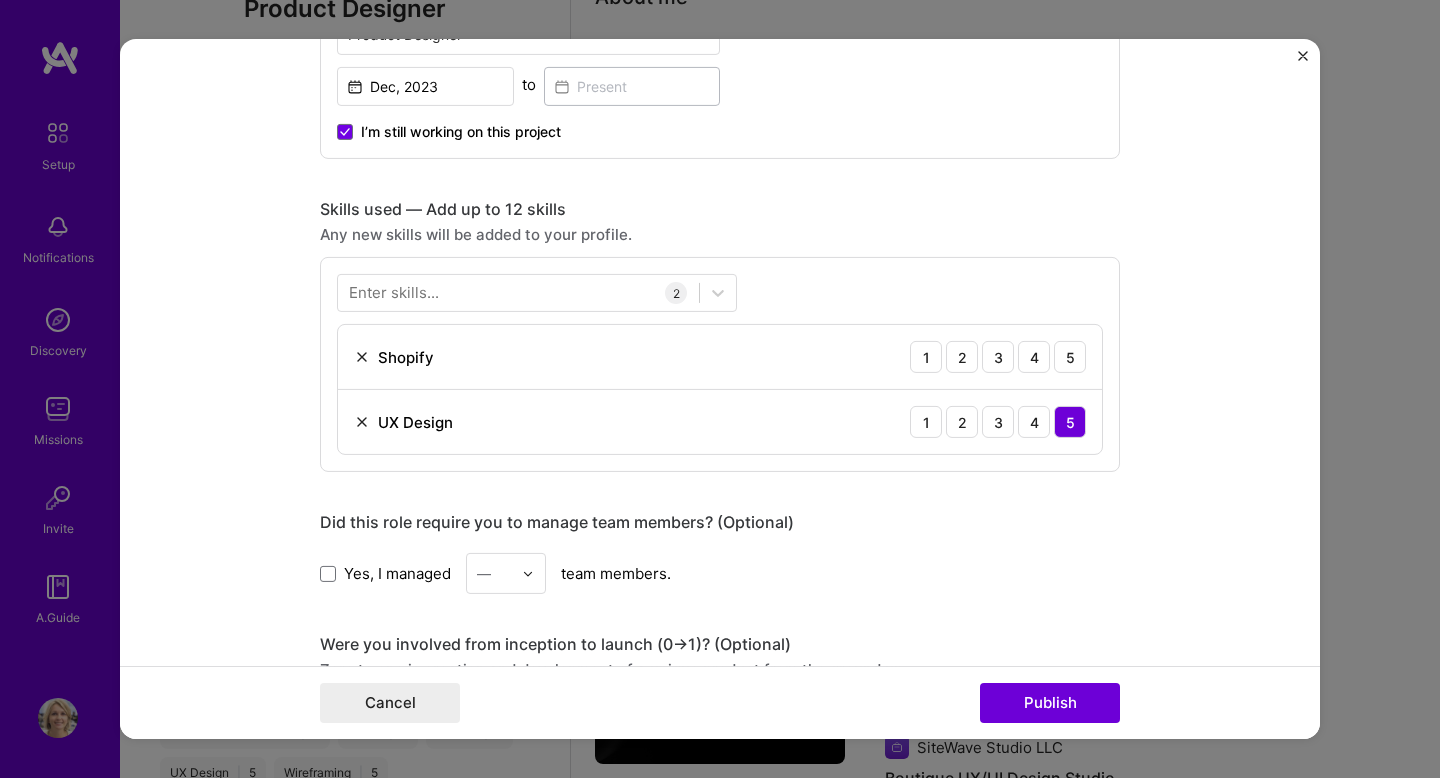 click on "Enter skills..." at bounding box center [394, 292] 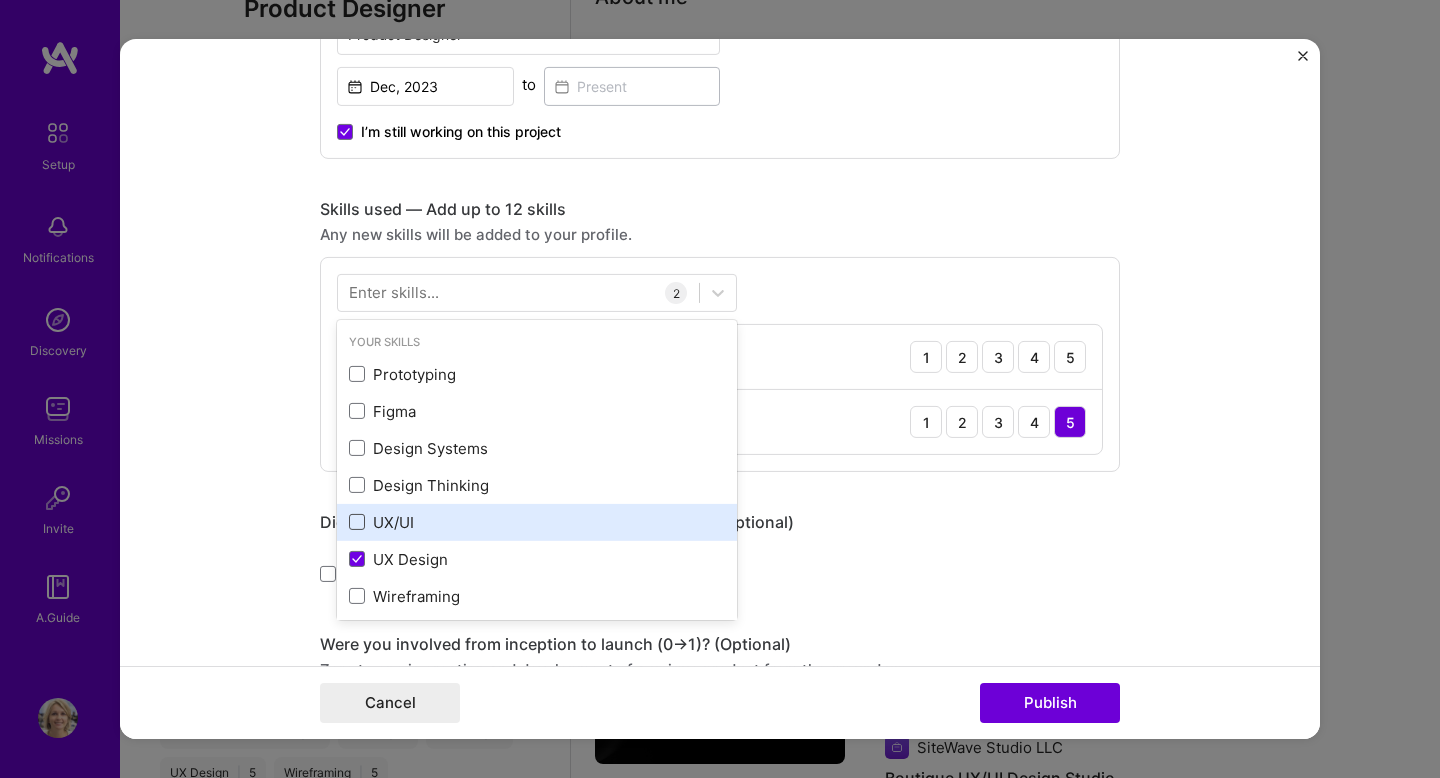 click at bounding box center (357, 522) 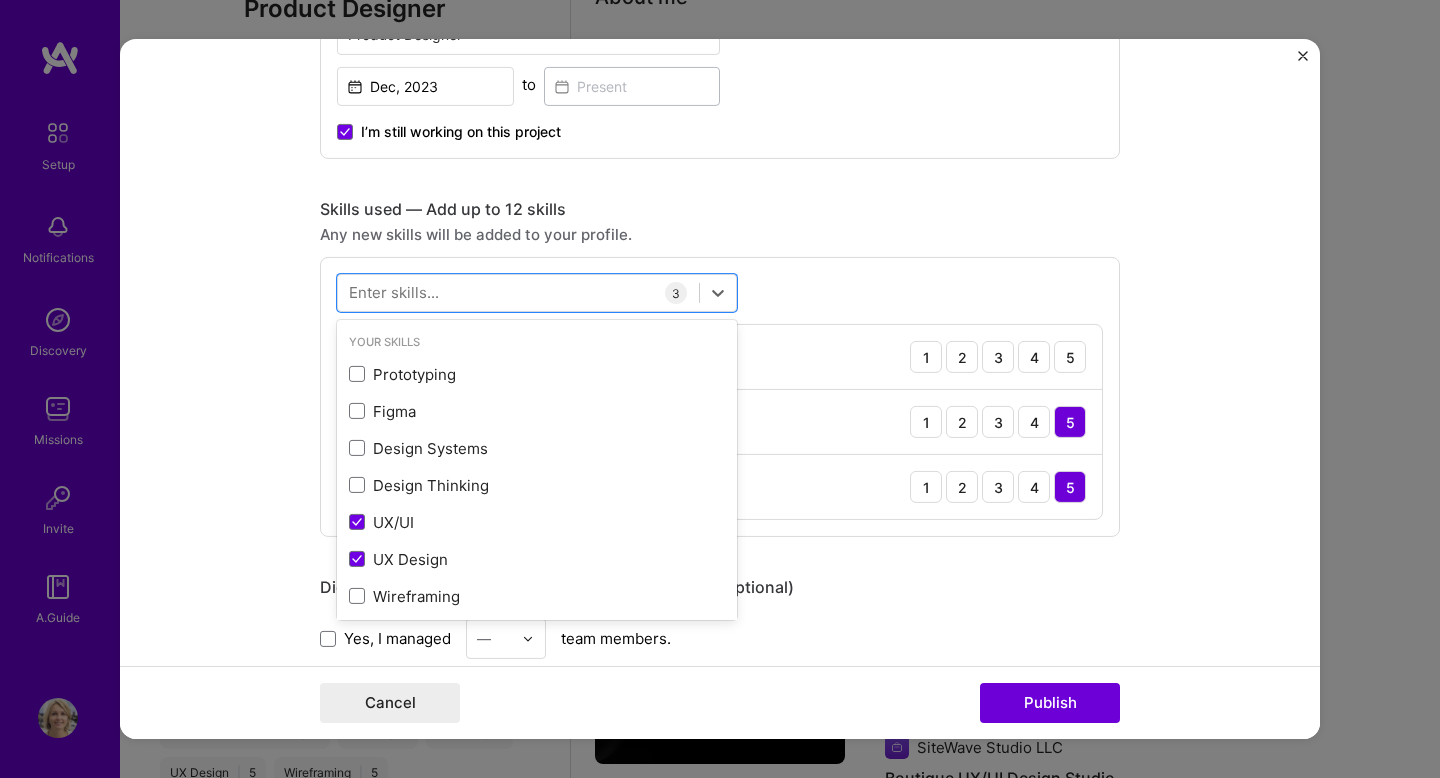 click on "Skills used — Add up to 12 skills" at bounding box center [720, 209] 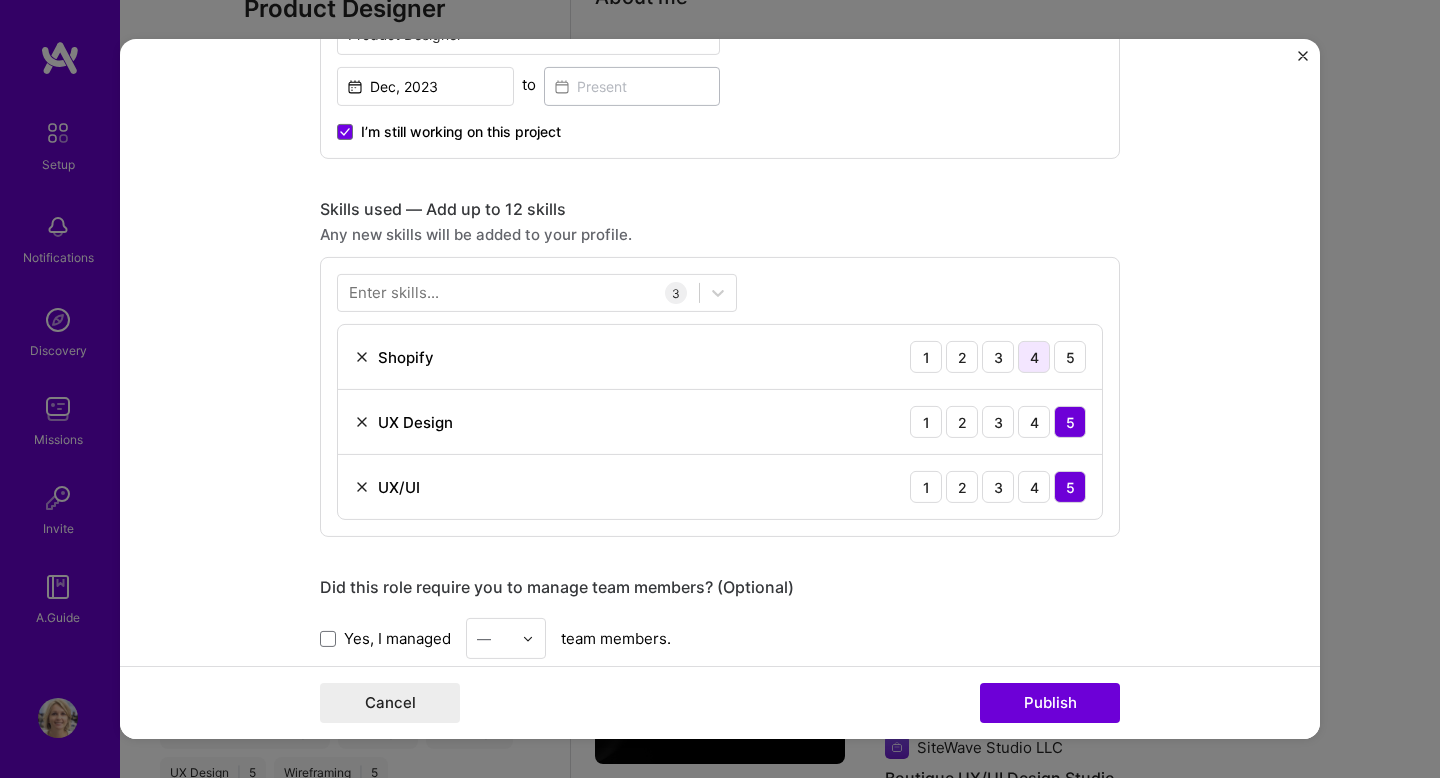 click on "4" at bounding box center (1034, 357) 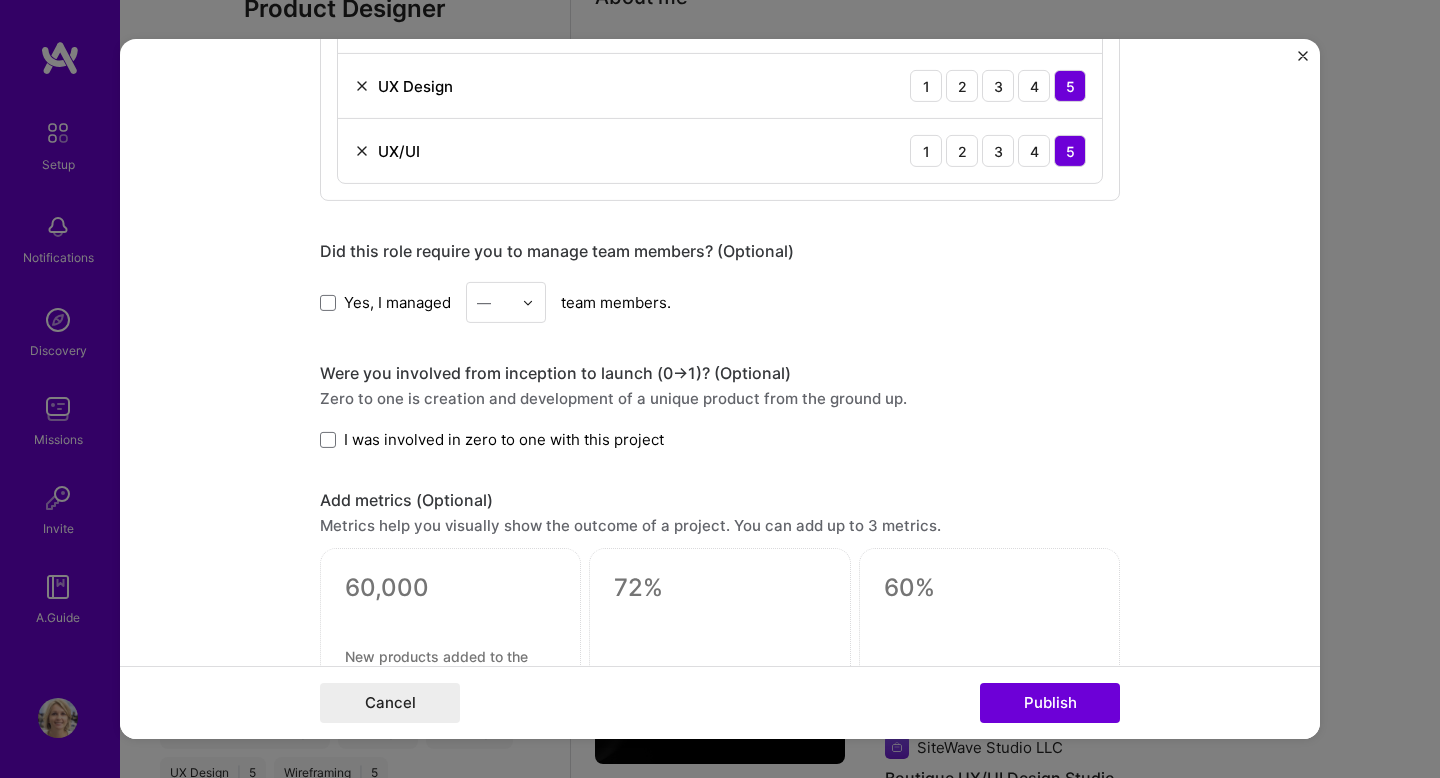 scroll, scrollTop: 1188, scrollLeft: 0, axis: vertical 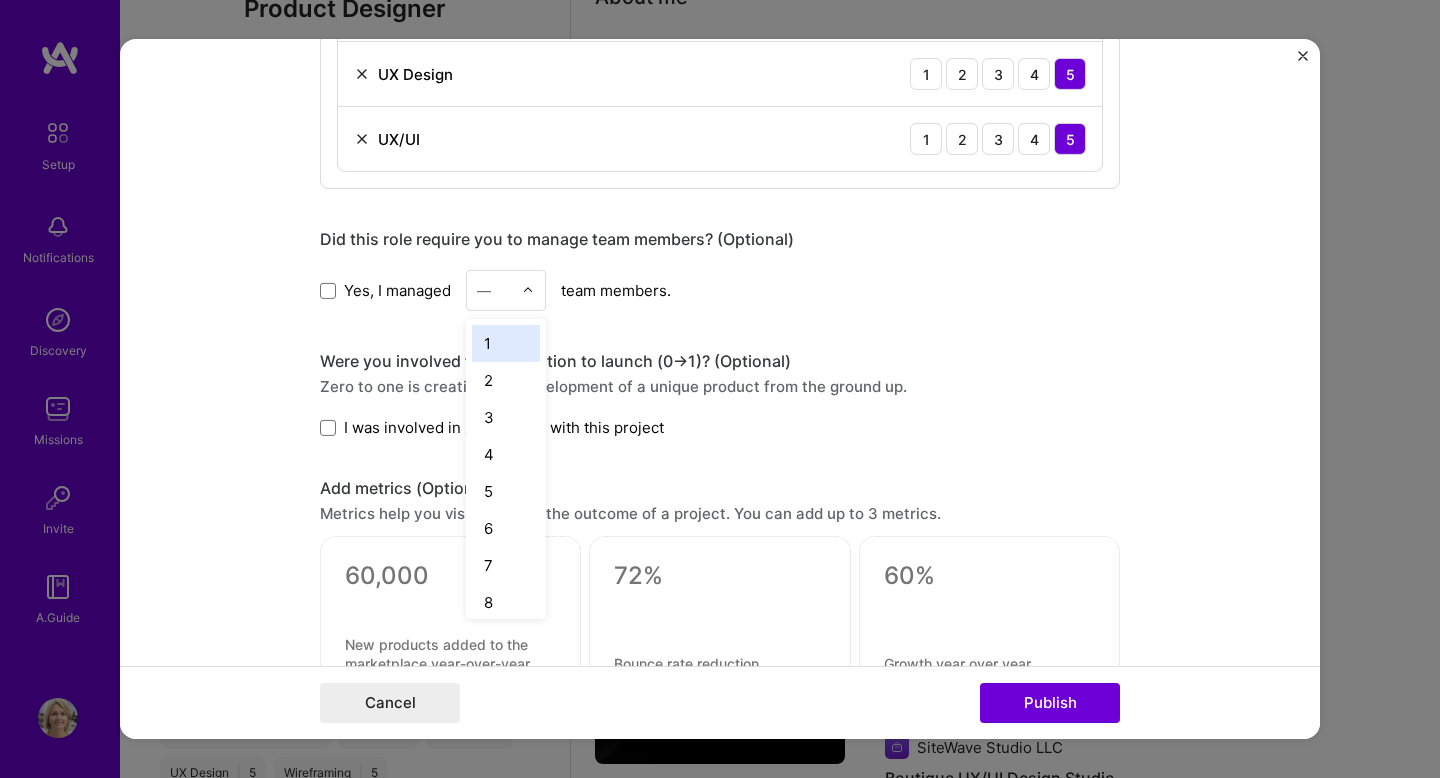 click at bounding box center (528, 290) 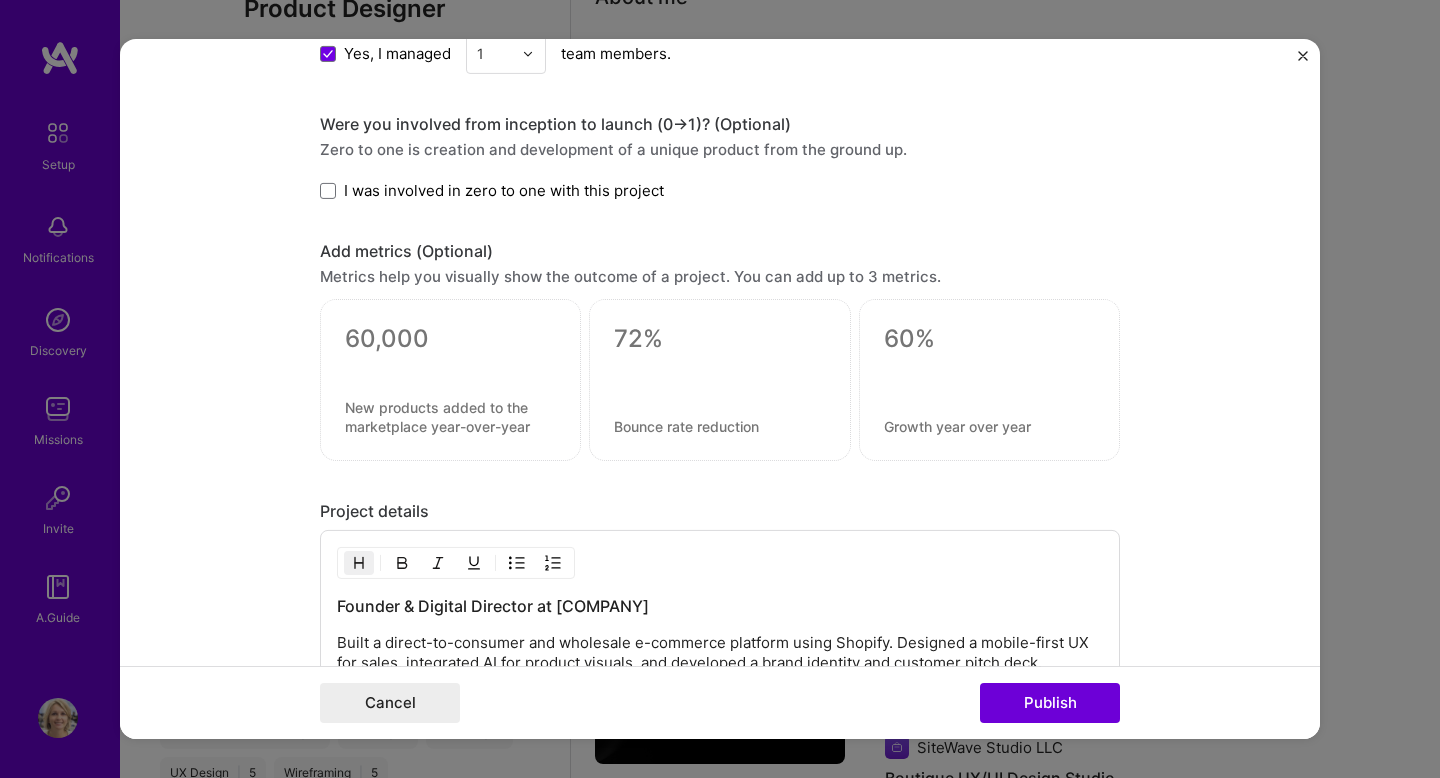scroll, scrollTop: 1438, scrollLeft: 0, axis: vertical 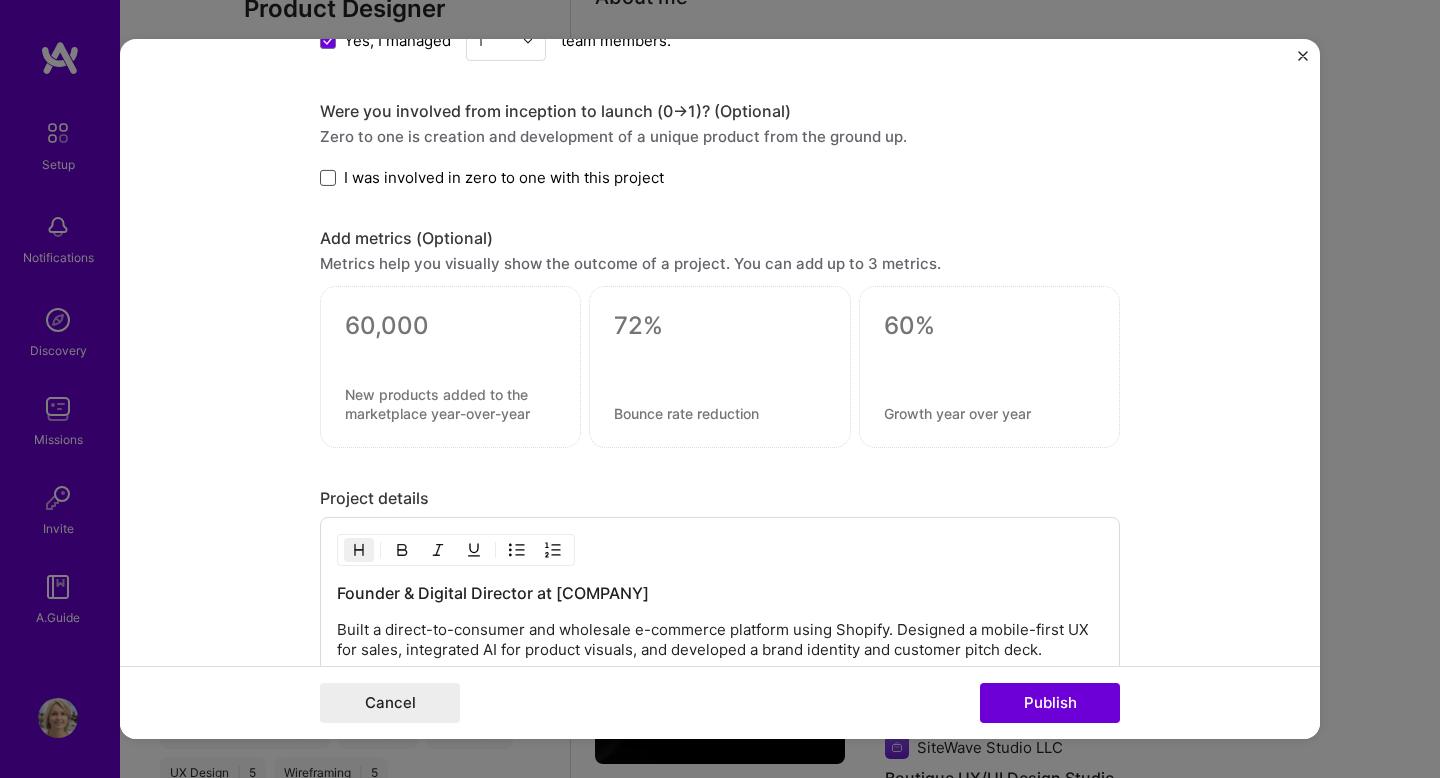 click at bounding box center (328, 178) 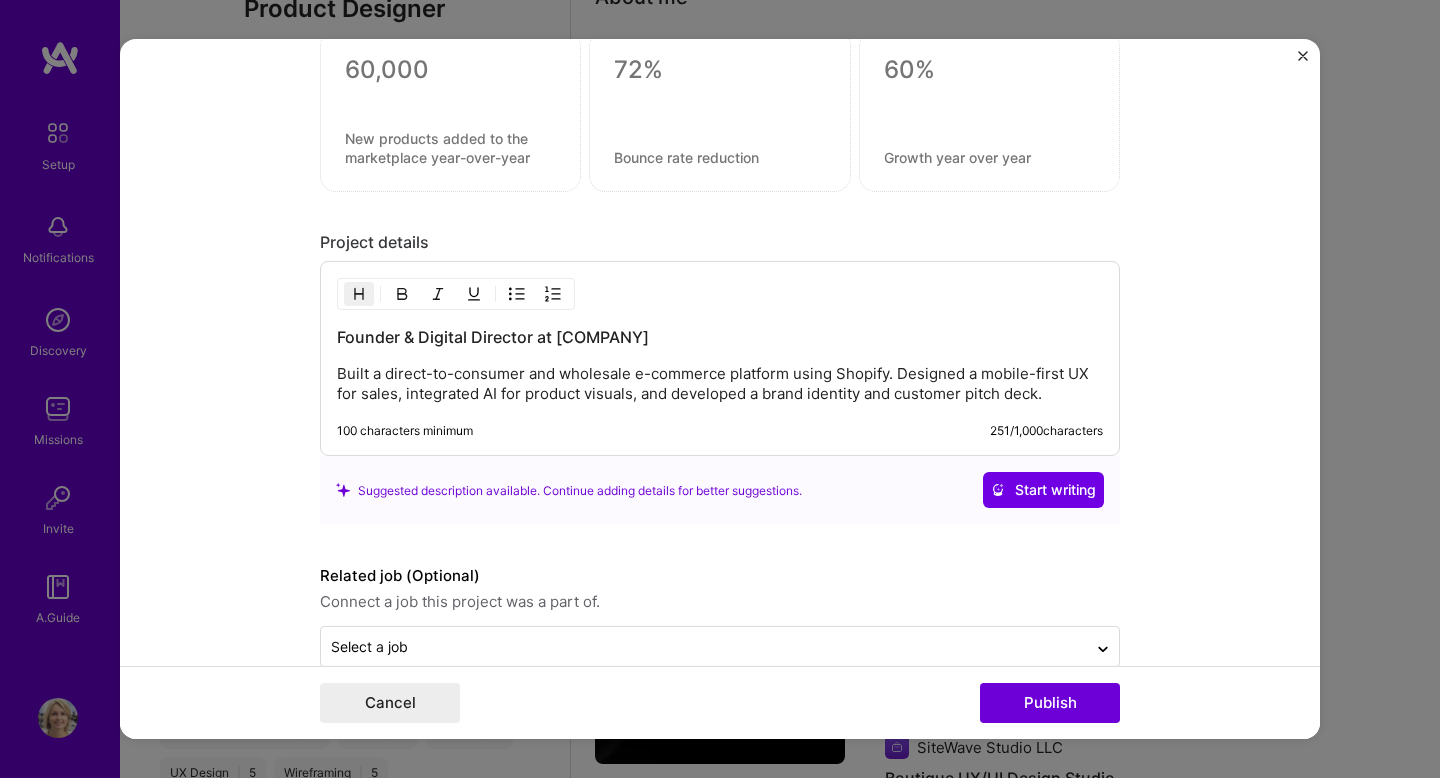 scroll, scrollTop: 1733, scrollLeft: 0, axis: vertical 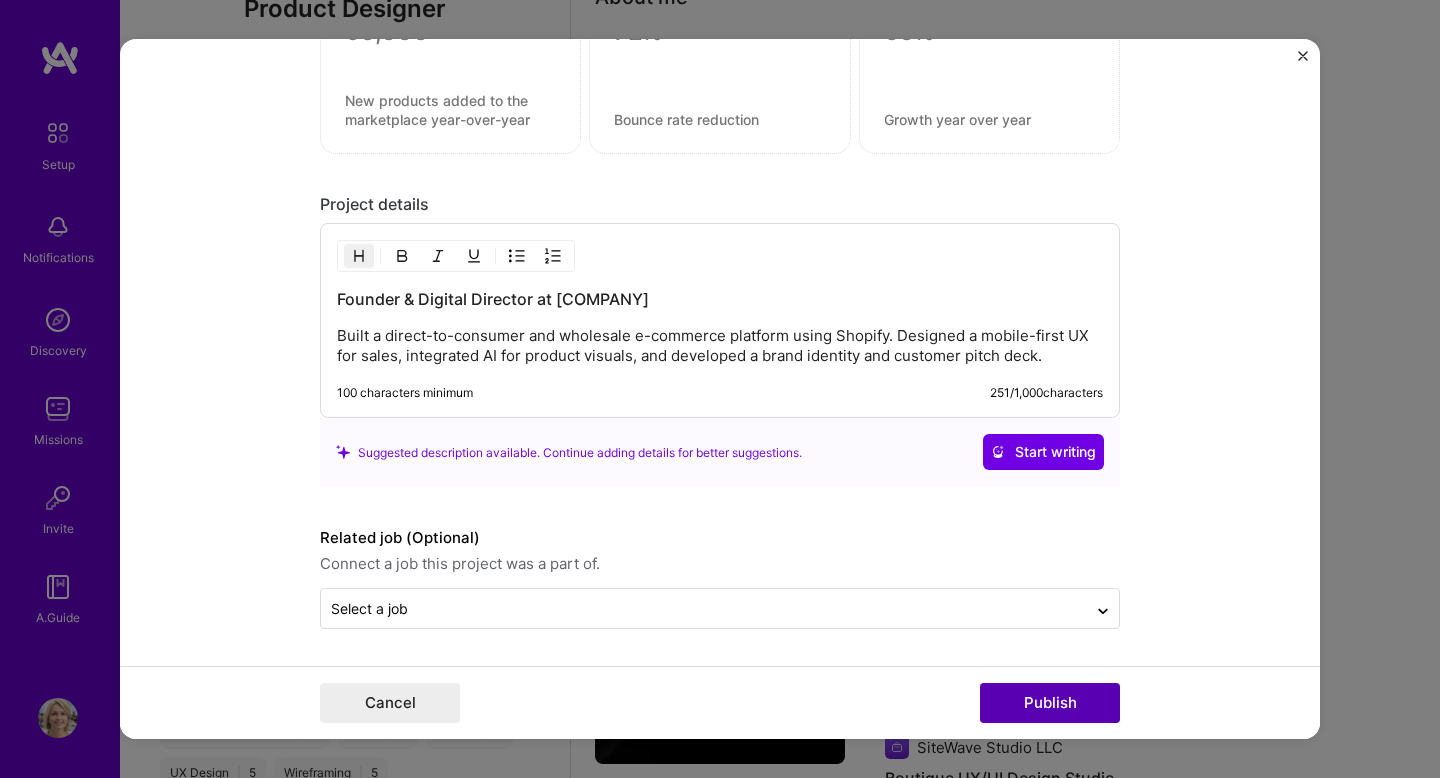 click on "Publish" at bounding box center (1050, 703) 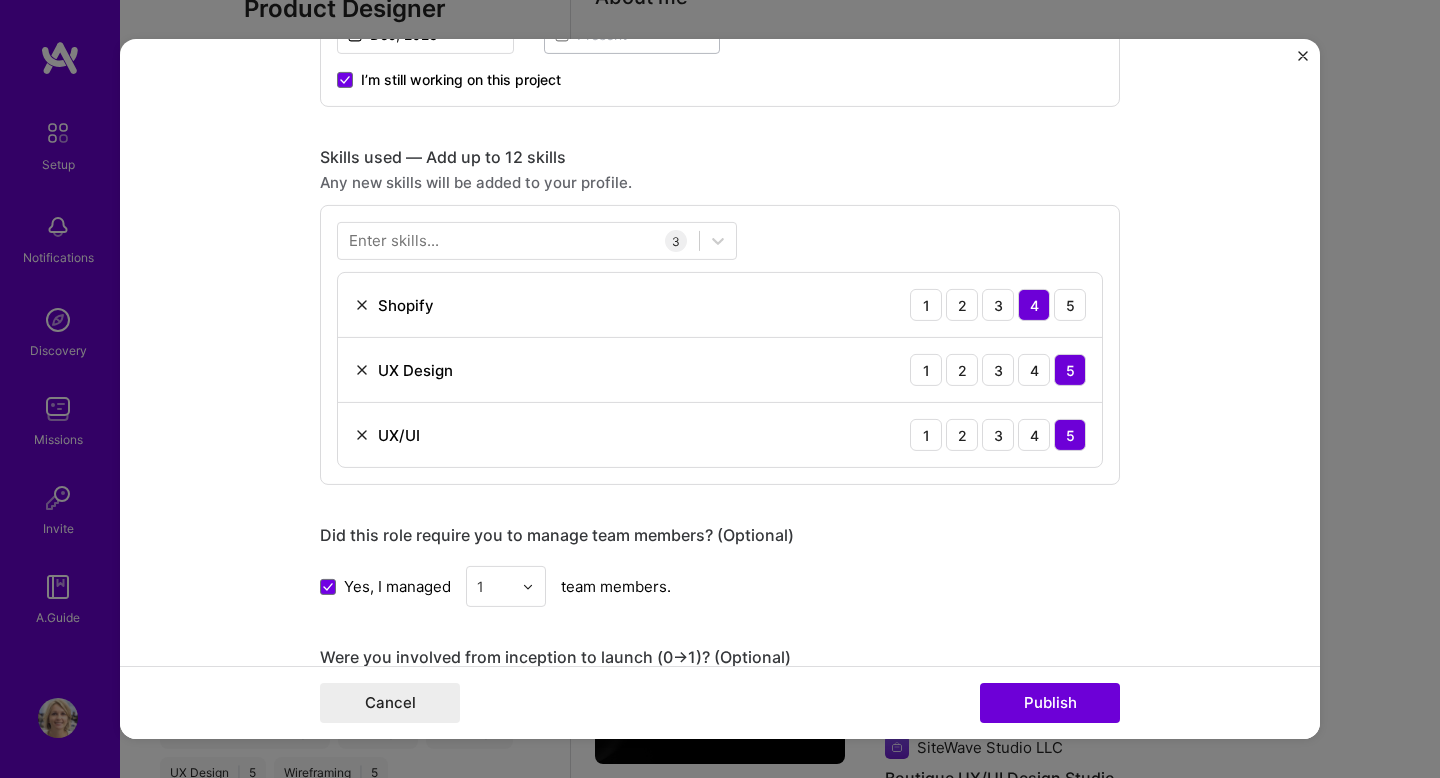 scroll, scrollTop: 131, scrollLeft: 0, axis: vertical 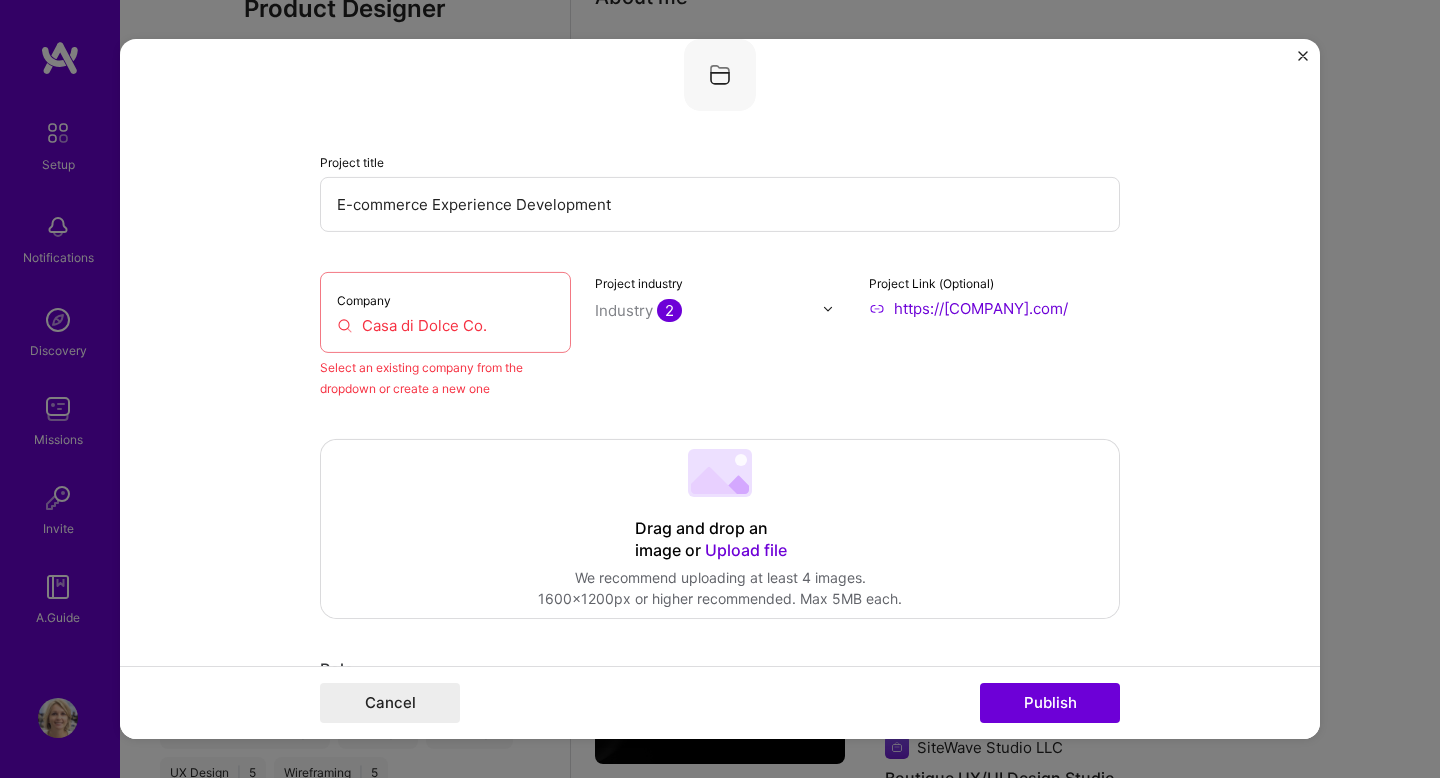click on "Casa di Dolce Co." at bounding box center [445, 325] 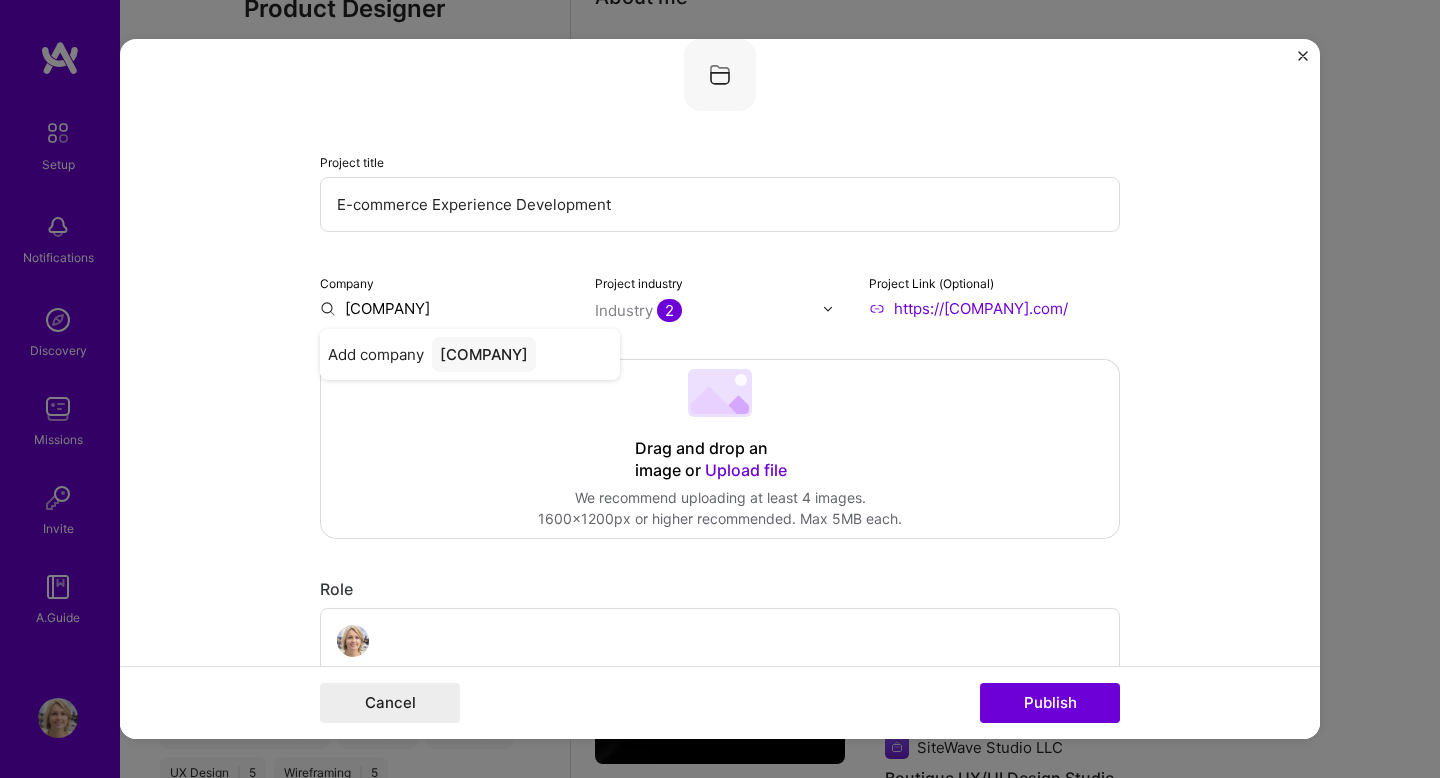 type on "Casa di Dolce Co." 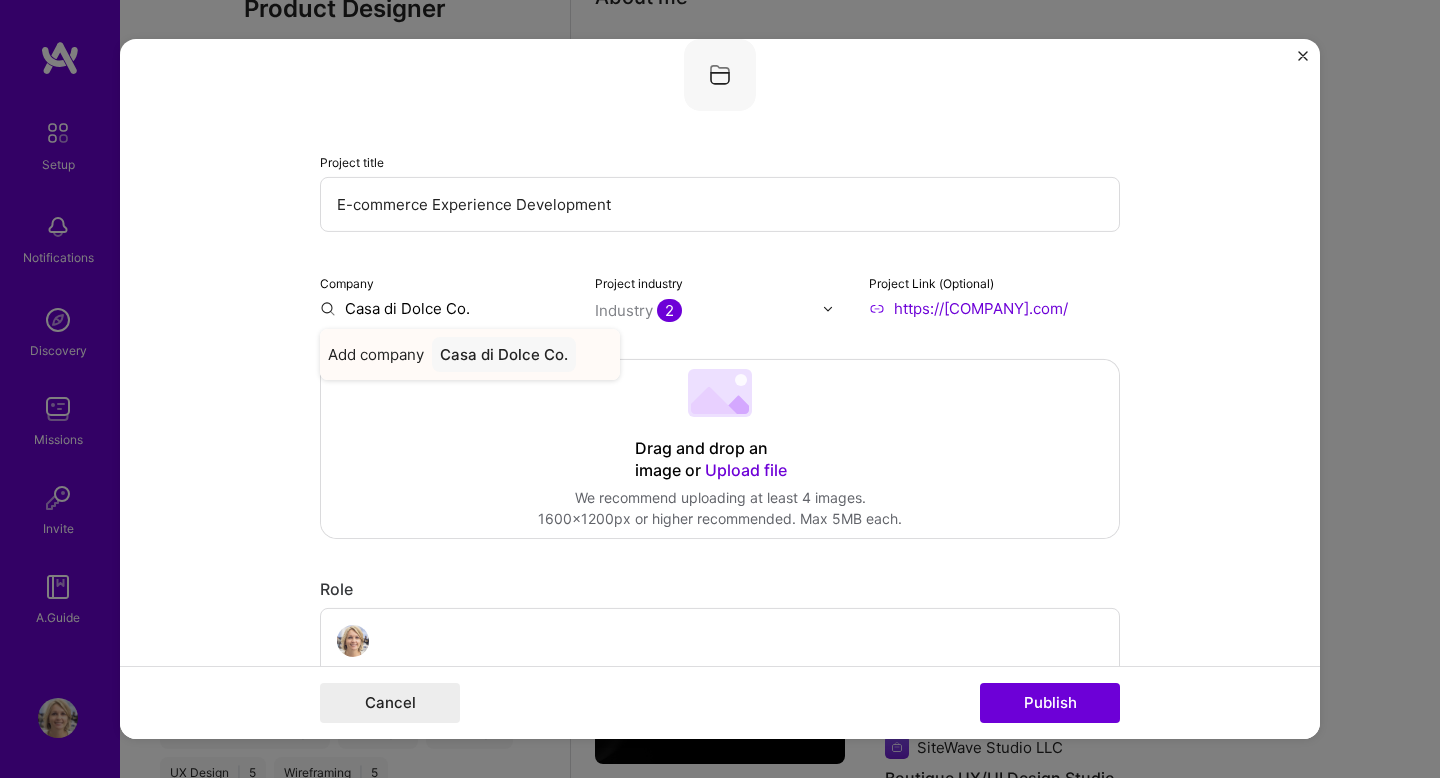click on "Casa di Dolce Co." at bounding box center (504, 354) 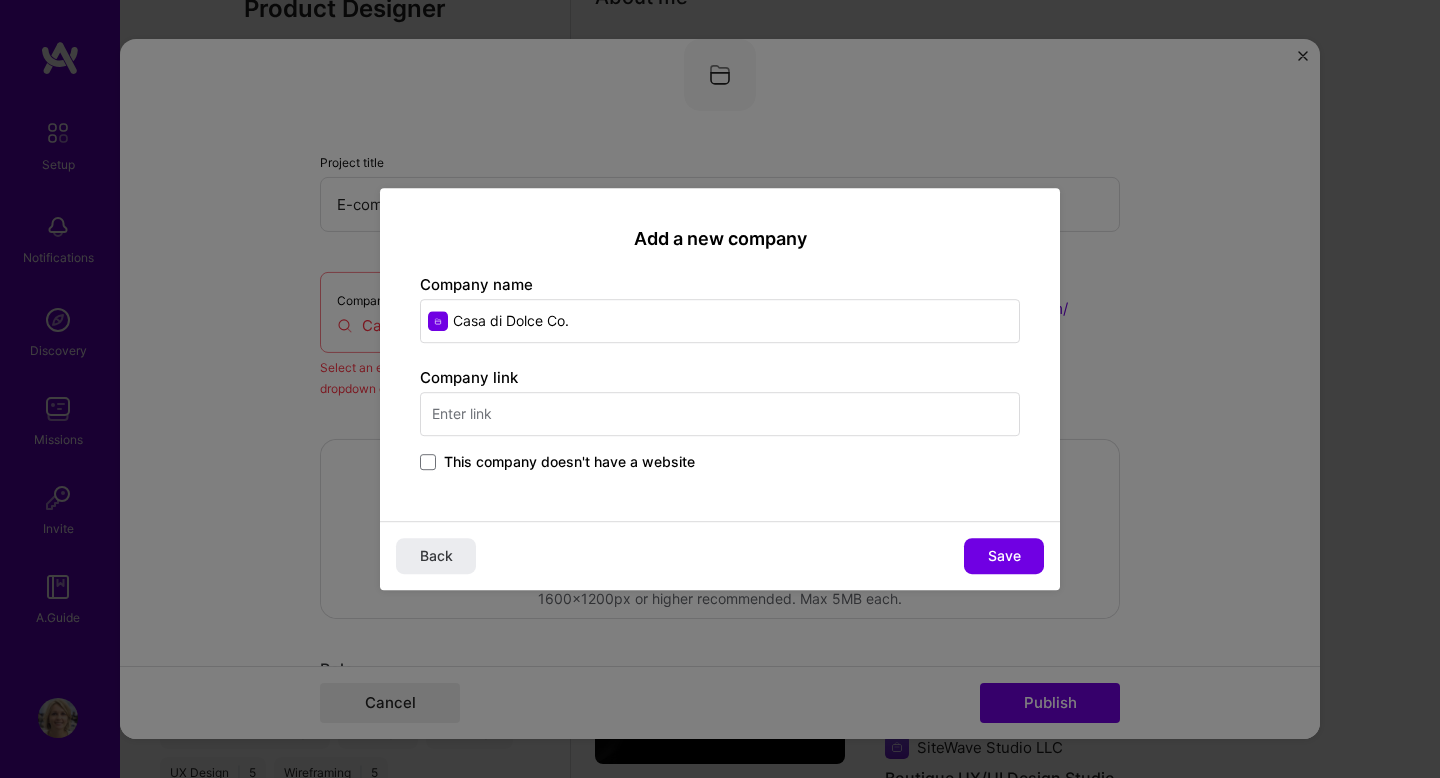 click at bounding box center [720, 414] 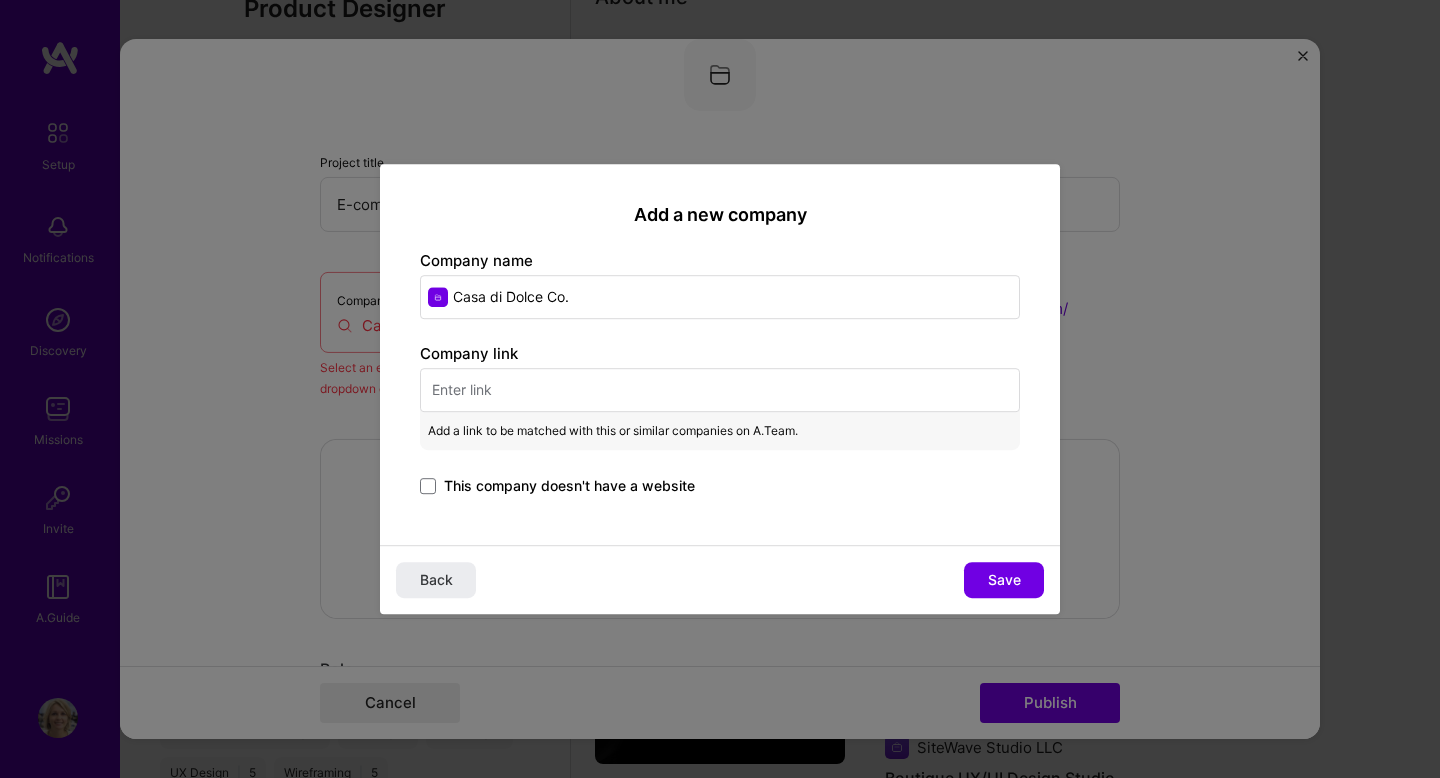 paste on "https://[COMPANY].com/" 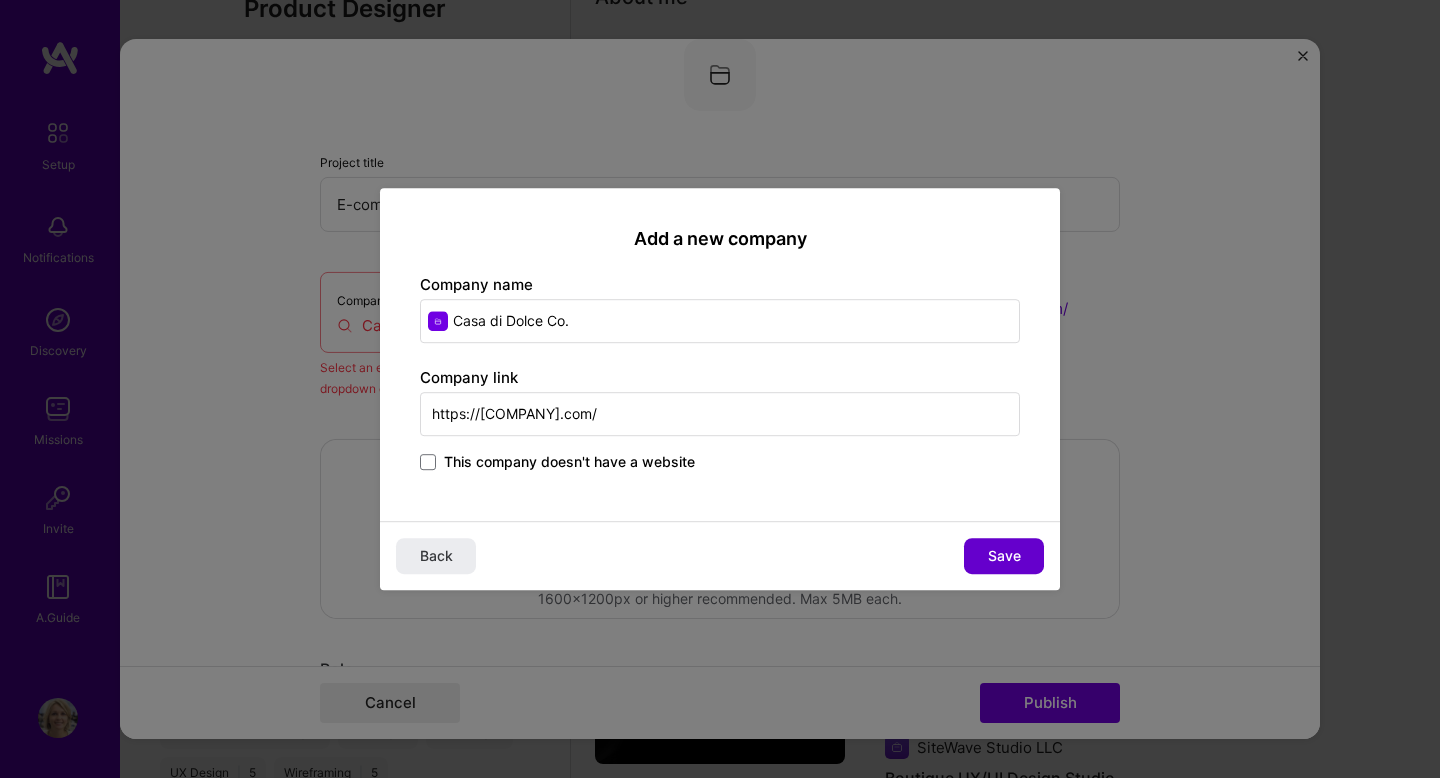 type on "https://[COMPANY].com/" 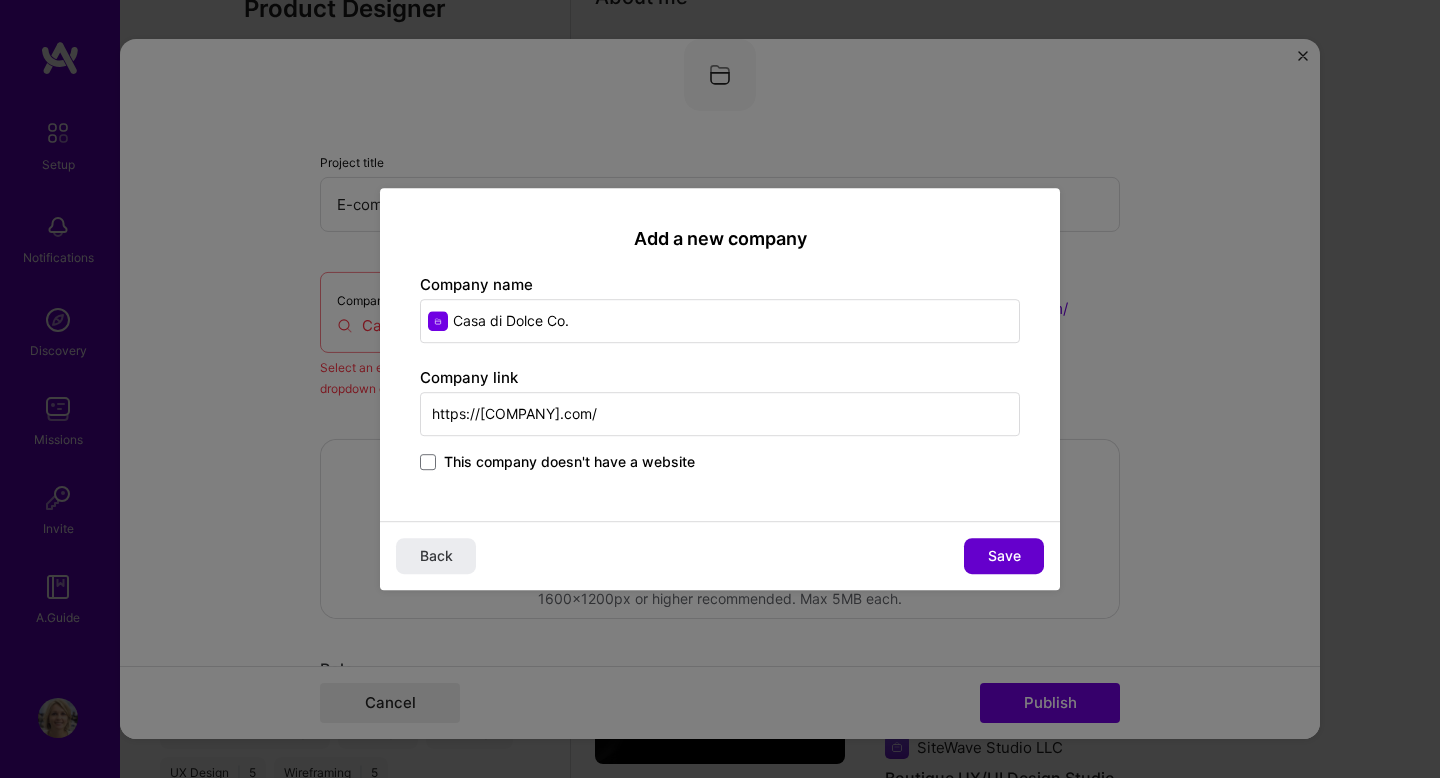 click on "Save" at bounding box center (1004, 556) 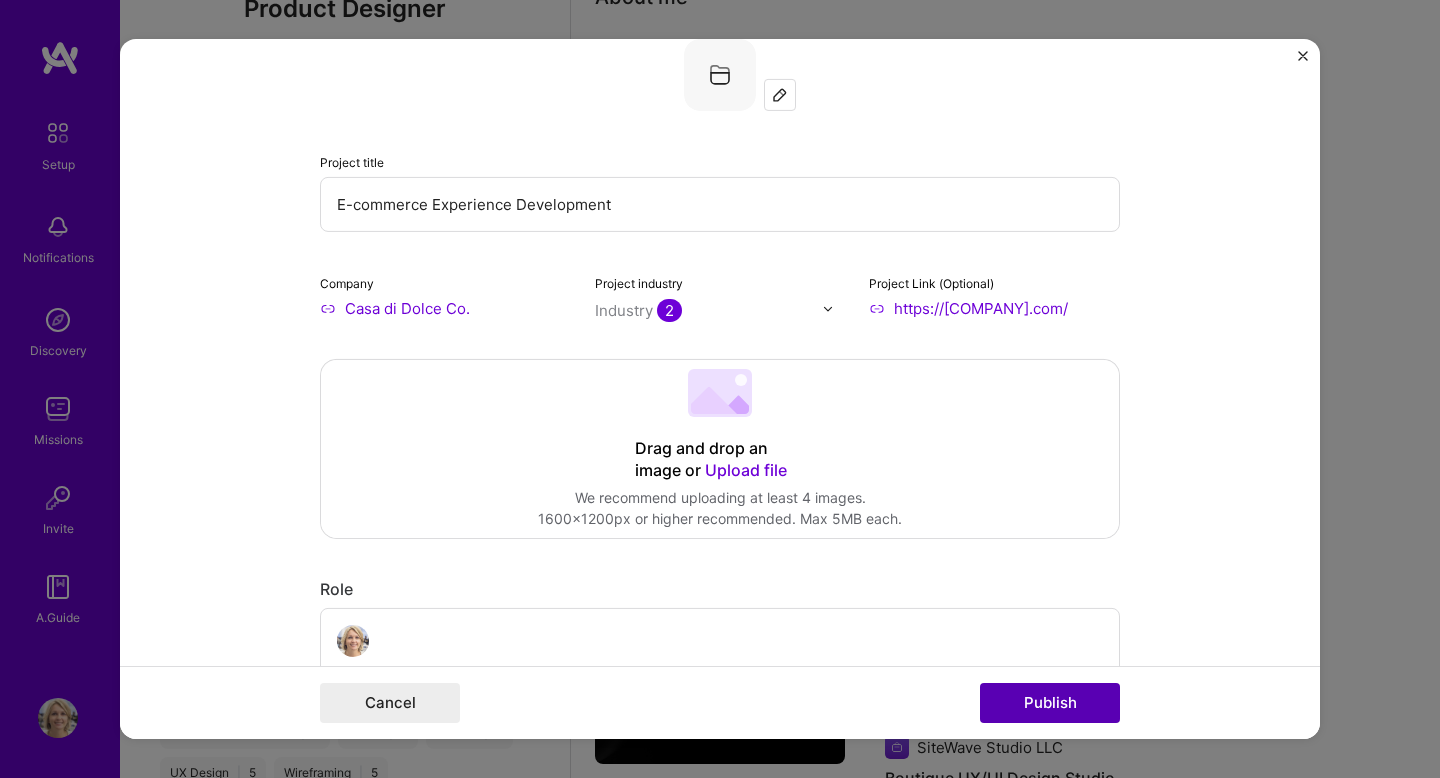 click on "Publish" at bounding box center [1050, 703] 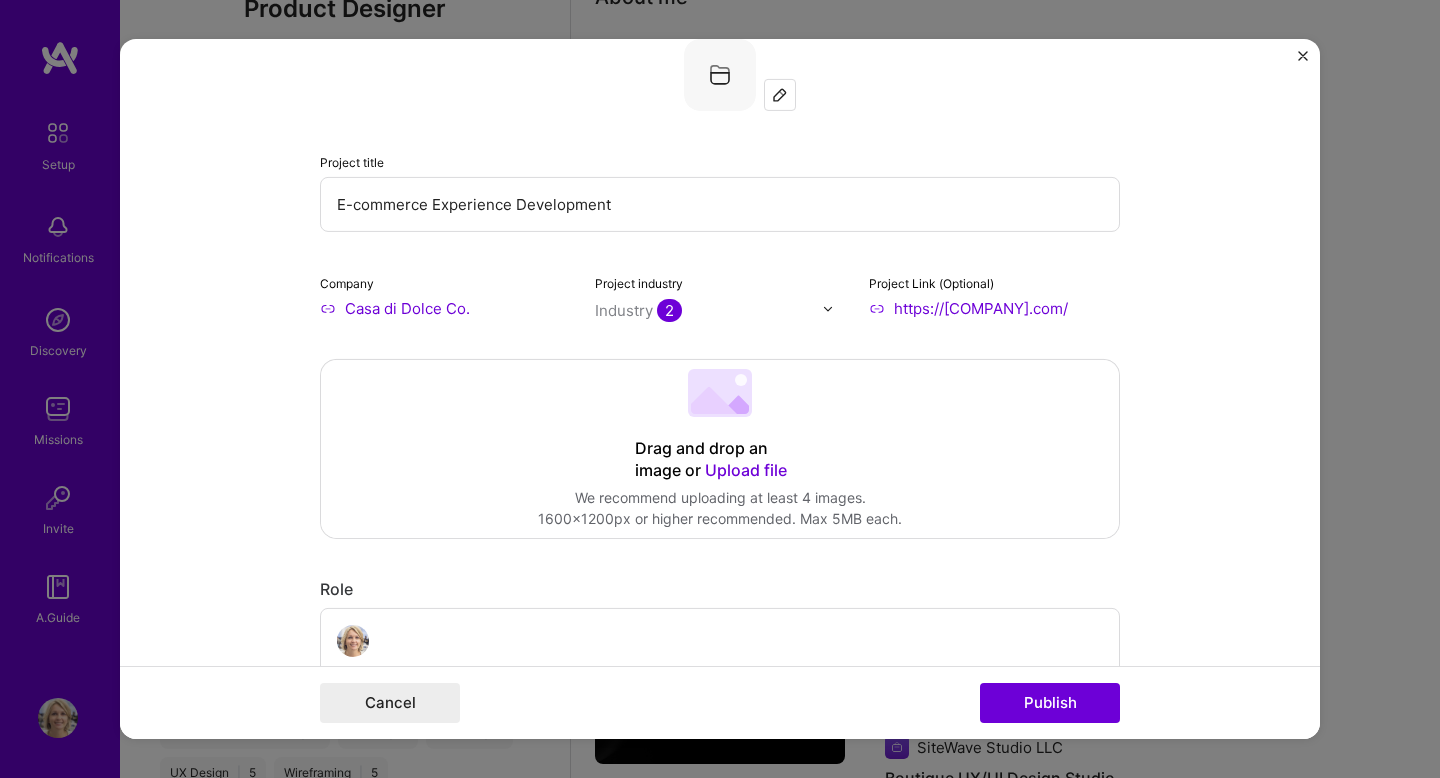 type 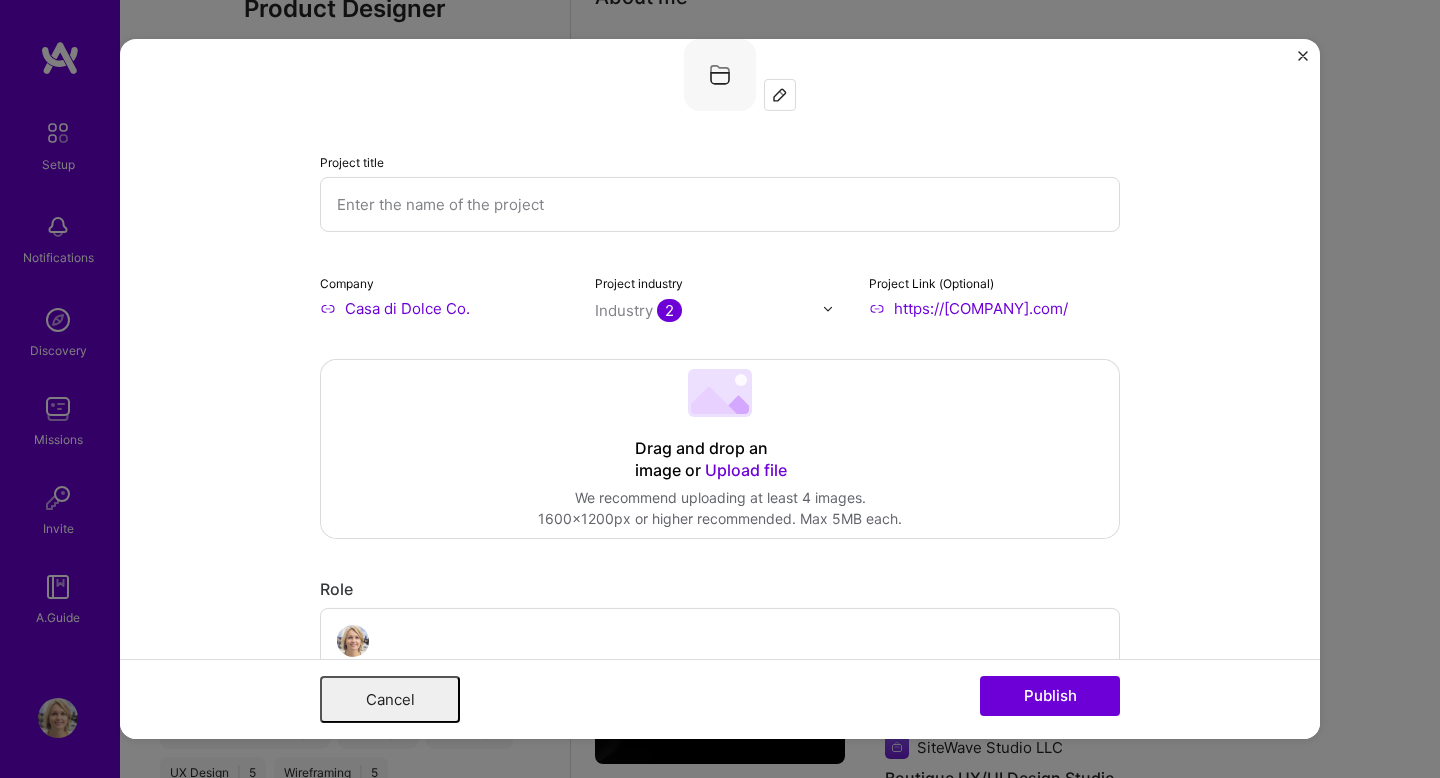 scroll, scrollTop: 0, scrollLeft: 0, axis: both 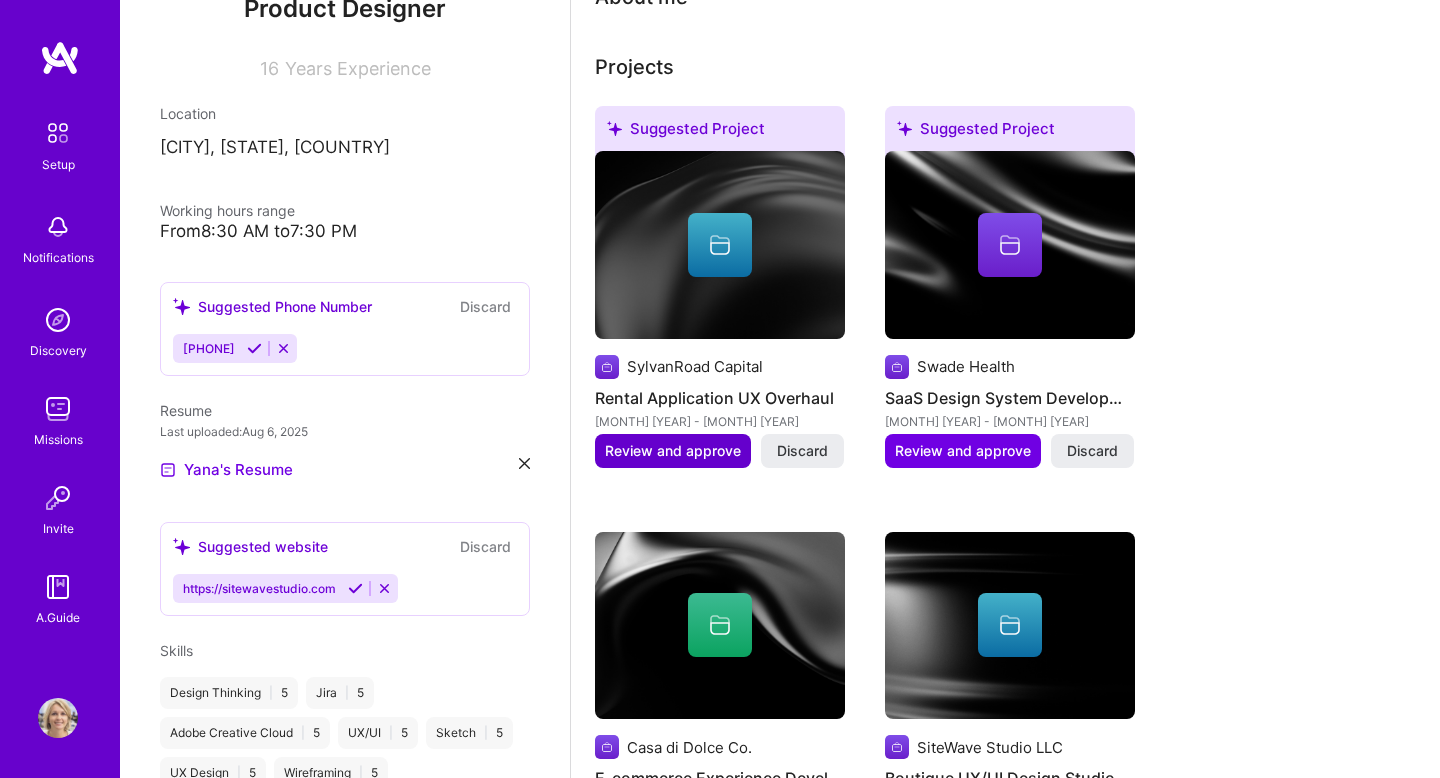 click on "Review and approve" at bounding box center (673, 451) 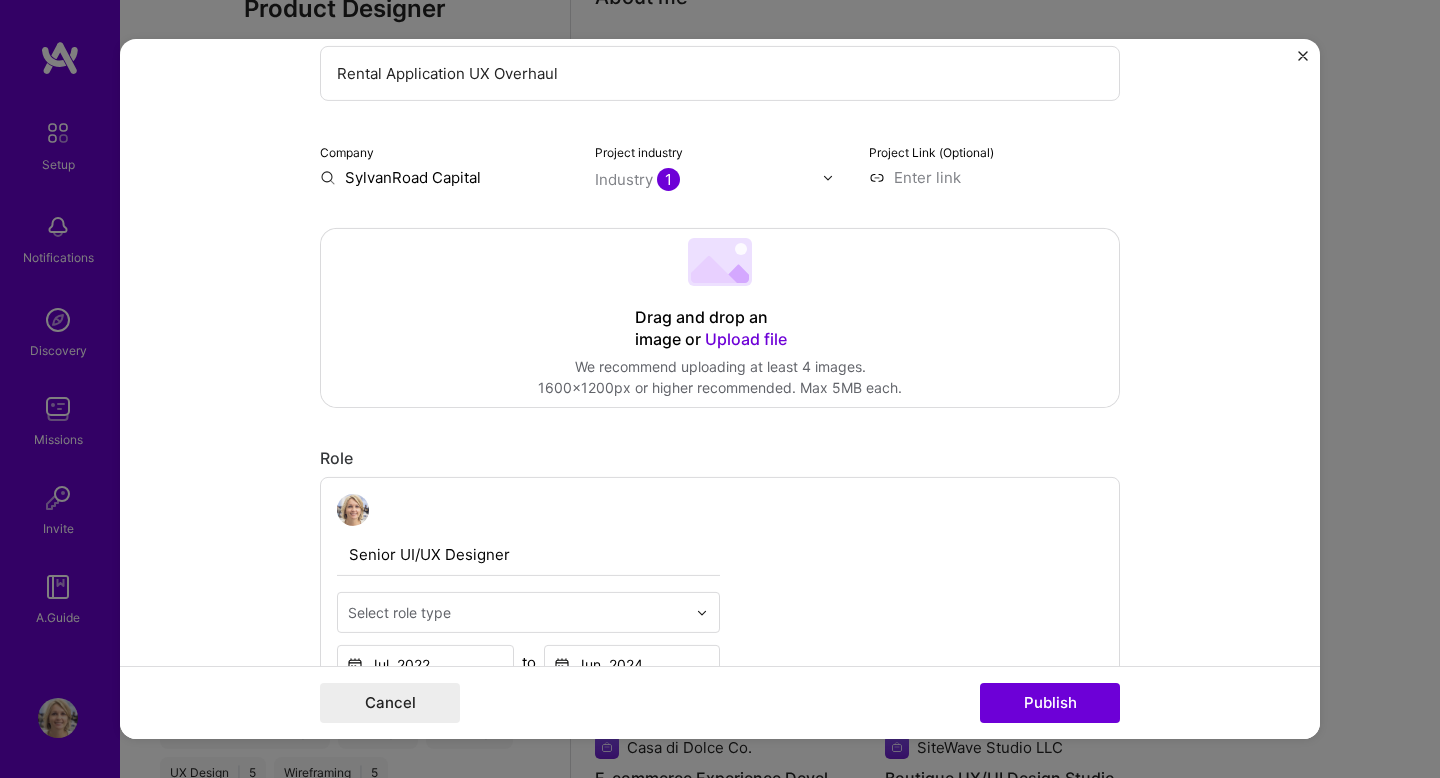 scroll, scrollTop: 275, scrollLeft: 0, axis: vertical 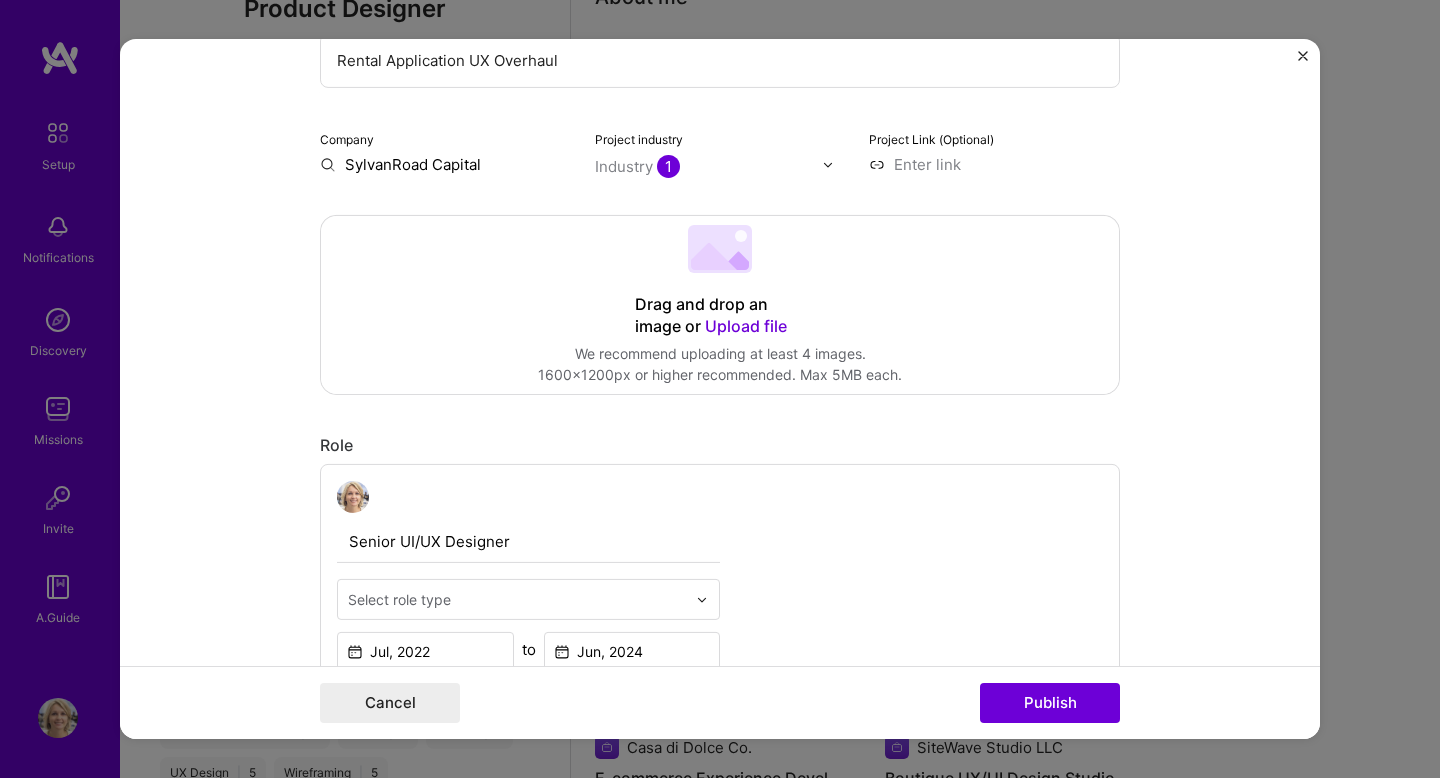 click on "SylvanRoad Capital" at bounding box center [445, 164] 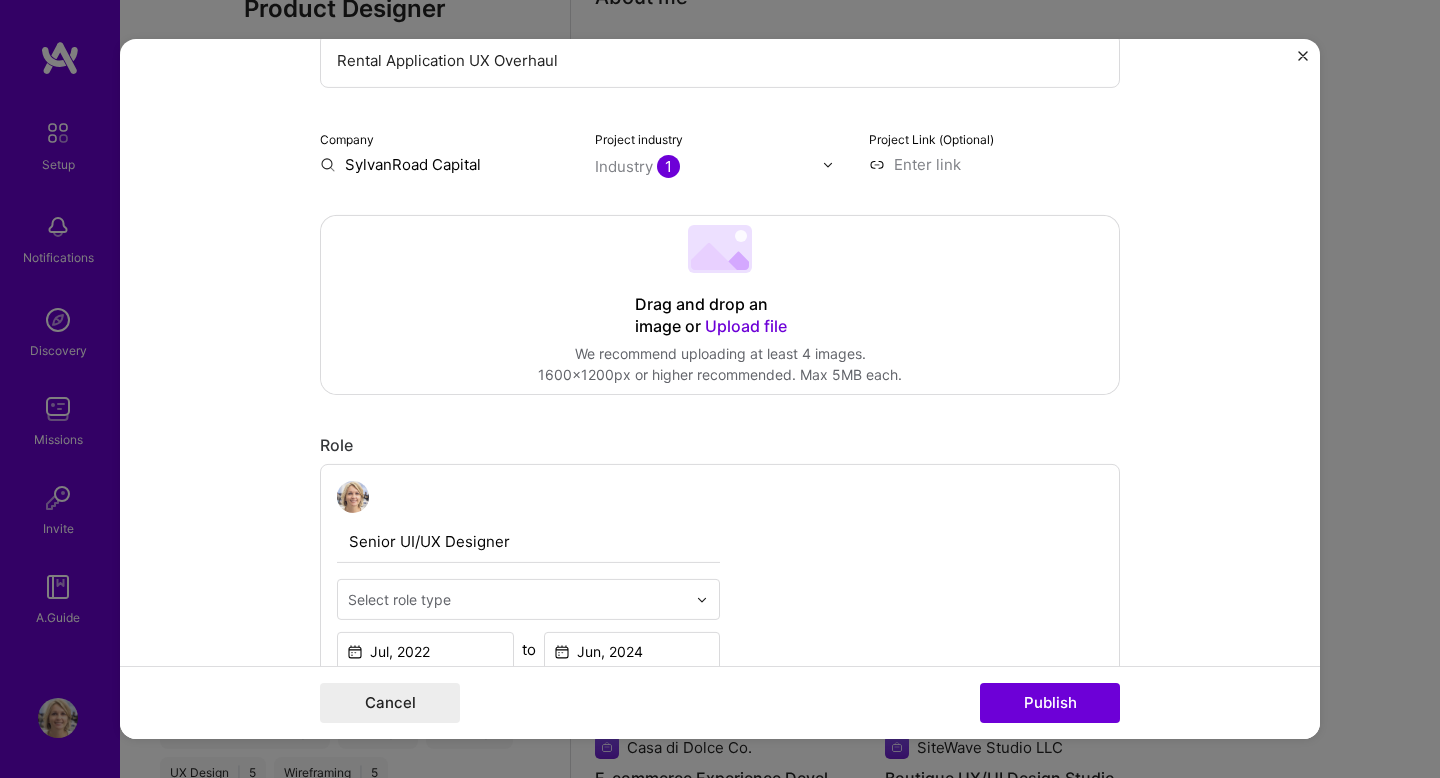 paste 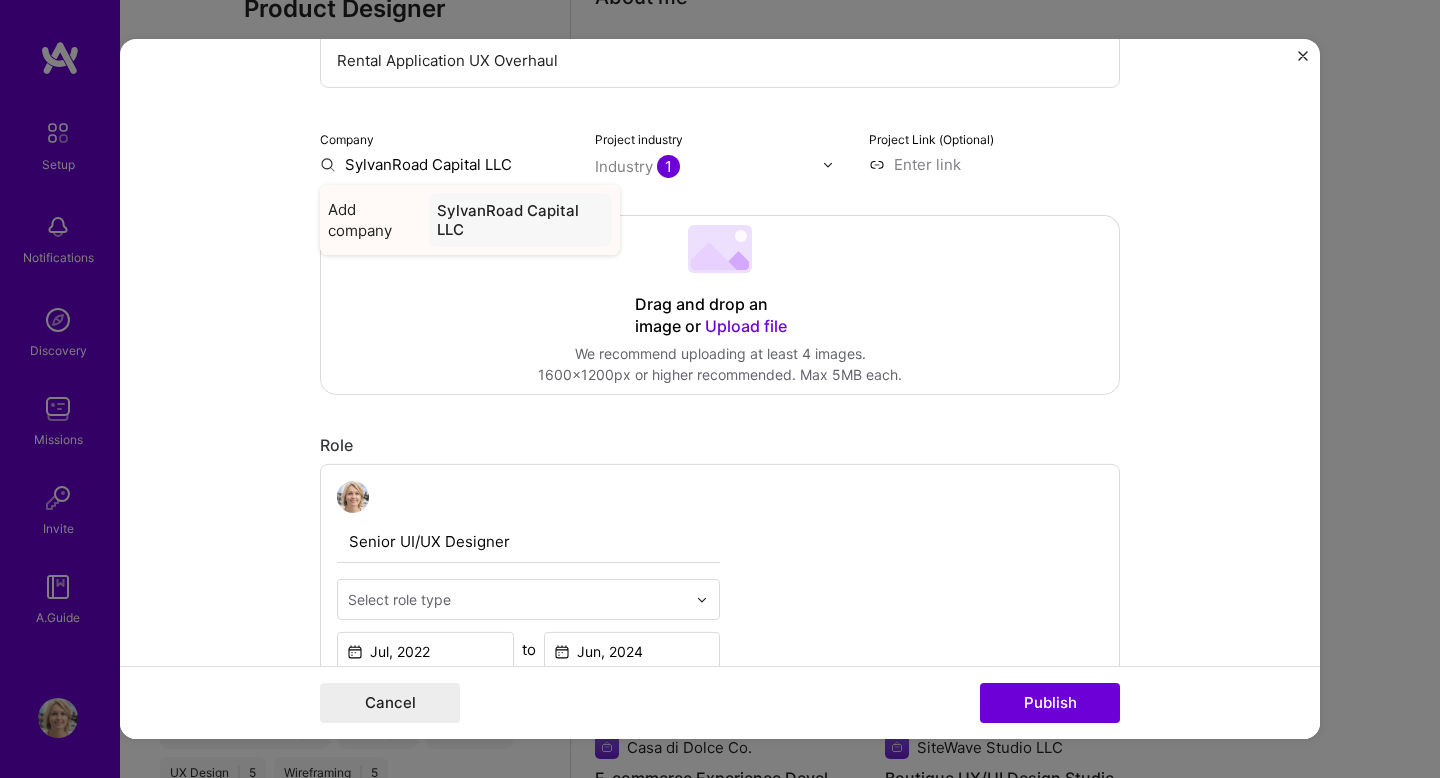 type on "SylvanRoad Capital LLC" 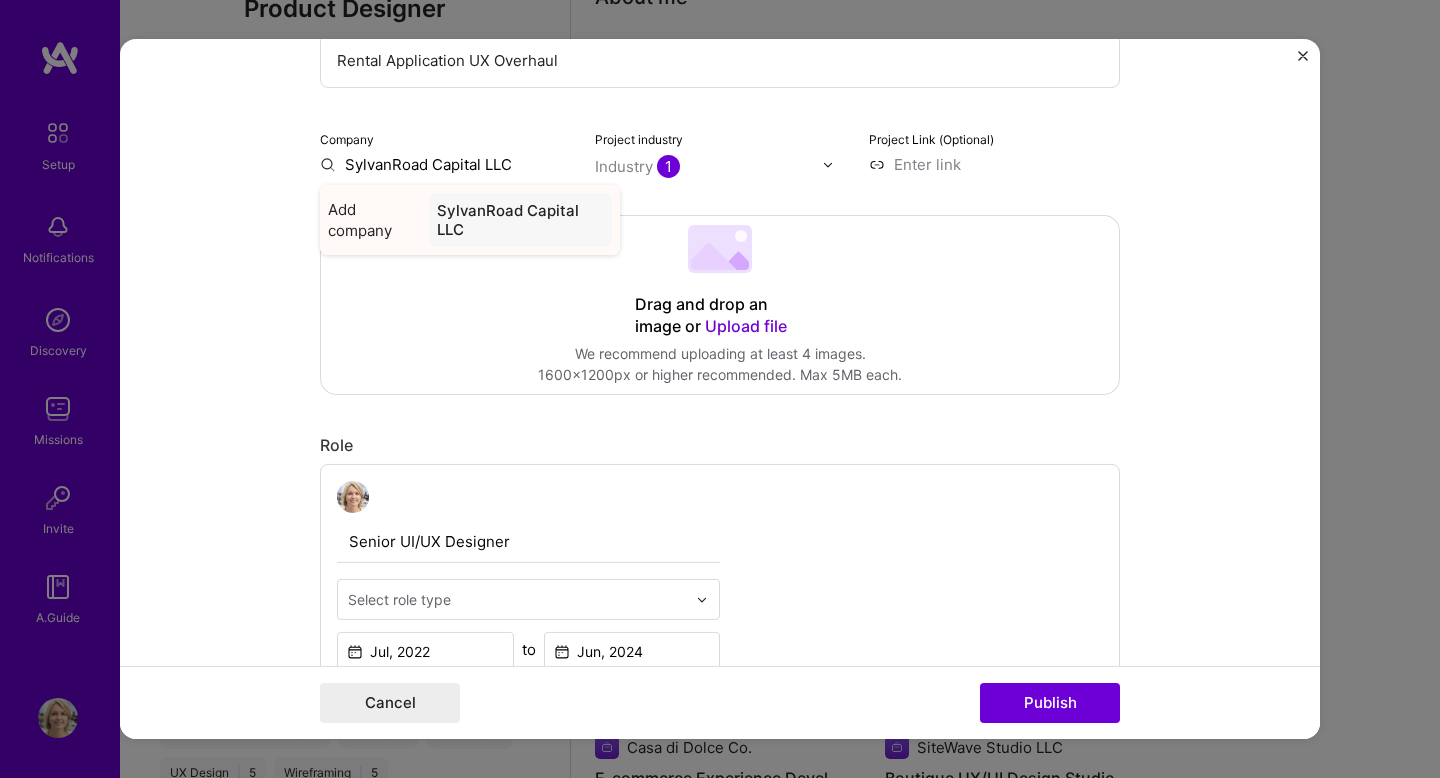 click on "SylvanRoad Capital LLC" at bounding box center [520, 220] 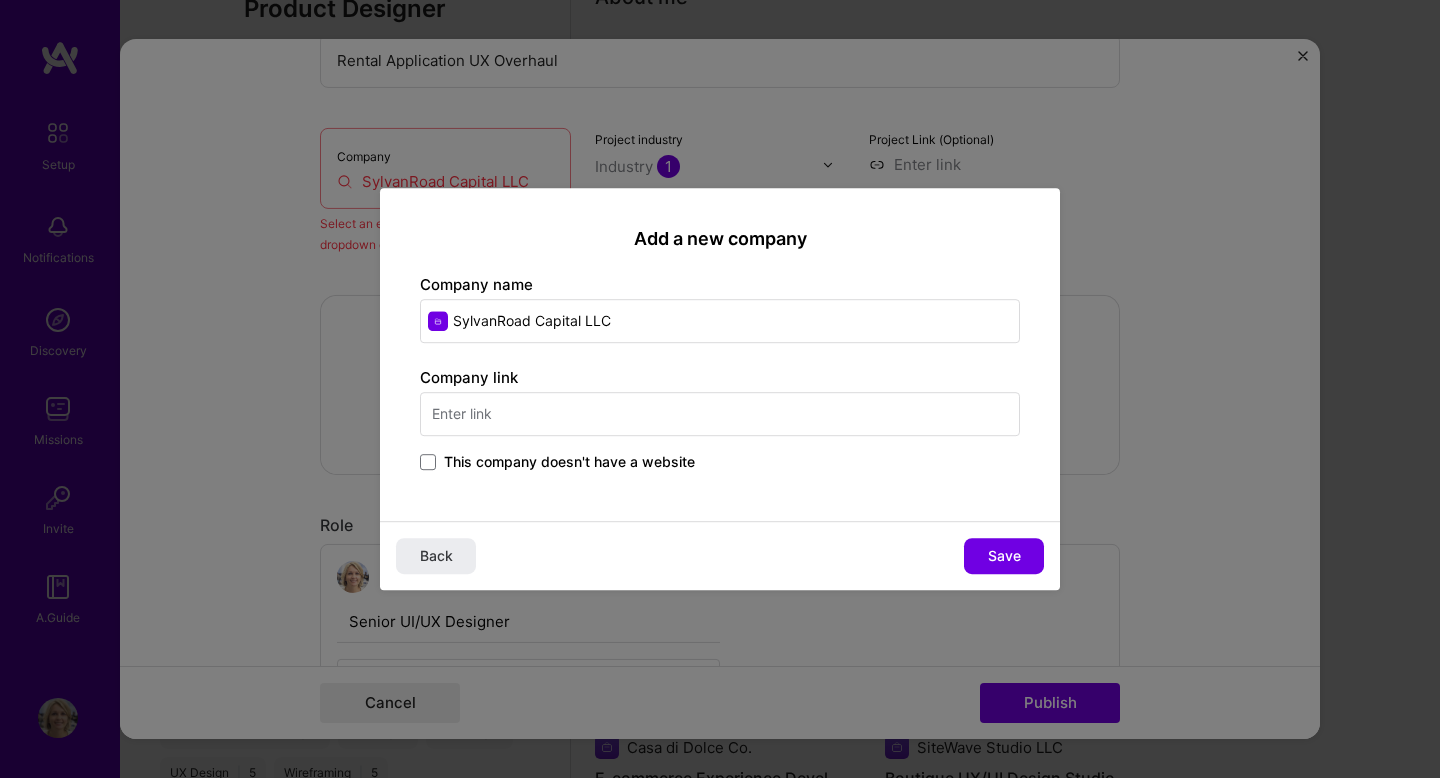 click at bounding box center (720, 414) 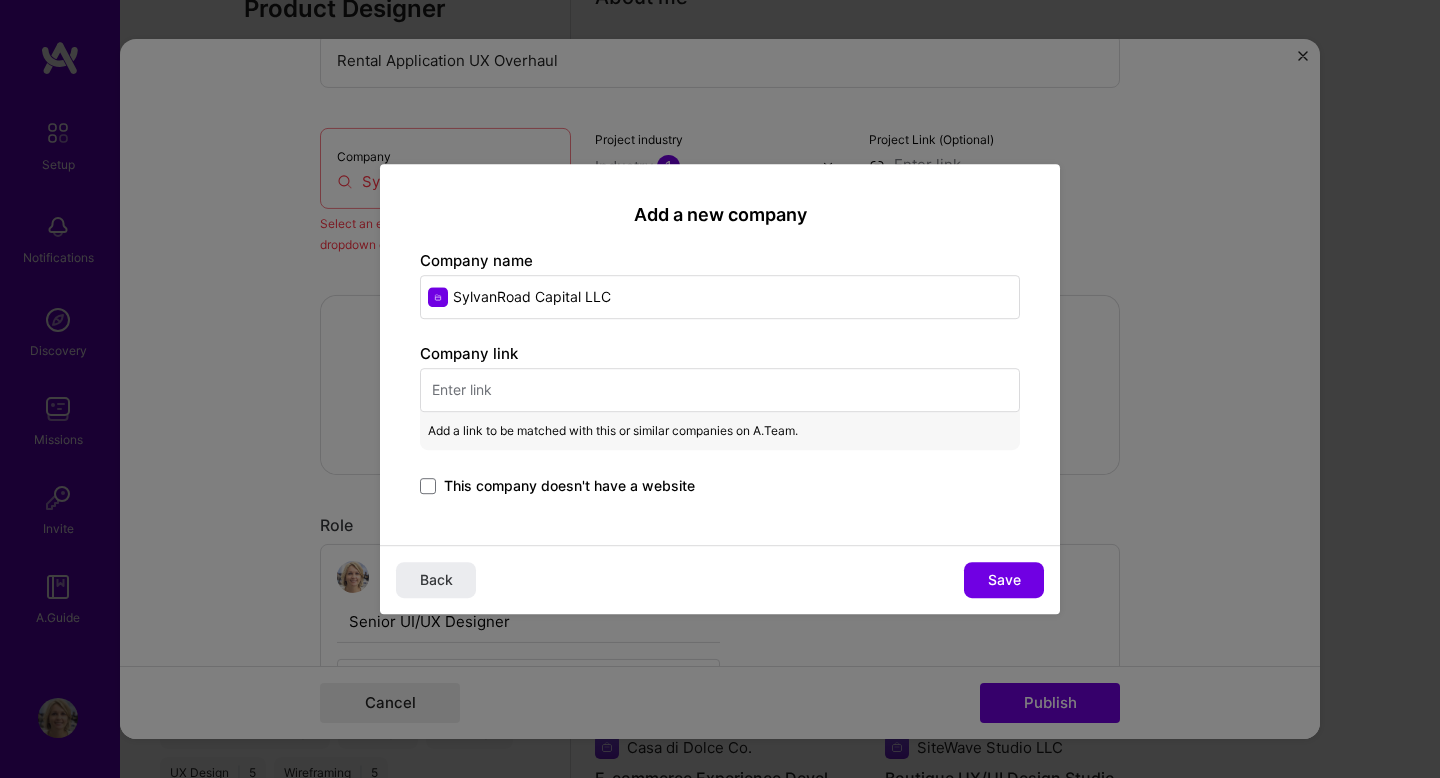 paste on "https://sylvanroad.com/" 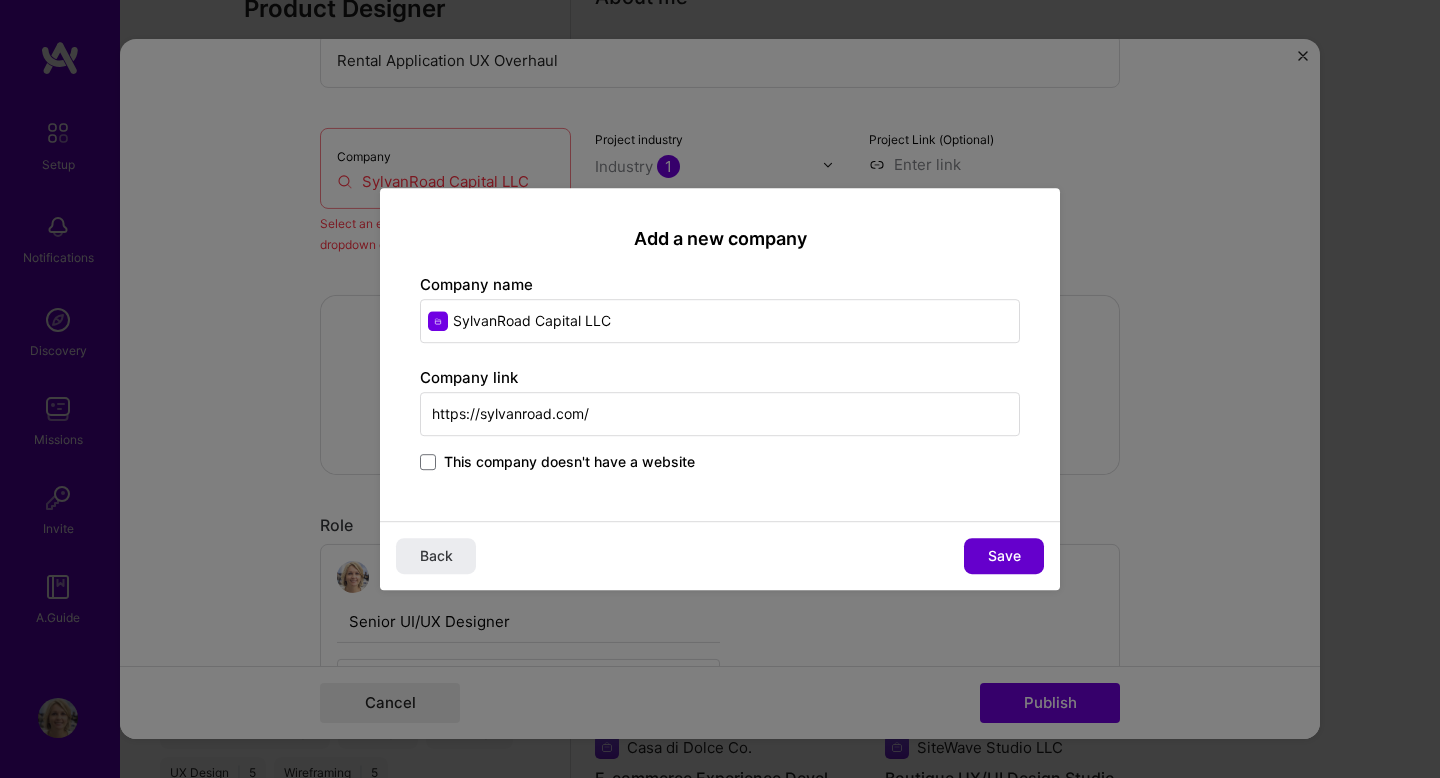 type on "https://sylvanroad.com/" 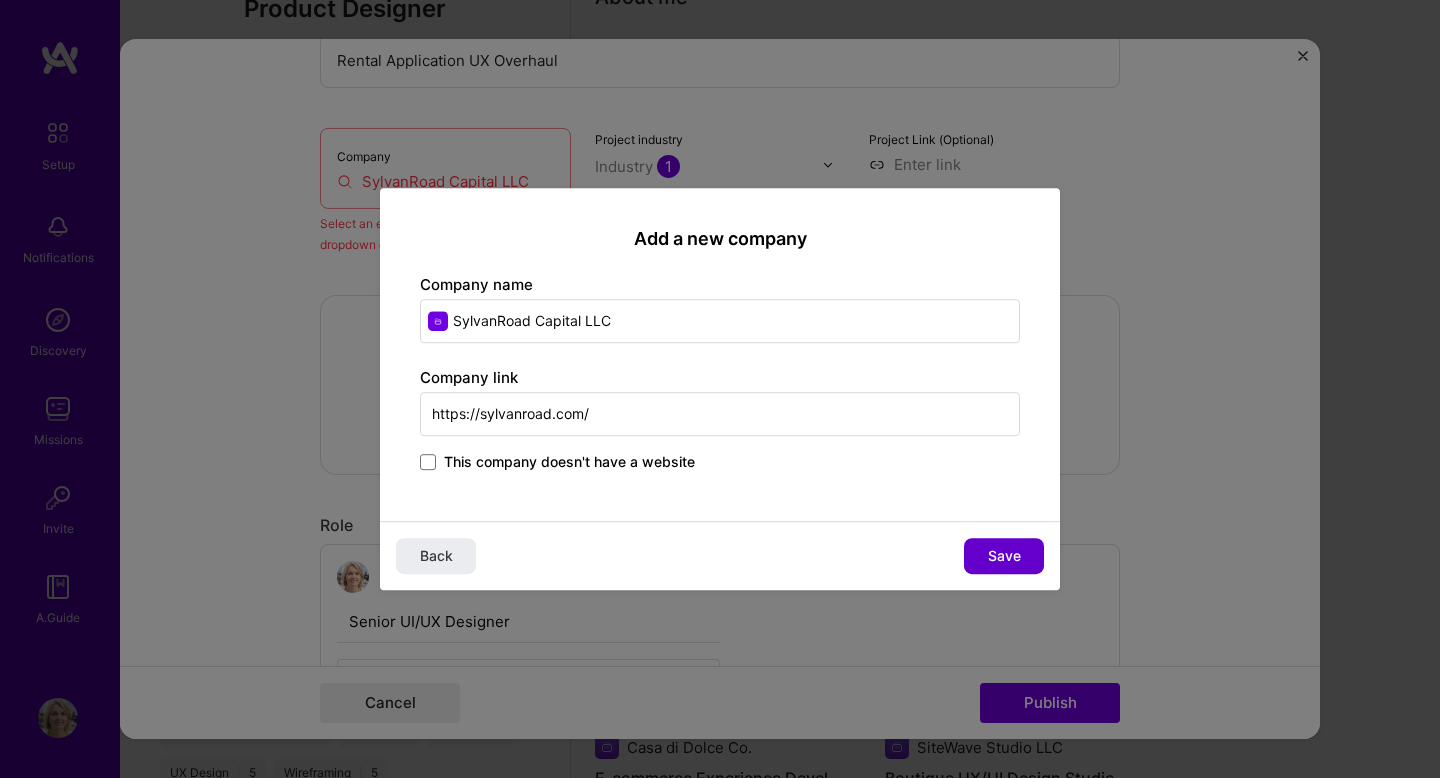 click on "Save" at bounding box center (1004, 556) 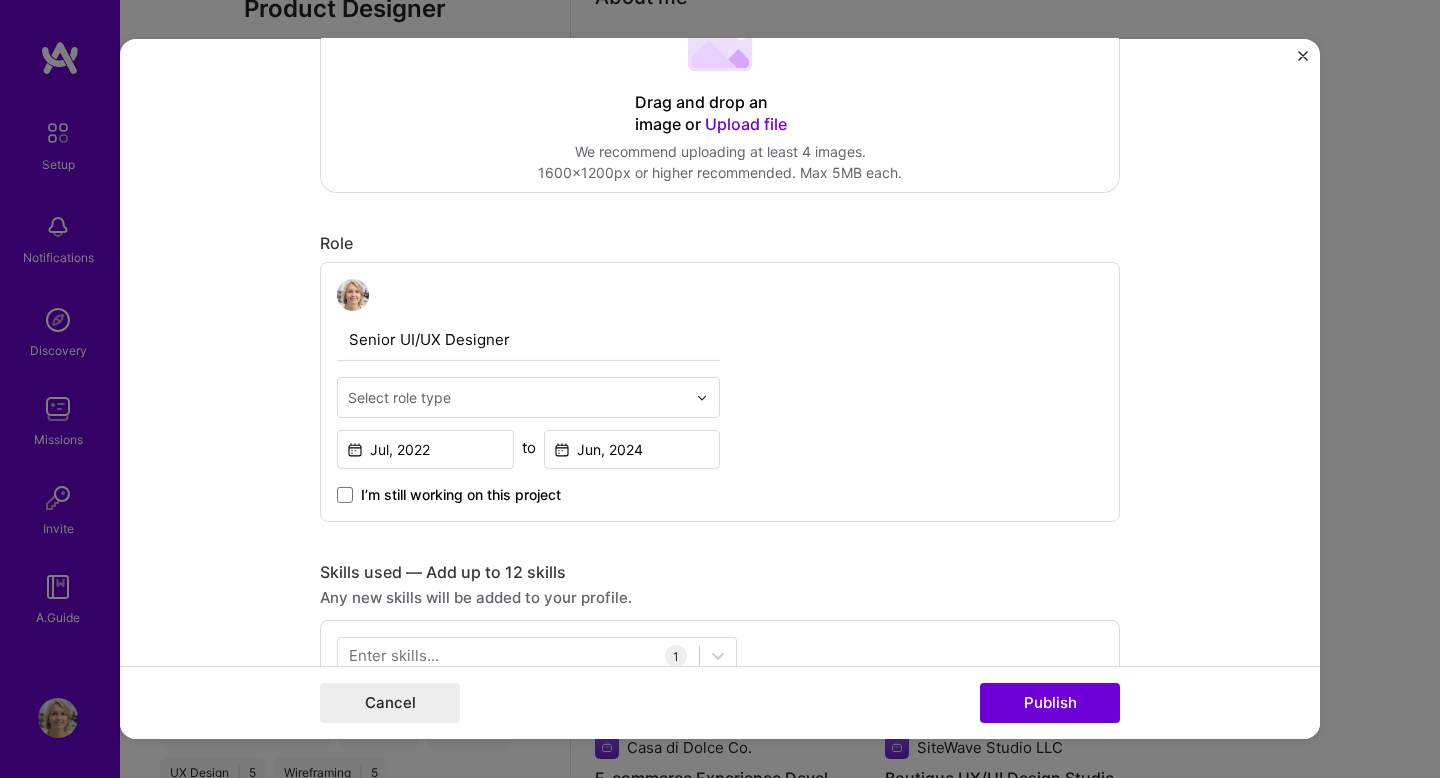 scroll, scrollTop: 506, scrollLeft: 0, axis: vertical 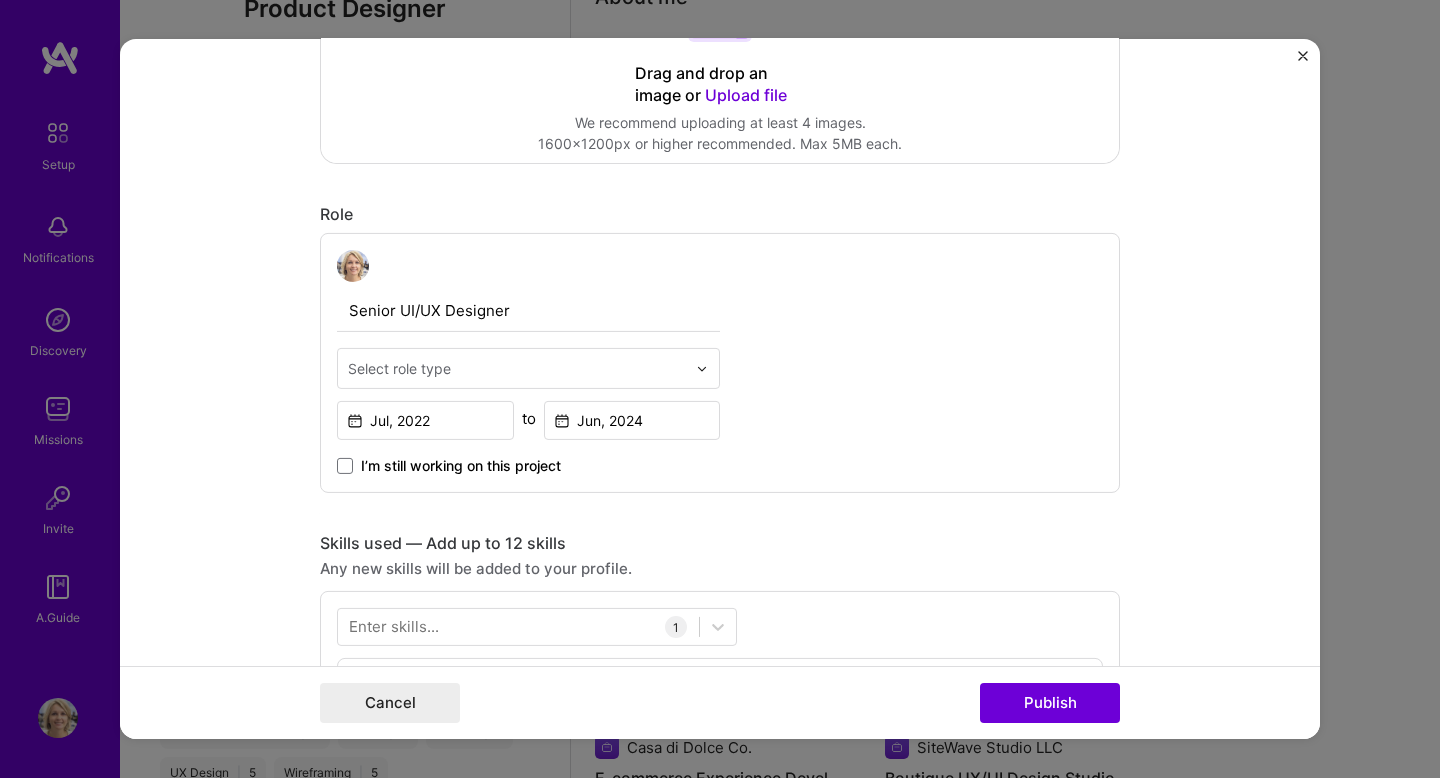 click on "Select role type" at bounding box center [528, 368] 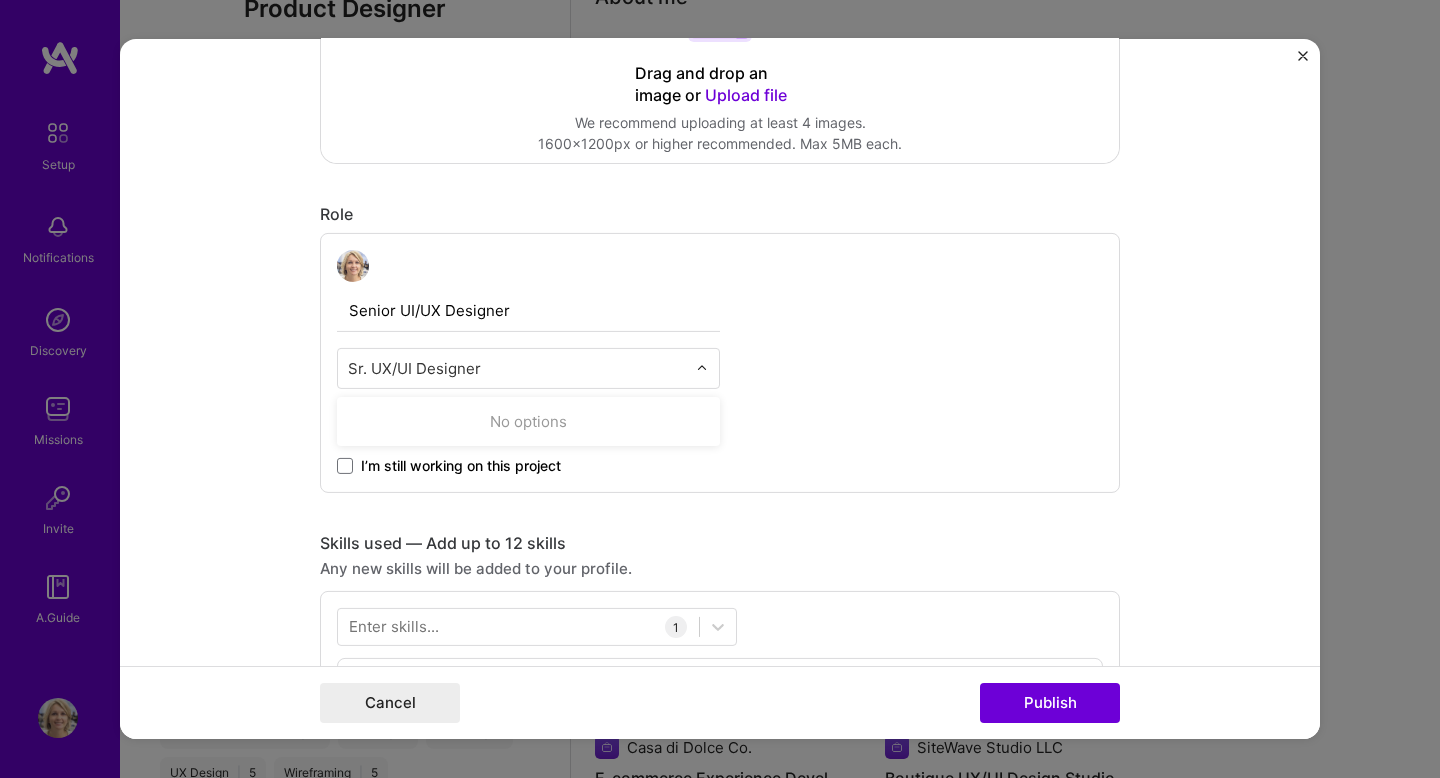 click on "Start writing" at bounding box center (1043, 1548) 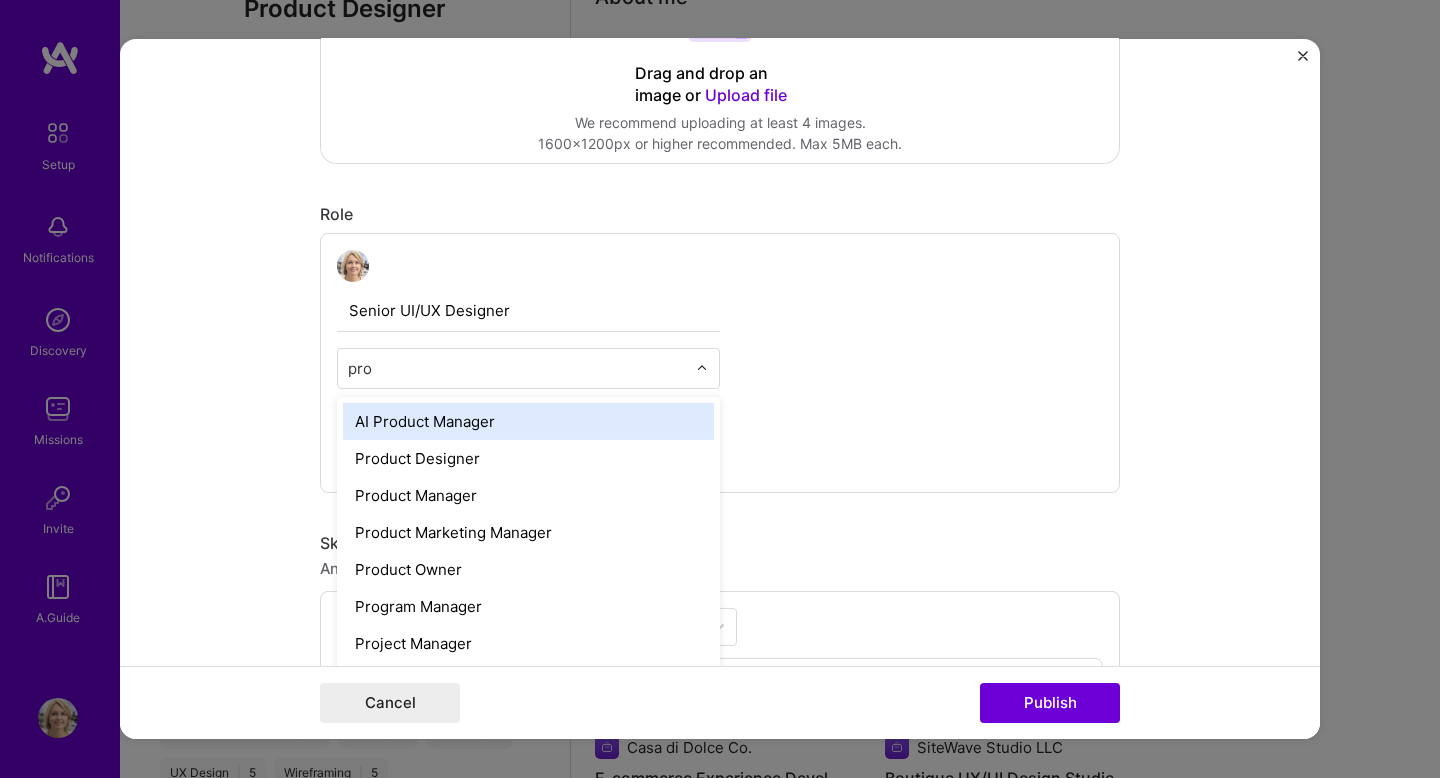 type on "prod" 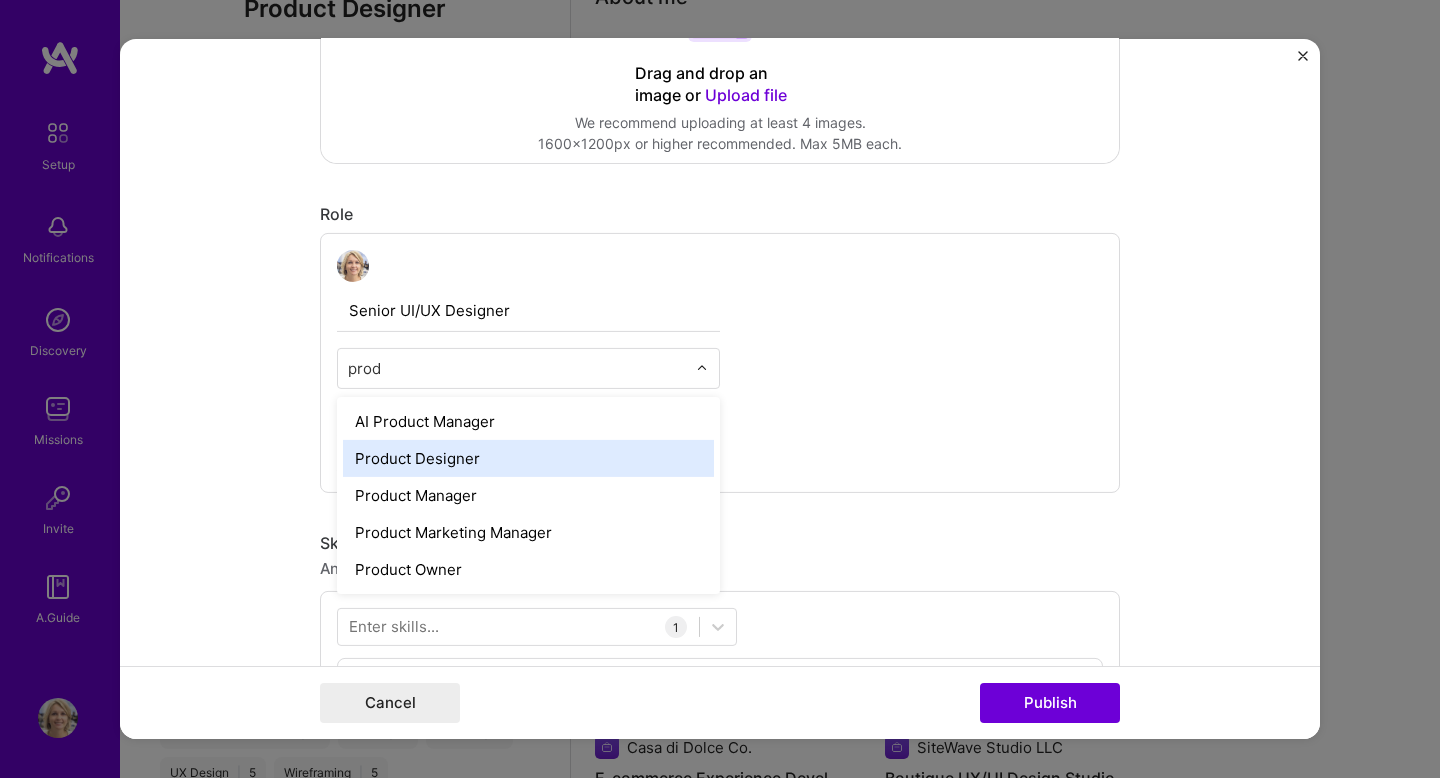 click on "Product Designer" at bounding box center (528, 458) 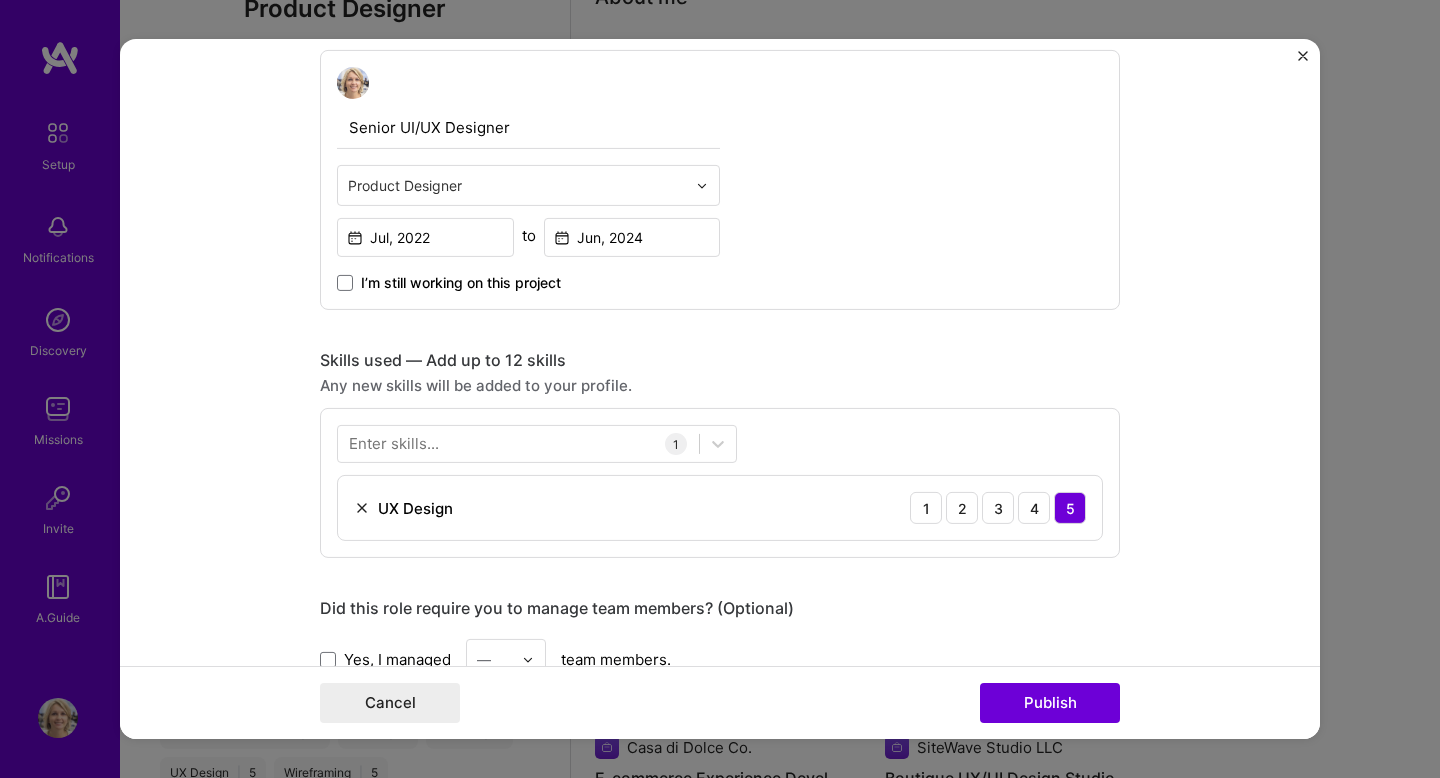 scroll, scrollTop: 767, scrollLeft: 0, axis: vertical 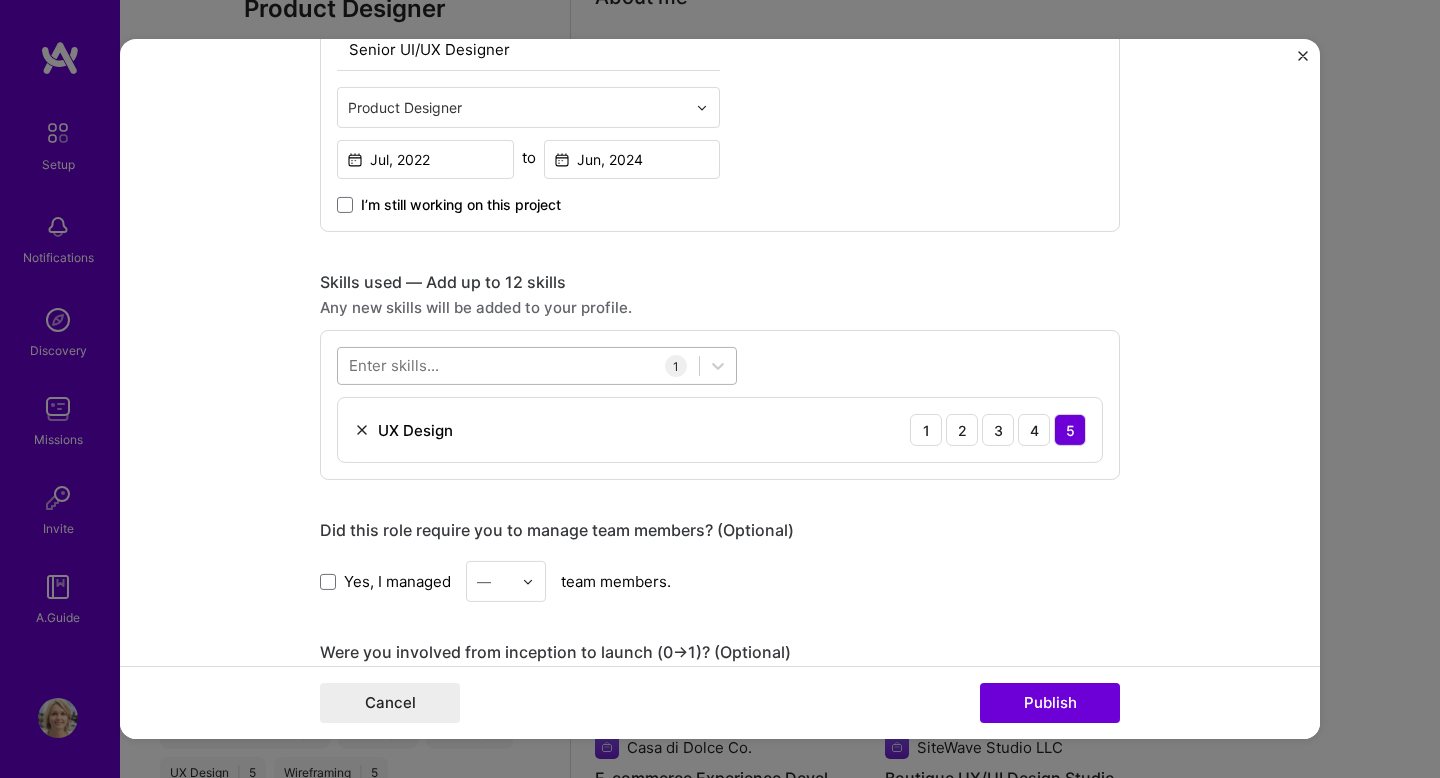 type 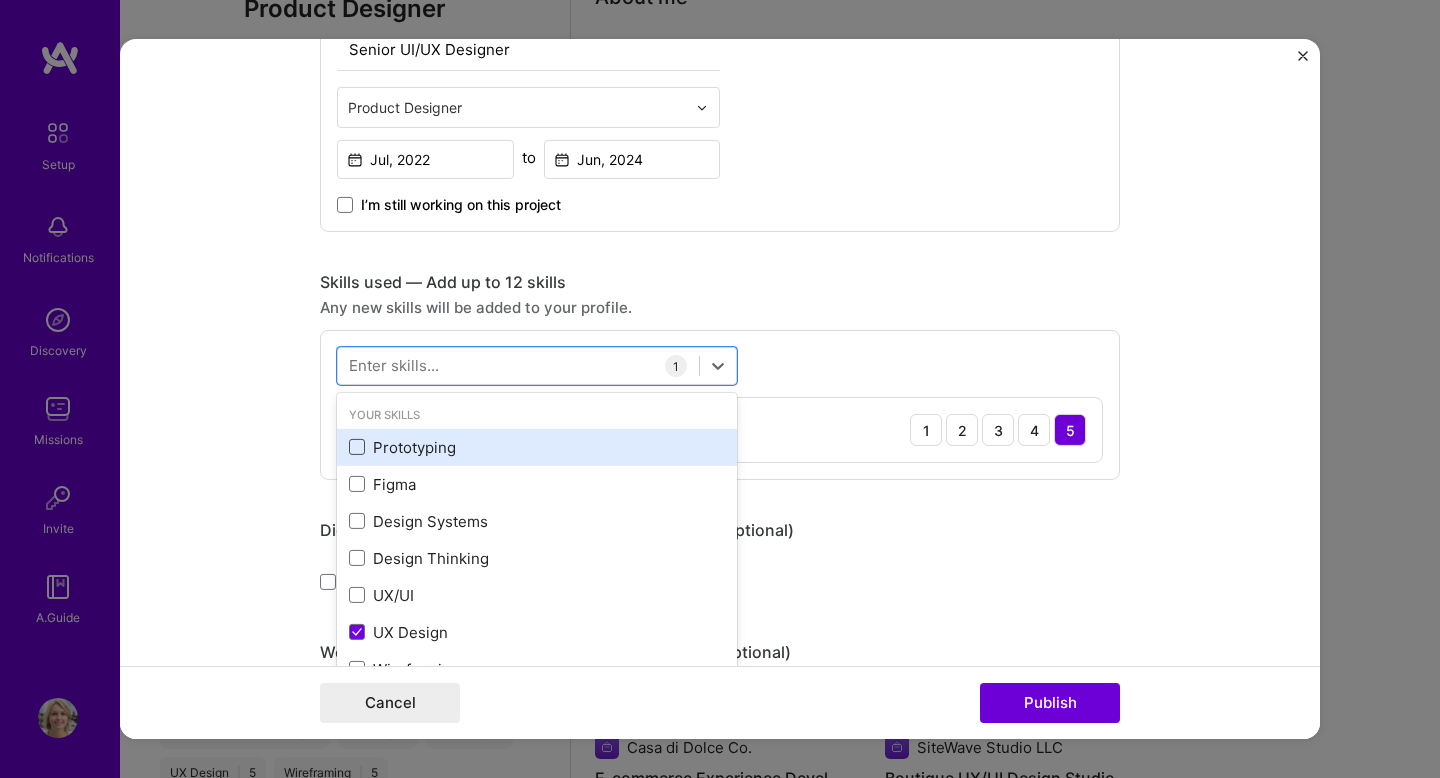 click at bounding box center [357, 447] 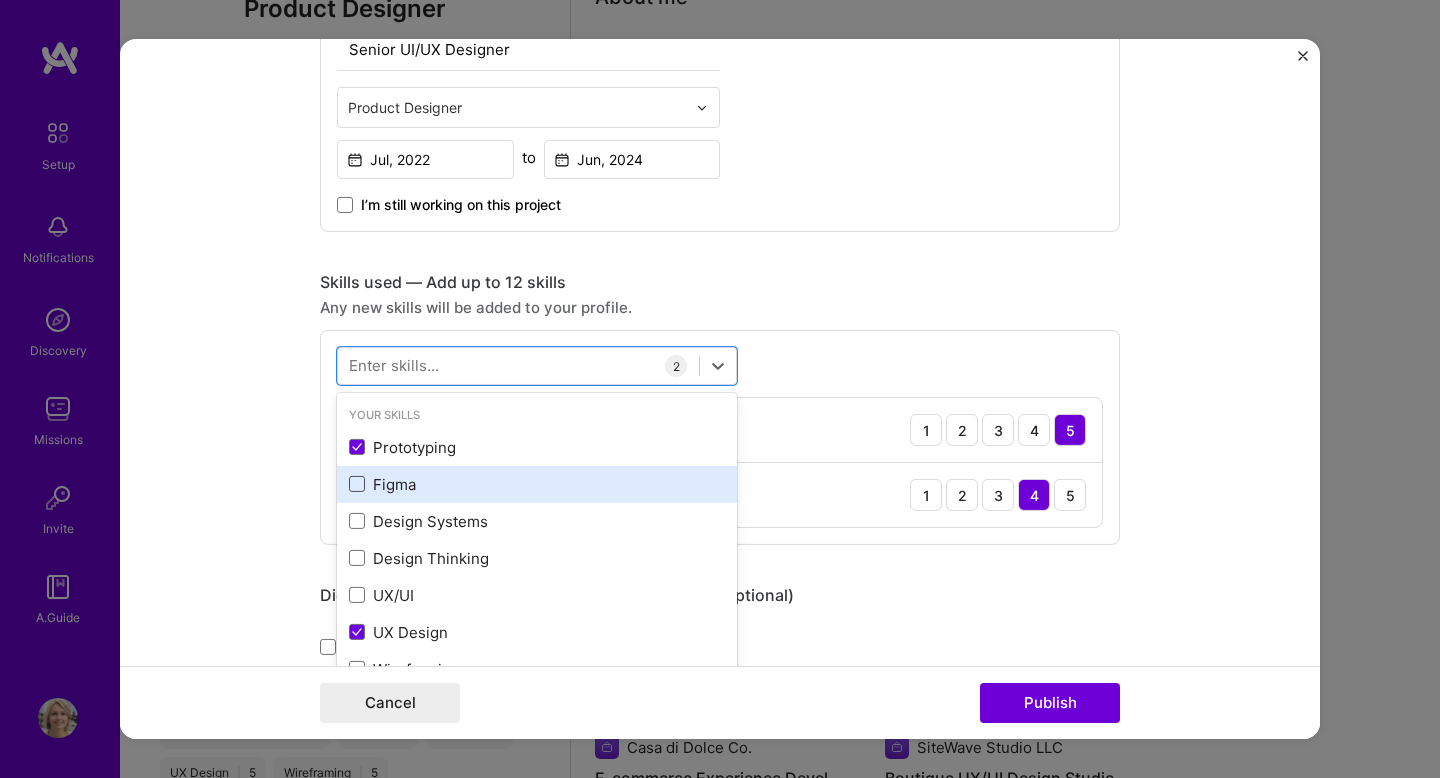 click at bounding box center [357, 484] 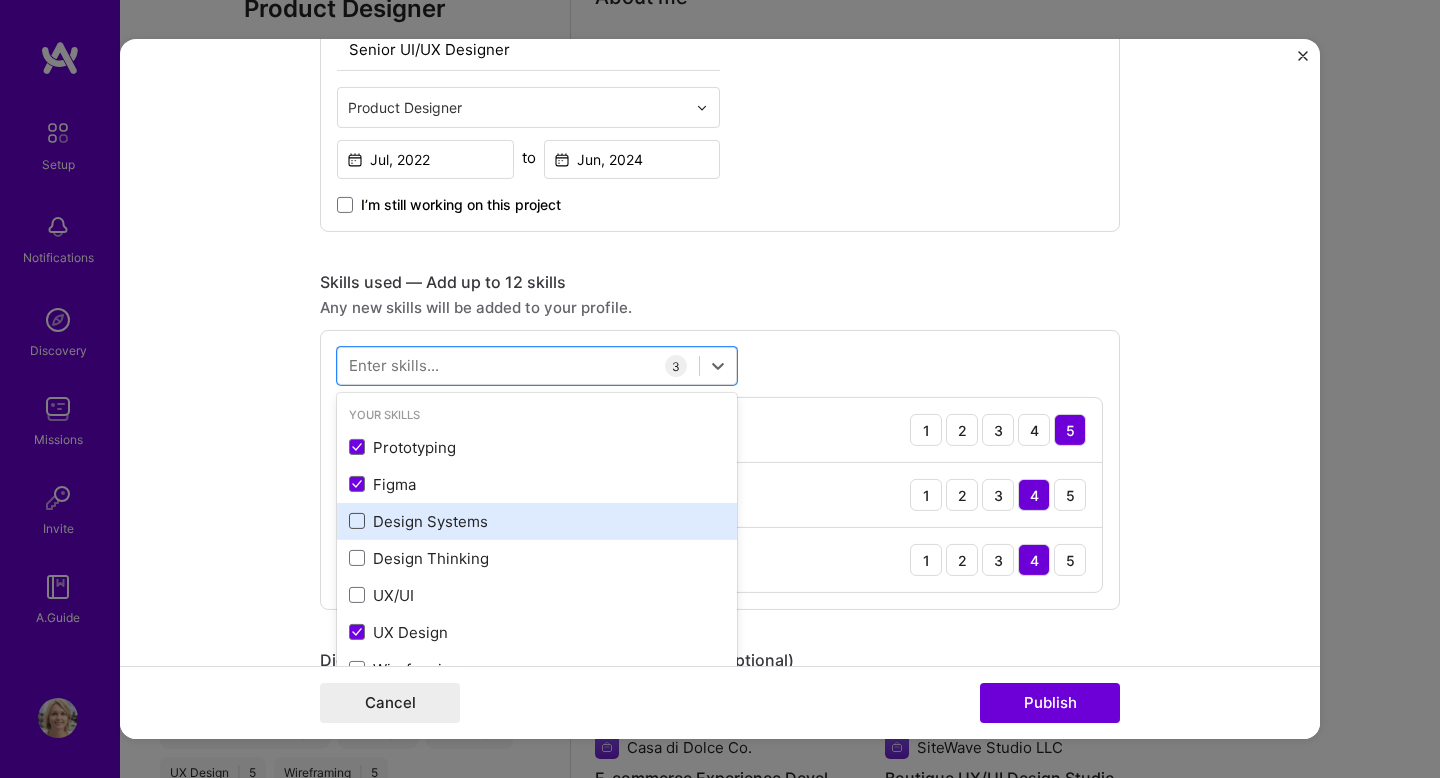 click at bounding box center [357, 521] 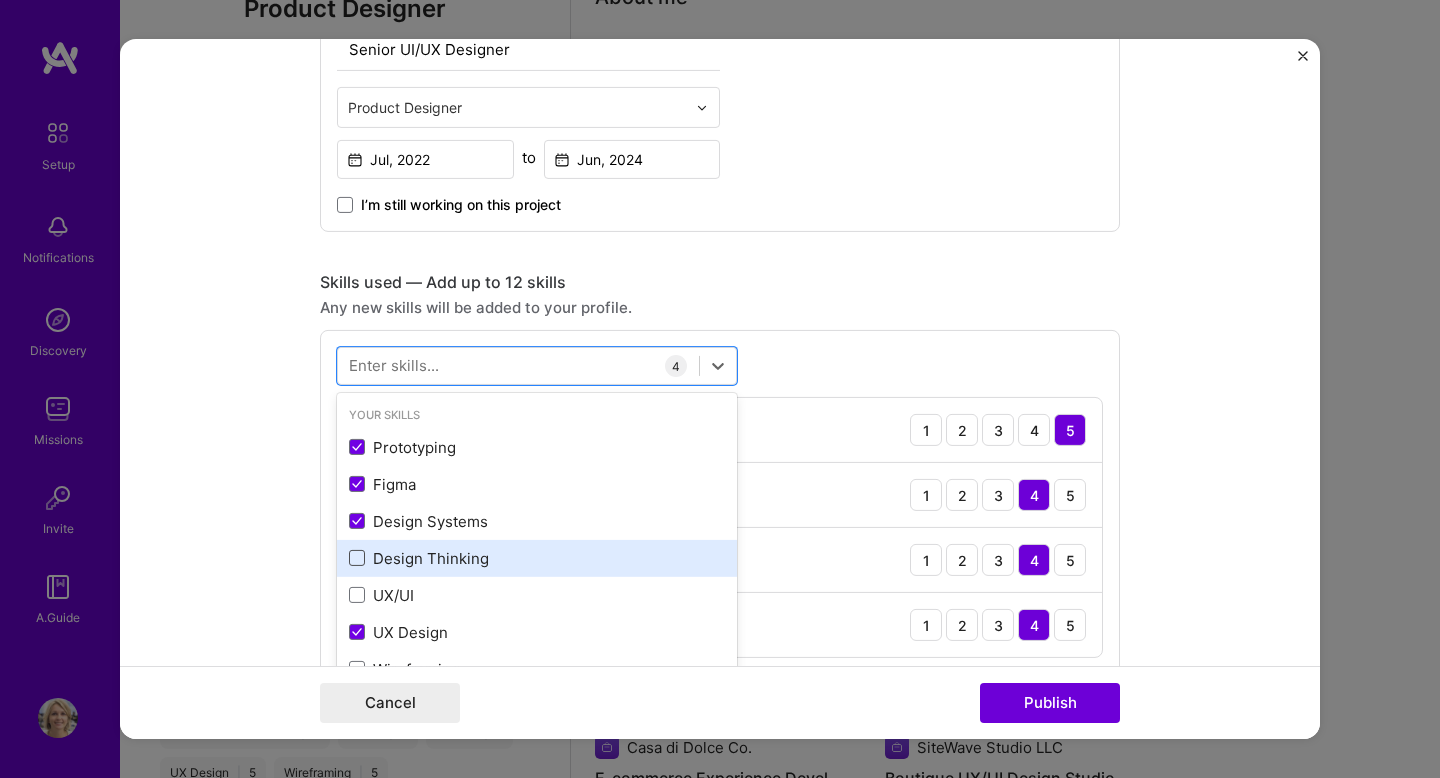 click at bounding box center (357, 558) 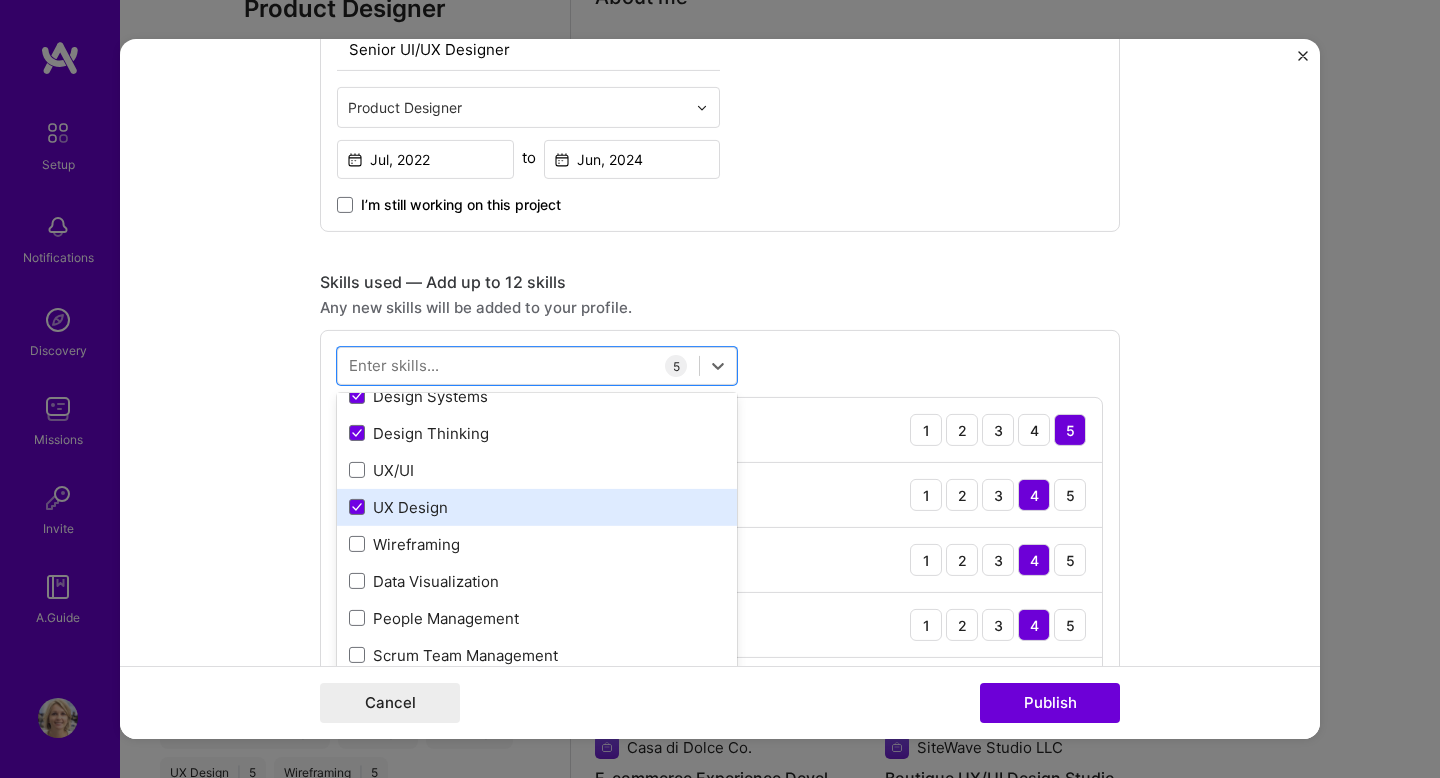 scroll, scrollTop: 144, scrollLeft: 0, axis: vertical 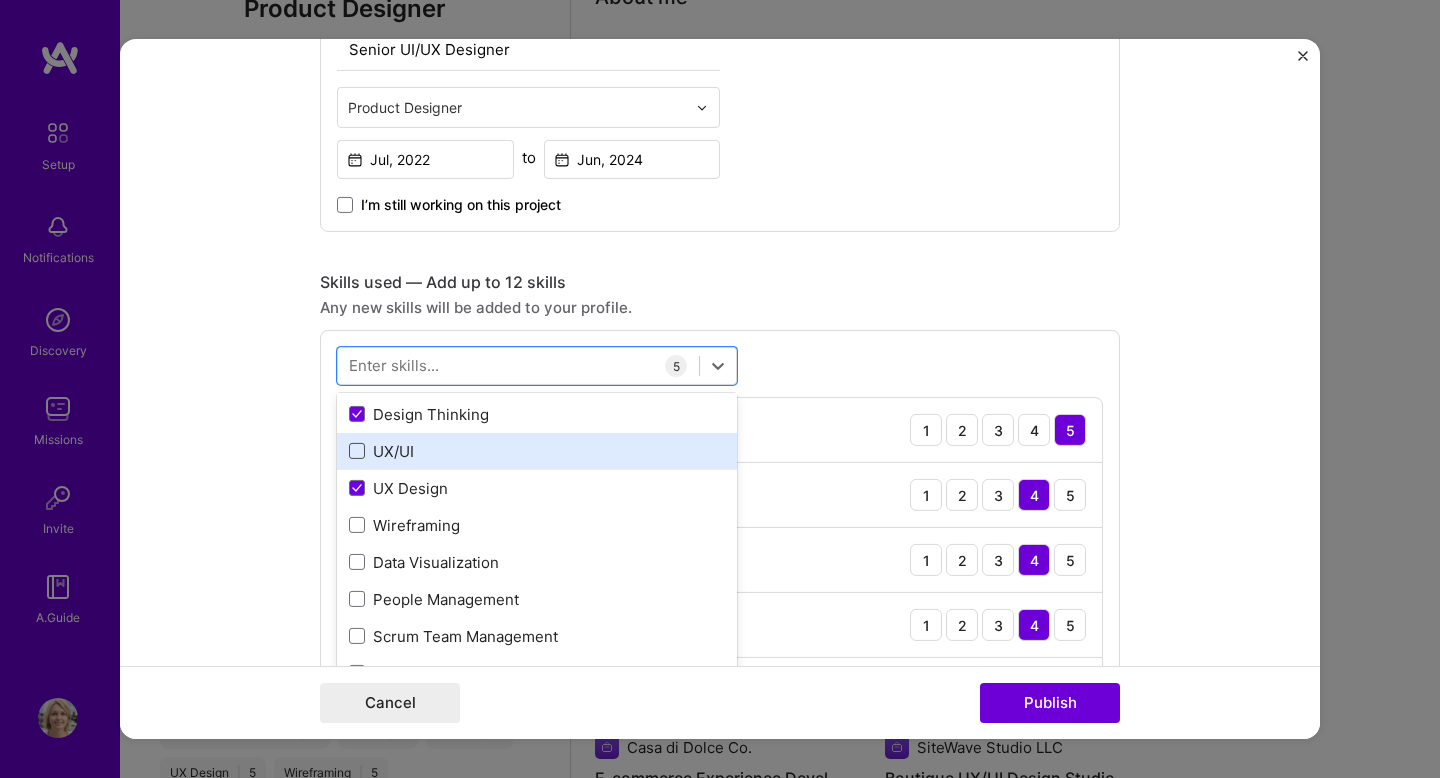 click at bounding box center [357, 451] 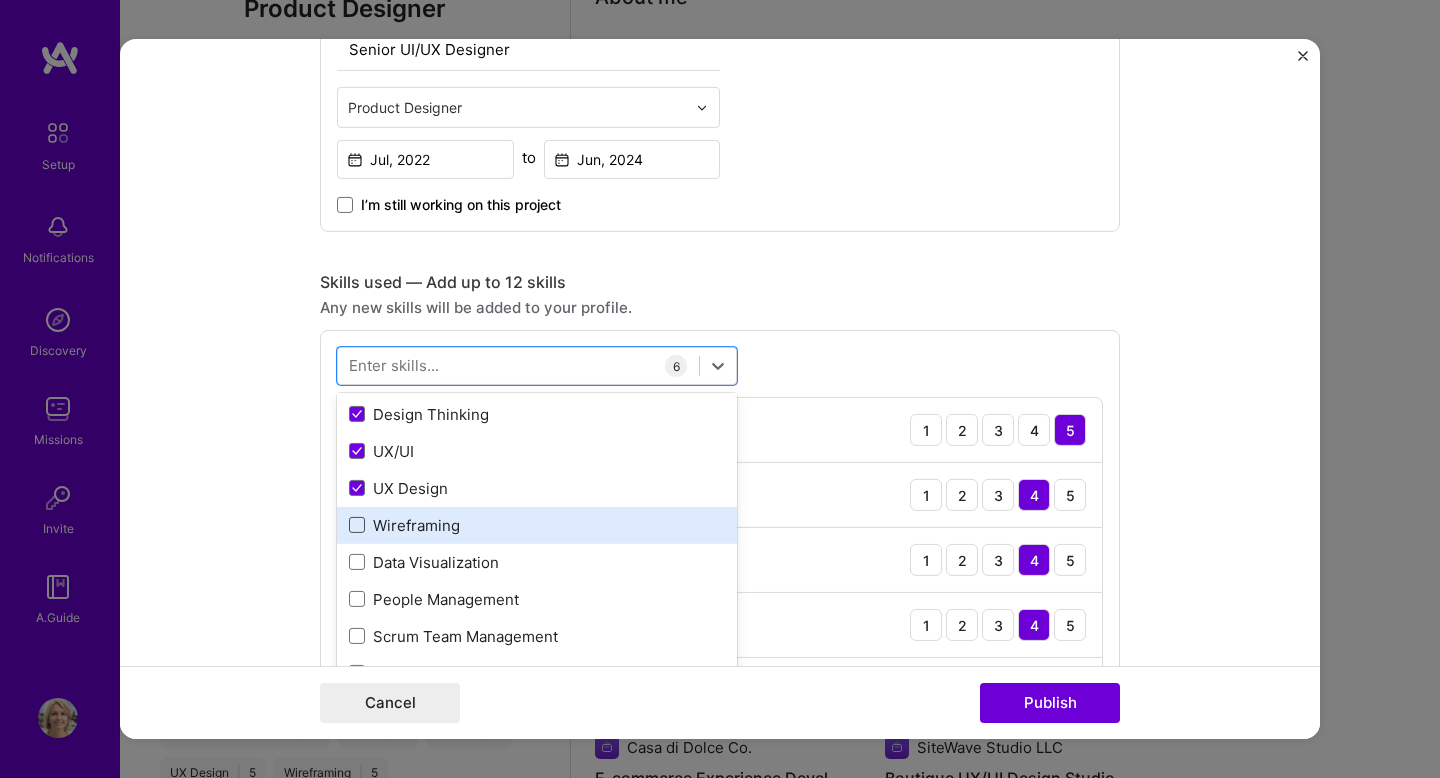 click at bounding box center [357, 525] 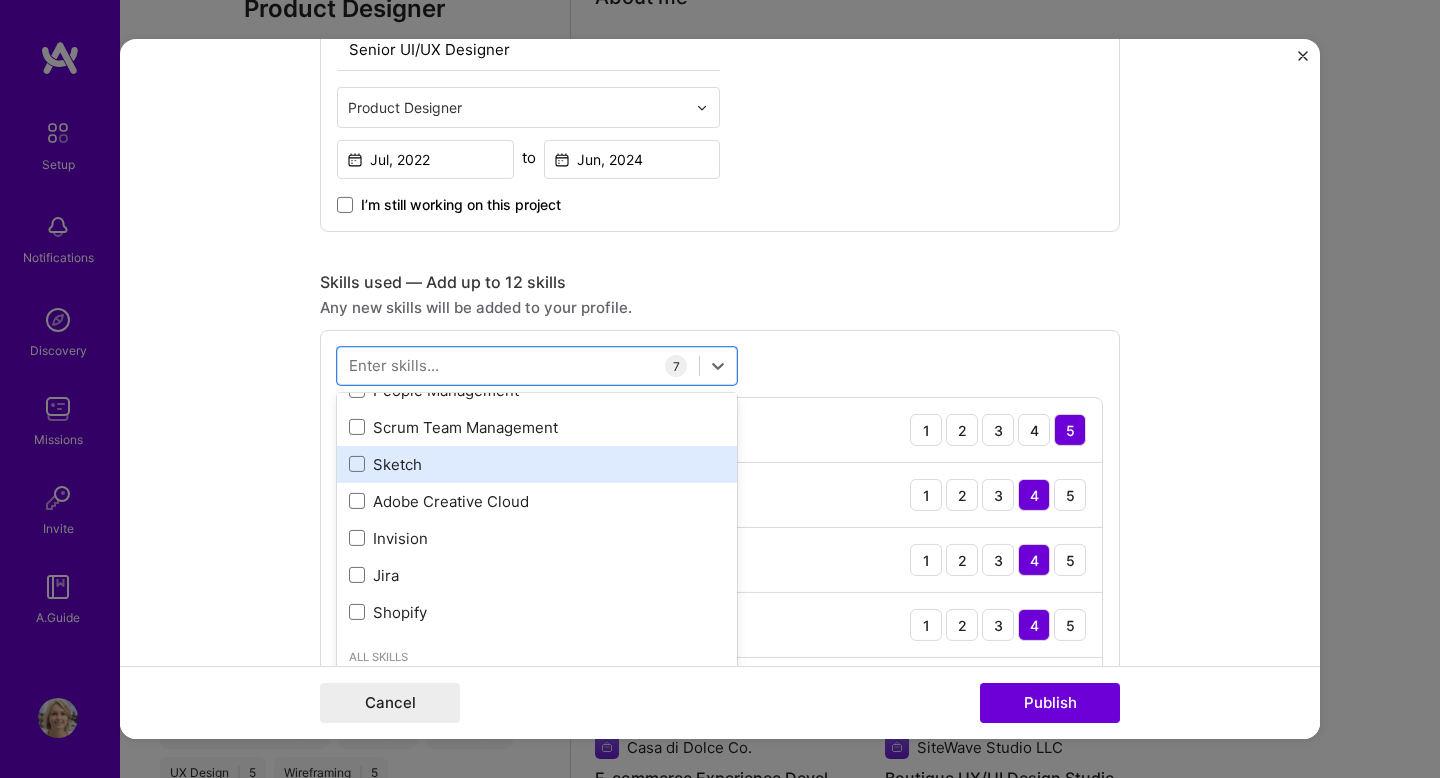 scroll, scrollTop: 358, scrollLeft: 0, axis: vertical 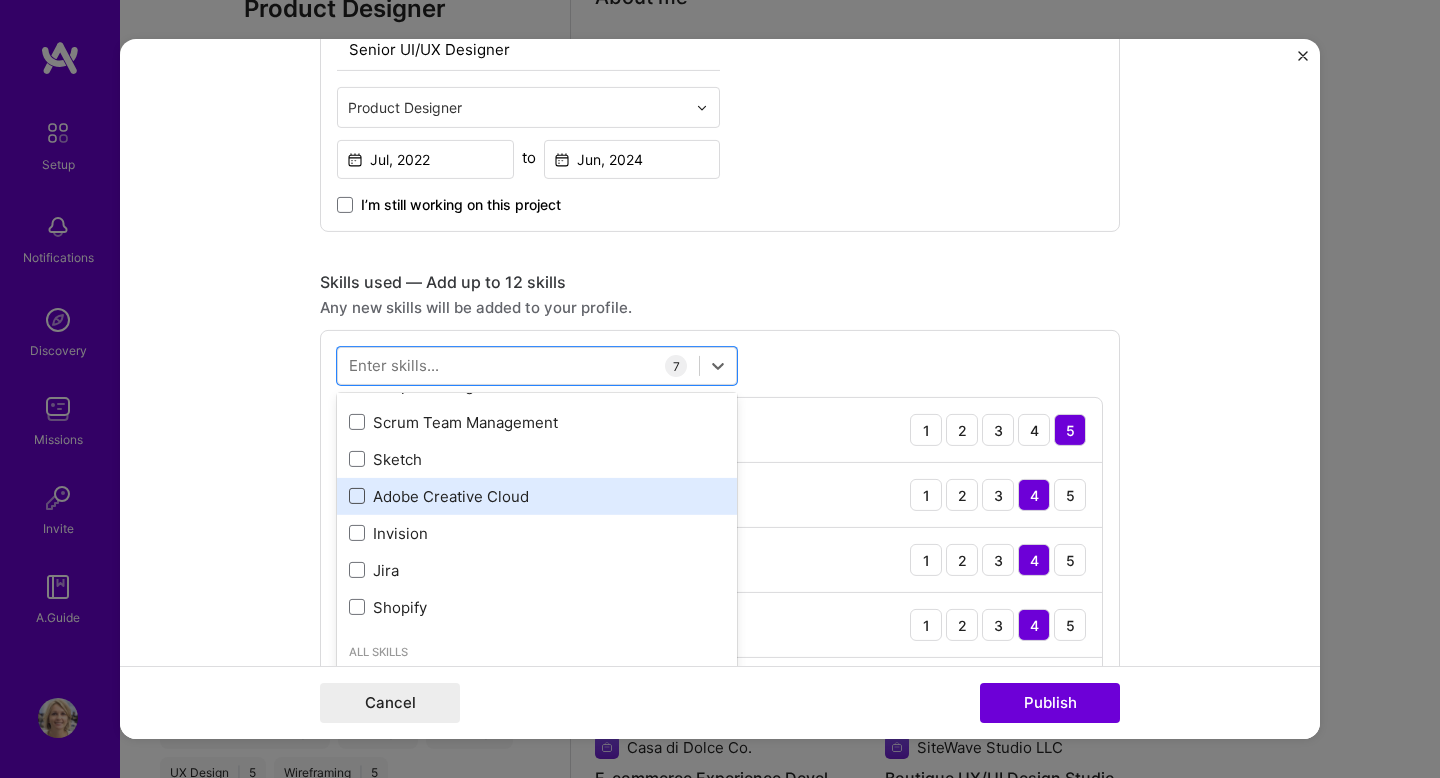 click at bounding box center [357, 496] 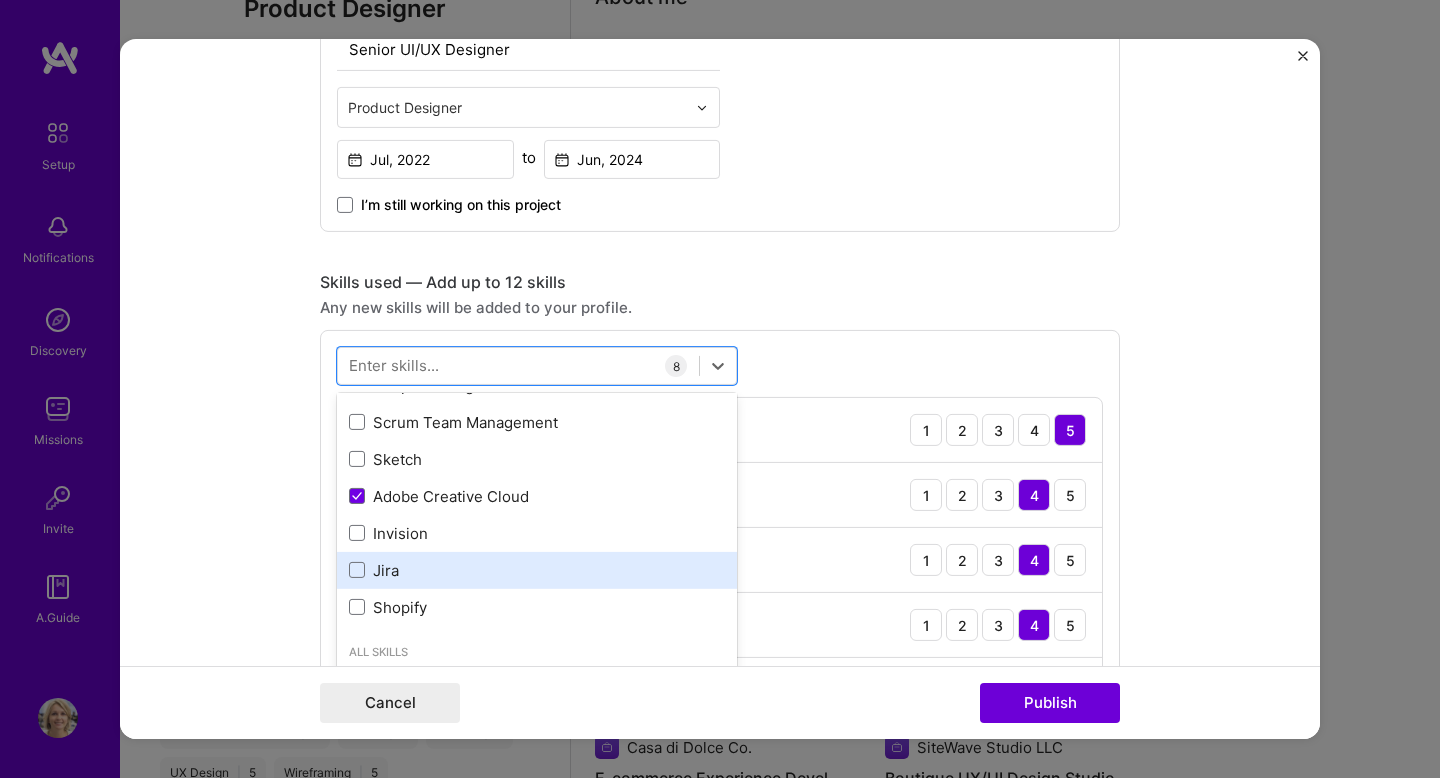 click on "Jira" at bounding box center (537, 570) 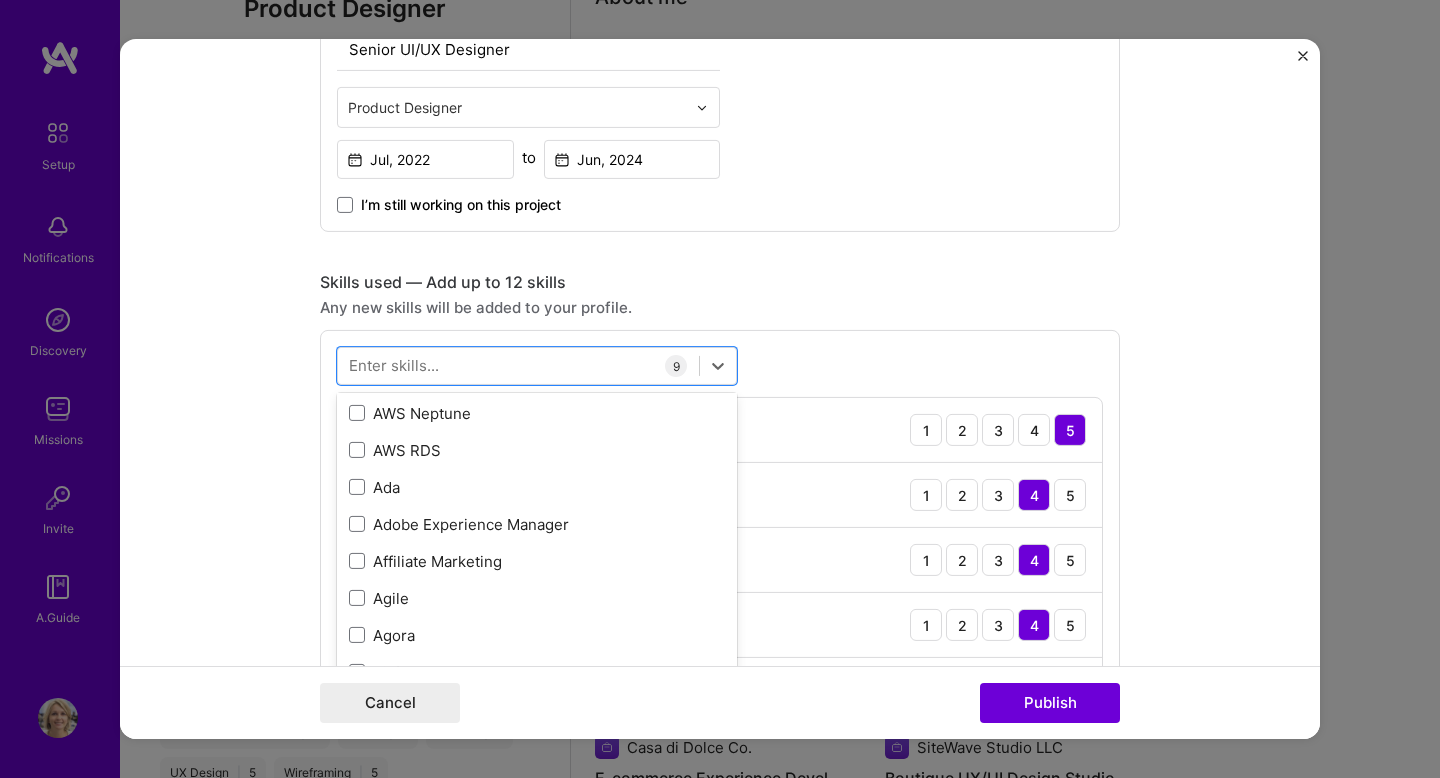 scroll, scrollTop: 1199, scrollLeft: 0, axis: vertical 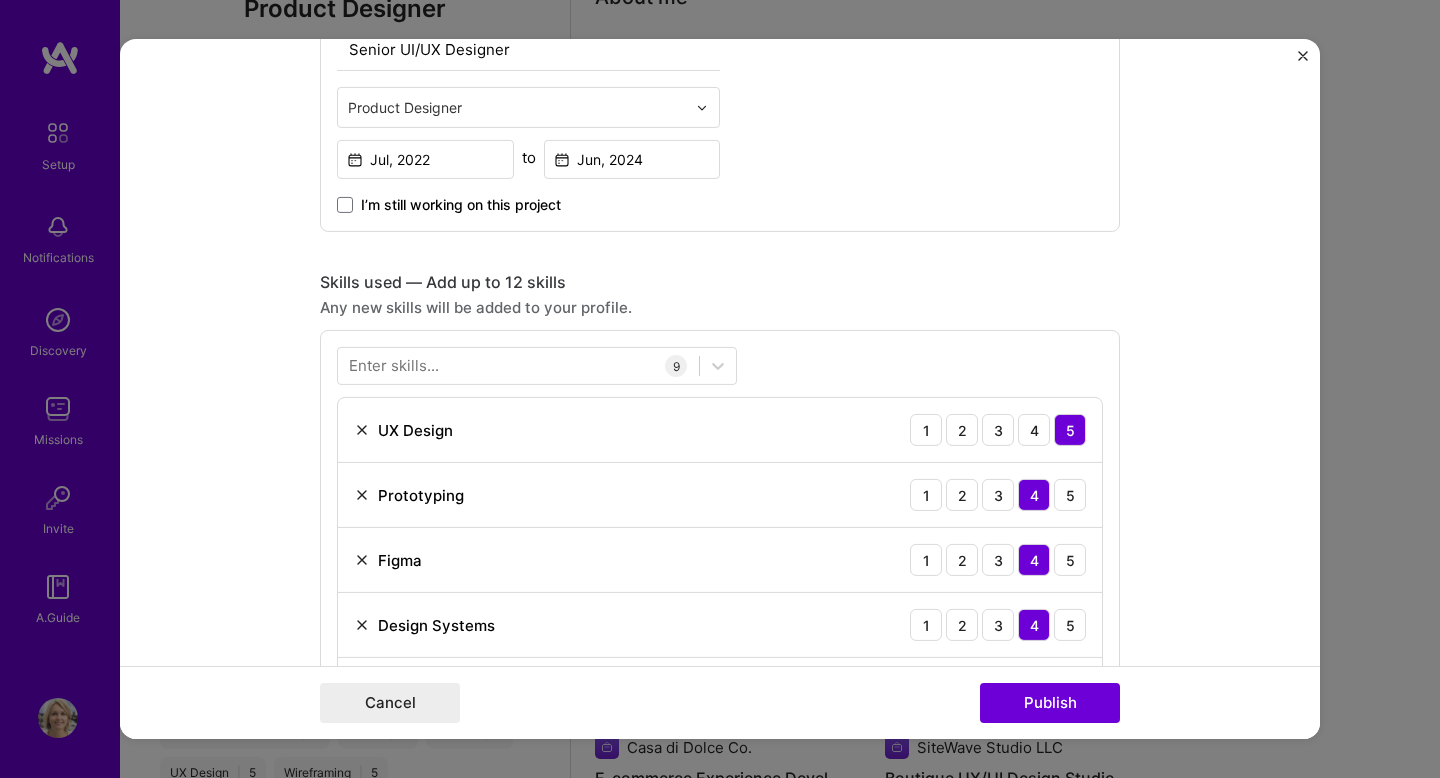 click on "Any new skills will be added to your profile." at bounding box center [720, 307] 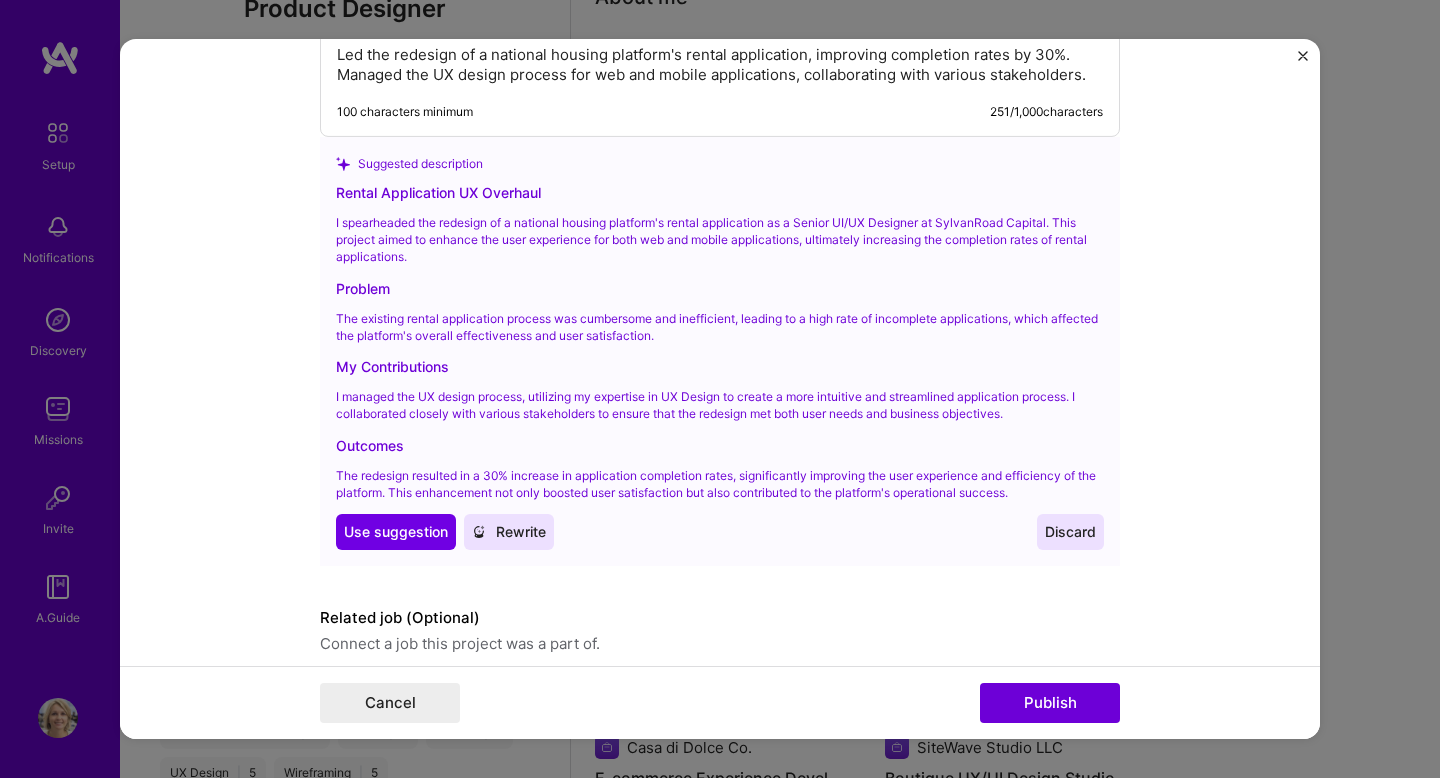 scroll, scrollTop: 2391, scrollLeft: 0, axis: vertical 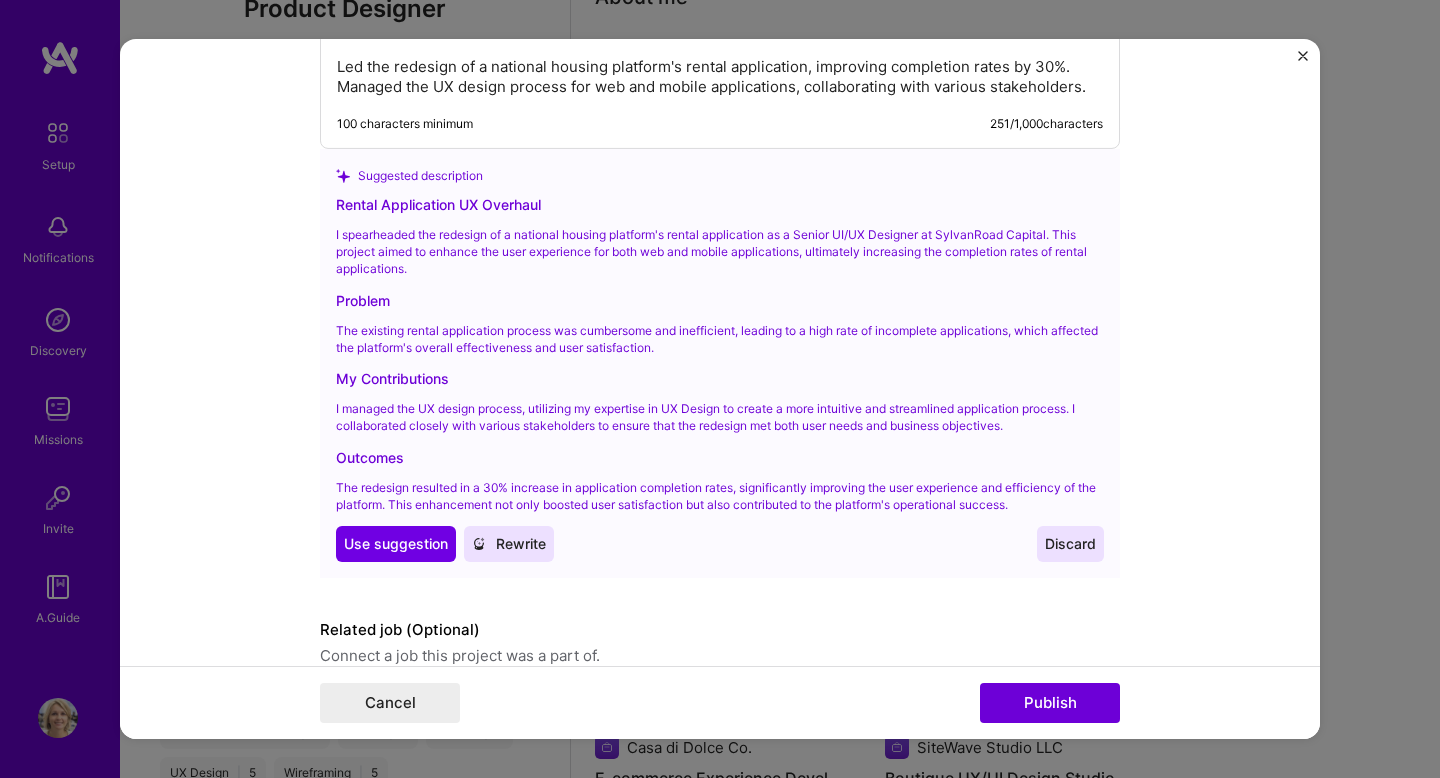 click on "Rental Application UX Overhaul I spearheaded the redesign of a national housing platform's rental application as a Senior UI/UX Designer at SylvanRoad Capital. This project aimed to enhance the user experience for both web and mobile applications, ultimately increasing the completion rates of rental applications. Problem The existing rental application process was cumbersome and inefficient, leading to a high rate of incomplete applications, which affected the platform's overall effectiveness and user satisfaction. My Contributions I managed the UX design process, utilizing my expertise in UX Design to create a more intuitive and streamlined application process. I collaborated closely with various stakeholders to ensure that the redesign met both user needs and business objectives. Outcomes Use Use suggestion Rewrite Discard" at bounding box center (720, 377) 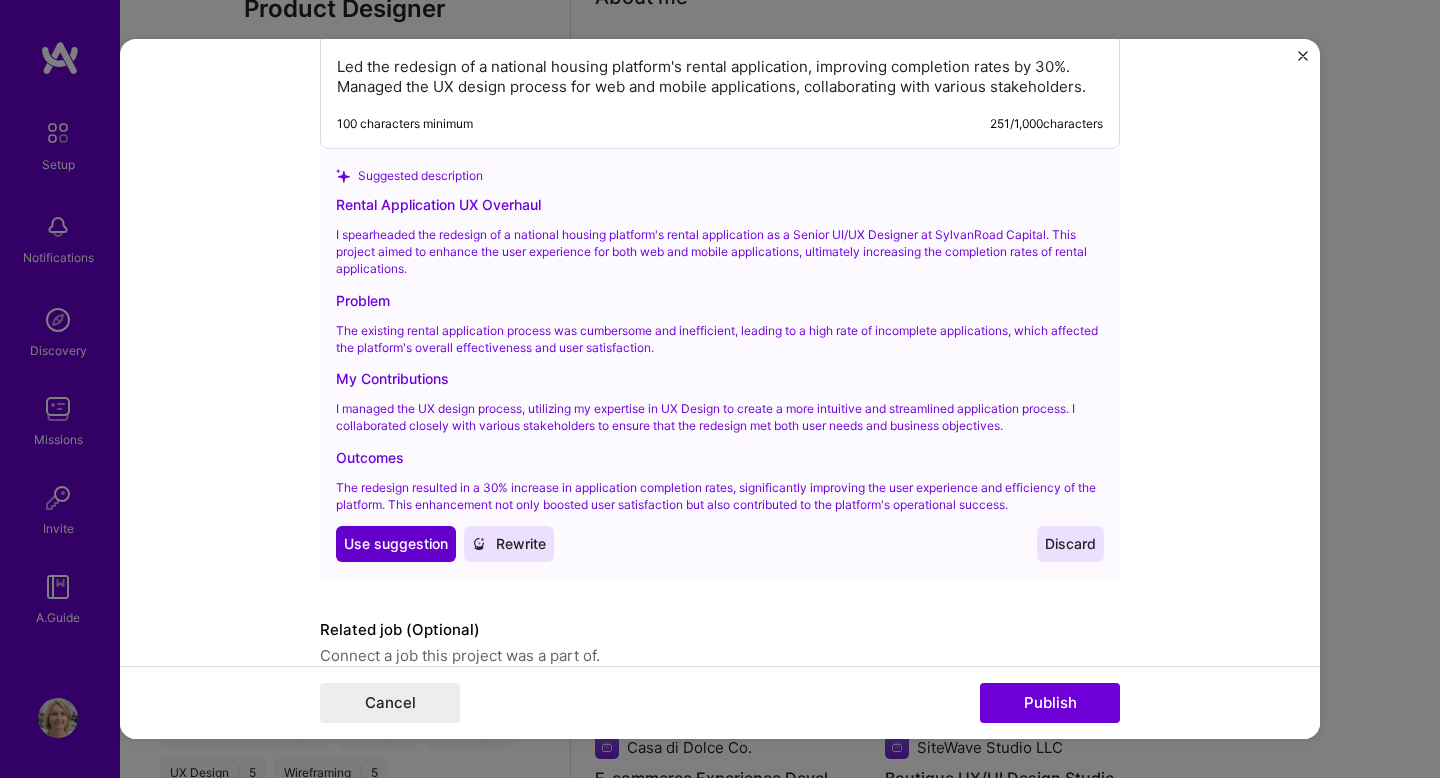click on "Use suggestion" at bounding box center [396, 544] 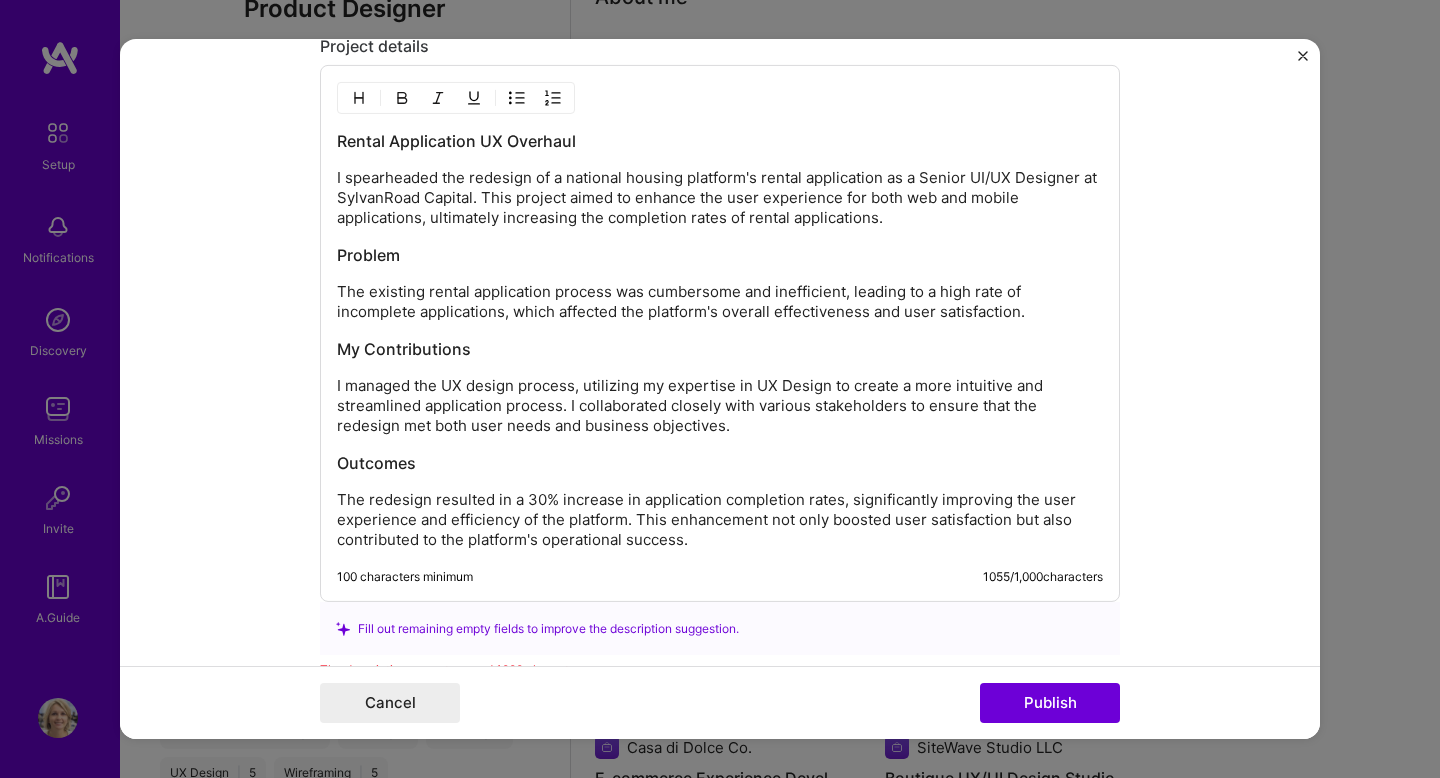 scroll, scrollTop: 2242, scrollLeft: 0, axis: vertical 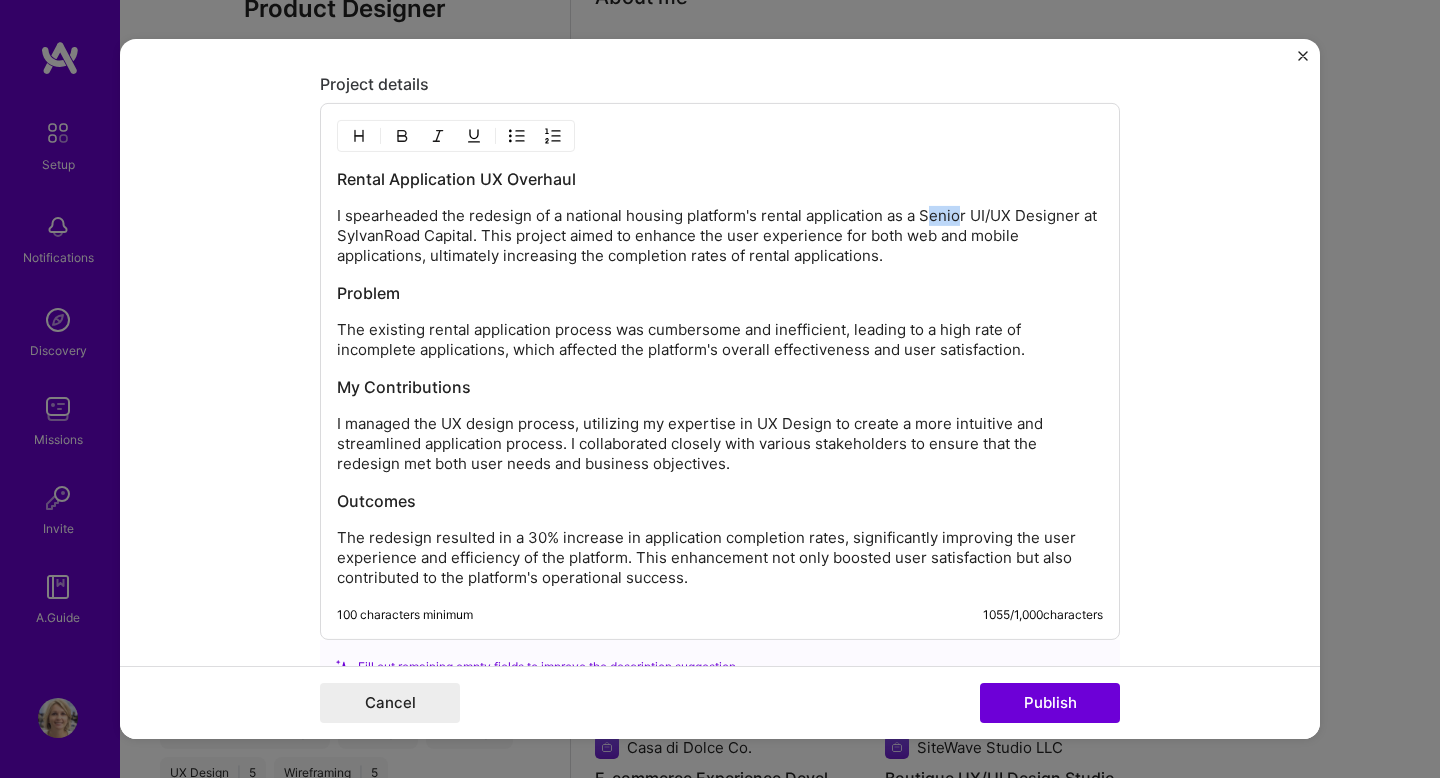 drag, startPoint x: 963, startPoint y: 213, endPoint x: 930, endPoint y: 214, distance: 33.01515 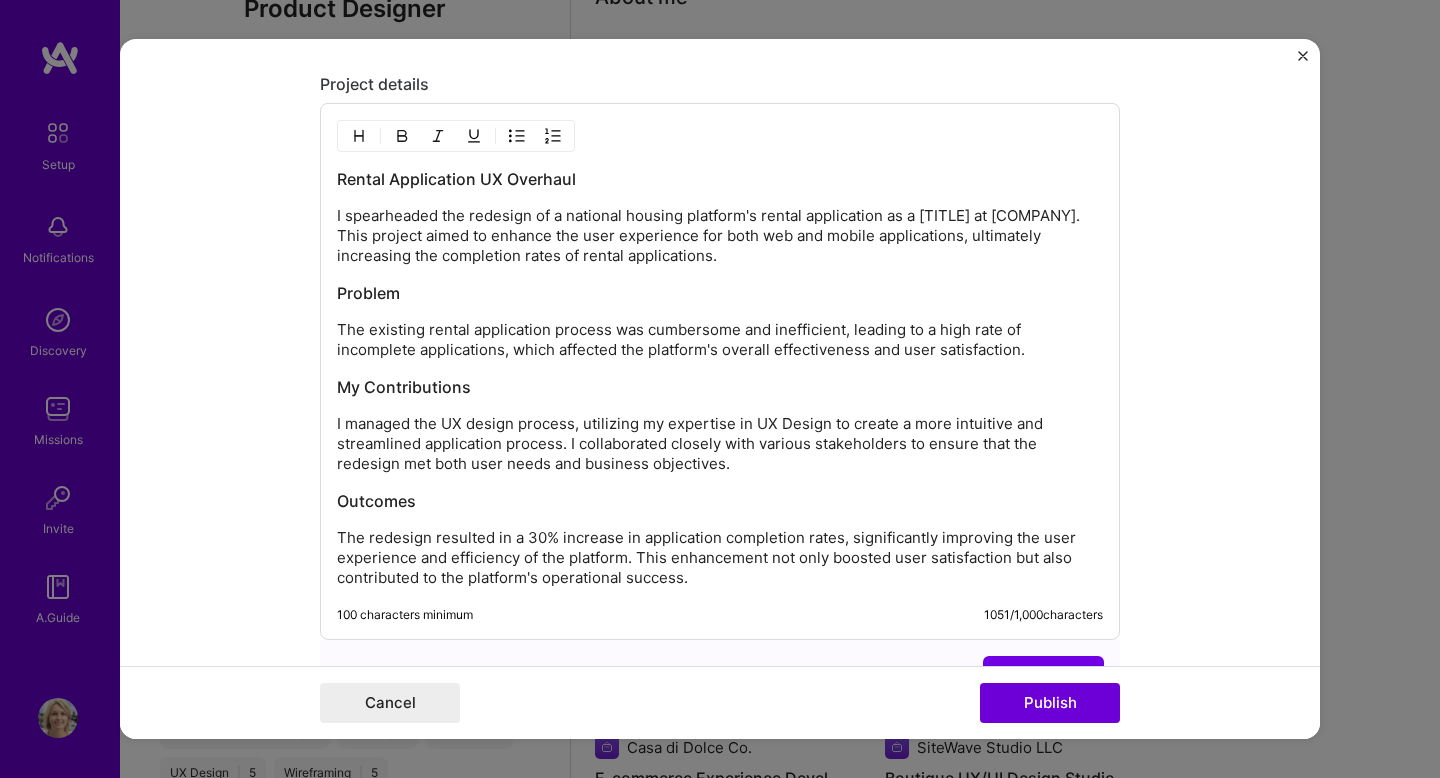 type 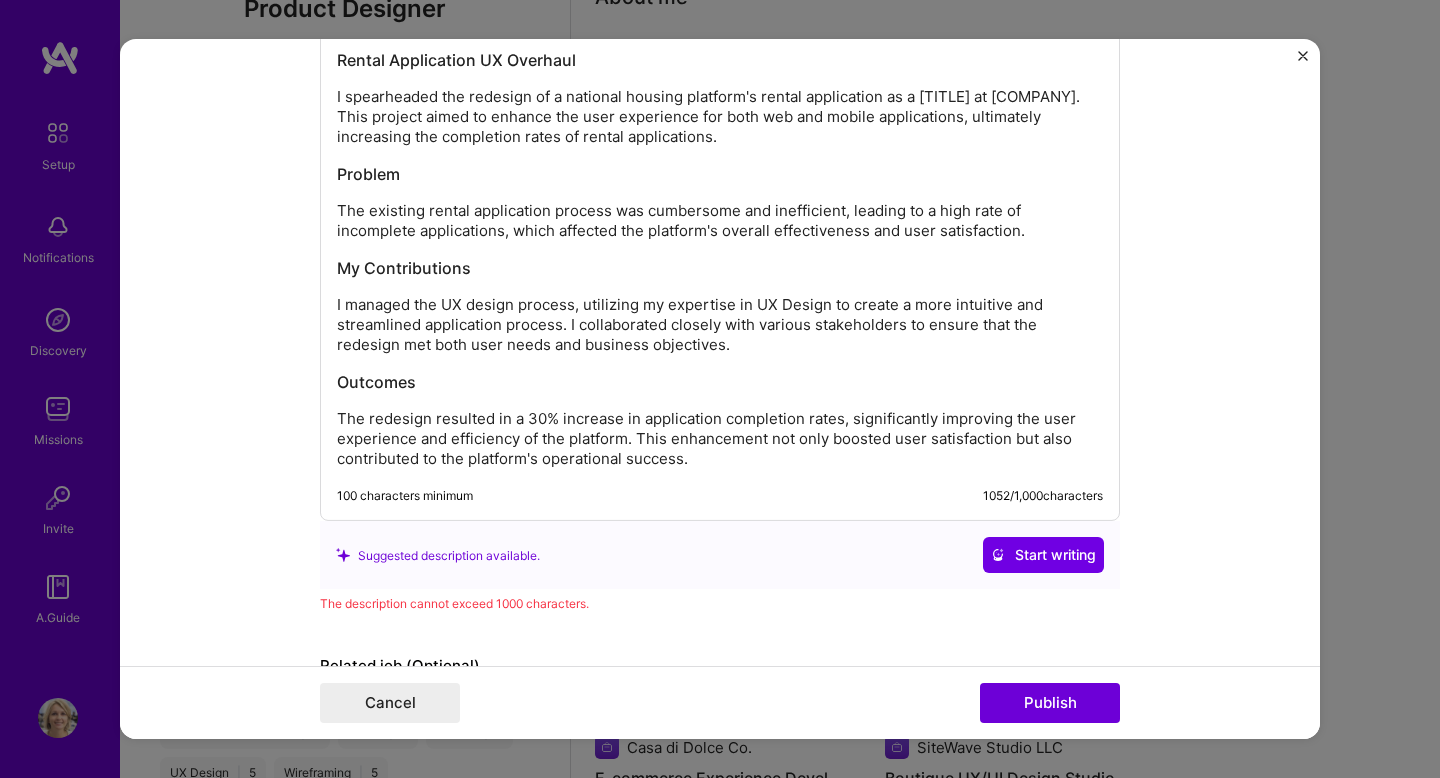 scroll, scrollTop: 2364, scrollLeft: 0, axis: vertical 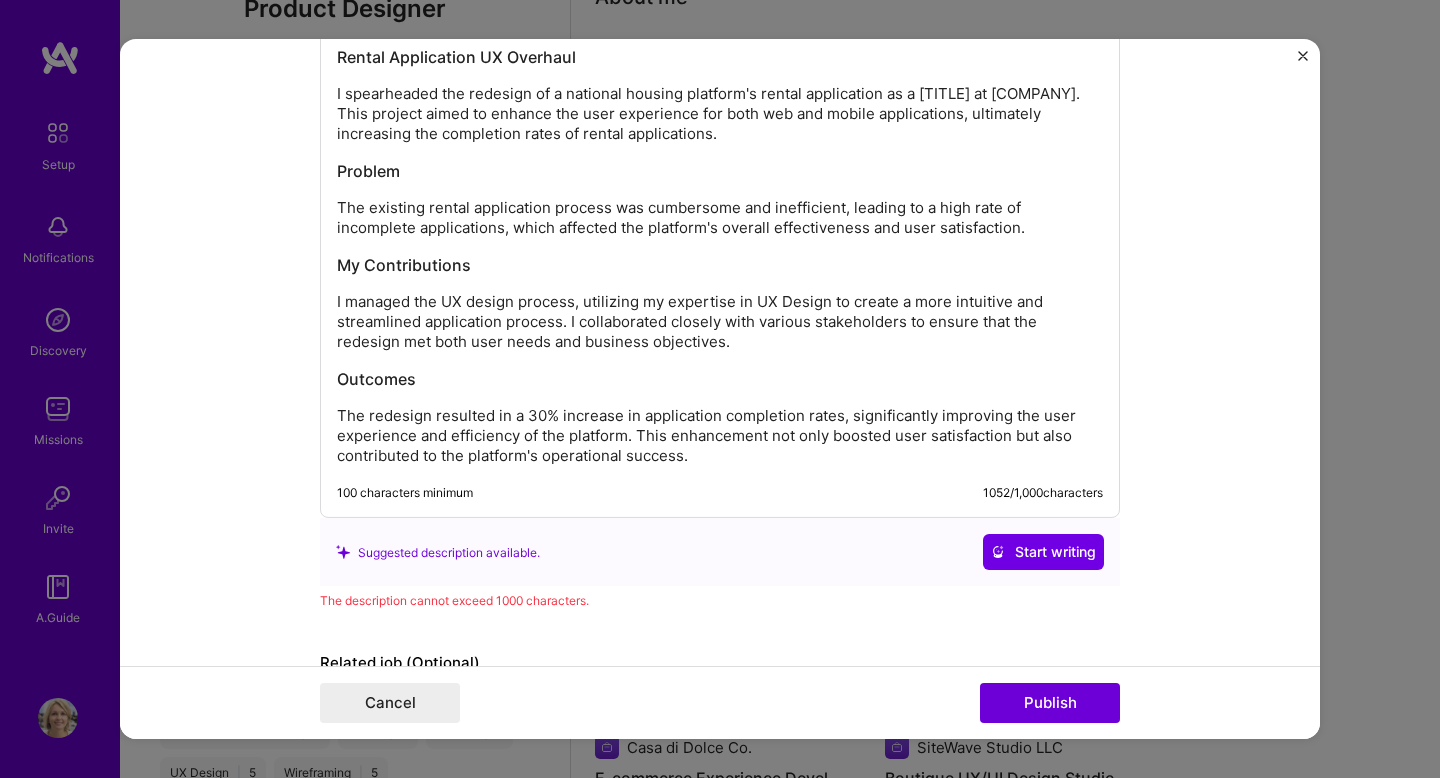 drag, startPoint x: 631, startPoint y: 441, endPoint x: 723, endPoint y: 464, distance: 94.83143 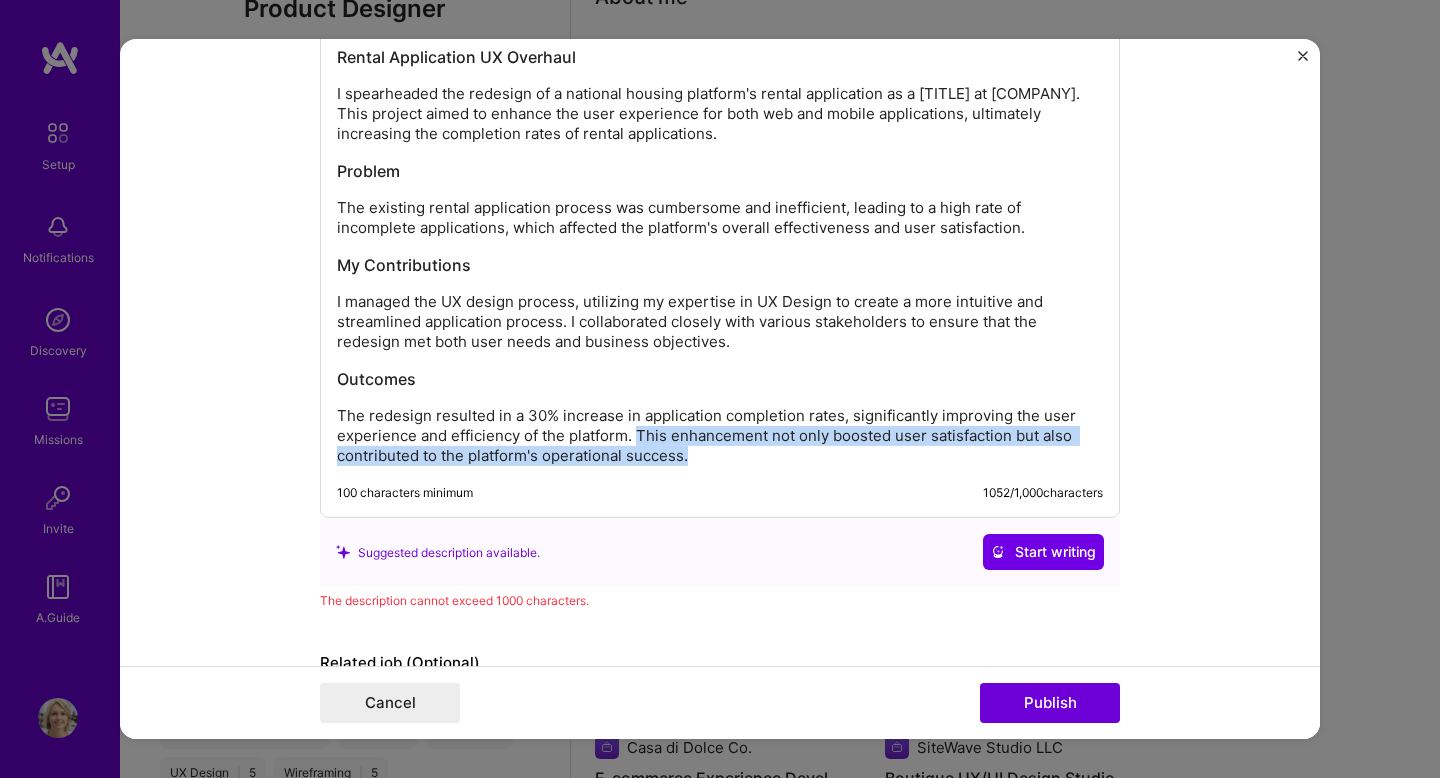 drag, startPoint x: 695, startPoint y: 461, endPoint x: 638, endPoint y: 440, distance: 60.74537 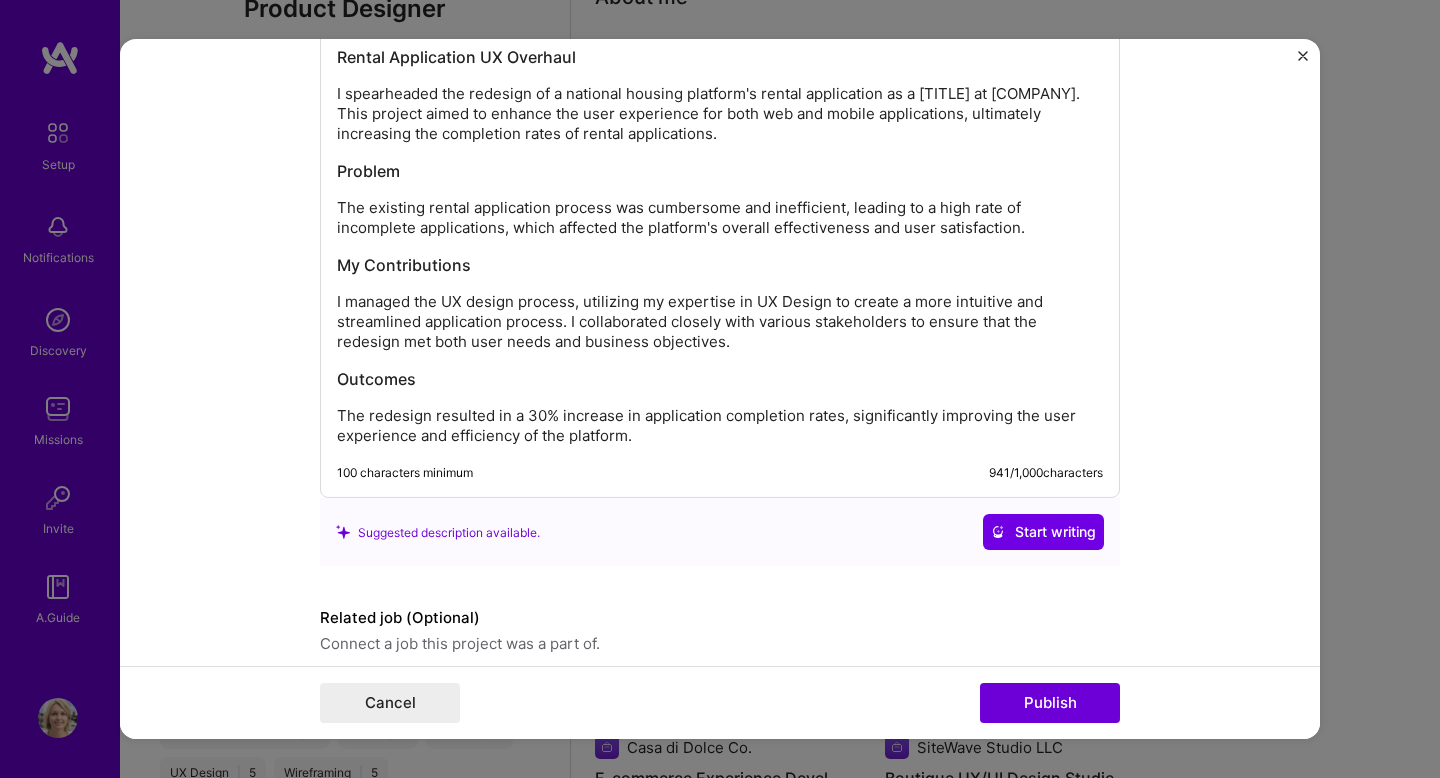 scroll, scrollTop: 2445, scrollLeft: 0, axis: vertical 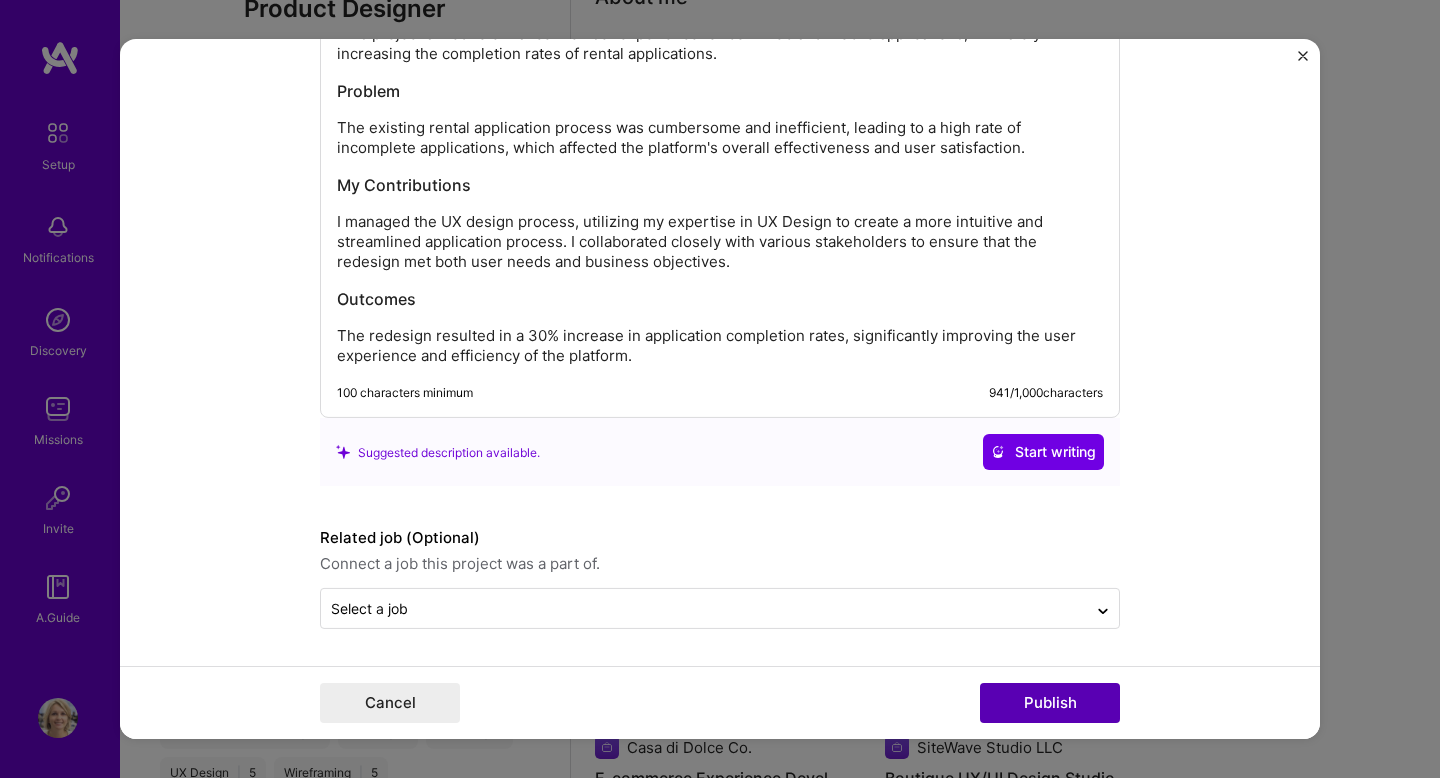 click on "Publish" at bounding box center [1050, 703] 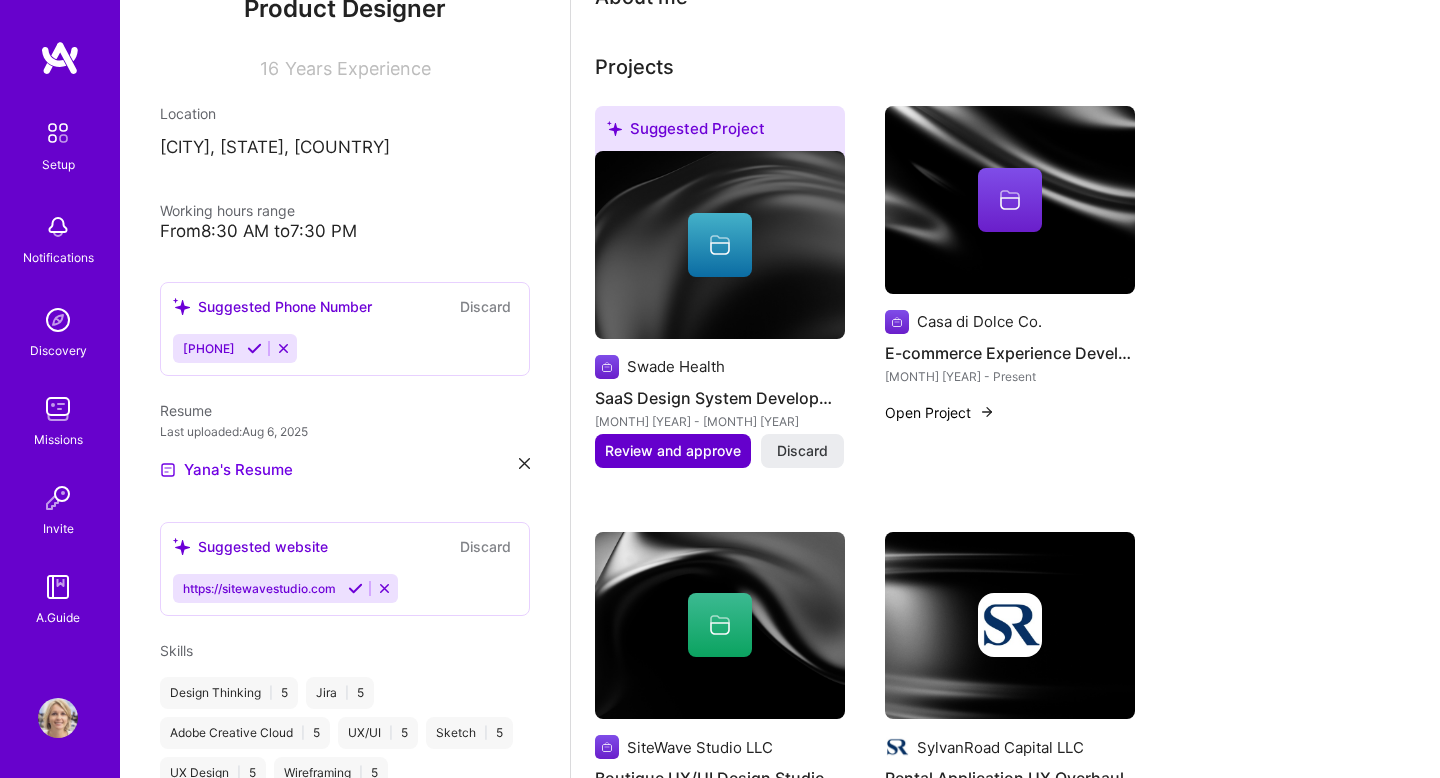 click on "Review and approve" at bounding box center [673, 451] 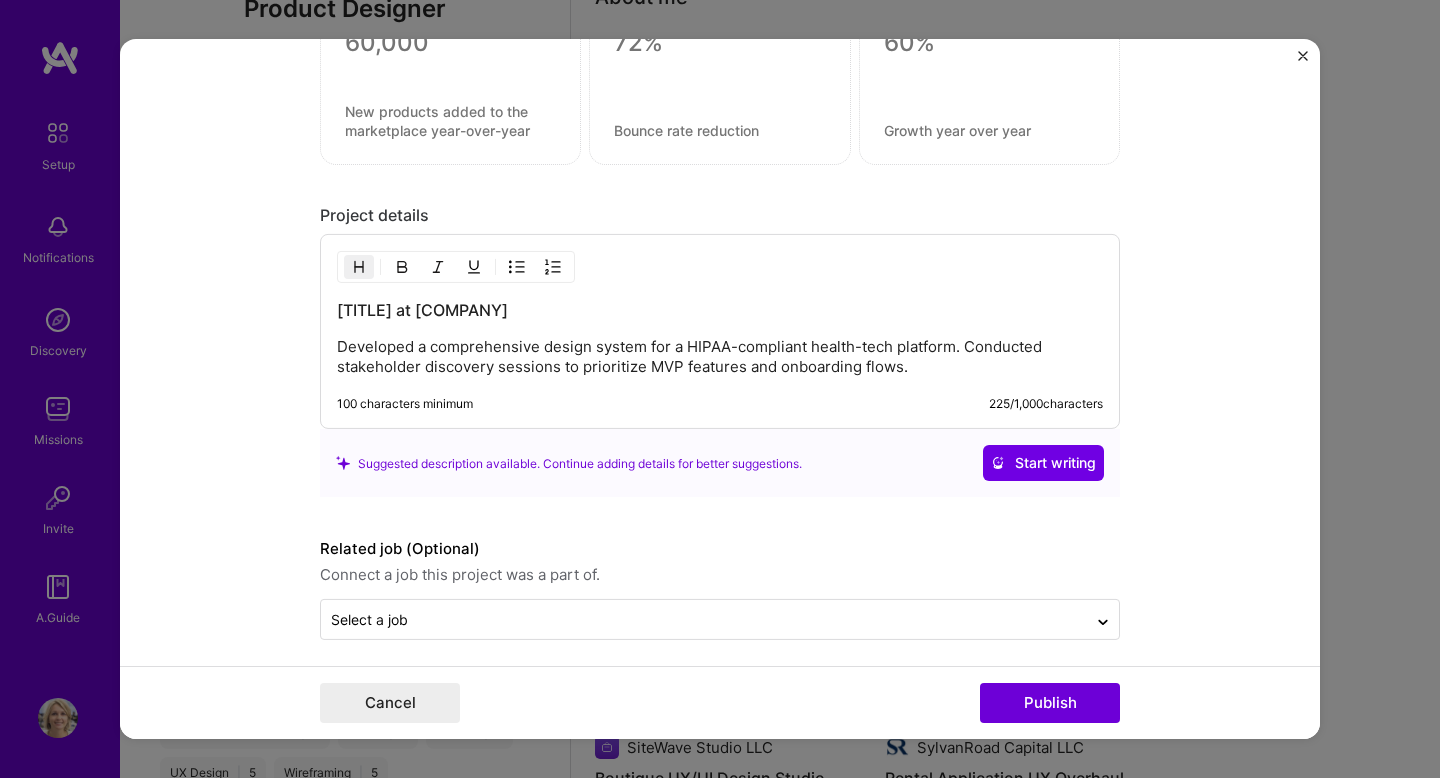 scroll, scrollTop: 1593, scrollLeft: 0, axis: vertical 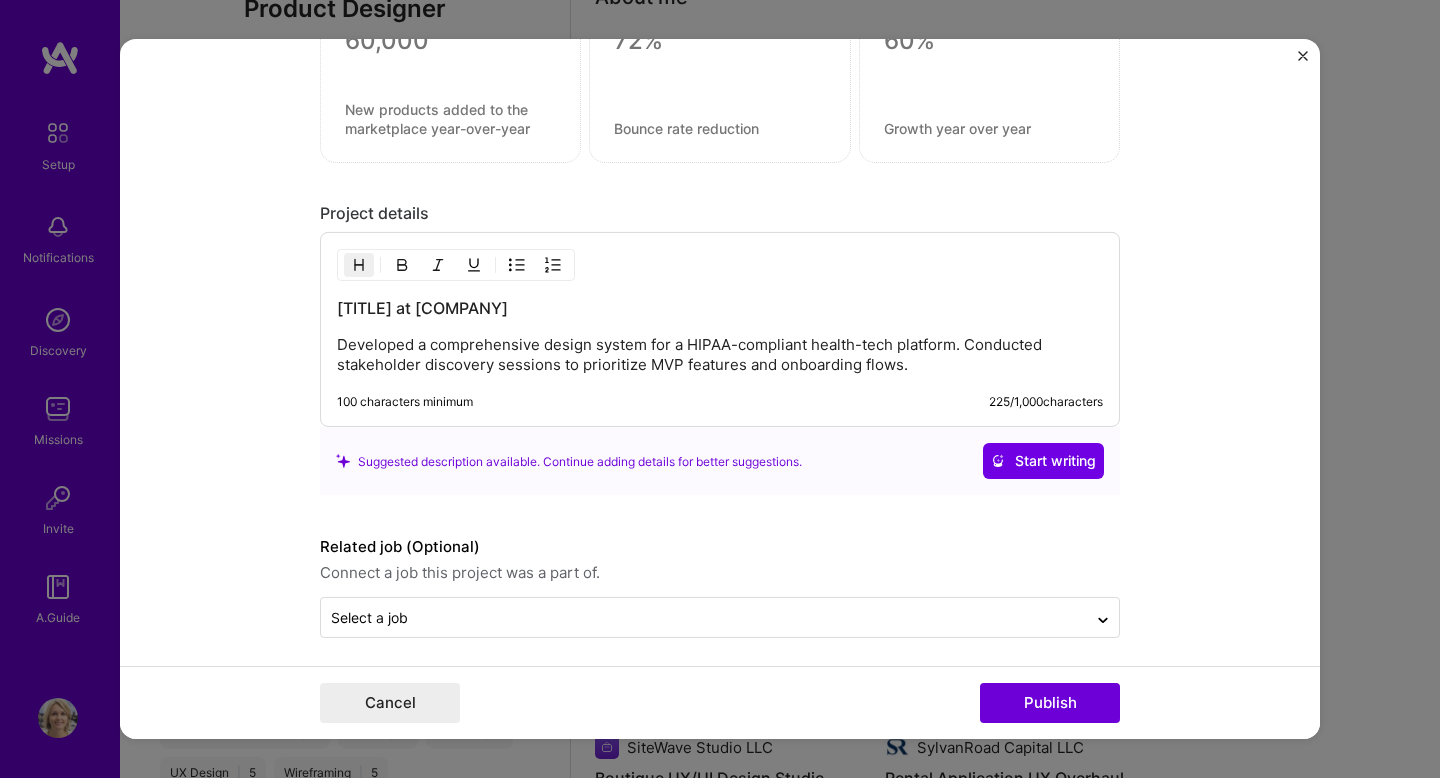 drag, startPoint x: 701, startPoint y: 313, endPoint x: 833, endPoint y: 313, distance: 132 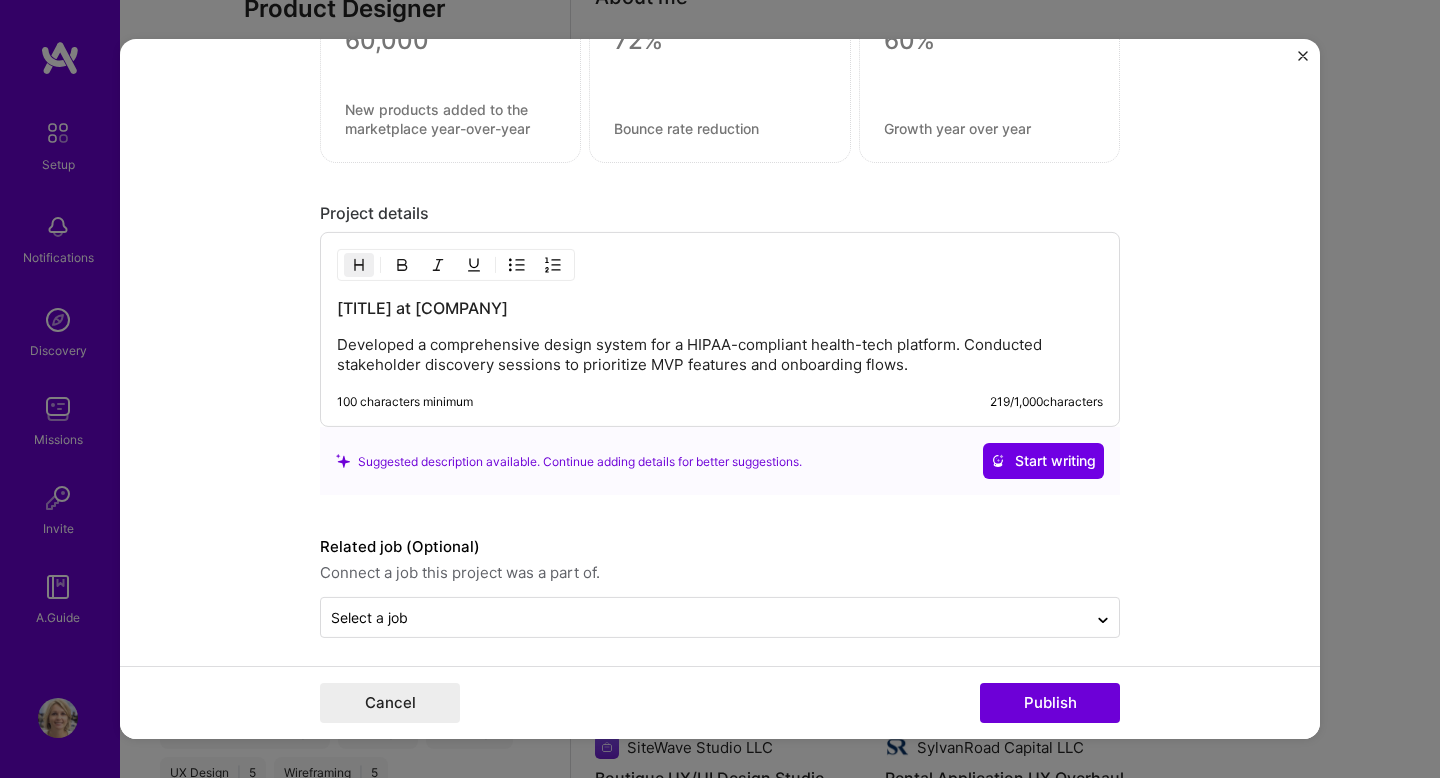 type 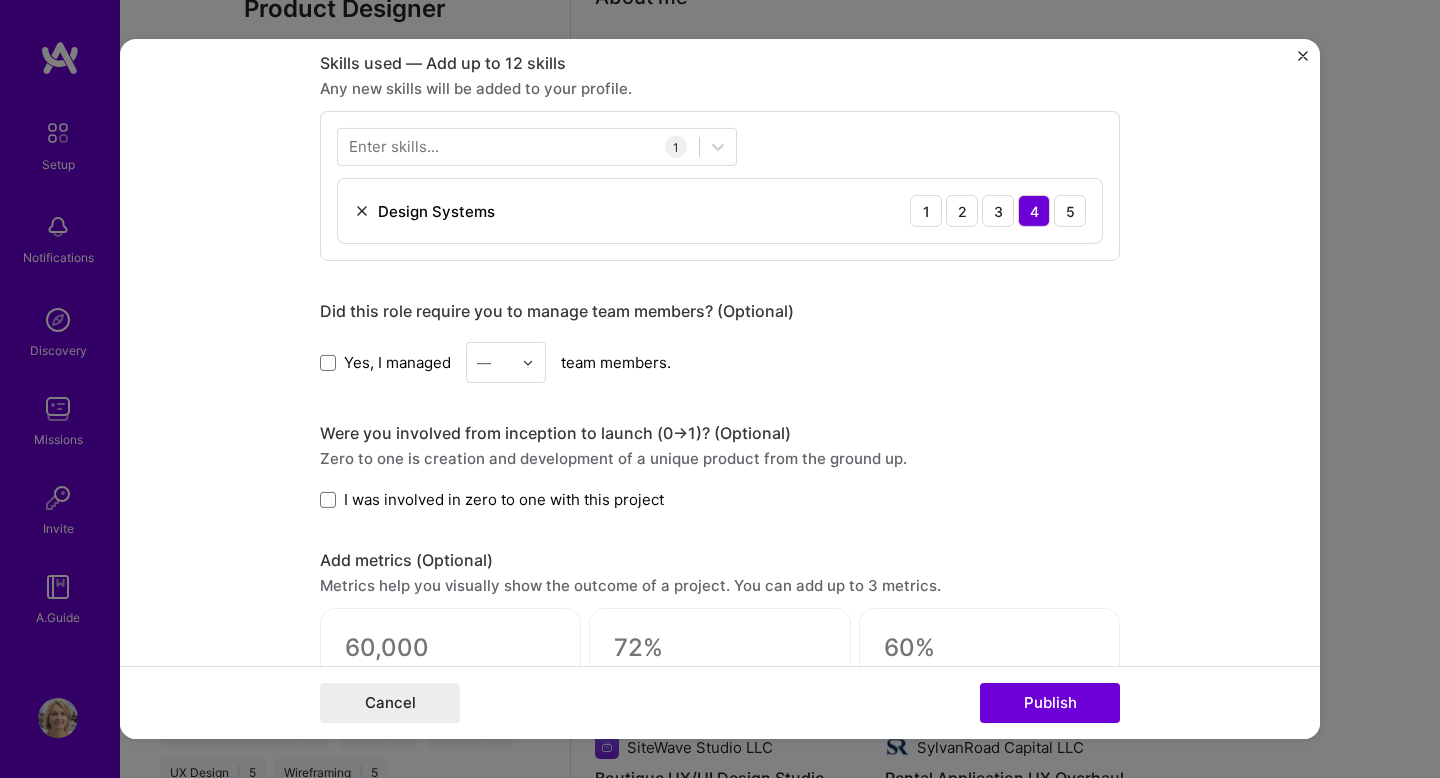 scroll, scrollTop: 0, scrollLeft: 0, axis: both 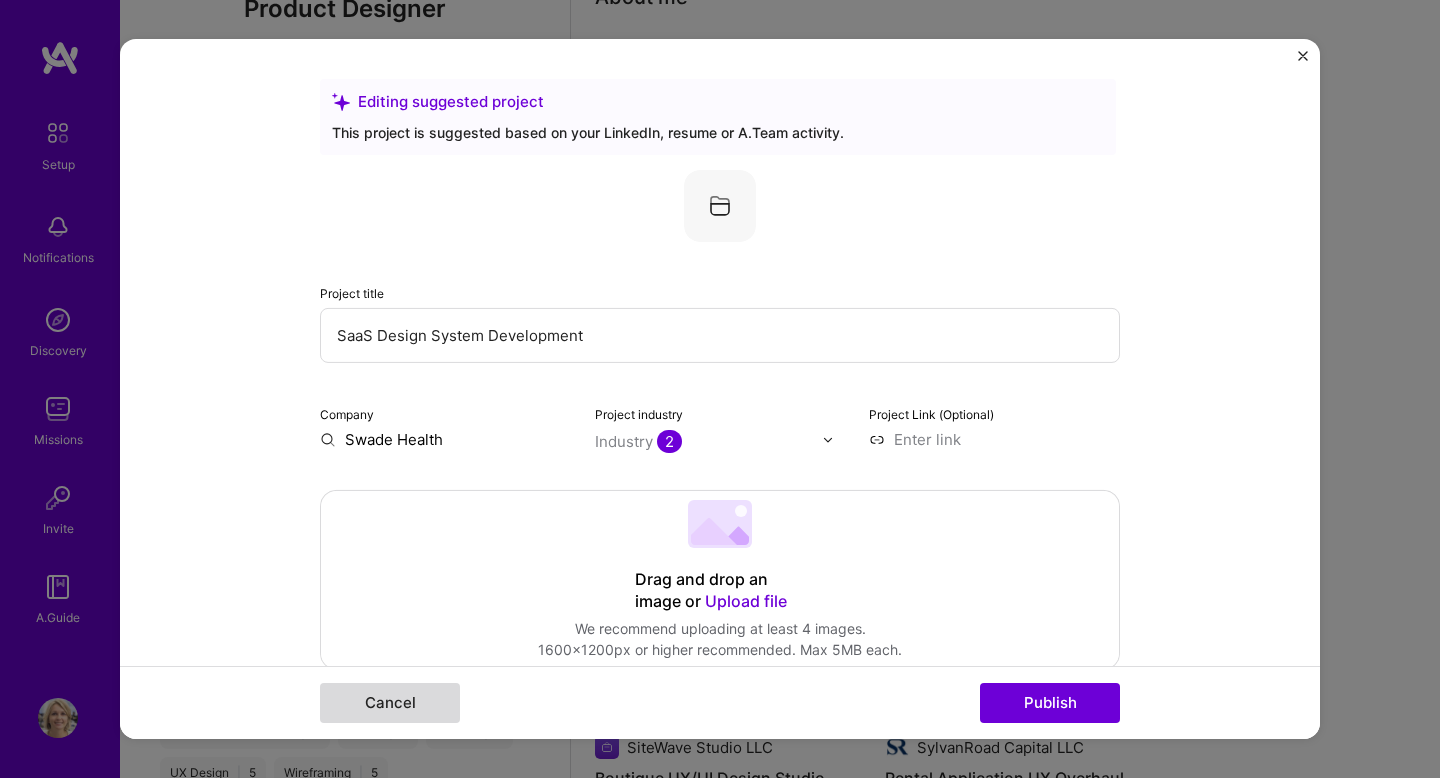 click on "Cancel" at bounding box center (390, 703) 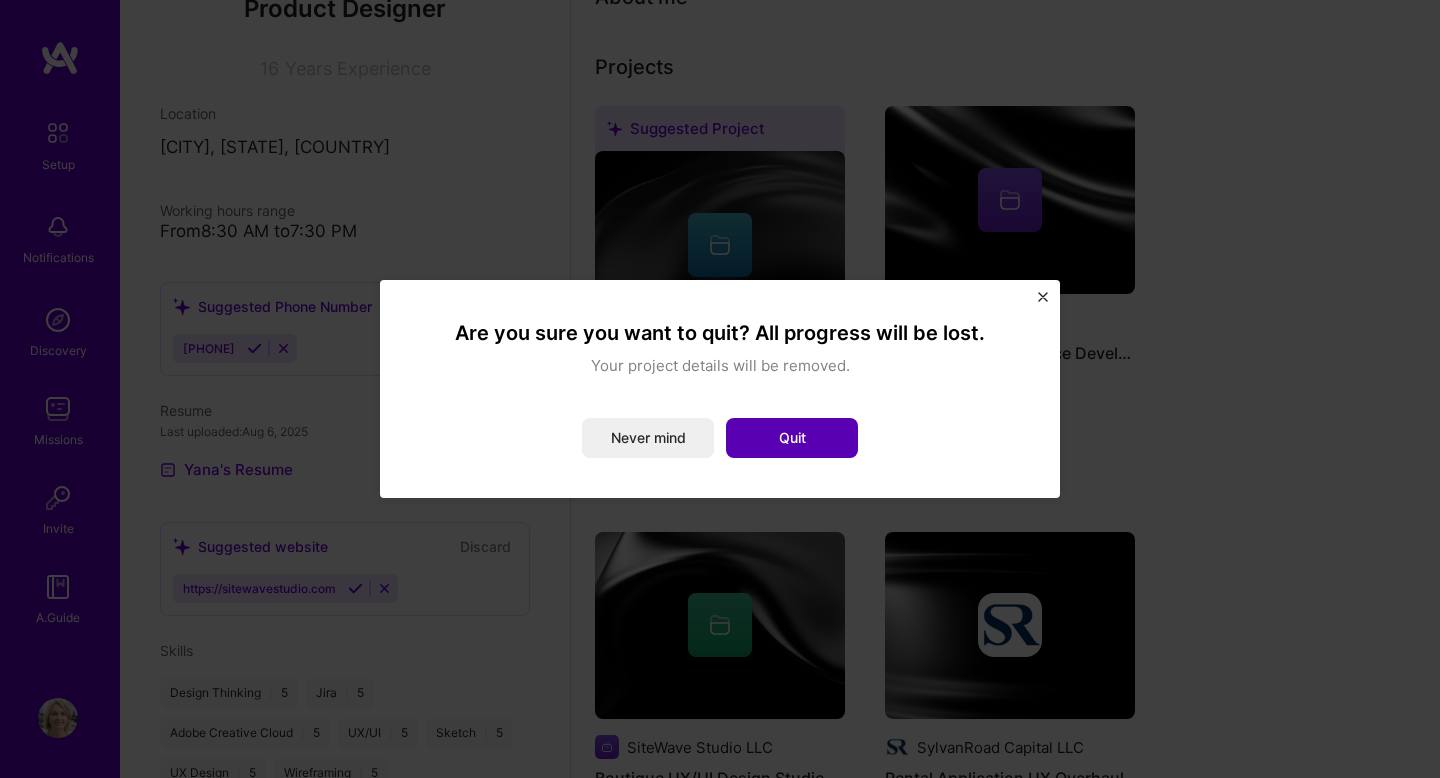 click on "Quit" at bounding box center [792, 438] 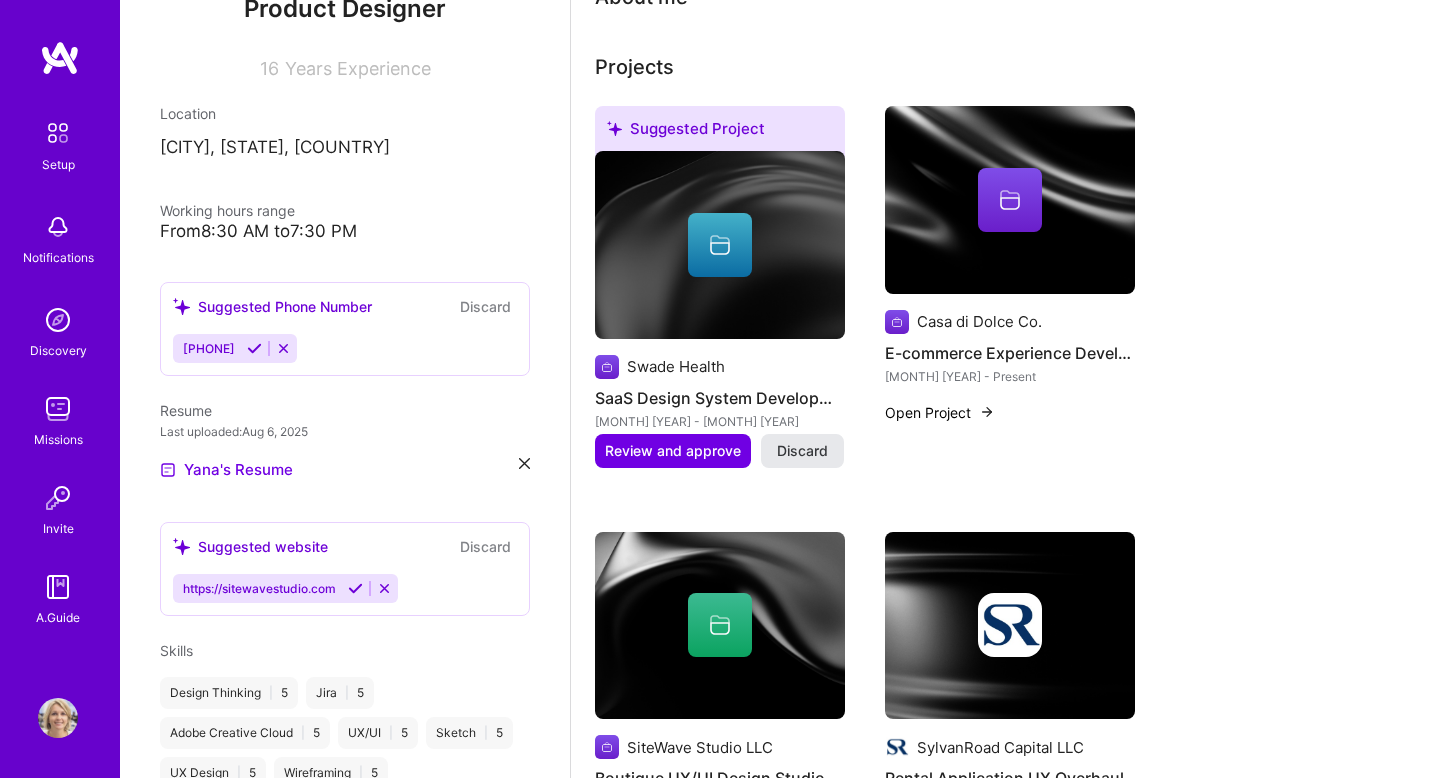 click on "Discard" at bounding box center (802, 451) 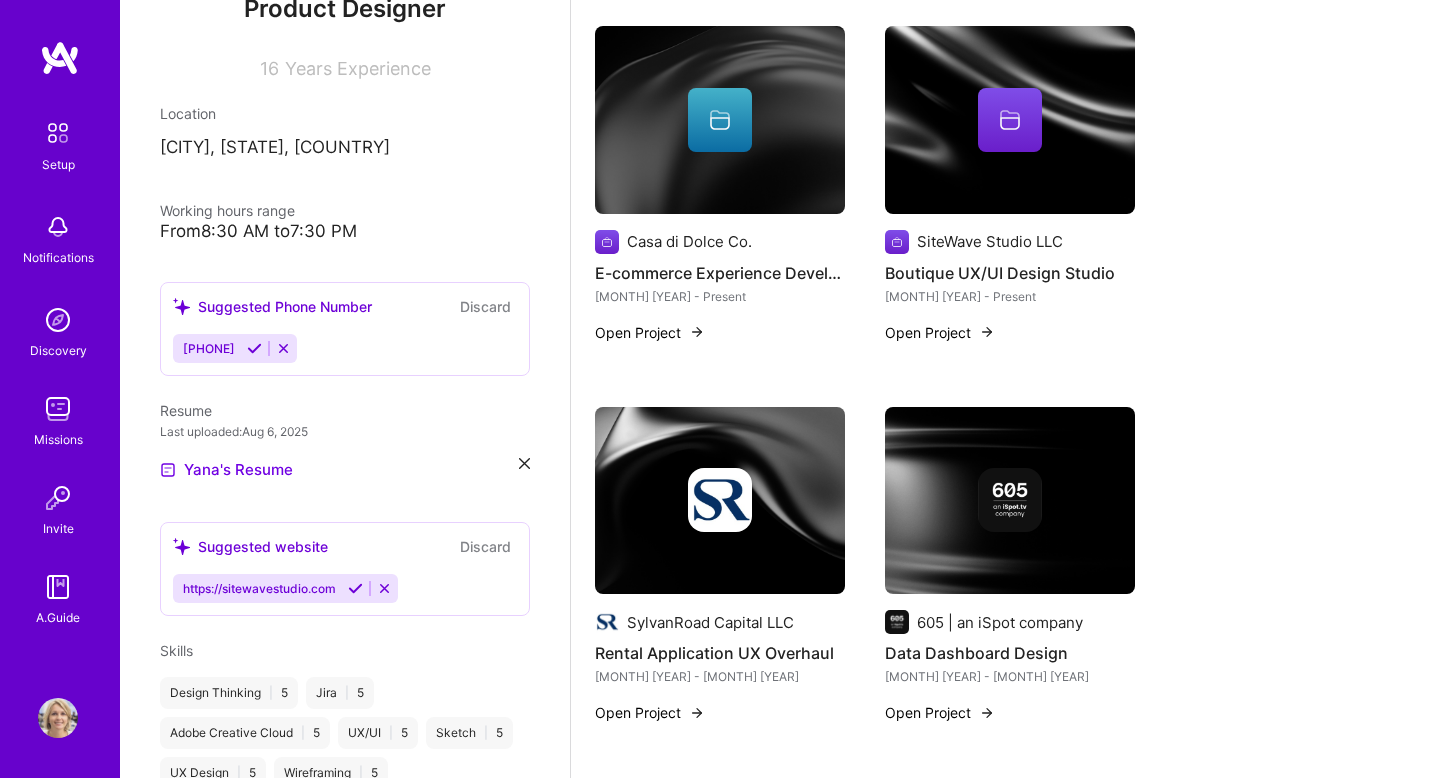 scroll, scrollTop: 1560, scrollLeft: 0, axis: vertical 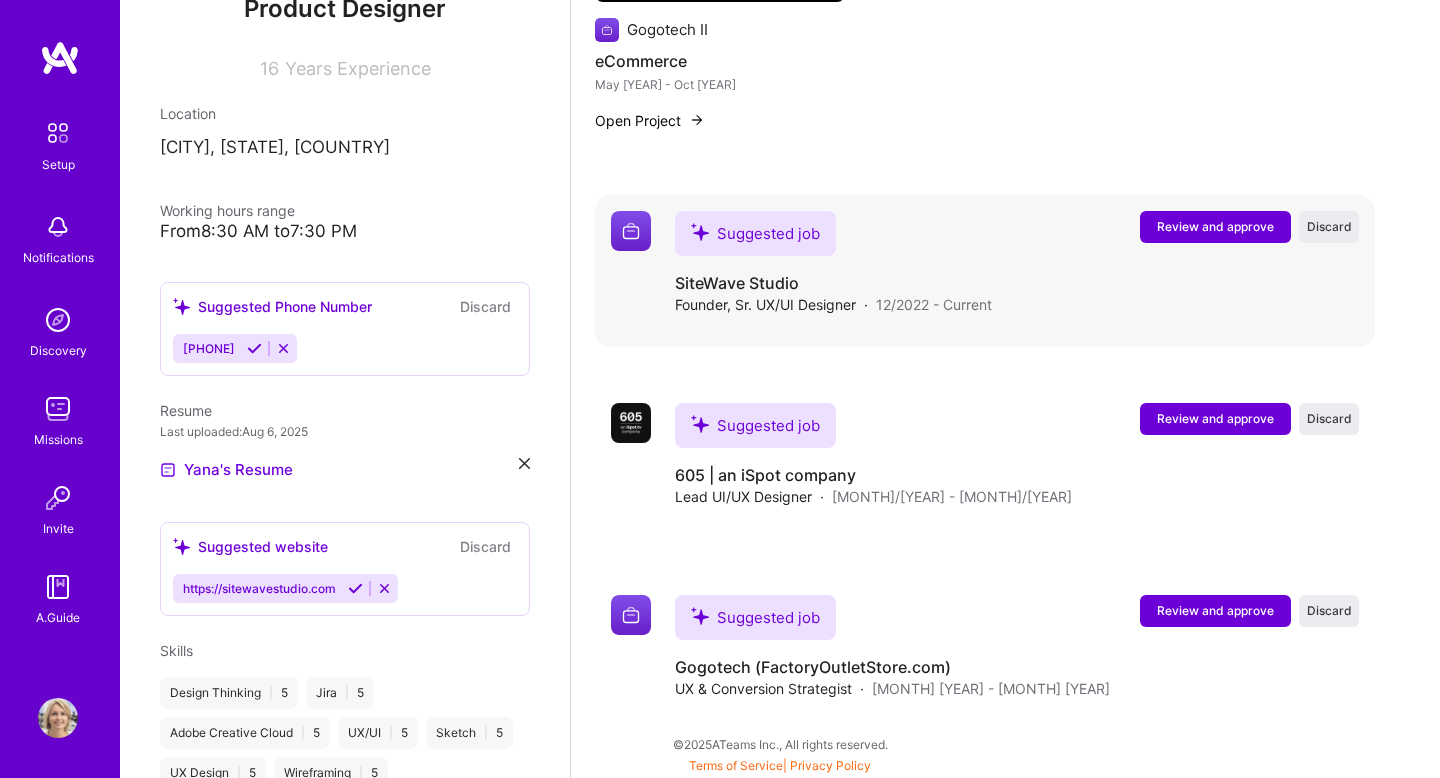 click on "Review and approve" at bounding box center [1215, 226] 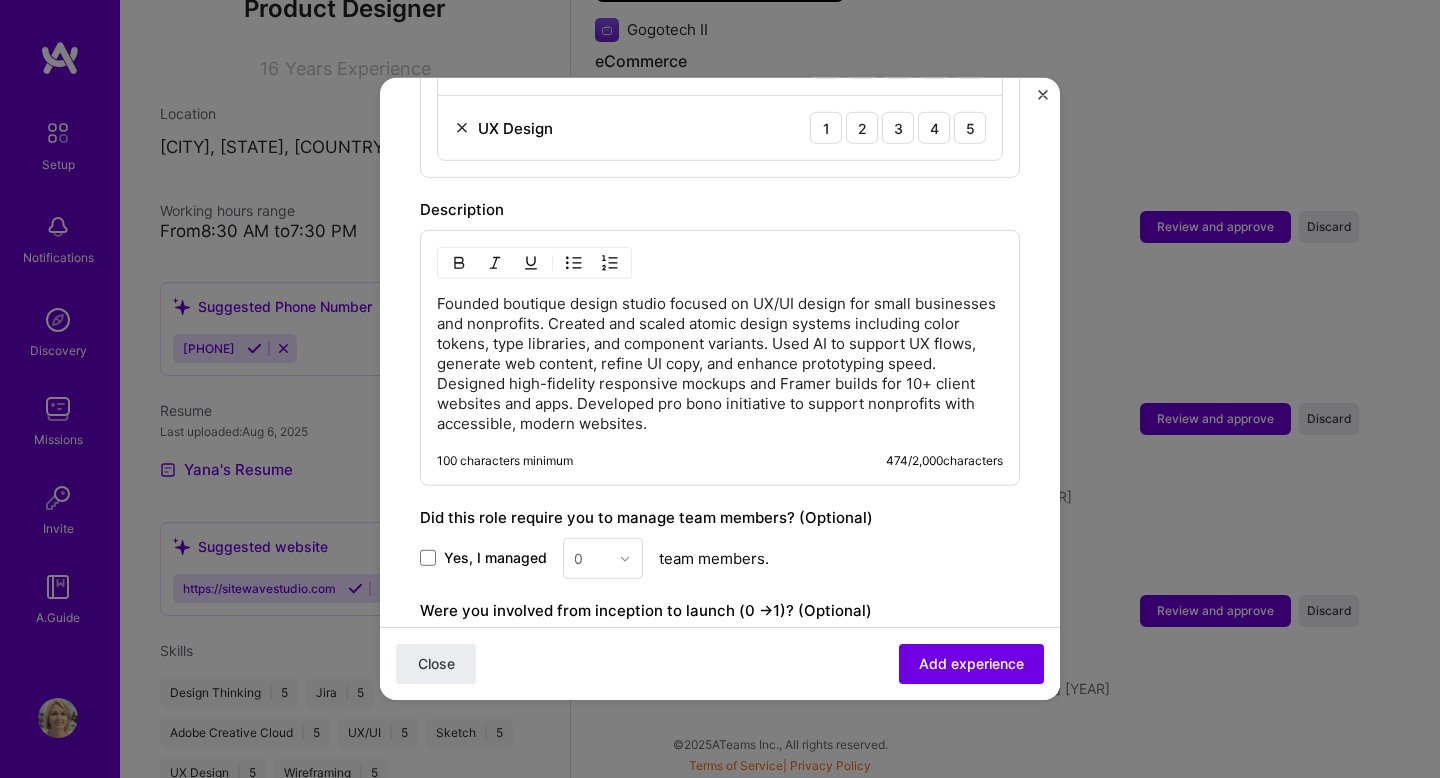 scroll, scrollTop: 1088, scrollLeft: 0, axis: vertical 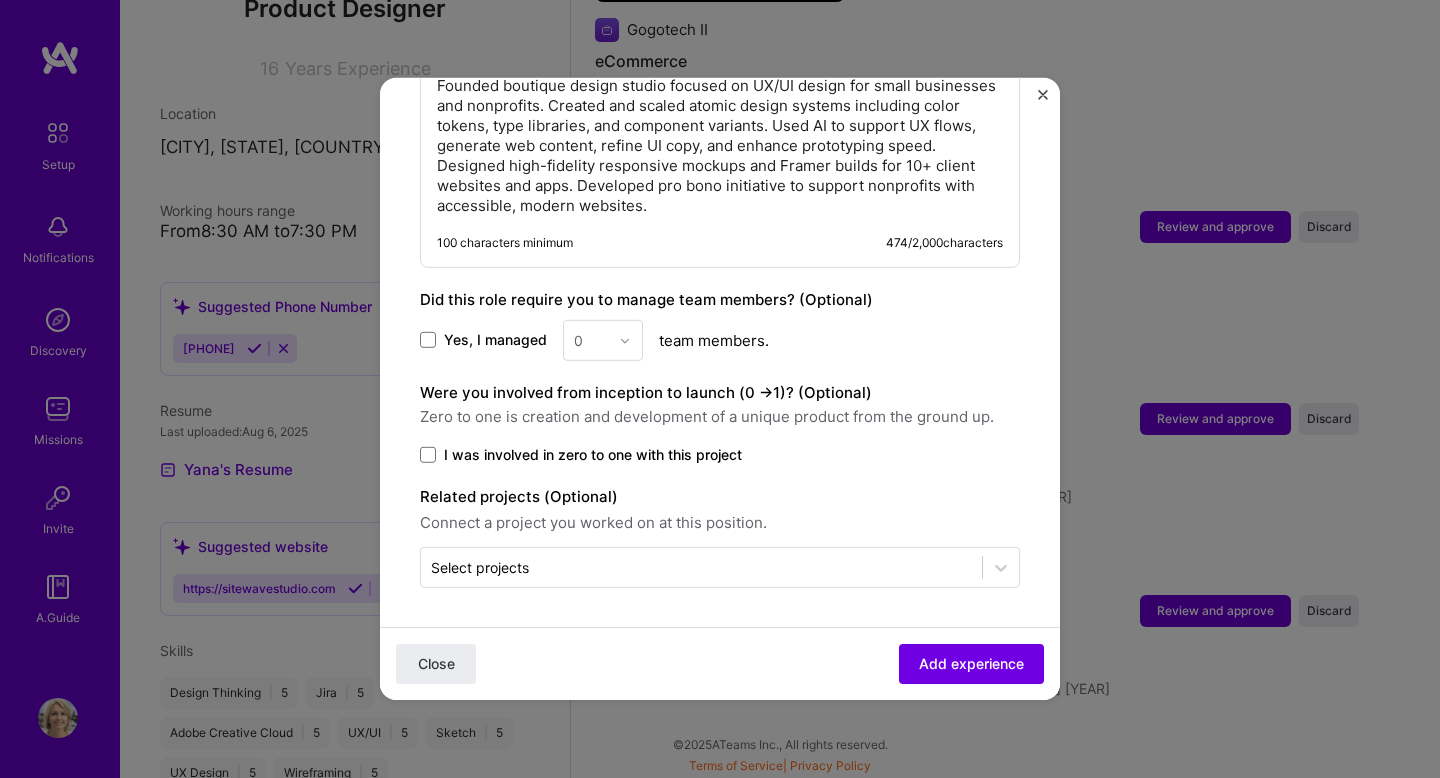 click on "Adding suggested job This job is suggested based on your LinkedIn, resume or A.Team activity. Create a job experience Jobs help companies understand your past experience. Company logo Company name SiteWave Studio
Industry Add up to 2 industries. Selected industries 2 Your title and specialization Founder, Sr. UX/UI Designer Select specialization Duration Dec, [YEAR]
to
I still work here Skills used — Add up to 12 skills Any new skills will be added to your profile. Enter skills... 2 Figma 1 2 3 4 5 UX Design 1 2 3 4 5 Description 100 characters minimum 474 / 2,000  characters Did this role require you to manage team members? (Optional) Yes, I managed 0 team members. Were you involved from inception to launch (0 - >  1)? (Optional) Zero to one is creation and development of a unique product from the ground up. I was involved in zero to one with this project Related projects (Optional) Connect a project you worked on at this position. Close" at bounding box center [720, -135] 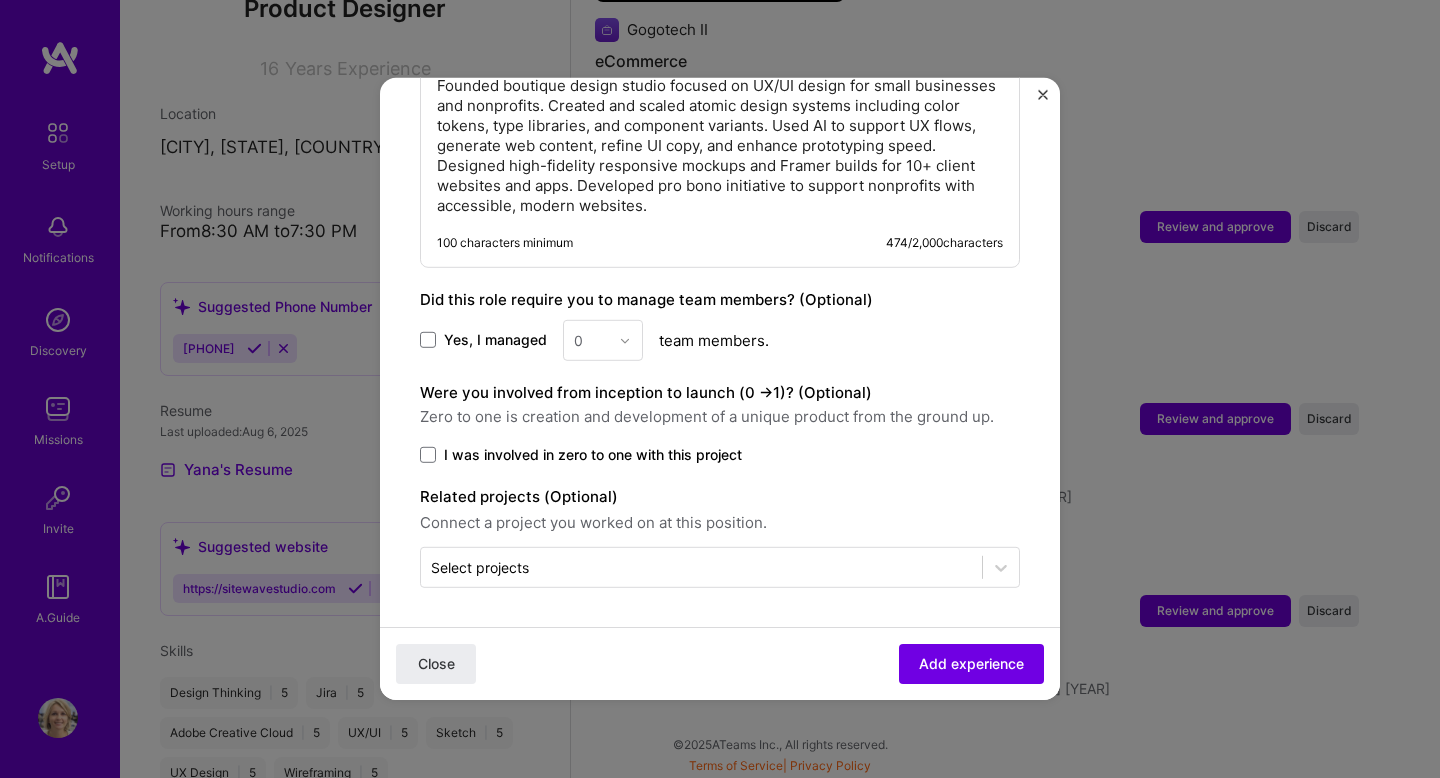 click at bounding box center (1043, 95) 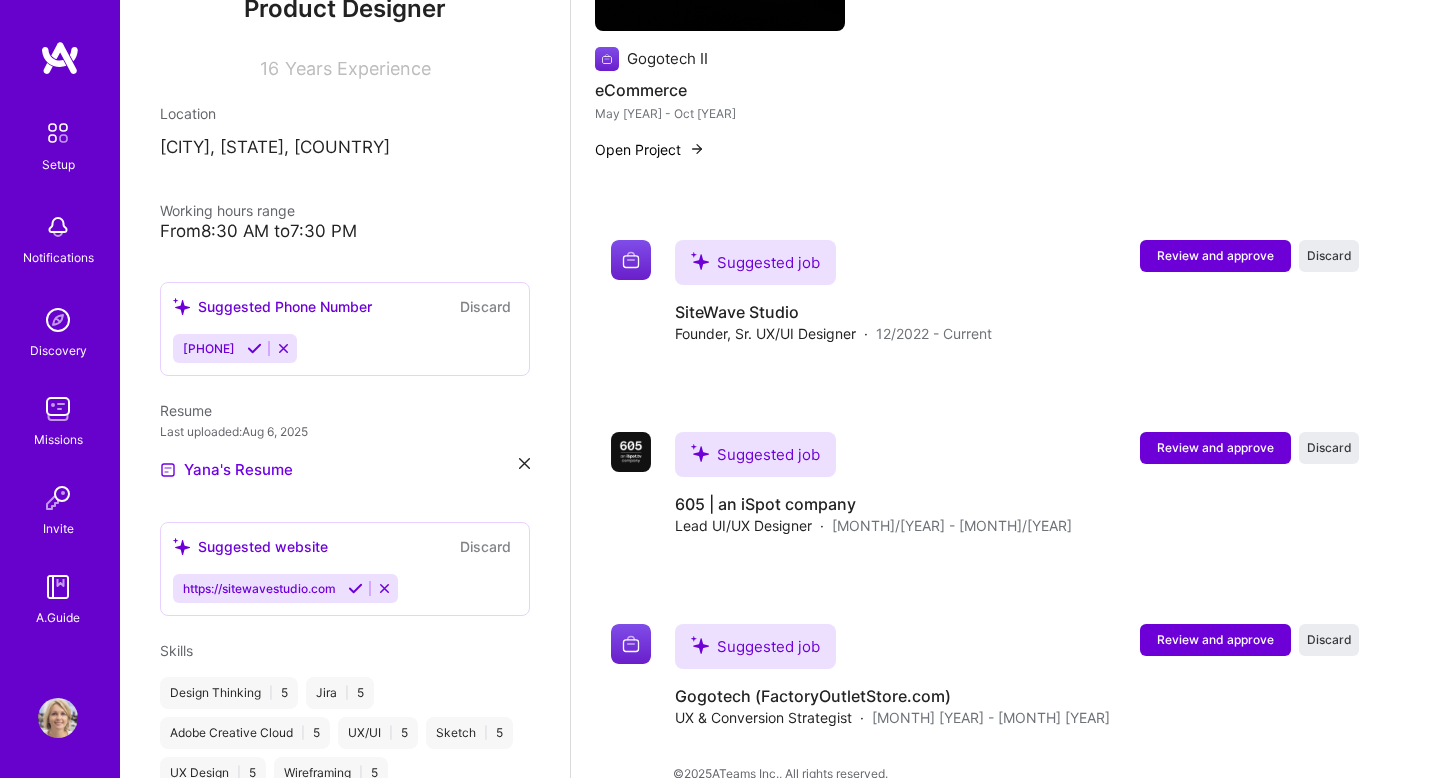 scroll, scrollTop: 1560, scrollLeft: 0, axis: vertical 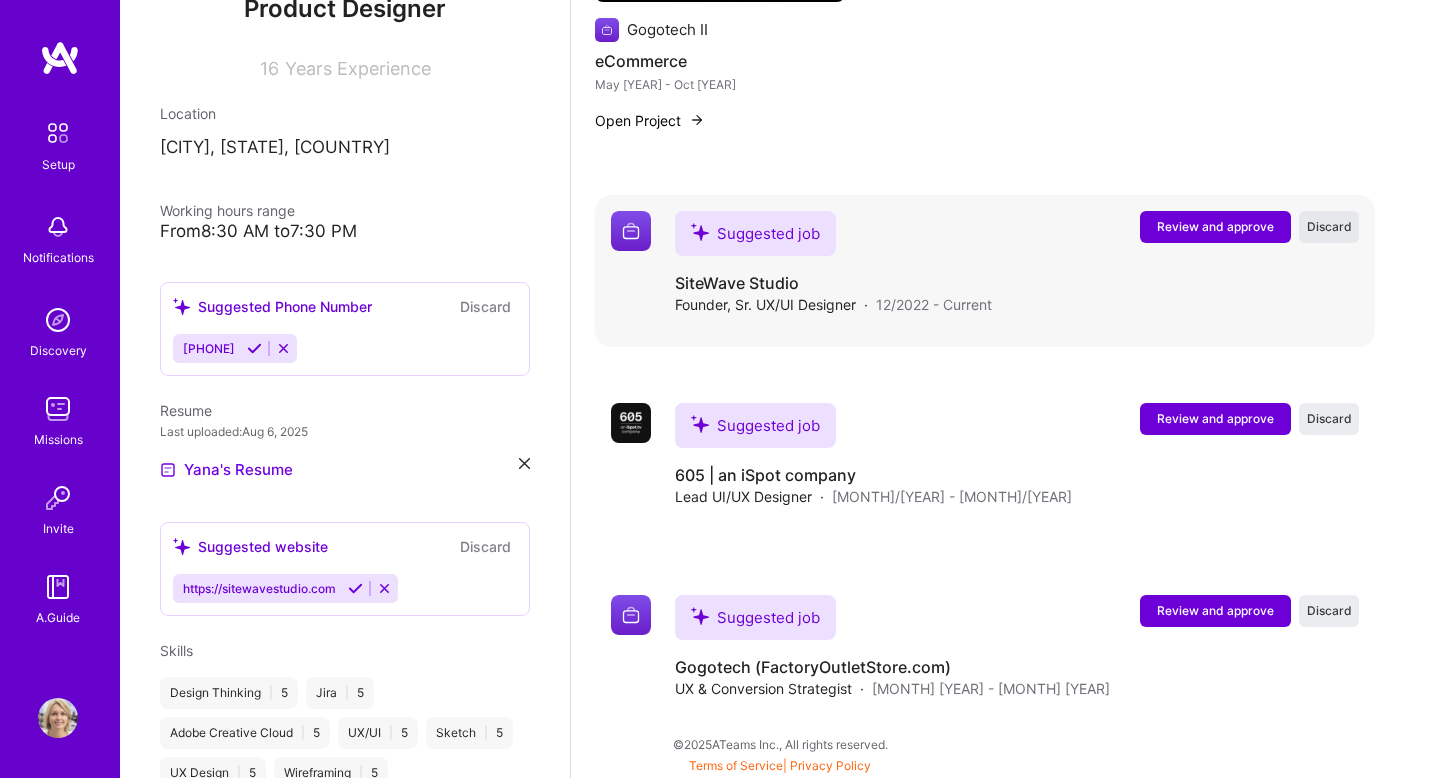 click on "Discard" at bounding box center [1329, 226] 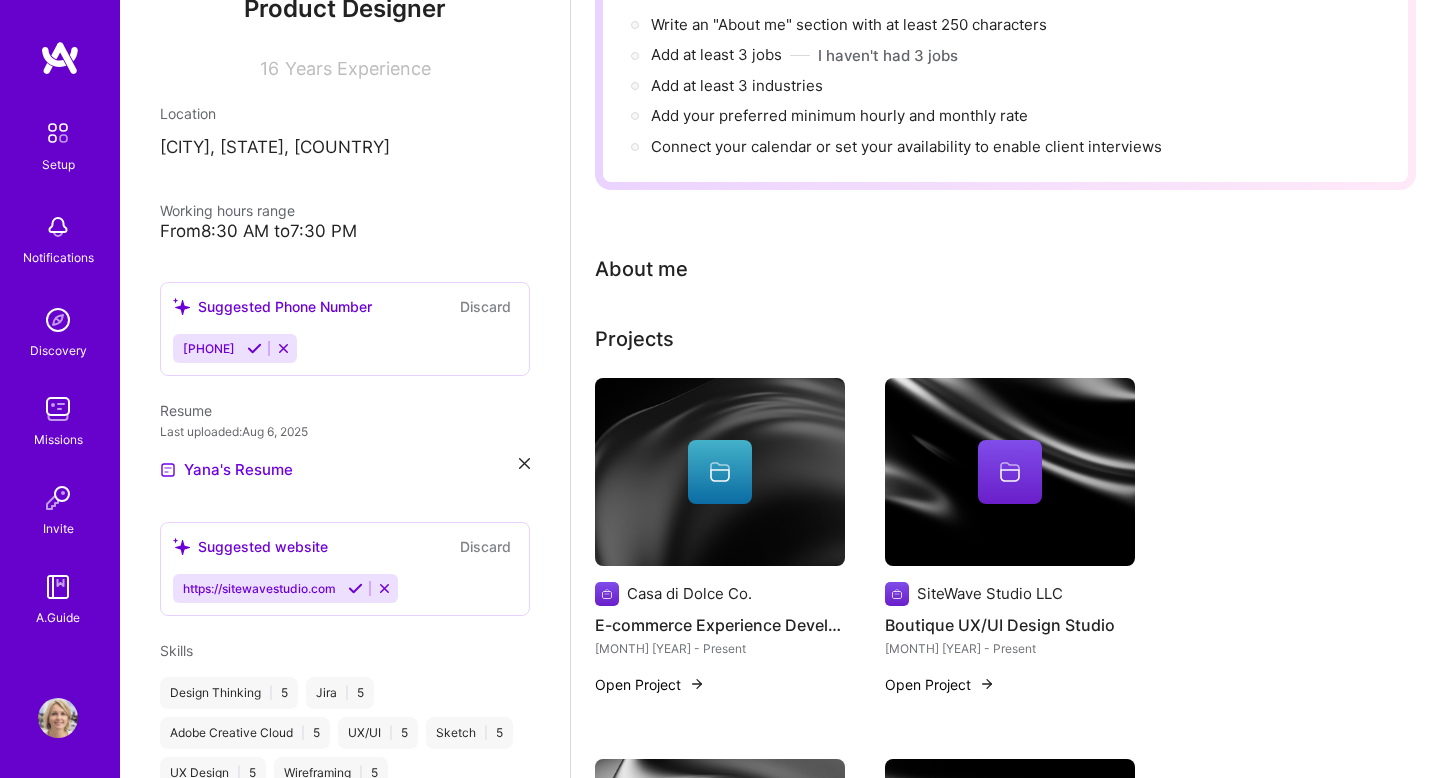 scroll, scrollTop: 1368, scrollLeft: 0, axis: vertical 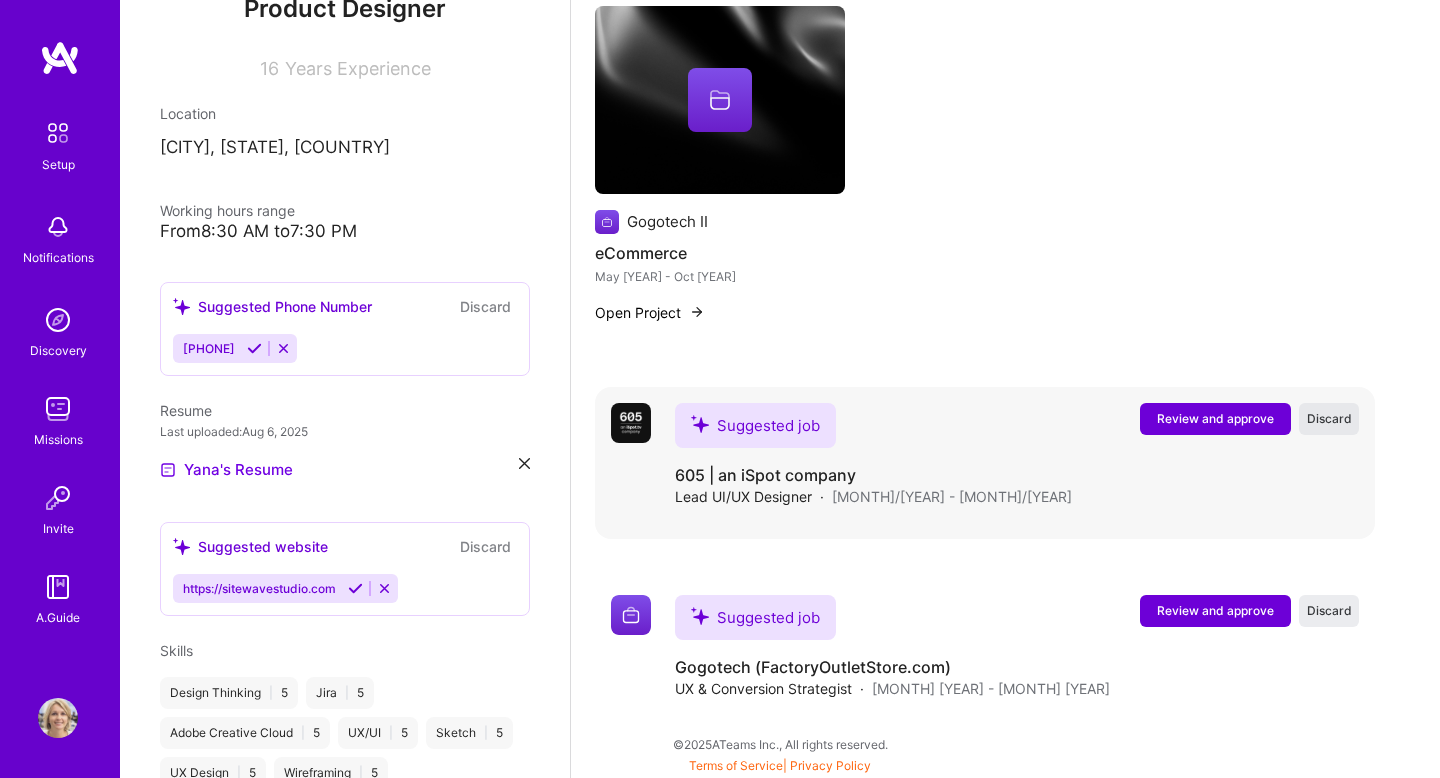 click on "Discard" at bounding box center (1329, 418) 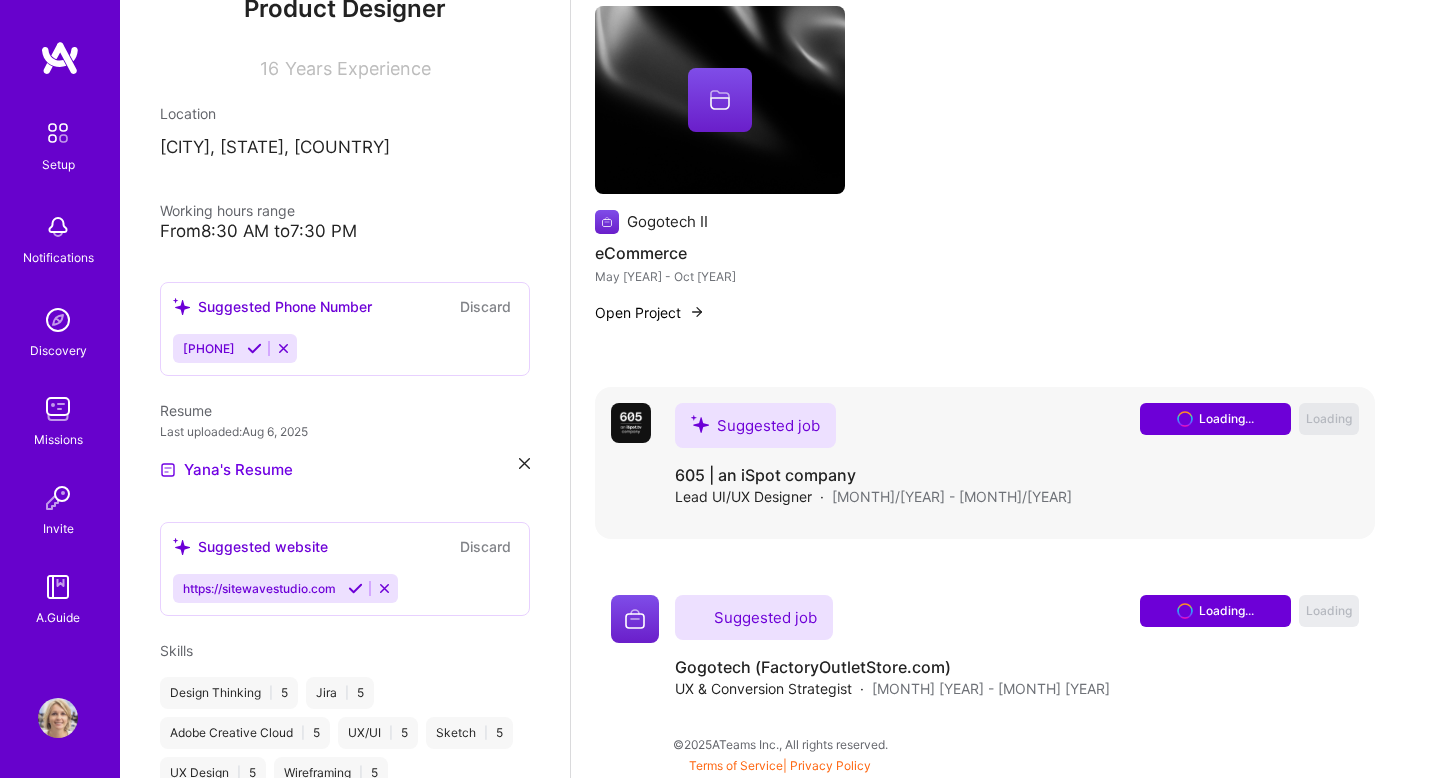 scroll, scrollTop: 1176, scrollLeft: 0, axis: vertical 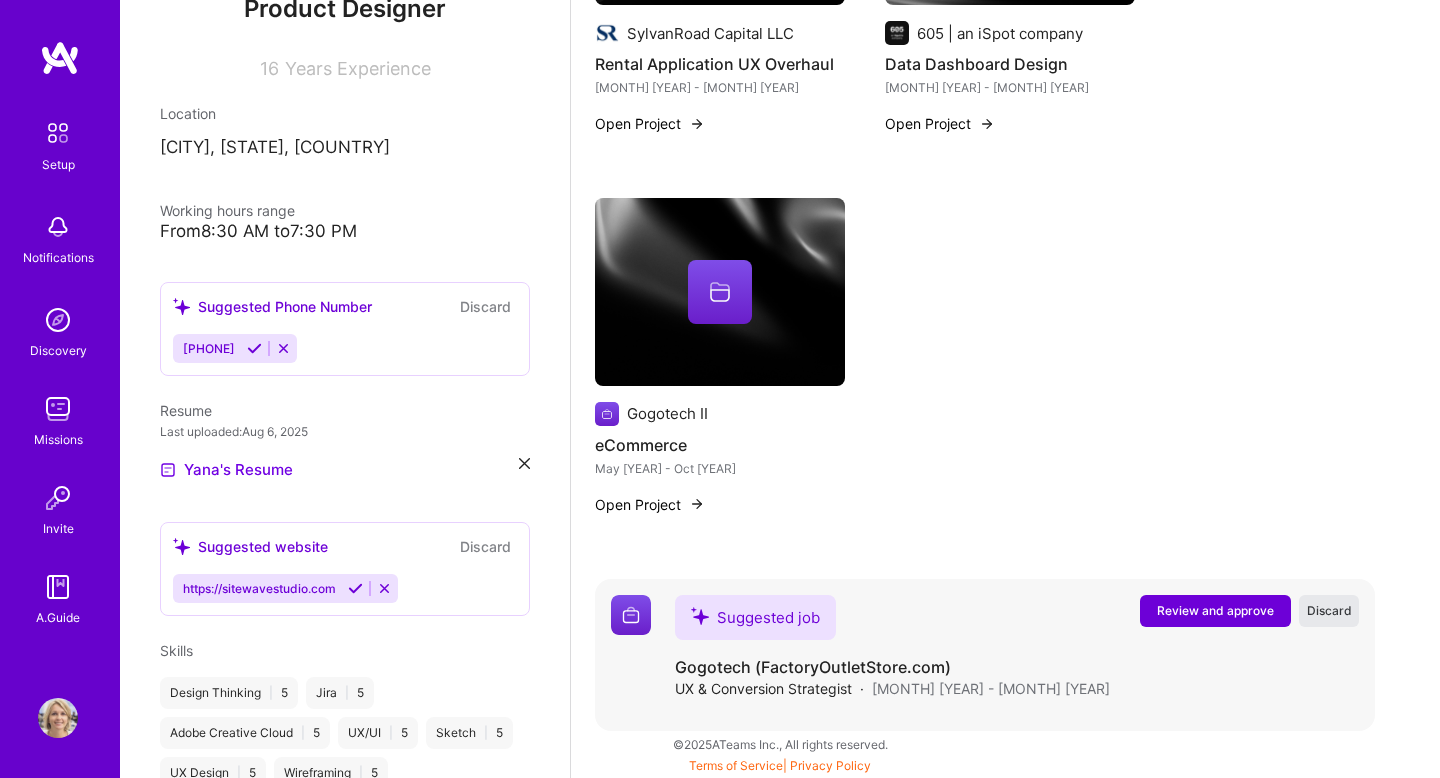click on "Discard" at bounding box center [1329, 610] 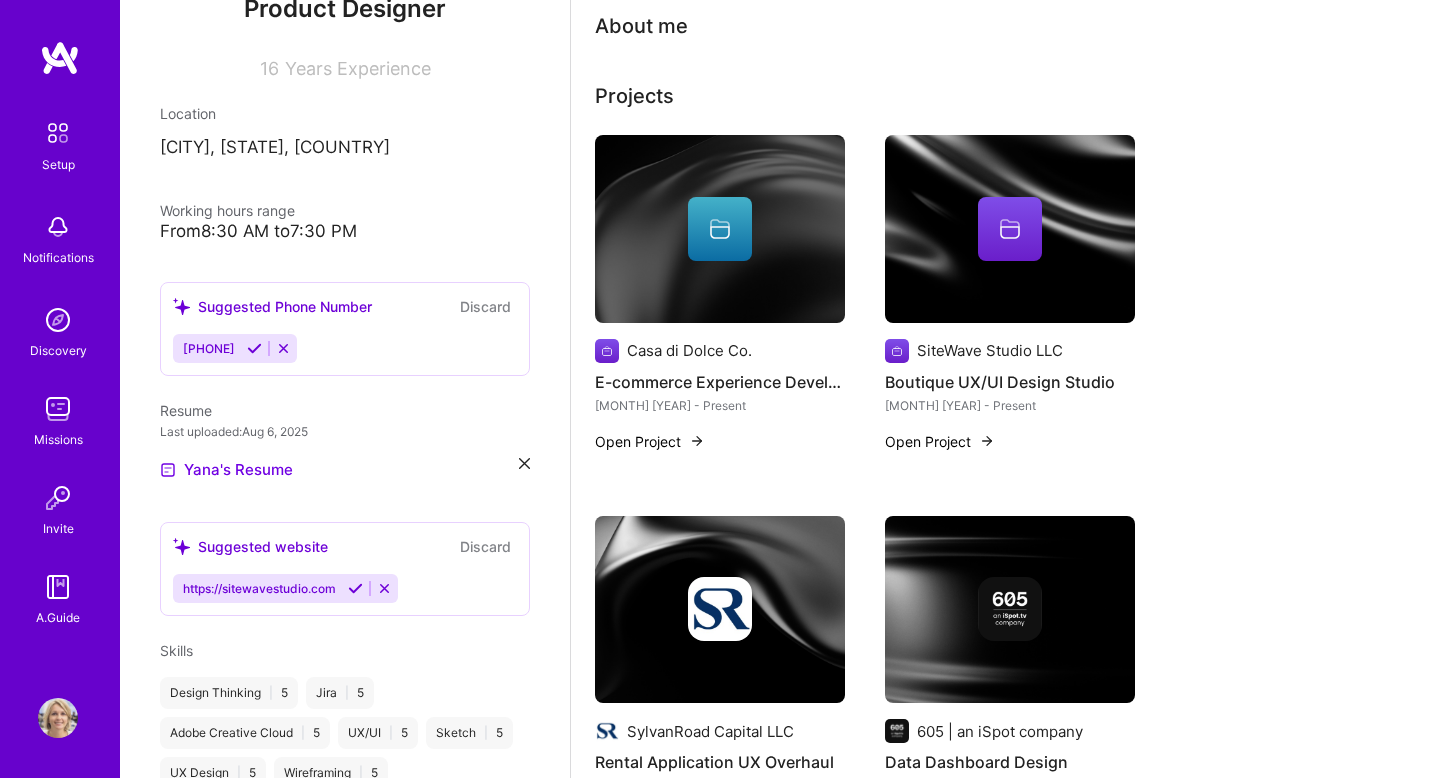 scroll, scrollTop: 1024, scrollLeft: 0, axis: vertical 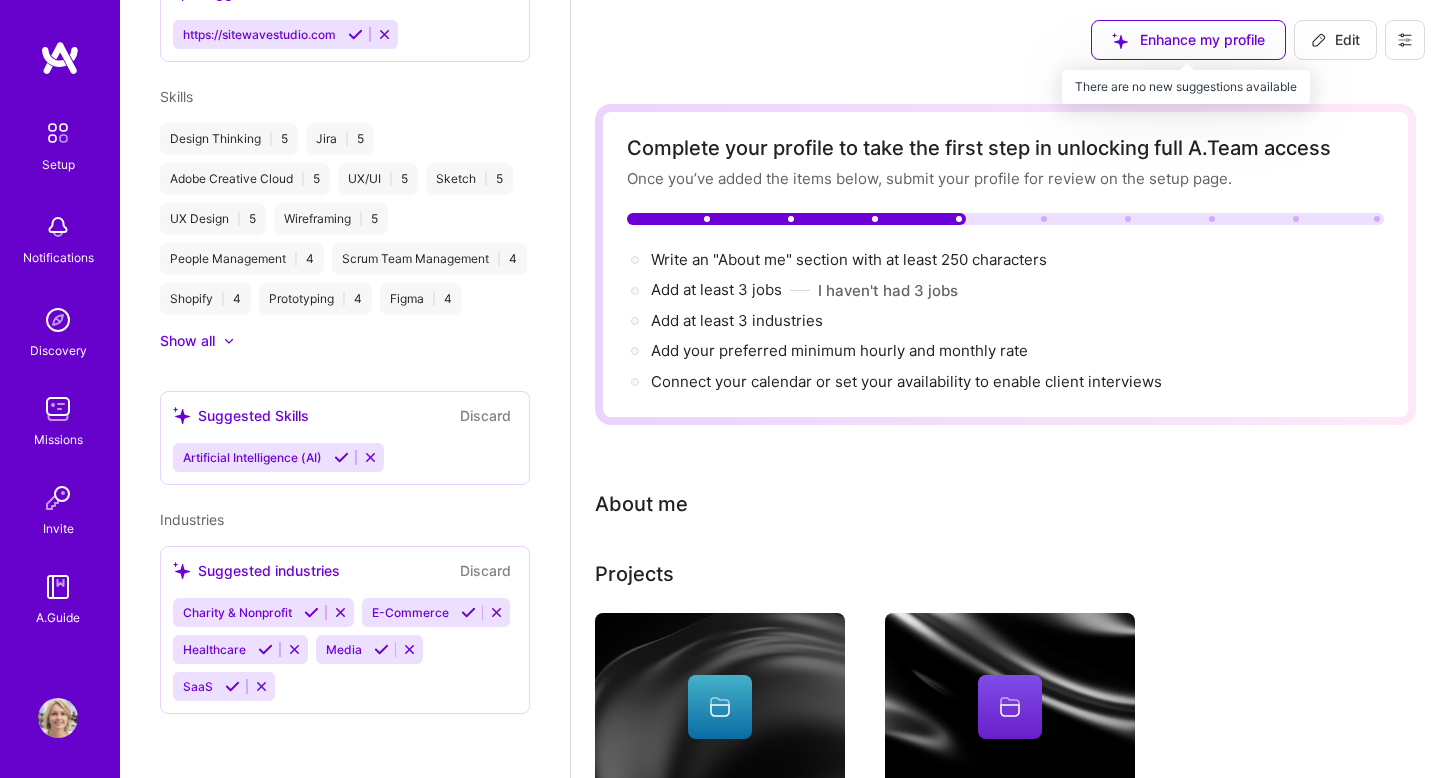 click on "Enhance my profile" at bounding box center (1188, 40) 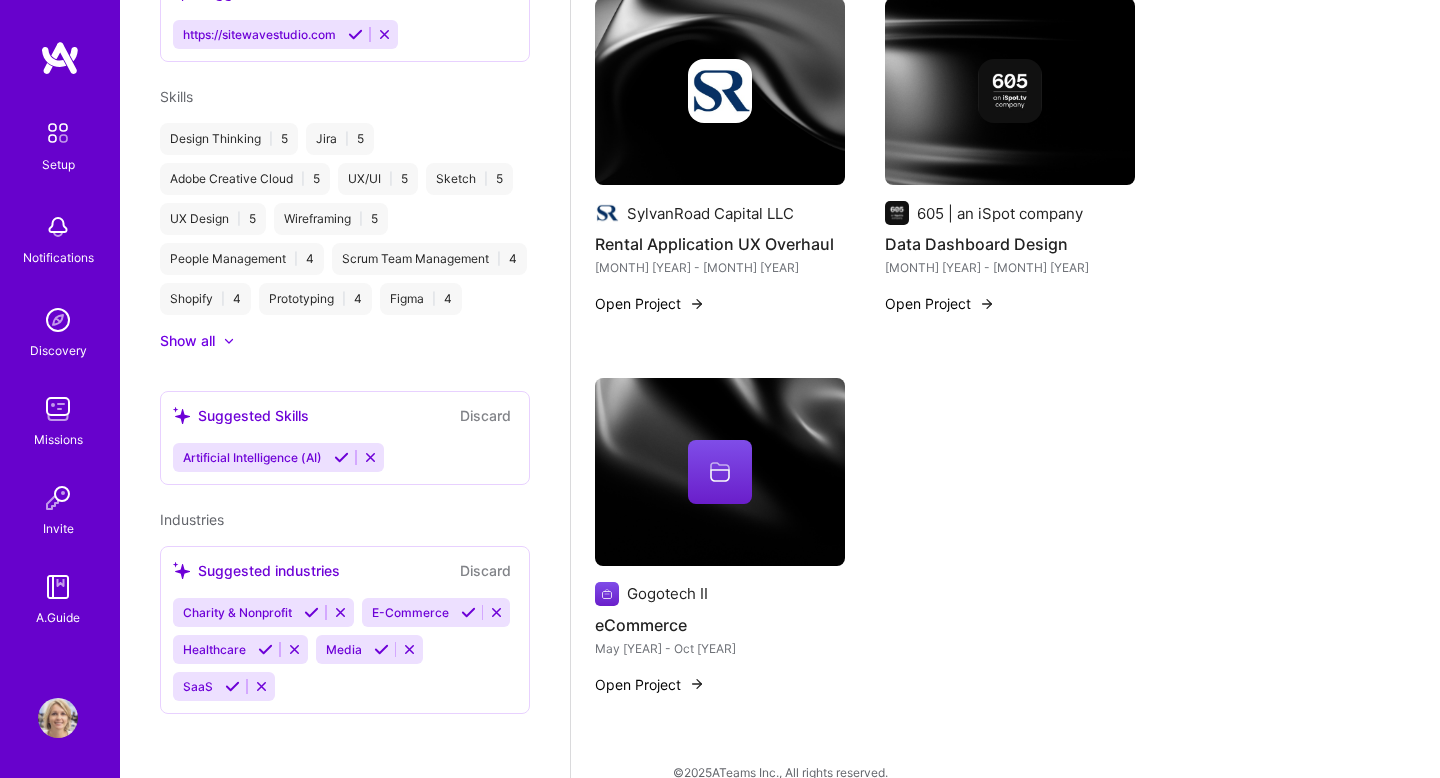 scroll, scrollTop: 1024, scrollLeft: 0, axis: vertical 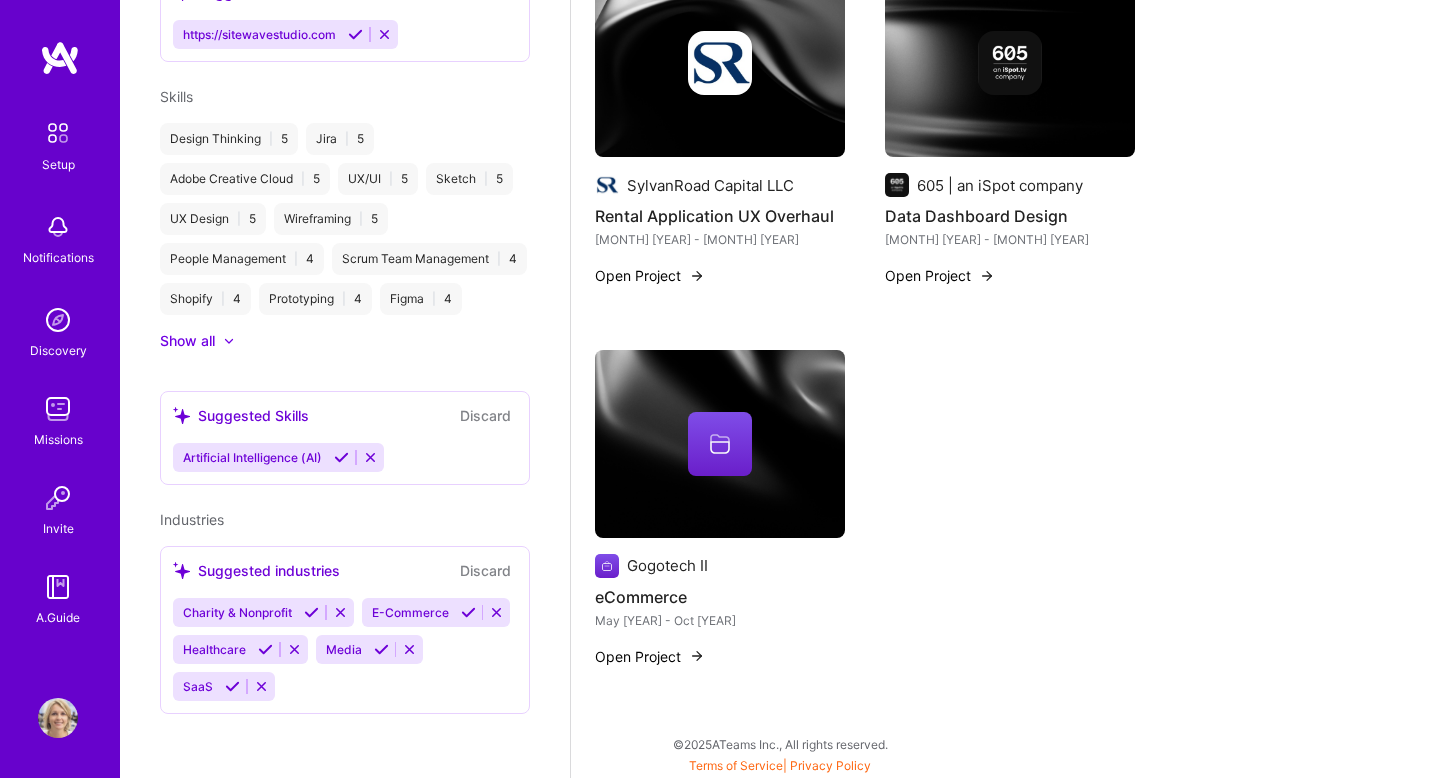 click at bounding box center [58, 718] 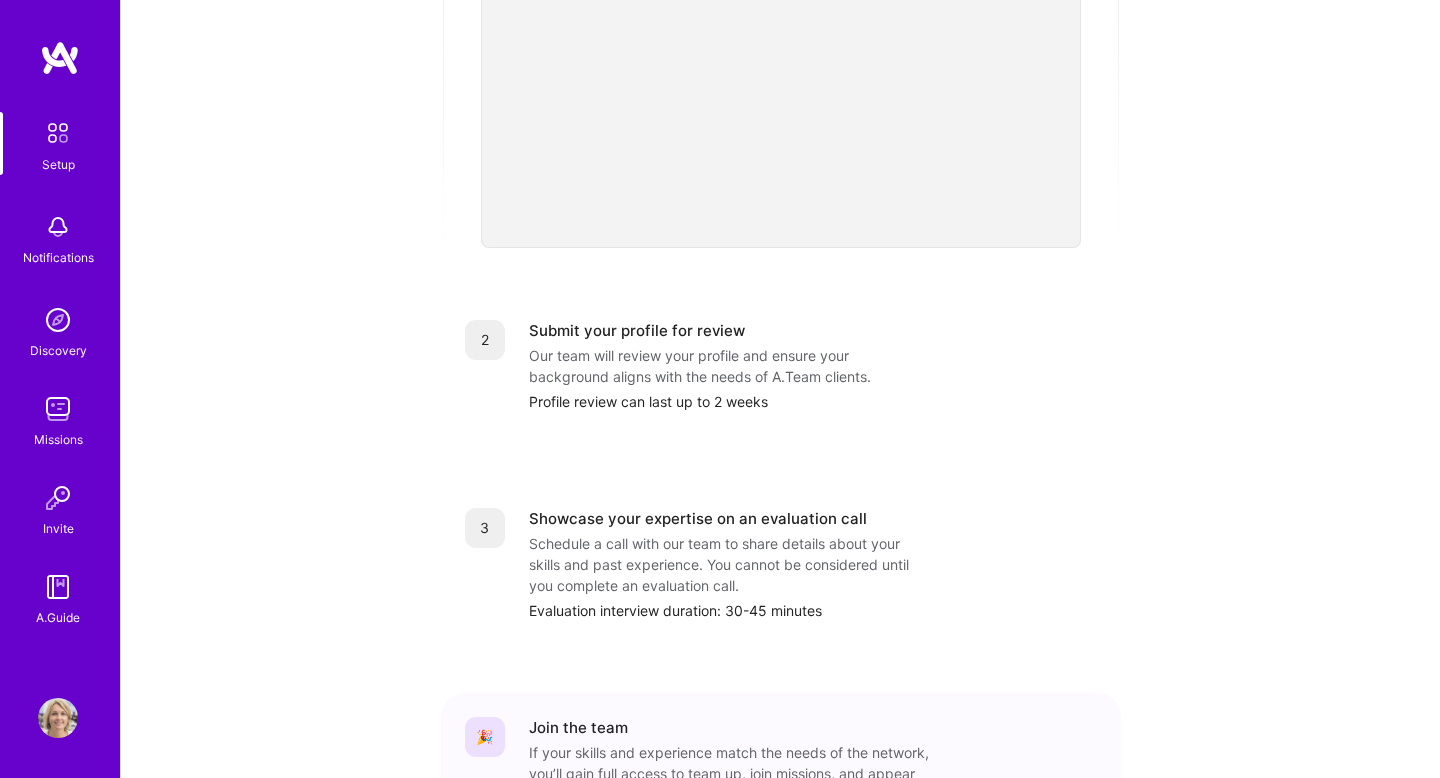 scroll, scrollTop: 741, scrollLeft: 0, axis: vertical 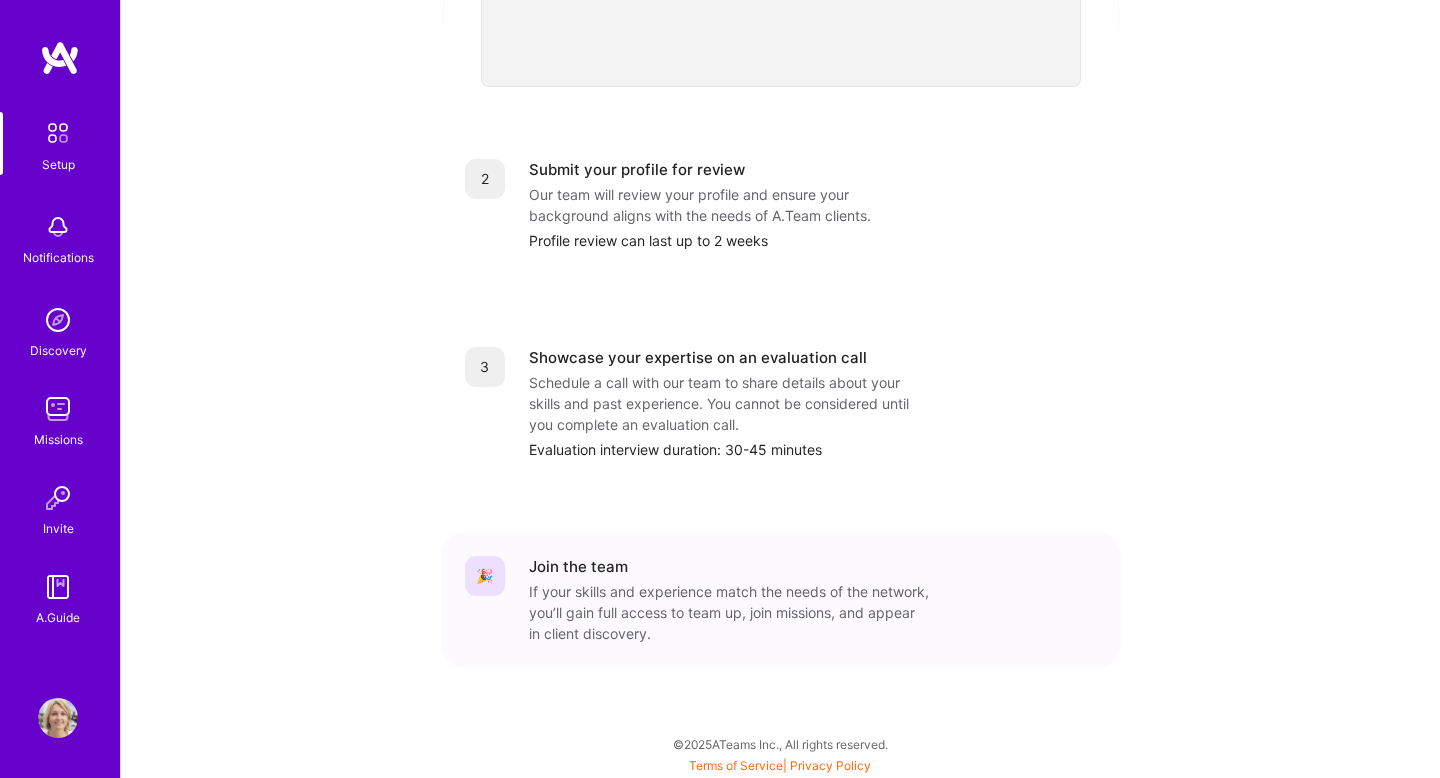 click at bounding box center [58, 133] 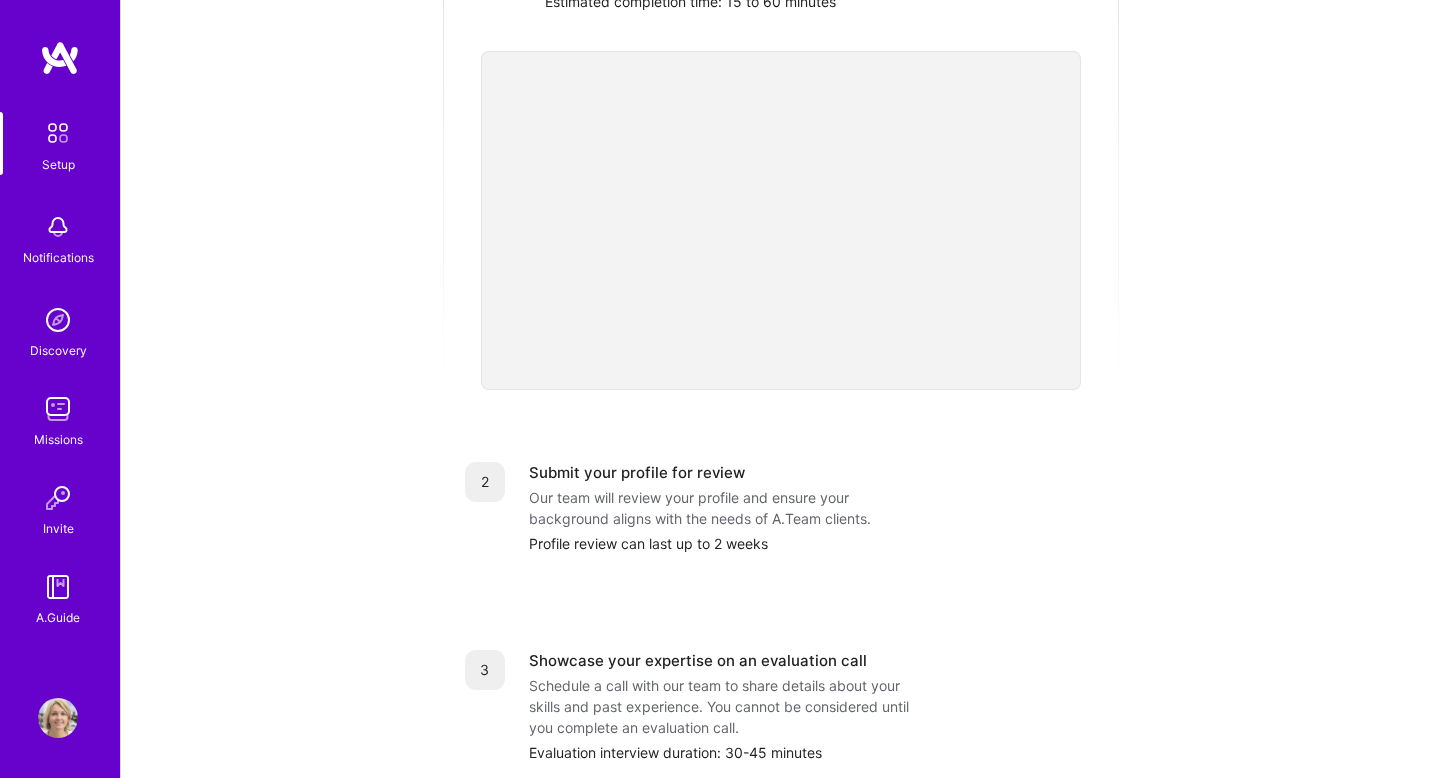 scroll, scrollTop: 0, scrollLeft: 0, axis: both 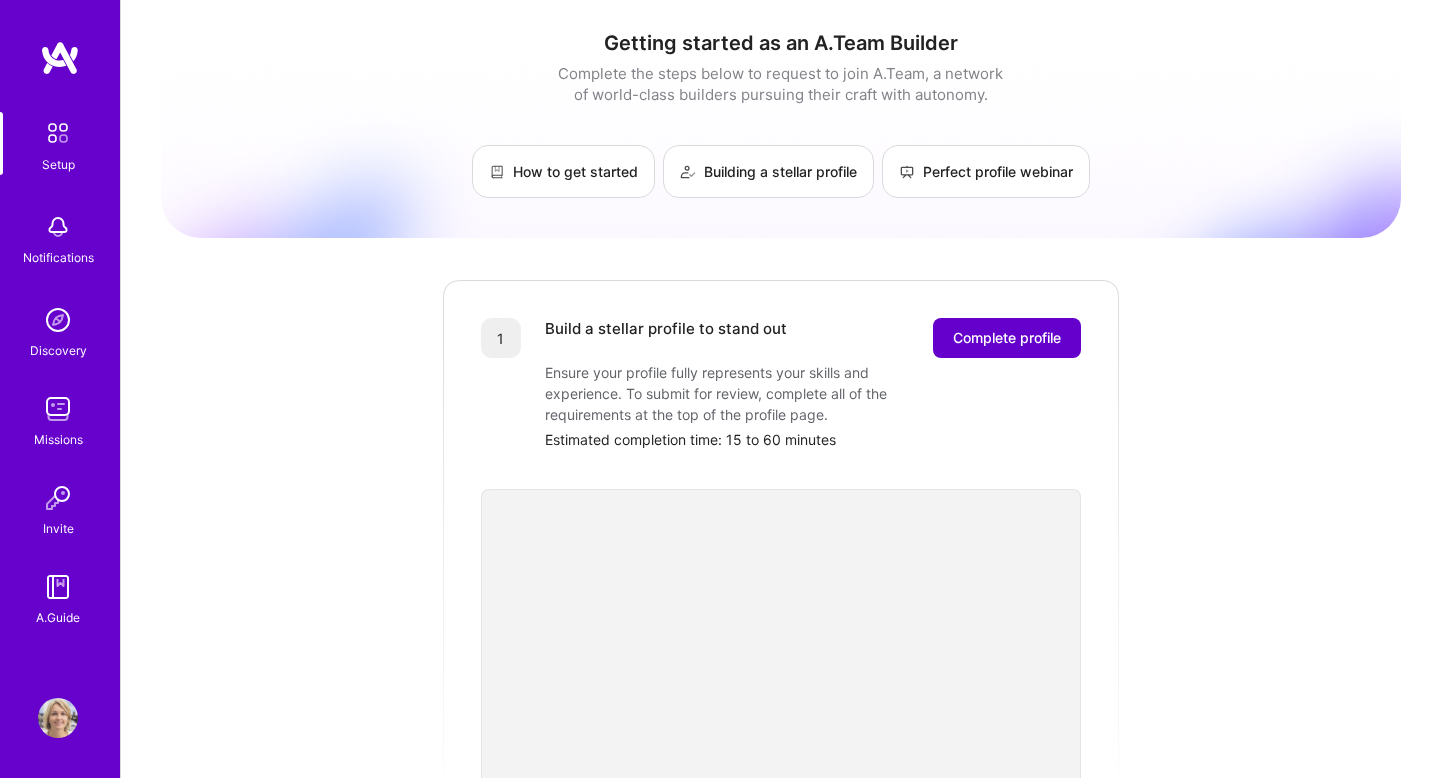 click on "Complete profile" at bounding box center [1007, 338] 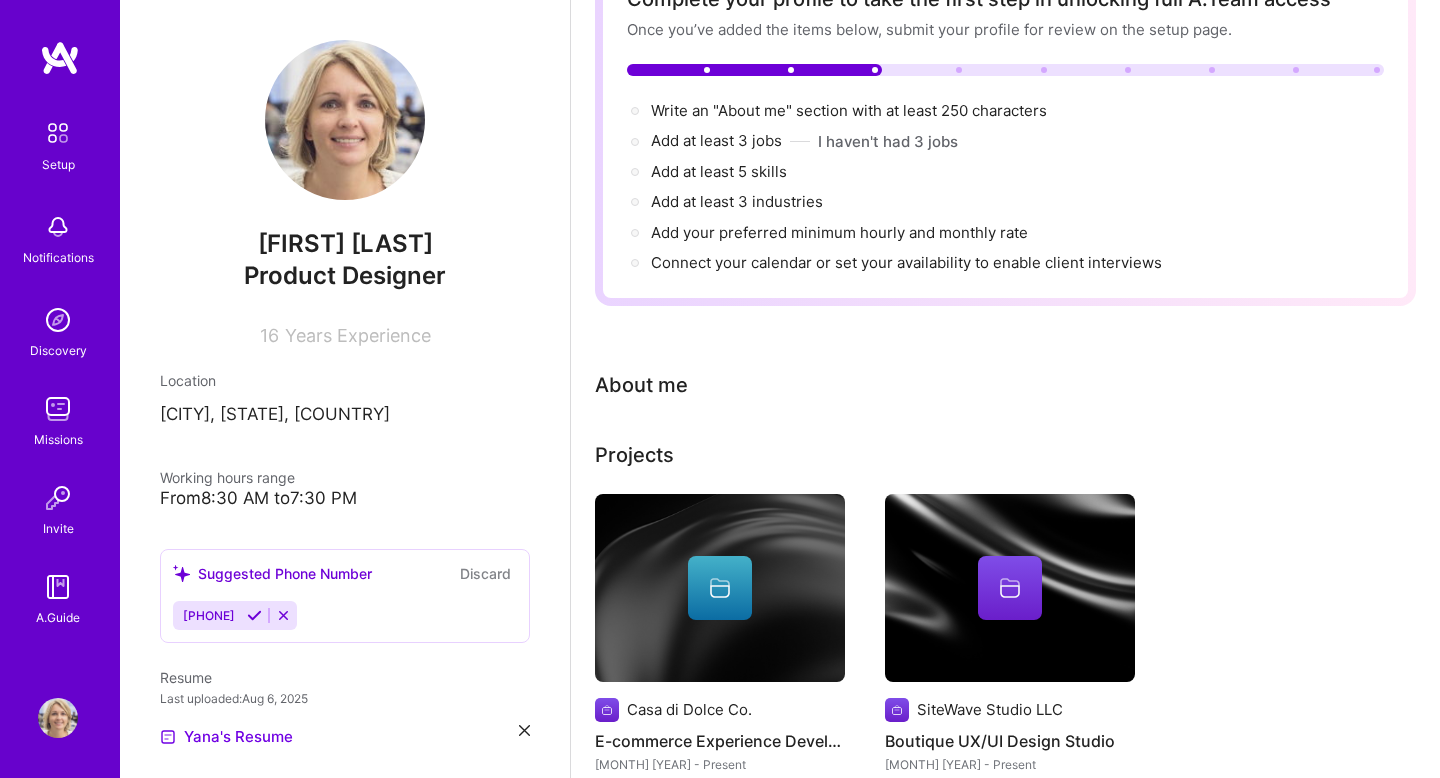 scroll, scrollTop: 0, scrollLeft: 0, axis: both 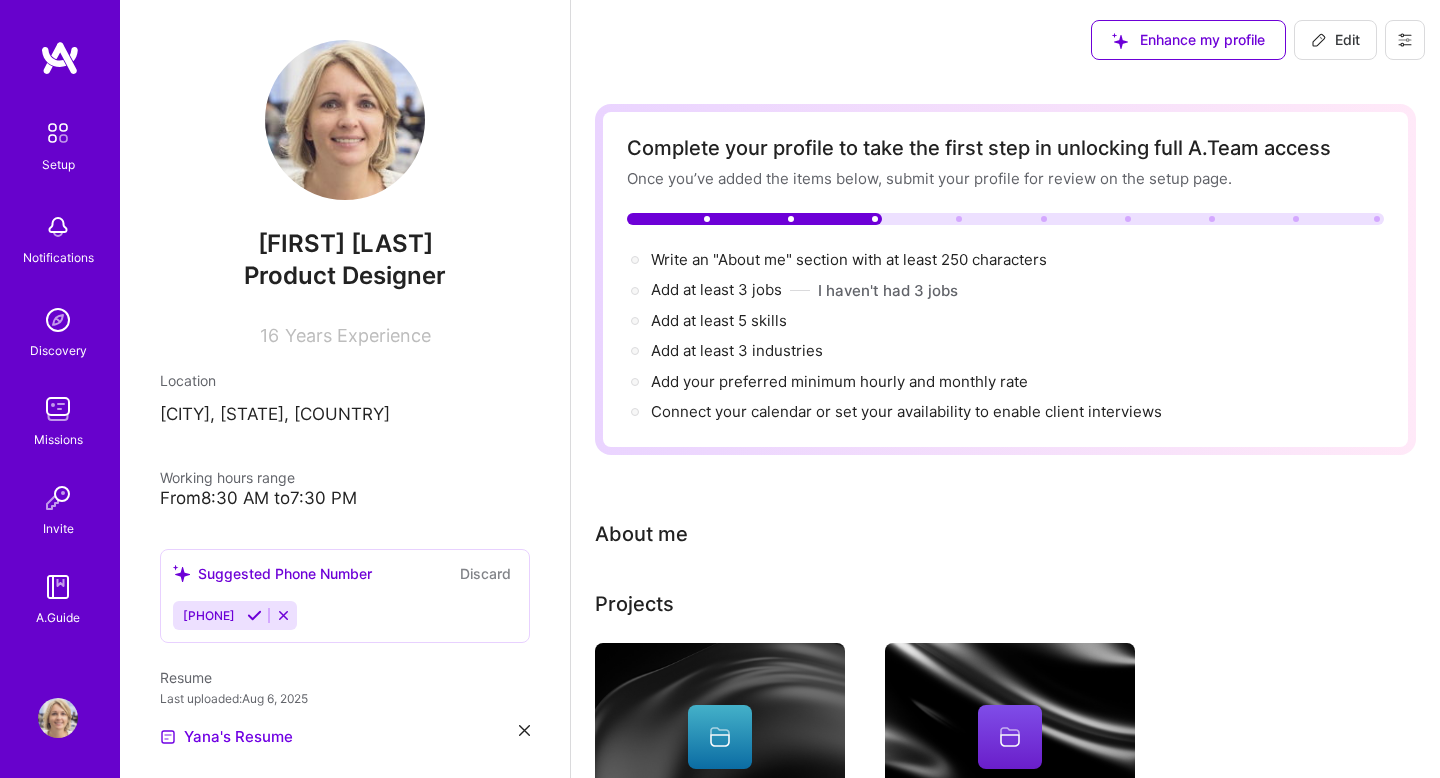 click on "Write an "About me" section with at least 250 characters   →" at bounding box center (851, 260) 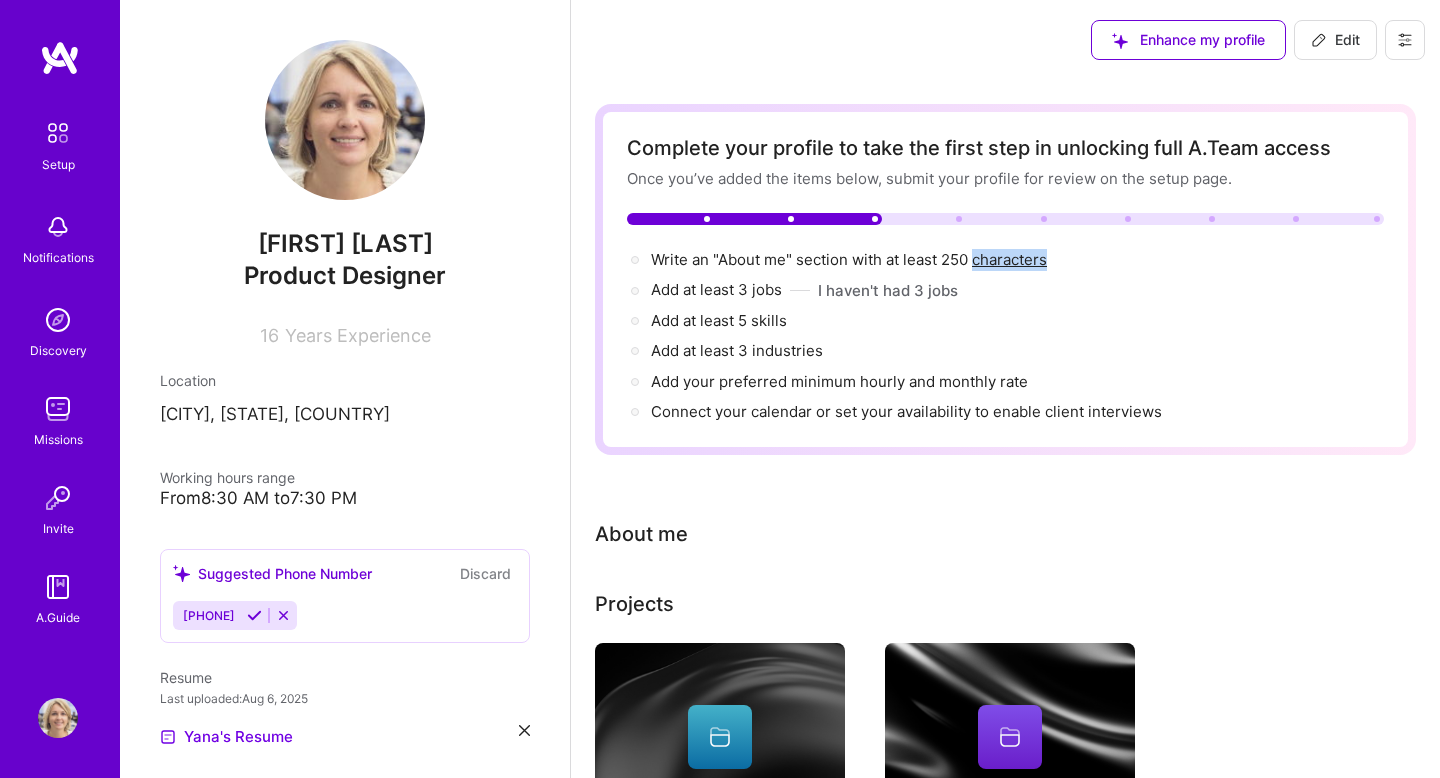 click on "Write an "About me" section with at least 250 characters   →" at bounding box center [851, 260] 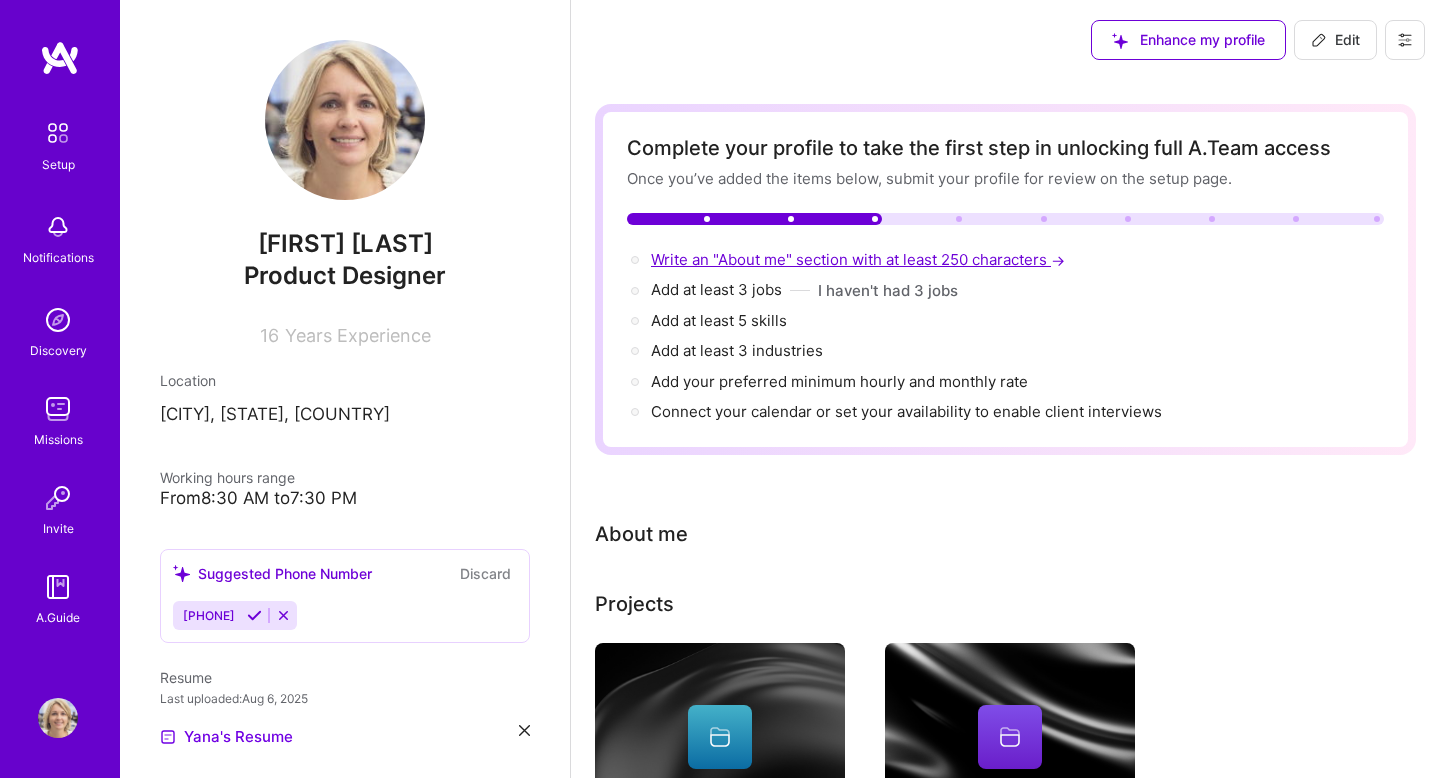 click on "Write an "About me" section with at least 250 characters   →" at bounding box center (860, 259) 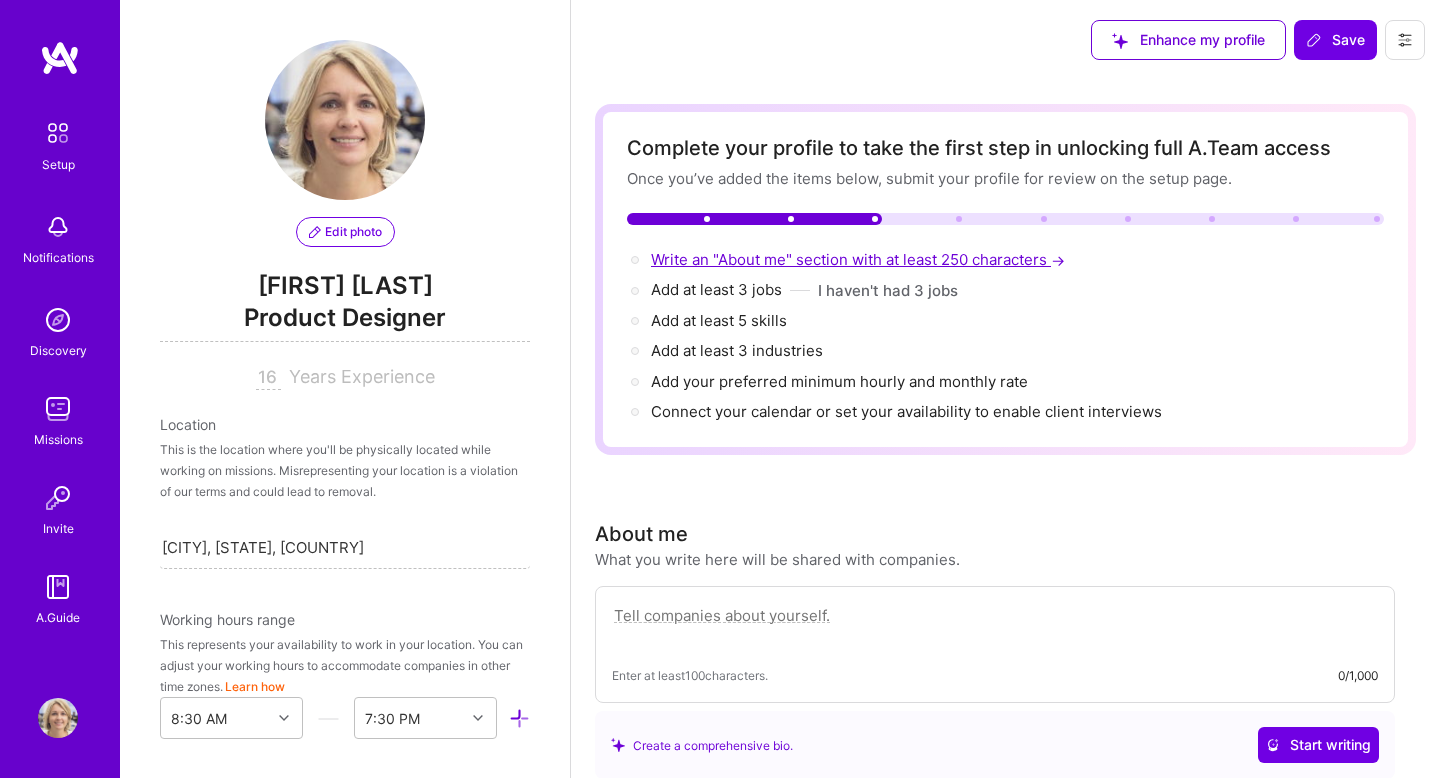 scroll, scrollTop: 1371, scrollLeft: 0, axis: vertical 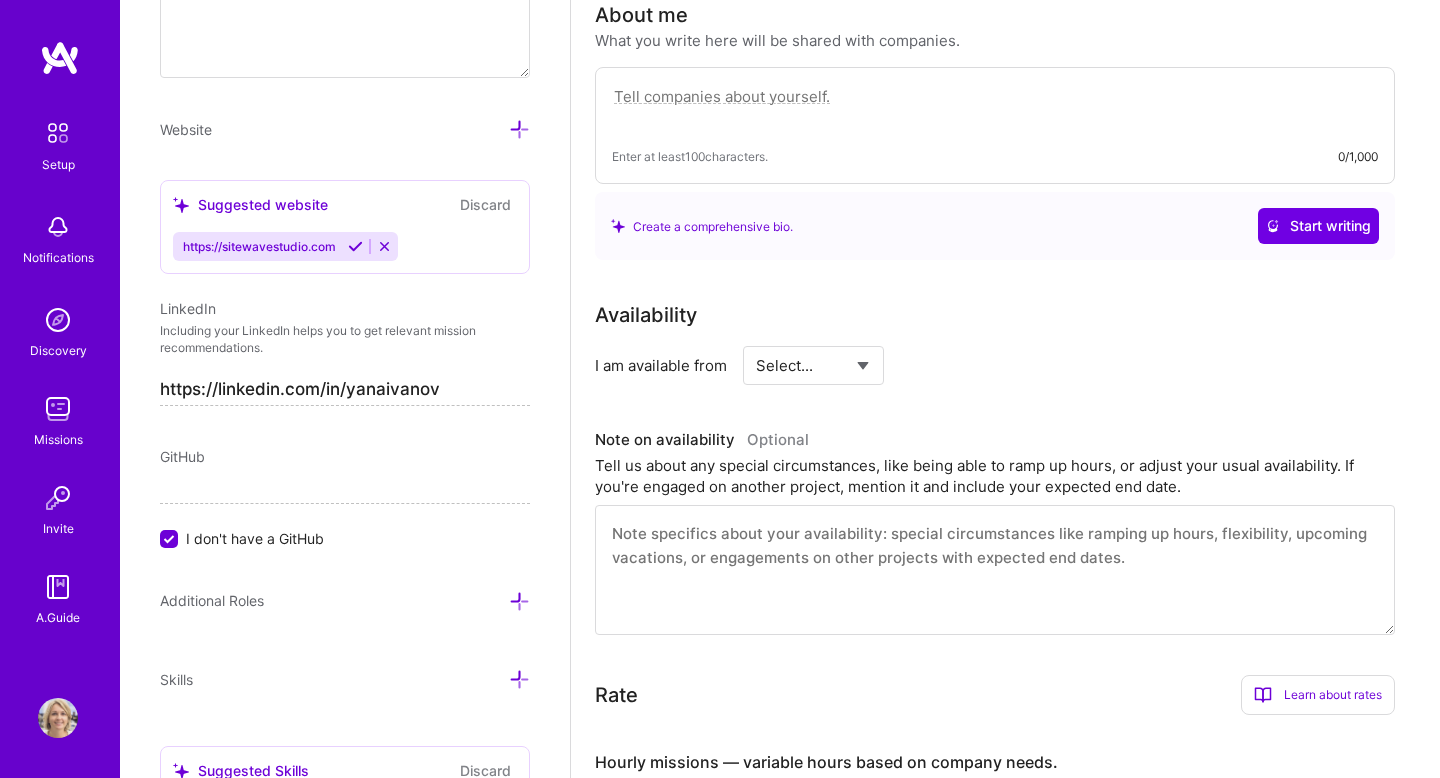 click at bounding box center [995, 107] 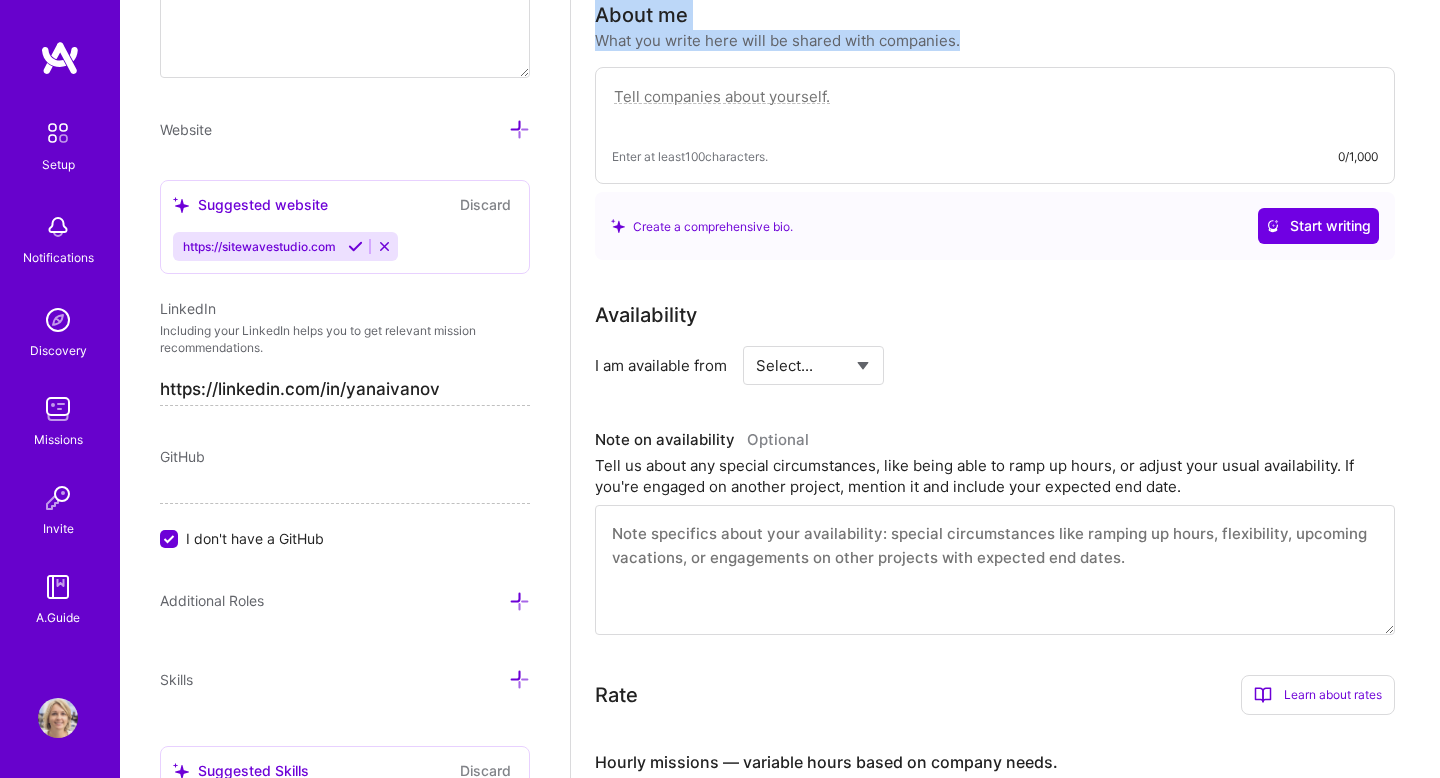 drag, startPoint x: 593, startPoint y: 19, endPoint x: 1011, endPoint y: 53, distance: 419.3805 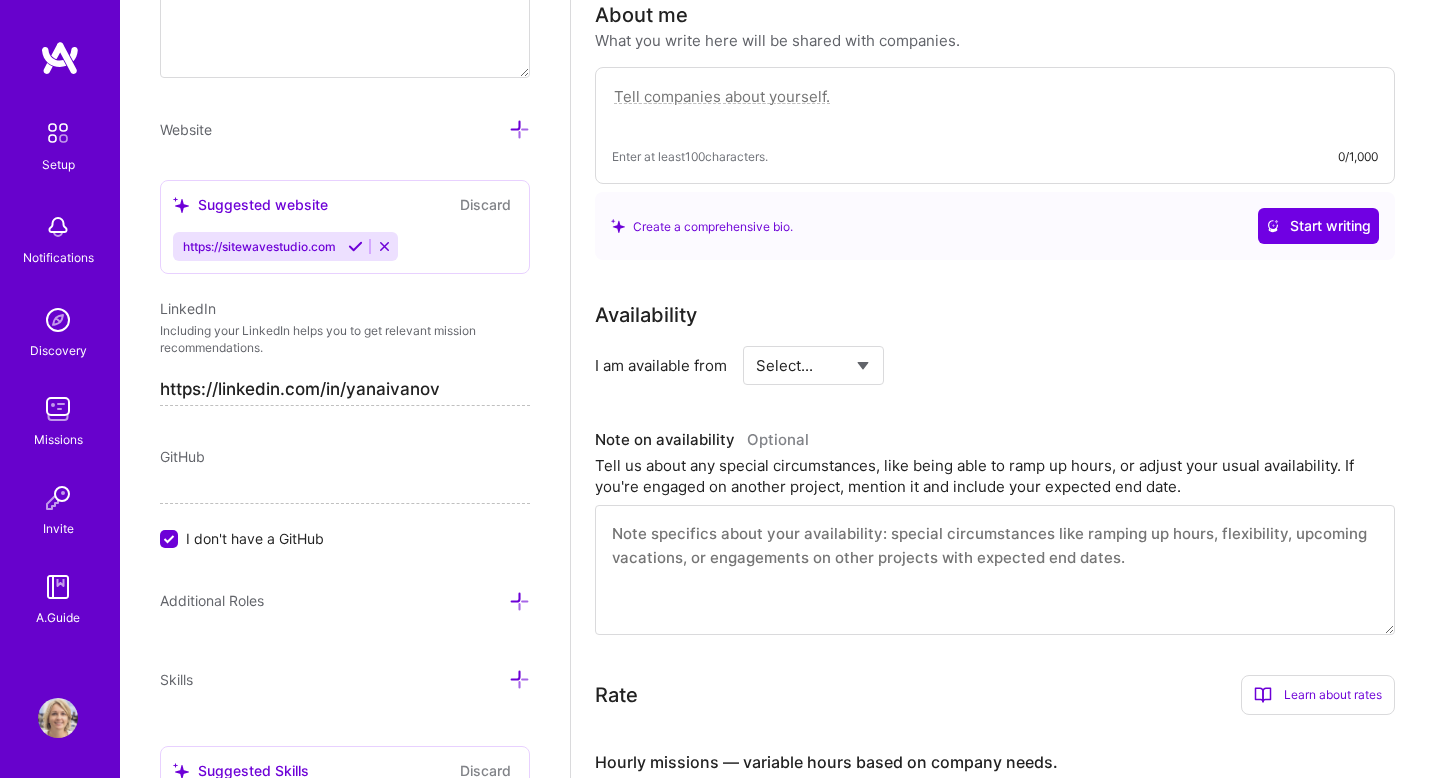 click at bounding box center [995, 107] 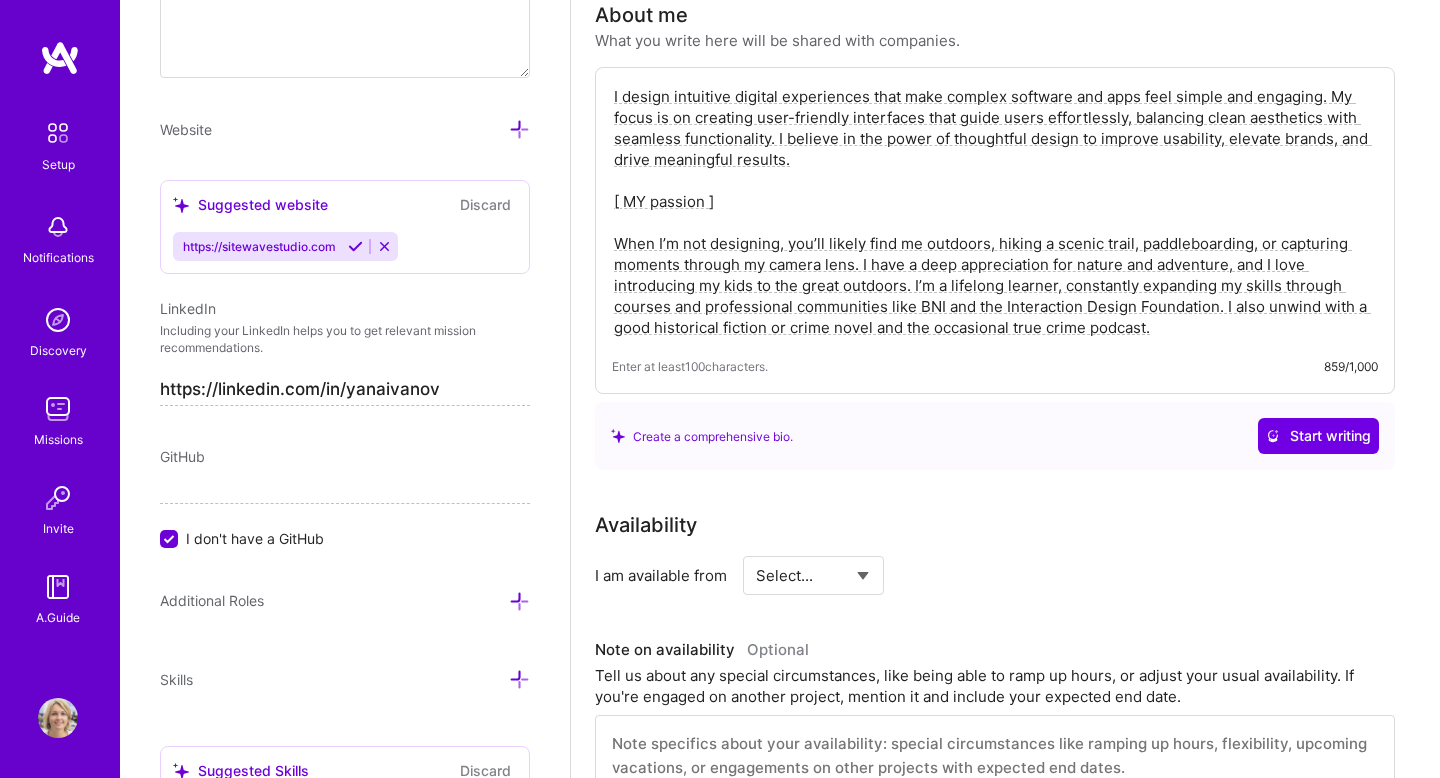 drag, startPoint x: 762, startPoint y: 208, endPoint x: 583, endPoint y: 208, distance: 179 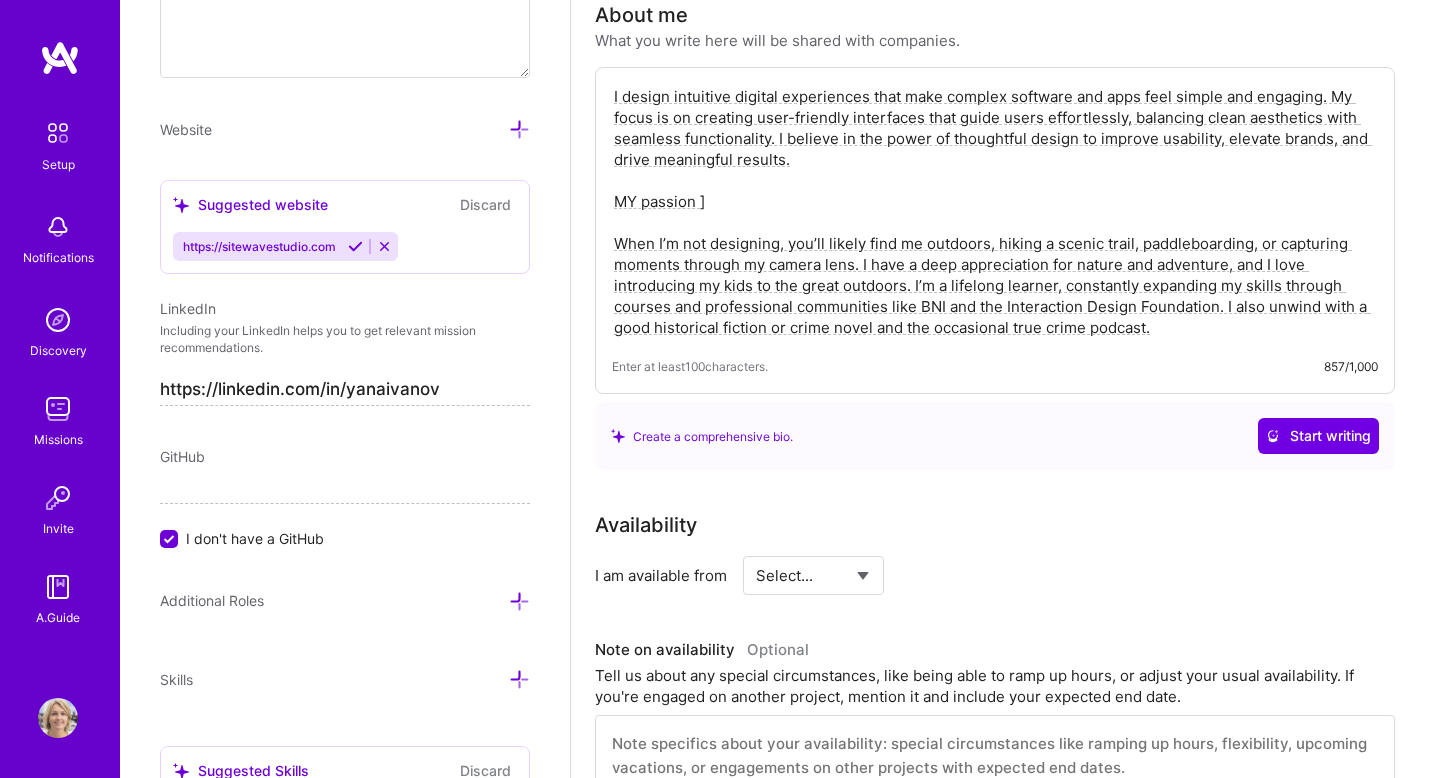 click on "I design intuitive digital experiences that make complex software and apps feel simple and engaging. My focus is on creating user-friendly interfaces that guide users effortlessly, balancing clean aesthetics with seamless functionality. I believe in the power of thoughtful design to improve usability, elevate brands, and drive meaningful results.
MY passion ]
When I’m not designing, you’ll likely find me outdoors, hiking a scenic trail, paddleboarding, or capturing moments through my camera lens. I have a deep appreciation for nature and adventure, and I love introducing my kids to the great outdoors. I’m a lifelong learner, constantly expanding my skills through courses and professional communities like BNI and the Interaction Design Foundation. I also unwind with a good historical fiction or crime novel and the occasional true crime podcast." at bounding box center [995, 212] 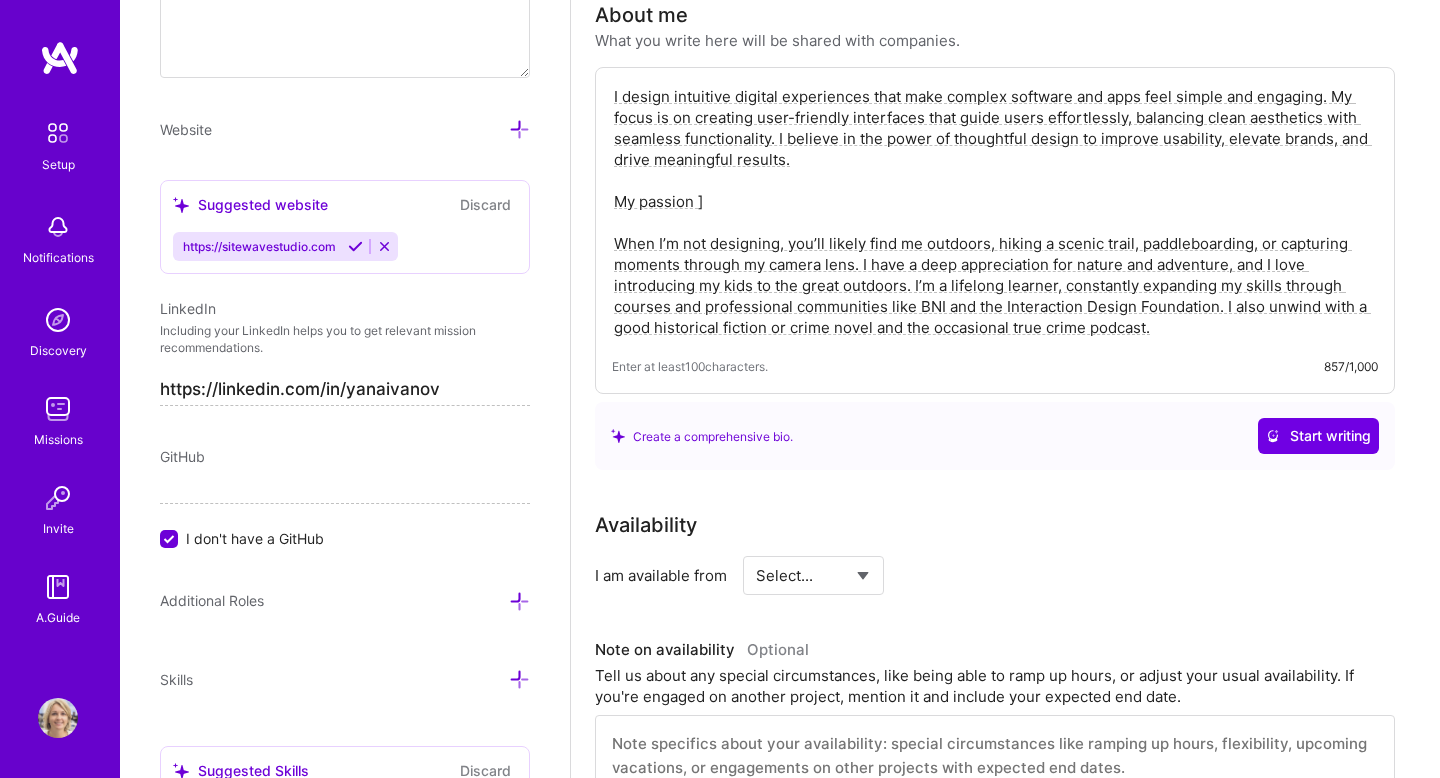 click on "I design intuitive digital experiences that make complex software and apps feel simple and engaging. My focus is on creating user-friendly interfaces that guide users effortlessly, balancing clean aesthetics with seamless functionality. I believe in the power of thoughtful design to improve usability, elevate brands, and drive meaningful results.
My passion ]
When I’m not designing, you’ll likely find me outdoors, hiking a scenic trail, paddleboarding, or capturing moments through my camera lens. I have a deep appreciation for nature and adventure, and I love introducing my kids to the great outdoors. I’m a lifelong learner, constantly expanding my skills through courses and professional communities like BNI and the Interaction Design Foundation. I also unwind with a good historical fiction or crime novel and the occasional true crime podcast." at bounding box center [995, 212] 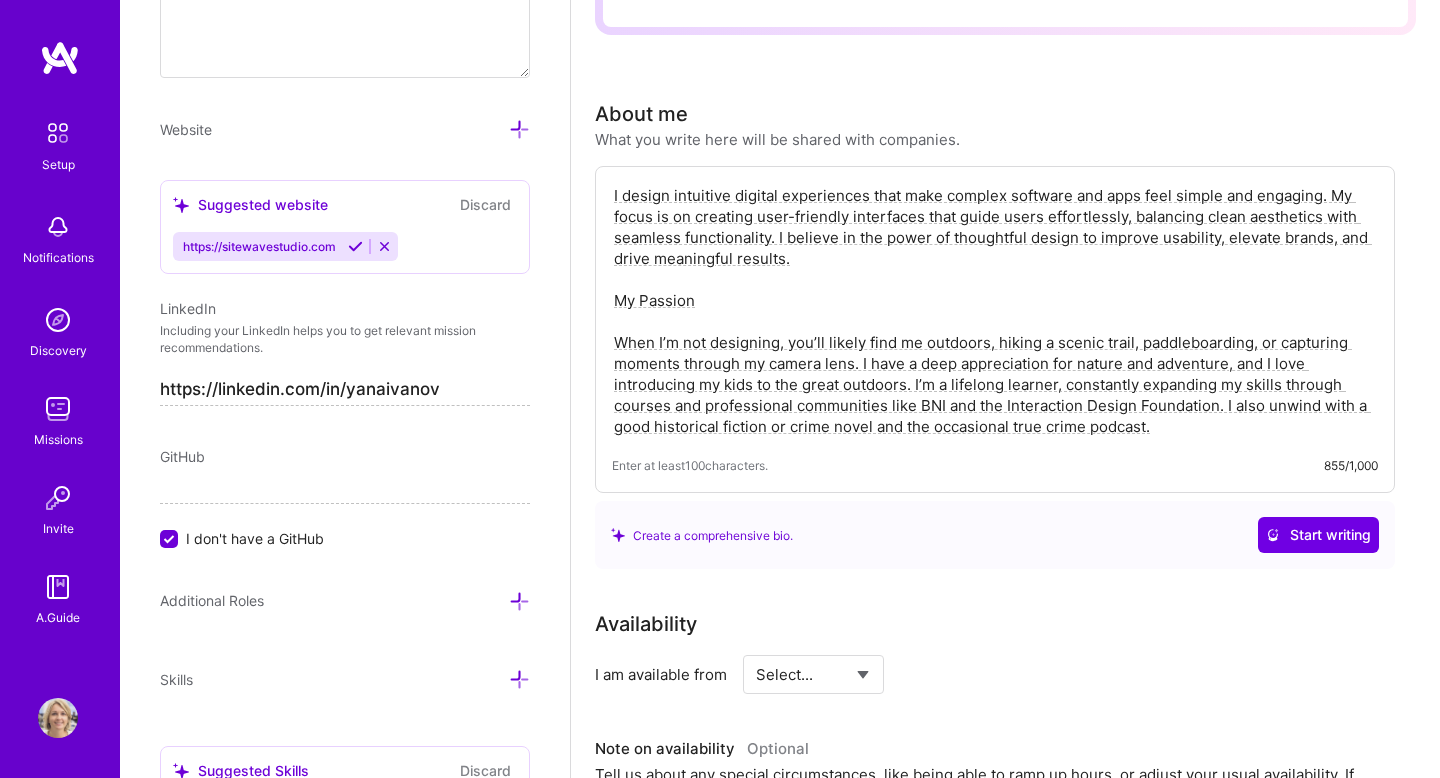 scroll, scrollTop: 424, scrollLeft: 0, axis: vertical 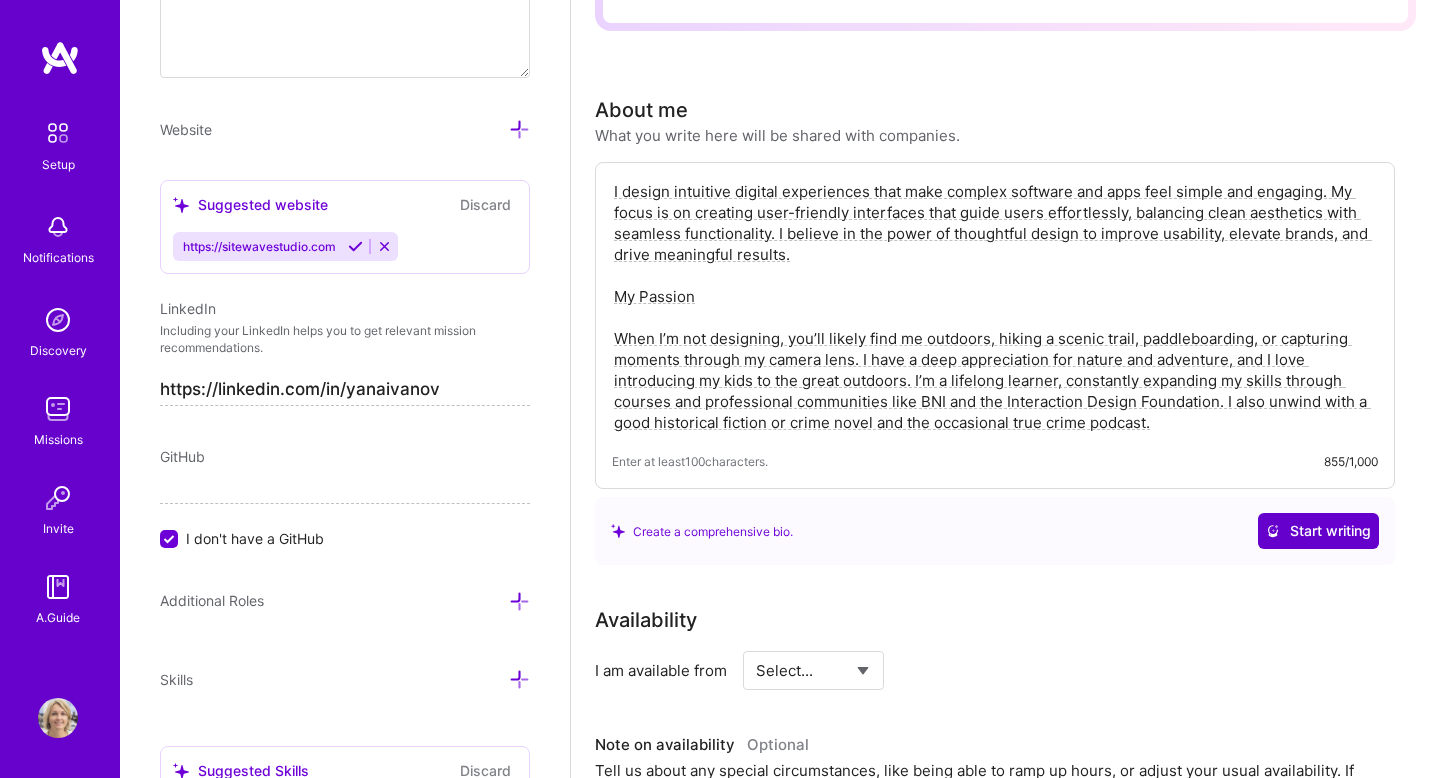 type on "I design intuitive digital experiences that make complex software and apps feel simple and engaging. My focus is on creating user-friendly interfaces that guide users effortlessly, balancing clean aesthetics with seamless functionality. I believe in the power of thoughtful design to improve usability, elevate brands, and drive meaningful results.
My Passion
When I’m not designing, you’ll likely find me outdoors, hiking a scenic trail, paddleboarding, or capturing moments through my camera lens. I have a deep appreciation for nature and adventure, and I love introducing my kids to the great outdoors. I’m a lifelong learner, constantly expanding my skills through courses and professional communities like BNI and the Interaction Design Foundation. I also unwind with a good historical fiction or crime novel and the occasional true crime podcast." 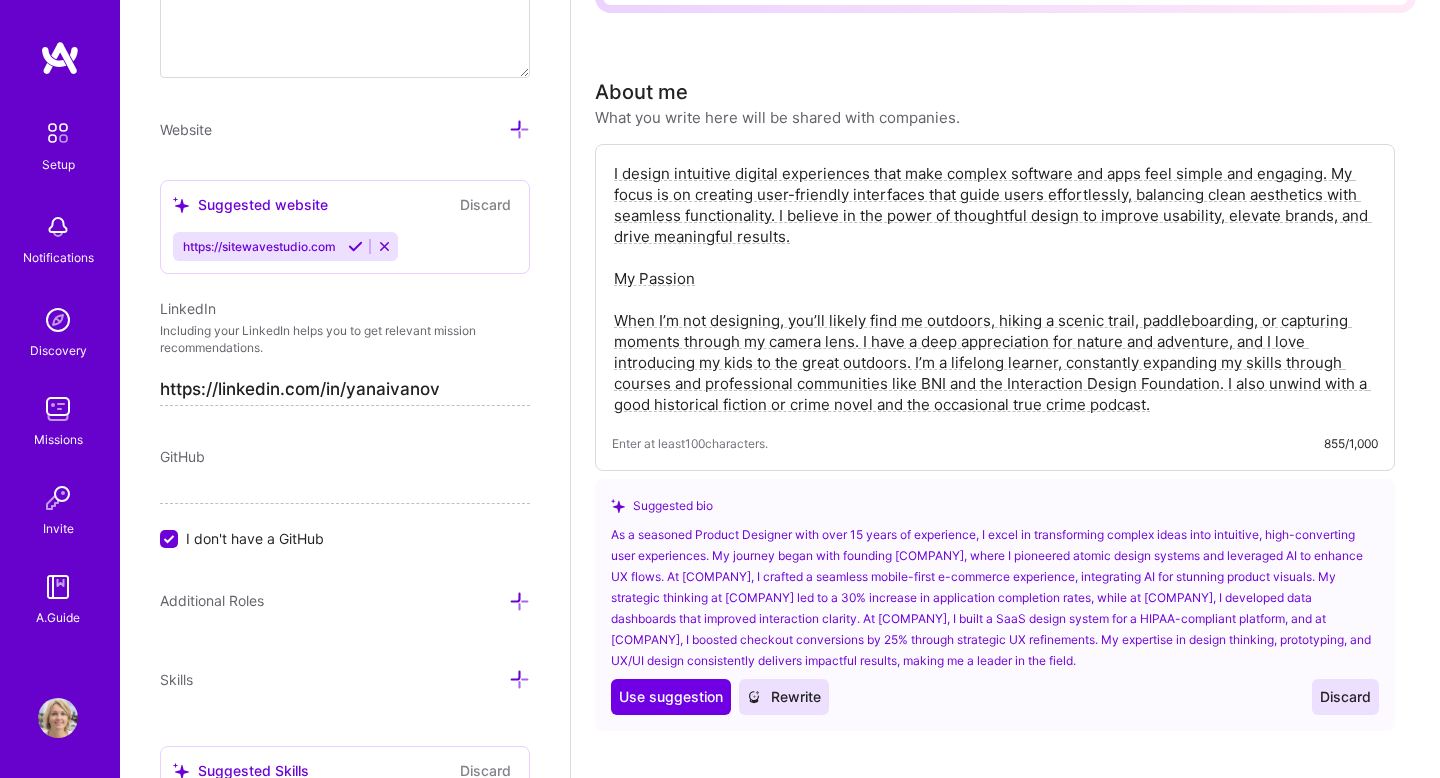 scroll, scrollTop: 444, scrollLeft: 0, axis: vertical 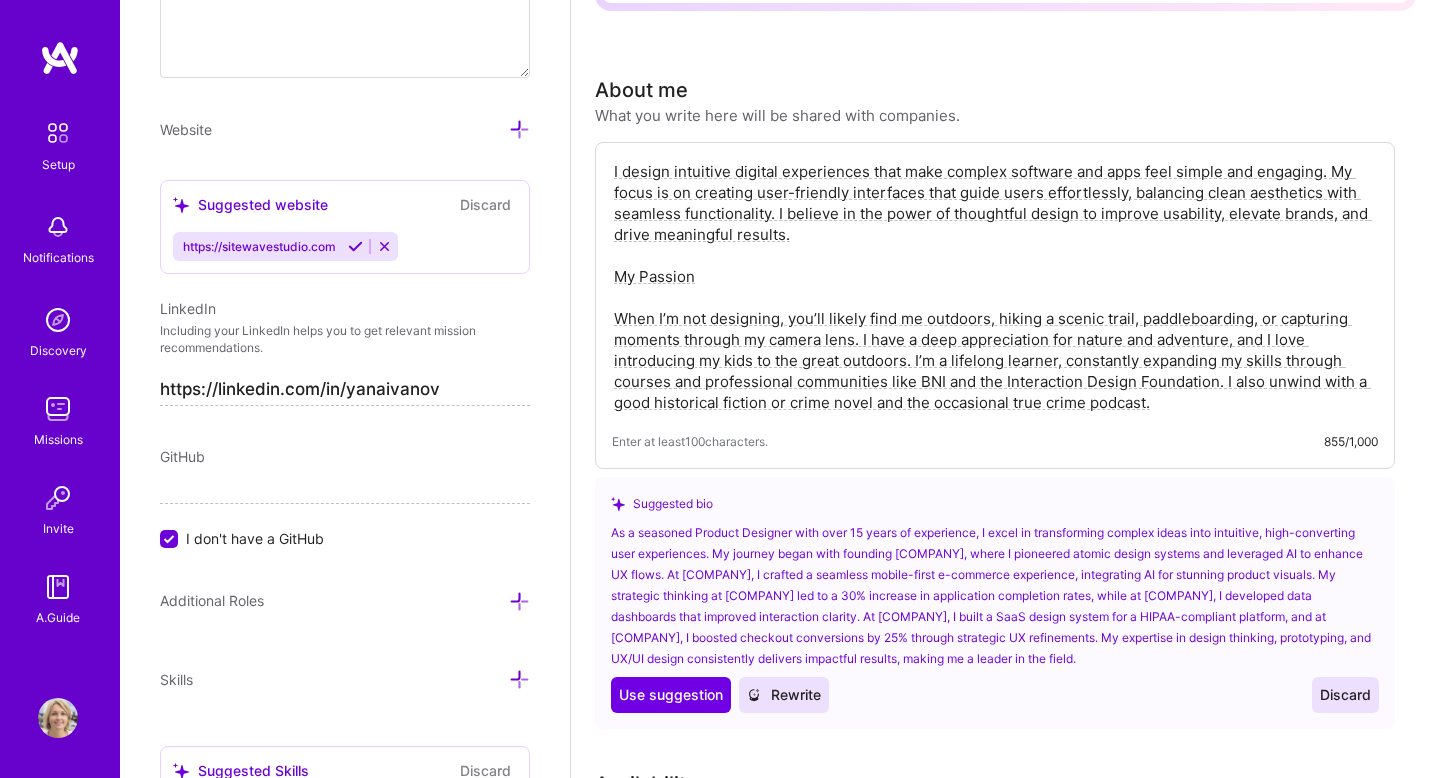 click on "Discard" at bounding box center [1345, 695] 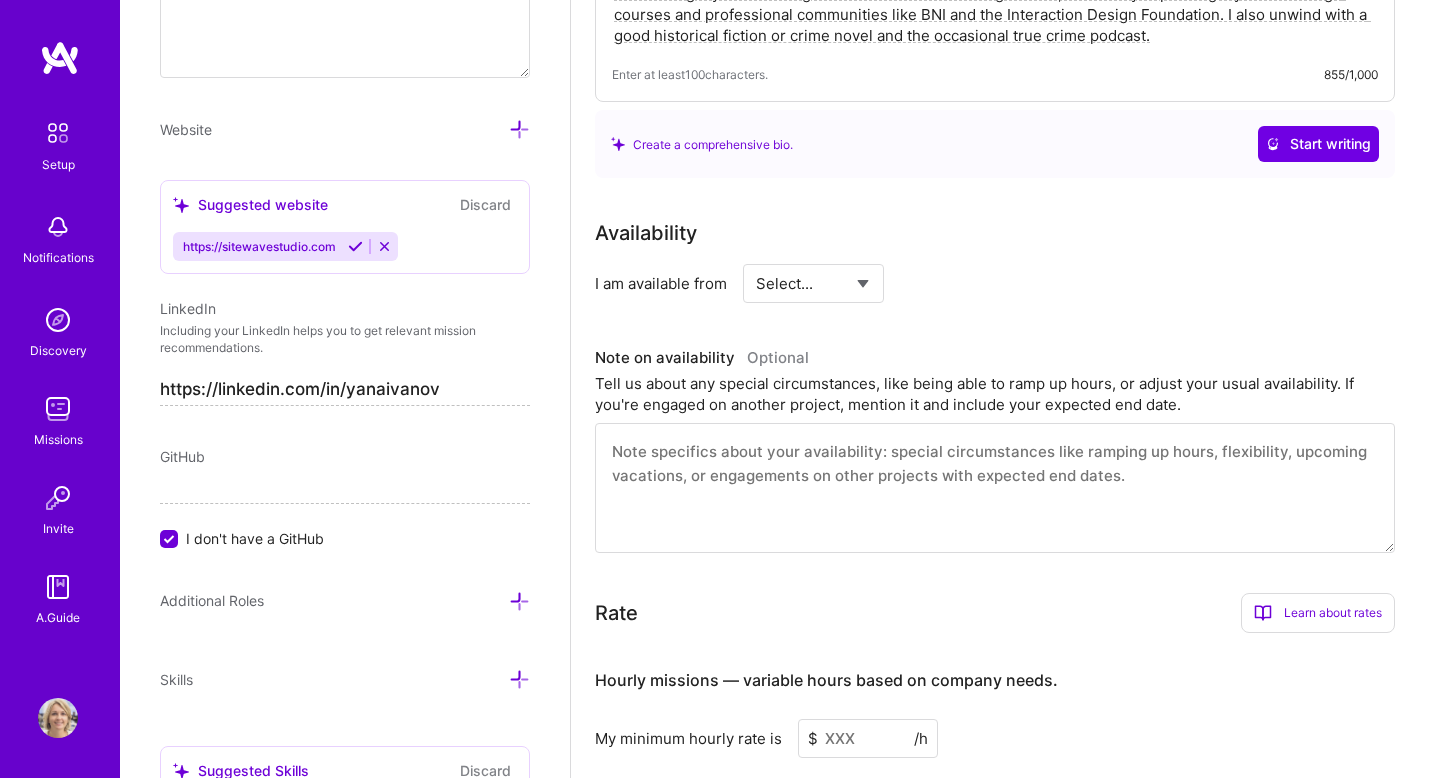 scroll, scrollTop: 815, scrollLeft: 0, axis: vertical 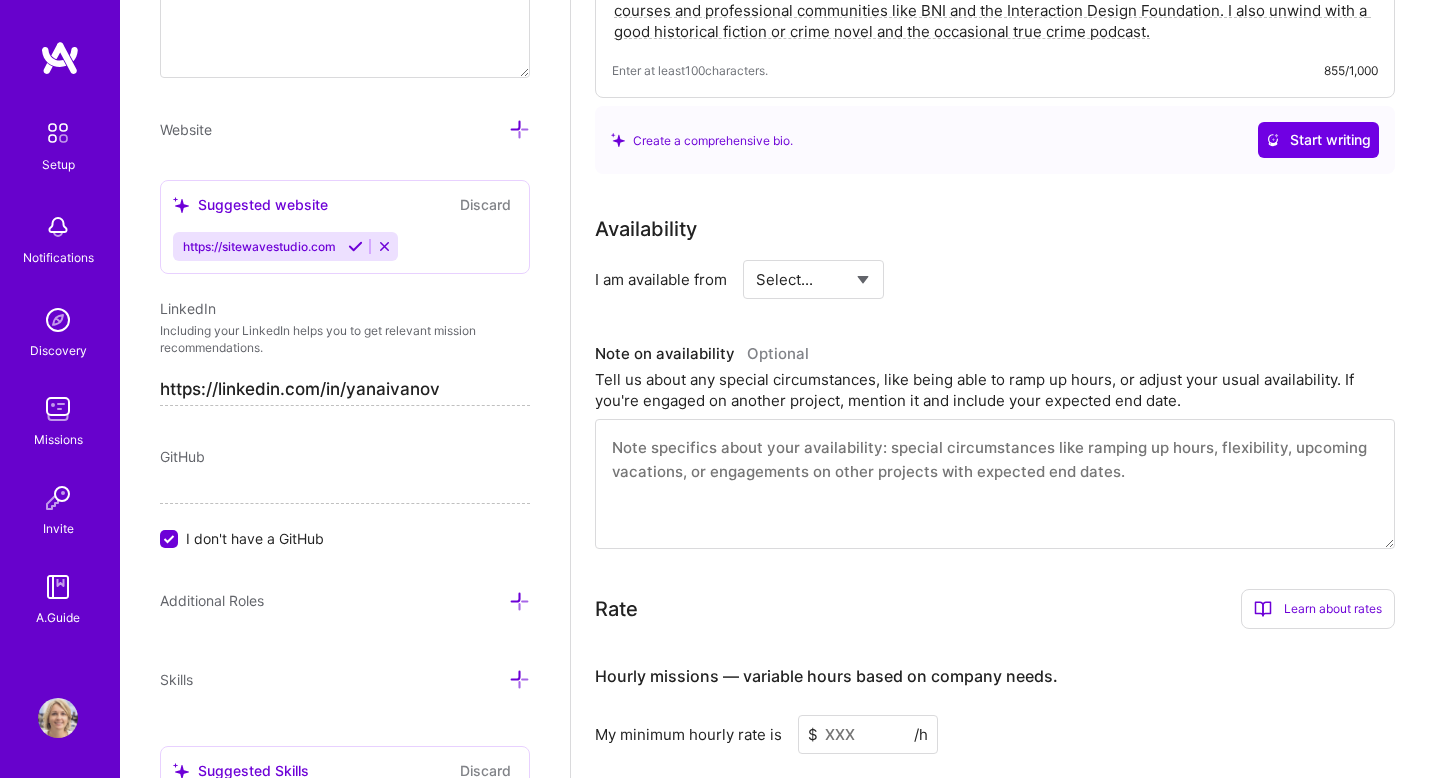 click on "Select... Right Now Future Date Not Available" at bounding box center [813, 279] 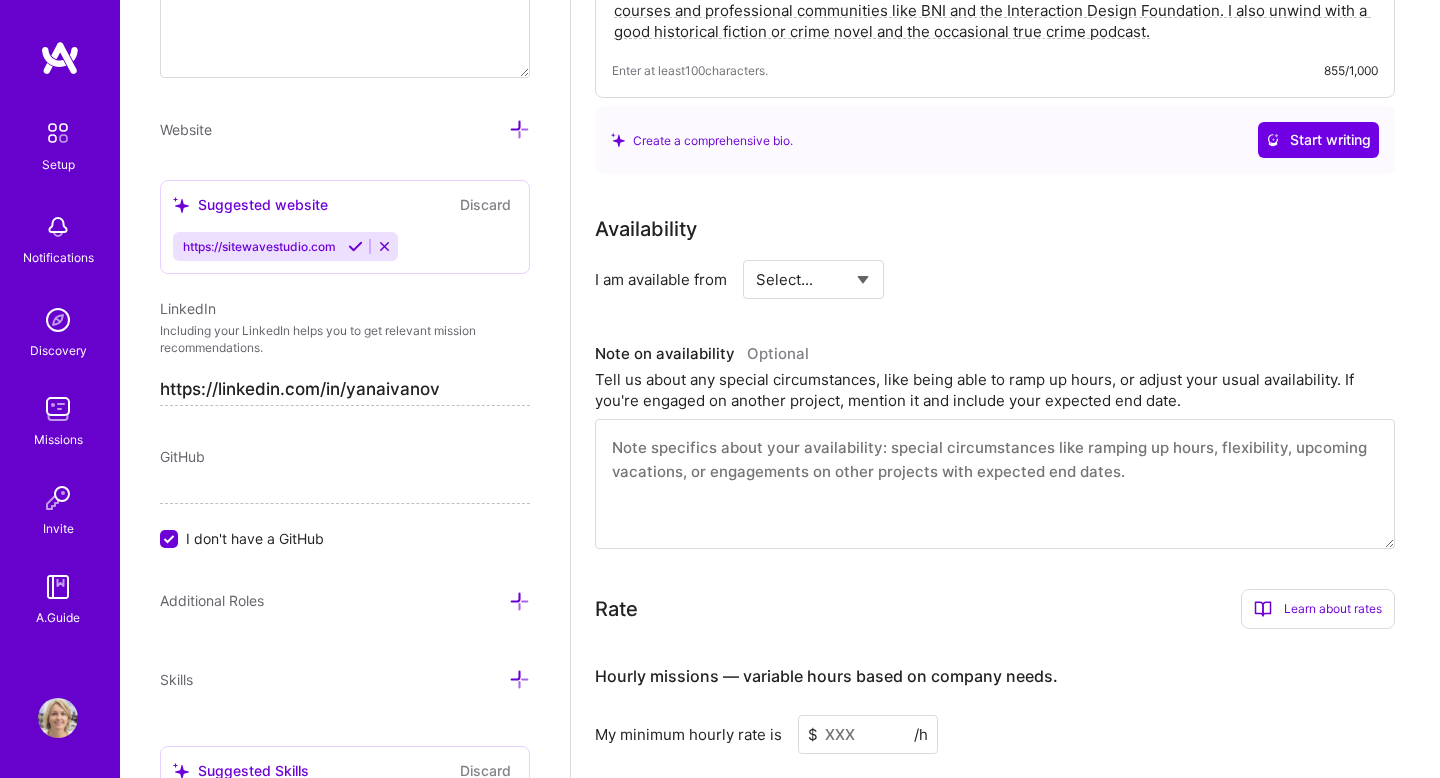 select on "Right Now" 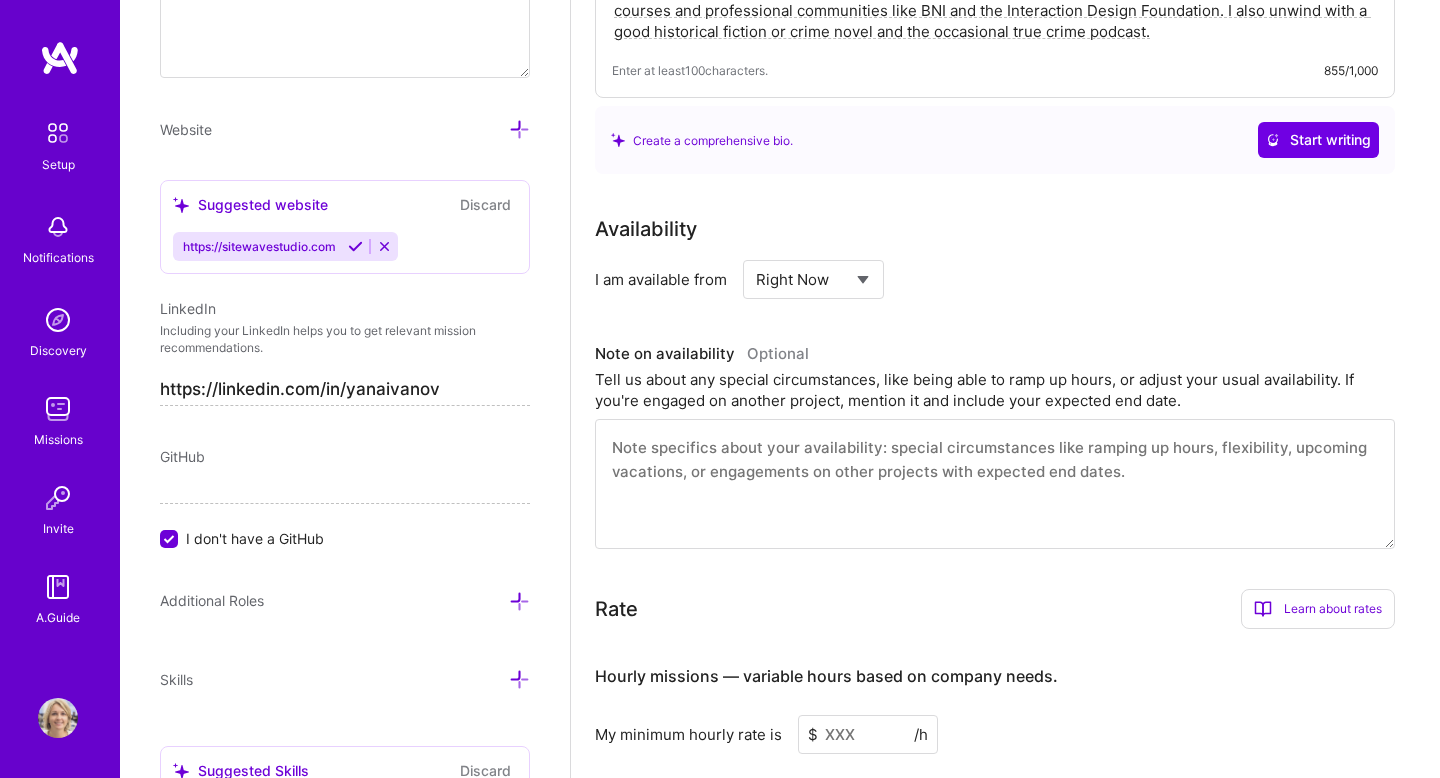 click on "Select... Right Now Future Date Not Available" at bounding box center (813, 279) 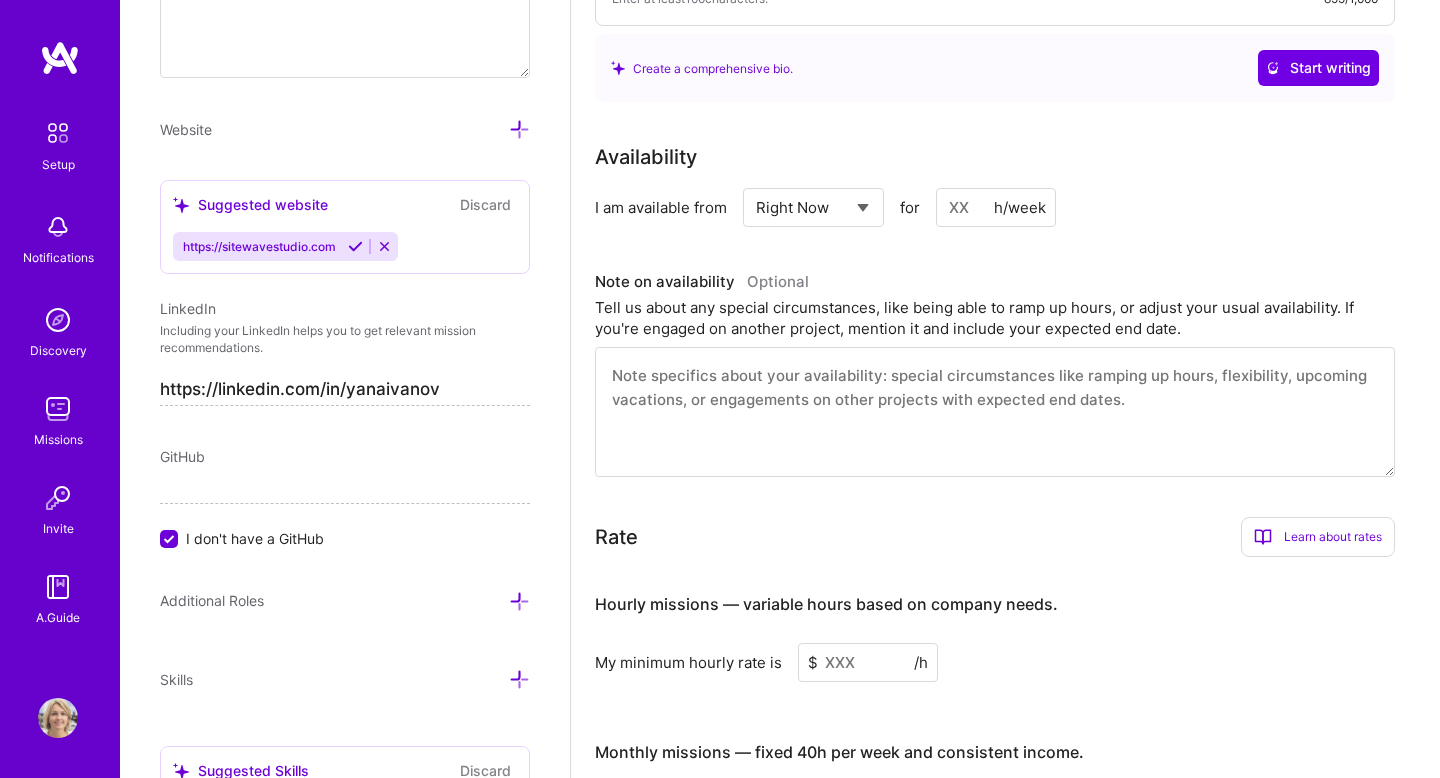 scroll, scrollTop: 889, scrollLeft: 0, axis: vertical 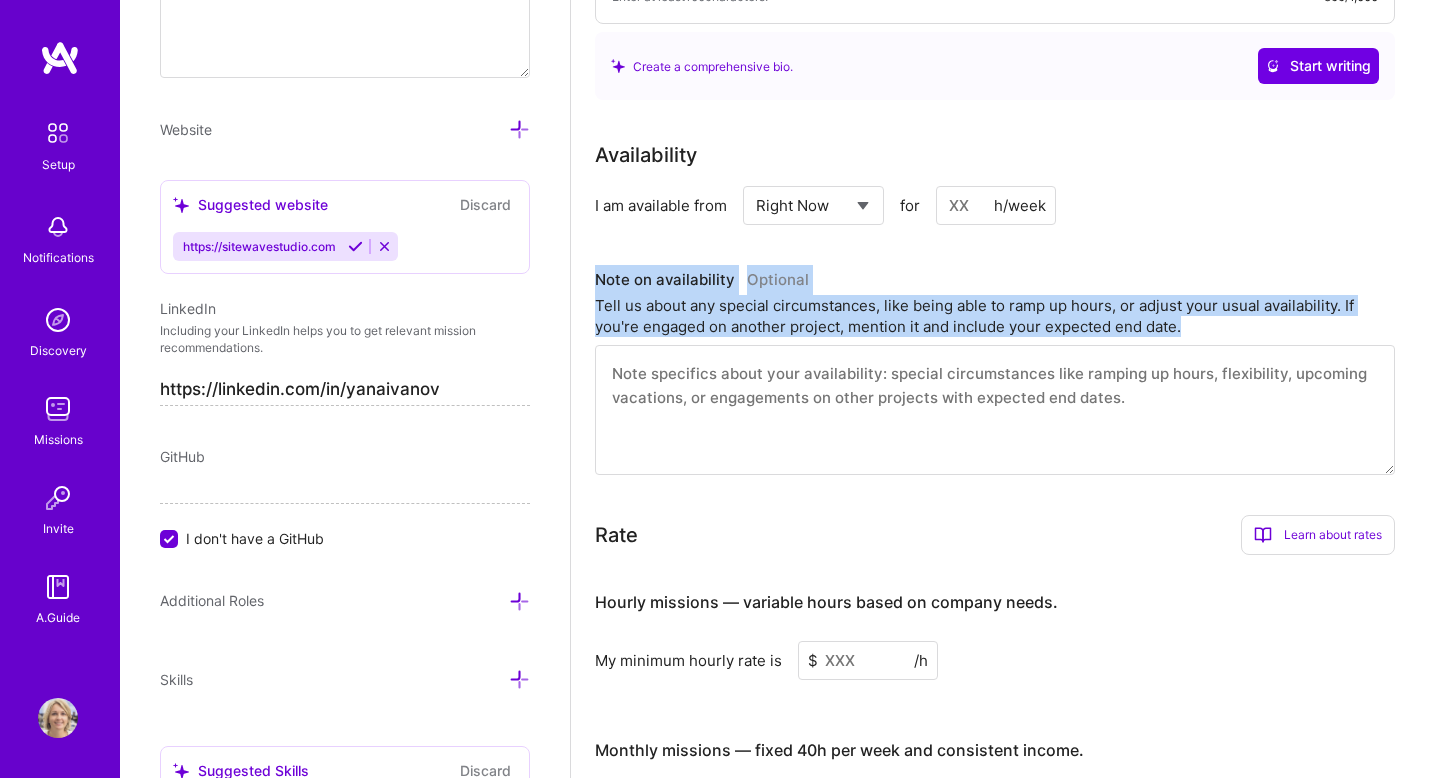 drag, startPoint x: 596, startPoint y: 278, endPoint x: 1196, endPoint y: 335, distance: 602.7014 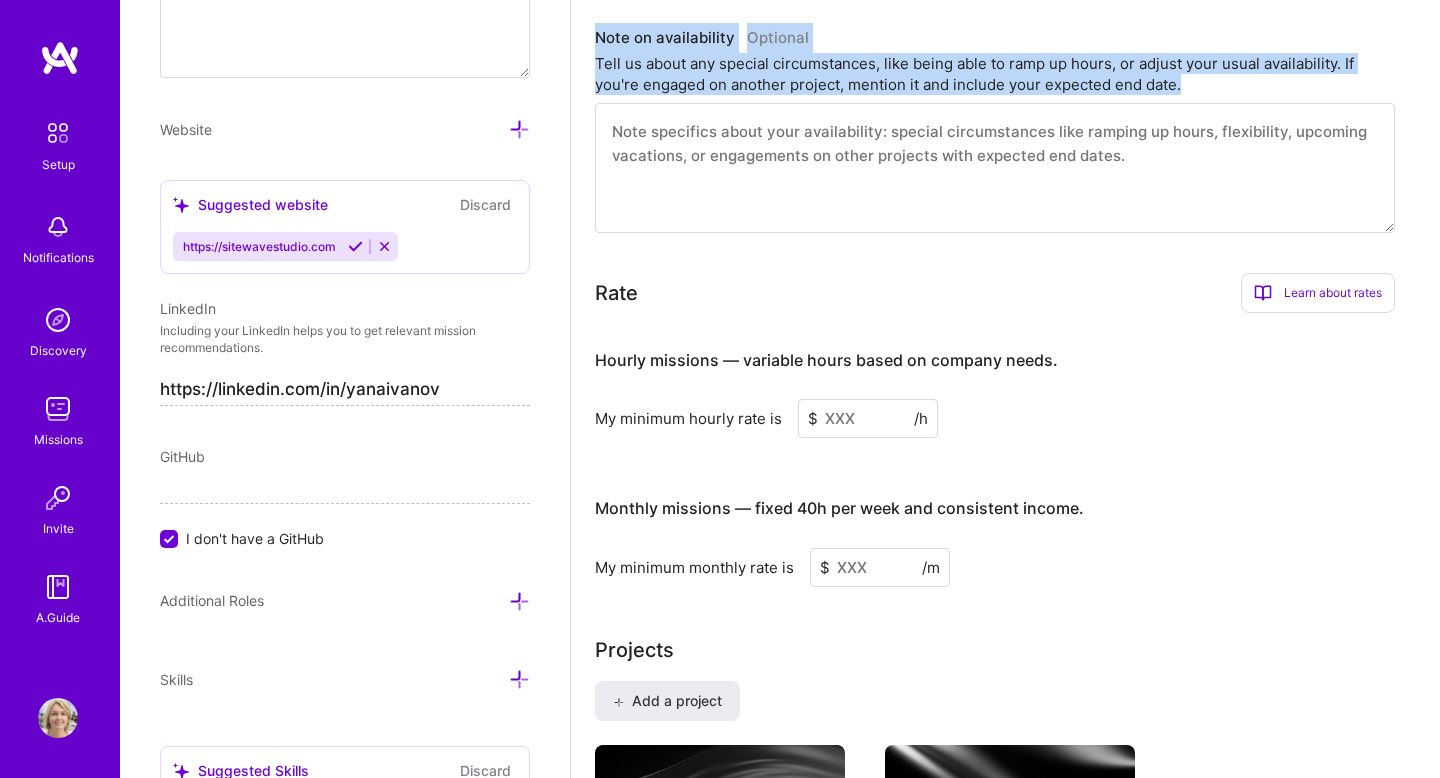 scroll, scrollTop: 1133, scrollLeft: 0, axis: vertical 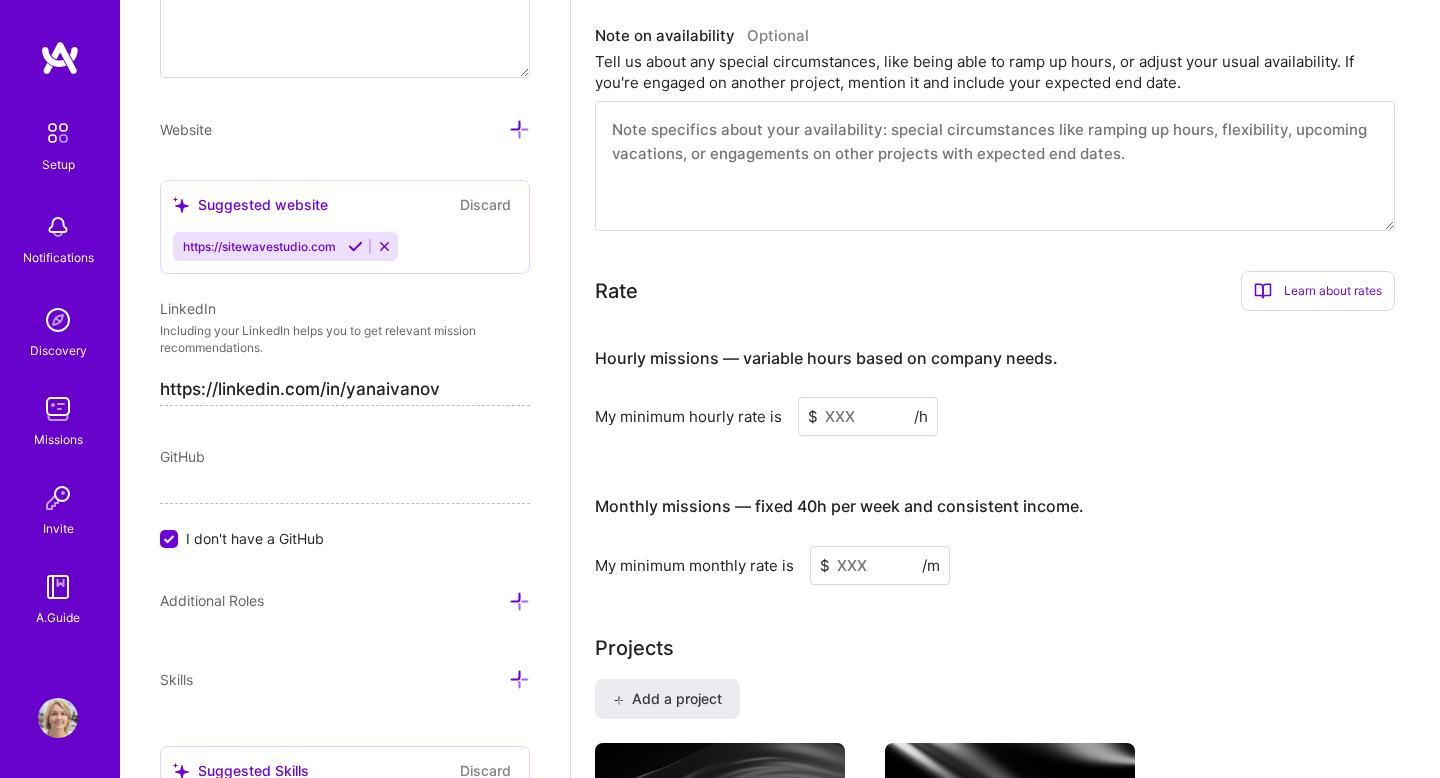 click at bounding box center [868, 416] 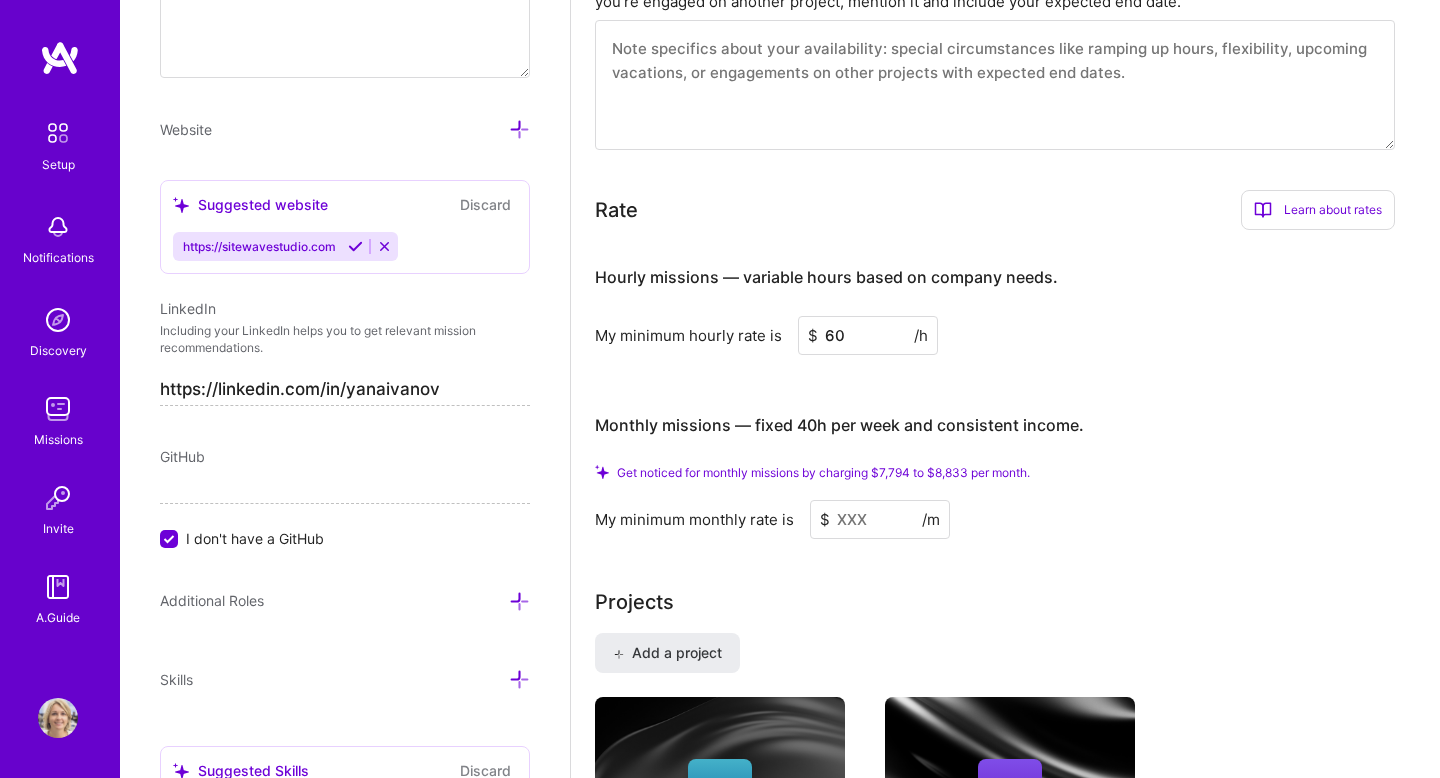 scroll, scrollTop: 1216, scrollLeft: 0, axis: vertical 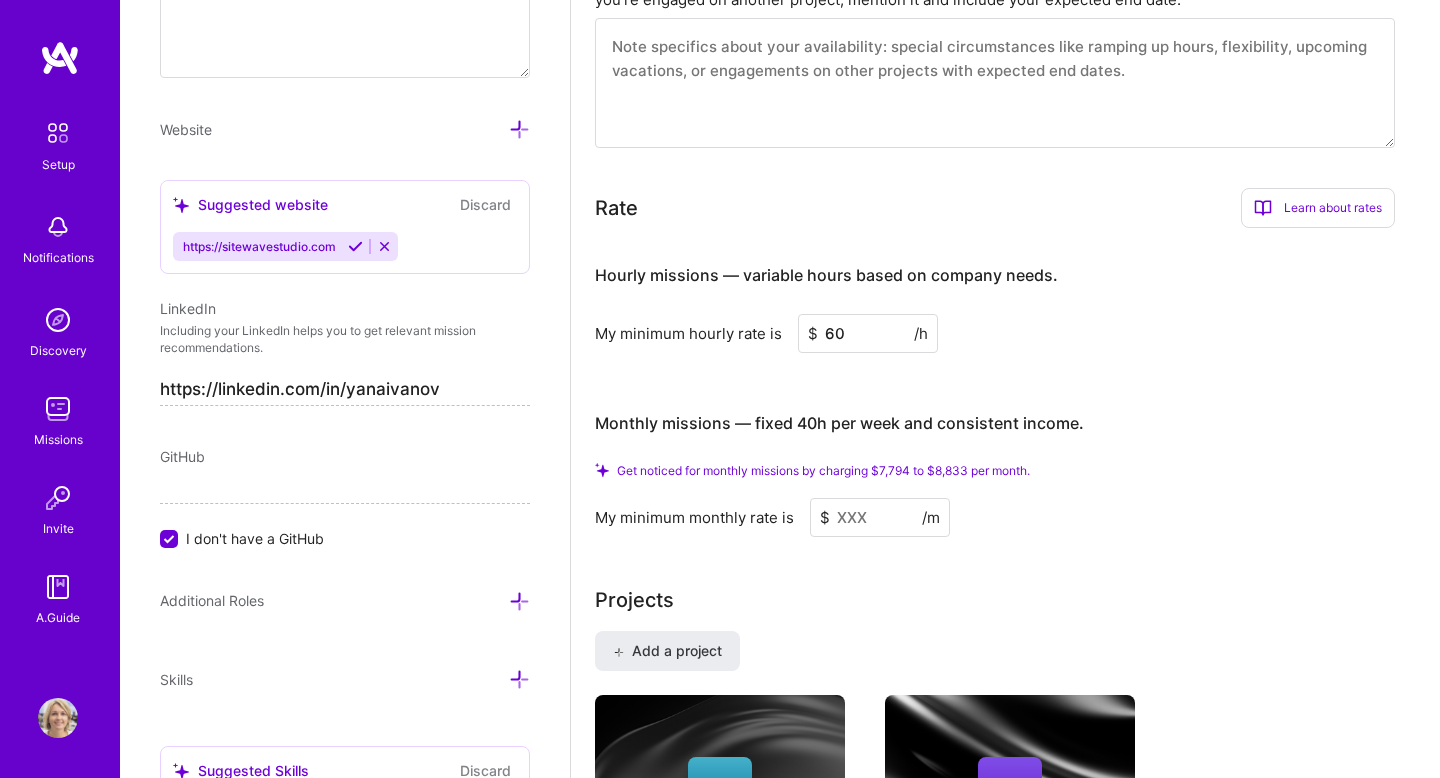 type on "60" 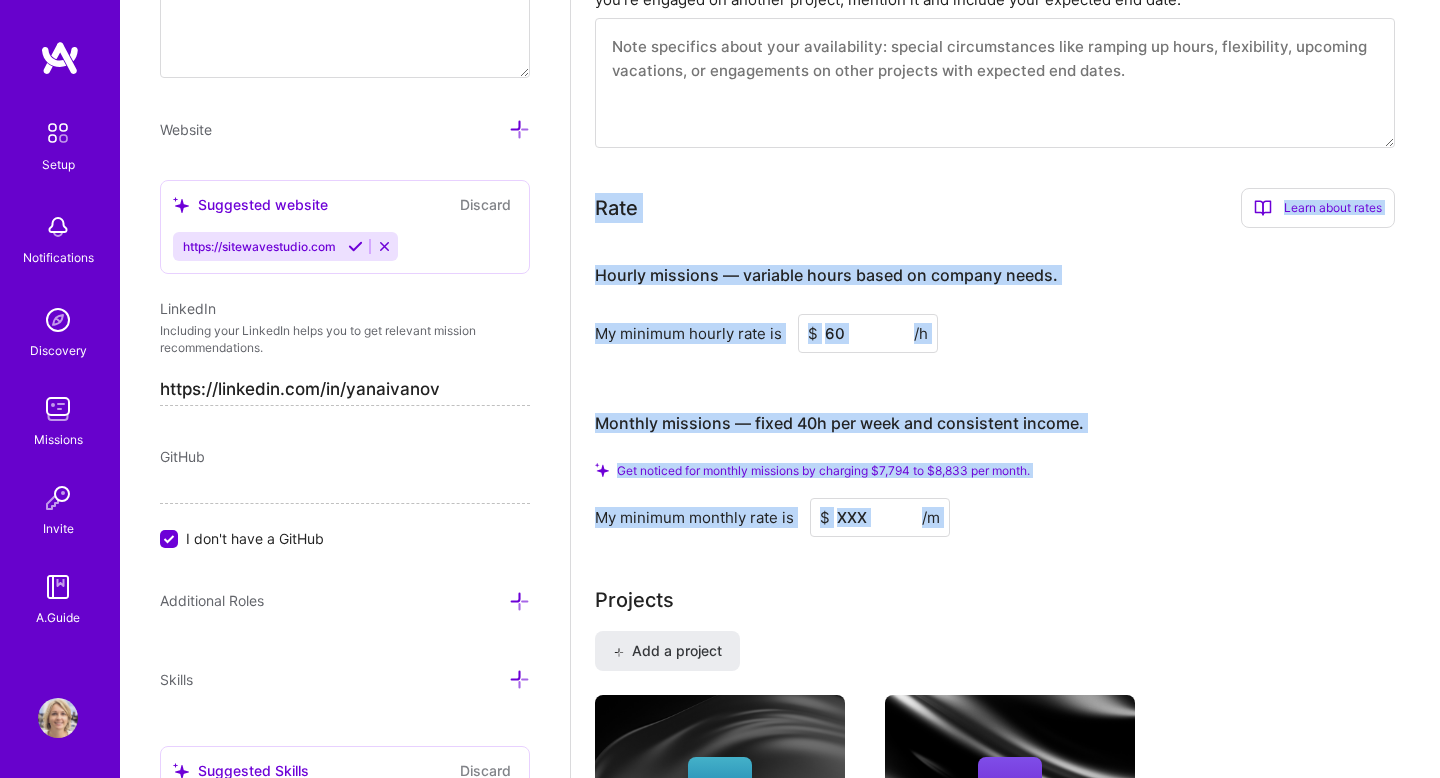drag, startPoint x: 597, startPoint y: 210, endPoint x: 1063, endPoint y: 547, distance: 575.087 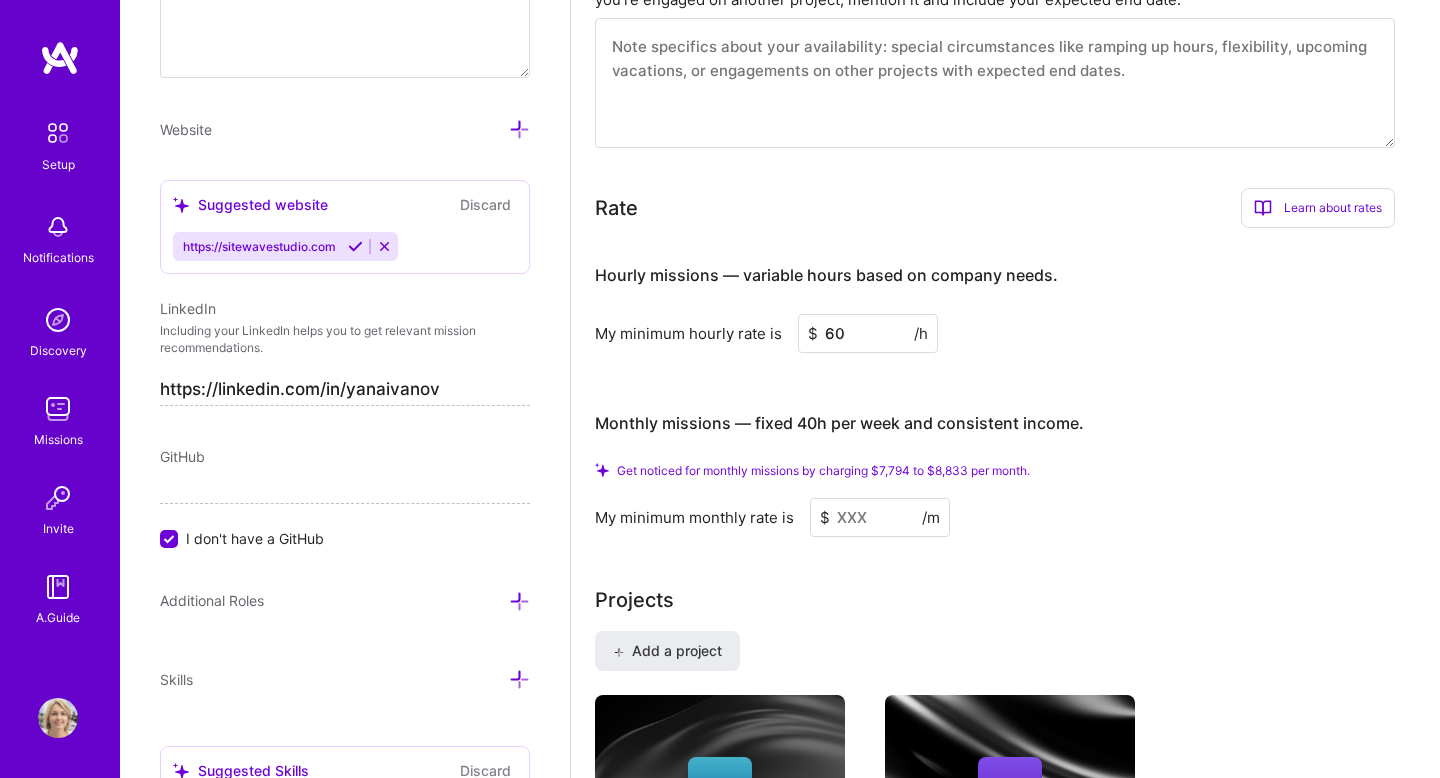 click at bounding box center (880, 517) 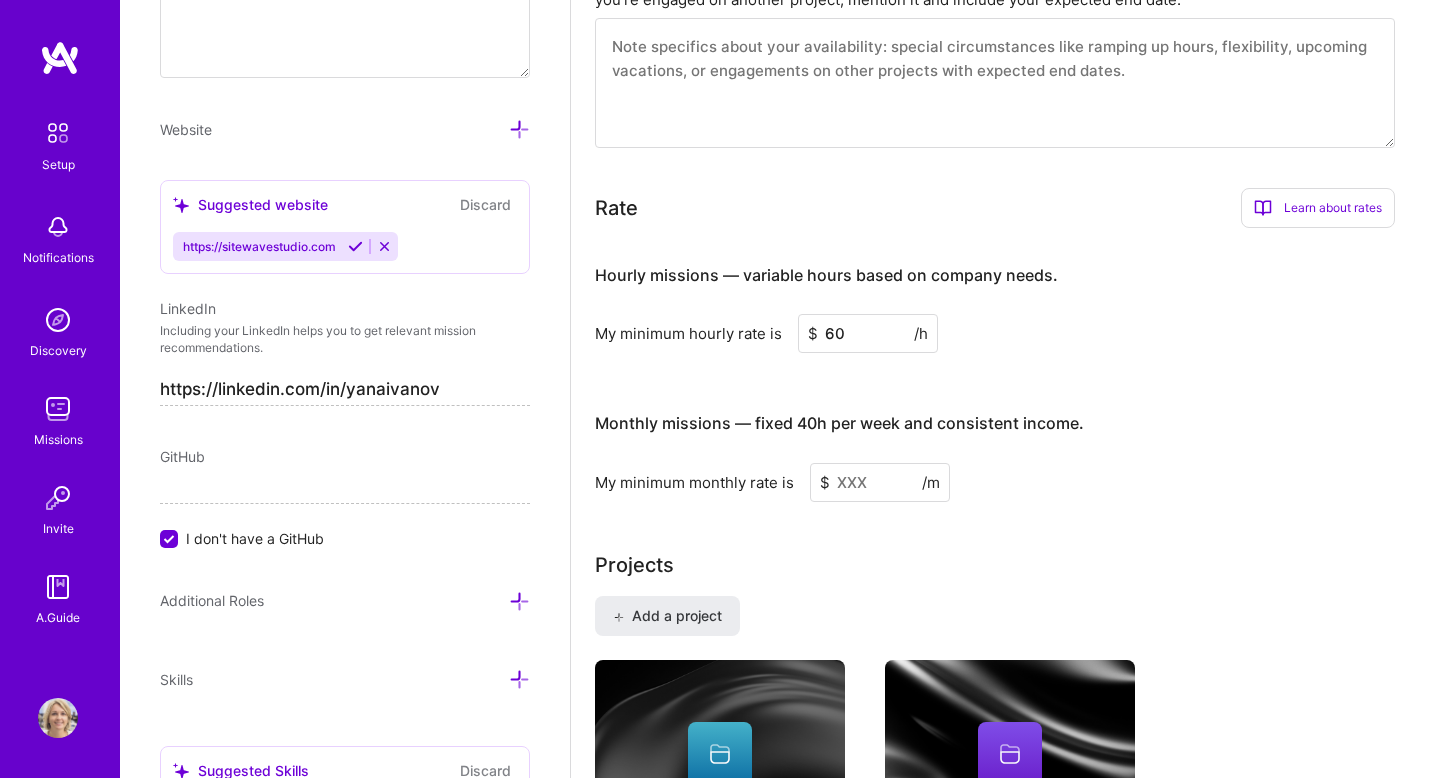 click at bounding box center [880, 482] 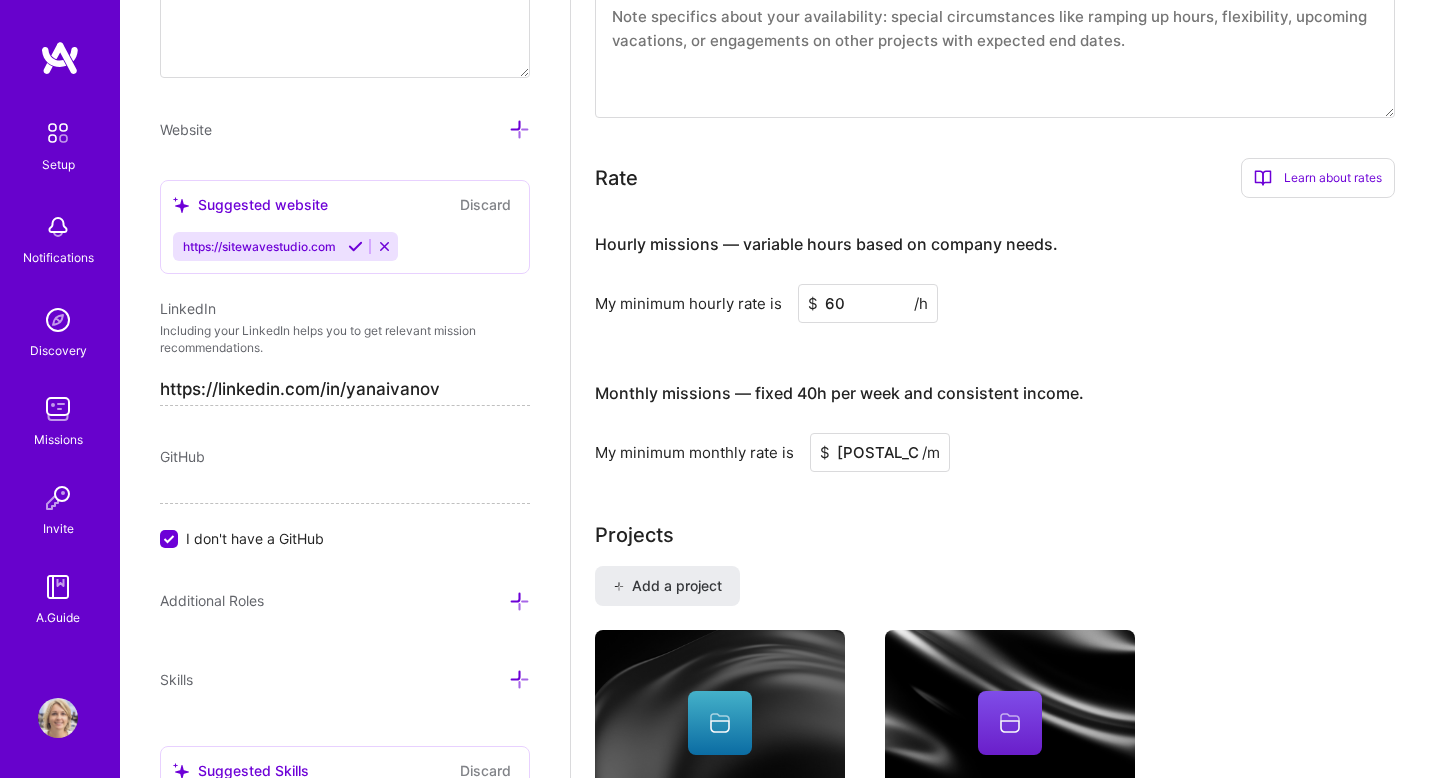 click on "[POSTAL_CODE]" at bounding box center (880, 452) 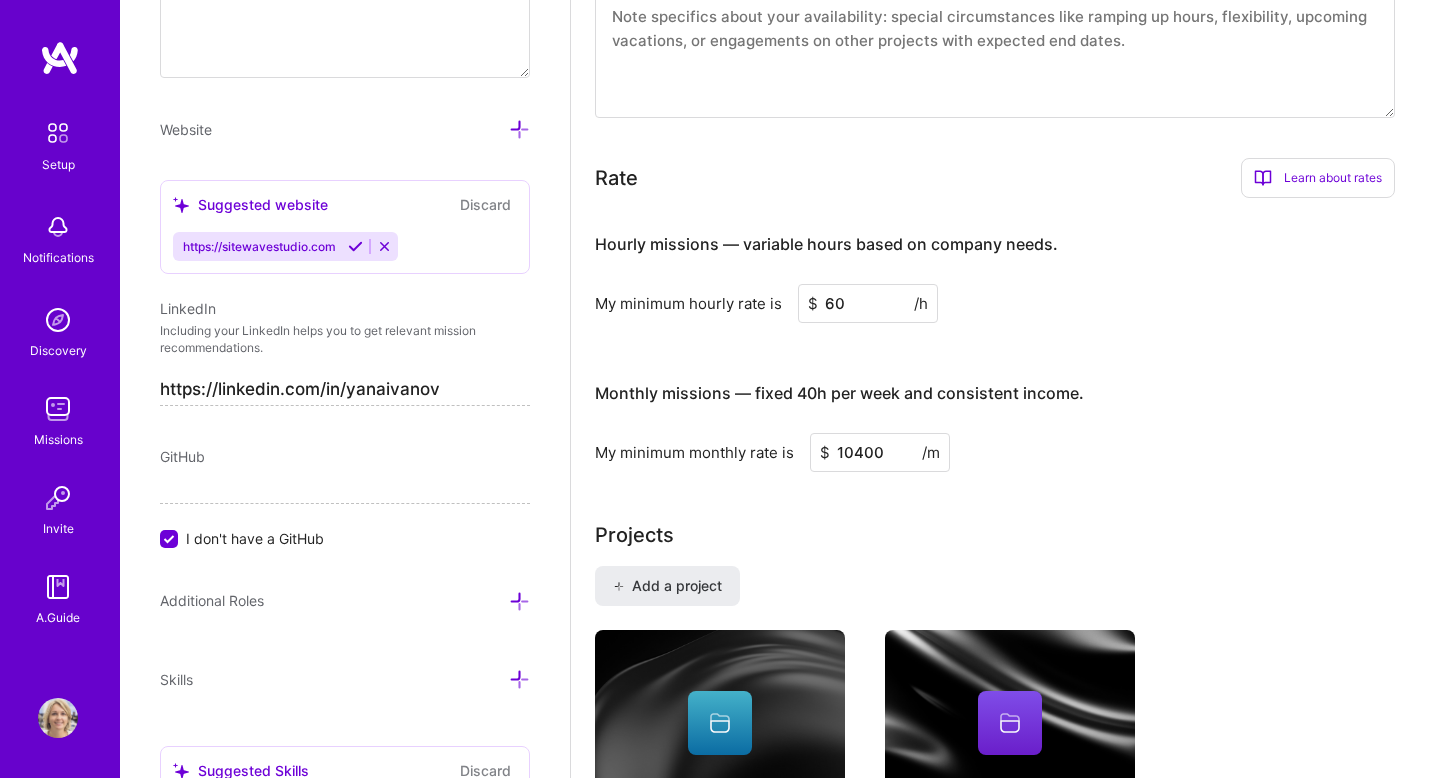type on "10400" 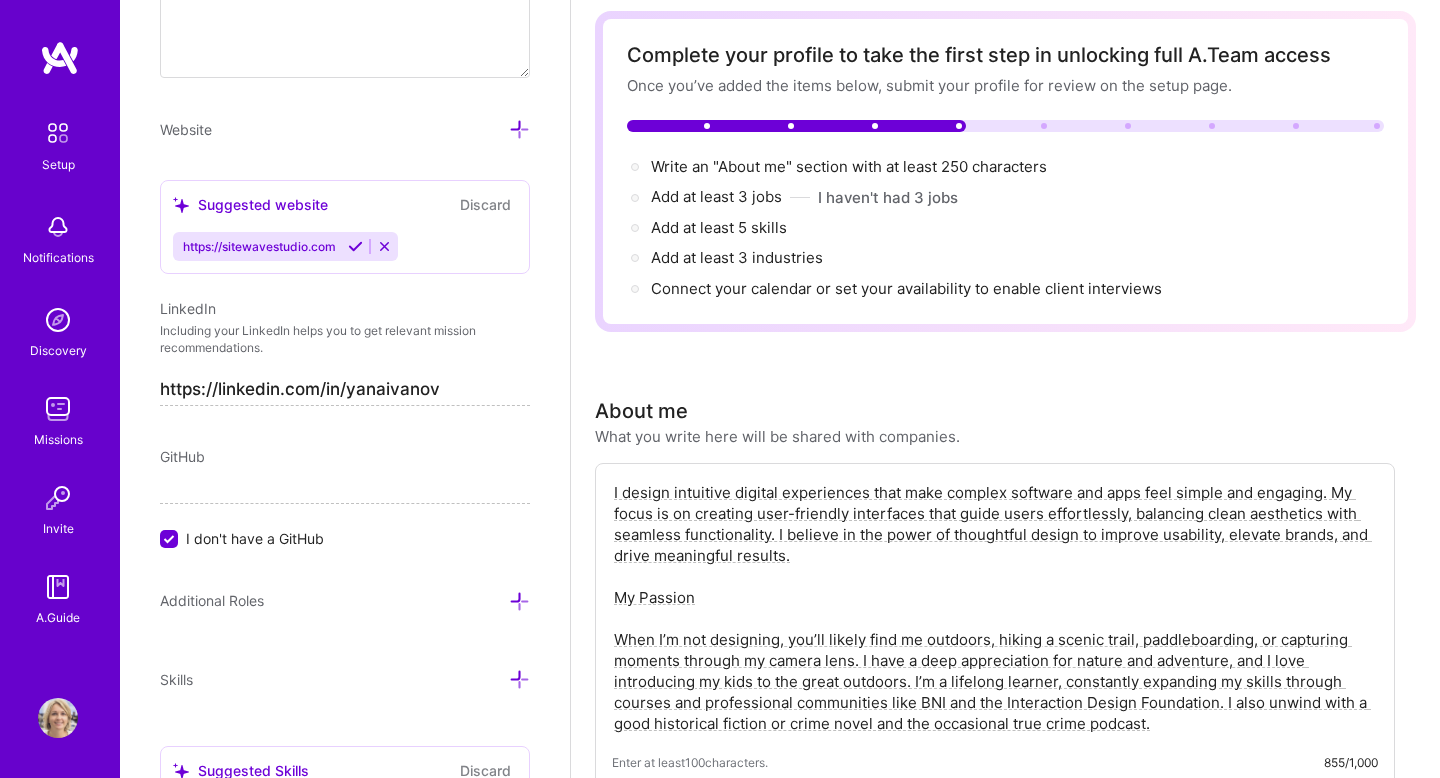 scroll, scrollTop: 0, scrollLeft: 0, axis: both 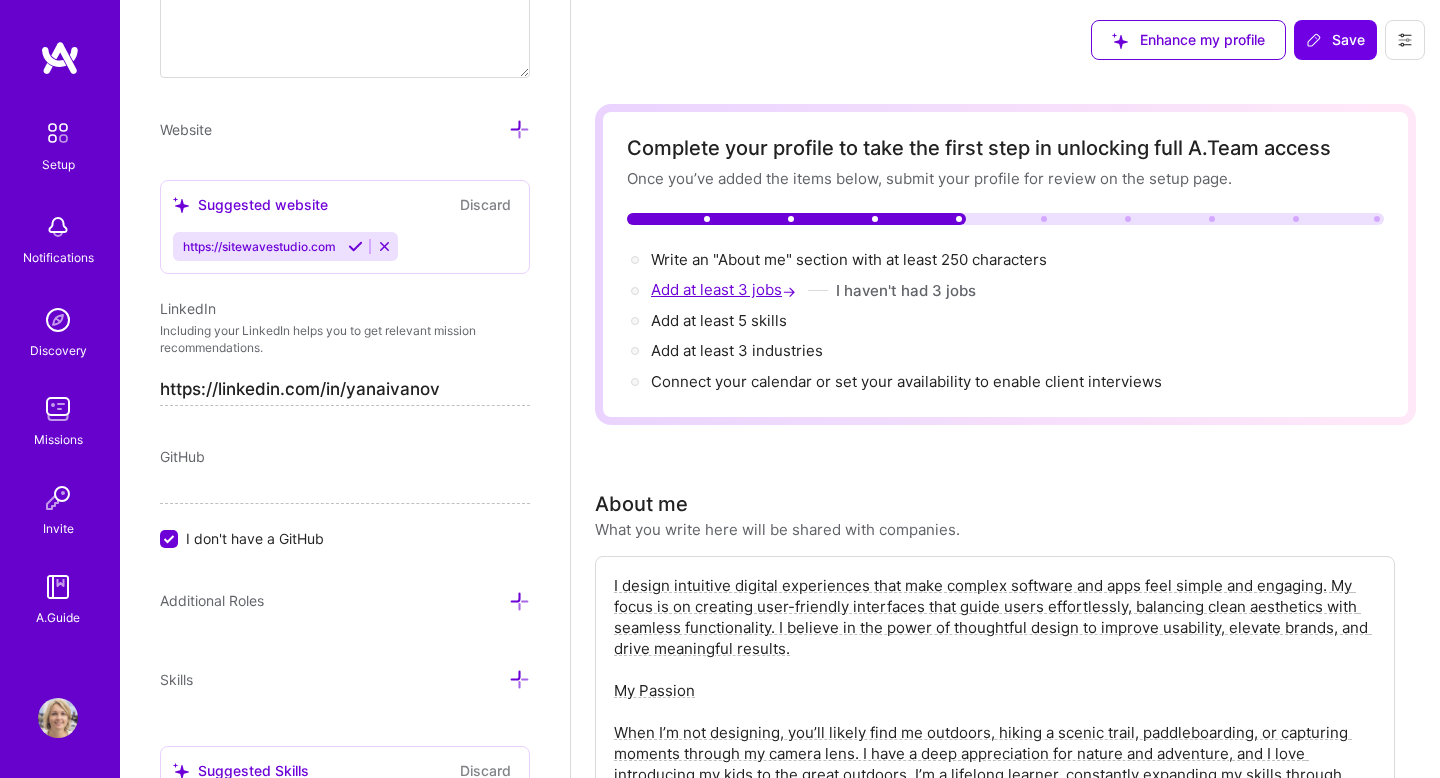 click on "Add at least 3 jobs  →" at bounding box center [725, 289] 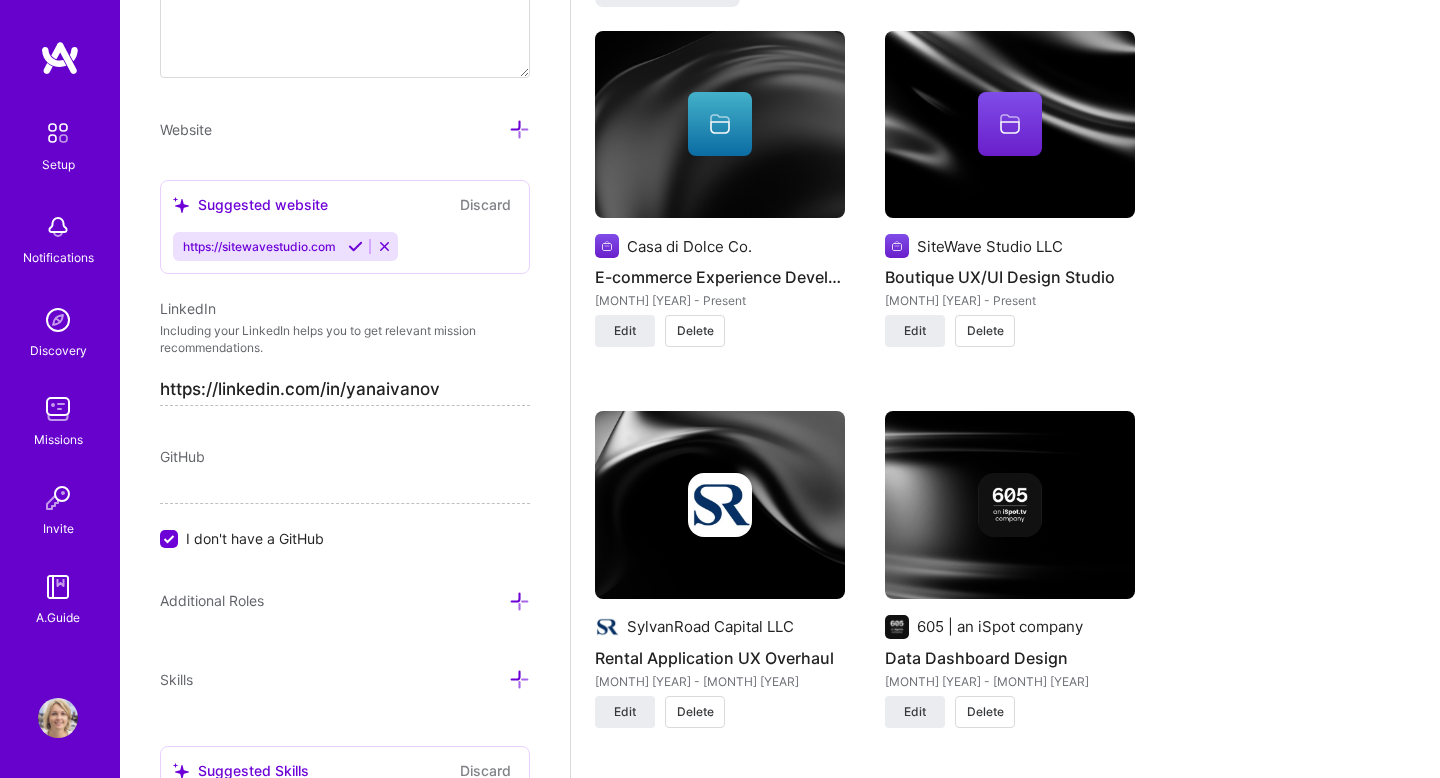 scroll, scrollTop: 2383, scrollLeft: 0, axis: vertical 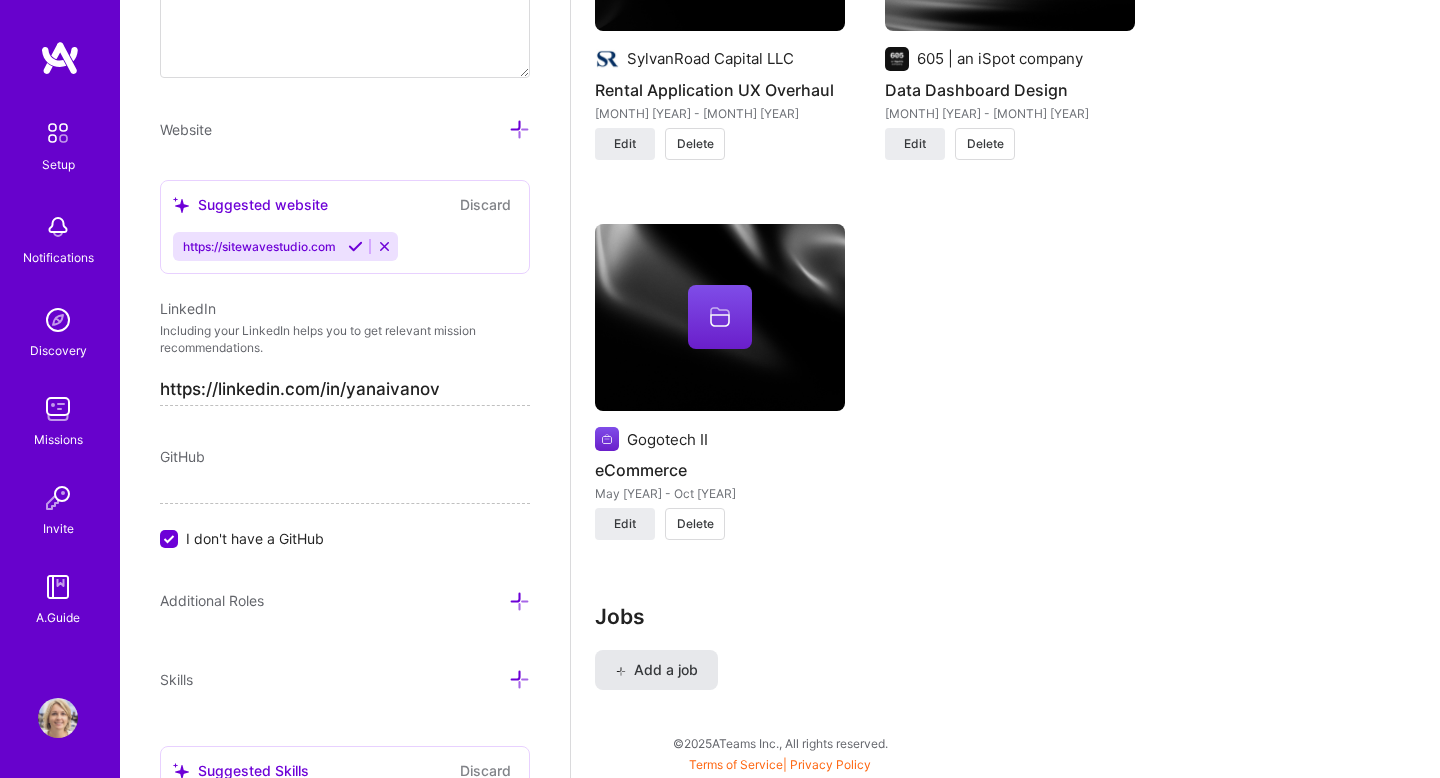 click on "Add a job" at bounding box center (656, 670) 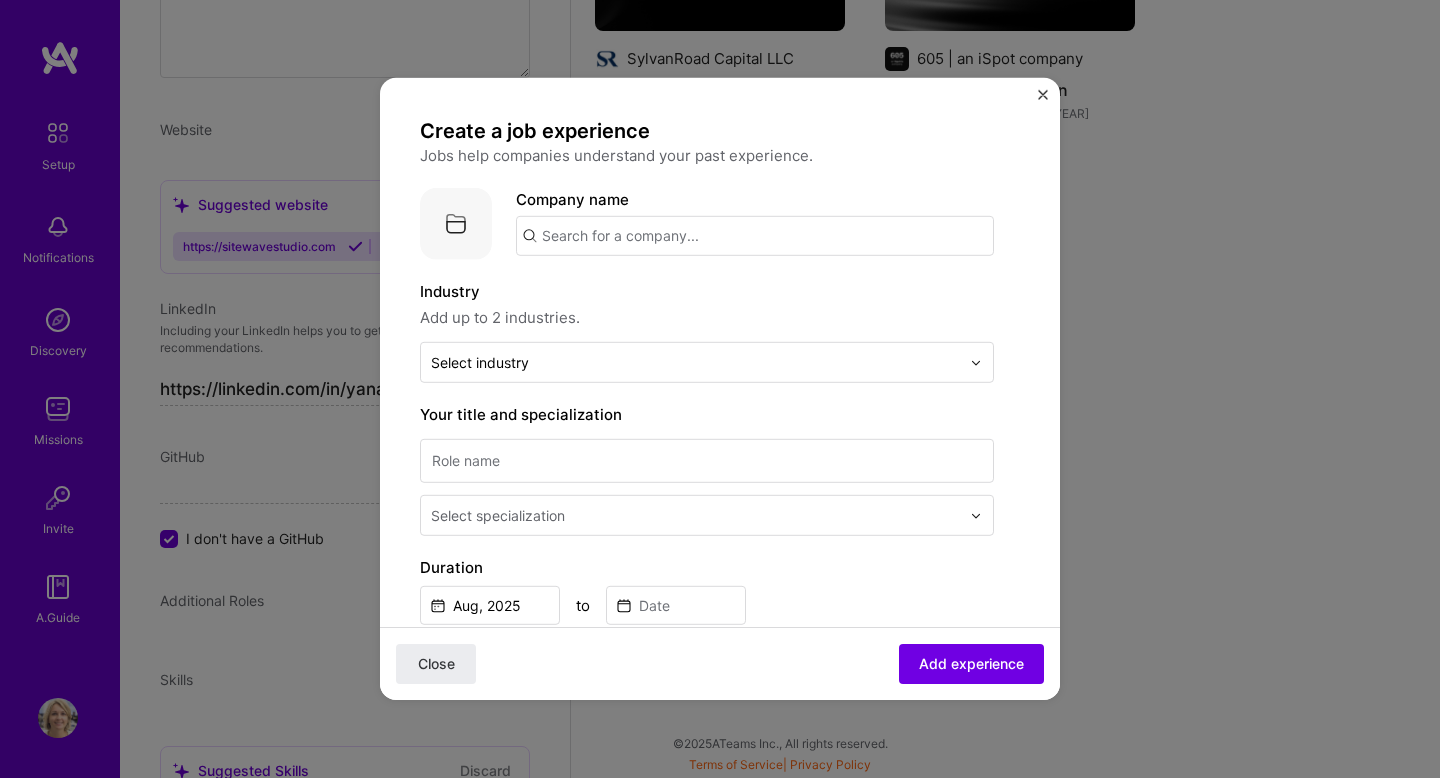 click at bounding box center (755, 236) 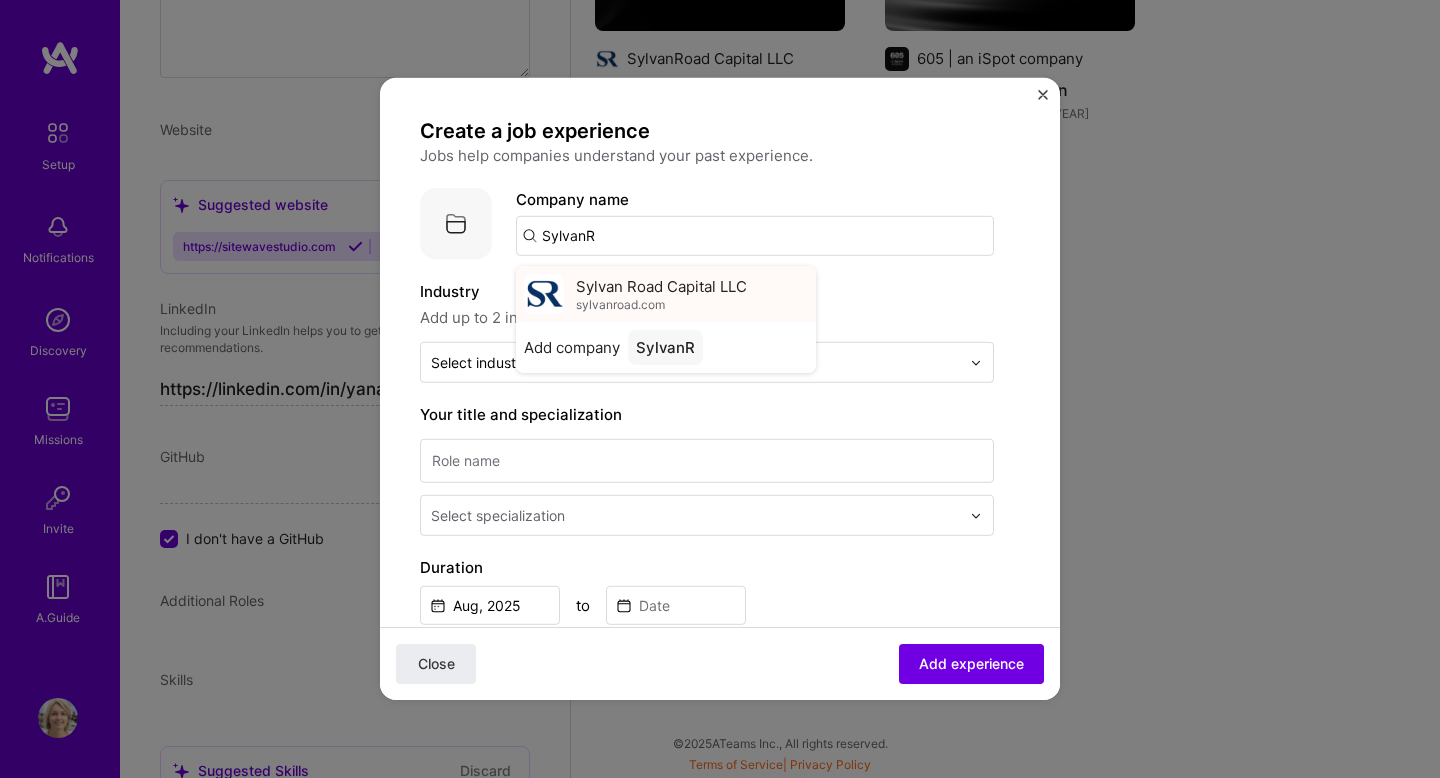 click on "sylvanroad.com" at bounding box center (620, 304) 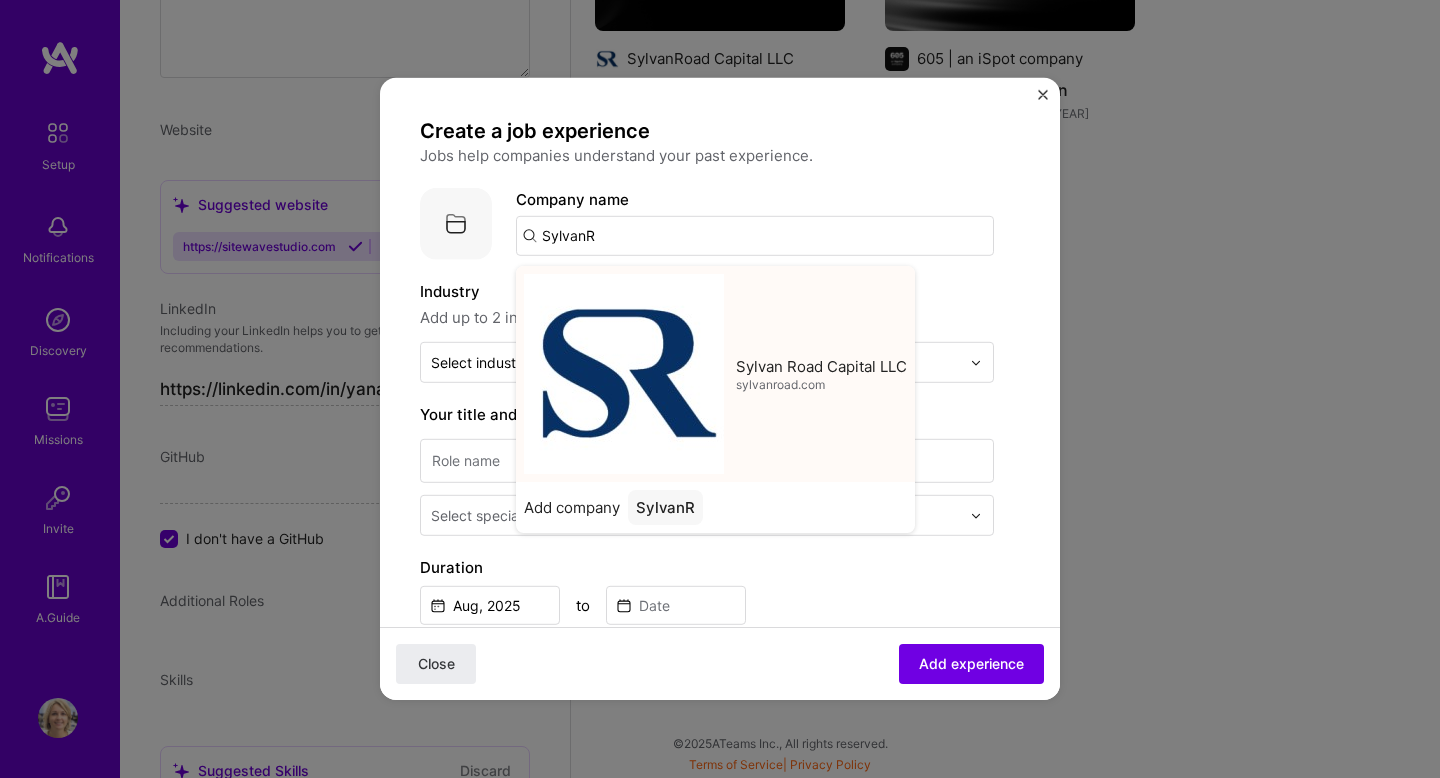 type on "Sylvan Road Capital LLC" 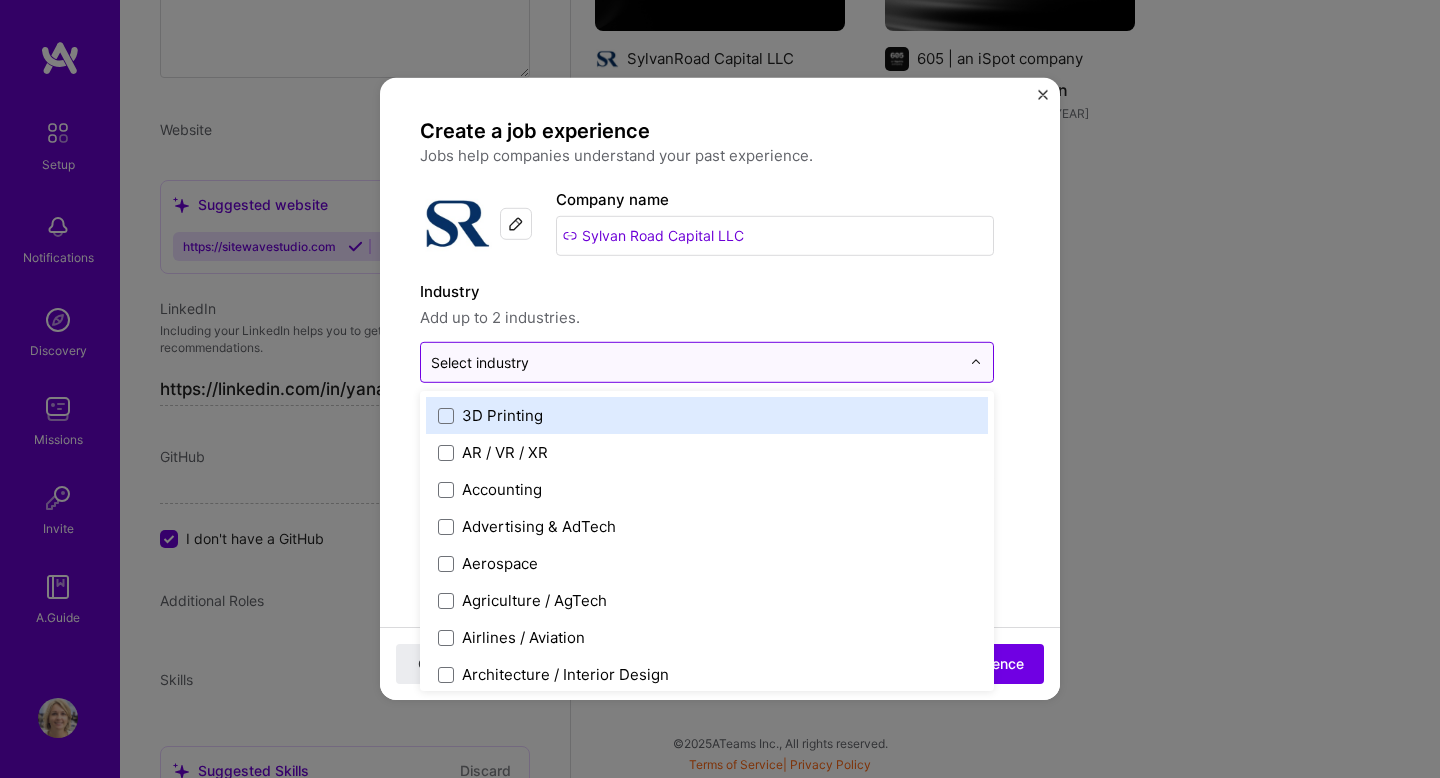 click at bounding box center [695, 362] 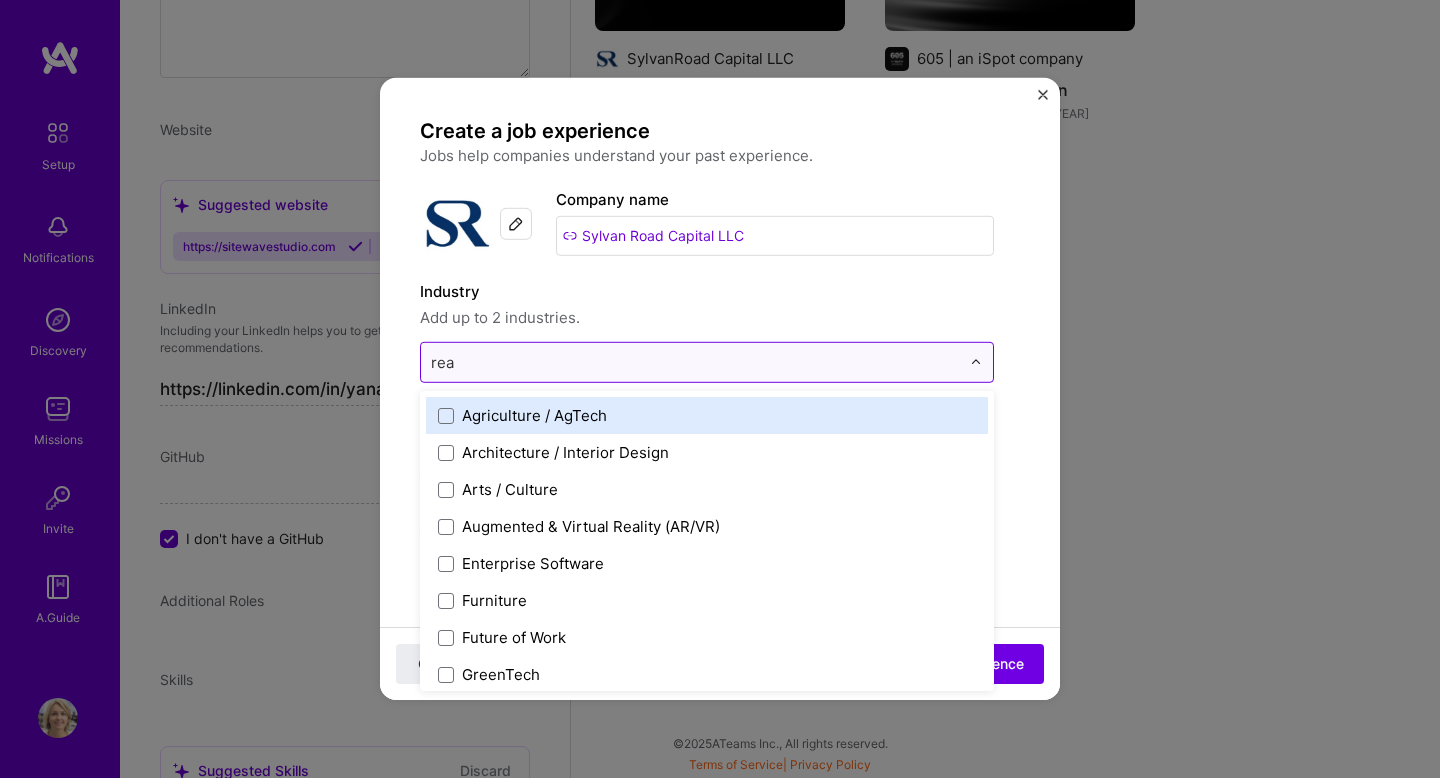 type on "real" 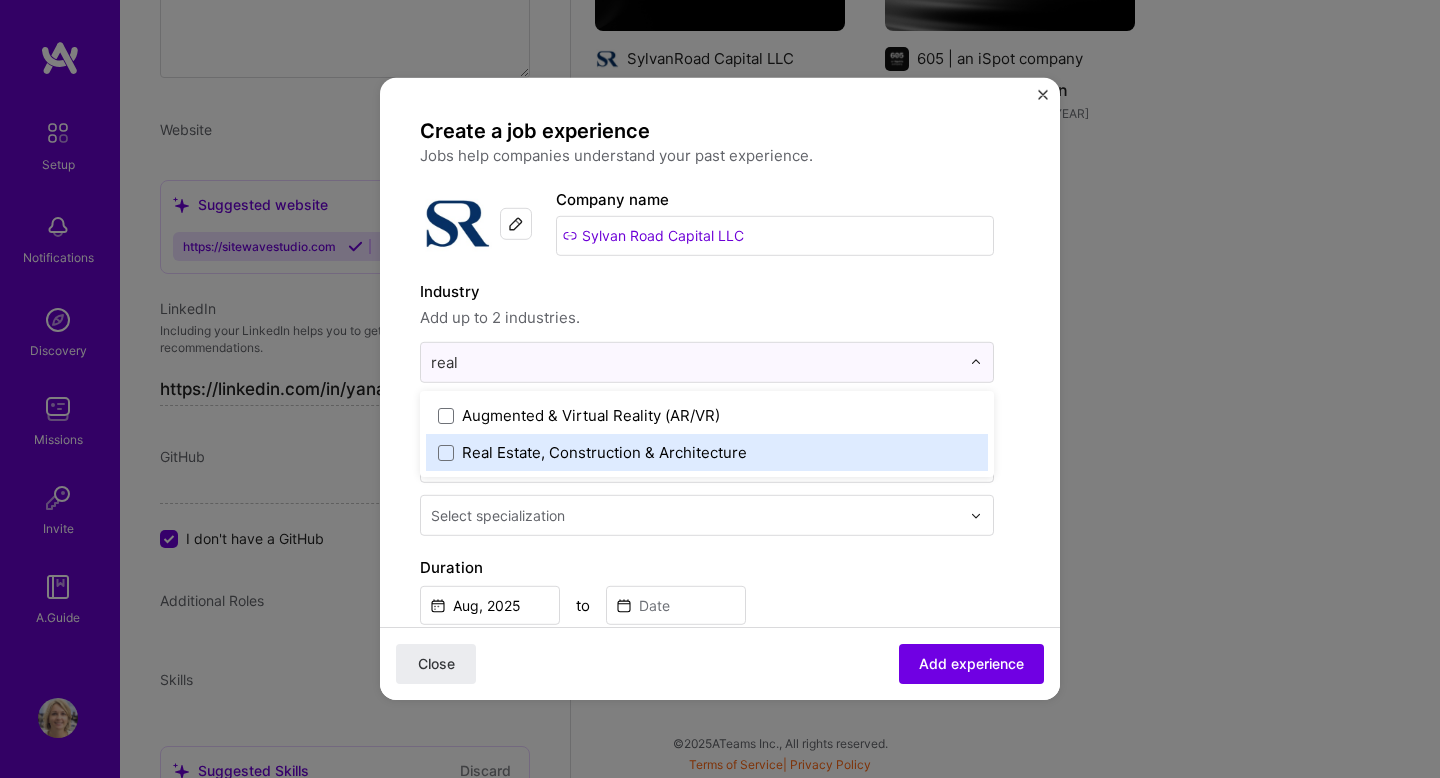 click on "Real Estate, Construction & Architecture" at bounding box center (604, 452) 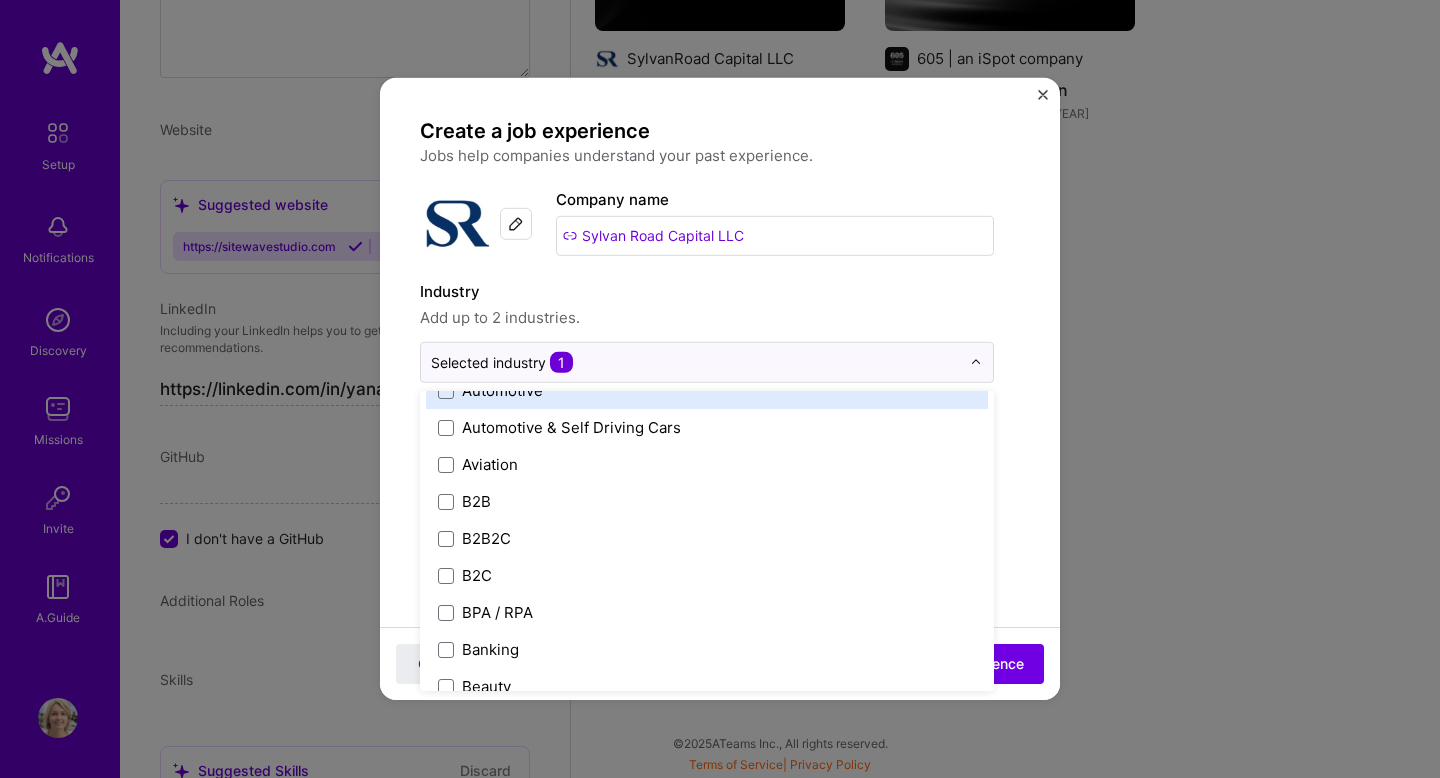 scroll, scrollTop: 487, scrollLeft: 0, axis: vertical 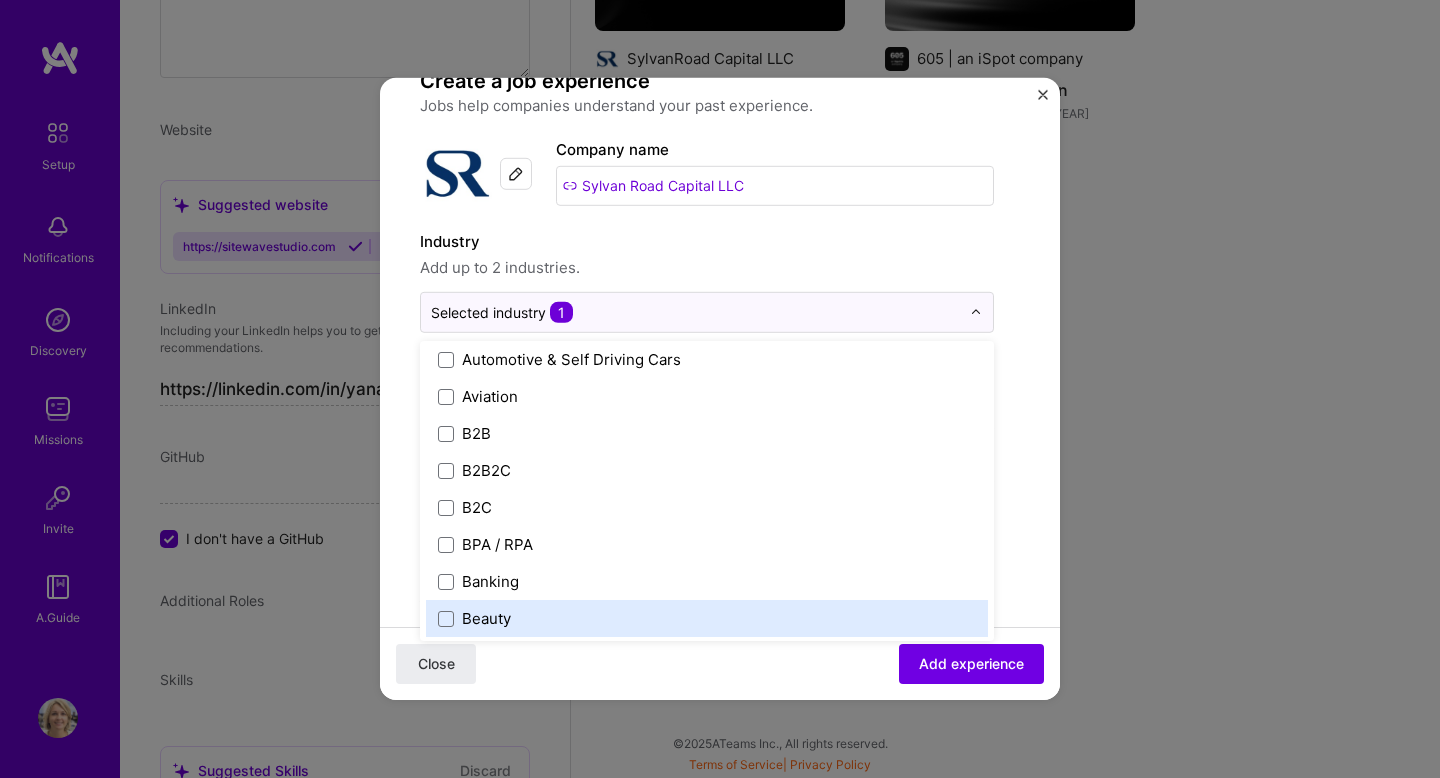 click on "Close Add experience" at bounding box center [720, 663] 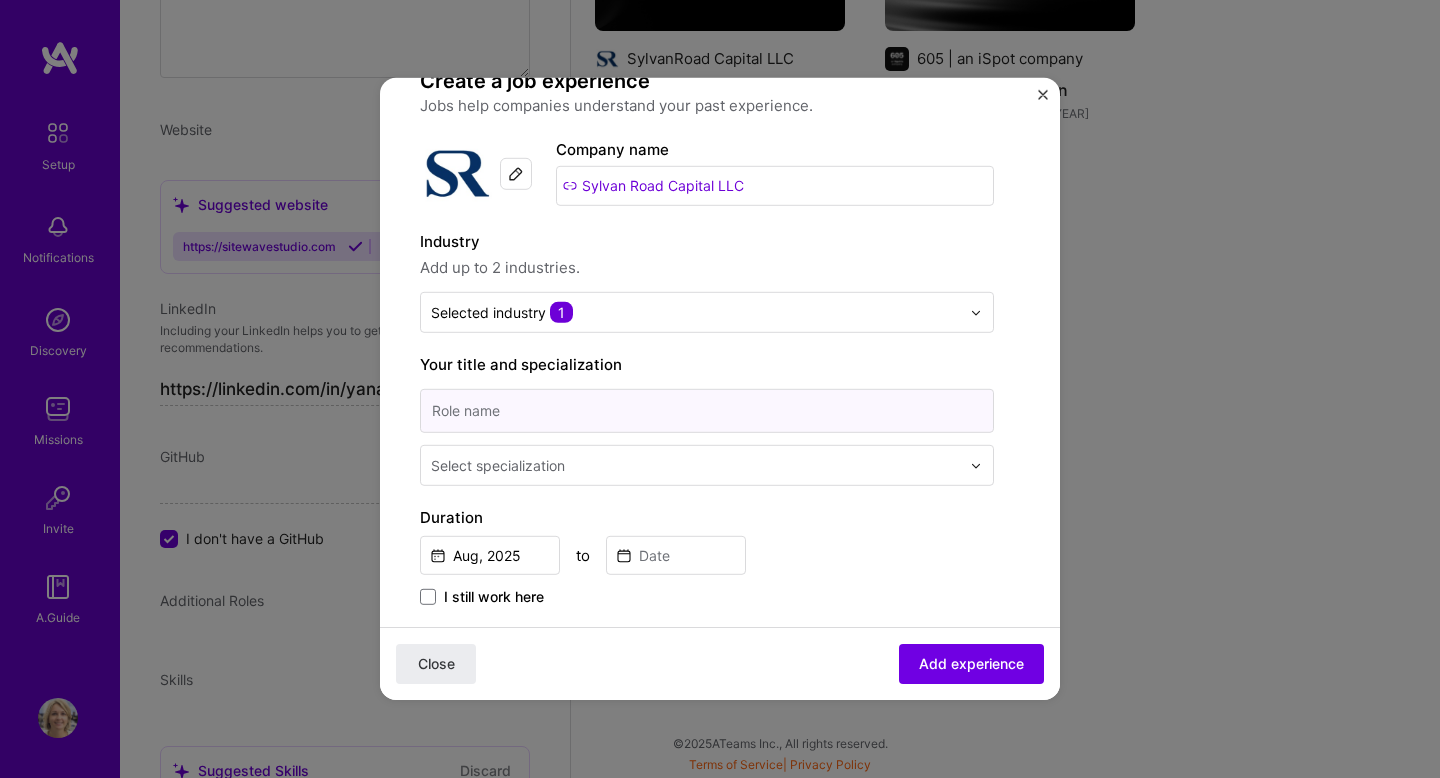 click at bounding box center (707, 411) 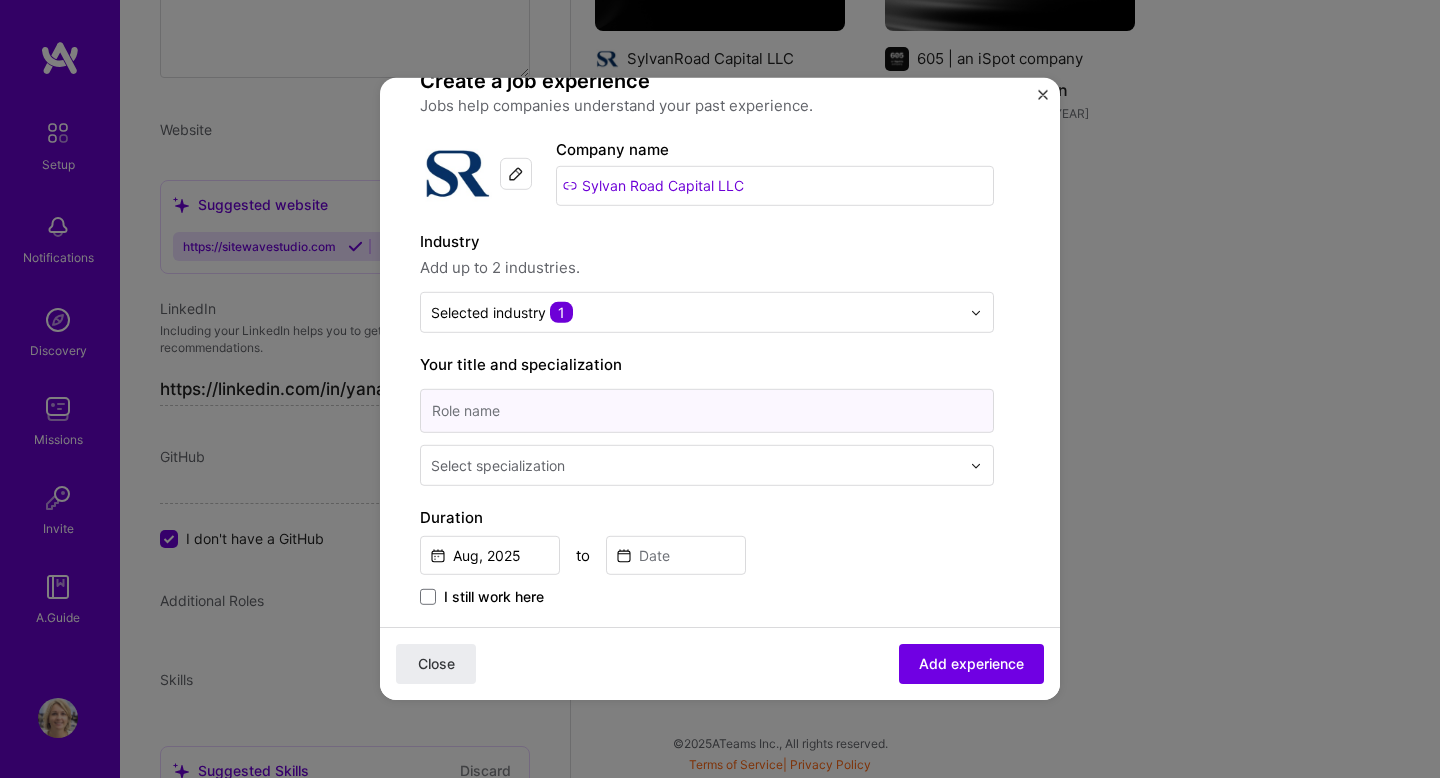 type on "Sr. UX/UI Designer" 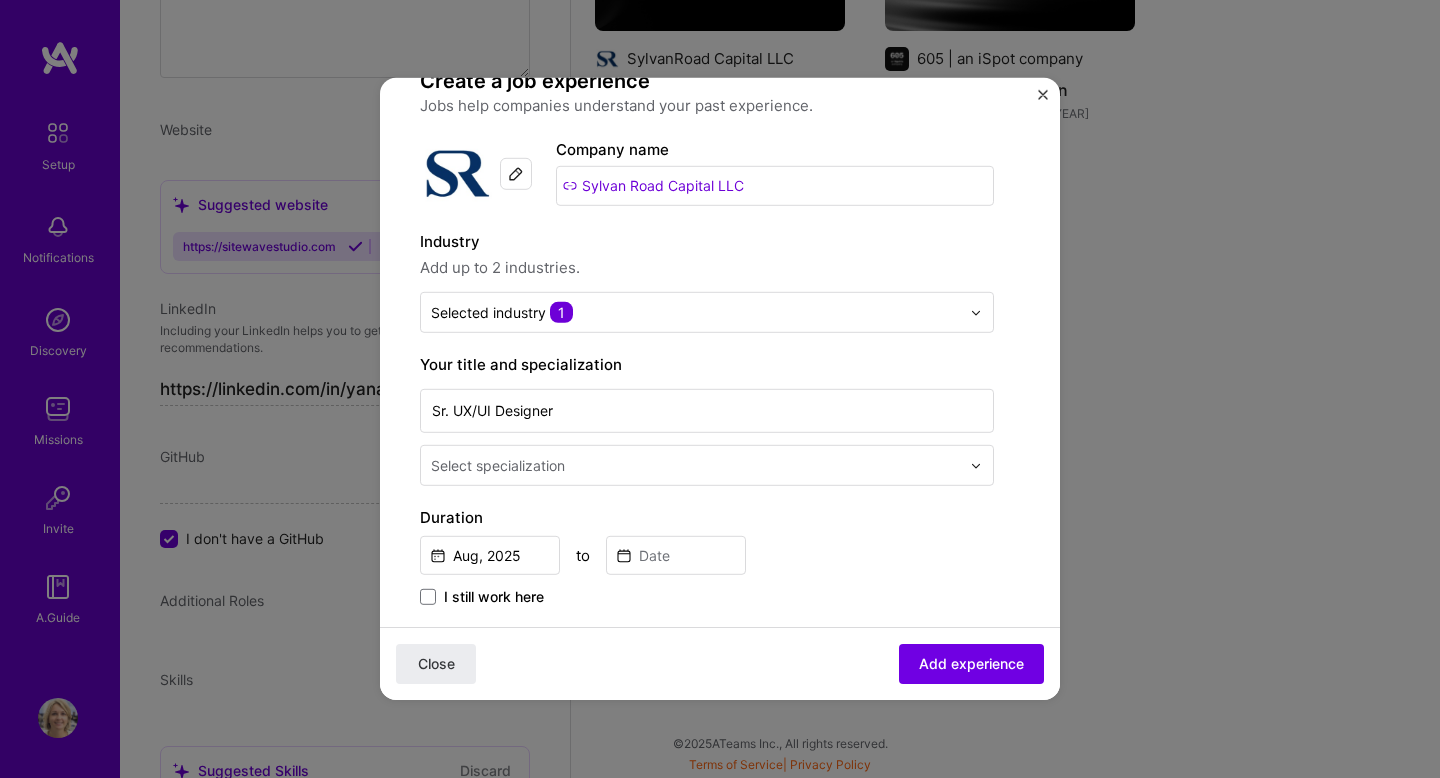 click on "Select specialization" at bounding box center (498, 465) 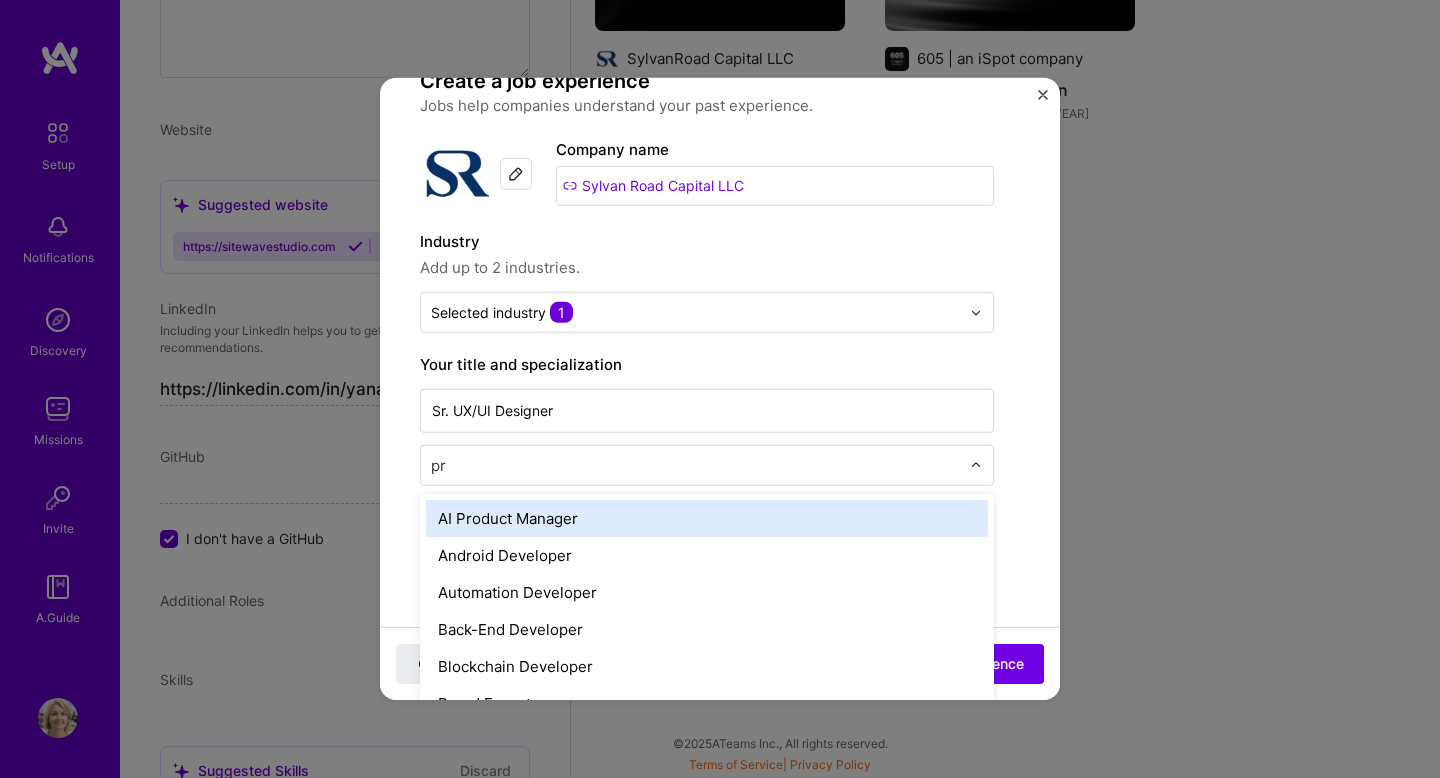 type on "pro" 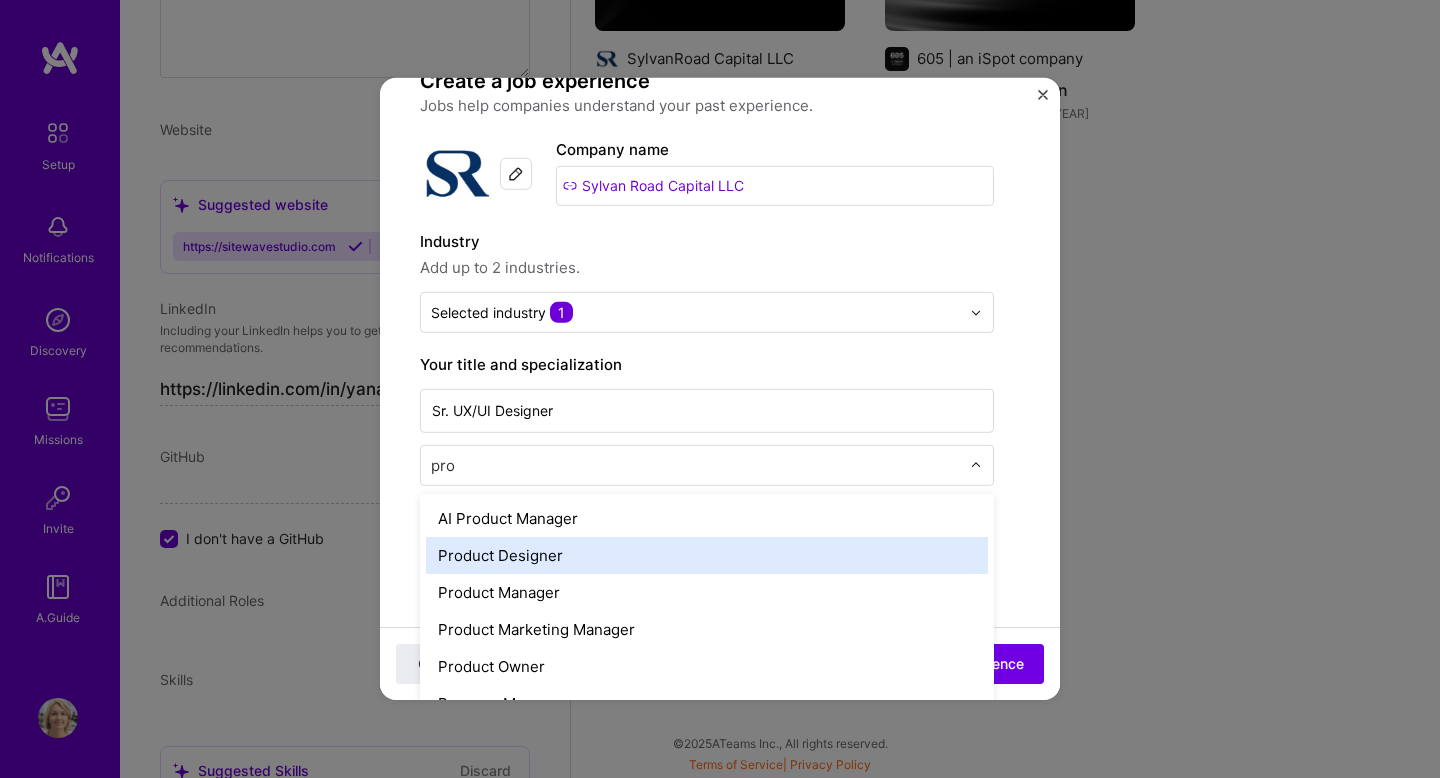 click on "Product Designer" at bounding box center [707, 555] 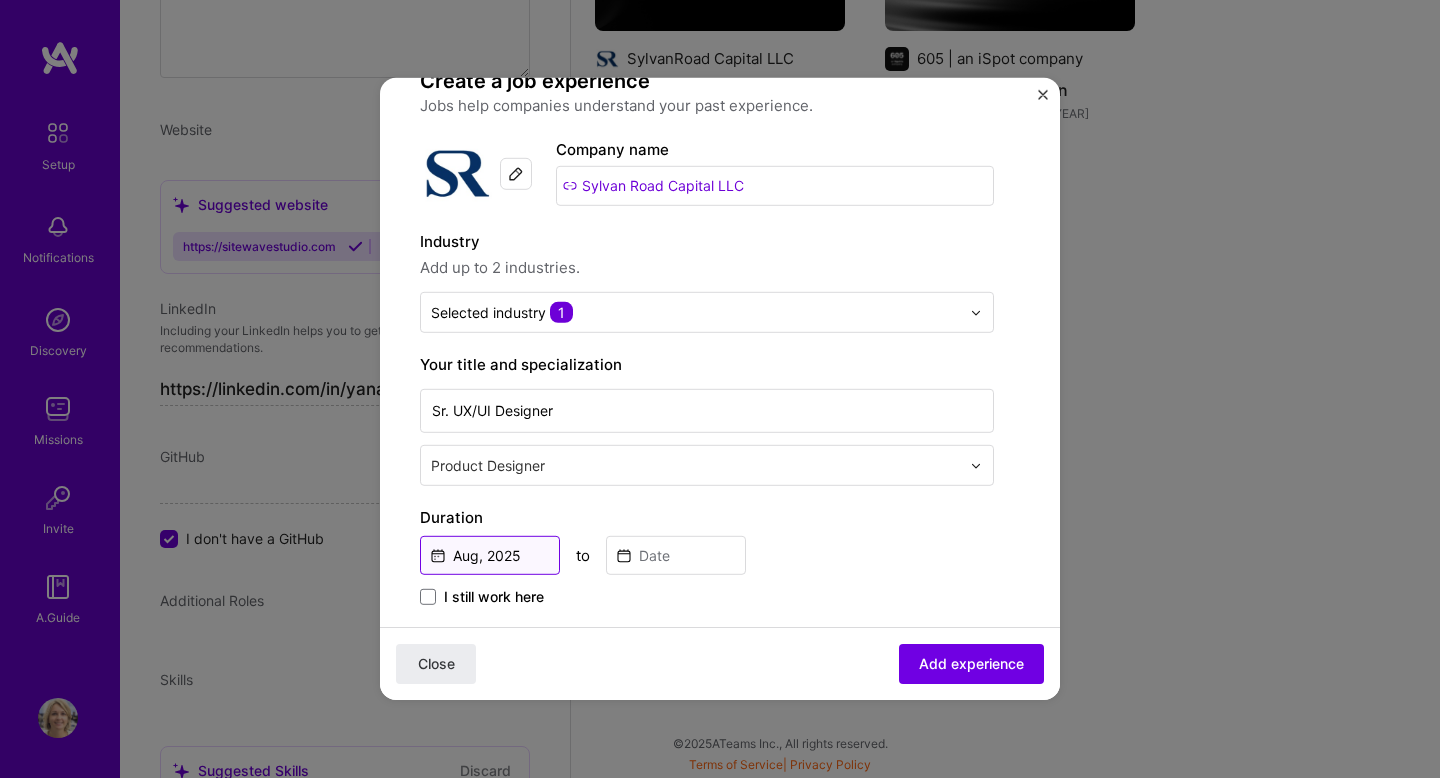 click on "Aug, 2025" at bounding box center [490, 555] 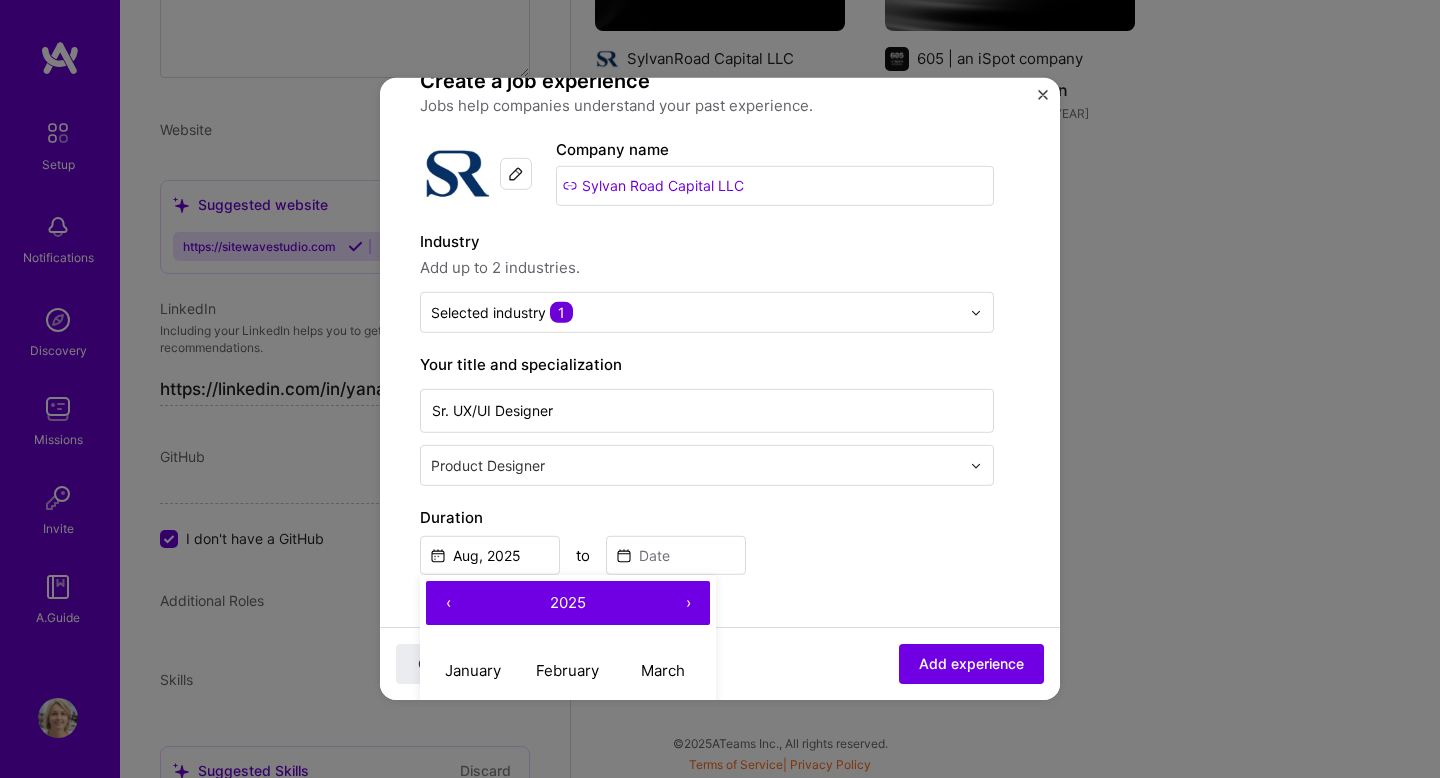 click on "‹" at bounding box center [448, 603] 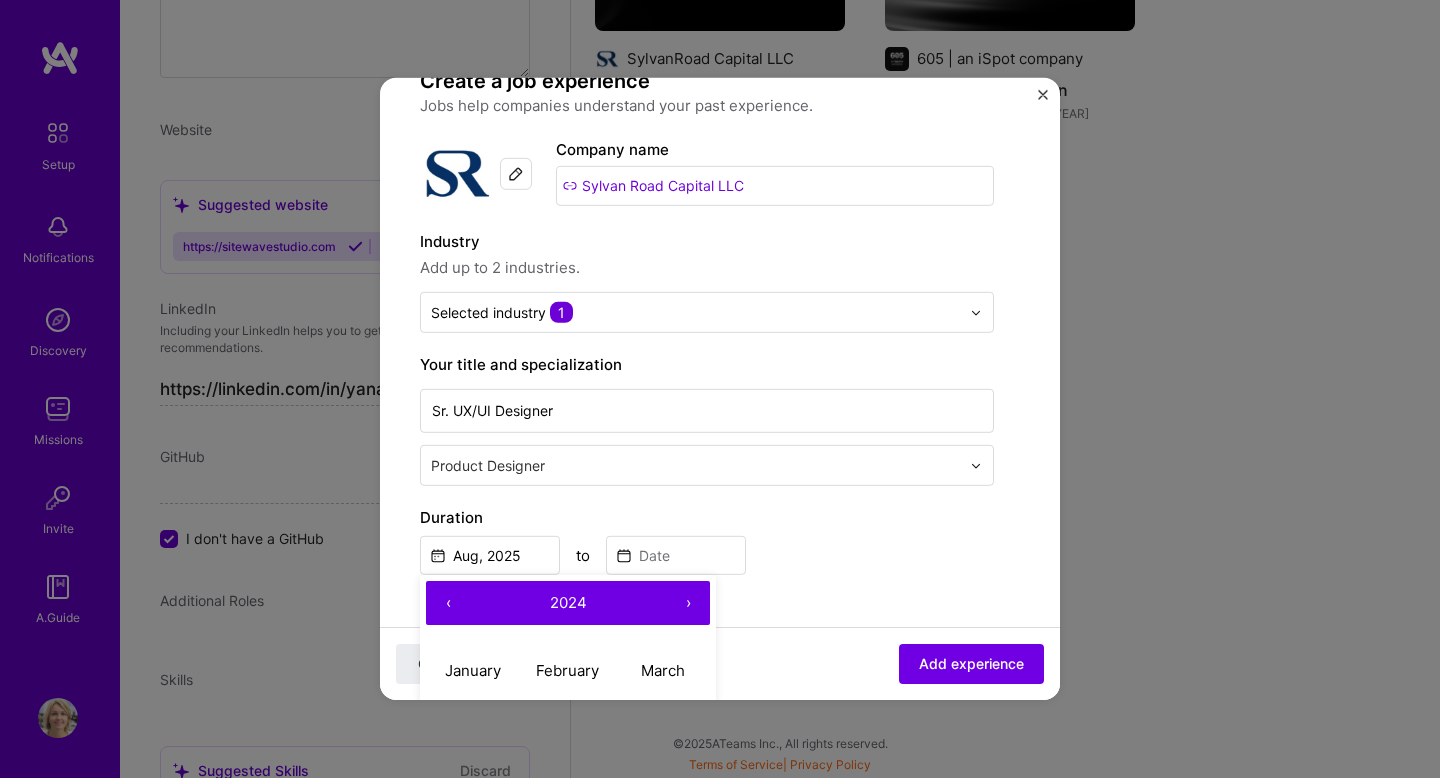 click on "‹" at bounding box center (448, 603) 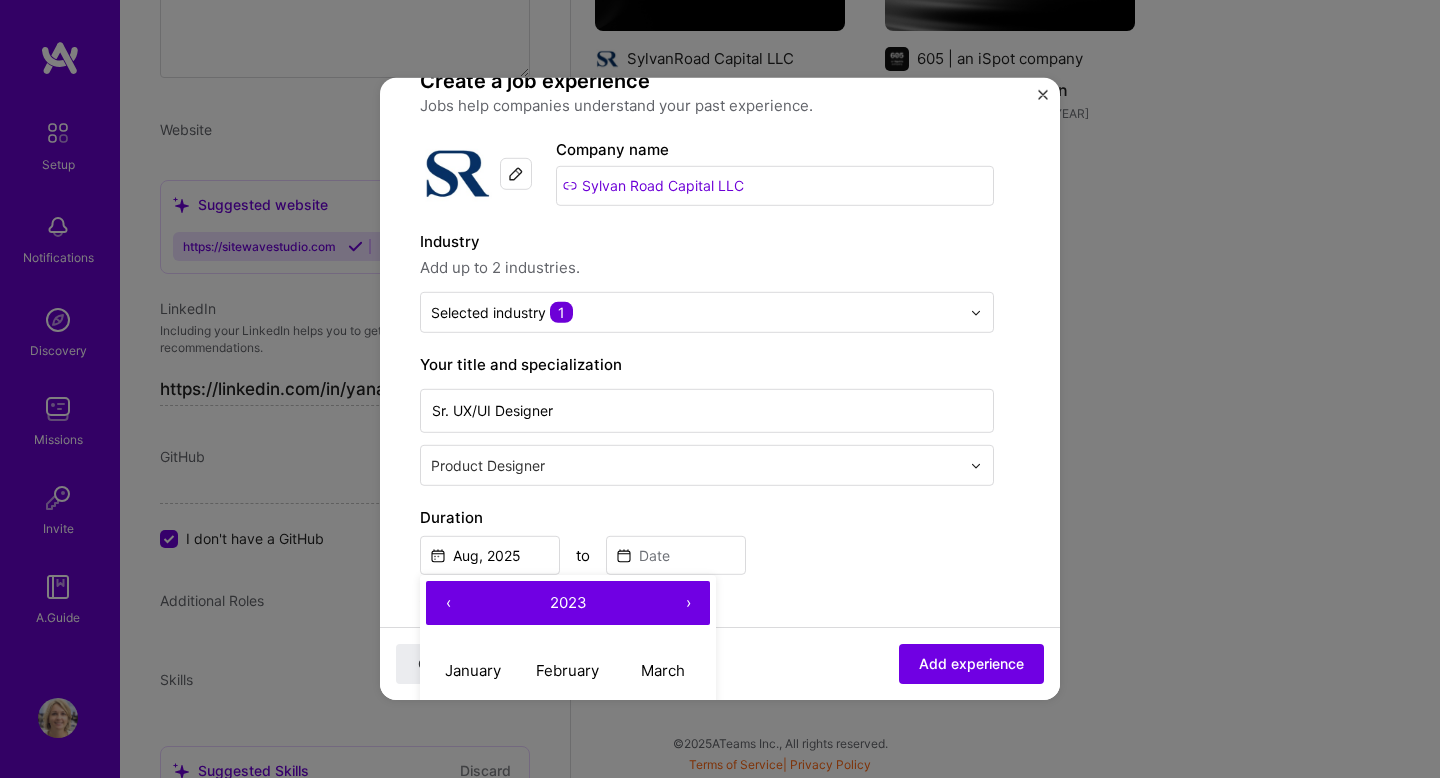 click on "‹" at bounding box center (448, 603) 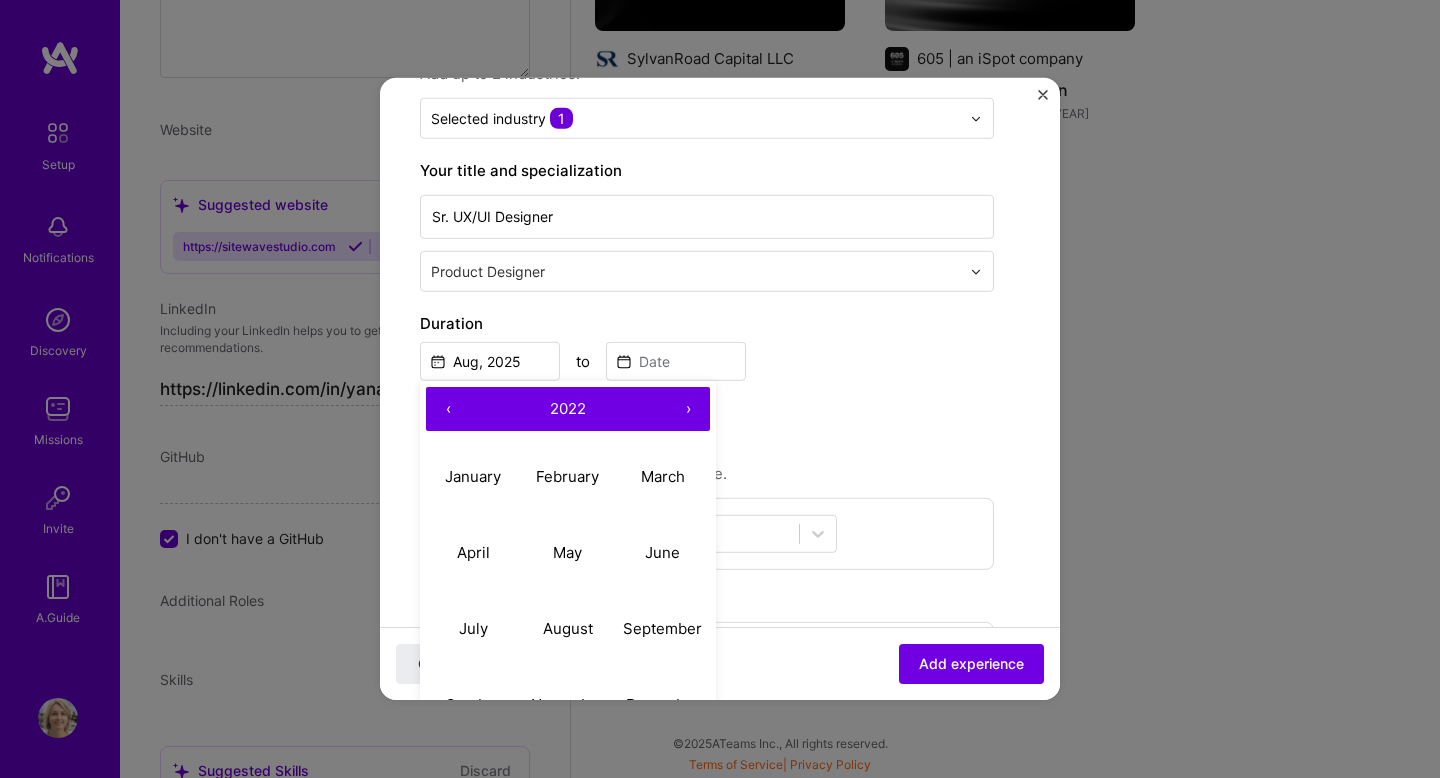 scroll, scrollTop: 269, scrollLeft: 0, axis: vertical 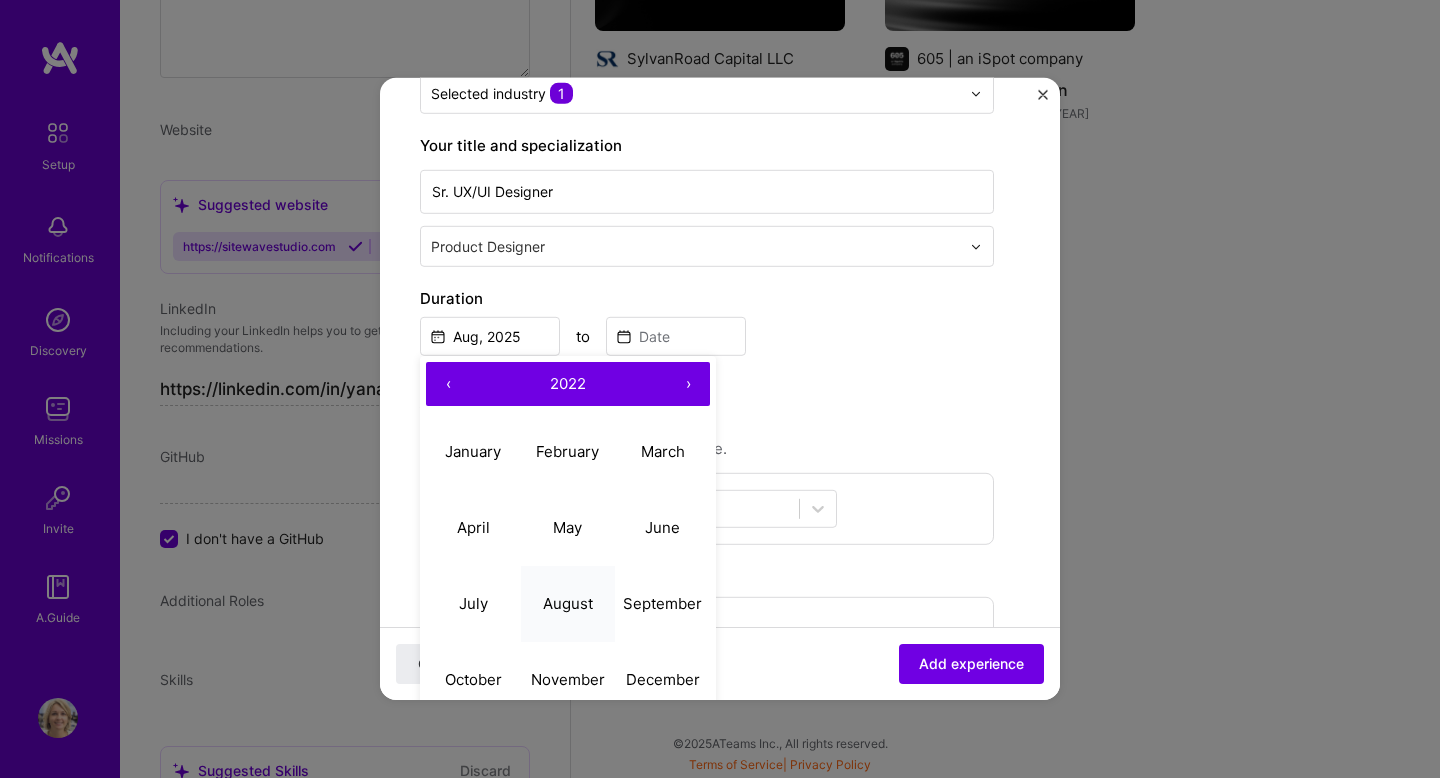 click on "August" at bounding box center [568, 602] 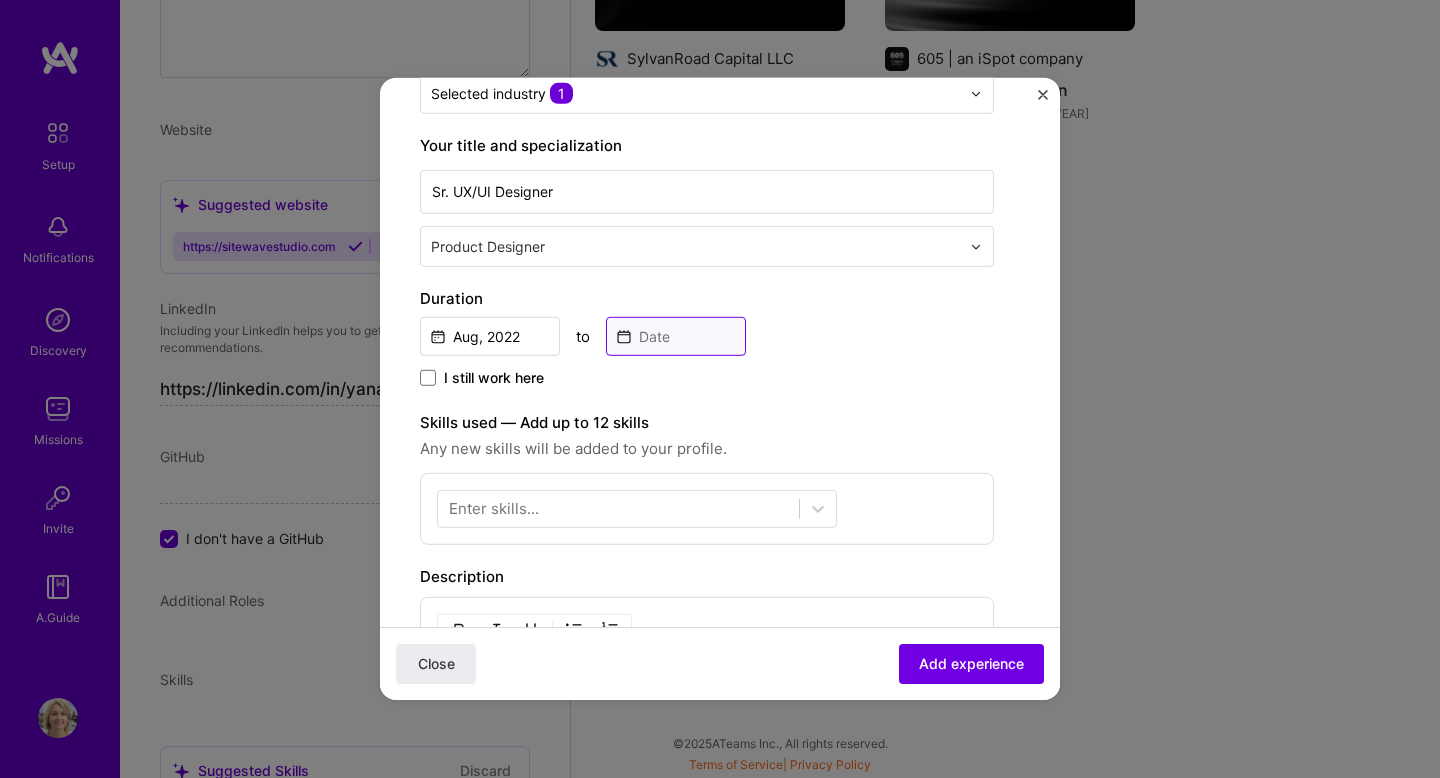 click at bounding box center [676, 336] 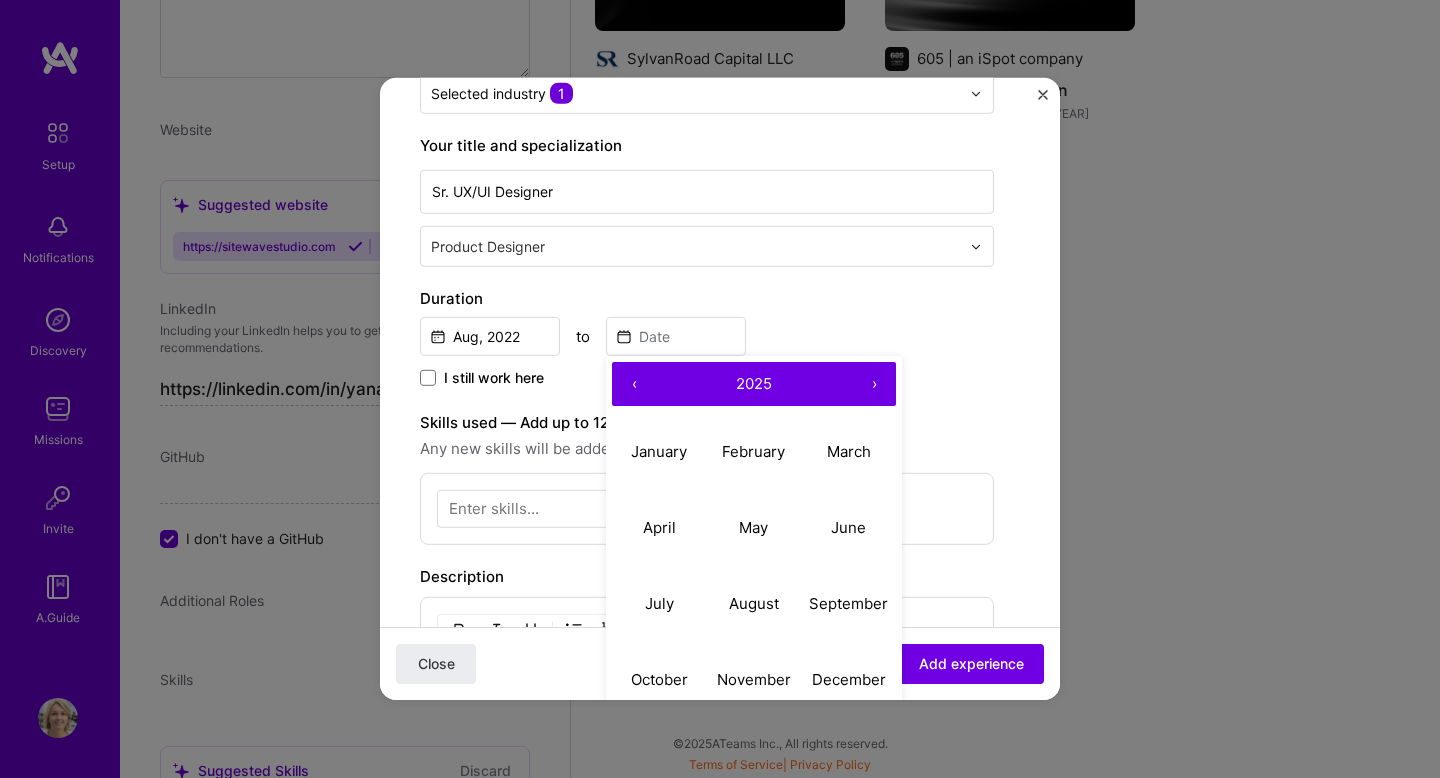 click on "‹" at bounding box center [634, 384] 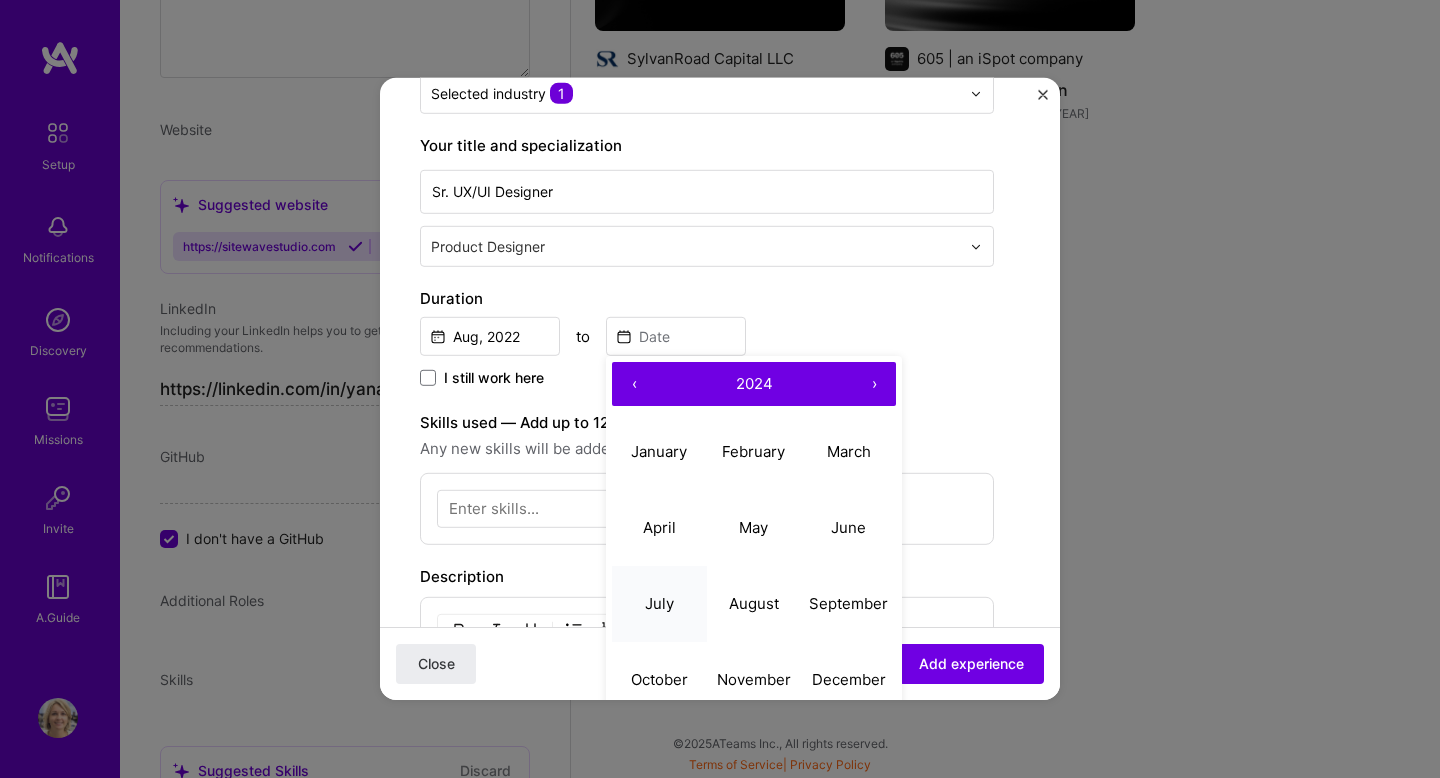 click on "July" at bounding box center [659, 602] 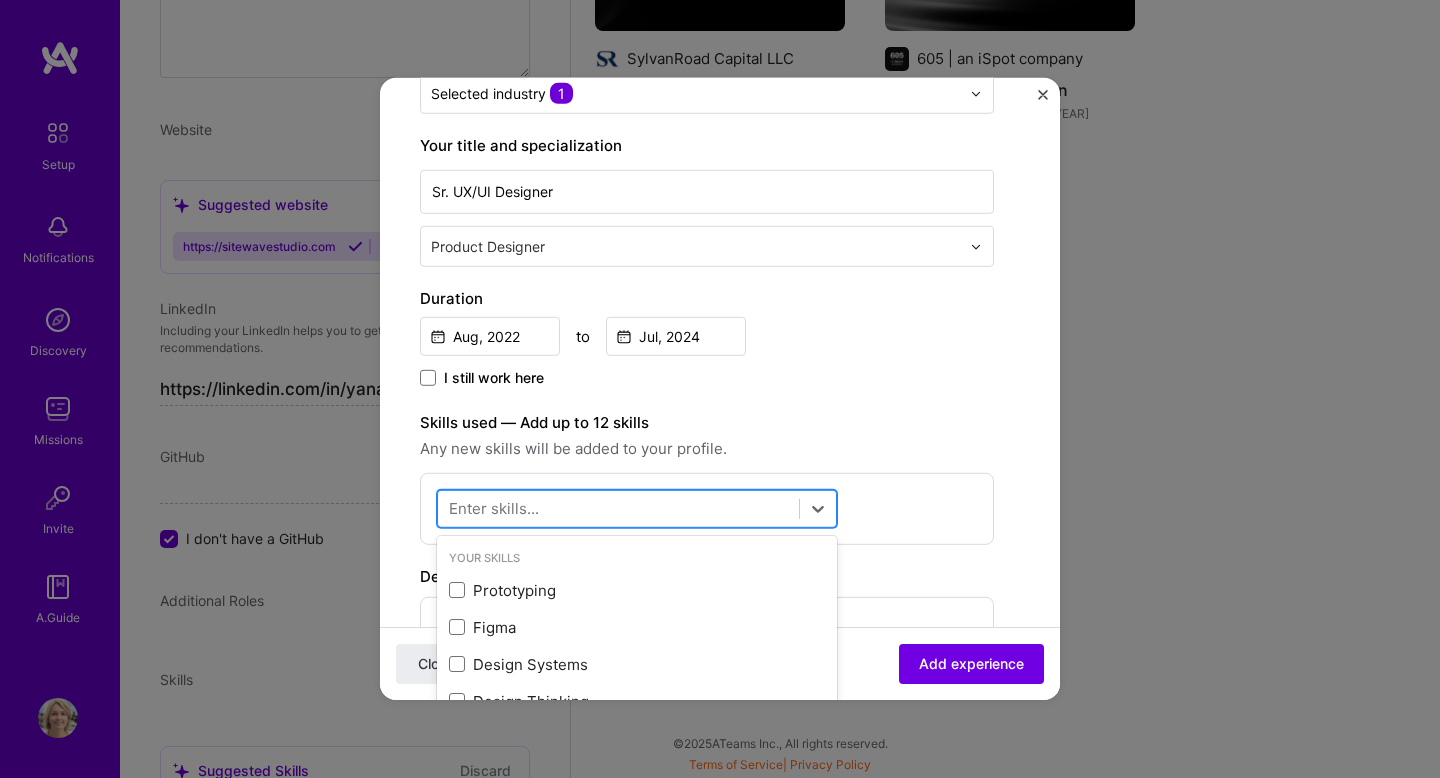 click at bounding box center (618, 508) 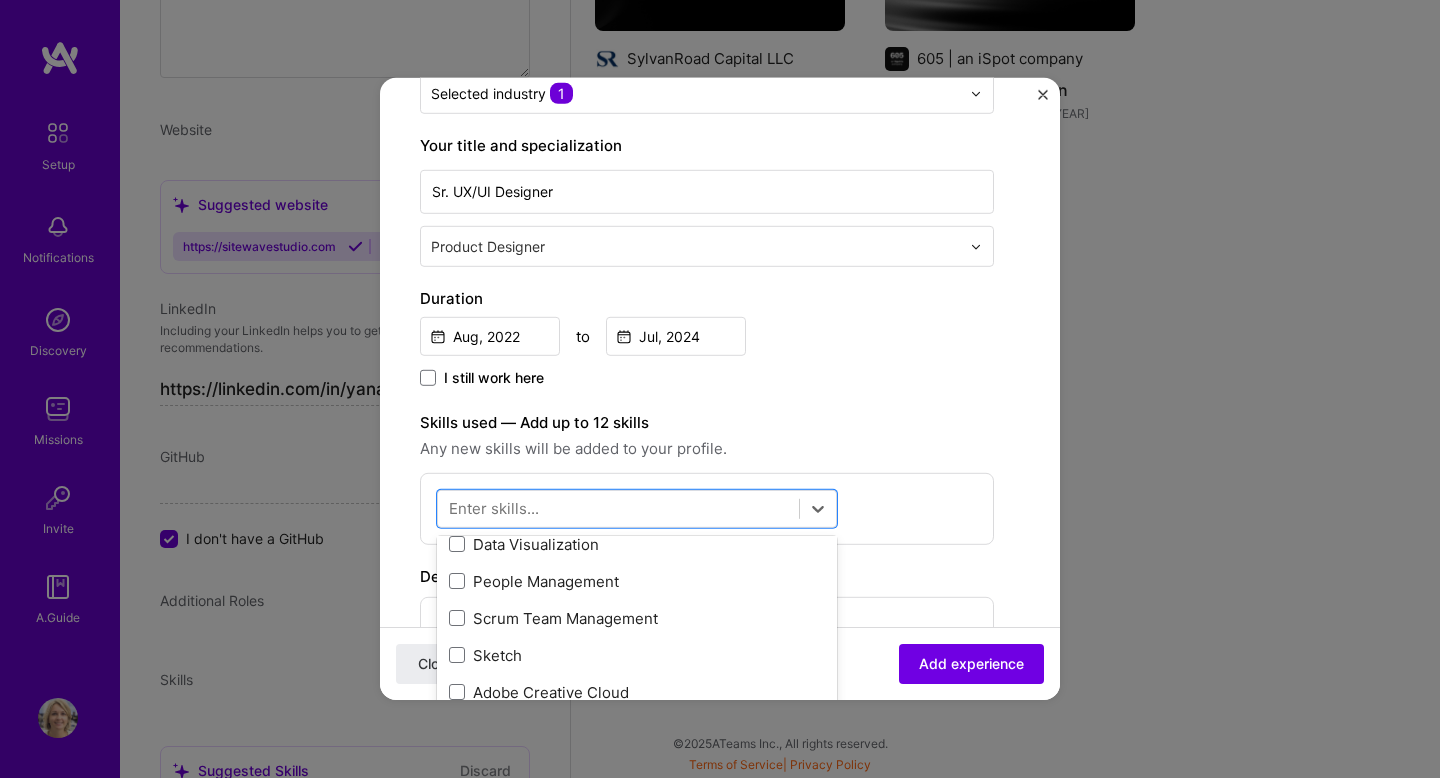 scroll, scrollTop: 0, scrollLeft: 0, axis: both 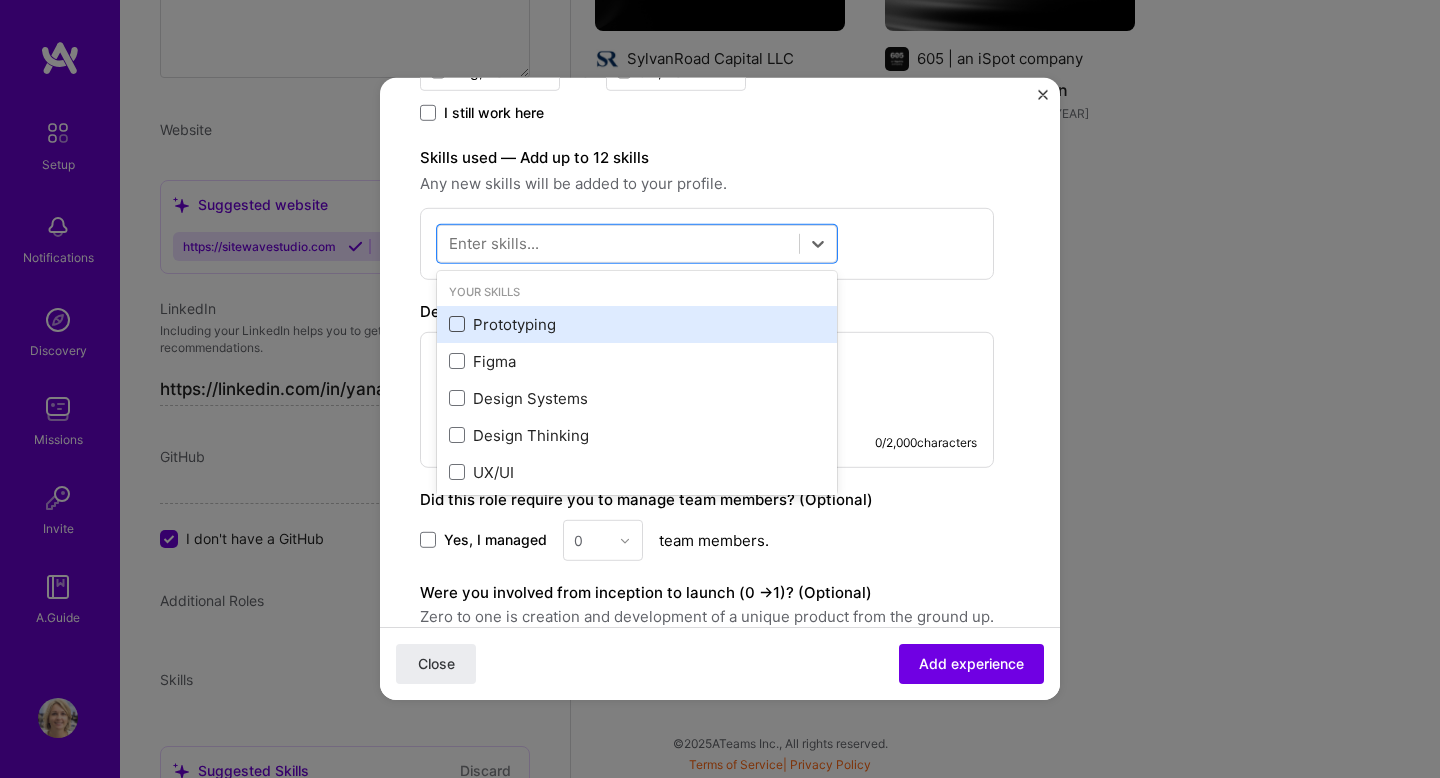 click at bounding box center [457, 324] 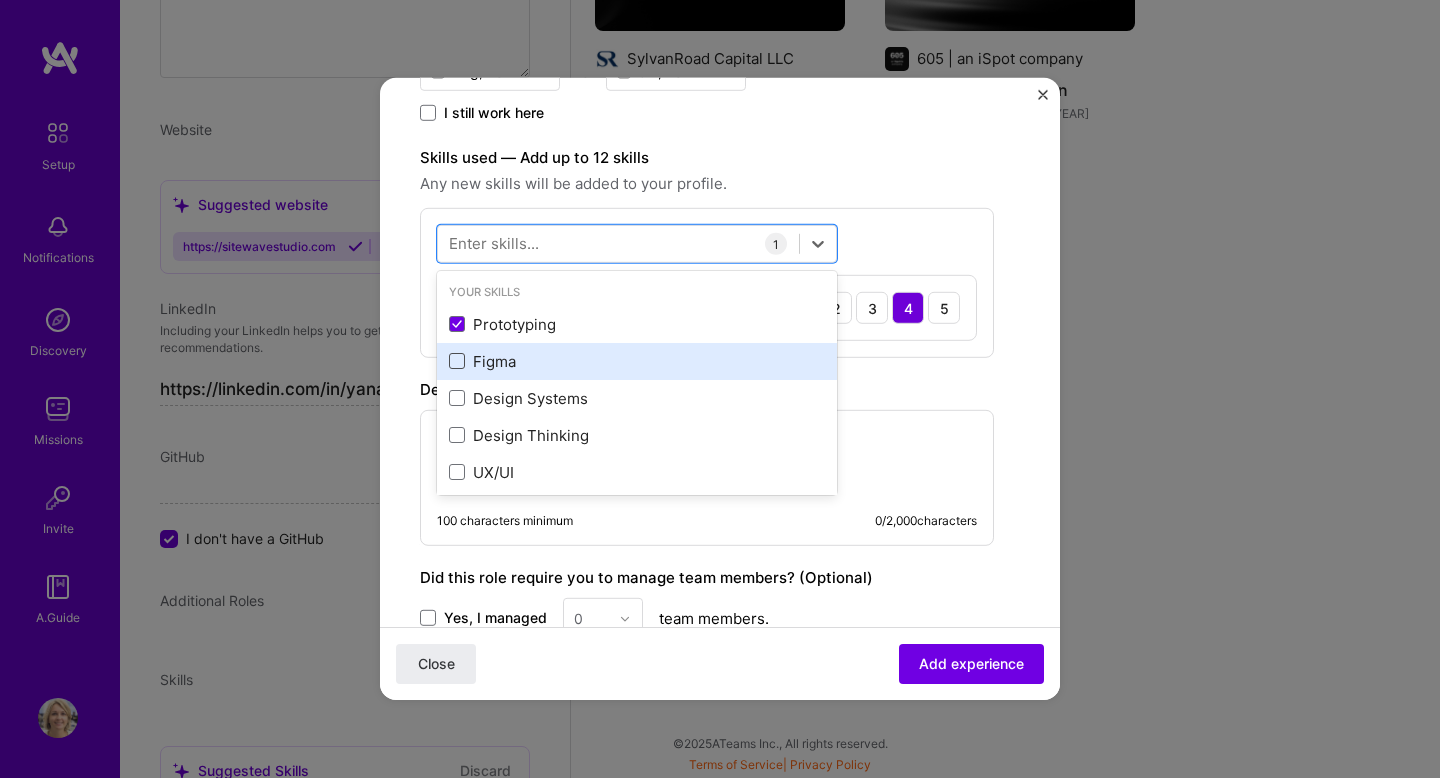 click at bounding box center [457, 361] 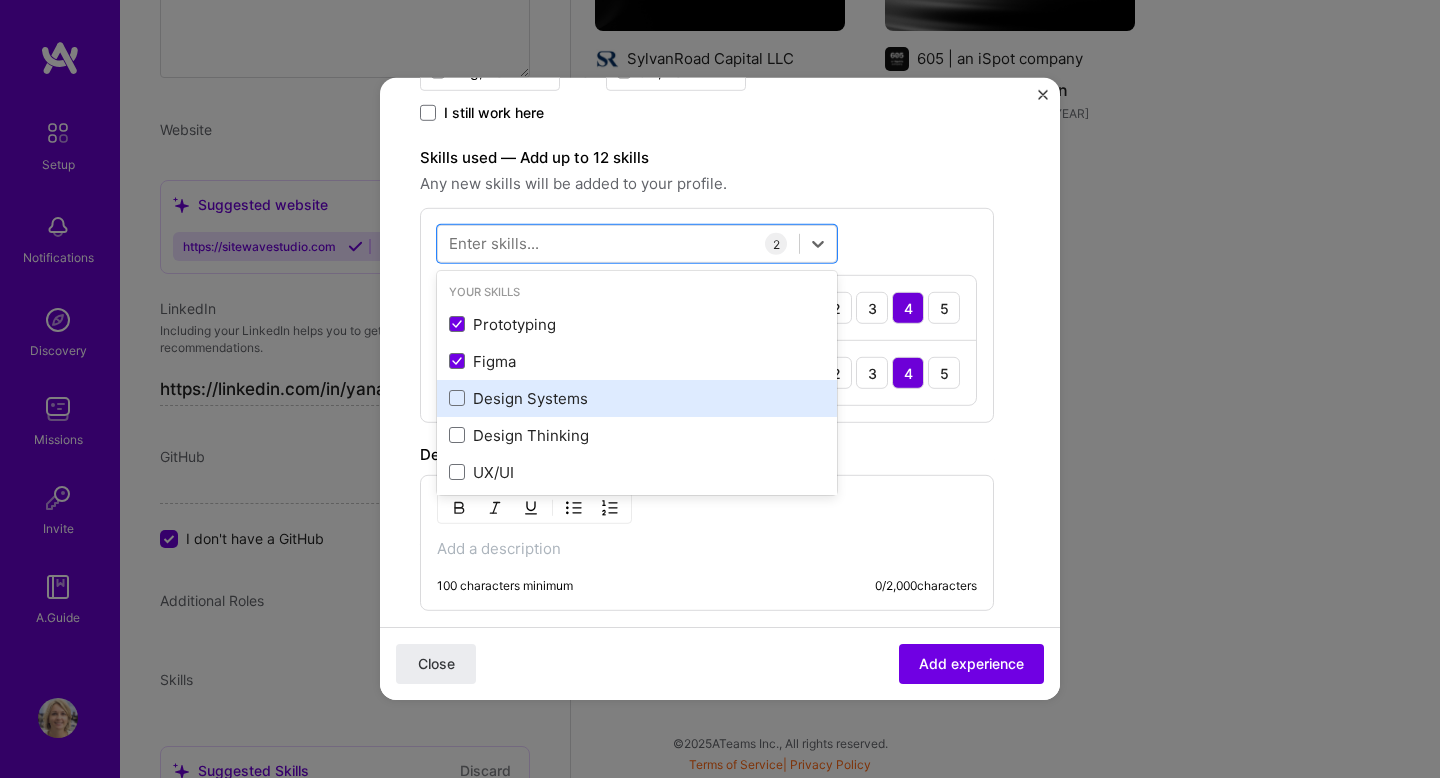 click on "Design Systems" at bounding box center (637, 398) 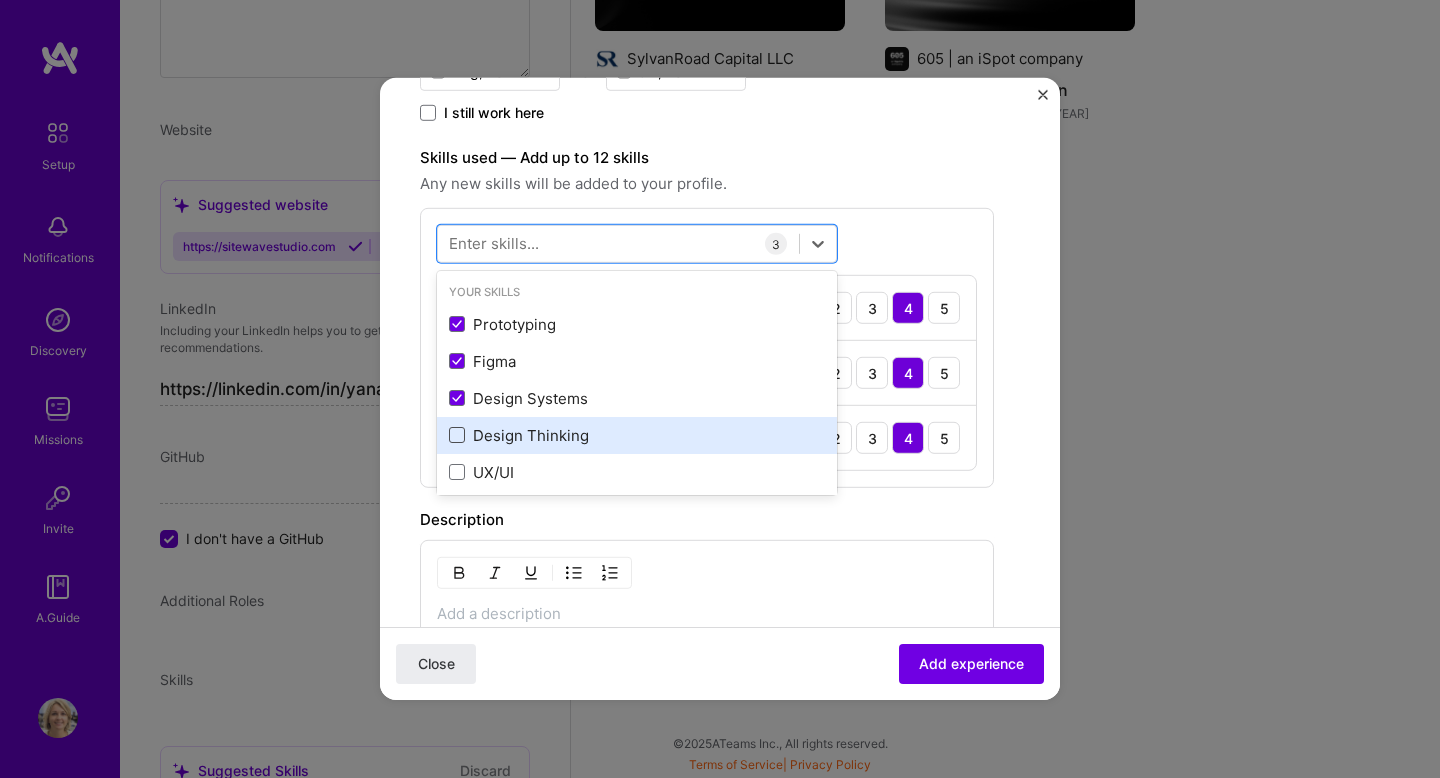 click at bounding box center (457, 435) 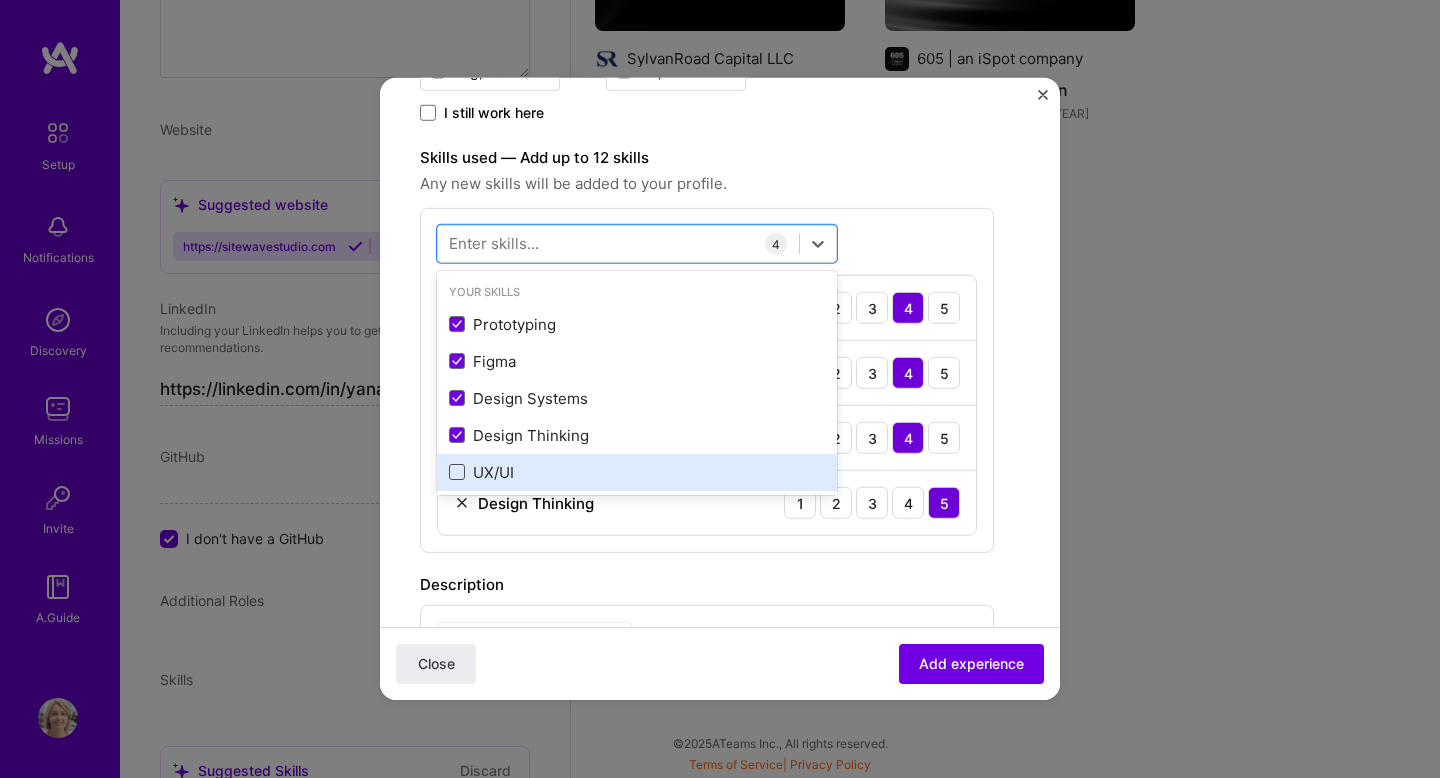 click at bounding box center (457, 472) 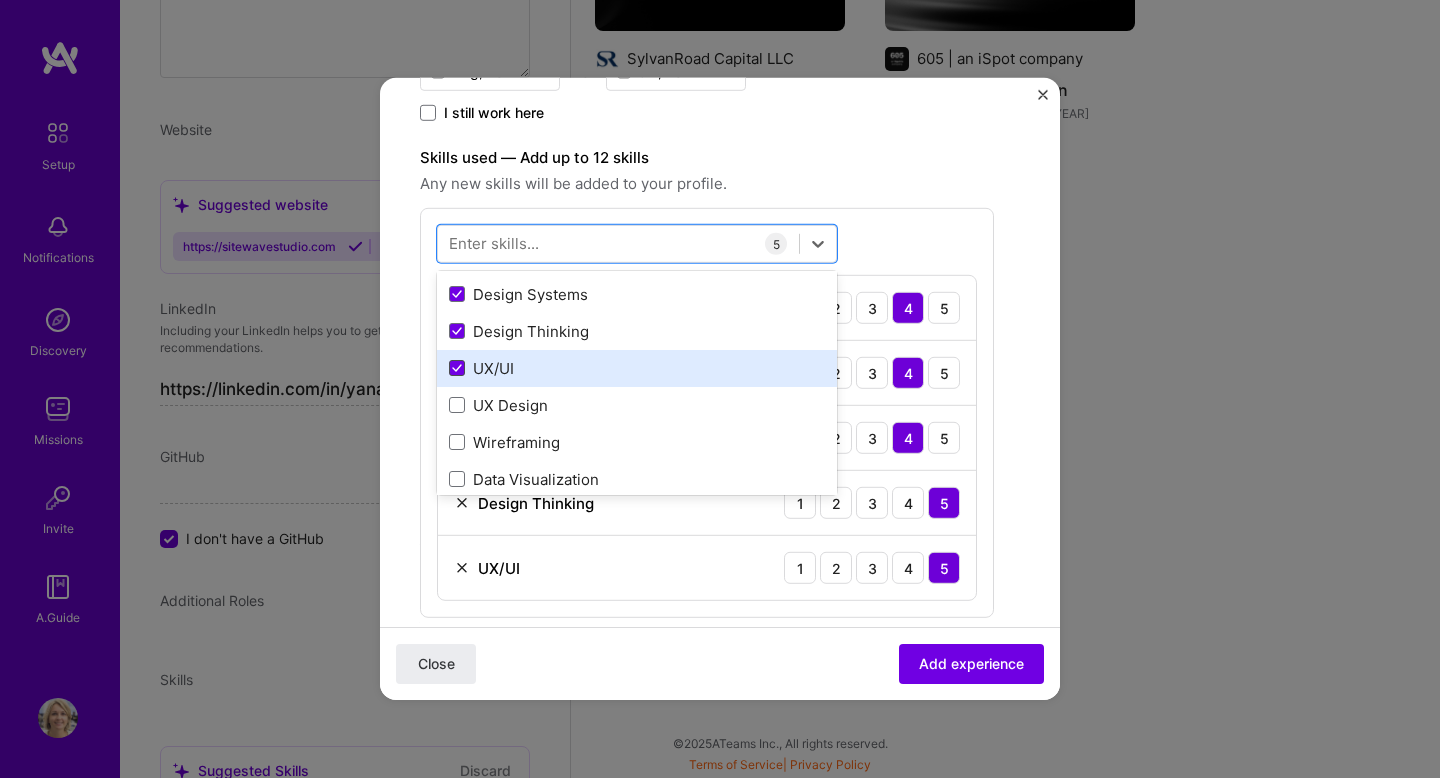 scroll, scrollTop: 147, scrollLeft: 0, axis: vertical 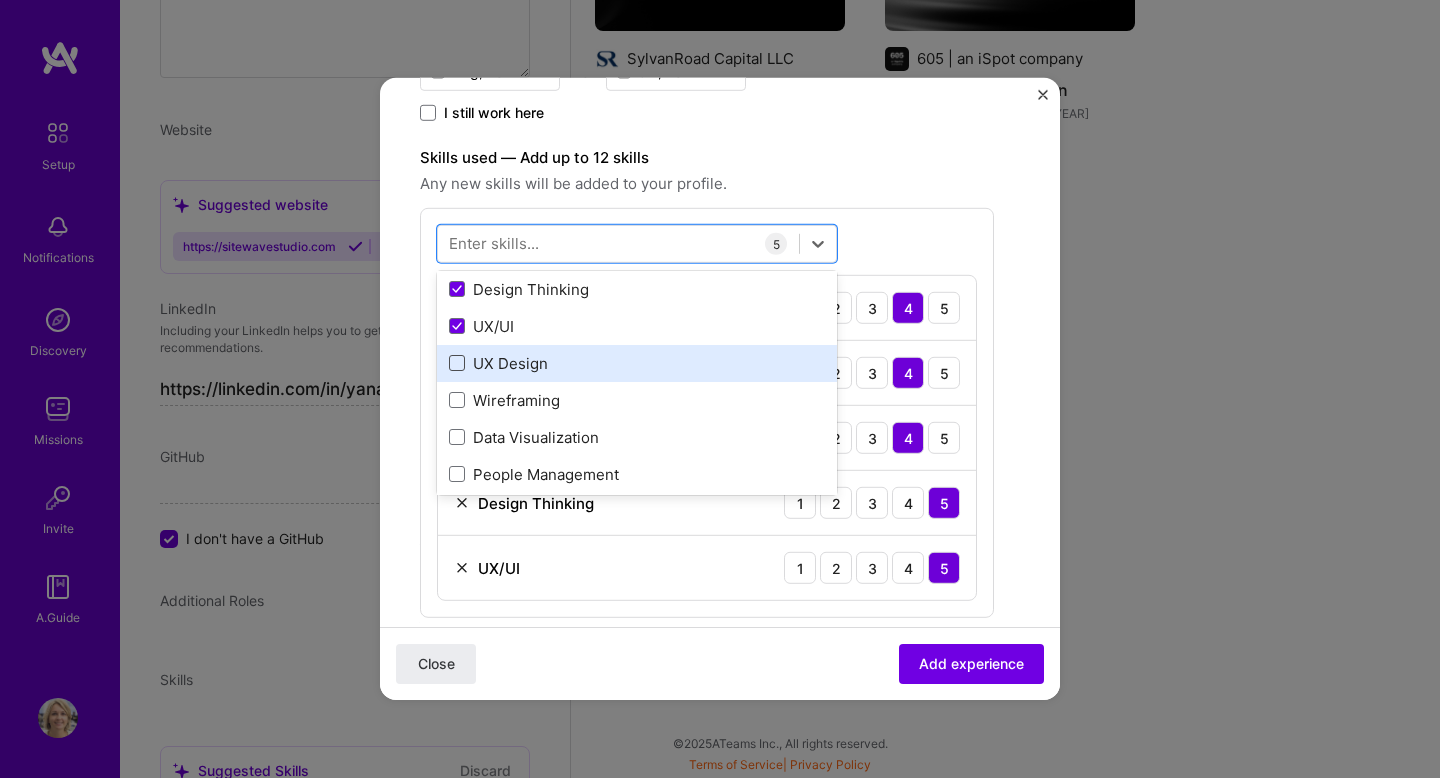click at bounding box center (457, 363) 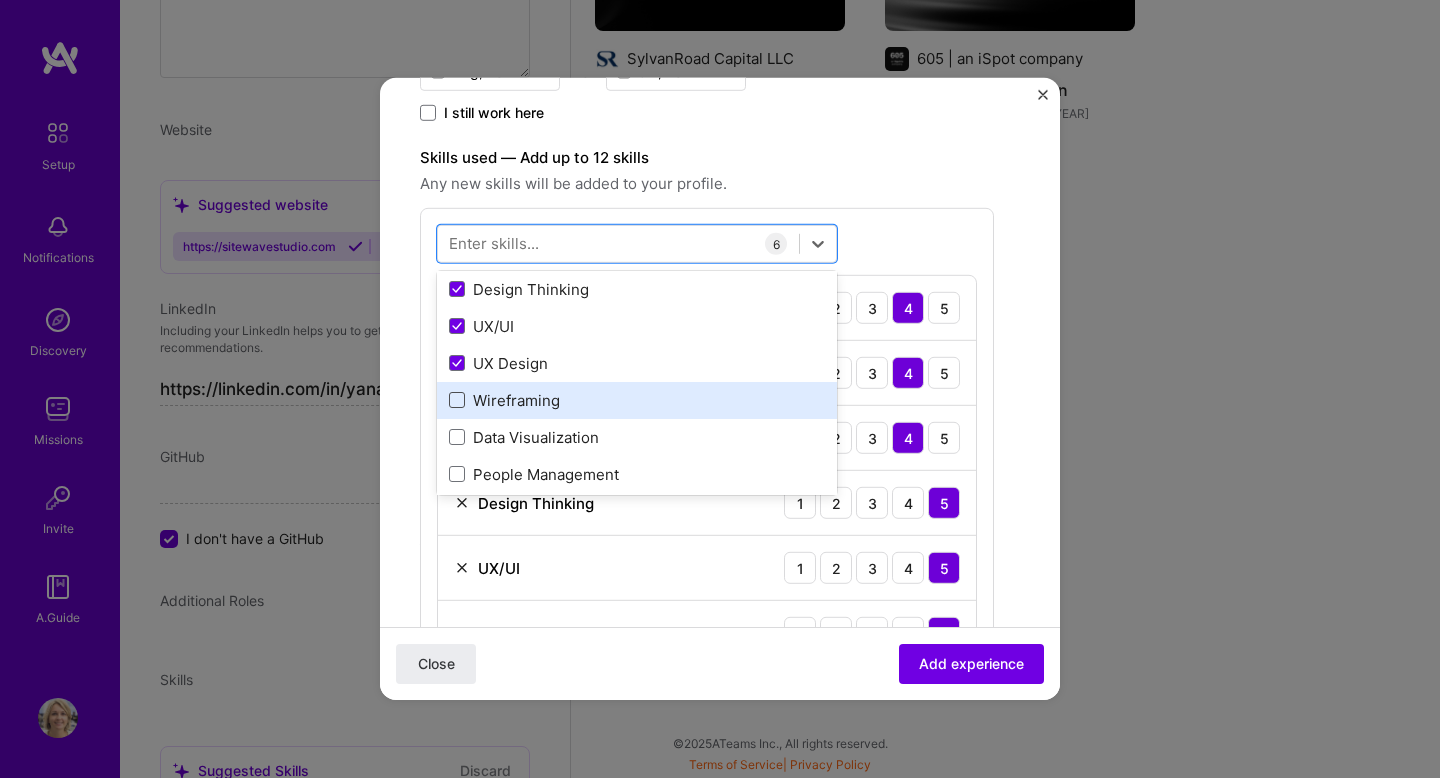 click at bounding box center [457, 400] 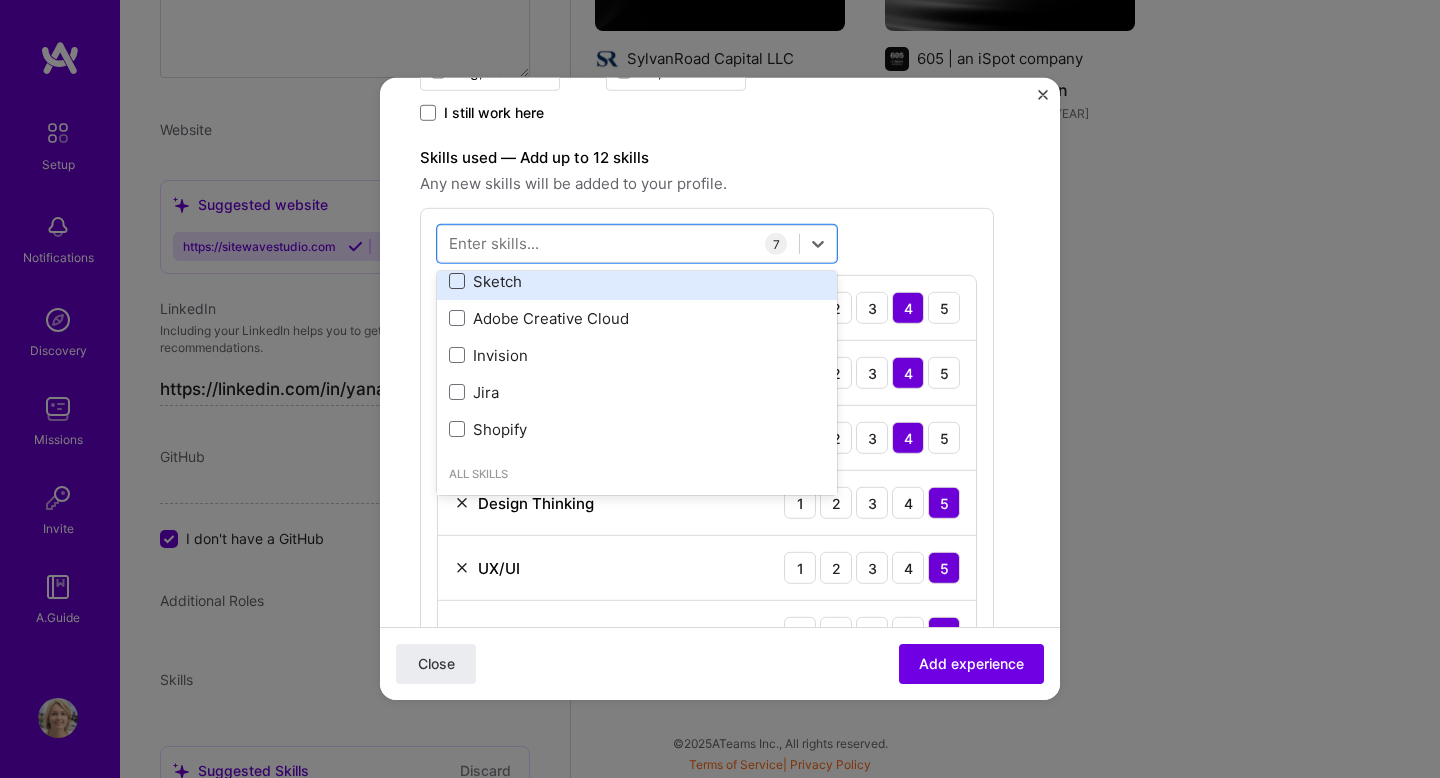 scroll, scrollTop: 499, scrollLeft: 0, axis: vertical 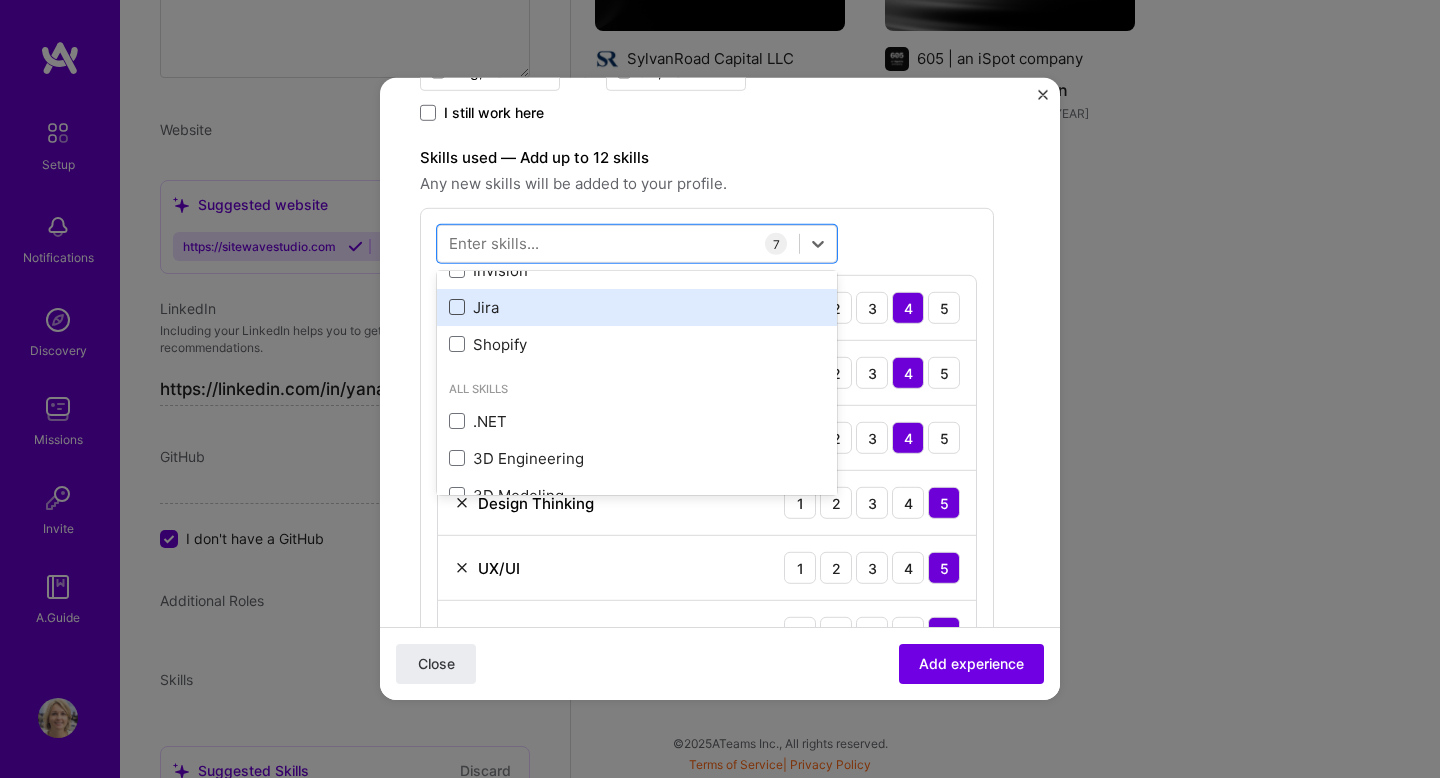 click at bounding box center [457, 307] 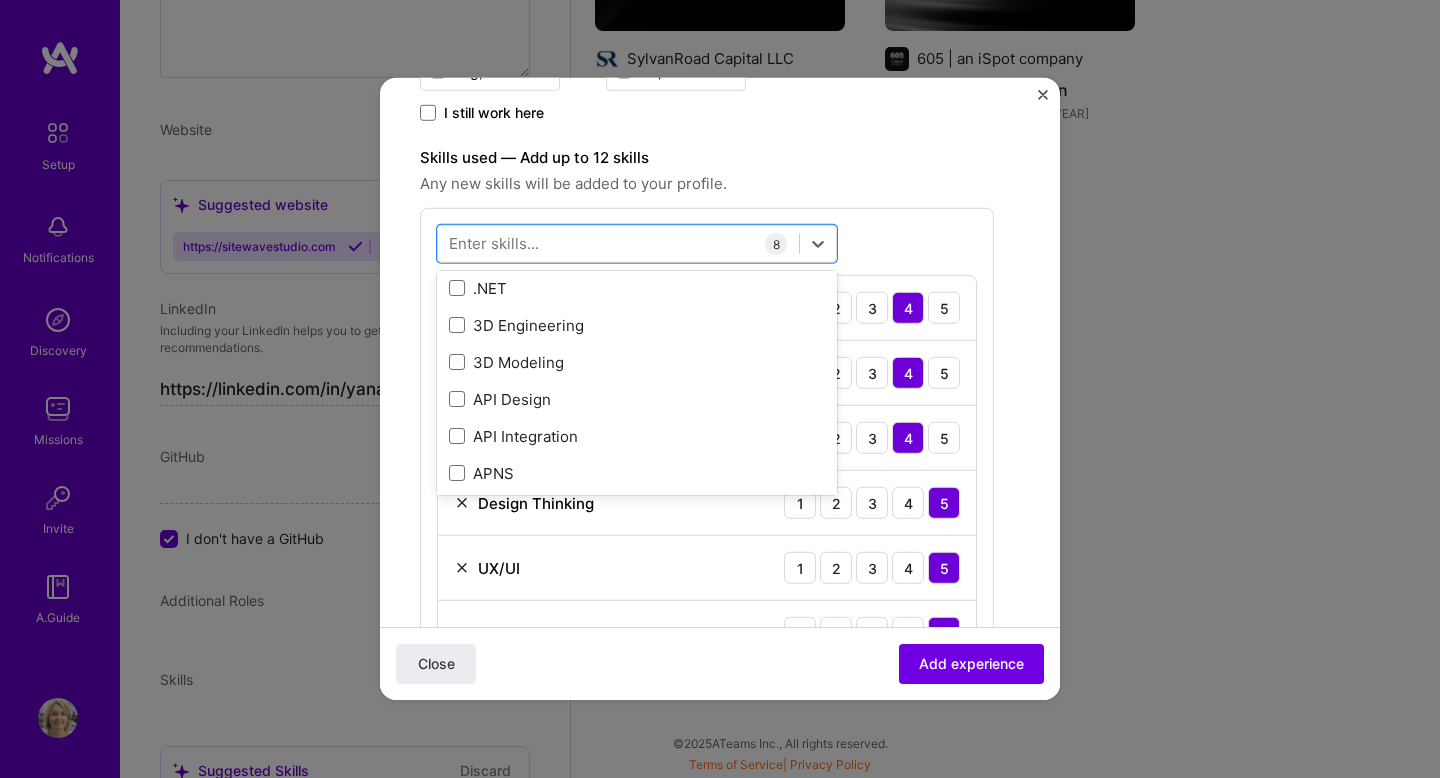 scroll, scrollTop: 710, scrollLeft: 0, axis: vertical 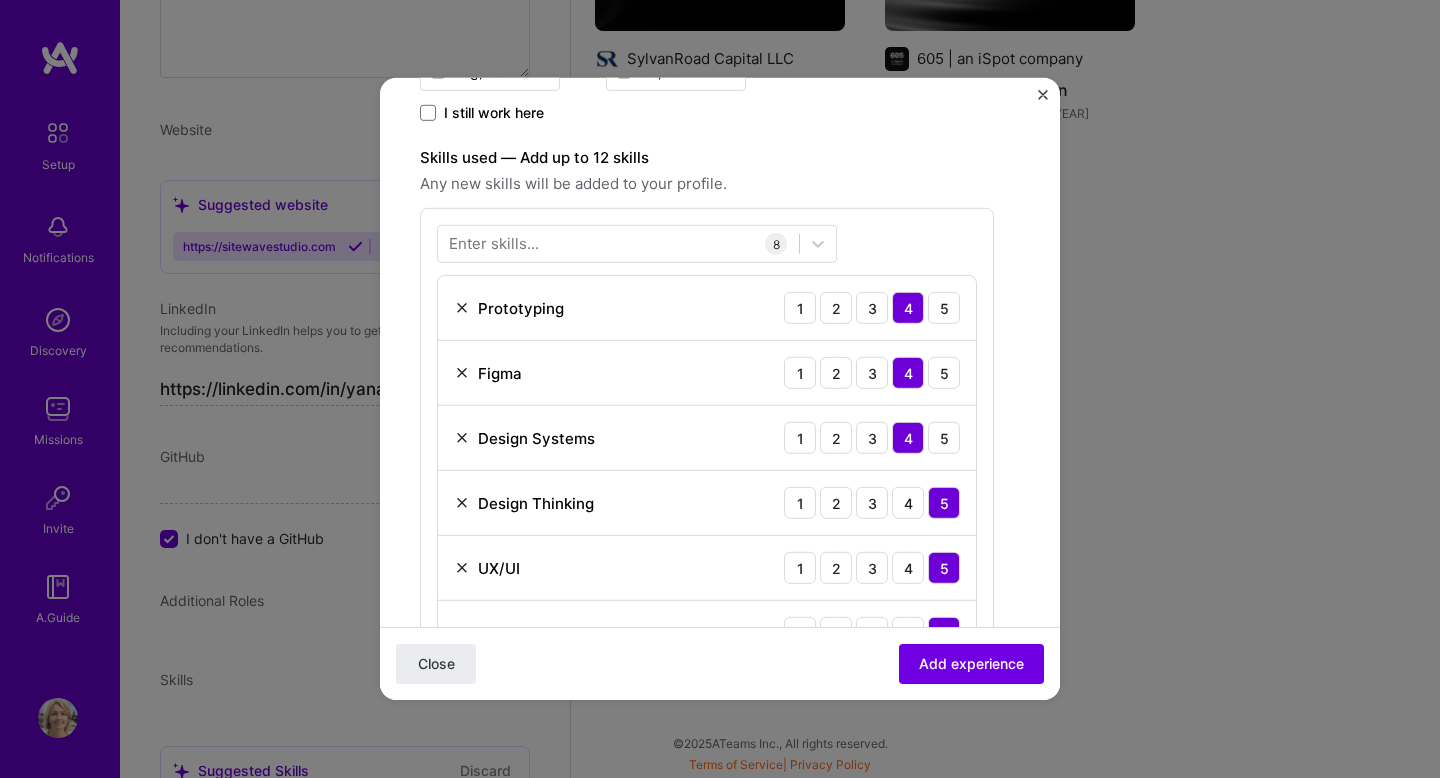 click on "Your title and specialization [TITLE] [TITLE] Duration [MONTH], [YEAR]
to [MONTH], [YEAR]
I still work here Skills used — Add up to 12 skills Any new skills will be added to your profile. Enter skills... 8 Prototyping 1 2 3 4 5 Figma 1 2 3 4 5 Design Systems 1 2 3 4 5 Design Thinking 1 2 3 4 5 UX/UI 1 2 3 4 5 UX Design 1 2 3 4 5 Wireframing 1 2 3 4 5 Jira 1 2 3 4 5 Description 100 characters minimum 0 / 2,000  characters Did this role require you to manage team members? (Optional) Yes, I managed 0 team members. Were you involved from inception to launch (0 - >  1)? (Optional) Zero to one is creation and development of a unique product from the ground up. I was involved in zero to one with this project Close" at bounding box center [720, 509] 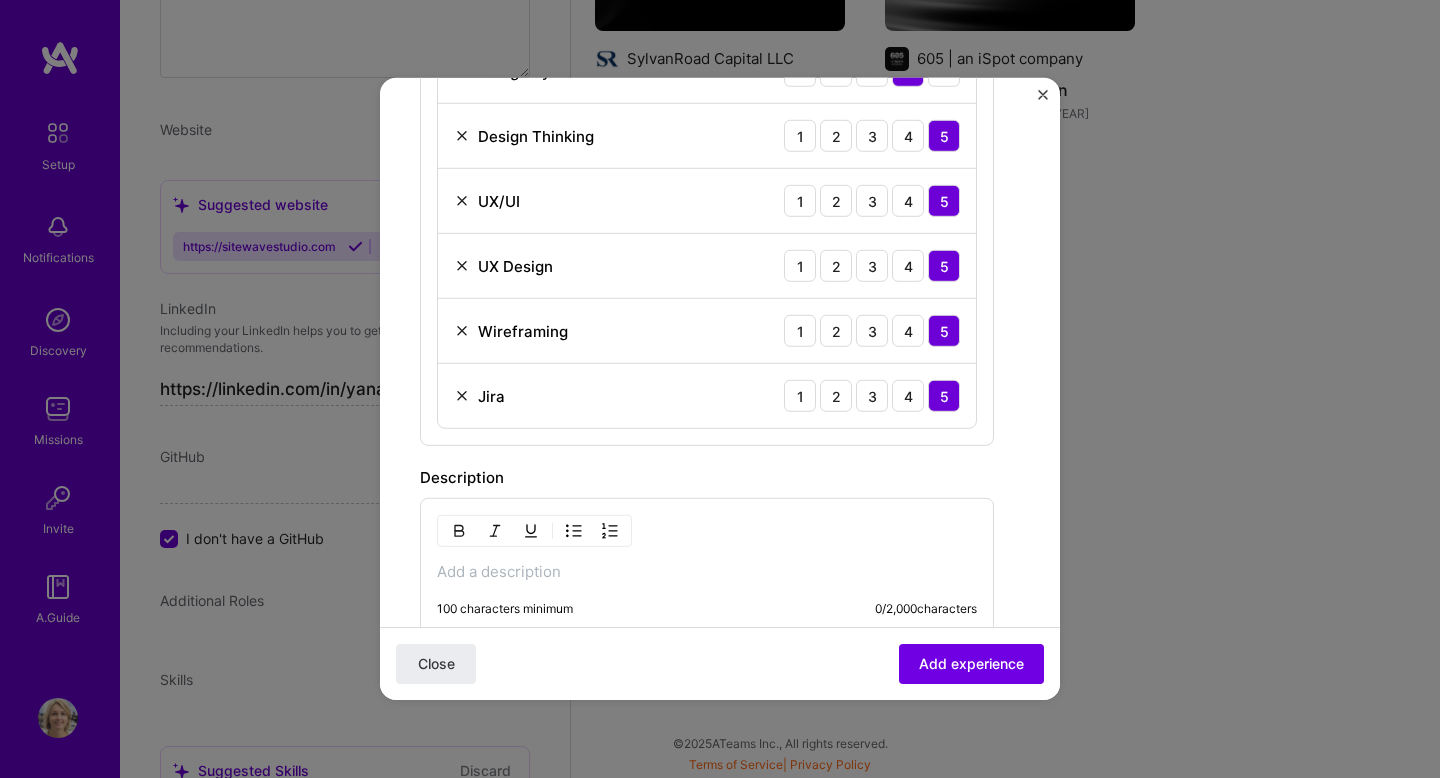 scroll, scrollTop: 1106, scrollLeft: 0, axis: vertical 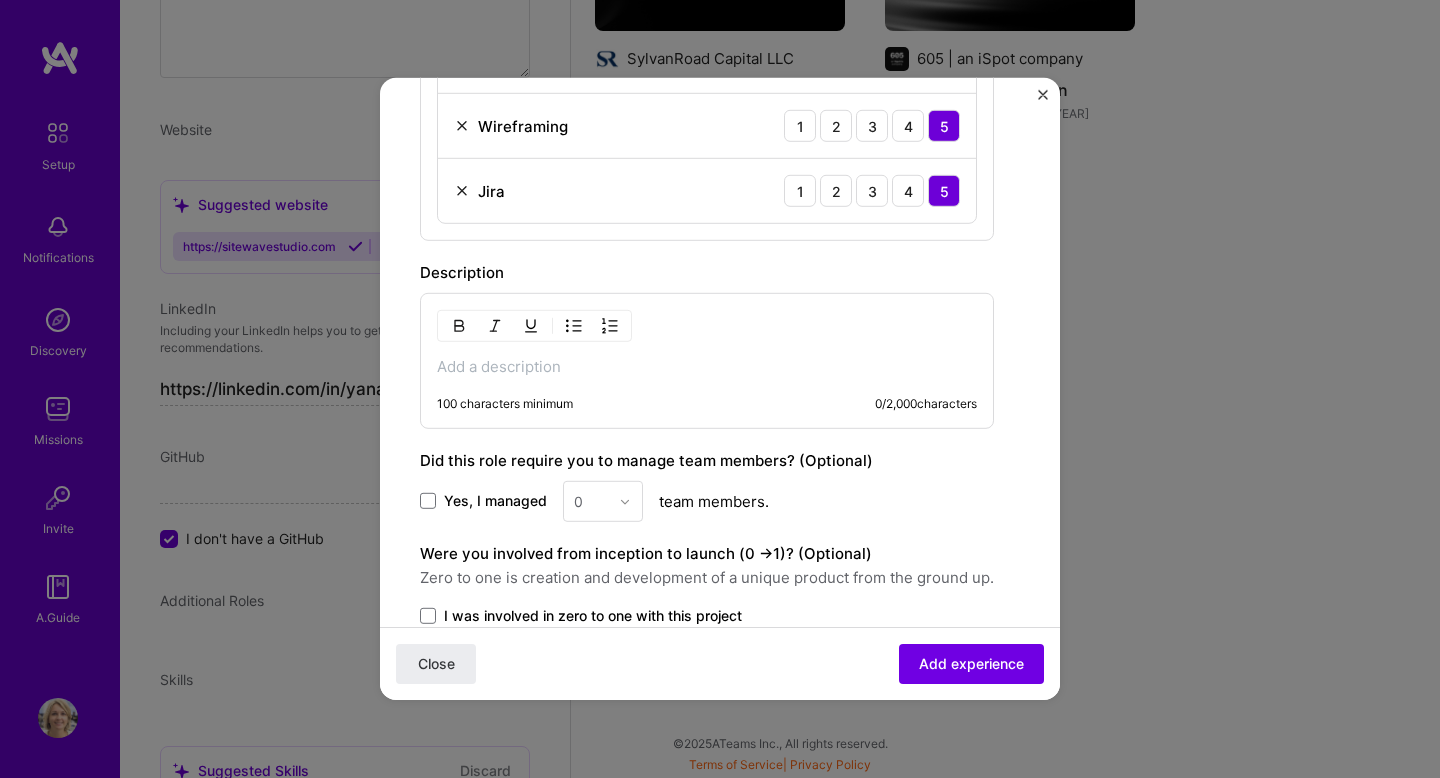click at bounding box center [707, 367] 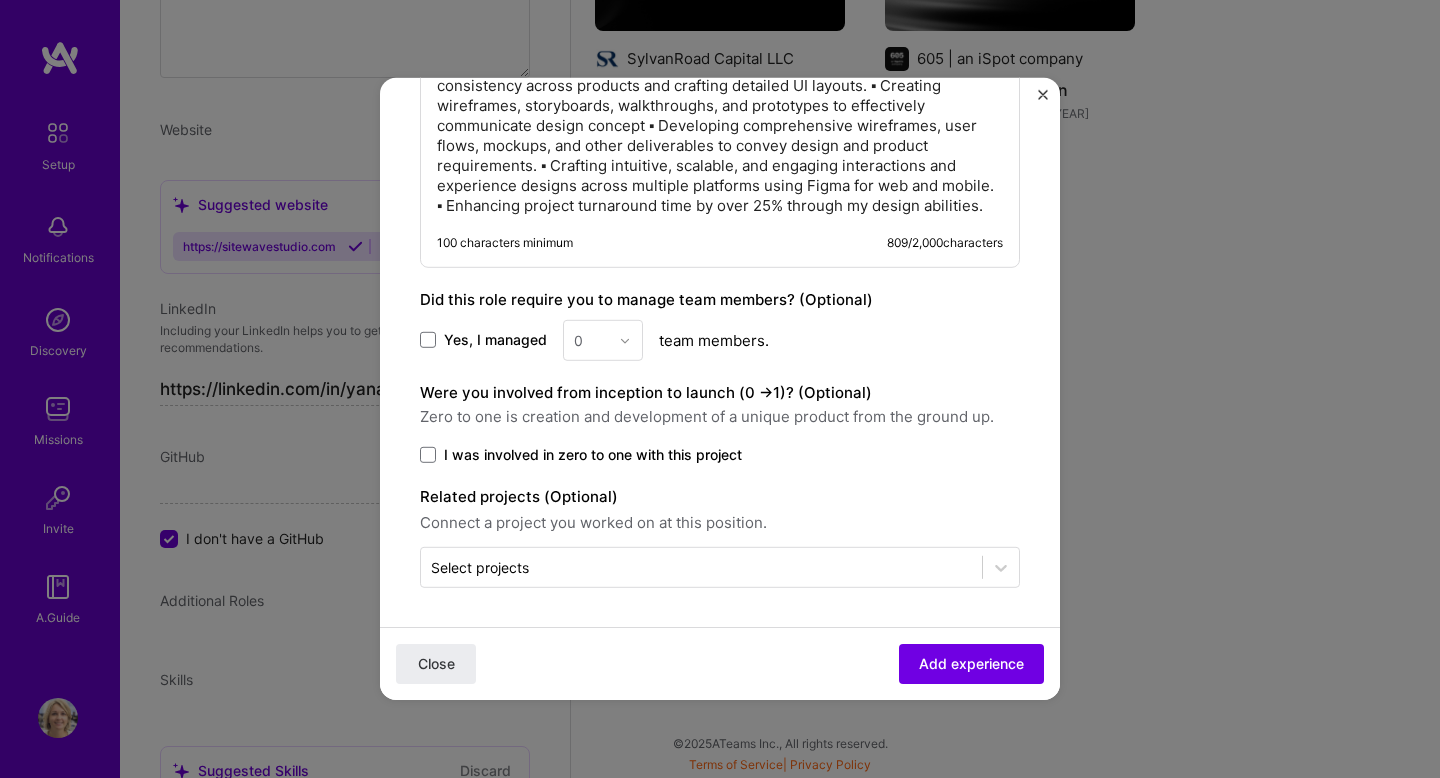scroll, scrollTop: 1466, scrollLeft: 0, axis: vertical 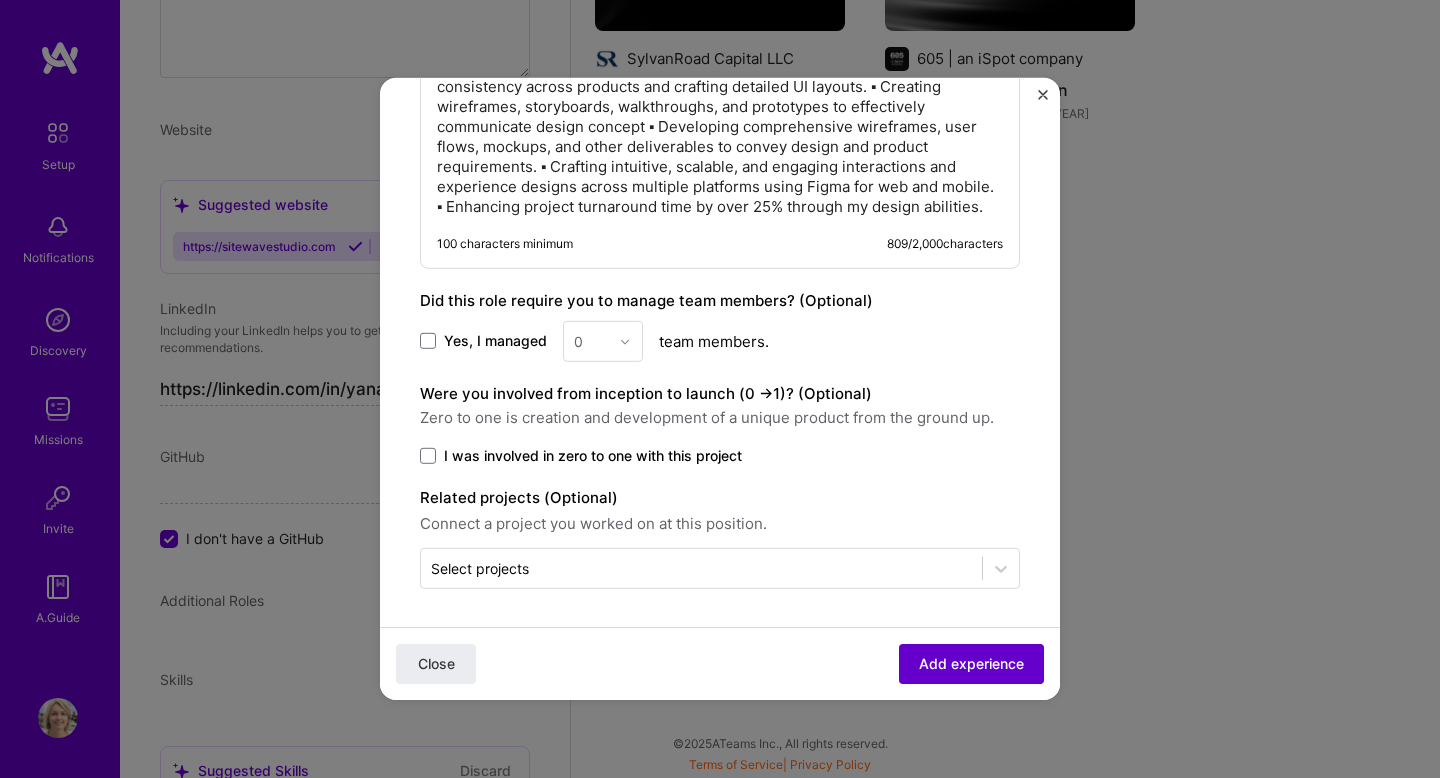 click on "Add experience" at bounding box center (971, 664) 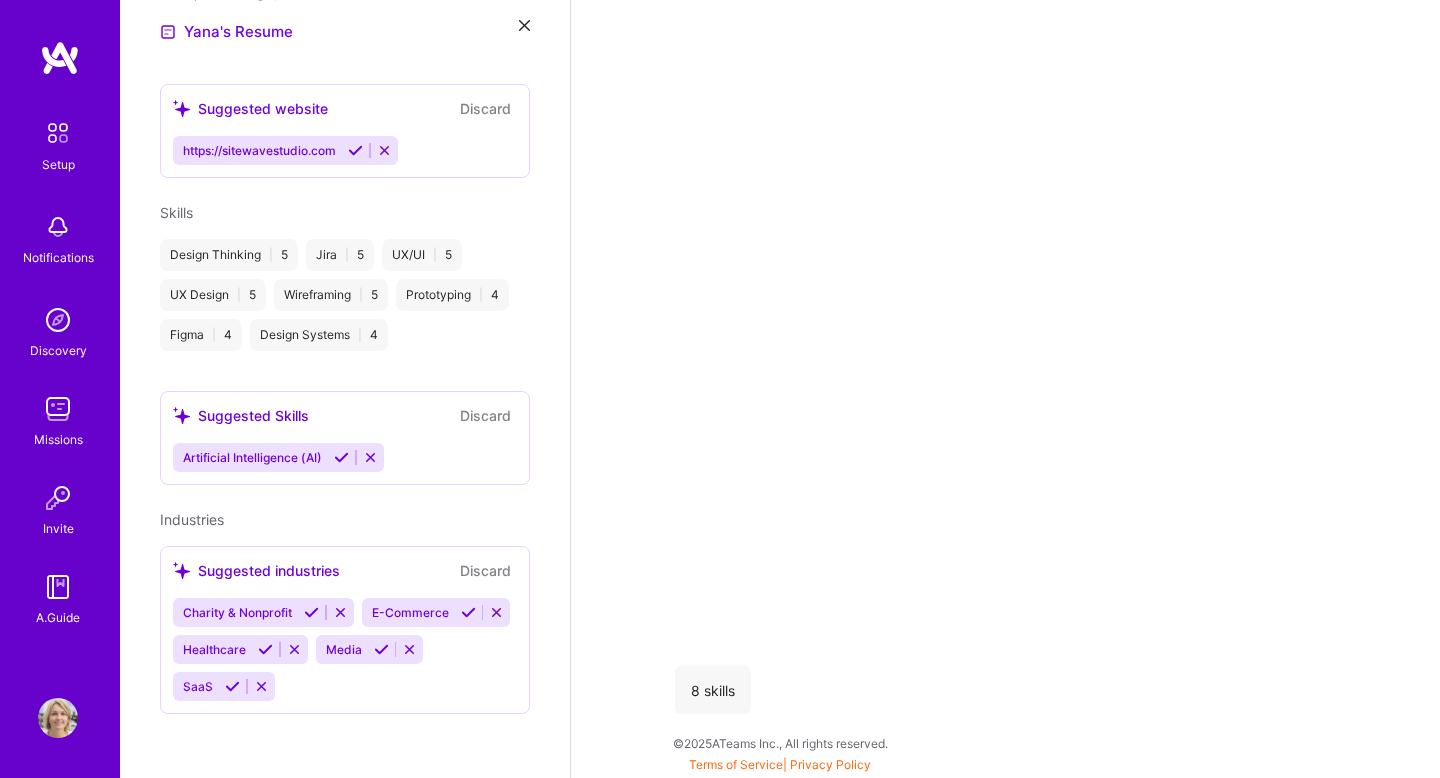 scroll, scrollTop: 2283, scrollLeft: 0, axis: vertical 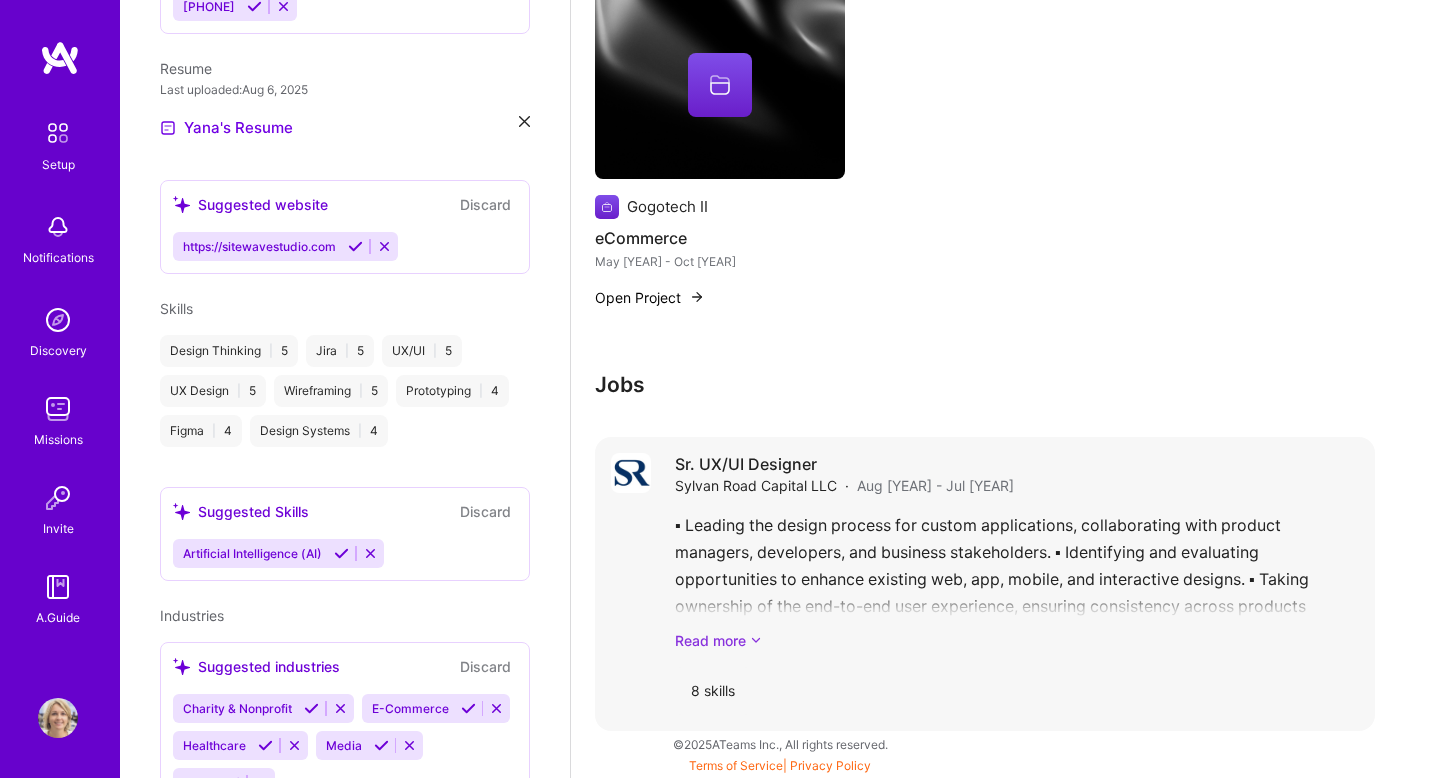click on "Read more" at bounding box center [1017, 640] 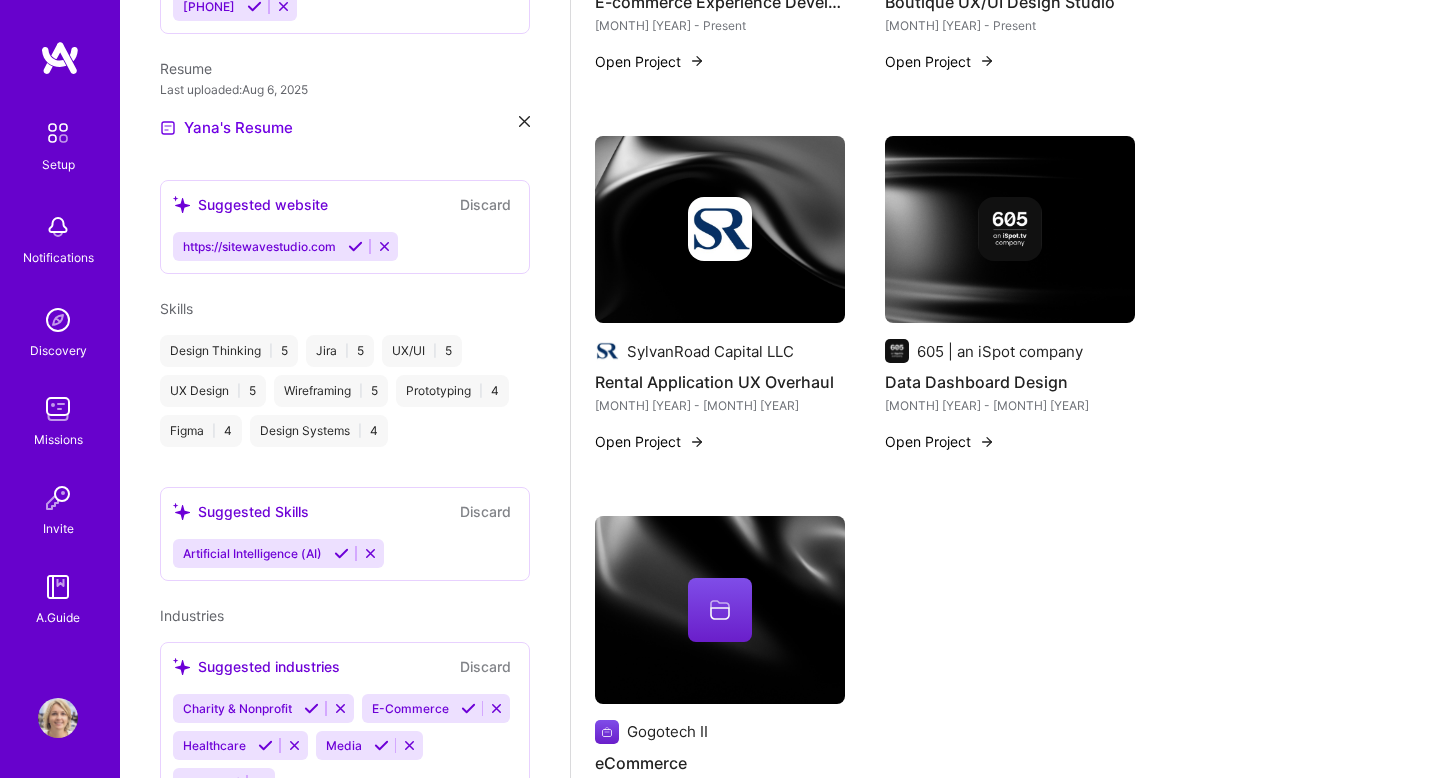 scroll, scrollTop: 0, scrollLeft: 0, axis: both 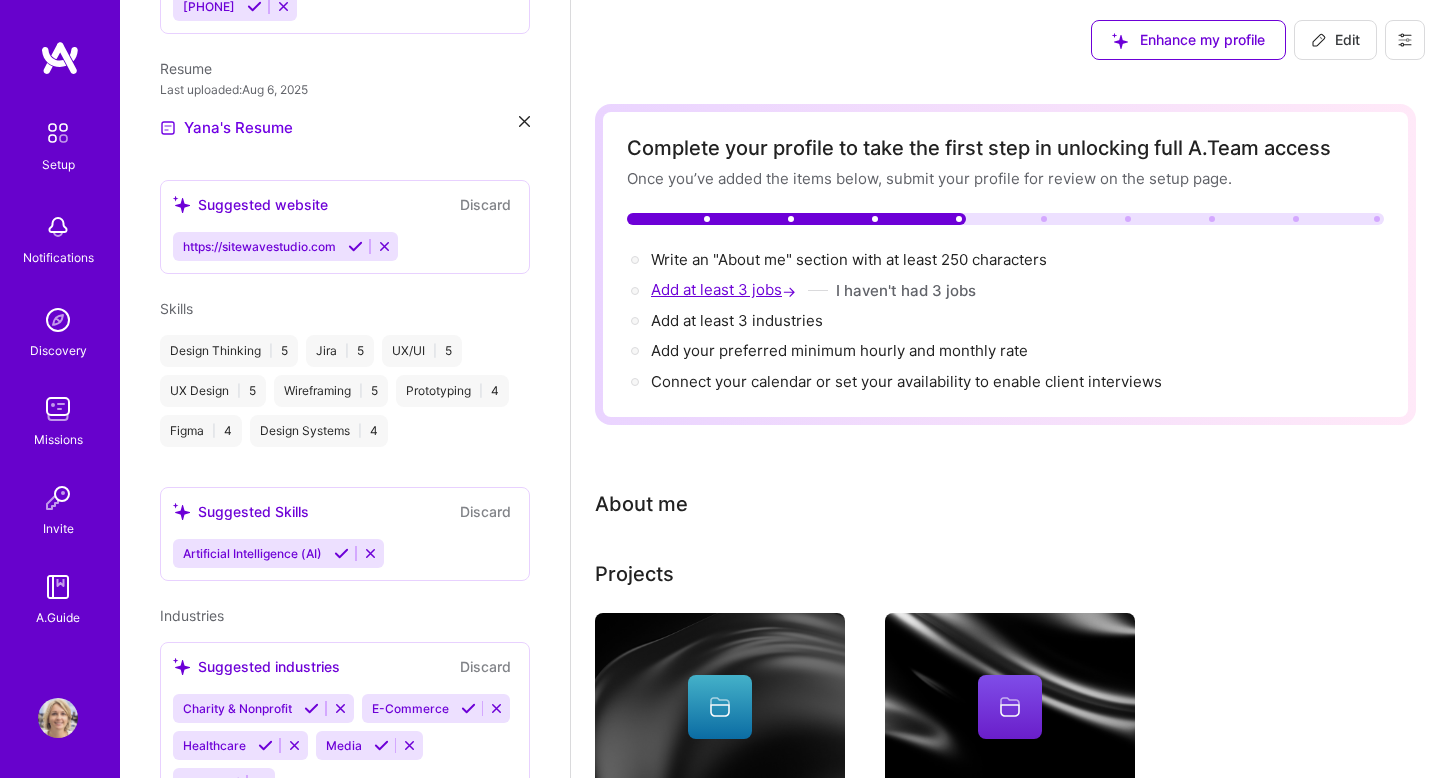 click on "Add at least 3 jobs  →" at bounding box center [725, 289] 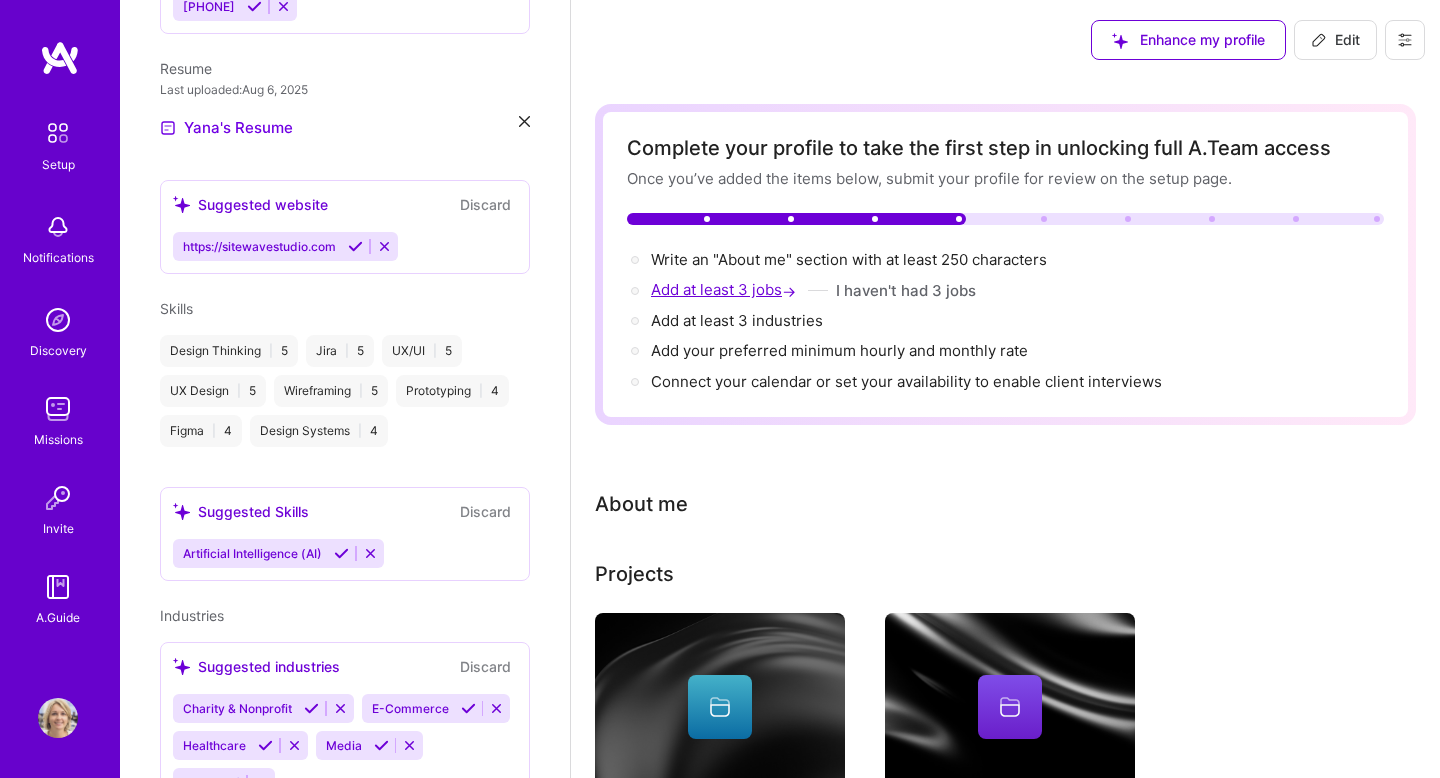 select on "US" 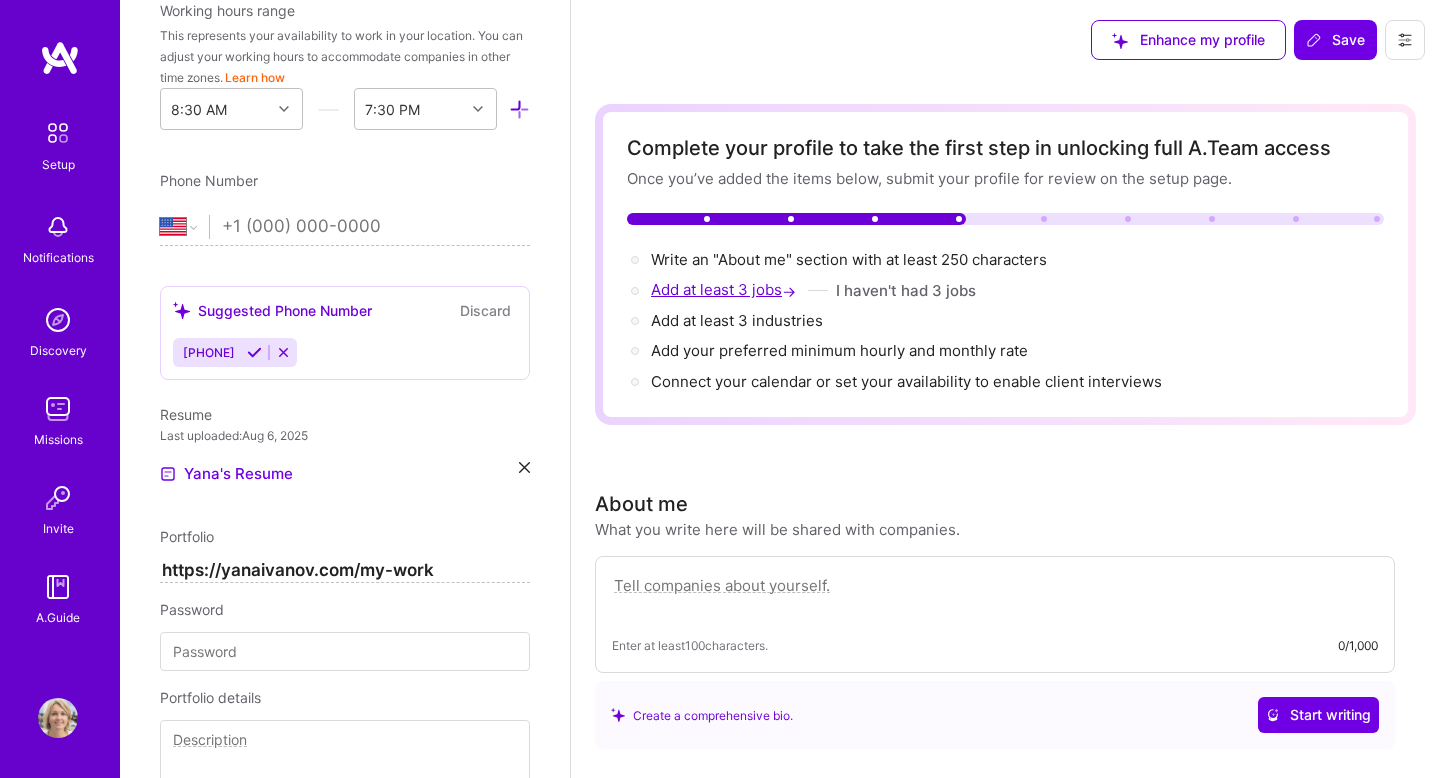 scroll, scrollTop: 1371, scrollLeft: 0, axis: vertical 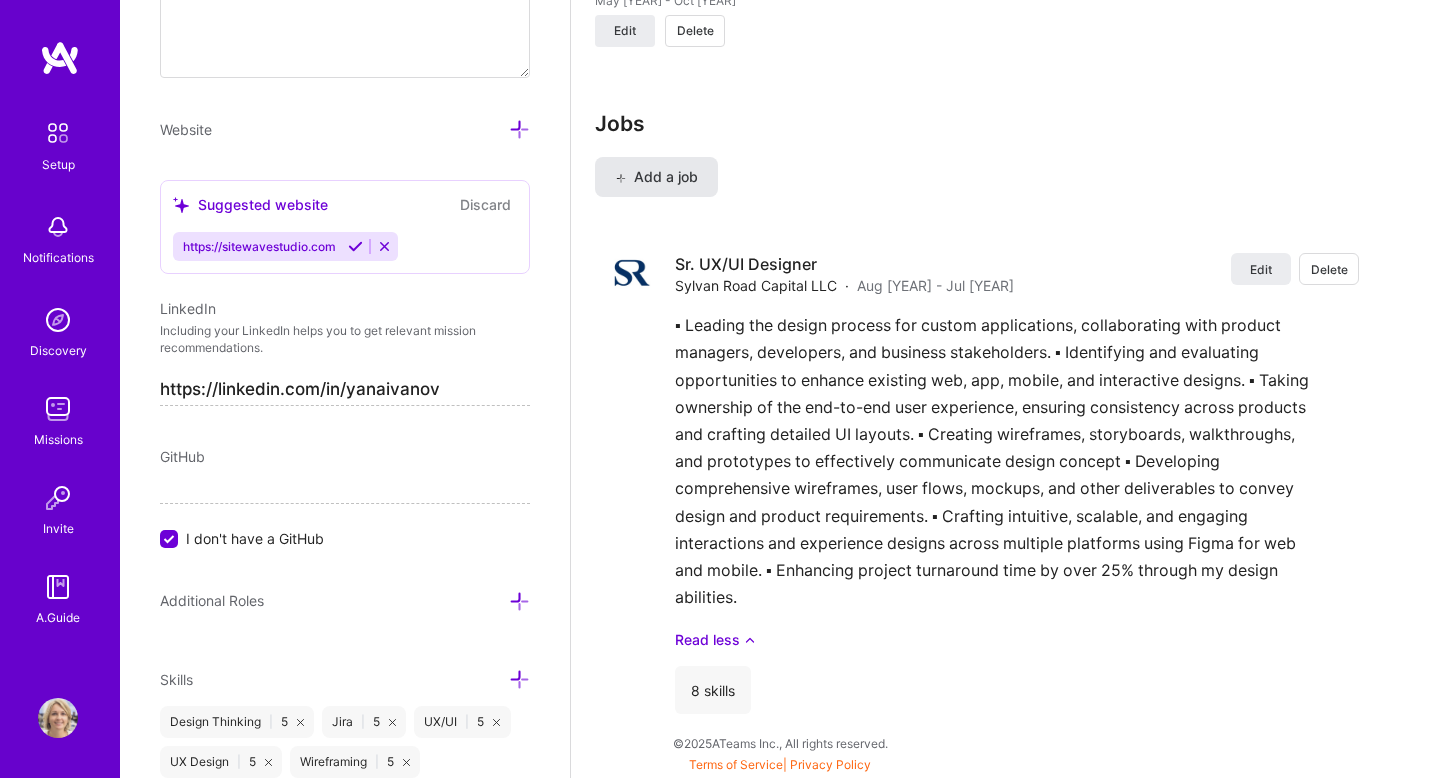 click on "Add a job" at bounding box center [656, 177] 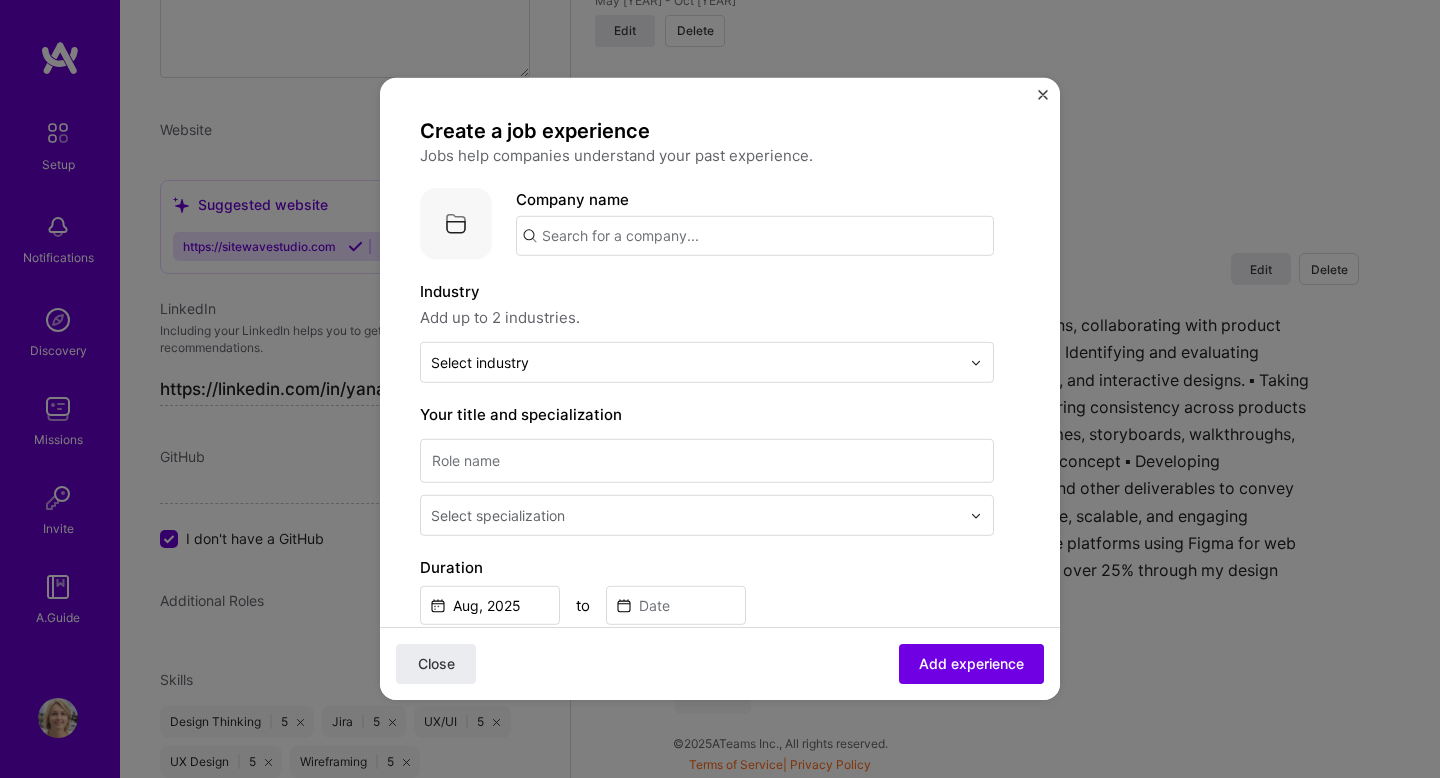 click at bounding box center (755, 236) 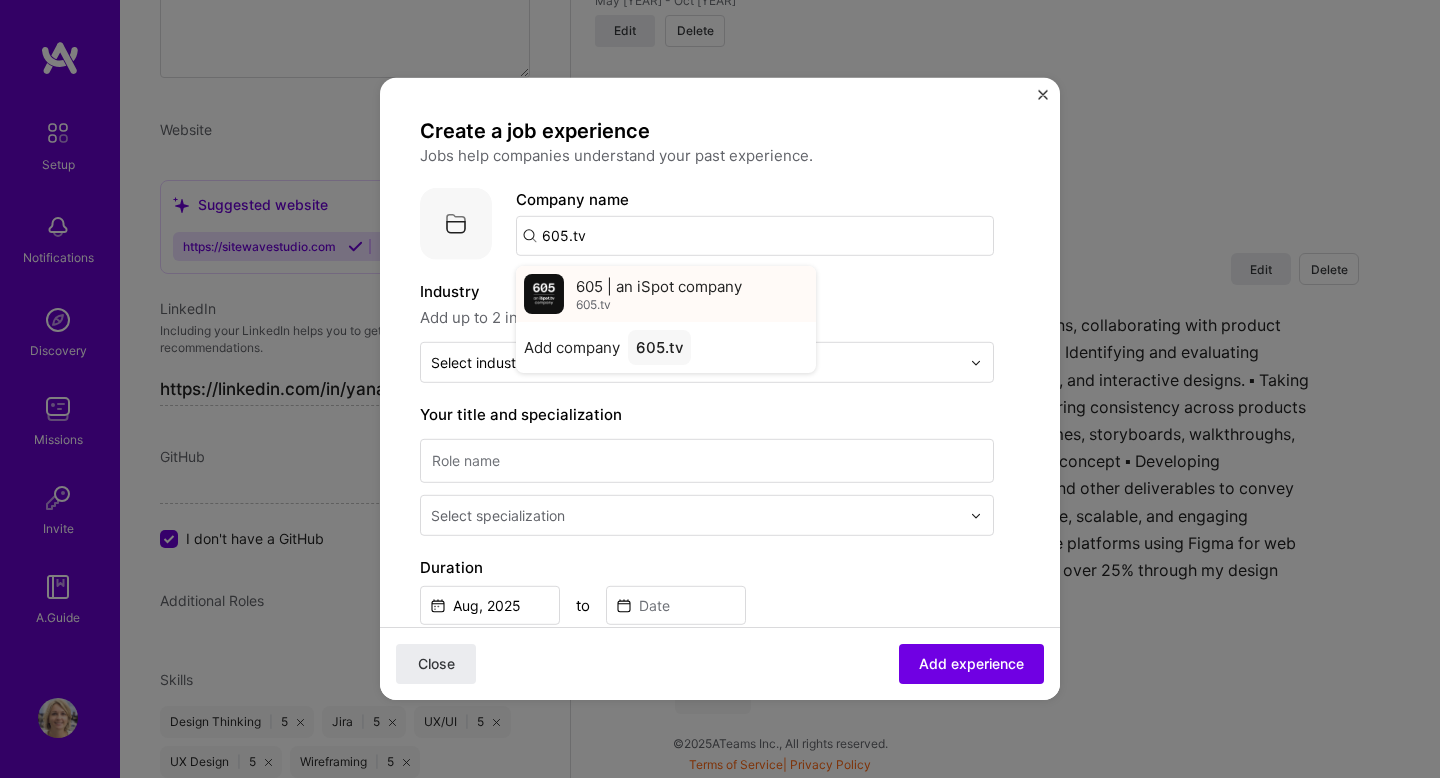 click on "605 | an iSpot company" at bounding box center [659, 285] 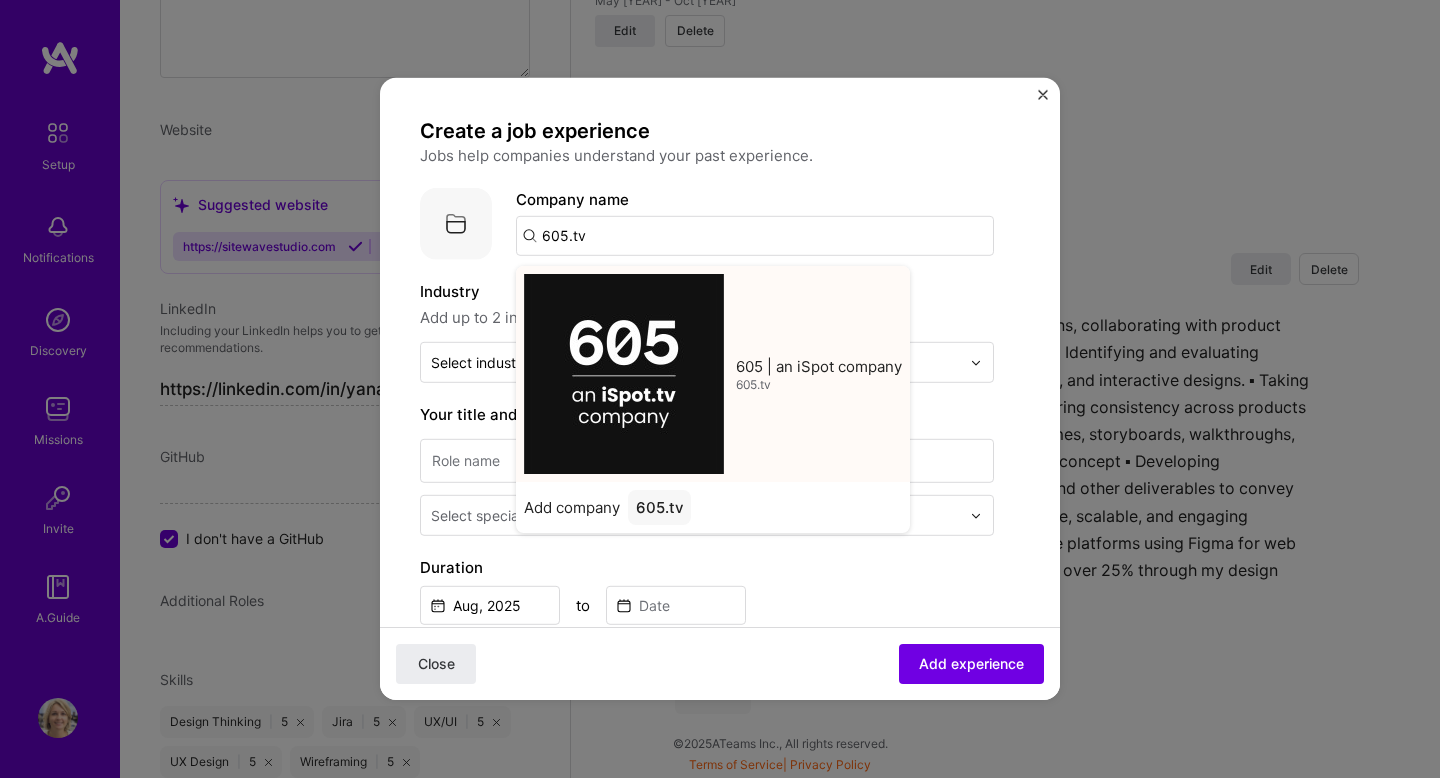 type on "605 | an iSpot company" 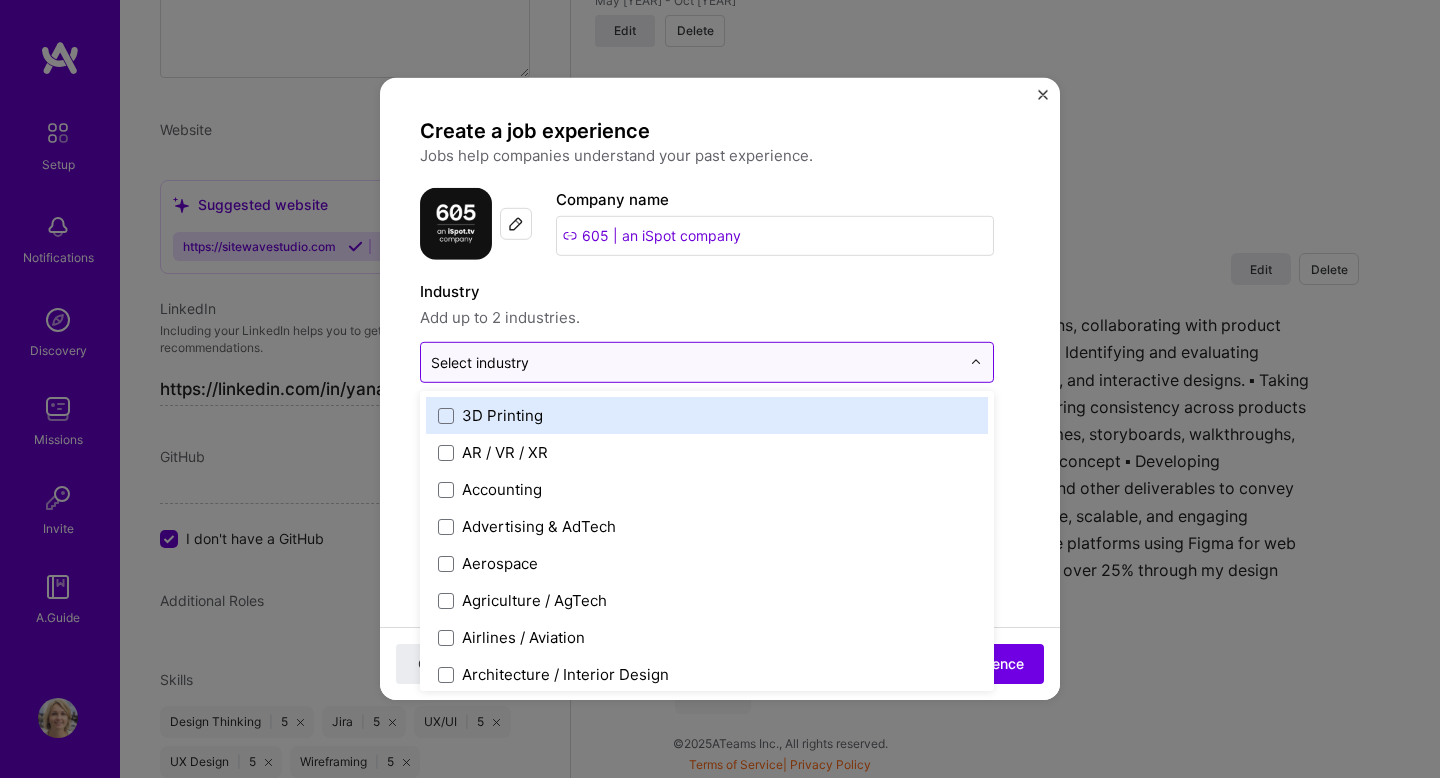 click on "Select industry 0" at bounding box center [480, 362] 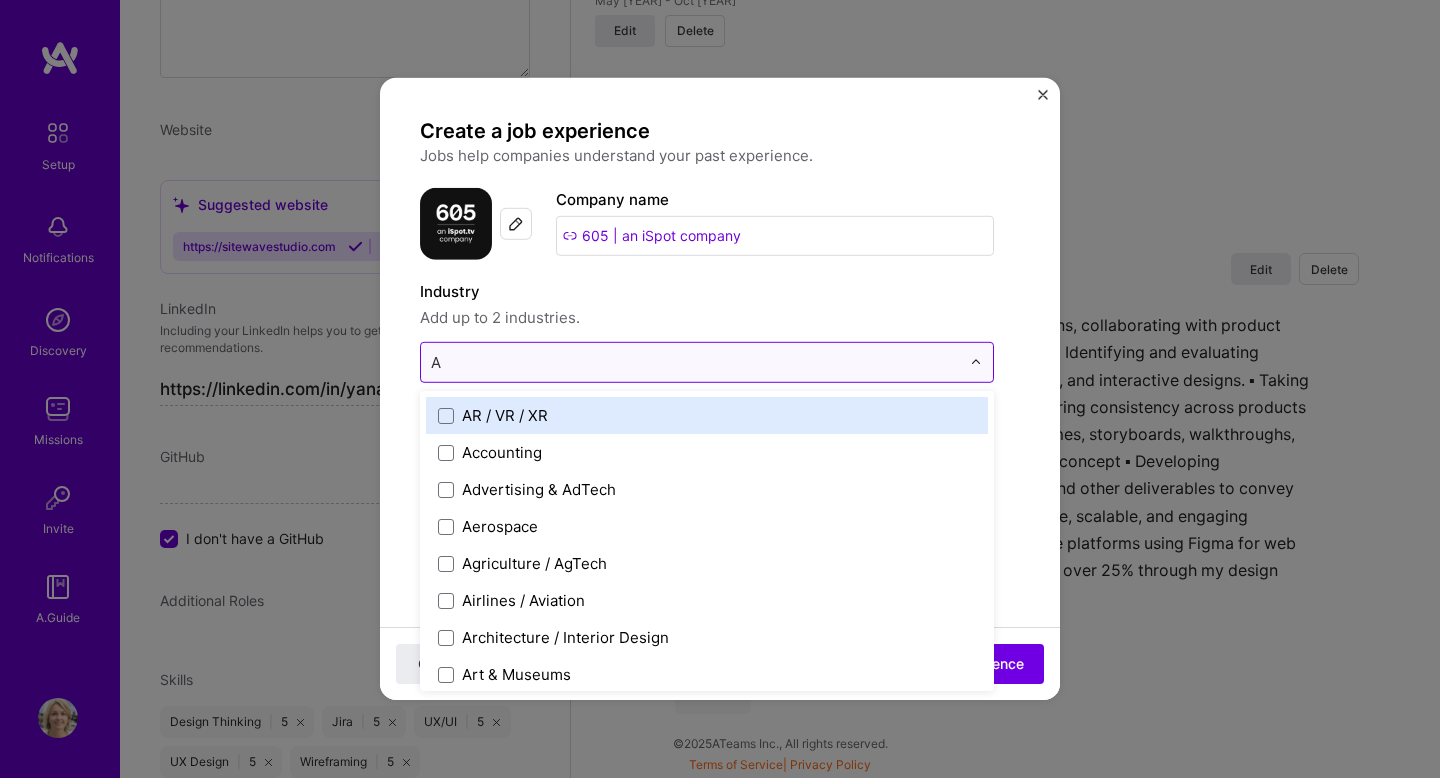 type on "Ad" 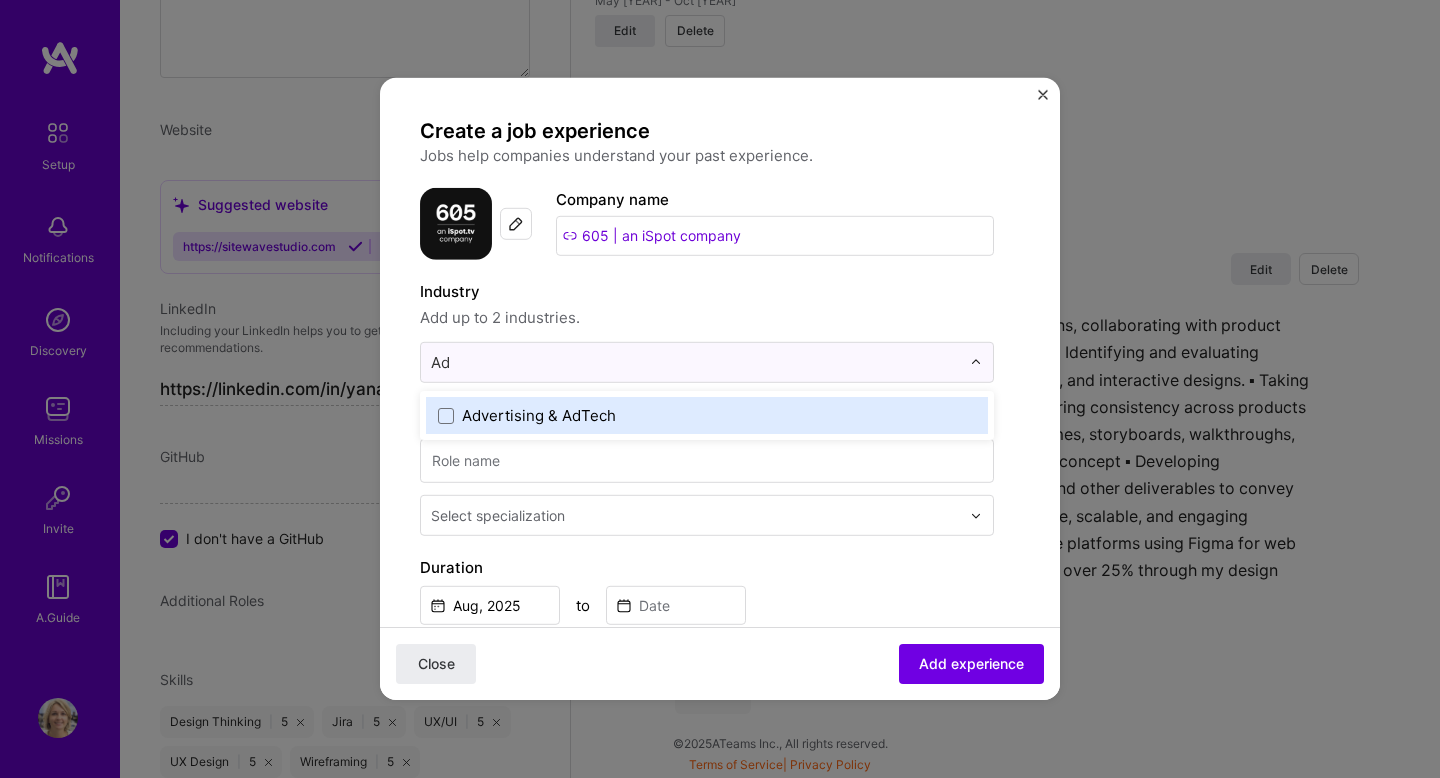 click on "Advertising & AdTech" at bounding box center [539, 415] 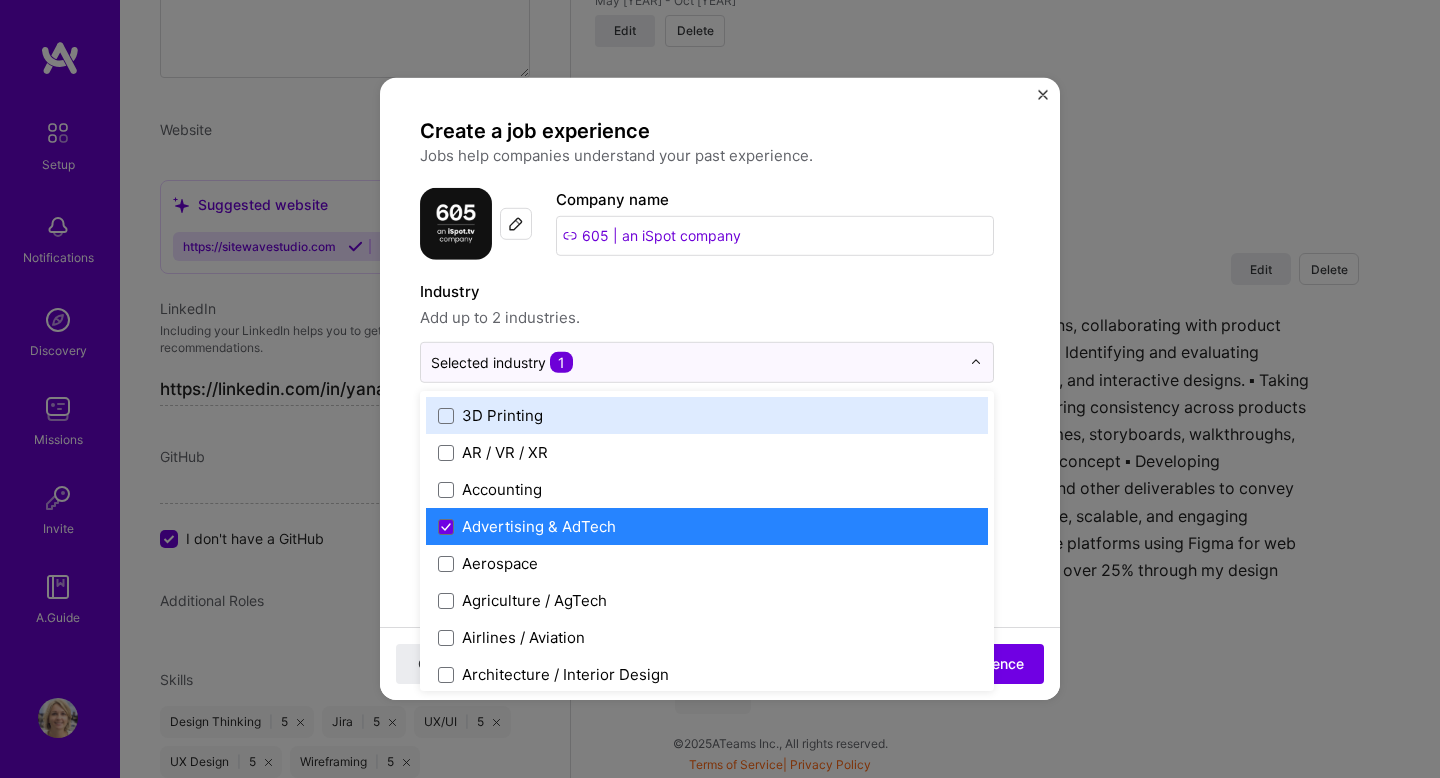 click on "Create a job experience Jobs help companies understand your past experience. Company logo Company name 605 | an iSpot company
Industry Add up to 2 industries. option Advertising & AdTech, selected. option 3D Printing focused, 1 of 120. 120 results available. Use Up and Down to choose options, press Enter to select the currently focused option, press Escape to exit the menu, press Tab to select the option and exit the menu. Selected industry 1 3D Printing AR / VR / XR Accounting Advertising & AdTech Aerospace Agriculture / AgTech Airlines / Aviation Architecture / Interior Design Art & Museums Artifical Intelligence / Machine Learning Arts / Culture Augmented & Virtual Reality (AR/VR) Automotive Automotive & Self Driving Cars Aviation B2B B2B2C B2C BPA / RPA Banking Beauty Big Data BioTech Blockchain CMS CPG CRM Cannabis Charity & Nonprofit Circular Economy CivTech Climate Tech Cloud Services Coaching Community Tech Construction Consulting Consumer Electronics Crowdfunding Crypto Customer Success" at bounding box center (720, 720) 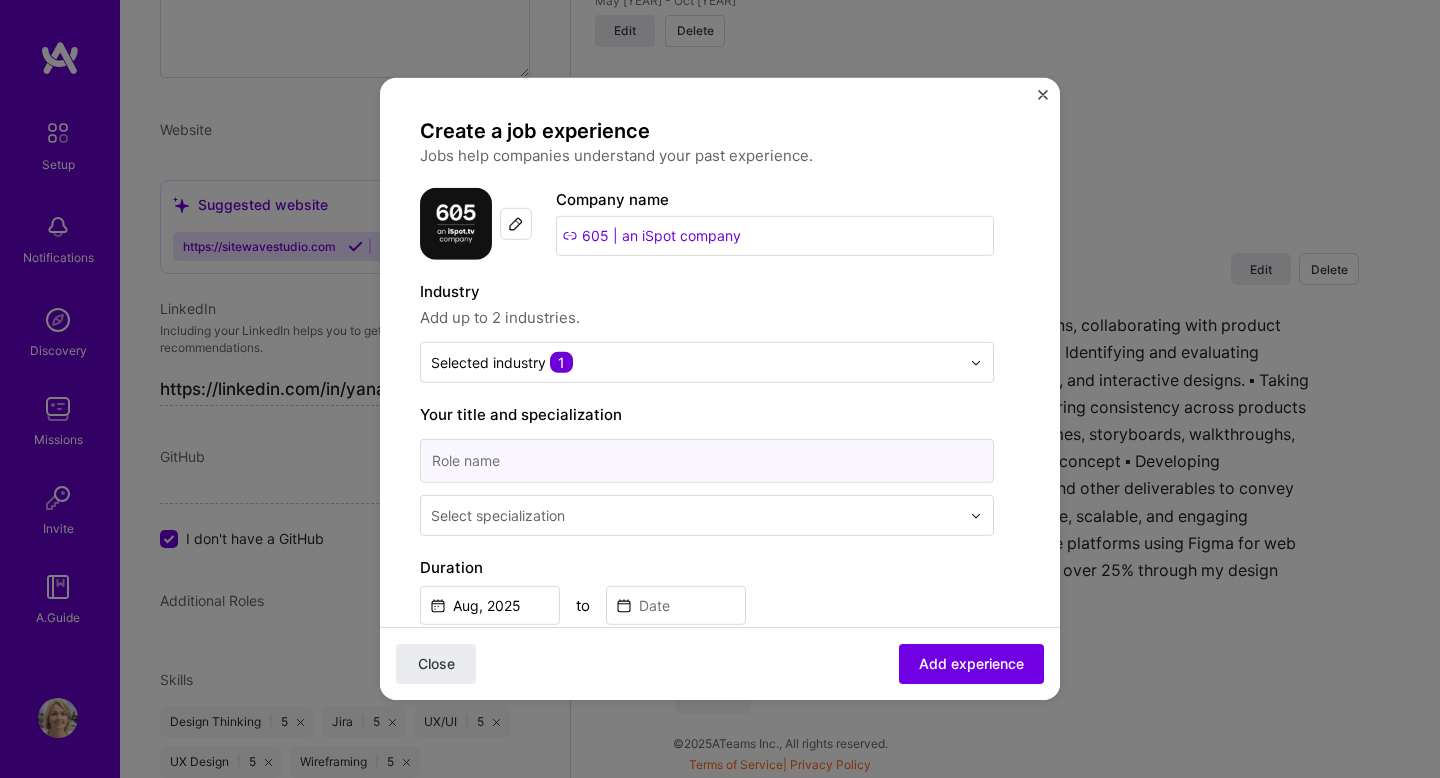 click at bounding box center (707, 461) 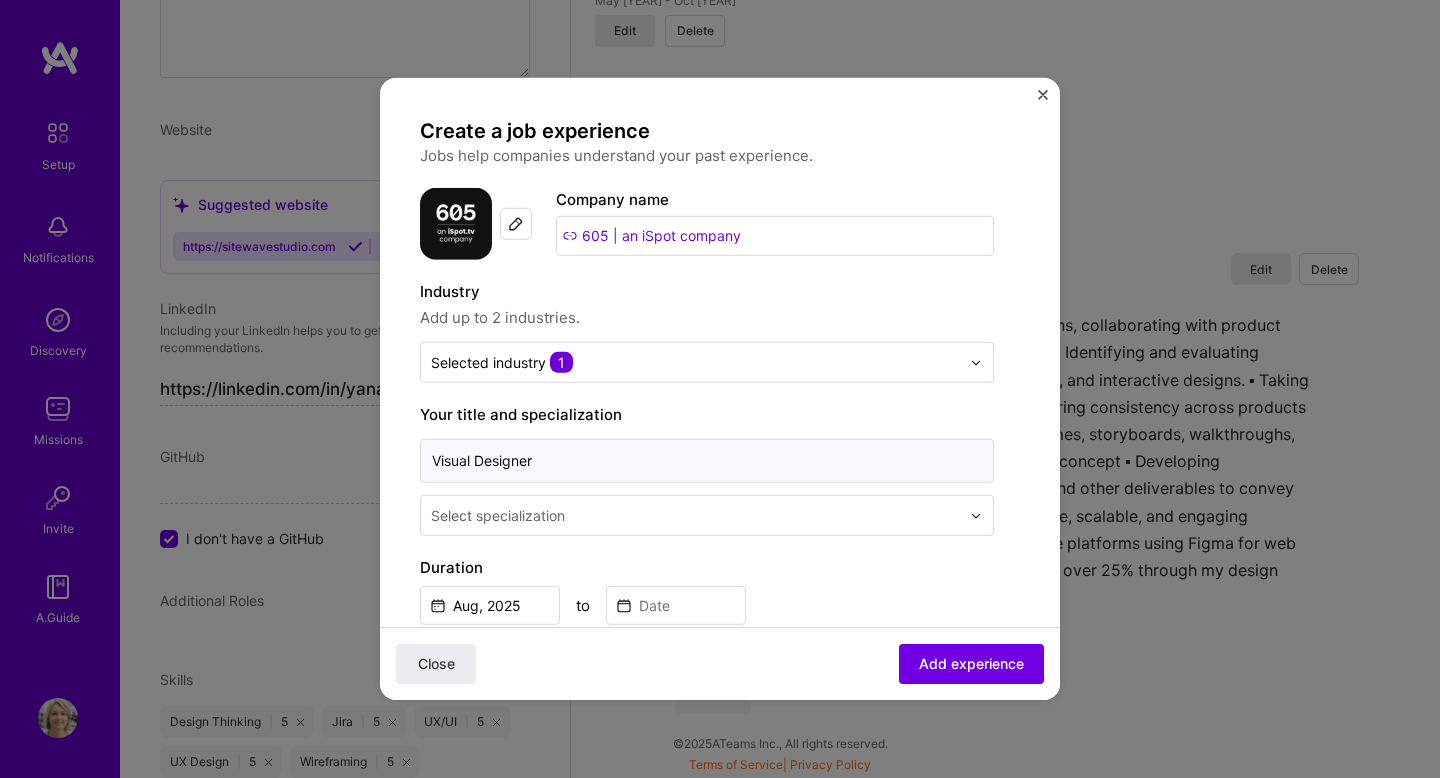 type on "Visual Designer" 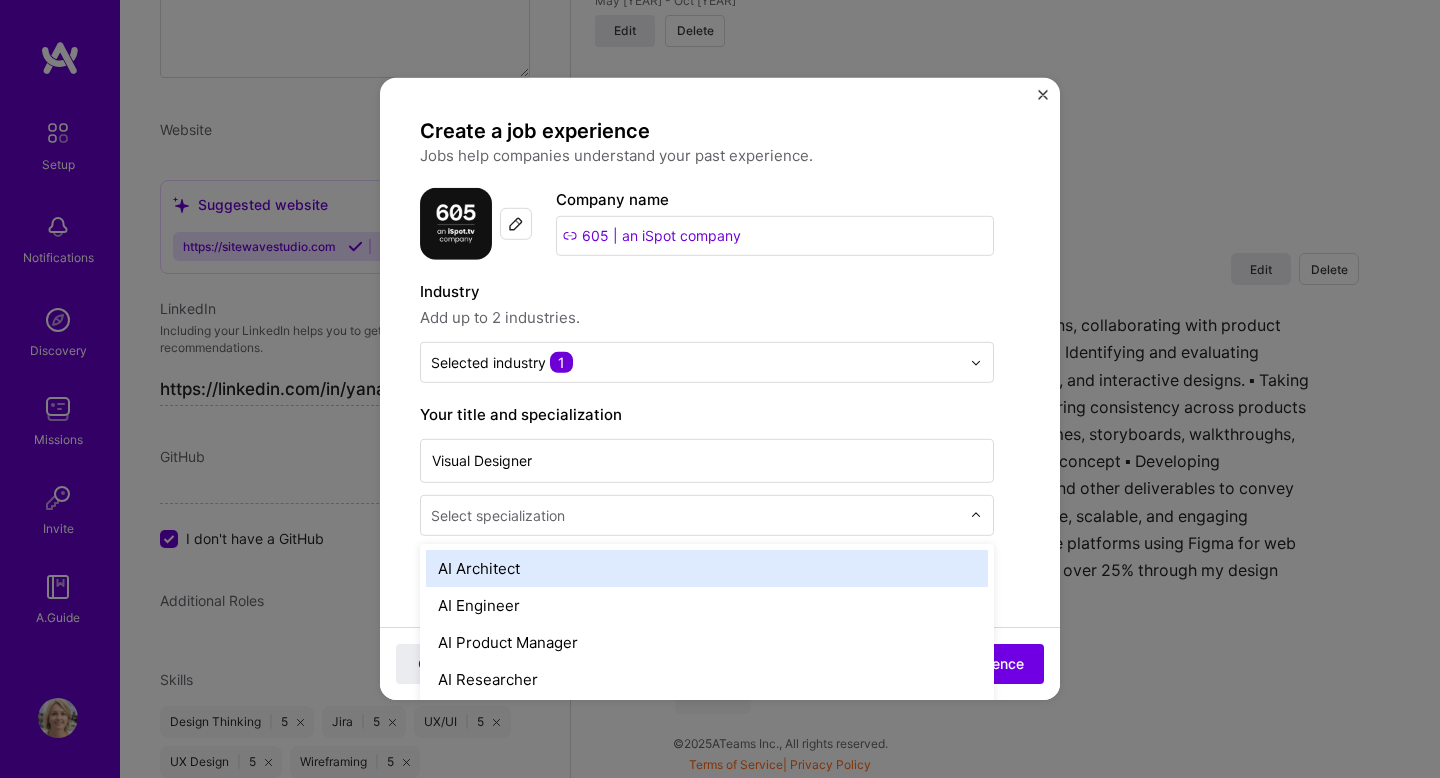 click on "Select specialization" at bounding box center [498, 515] 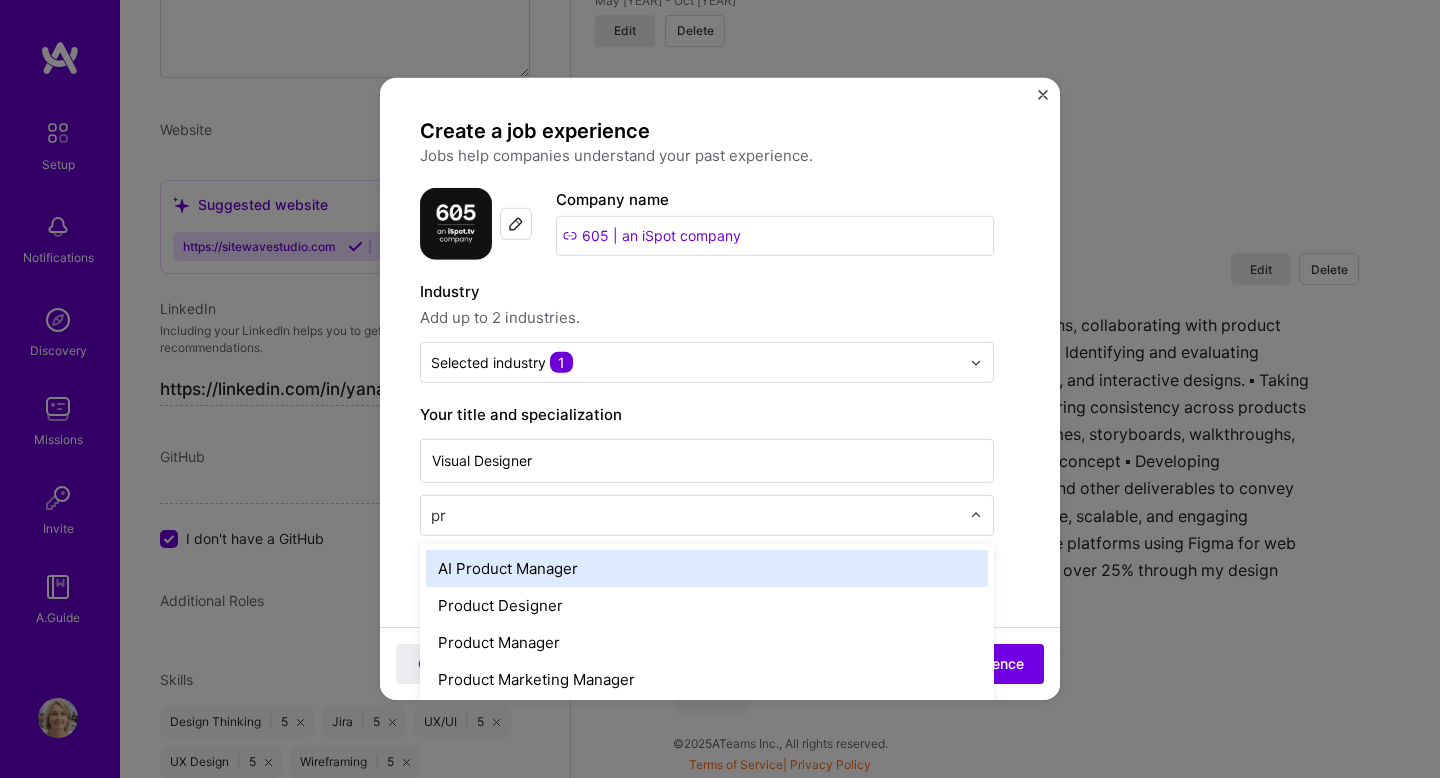 type on "pro" 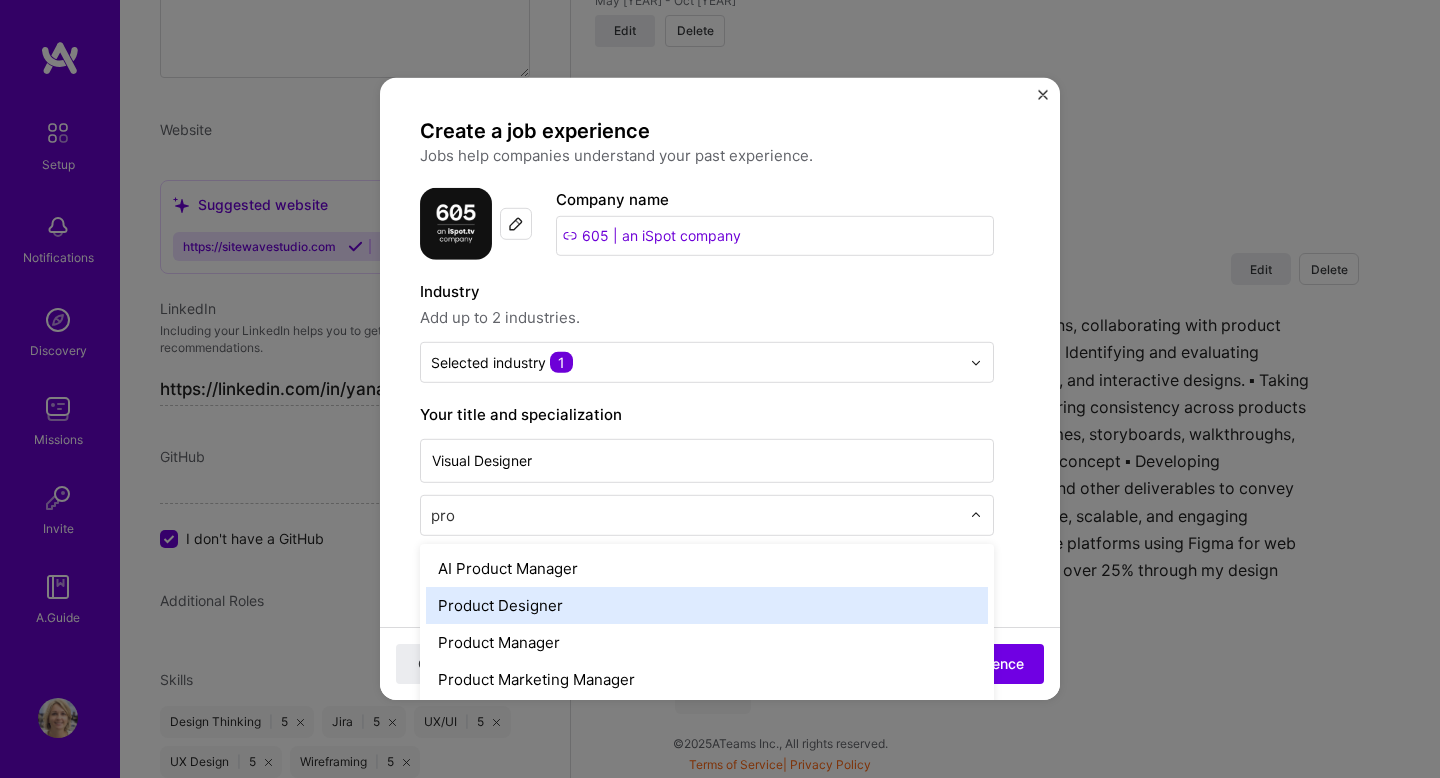 click on "Product Designer" at bounding box center (707, 605) 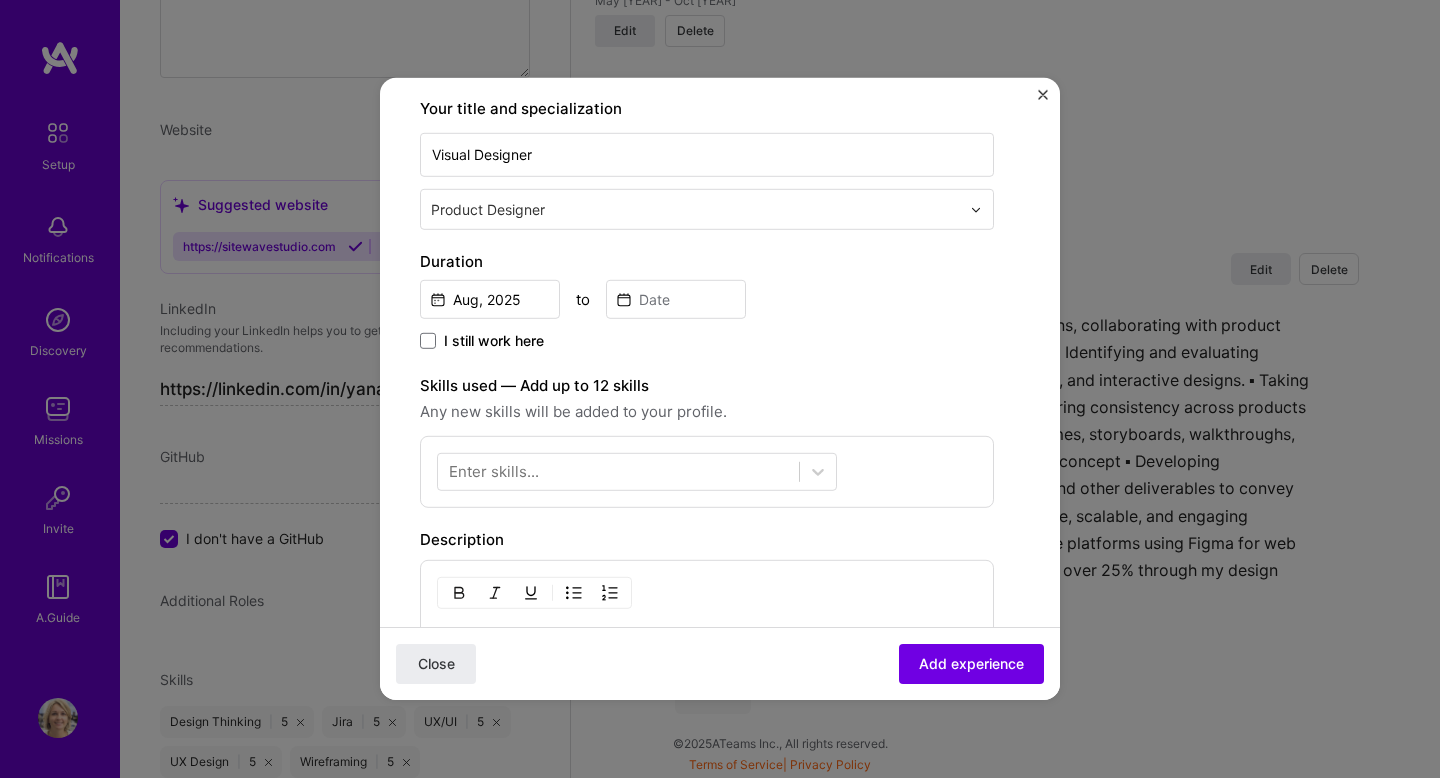 scroll, scrollTop: 361, scrollLeft: 0, axis: vertical 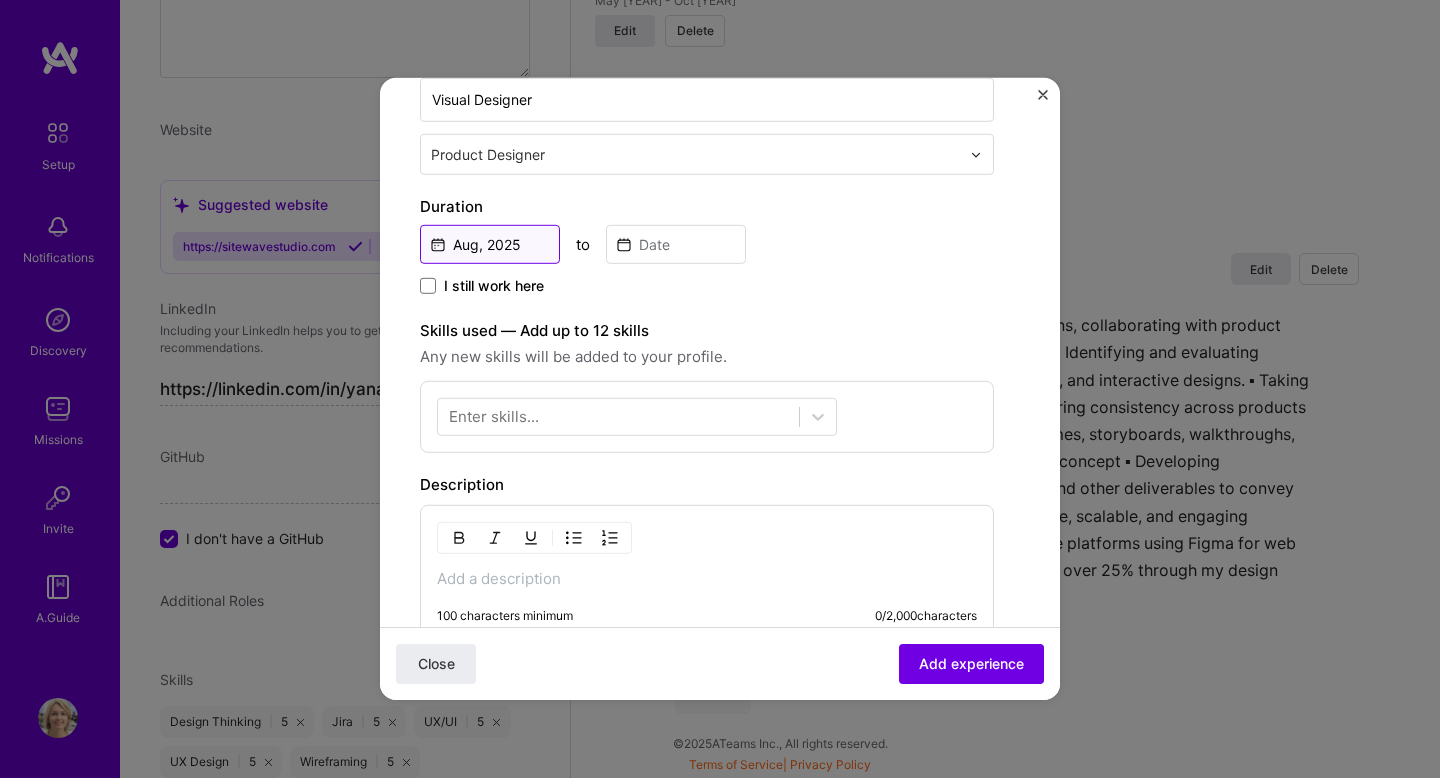 click on "Aug, 2025" at bounding box center (490, 244) 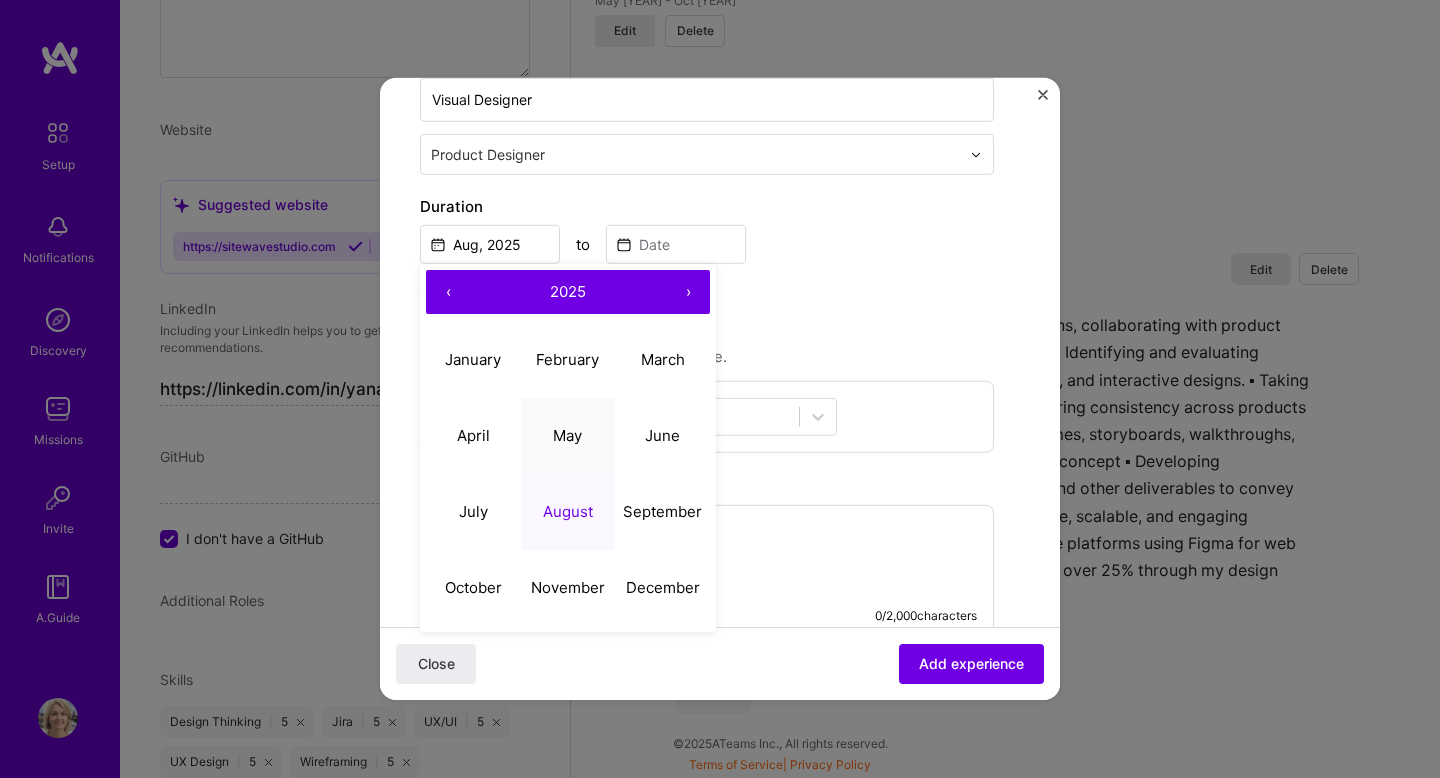 click on "May" at bounding box center (567, 434) 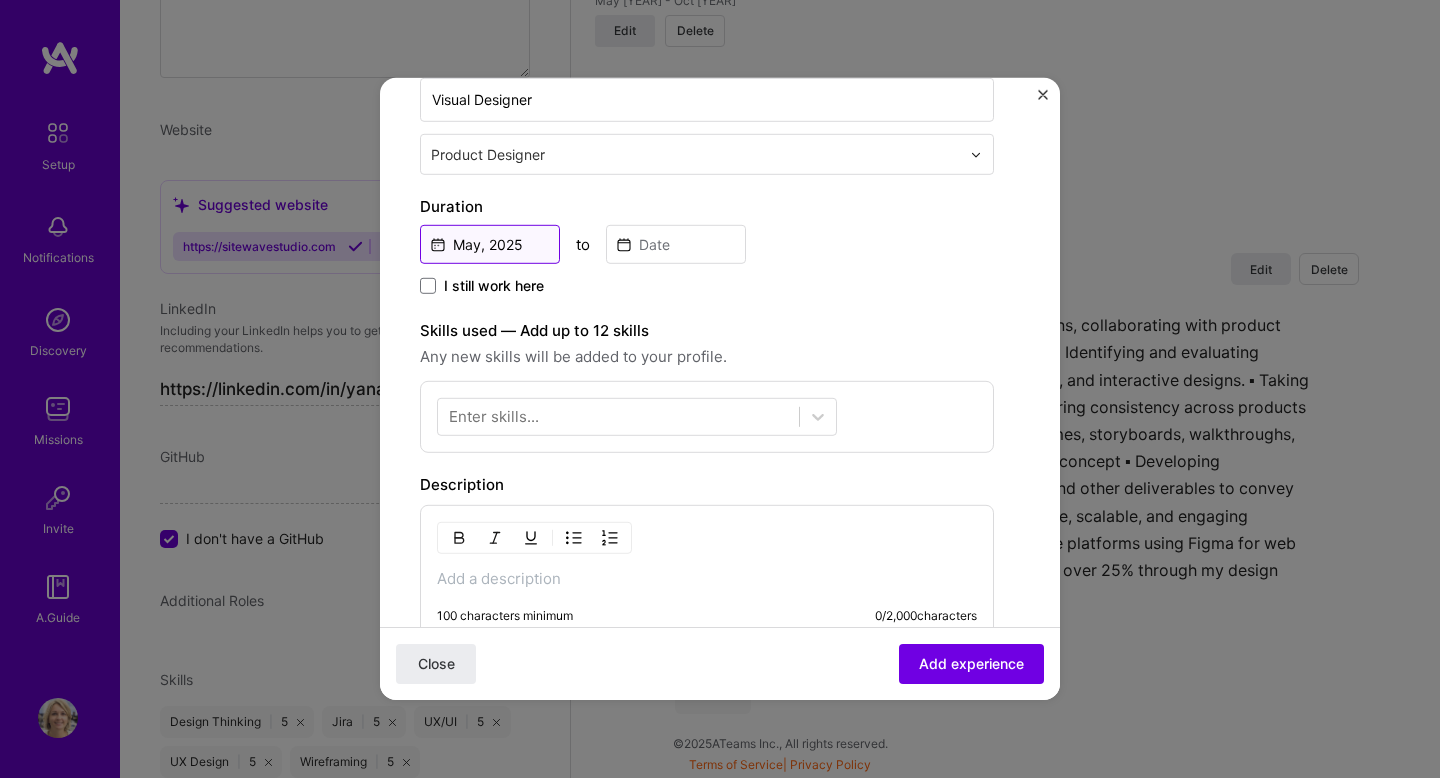 click on "May, 2025" at bounding box center [490, 244] 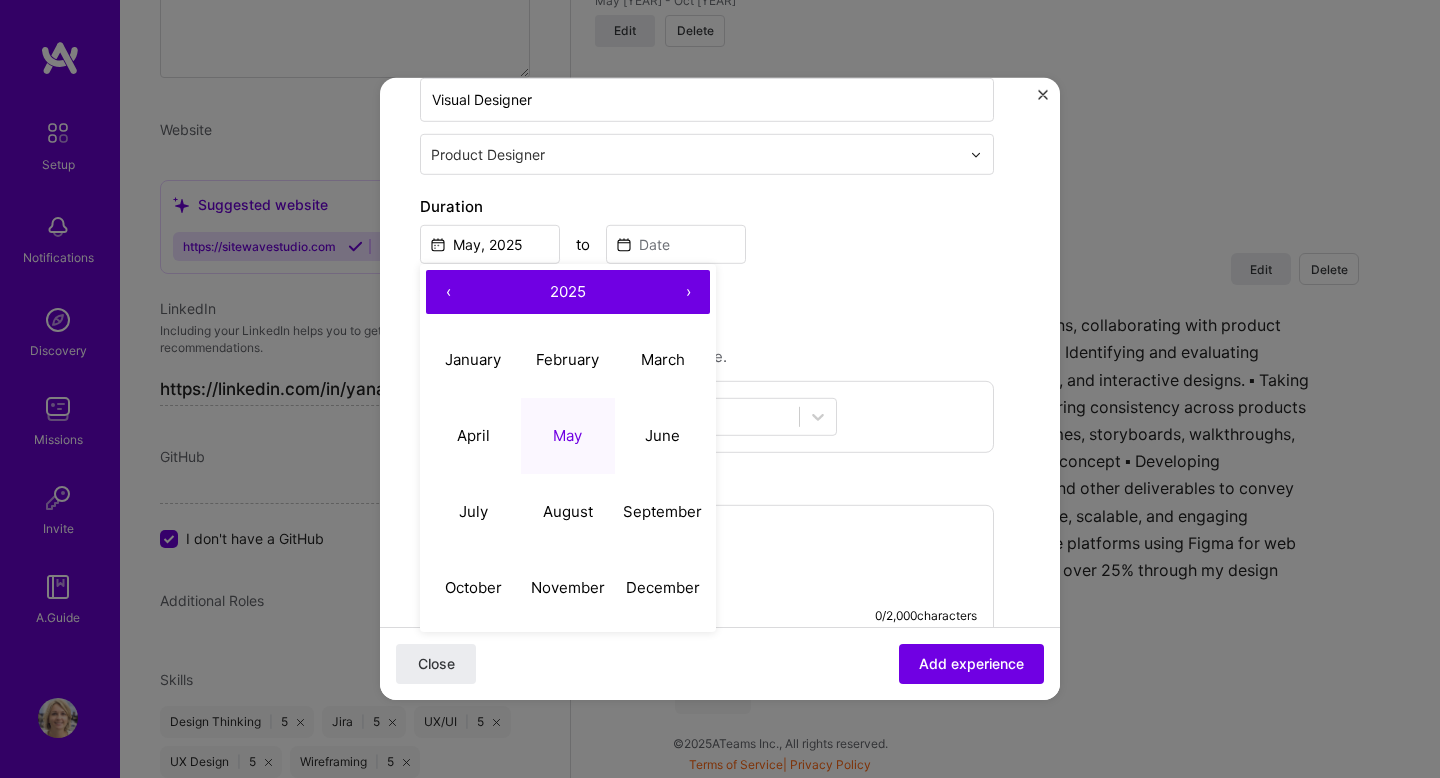 click on "‹" at bounding box center [448, 292] 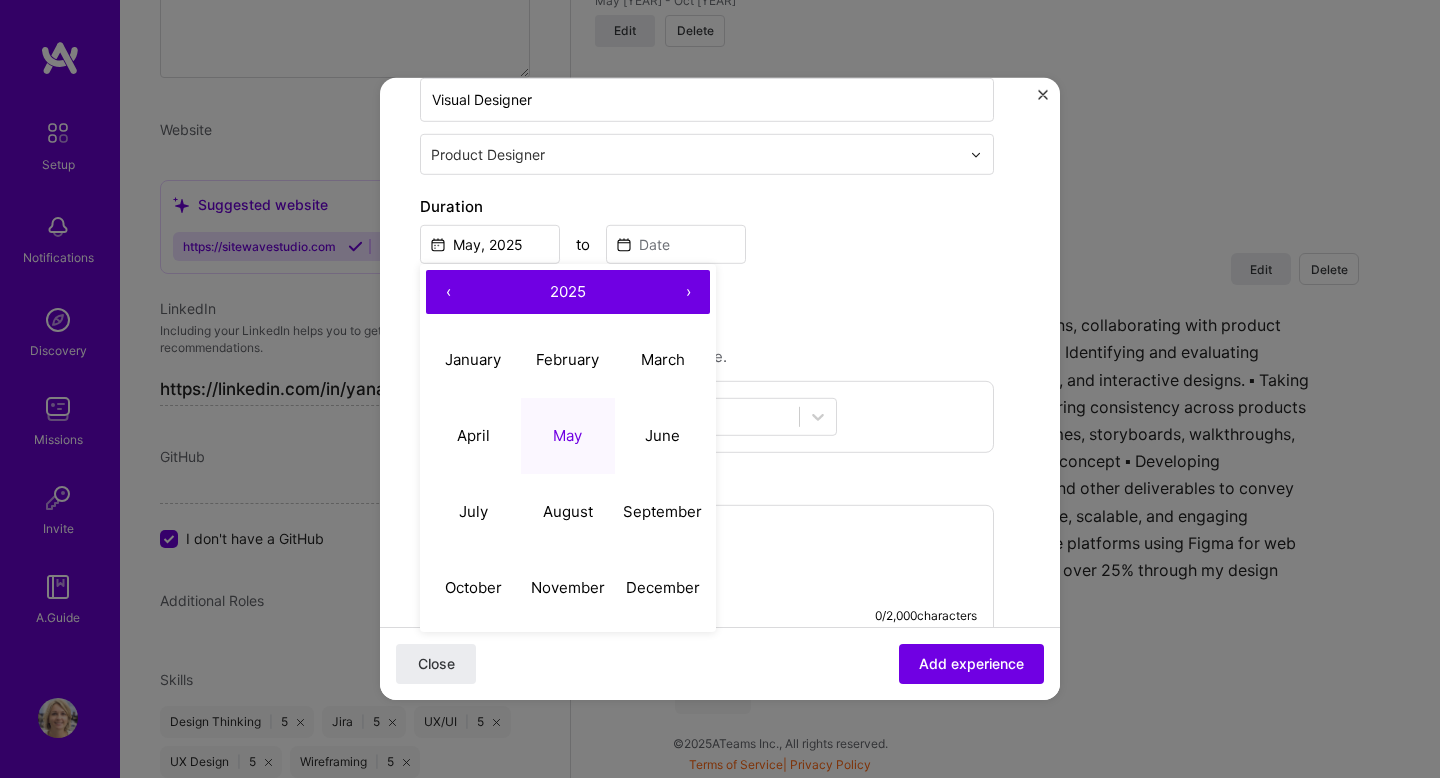 click on "‹" at bounding box center [448, 292] 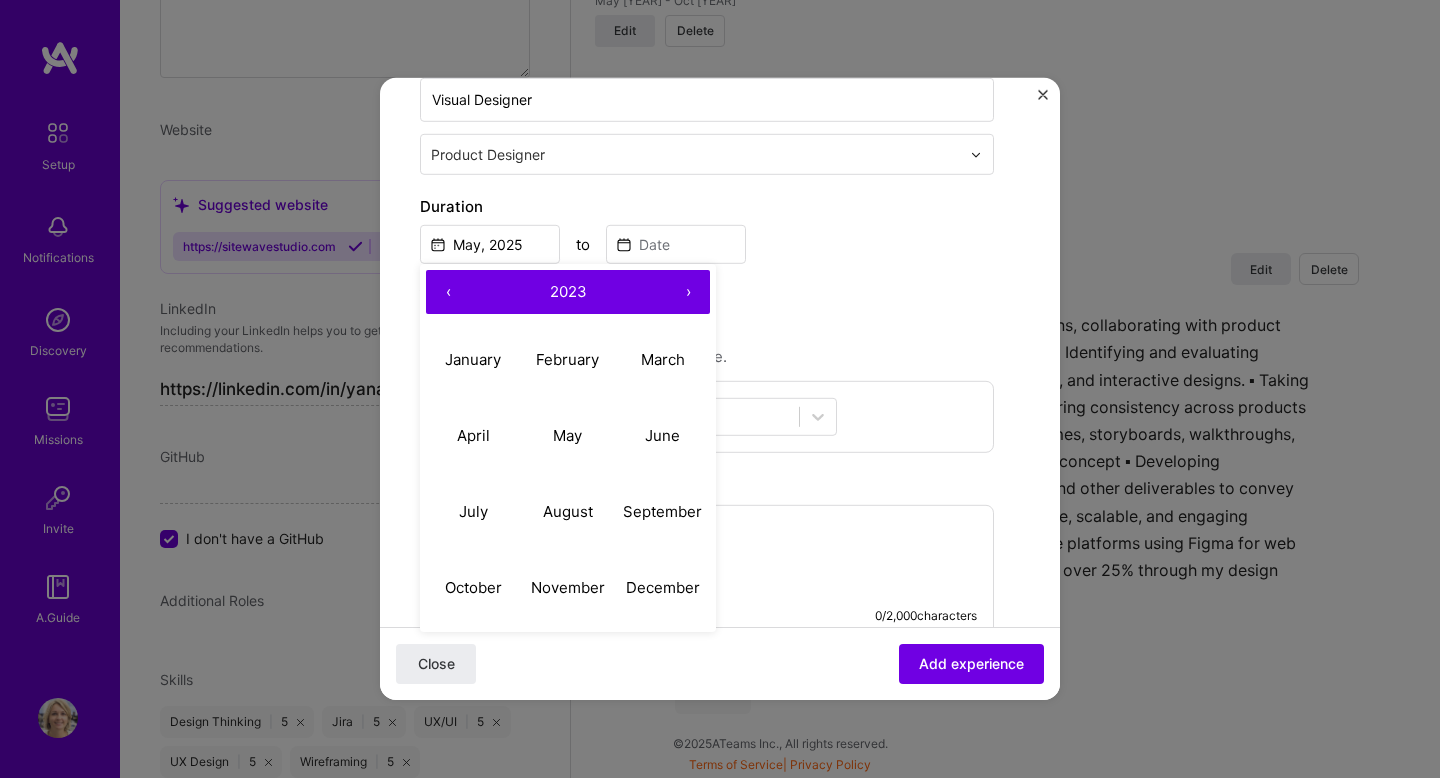 click on "‹" at bounding box center [448, 292] 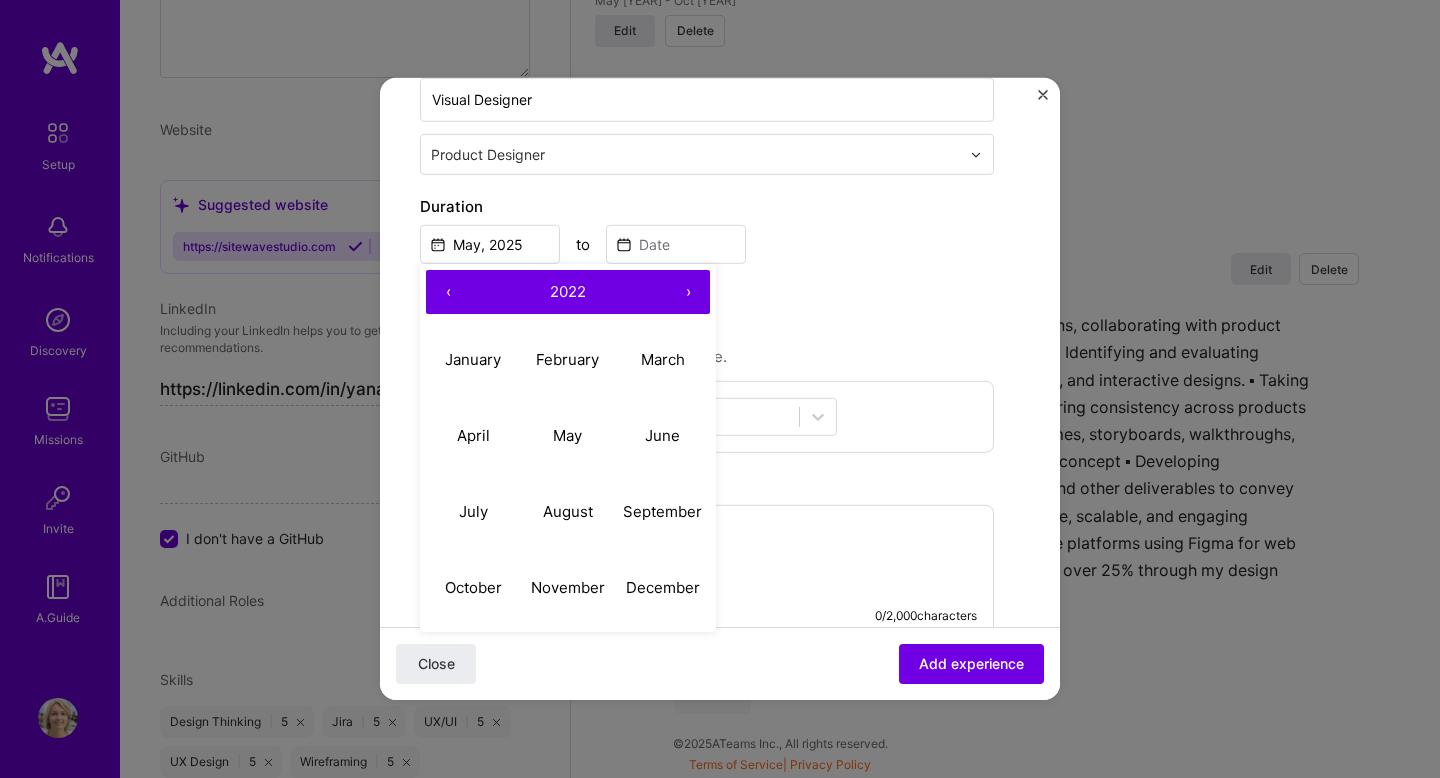 click on "‹" at bounding box center (448, 292) 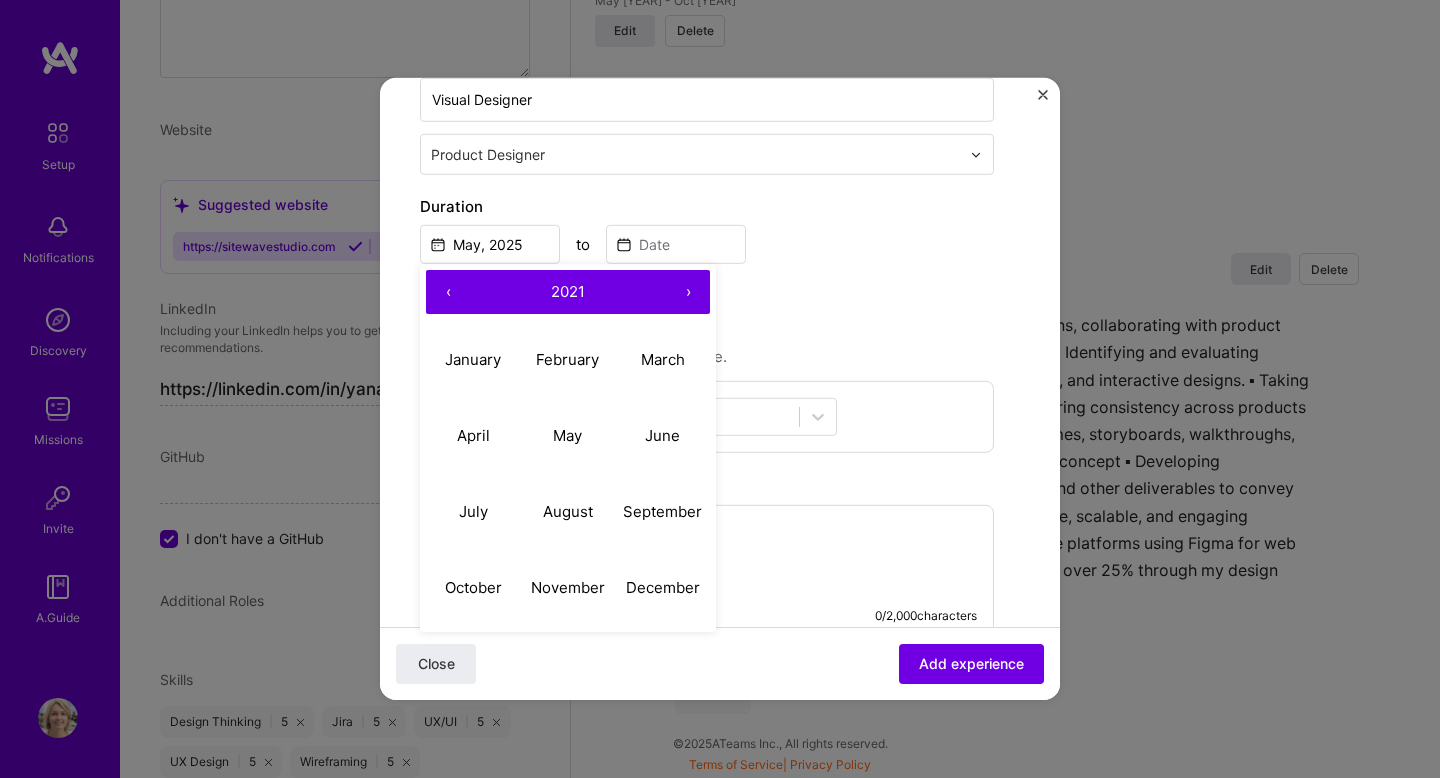 click on "‹" at bounding box center (448, 292) 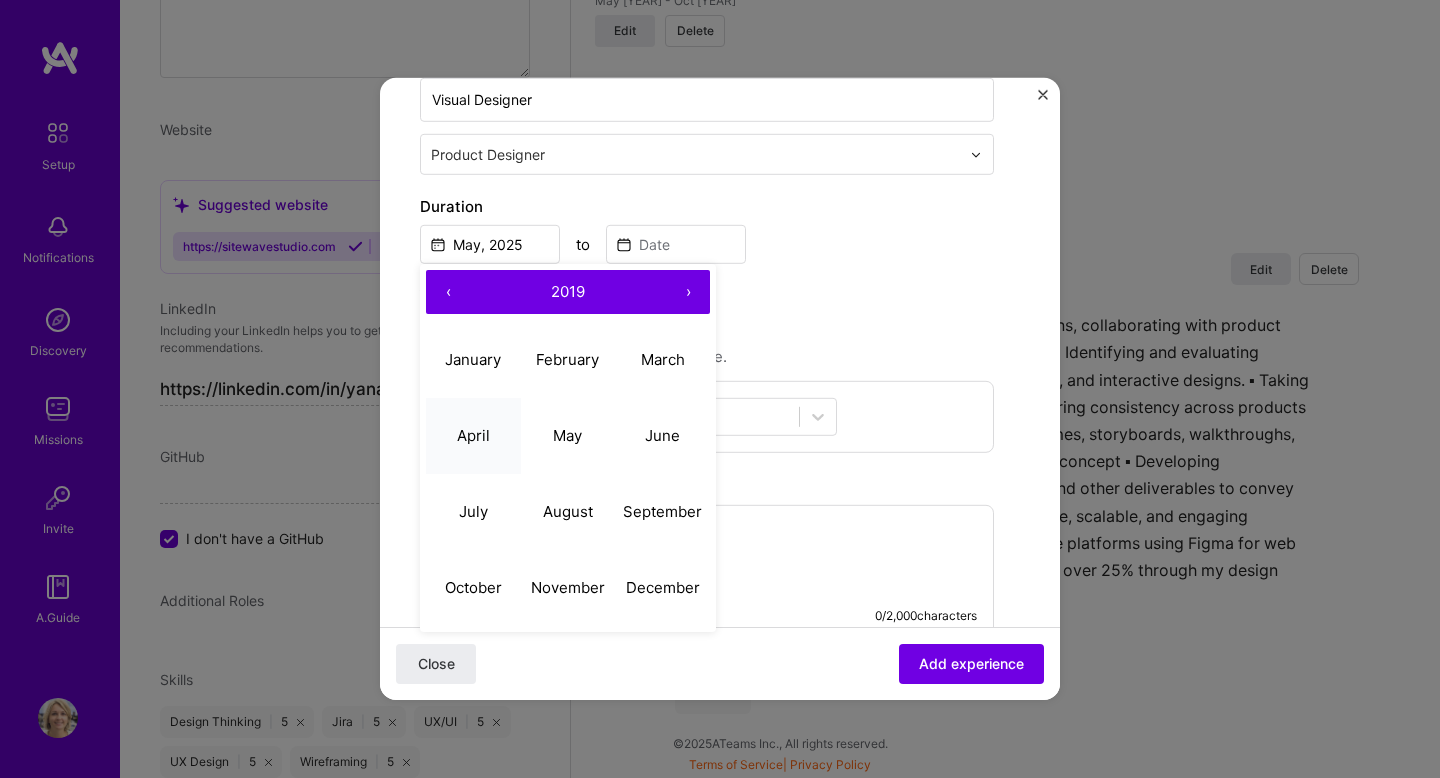 click on "April" at bounding box center (473, 434) 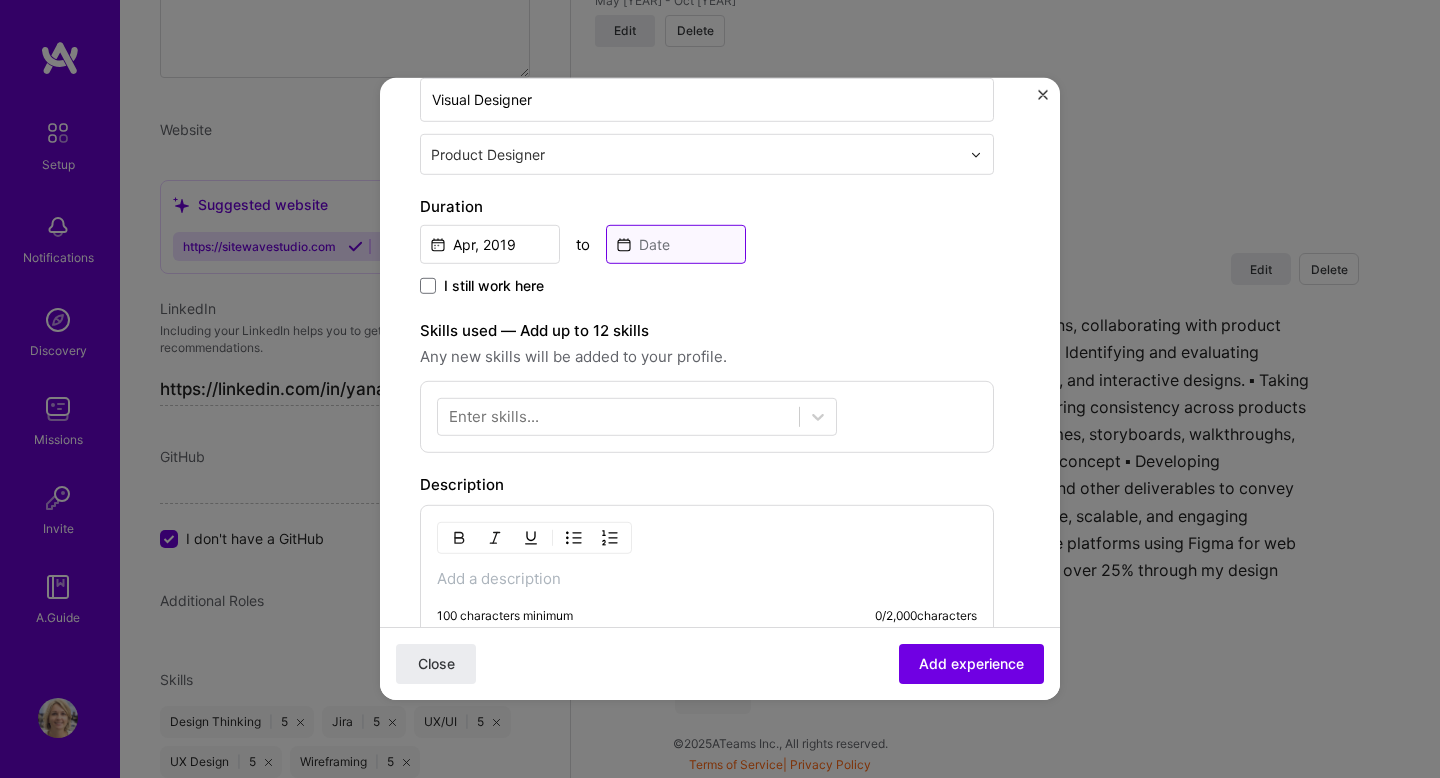 click at bounding box center [676, 244] 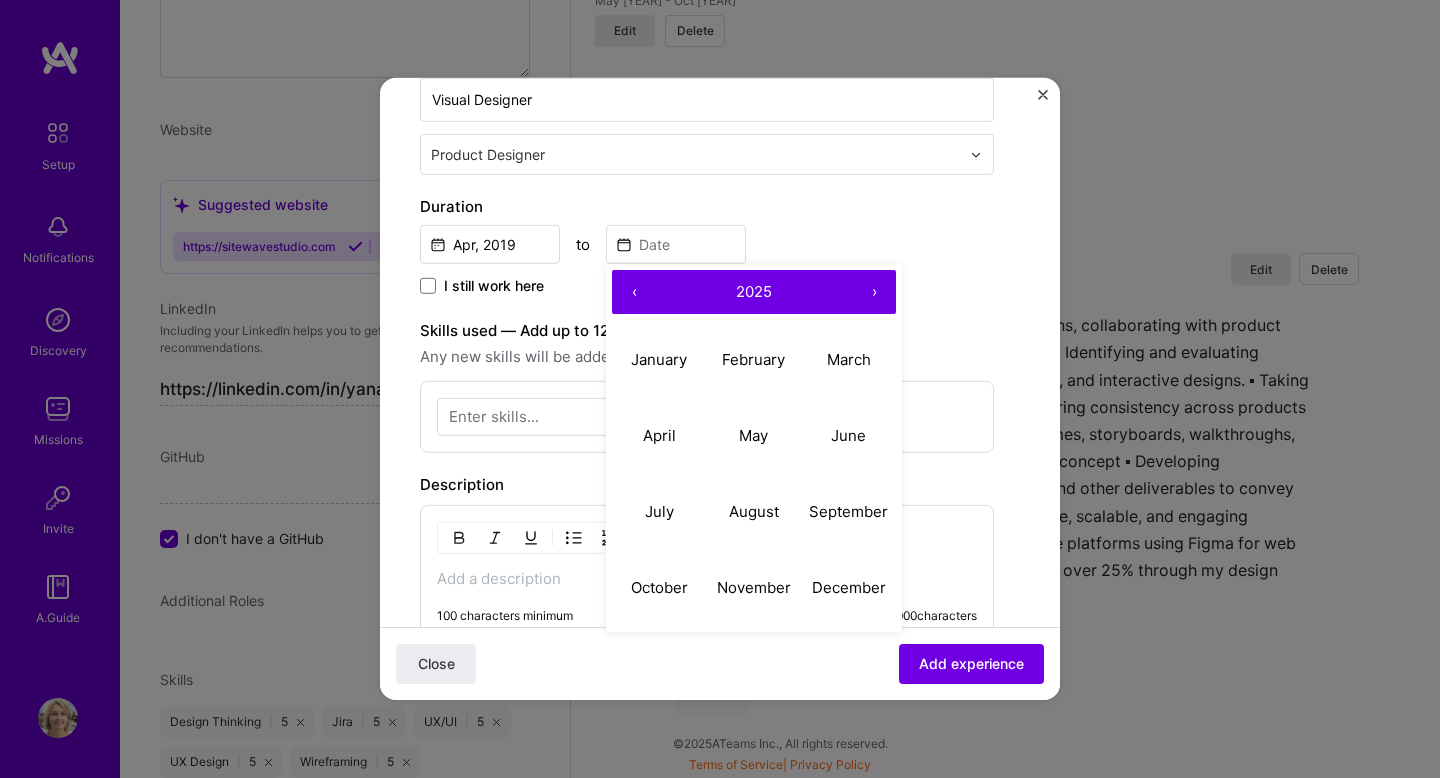 click on "‹" at bounding box center [634, 292] 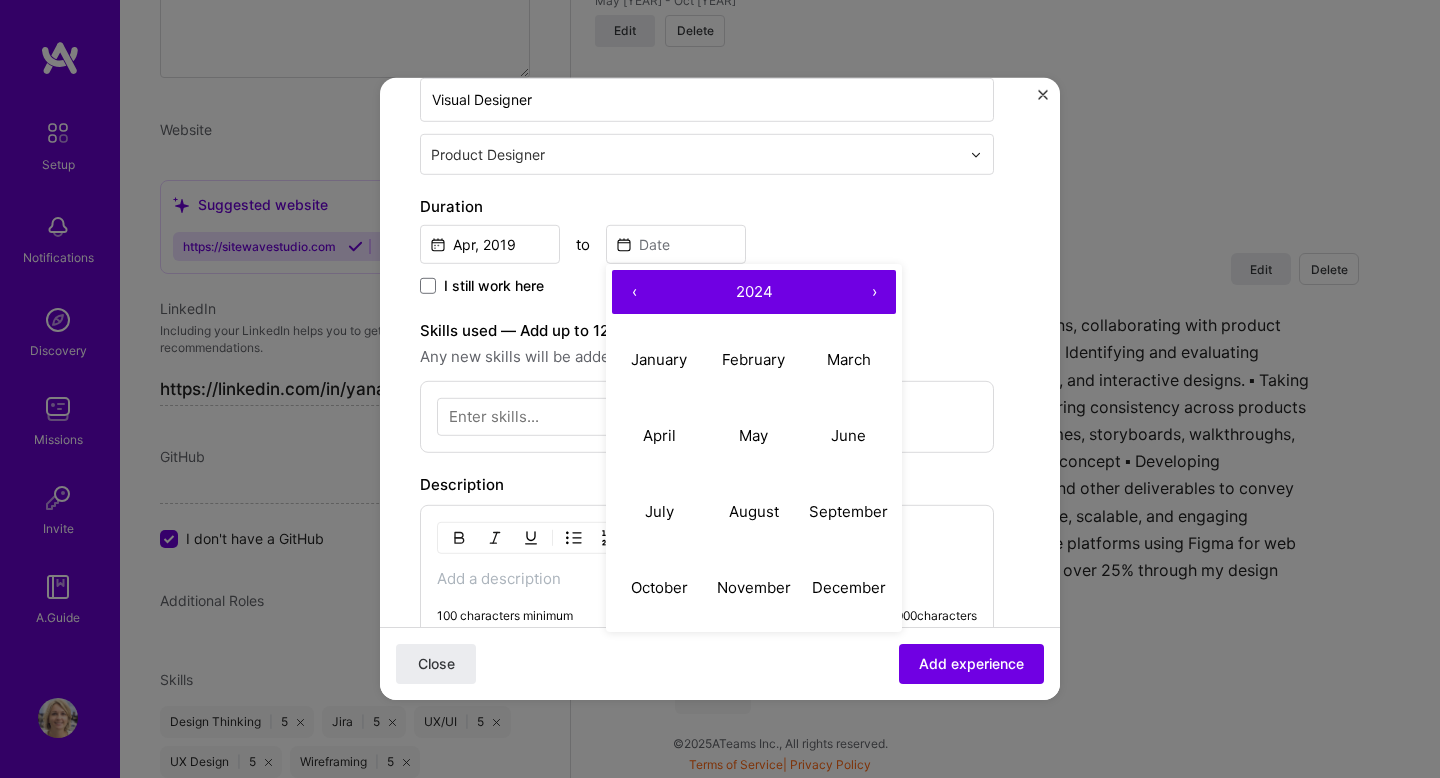 click on "‹" at bounding box center [634, 292] 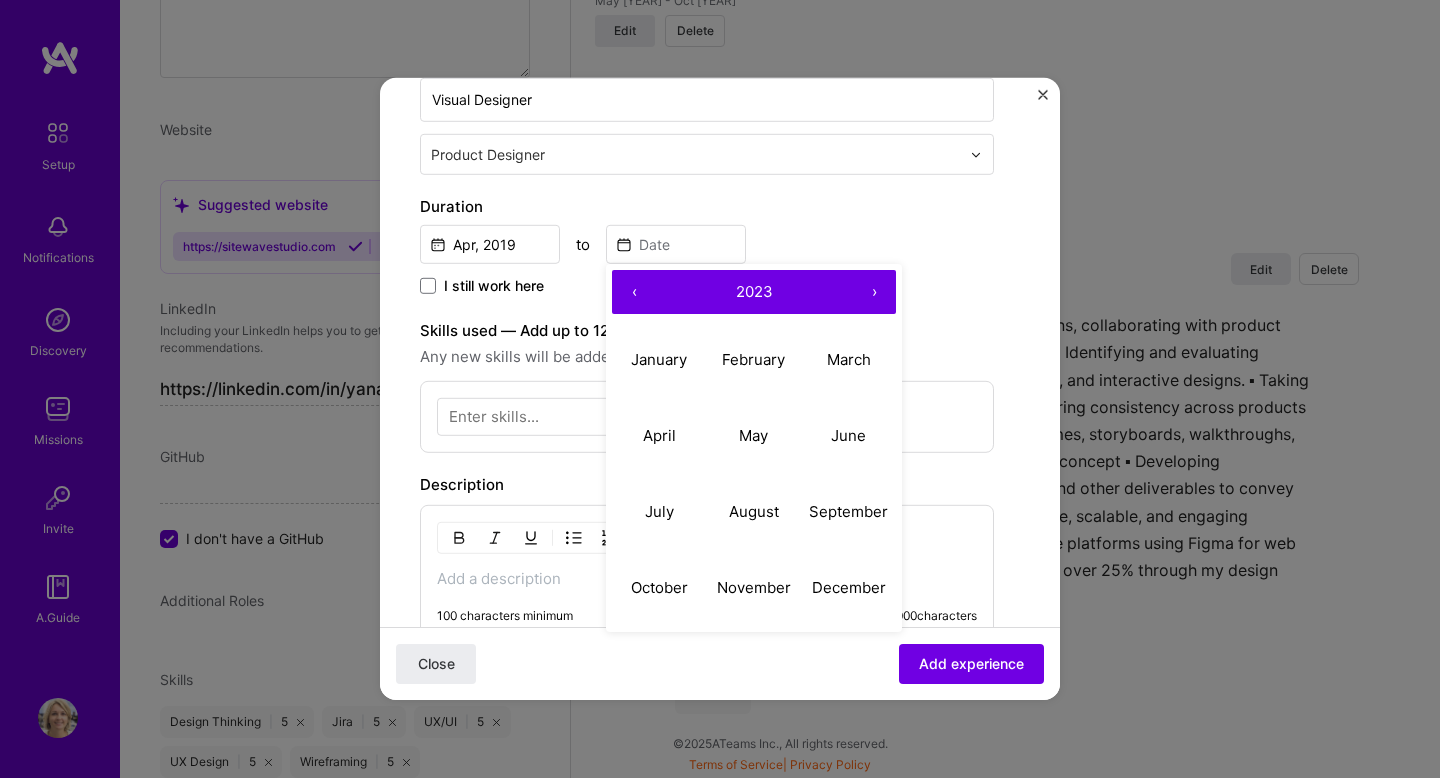 click on "‹" at bounding box center (634, 292) 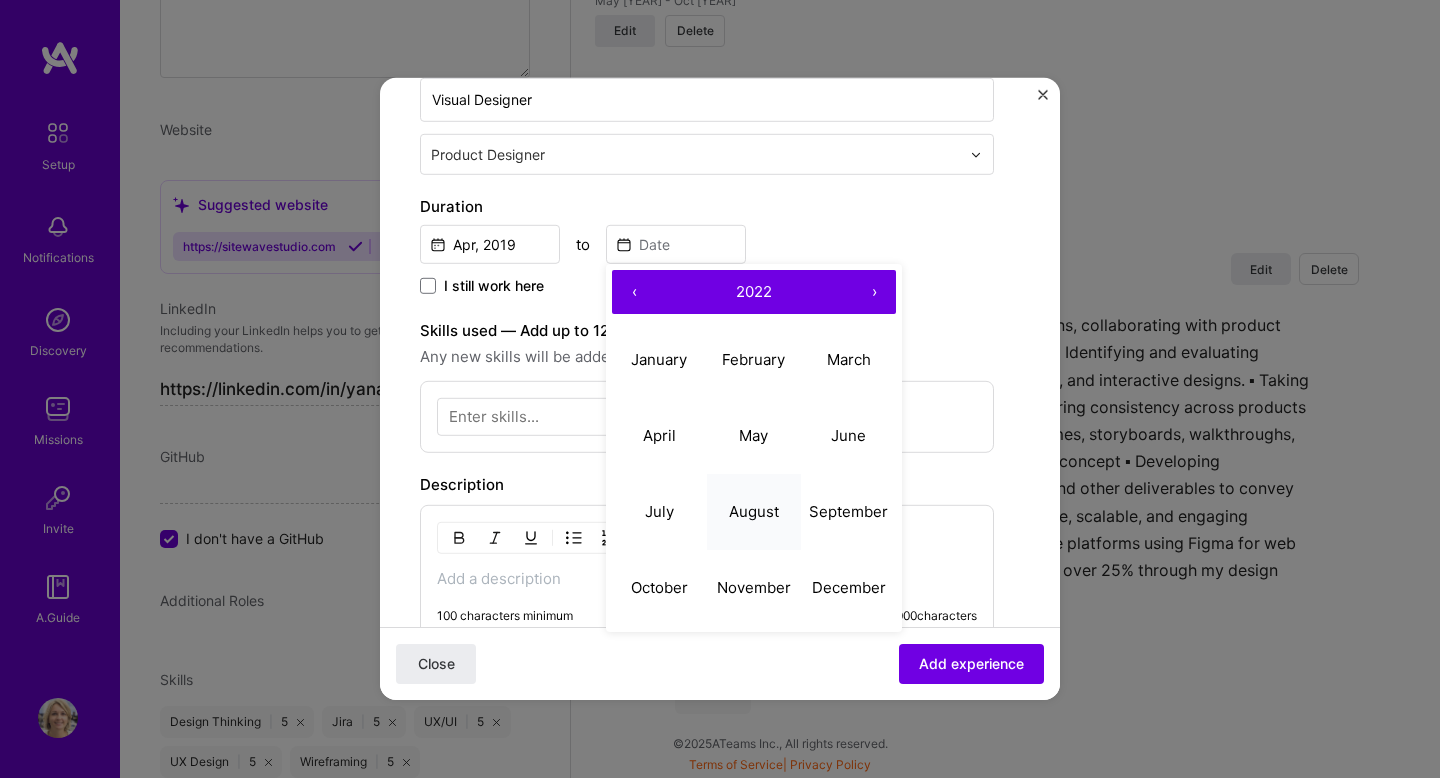 click on "August" at bounding box center [754, 511] 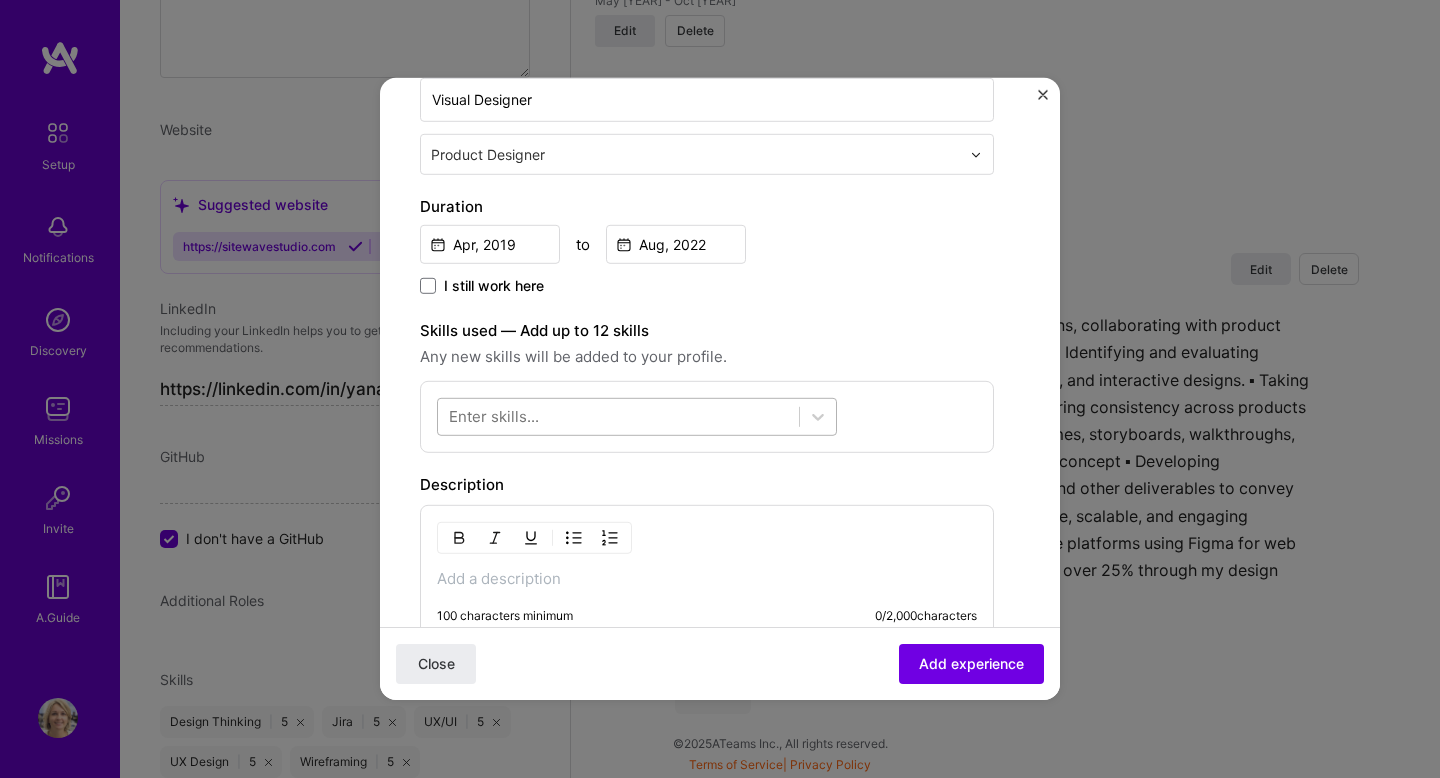 click at bounding box center (618, 416) 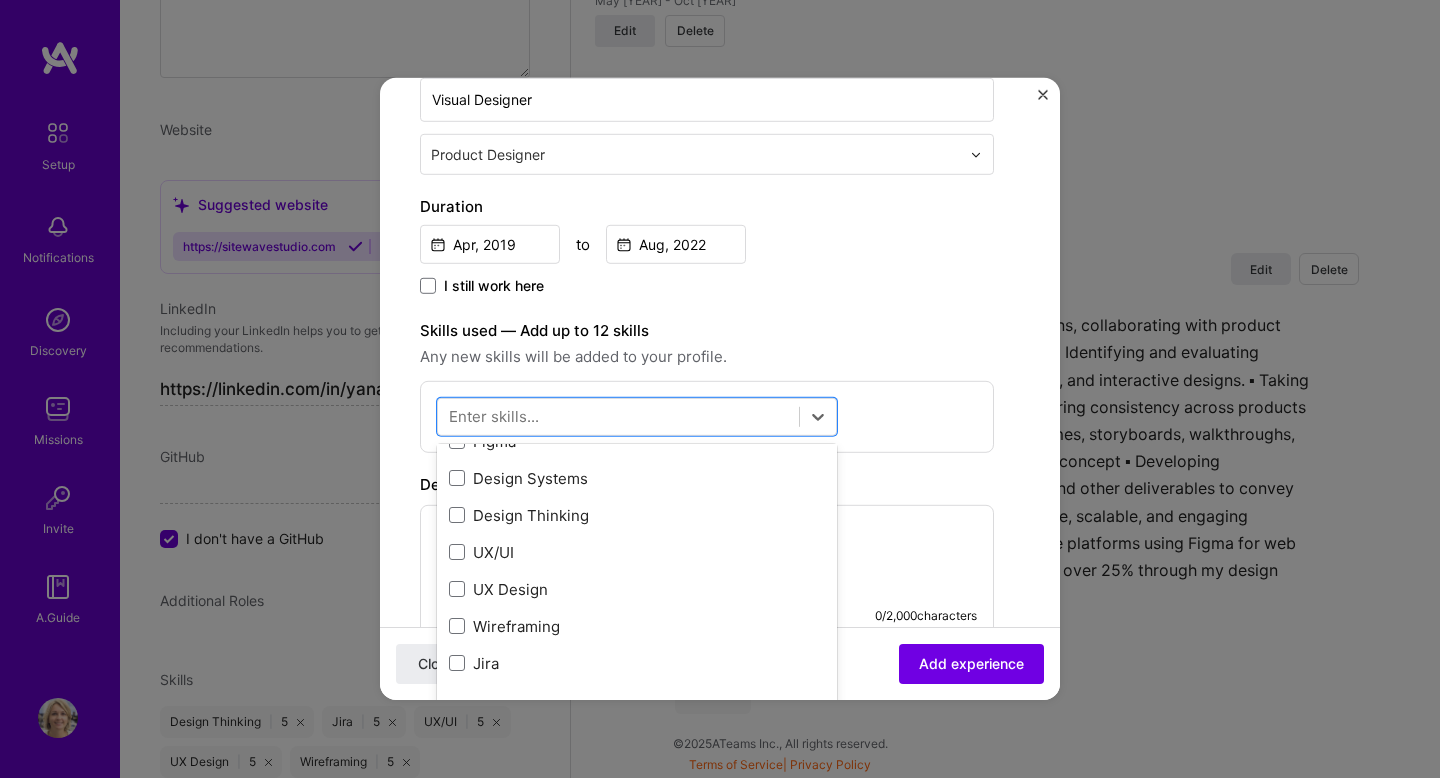 scroll, scrollTop: 0, scrollLeft: 0, axis: both 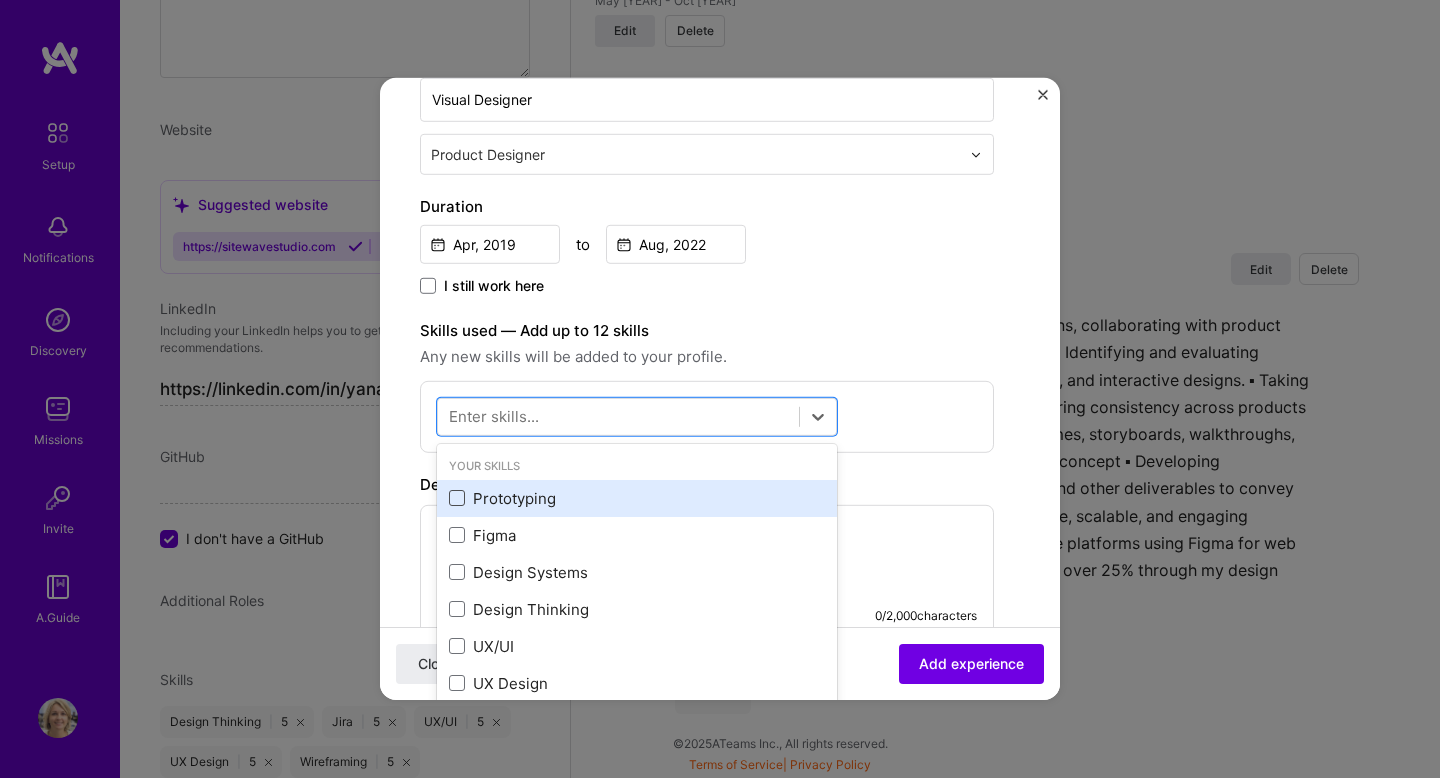 click at bounding box center (457, 498) 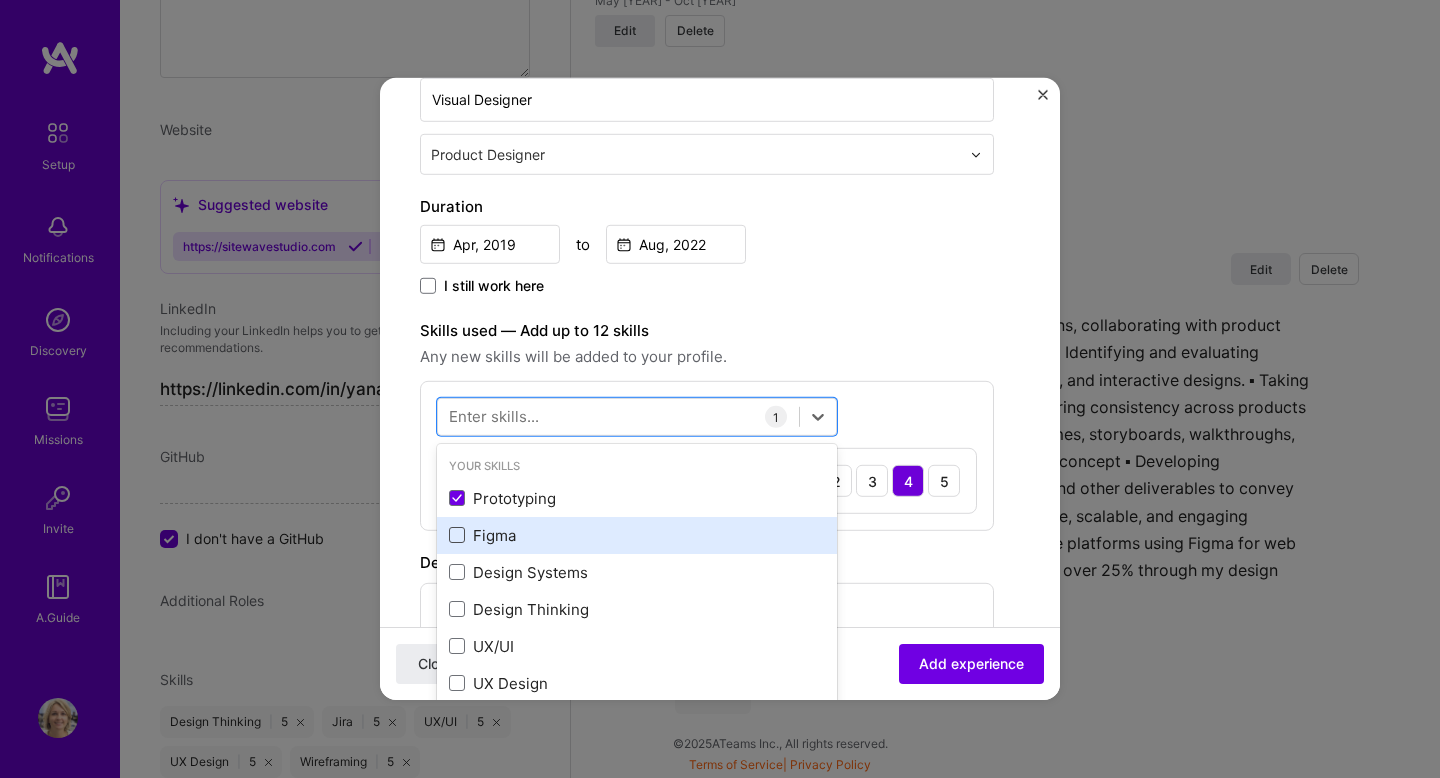 click at bounding box center (457, 535) 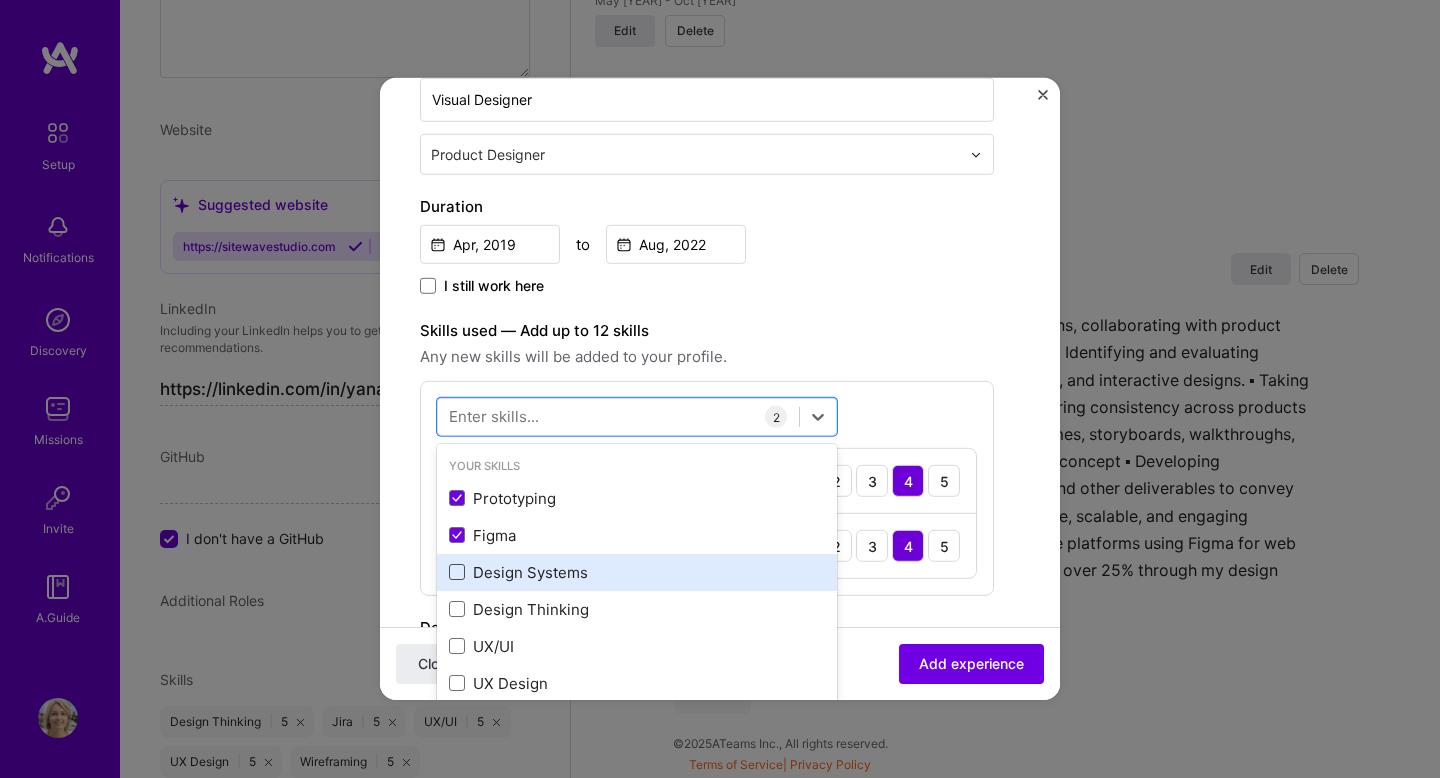 click at bounding box center [457, 572] 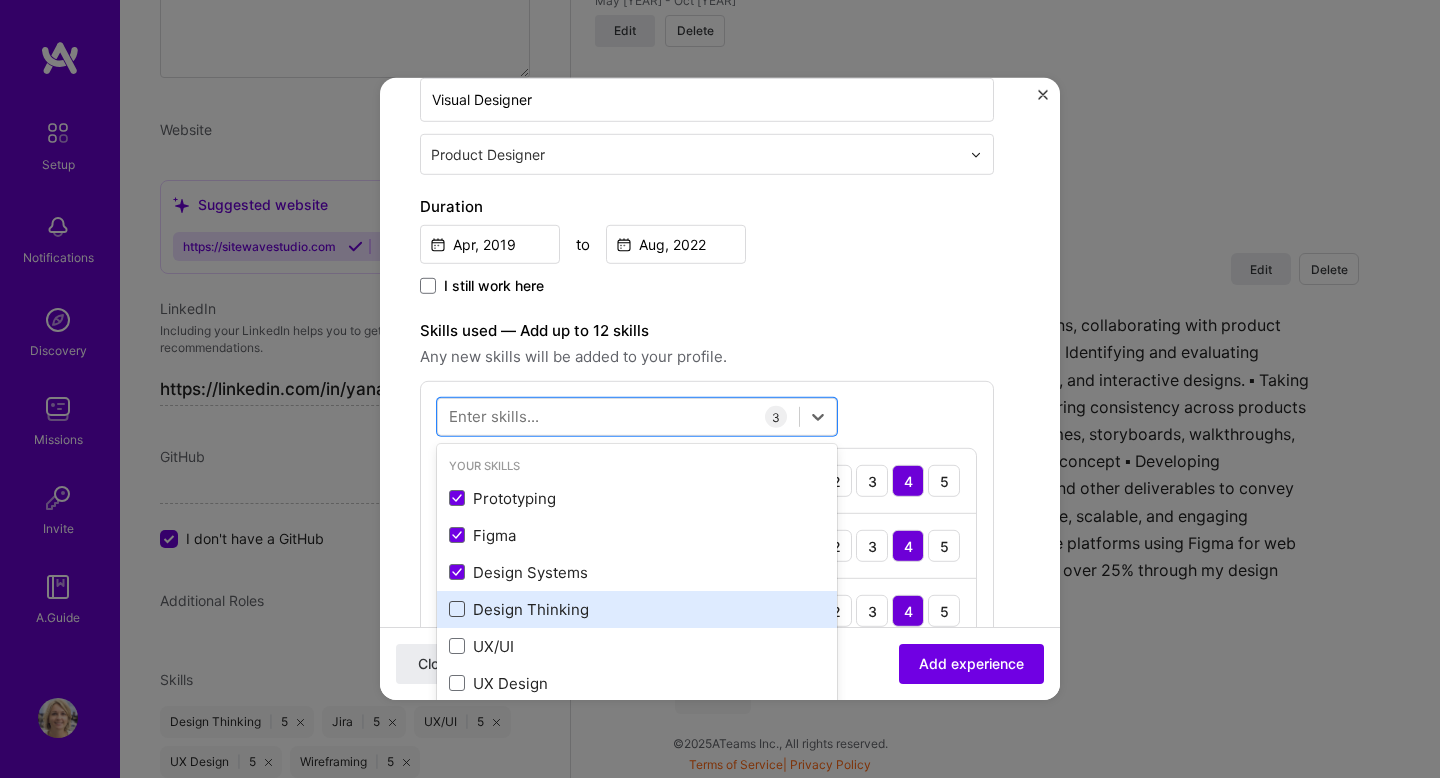 click at bounding box center (457, 609) 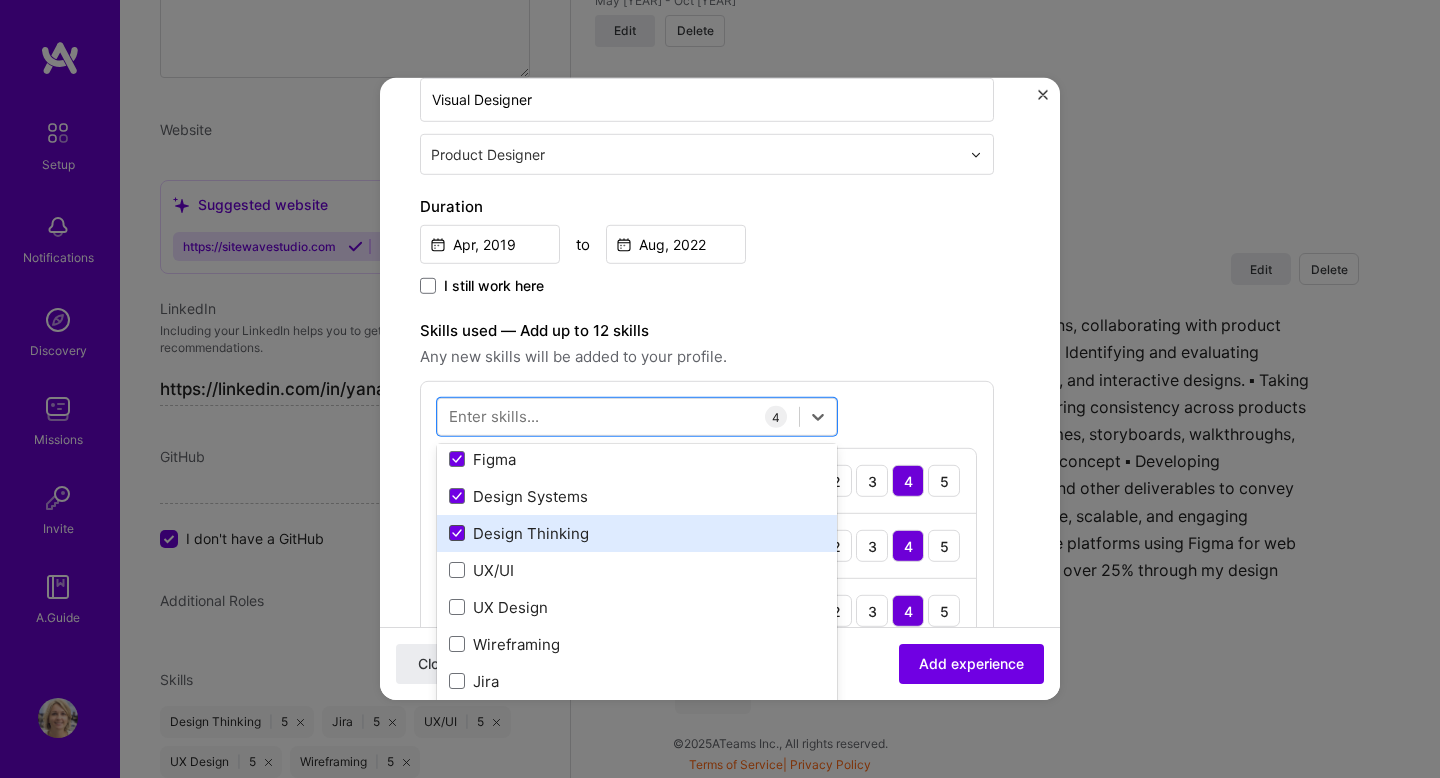scroll, scrollTop: 77, scrollLeft: 0, axis: vertical 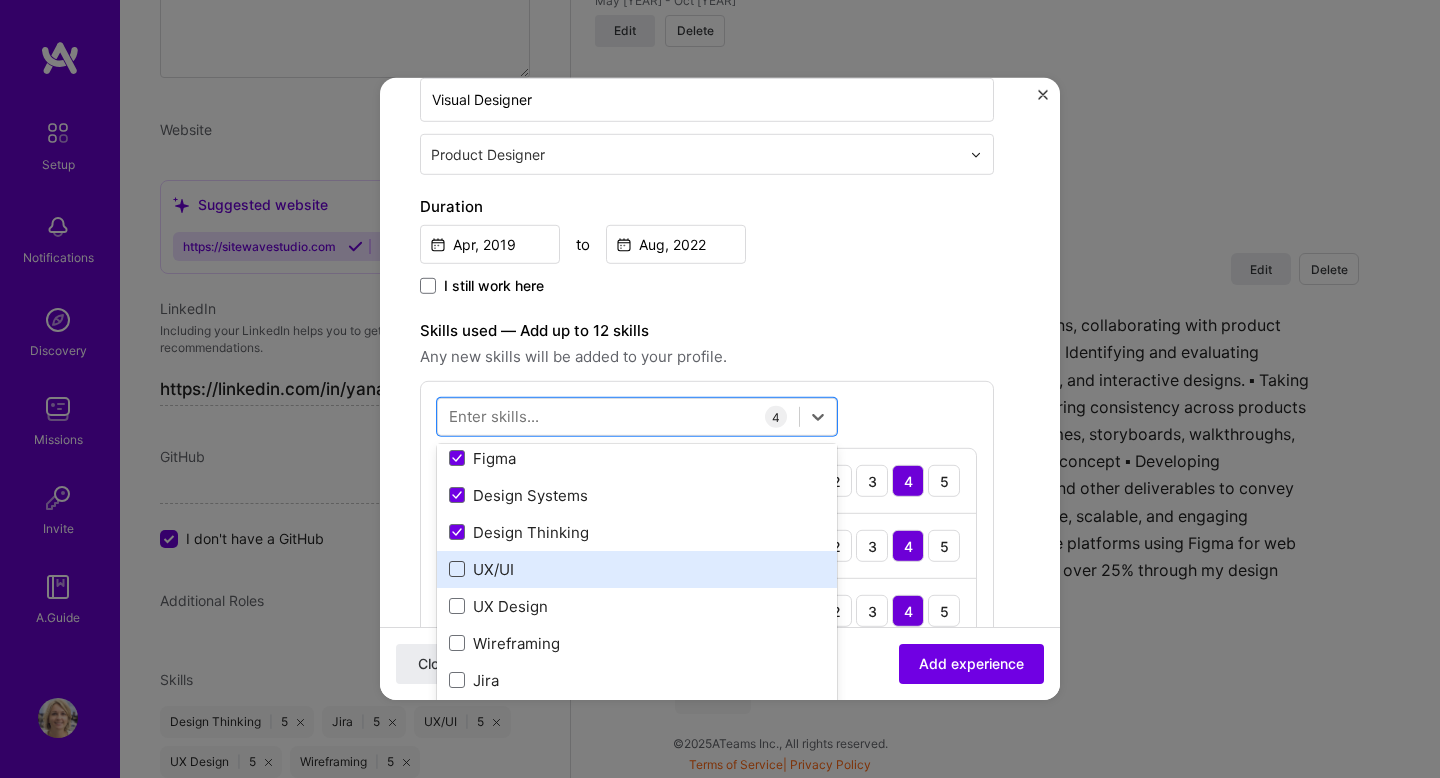 click at bounding box center (457, 569) 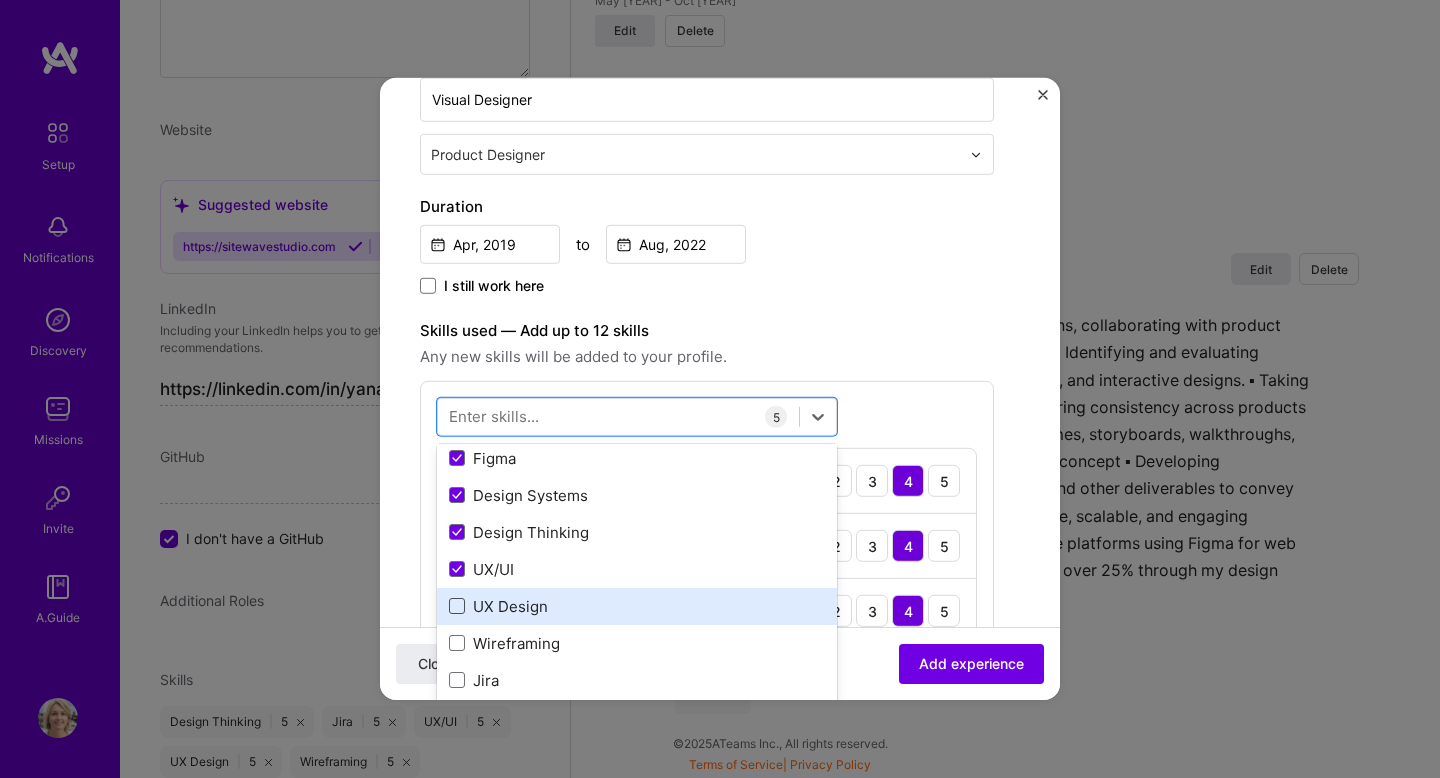 click at bounding box center [457, 606] 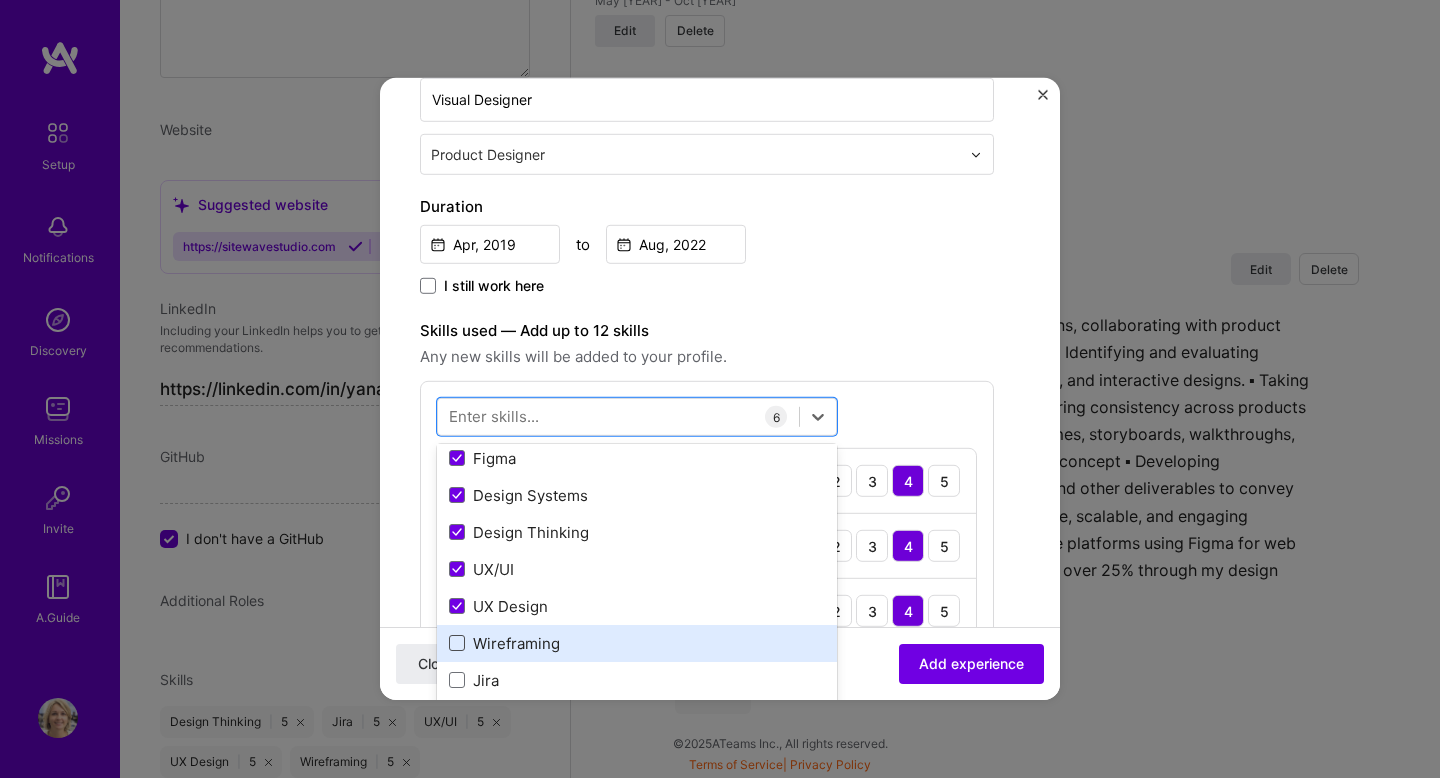 click at bounding box center [457, 643] 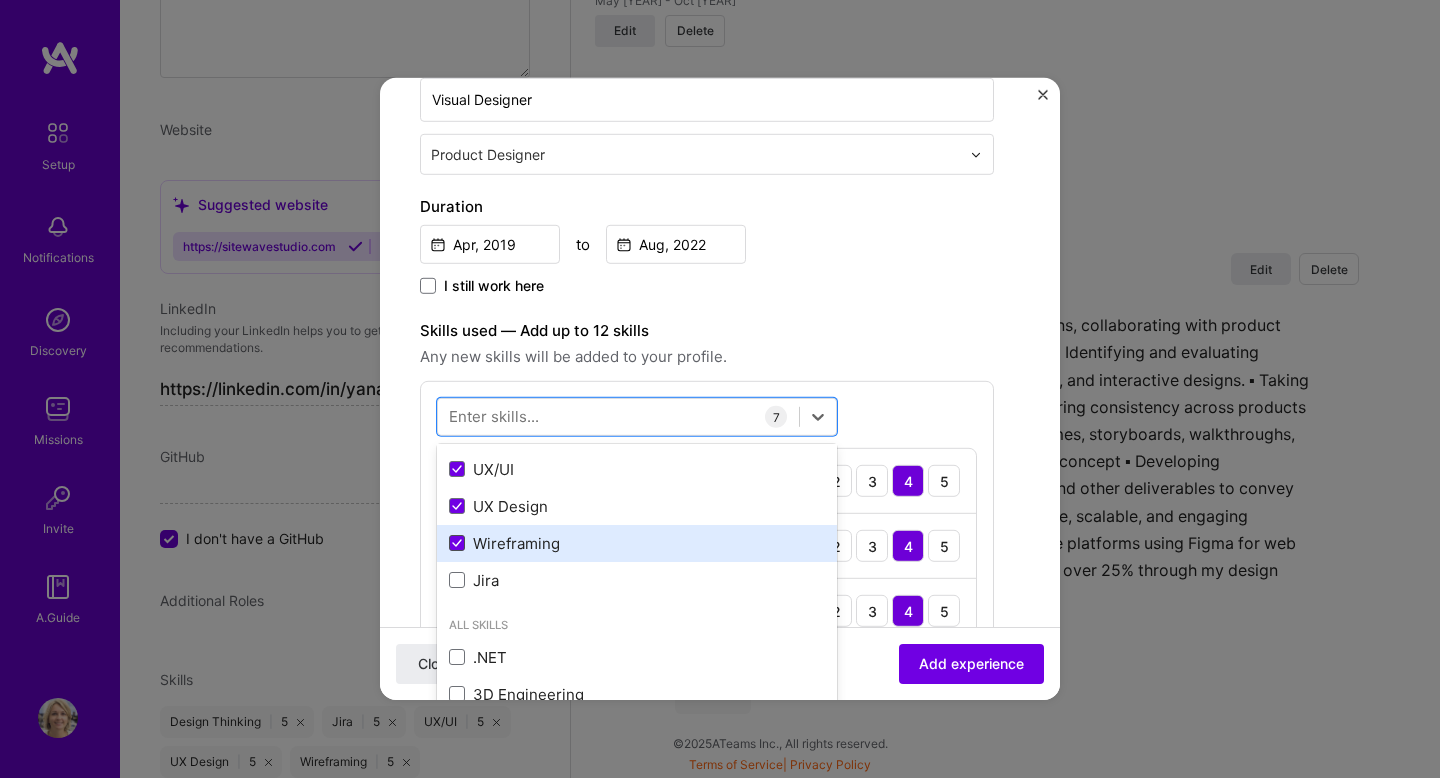scroll, scrollTop: 206, scrollLeft: 0, axis: vertical 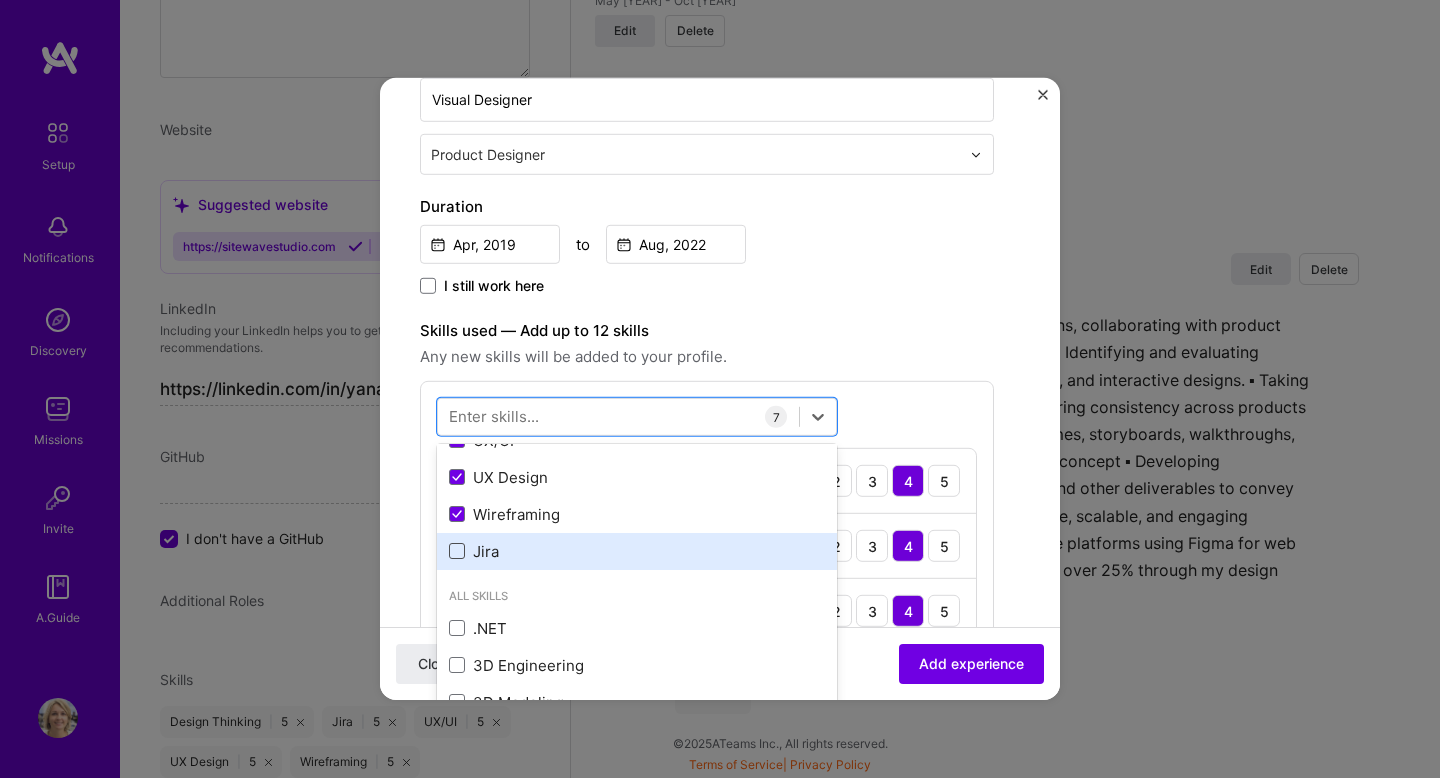 click at bounding box center [457, 551] 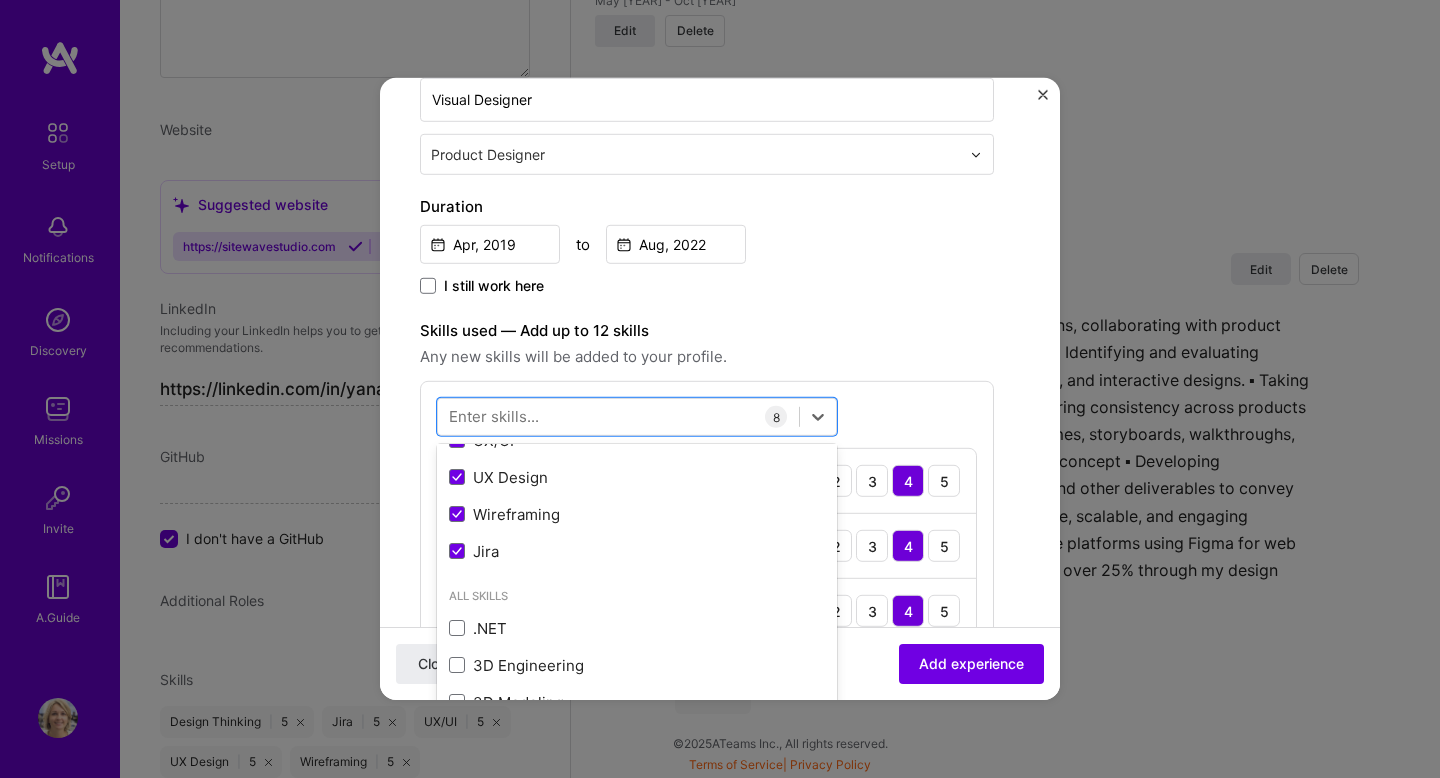 click on "Create a job experience Jobs help companies understand your past experience. Company logo Company name 605 | an iSpot company
Industry Add up to 2 industries. Selected industry 1 Your title and specialization Visual Designer Product Designer Duration Apr, [YEAR]
to Aug, [YEAR]
I still work here Skills used — Add up to 12 skills Any new skills will be added to your profile. option Jira, selected. option Wireframing selected, 0 of 2. 378 results available. Use Up and Down to choose options, press Enter to select the currently focused option, press Escape to exit the menu, press Tab to select the option and exit the menu. Your Skills Prototyping Figma Design Systems Design Thinking UX/UI UX Design Wireframing Jira All Skills .NET 3D Engineering 3D Modeling API Design API Integration APNS ARM ASP.NET AWS AWS Aurora AWS BETA AWS CDK AWS CloudFormation AWS Lambda AWS Neptune AWS RDS Ada Agile Agora Apollo" at bounding box center (720, 625) 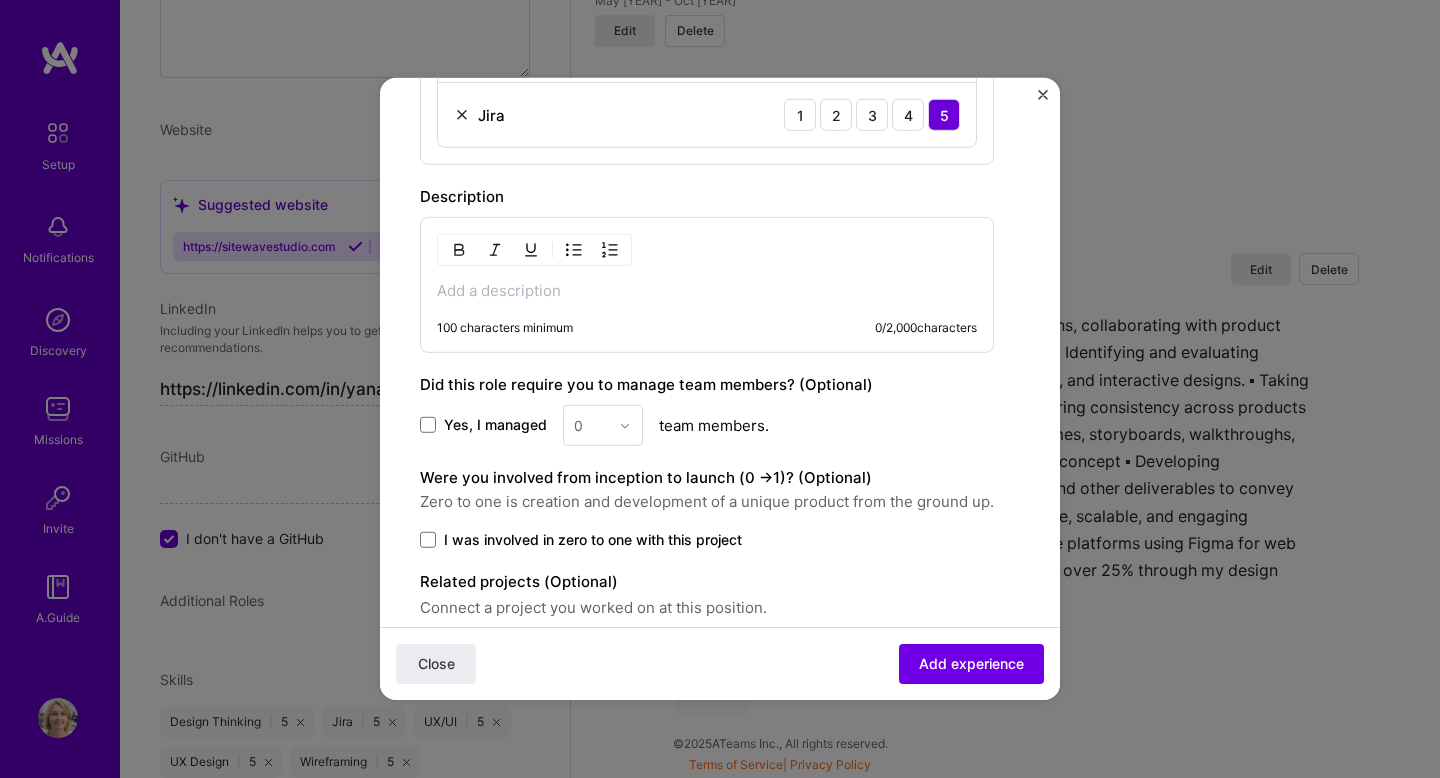 scroll, scrollTop: 1217, scrollLeft: 0, axis: vertical 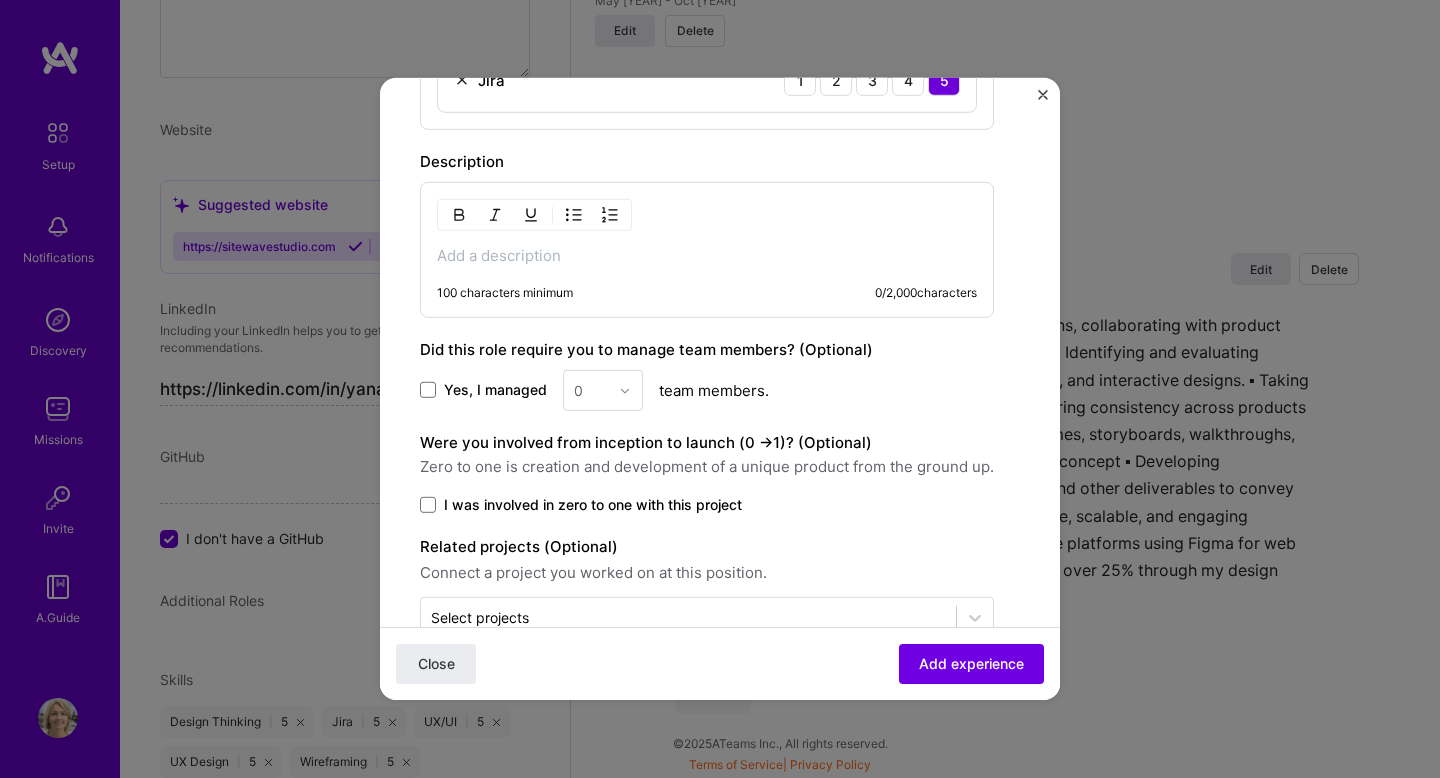 click on "100 characters minimum 0 / 2,000  characters" at bounding box center [707, 250] 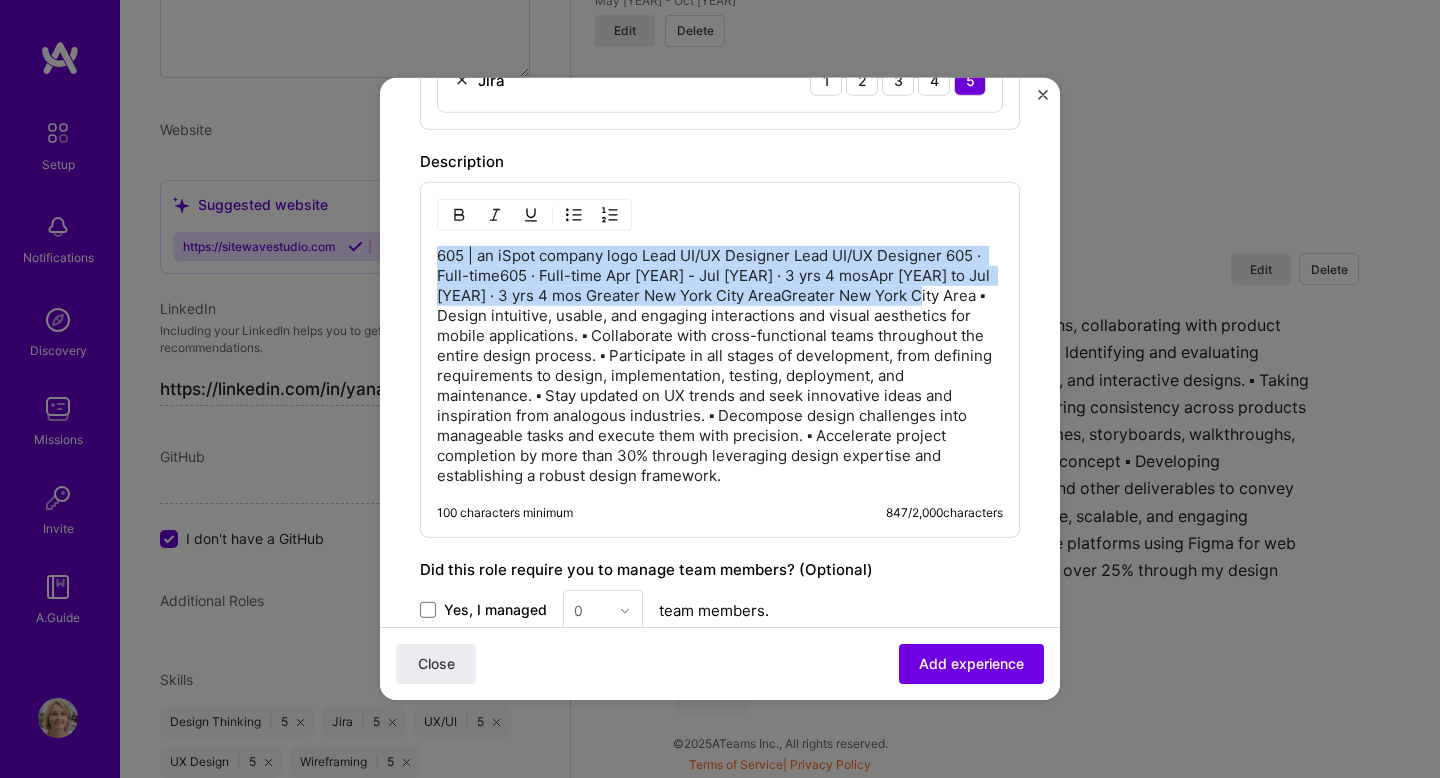 drag, startPoint x: 916, startPoint y: 298, endPoint x: 415, endPoint y: 240, distance: 504.3461 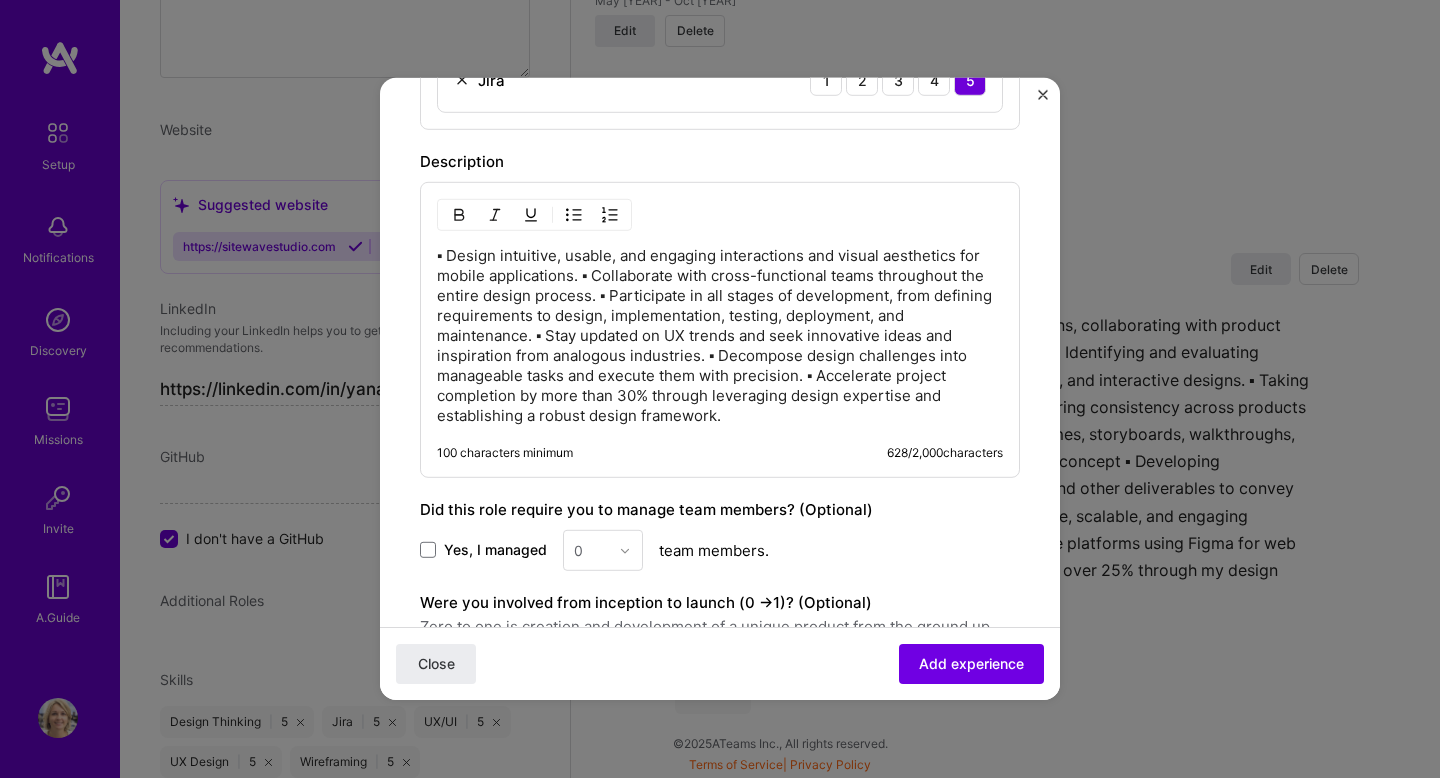 type 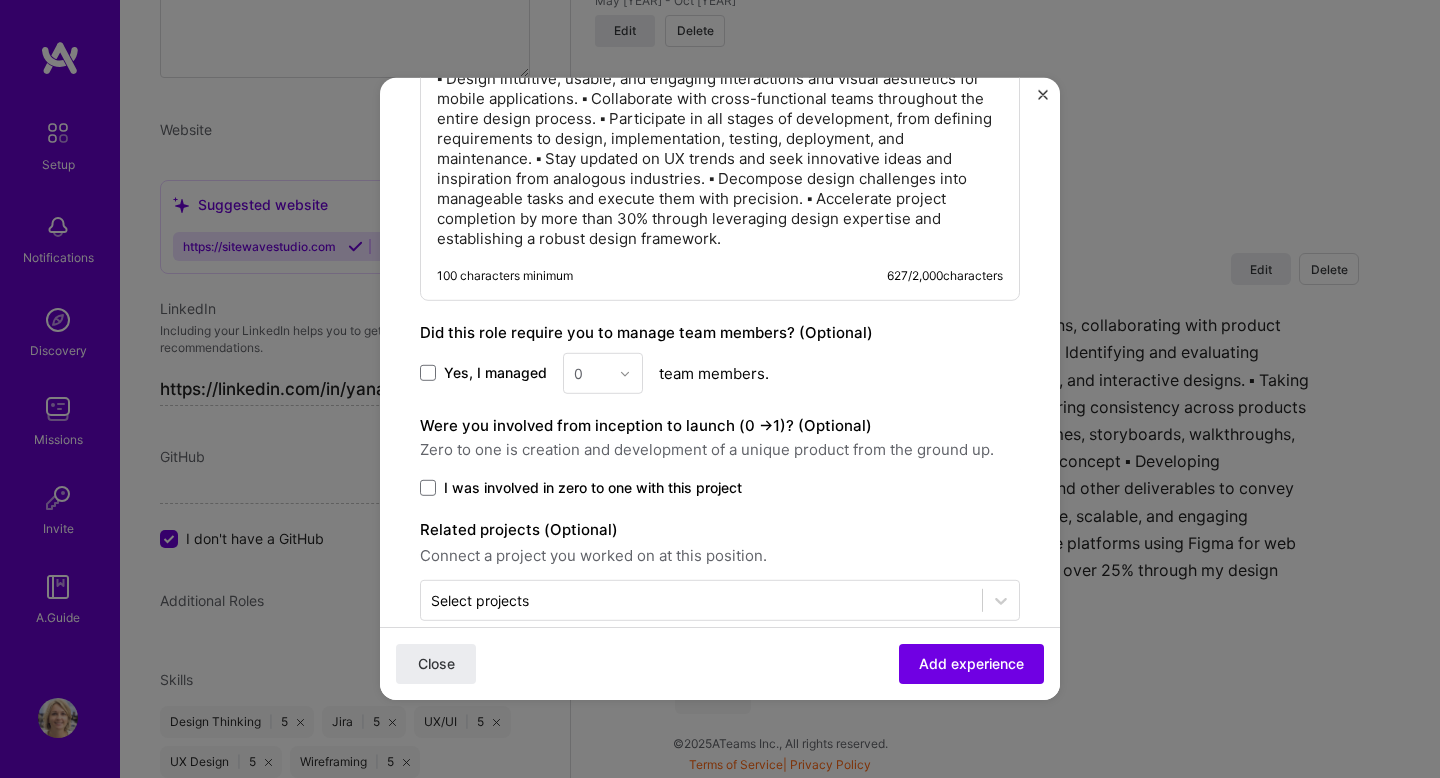 scroll, scrollTop: 1427, scrollLeft: 0, axis: vertical 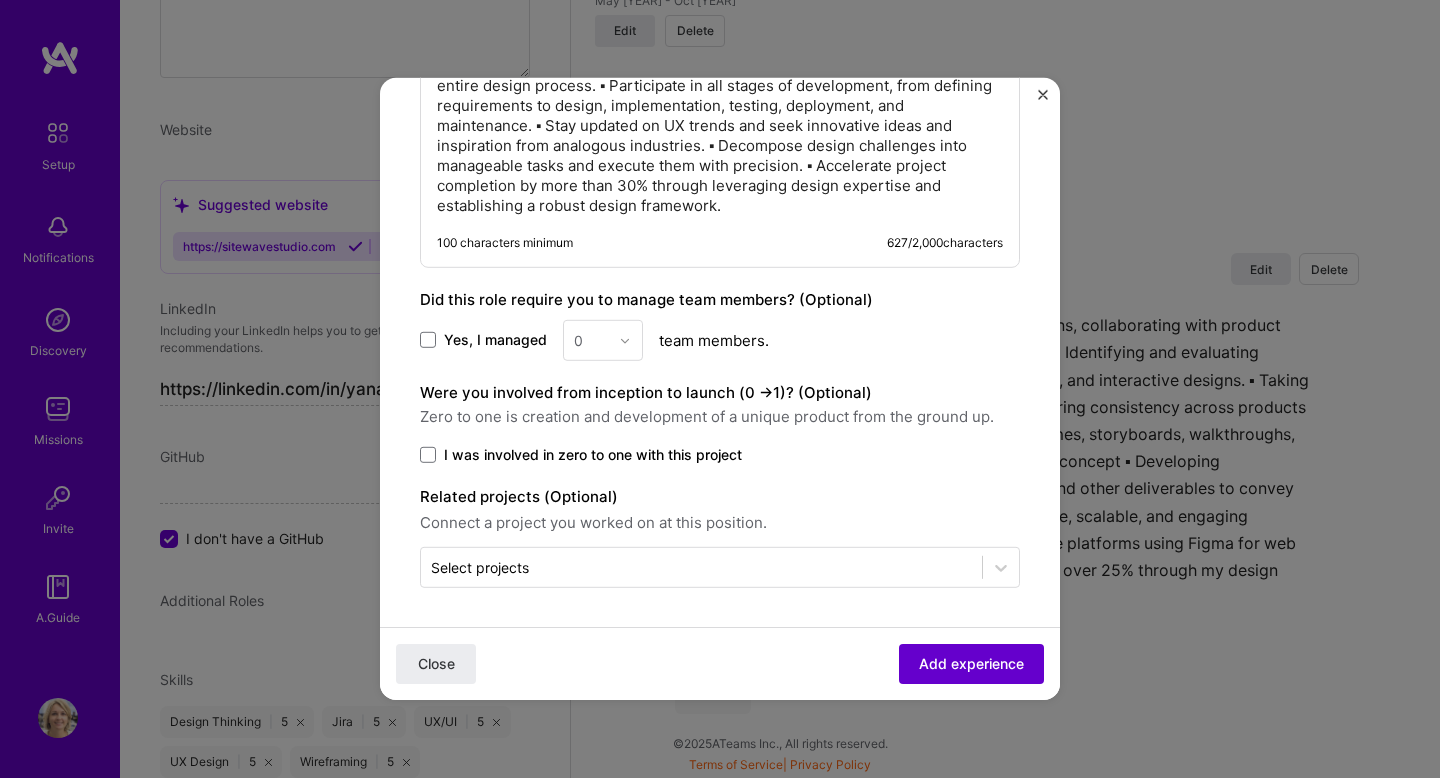 click on "Add experience" at bounding box center (971, 664) 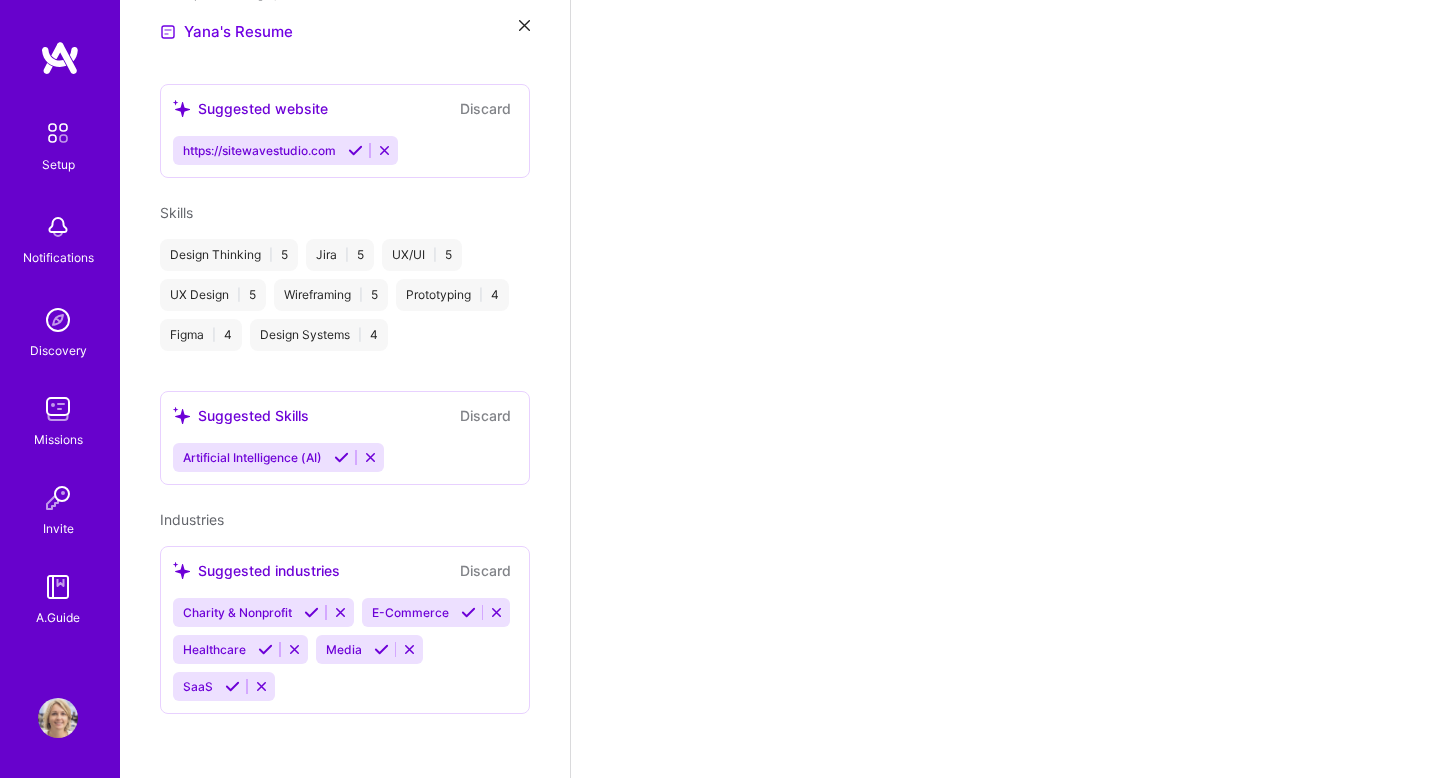 scroll, scrollTop: 609, scrollLeft: 0, axis: vertical 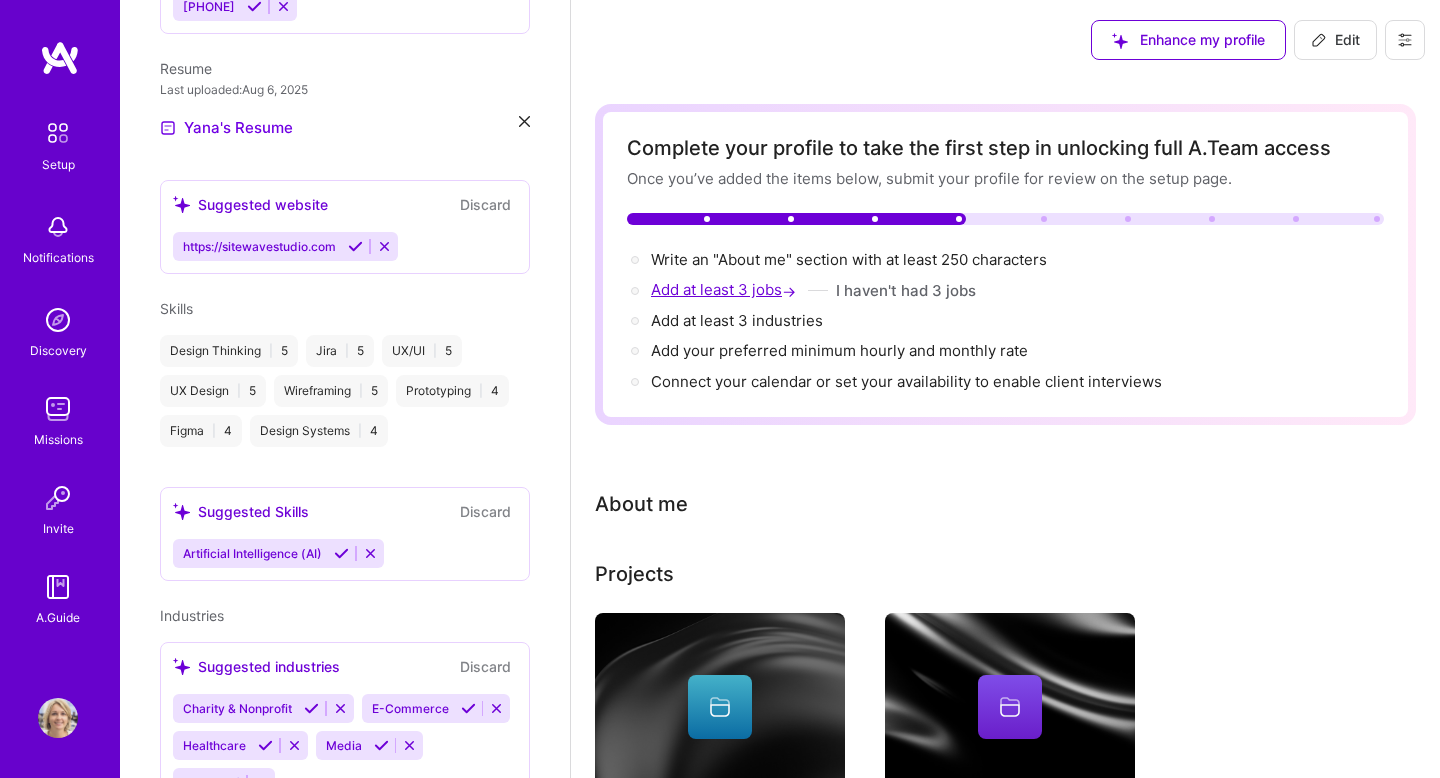 click on "Add at least 3 jobs  →" at bounding box center [725, 289] 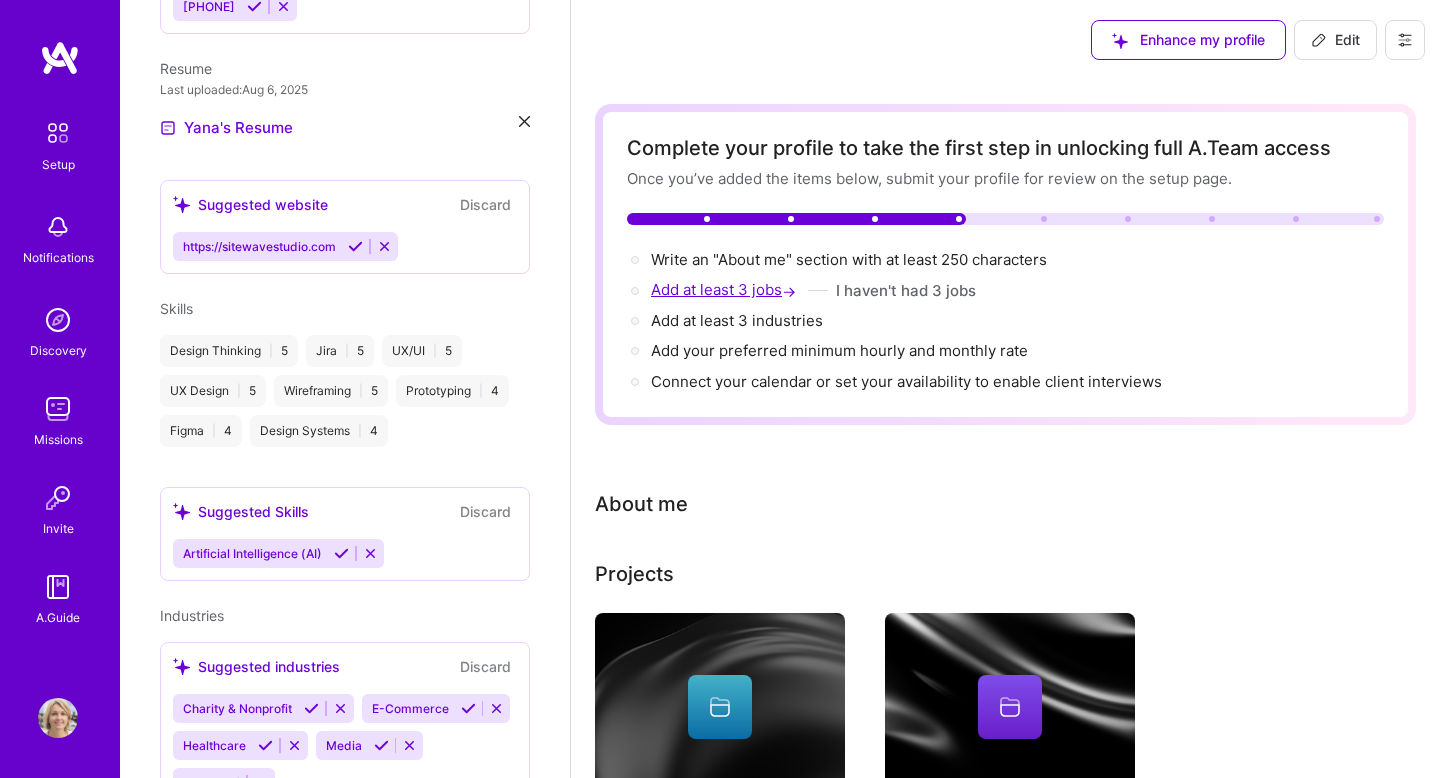 select on "US" 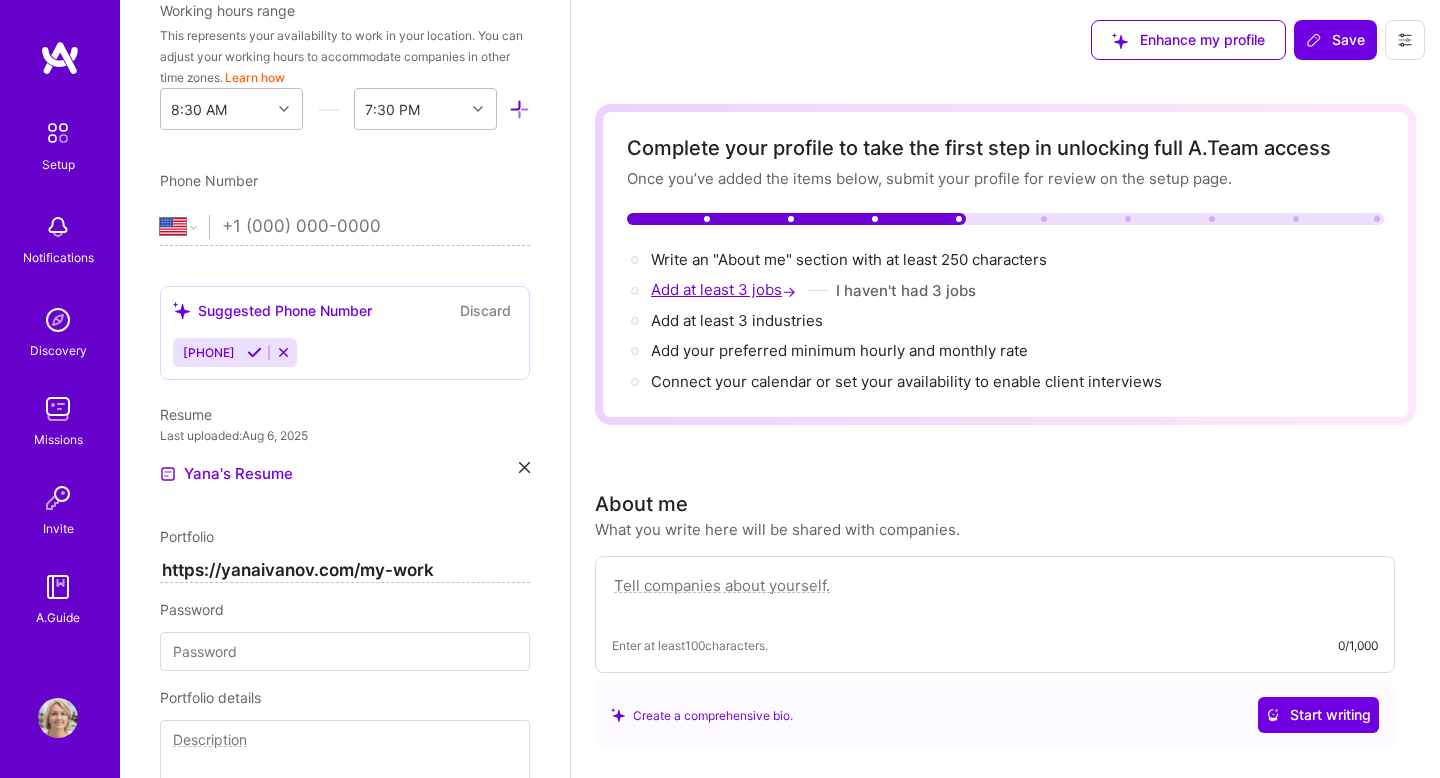 scroll, scrollTop: 1371, scrollLeft: 0, axis: vertical 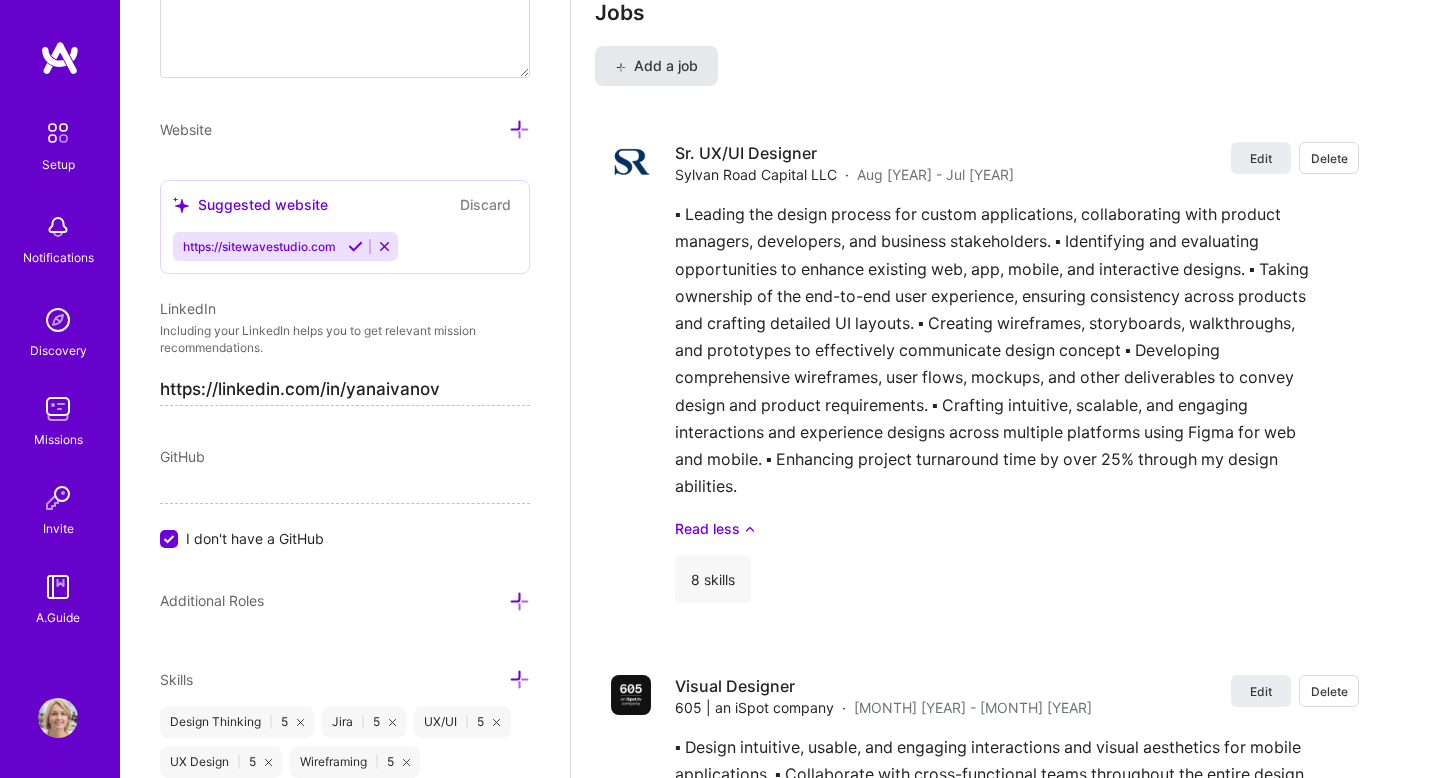 click on "Add a job" at bounding box center [656, 66] 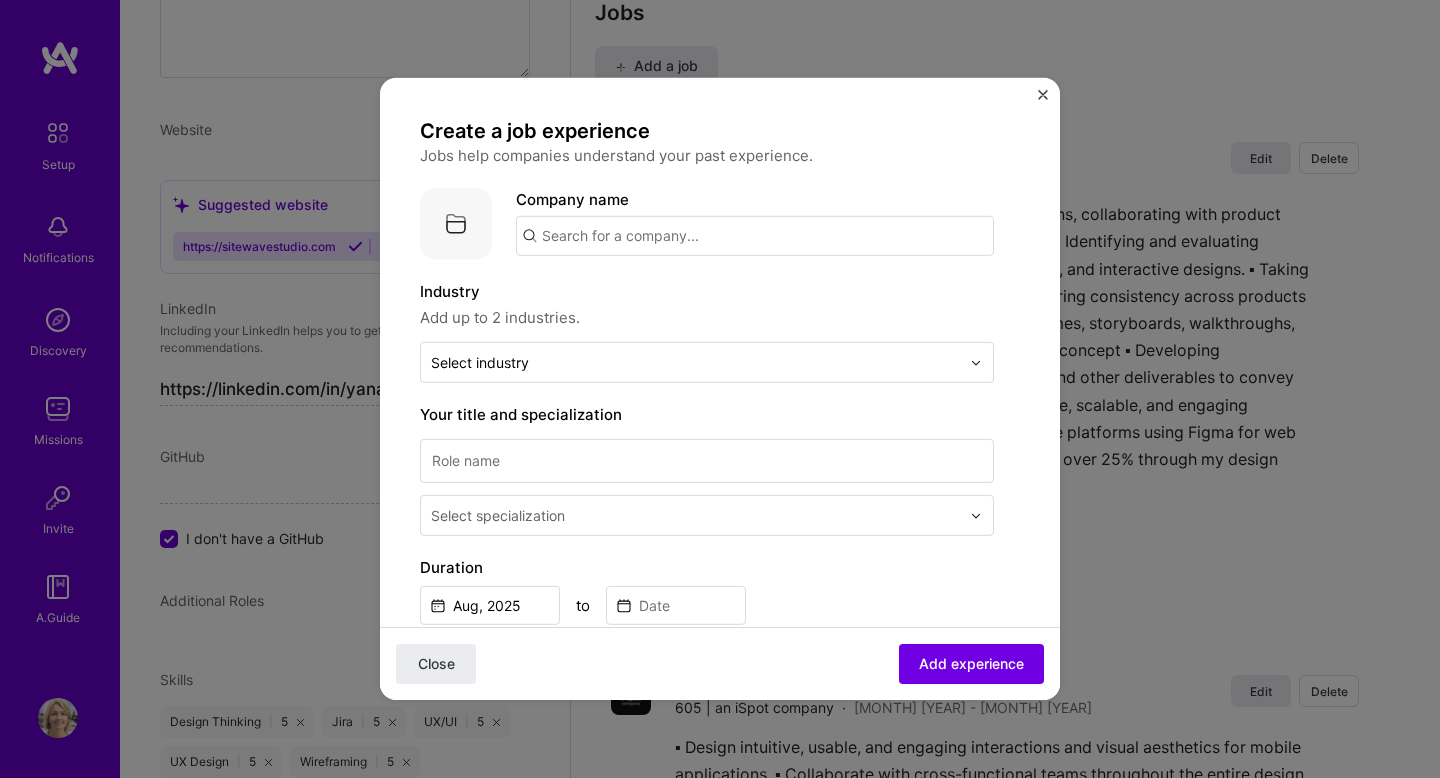 click at bounding box center [755, 236] 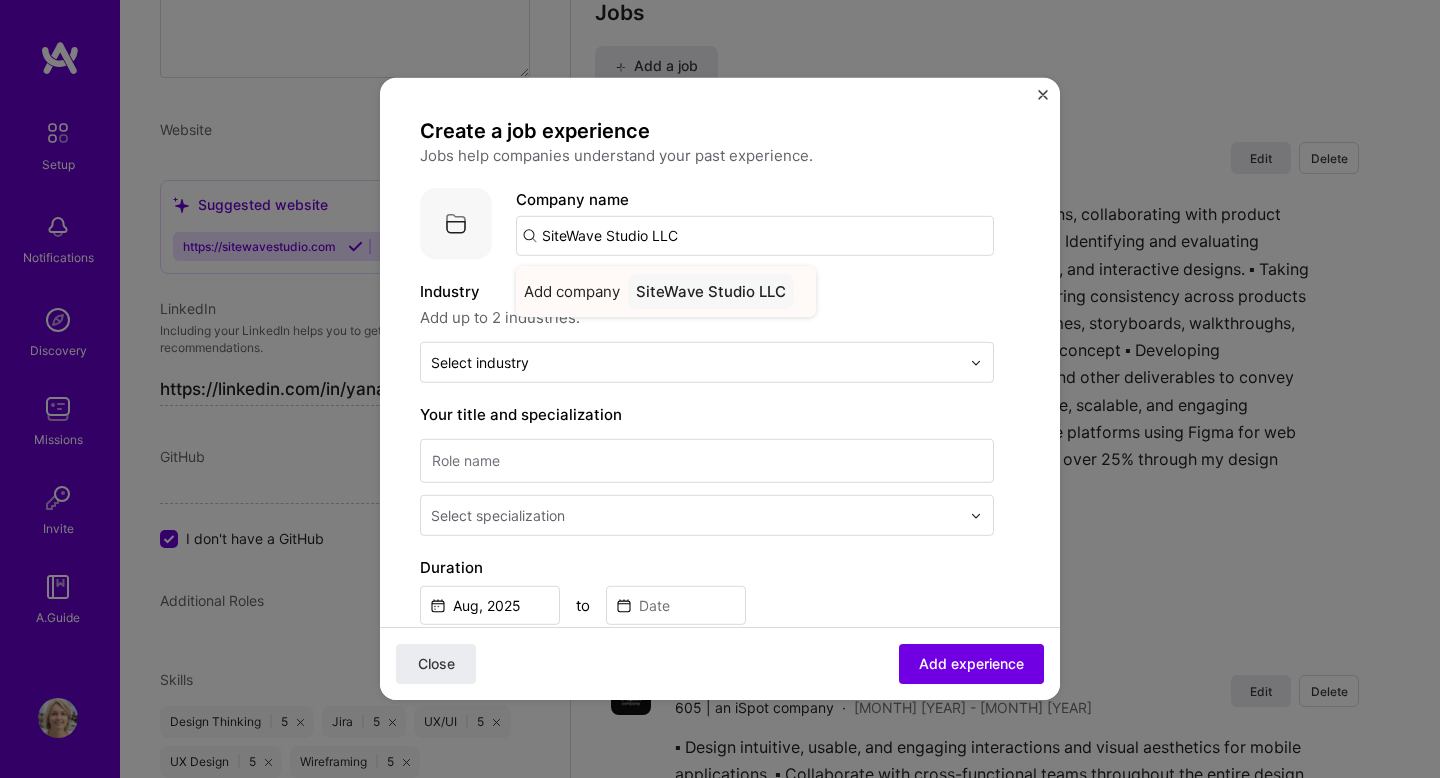 type on "SiteWave Studio LLC" 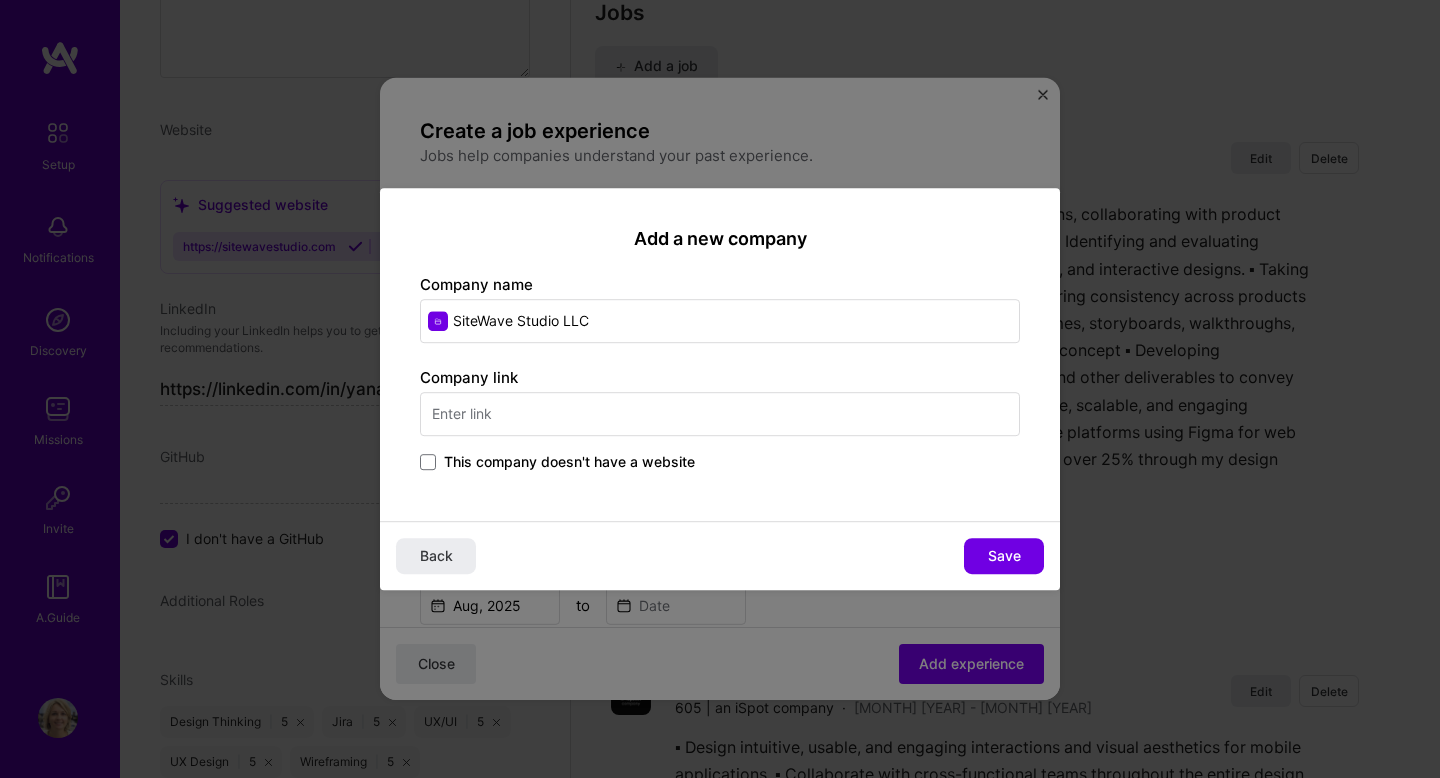 click at bounding box center [720, 414] 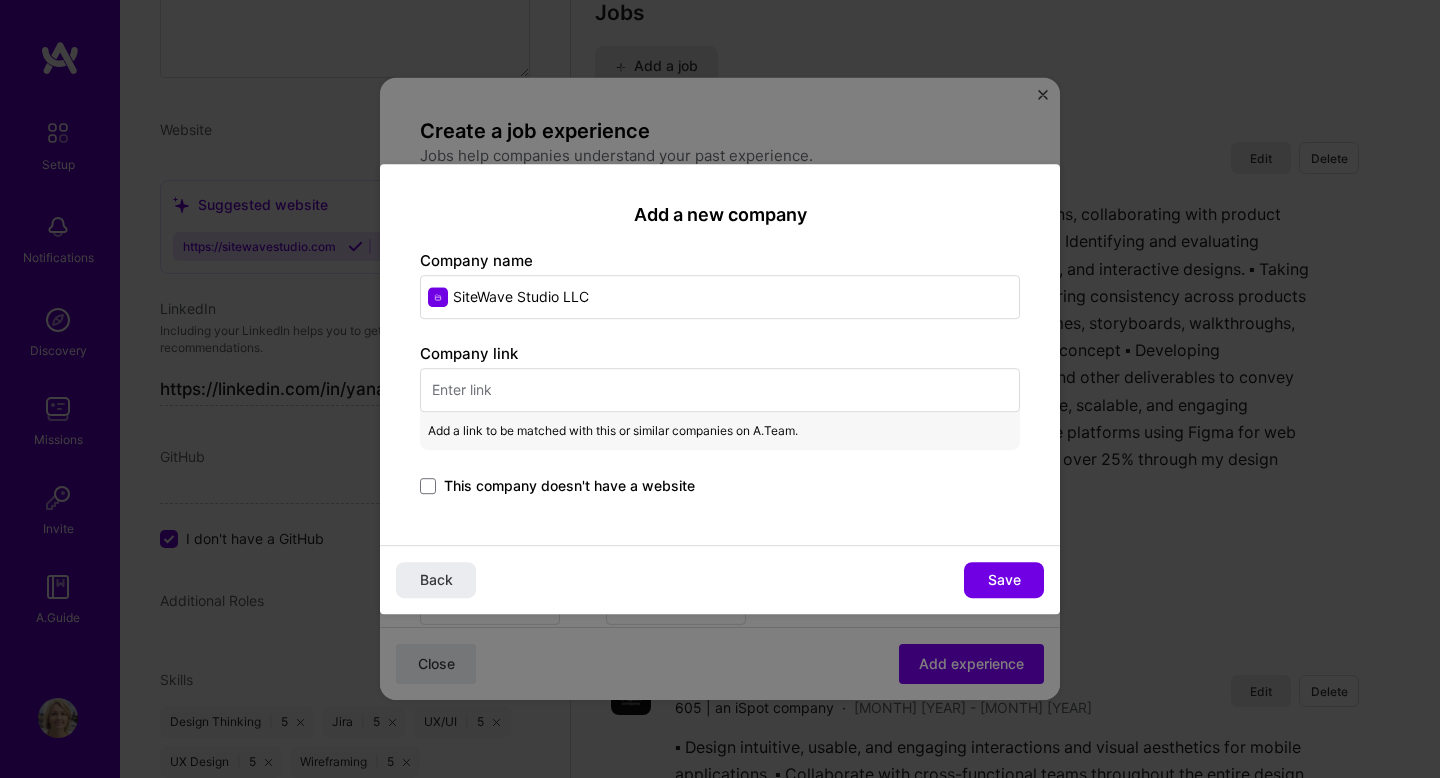 paste on "https://sitewavestudio.com/" 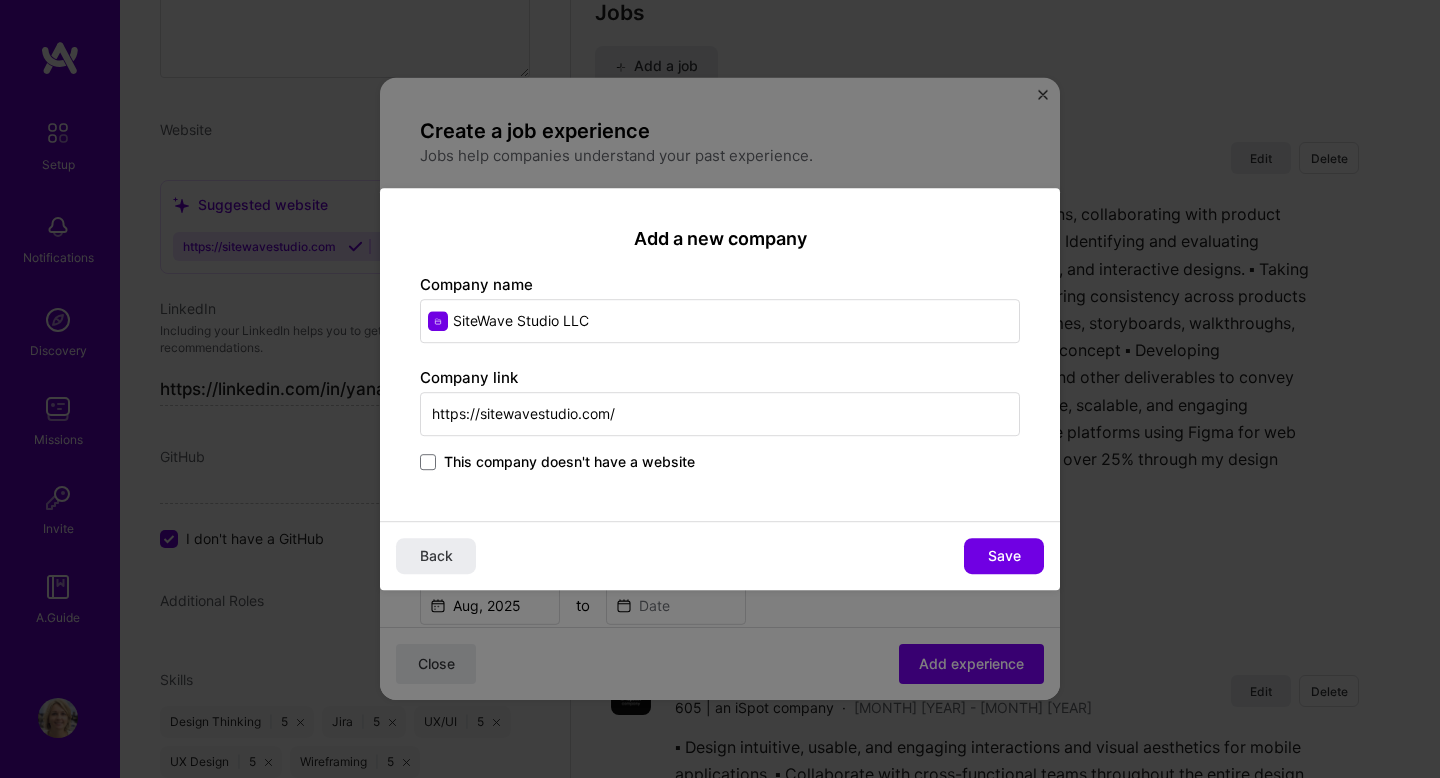 type on "https://sitewavestudio.com/" 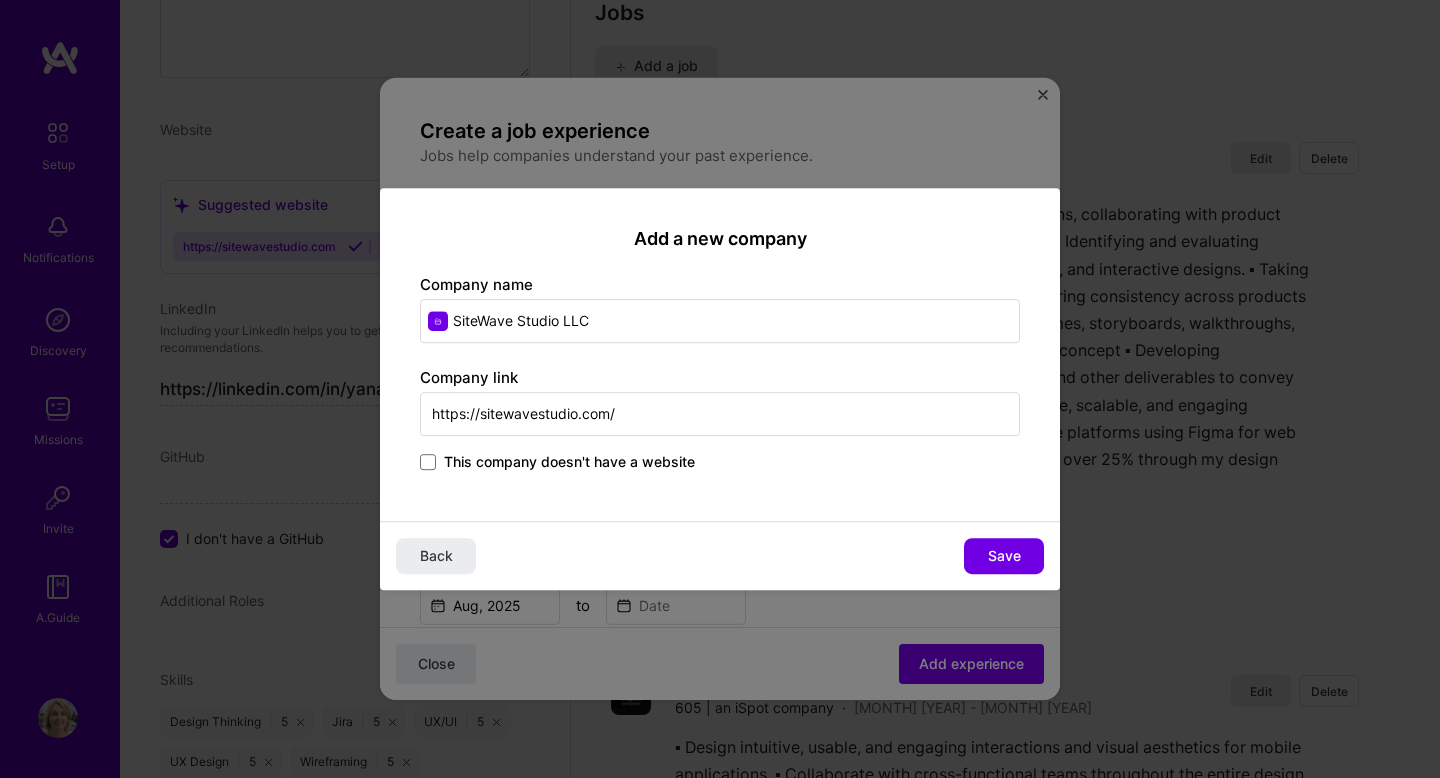 click on "Add a new company Company name [COMPANY] Company link [URL] This company doesn't have a website" at bounding box center (720, 354) 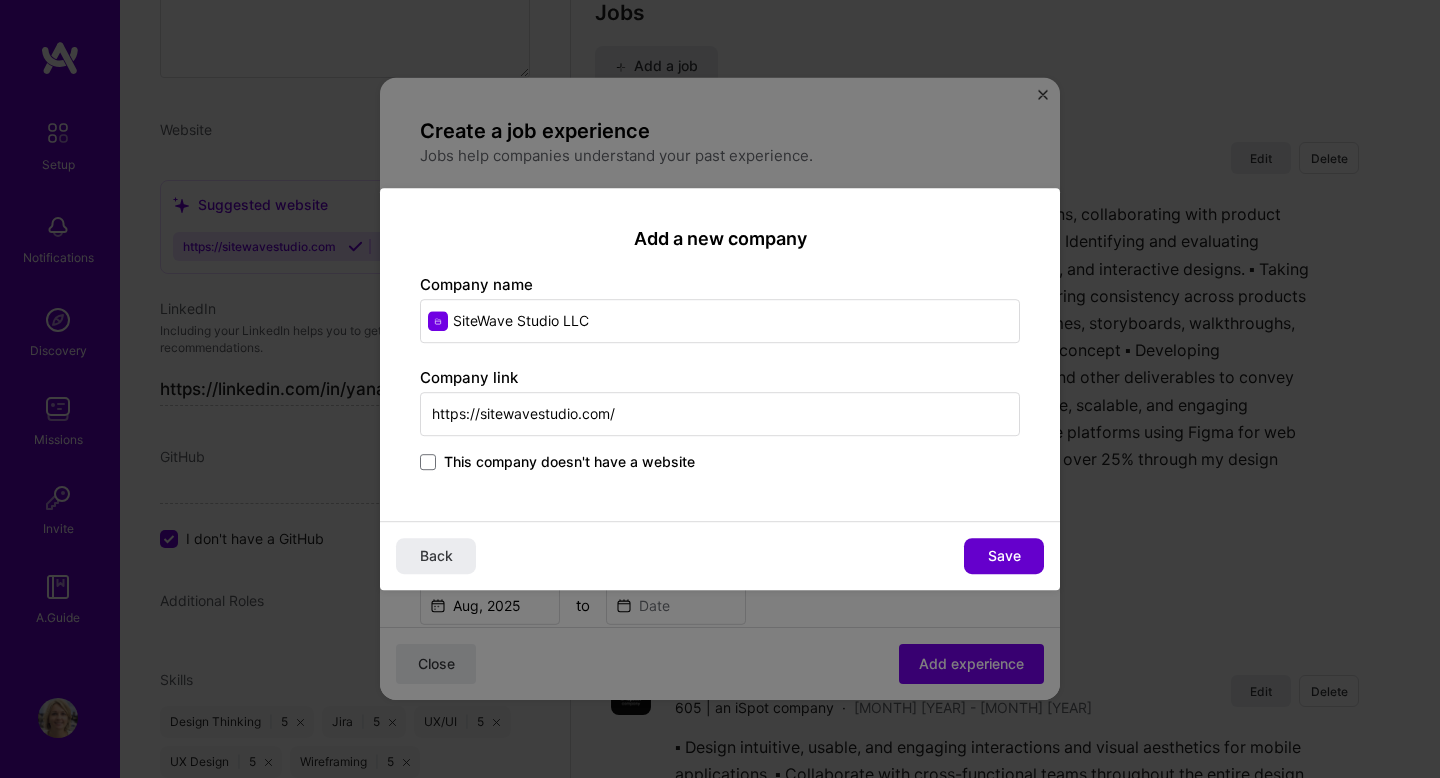click on "Save" at bounding box center (1004, 556) 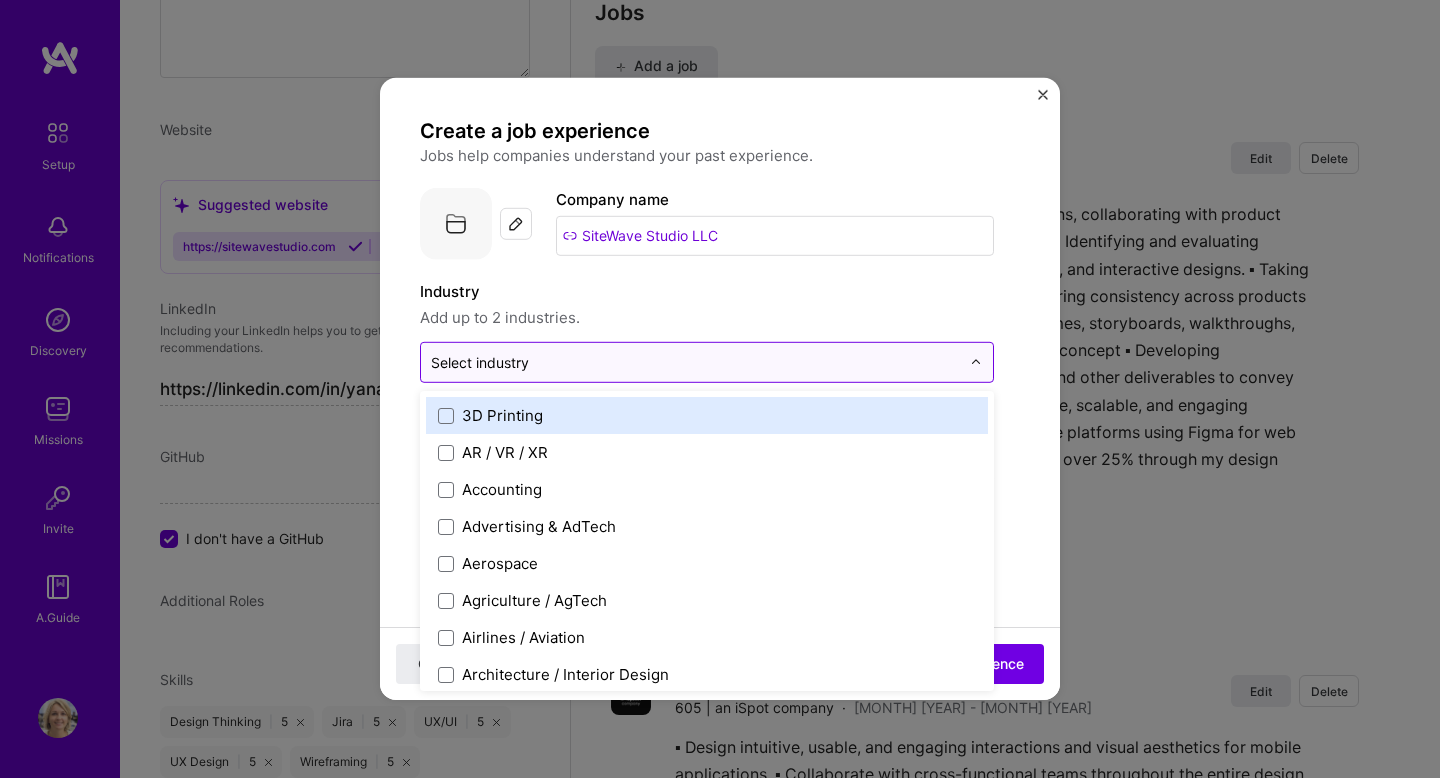 click on "Select industry 0" at bounding box center (480, 362) 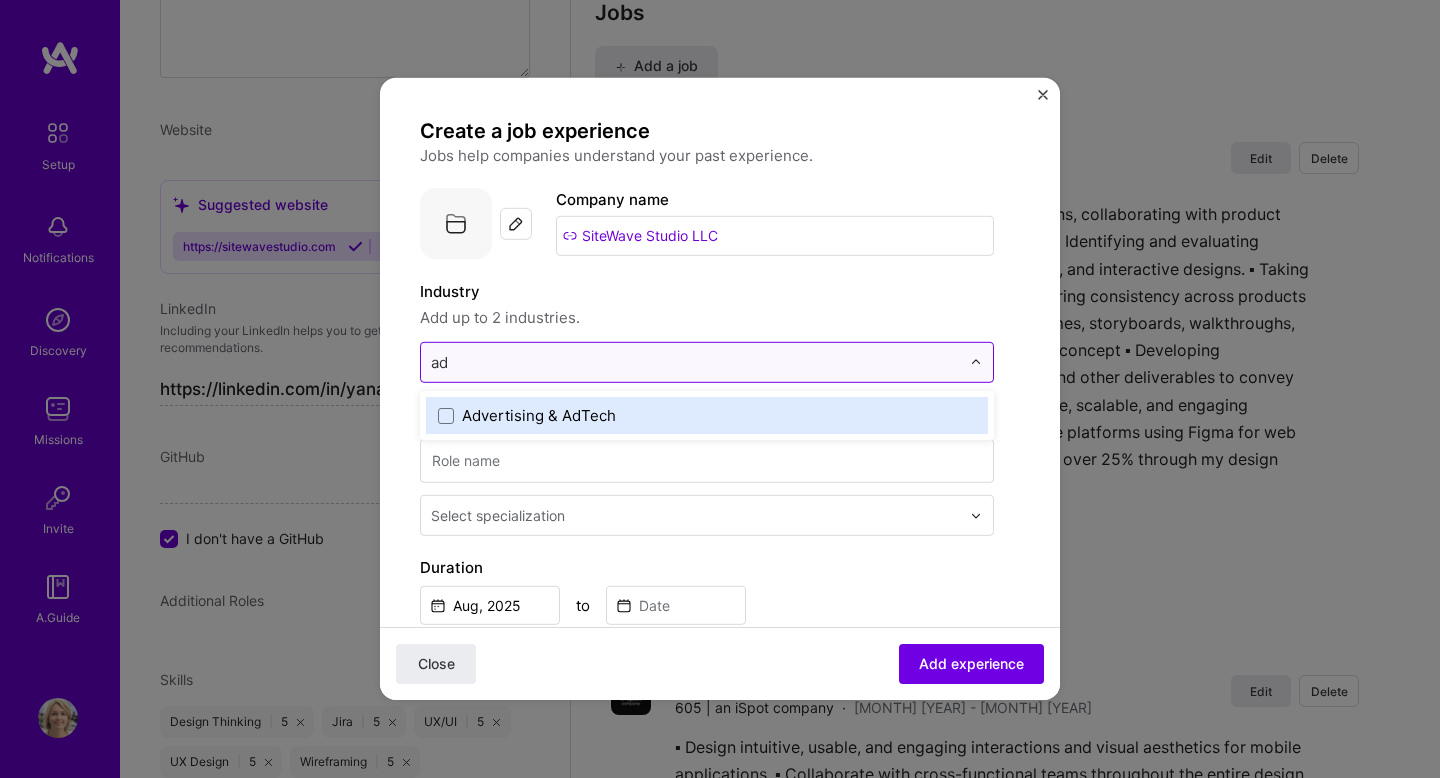type on "adv" 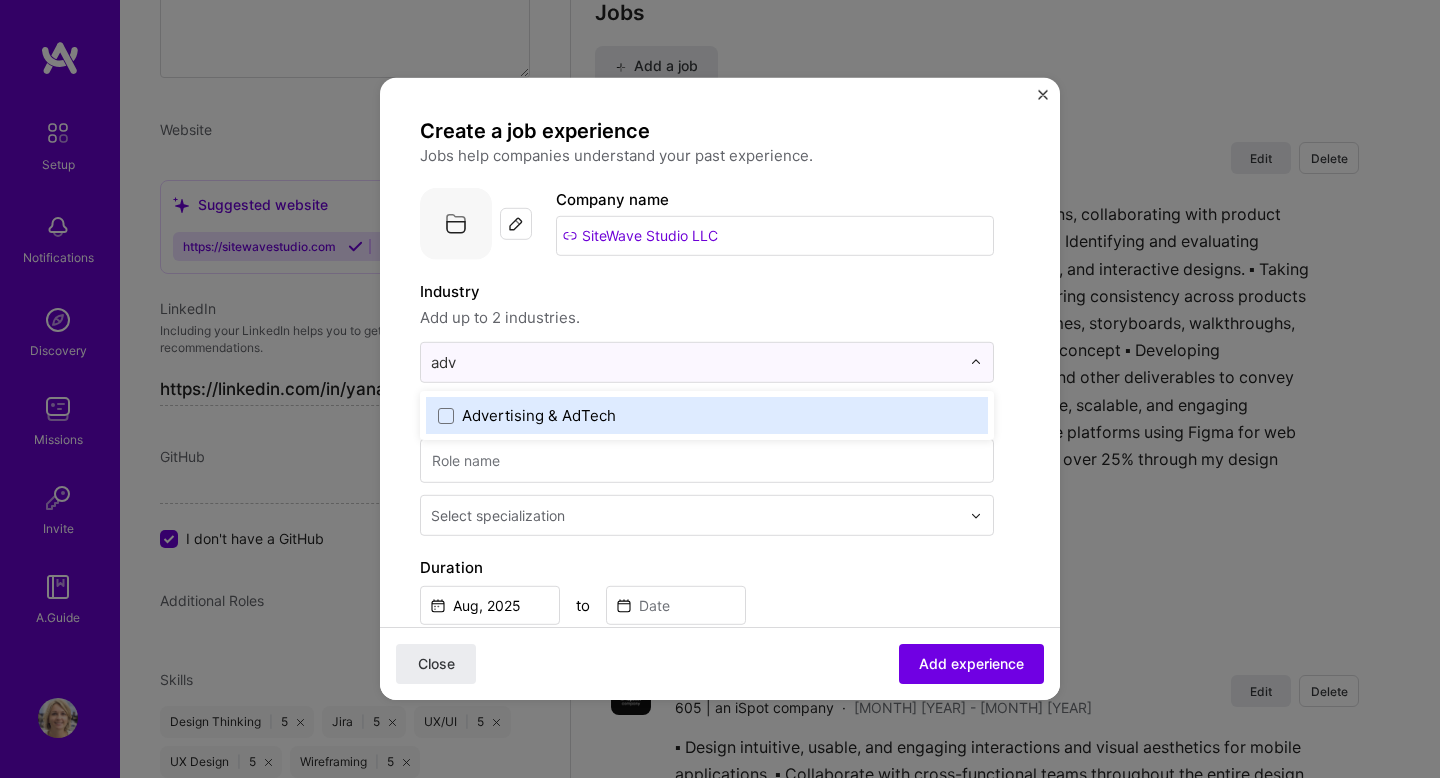 click on "Advertising & AdTech" at bounding box center (707, 415) 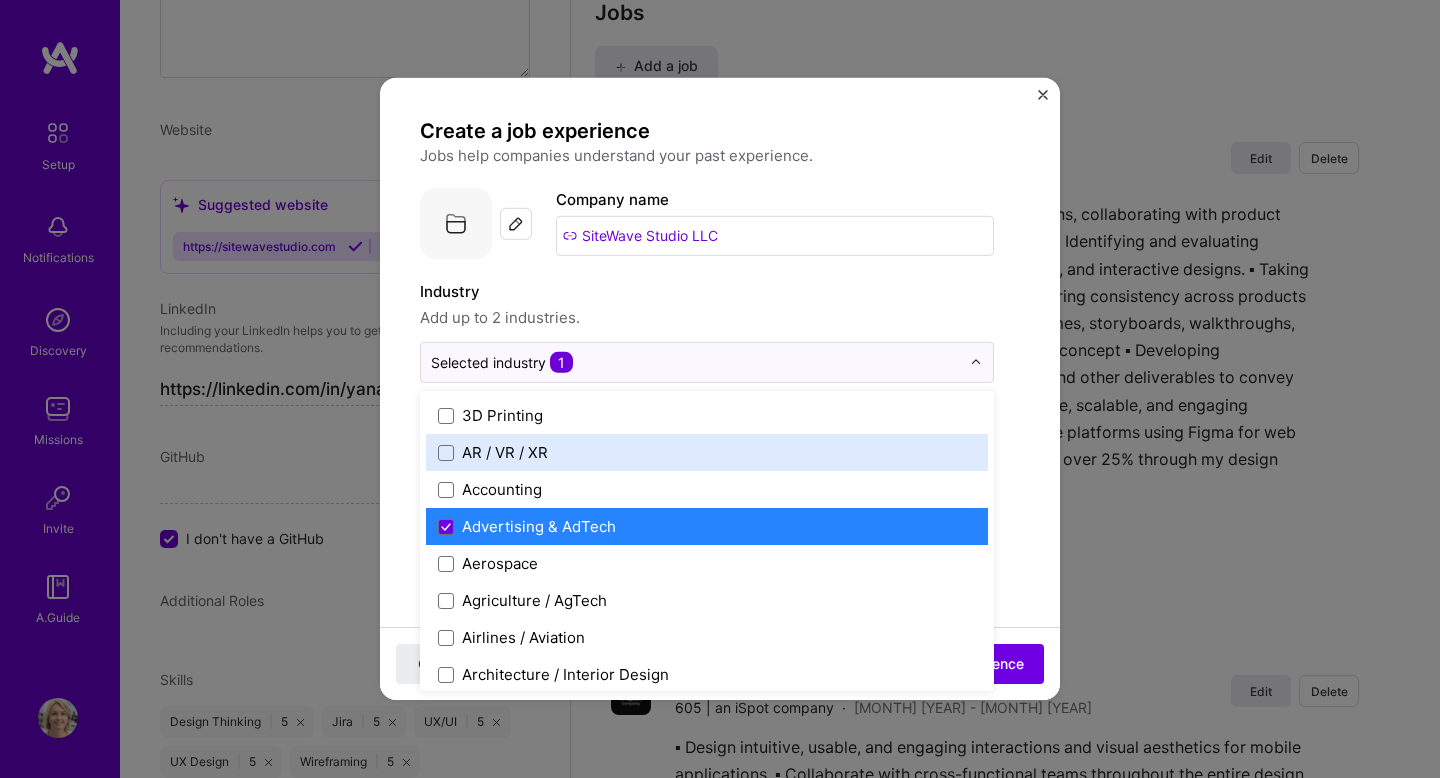 click on "Create a job experience Jobs help companies understand your past experience. Company logo Company name SiteWave Studio LLC
Industry Add up to 2 industries. option Advertising & AdTech, selected. option AR / VR / XR focused, 2 of 120. 120 results available. Use Up and Down to choose options, press Enter to select the currently focused option, press Escape to exit the menu, press Tab to select the option and exit the menu. Selected industry 1 3D Printing AR / VR / XR Accounting Advertising & AdTech Aerospace Agriculture / AgTech Airlines / Aviation Architecture / Interior Design Art / Museums Artifical Intelligence / Machine Learning Arts / Culture Augmented & Virtual Reality (AR/VR) Automotive Automotive & Self Driving Cars Aviation B2B B2B2C B2C BPA / RPA Banking Beauty Big Data BioTech Blockchain CMS CPG CRM Cannabis Charity & Nonprofit Circular Economy CivTech Climate Tech Cloud Services Coaching Community Tech Construction Consulting Consumer Electronics Crowdfunding Crypto Customer Success" at bounding box center (720, 776) 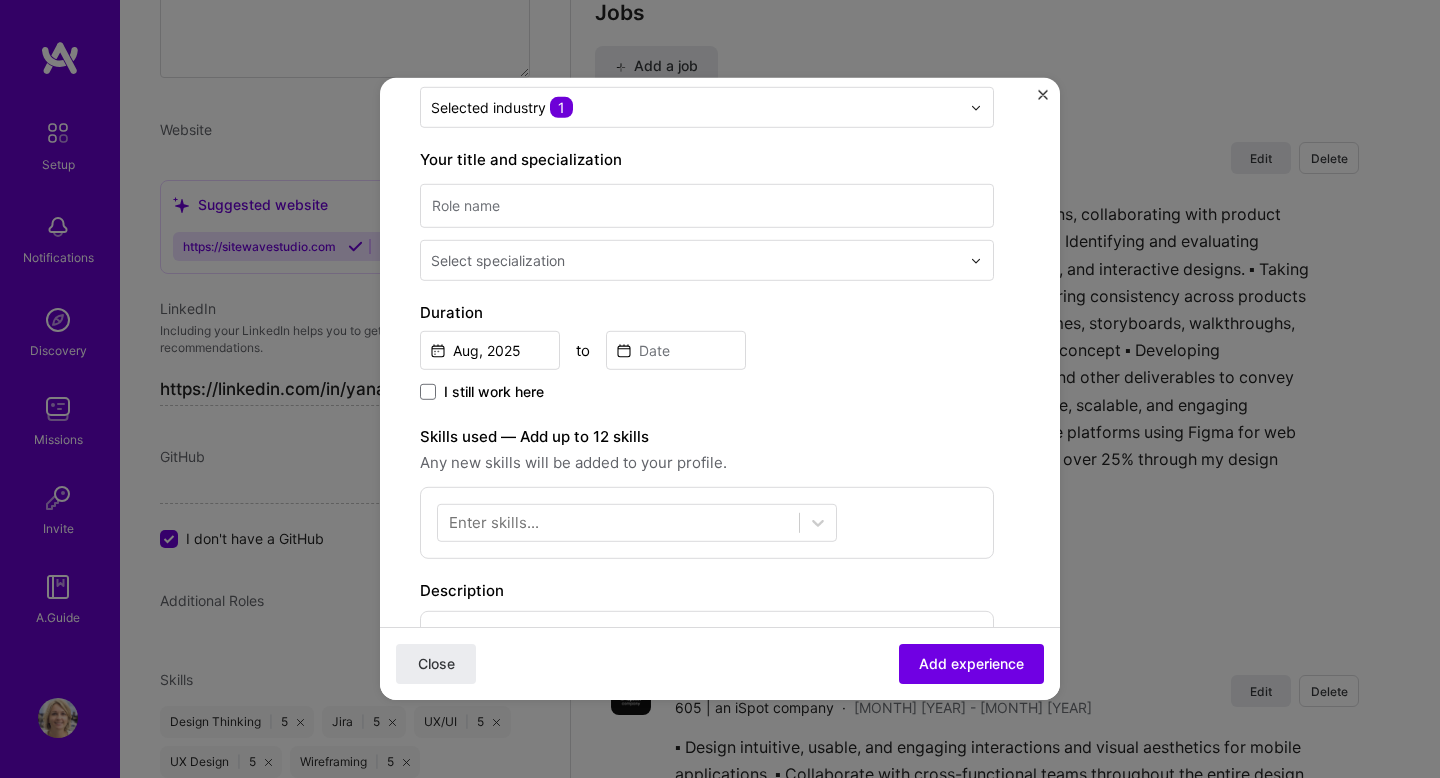 scroll, scrollTop: 245, scrollLeft: 0, axis: vertical 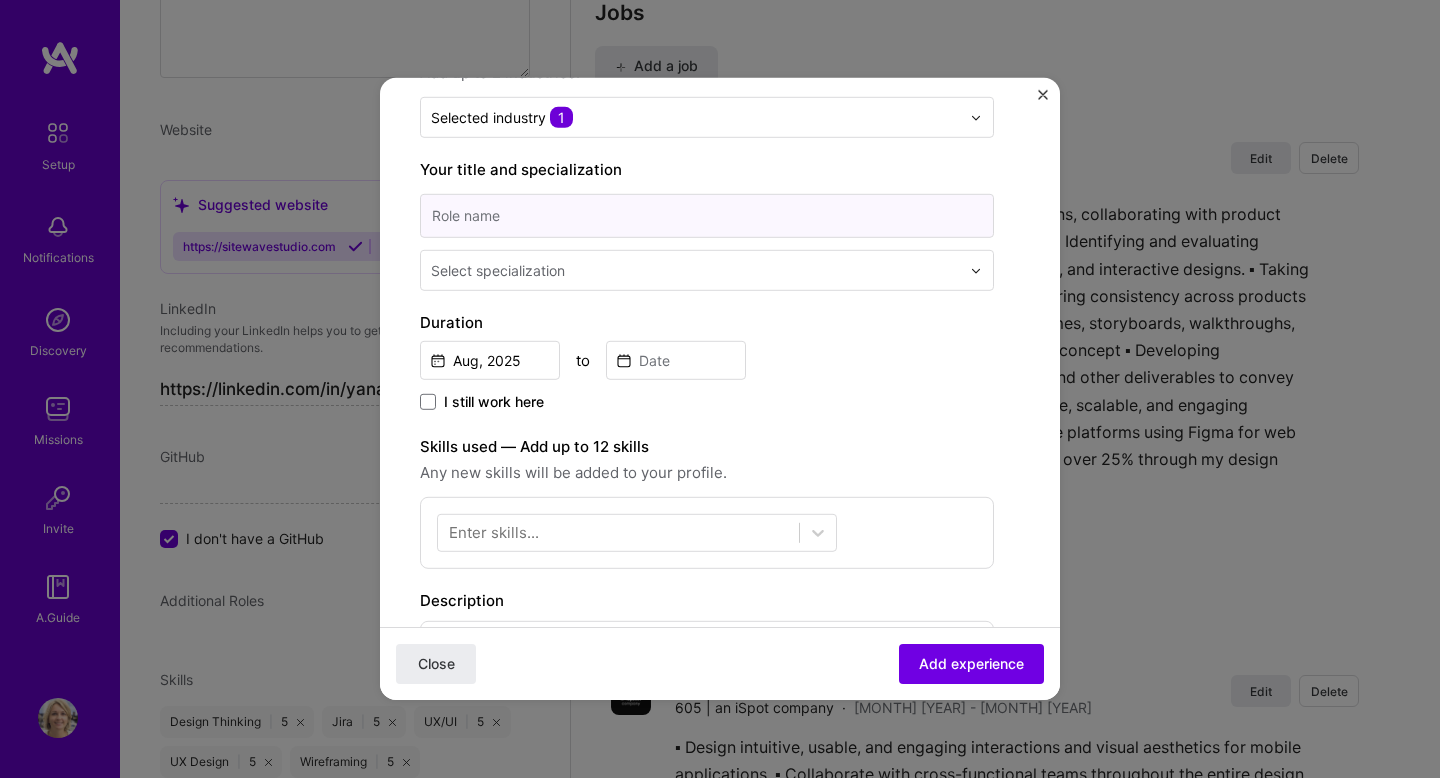 click at bounding box center [707, 216] 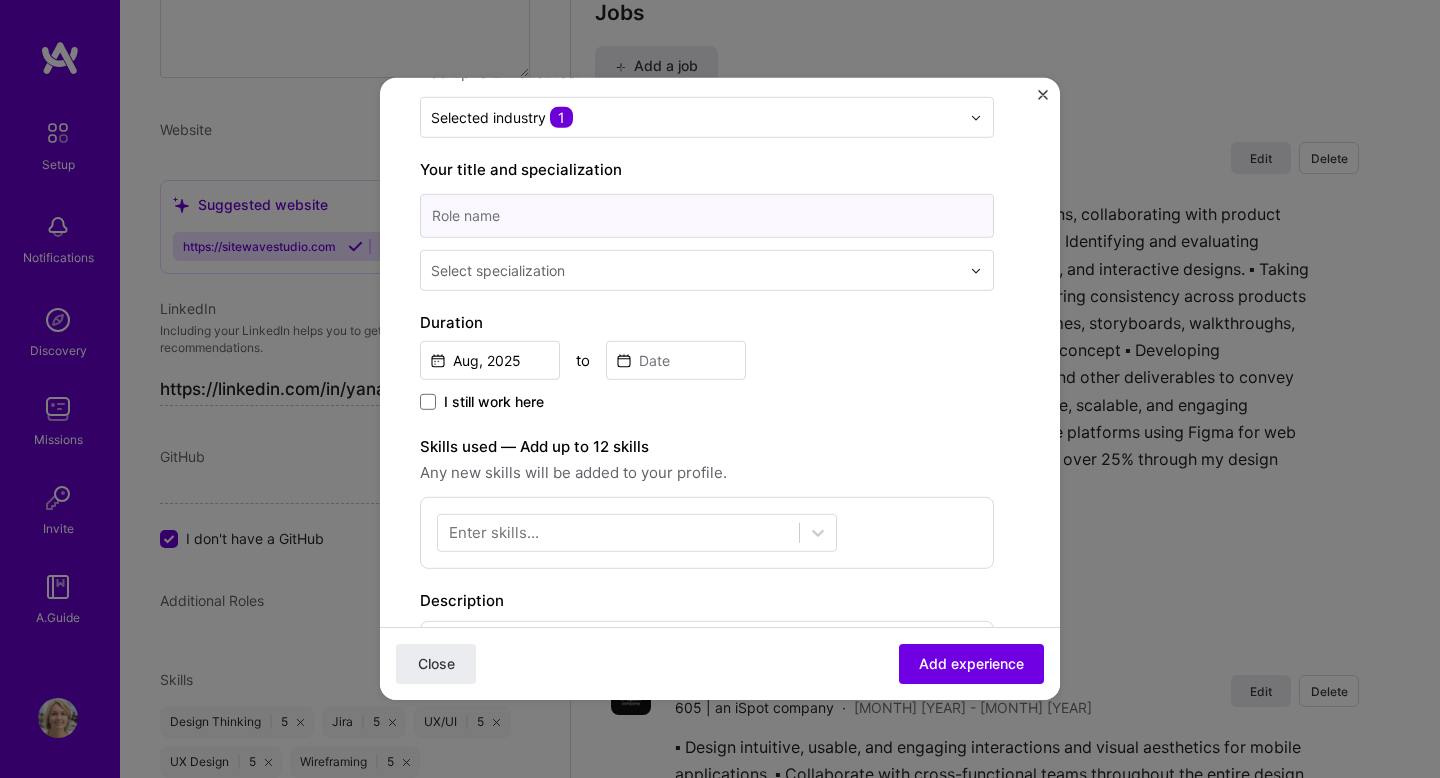 type on "Lead UX/UI Designer" 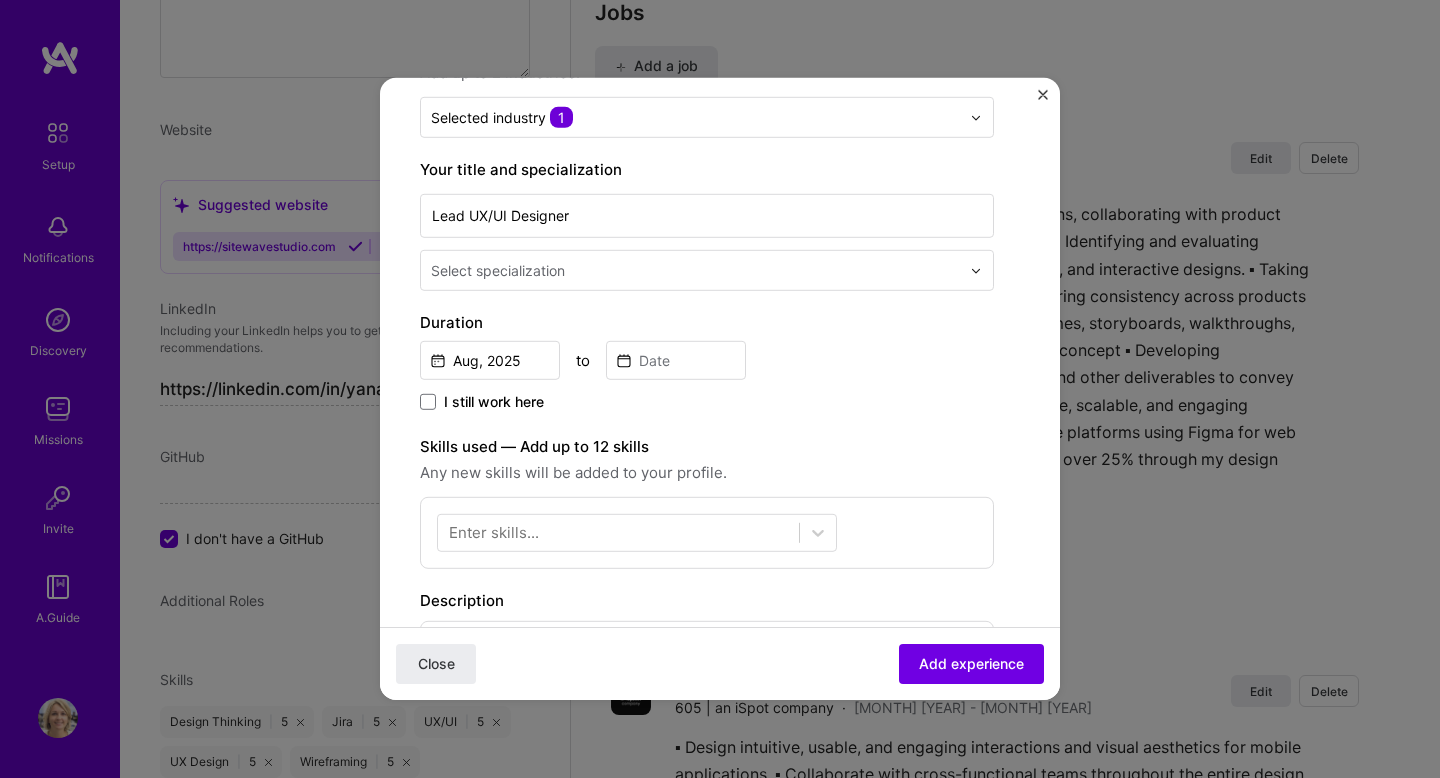 click on "Select specialization" at bounding box center (498, 270) 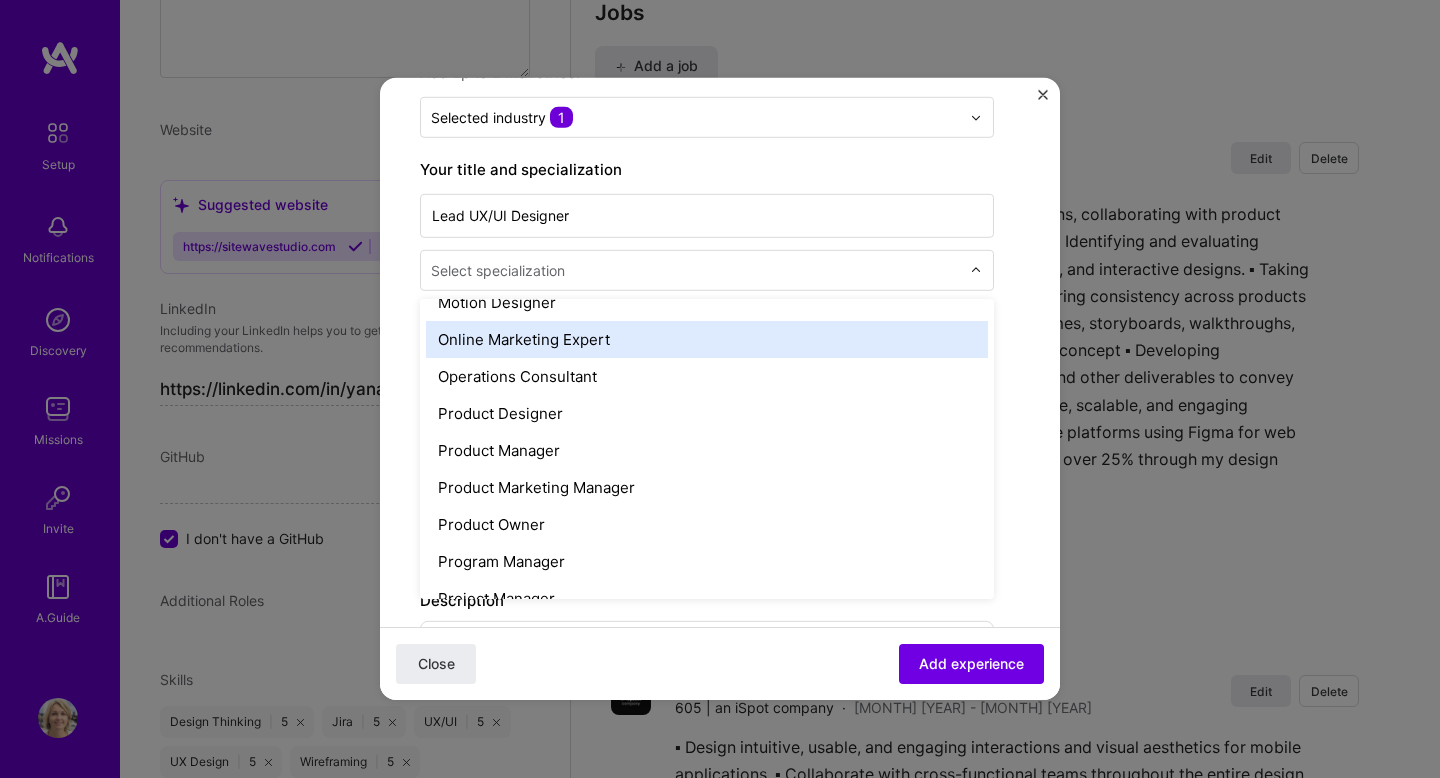 scroll, scrollTop: 1724, scrollLeft: 0, axis: vertical 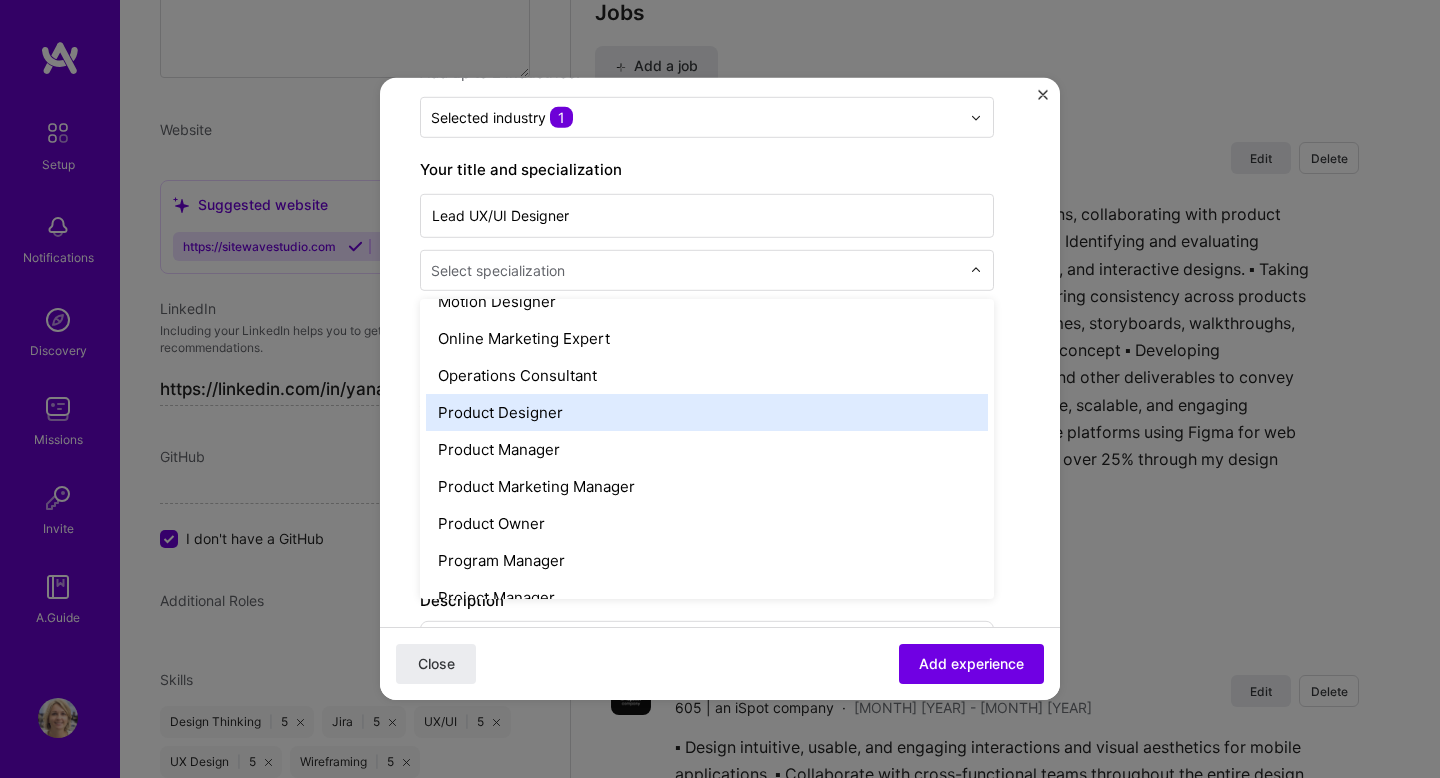 click on "Product Designer" at bounding box center [707, 412] 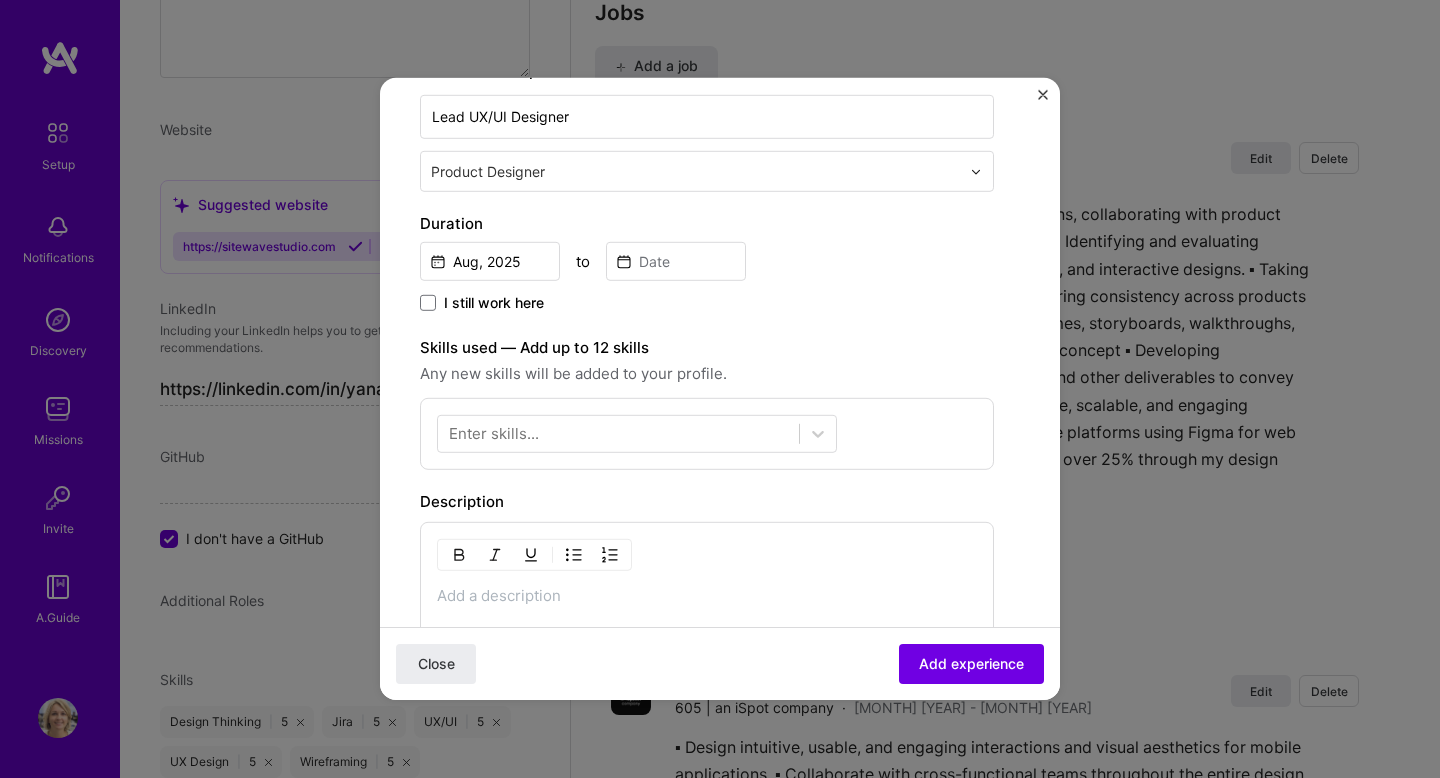 scroll, scrollTop: 345, scrollLeft: 0, axis: vertical 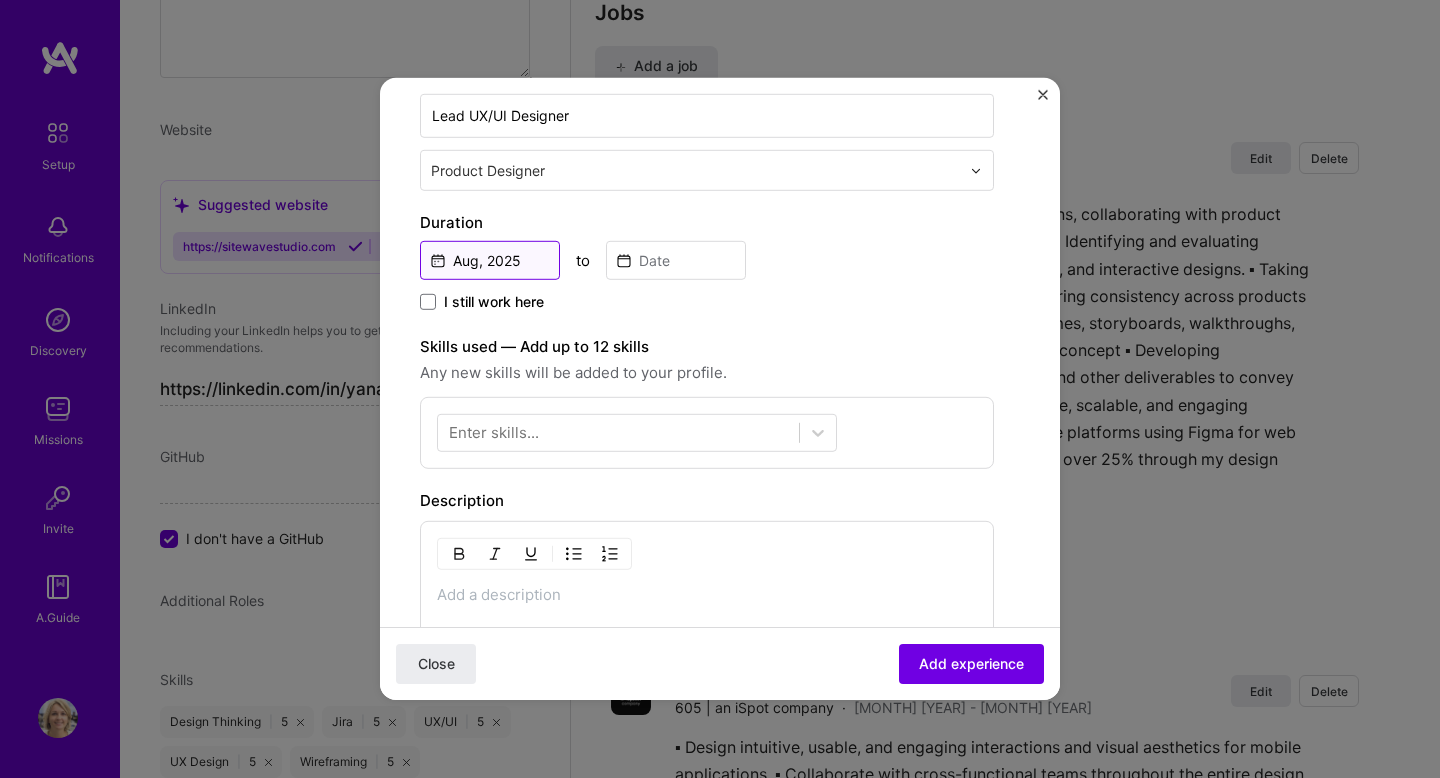 click on "Aug, 2025" at bounding box center [490, 260] 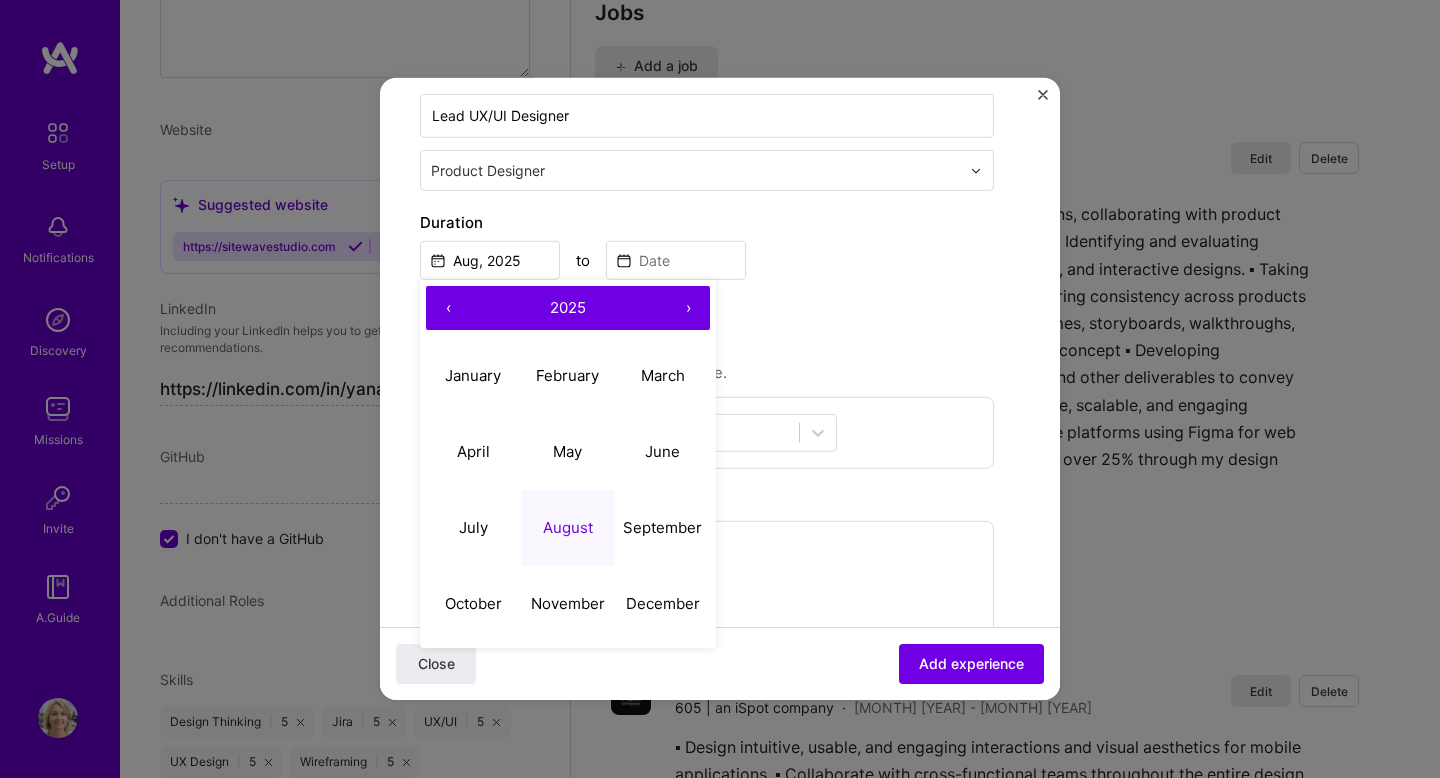 click on "‹" at bounding box center (448, 308) 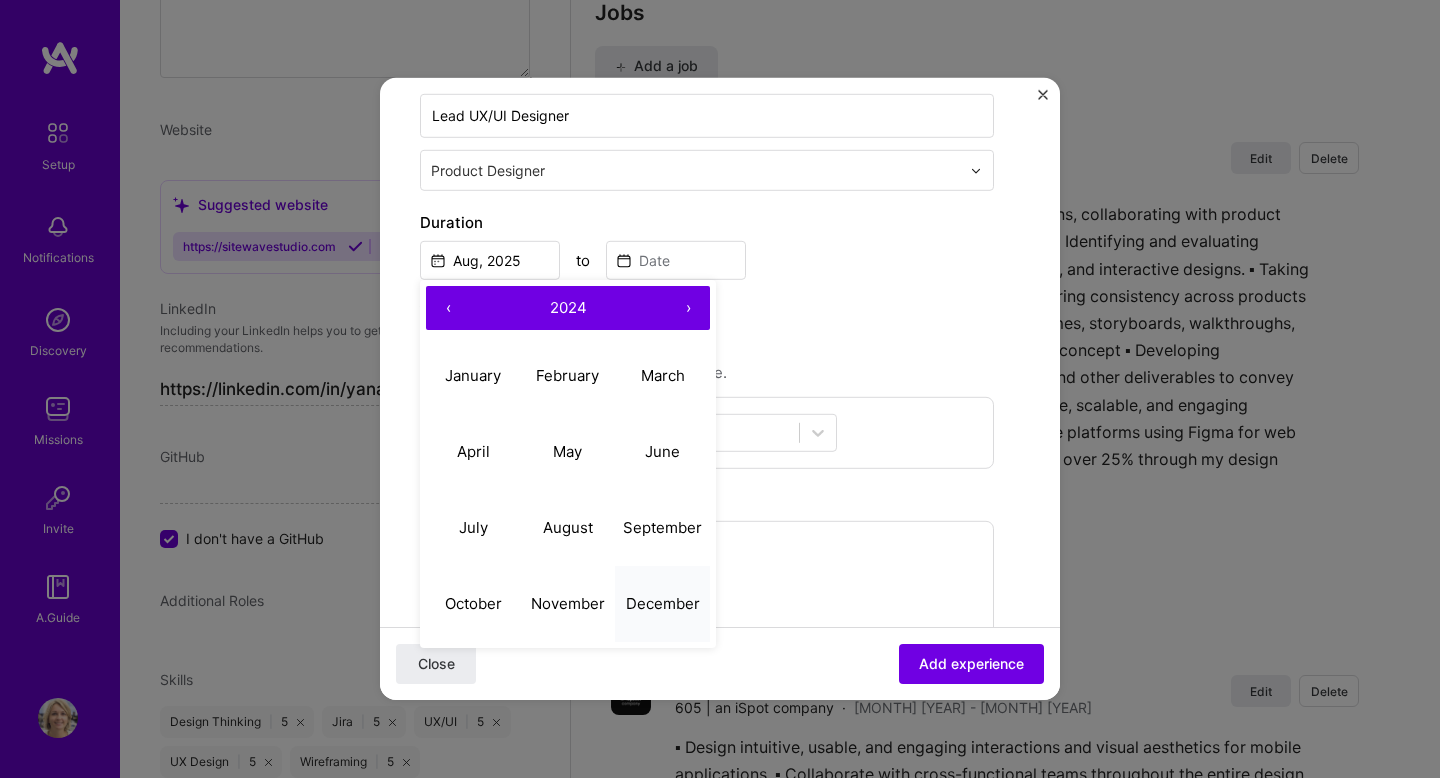 click on "December" at bounding box center [663, 602] 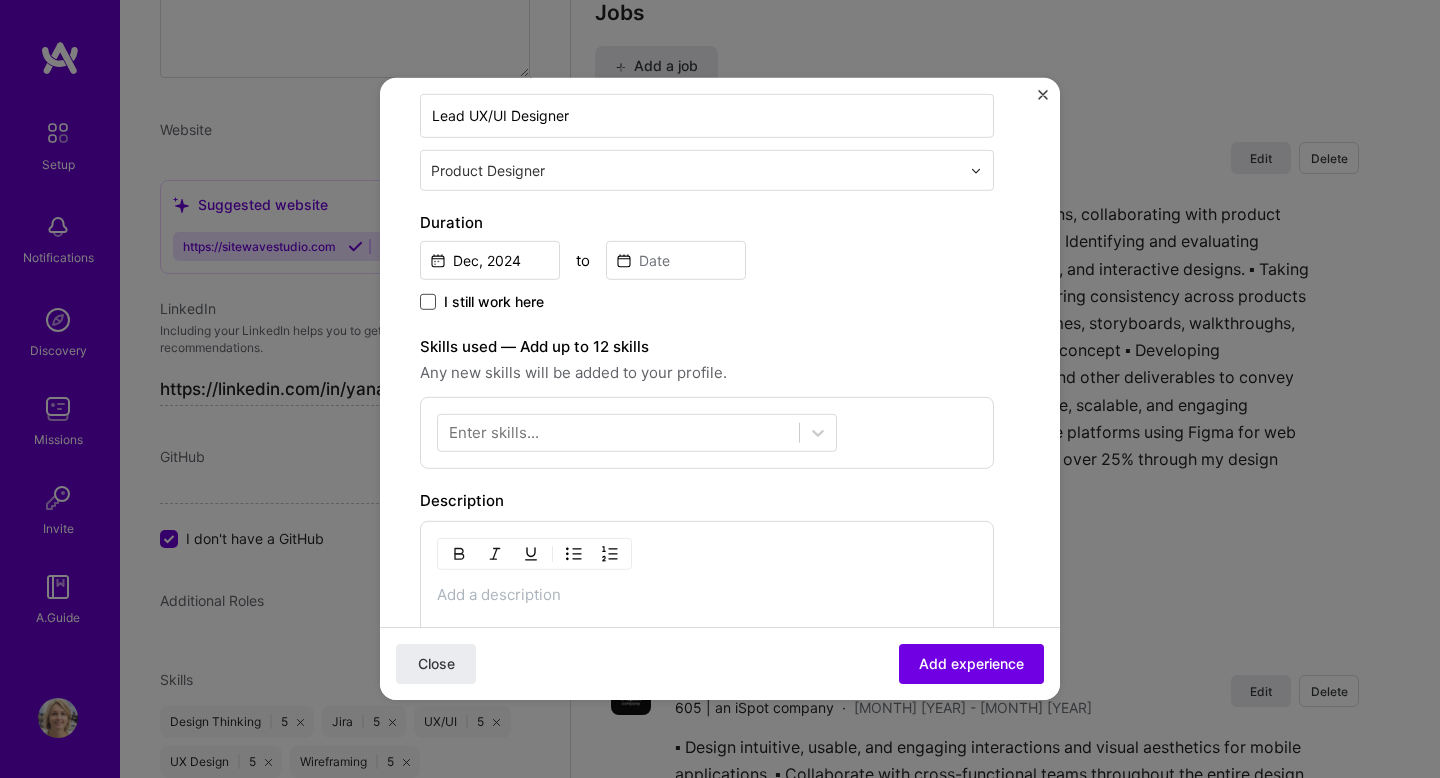 click at bounding box center (428, 302) 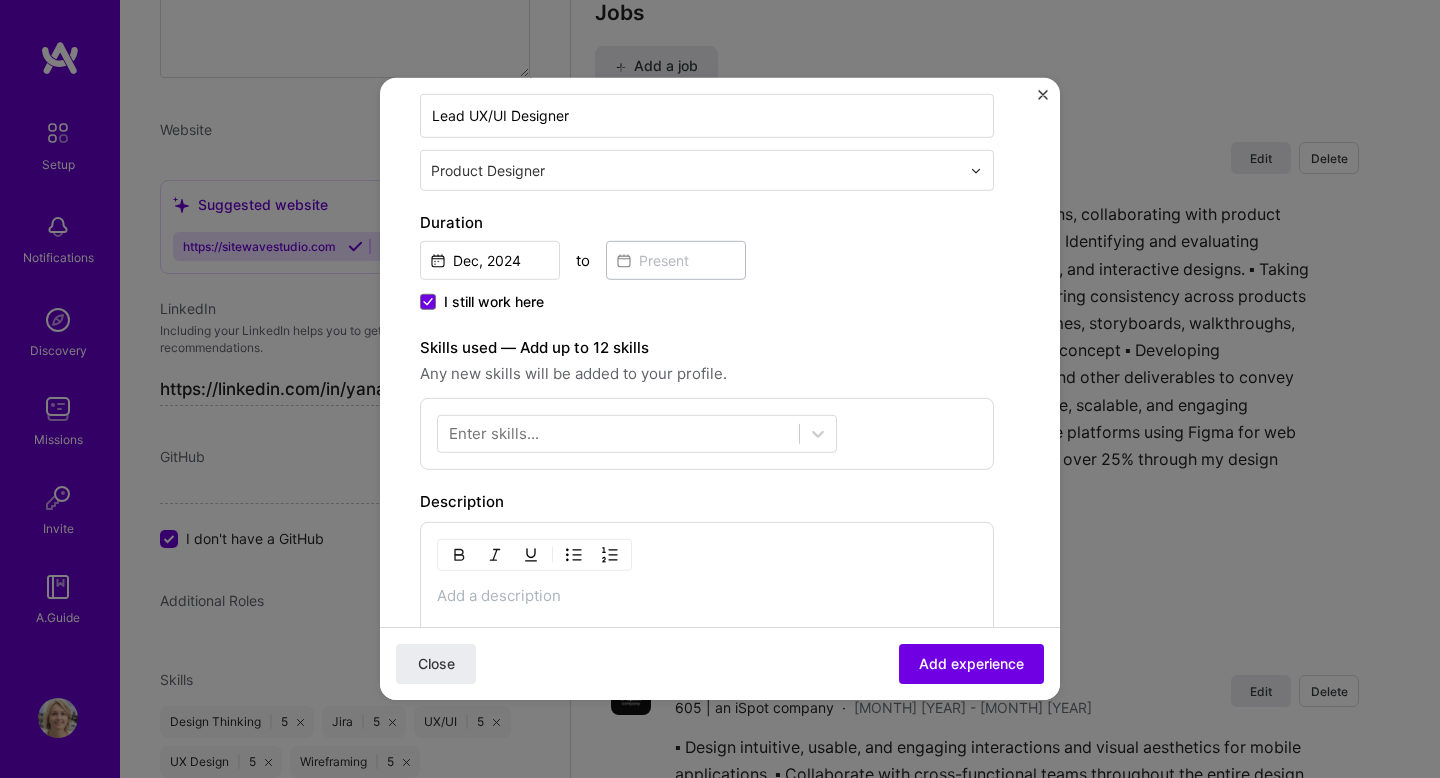 scroll, scrollTop: 417, scrollLeft: 0, axis: vertical 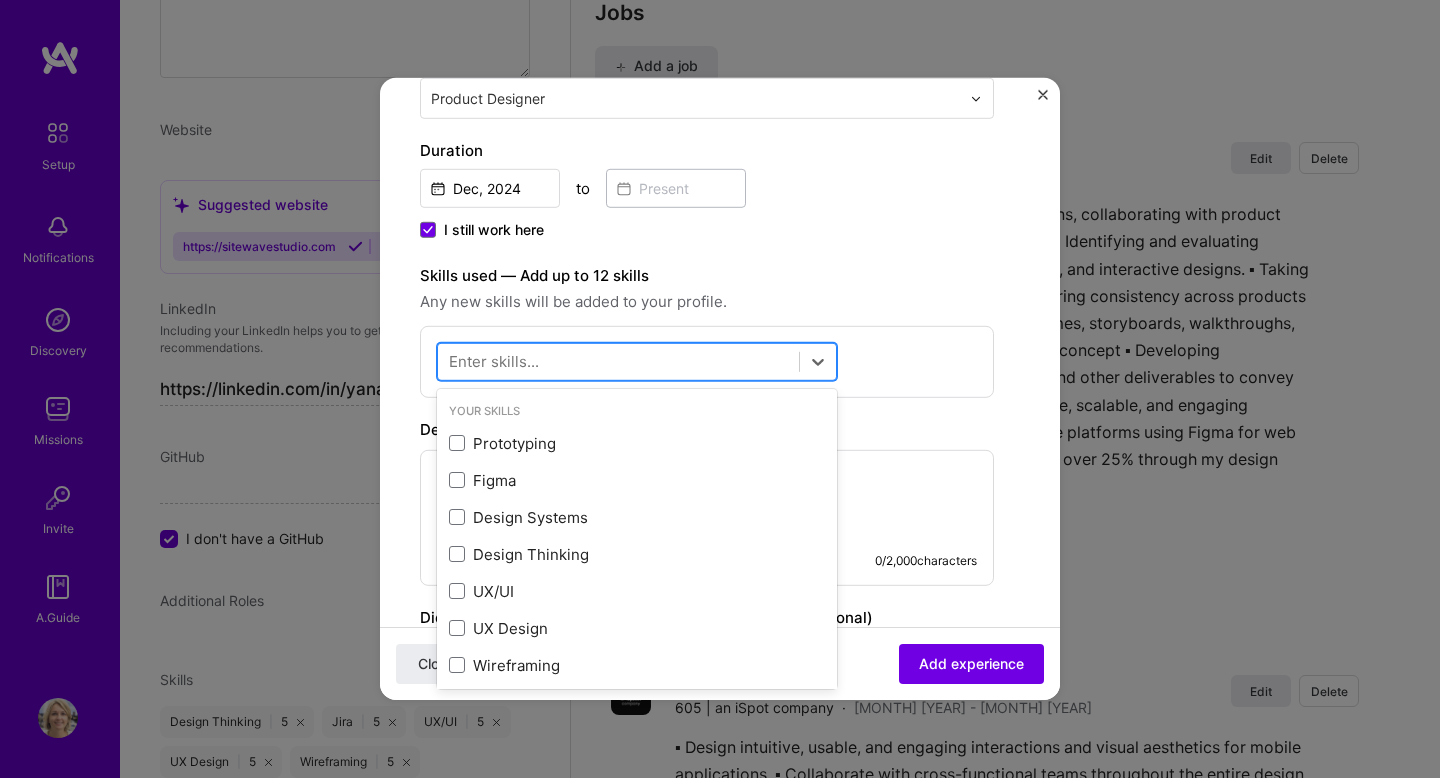 click at bounding box center [618, 361] 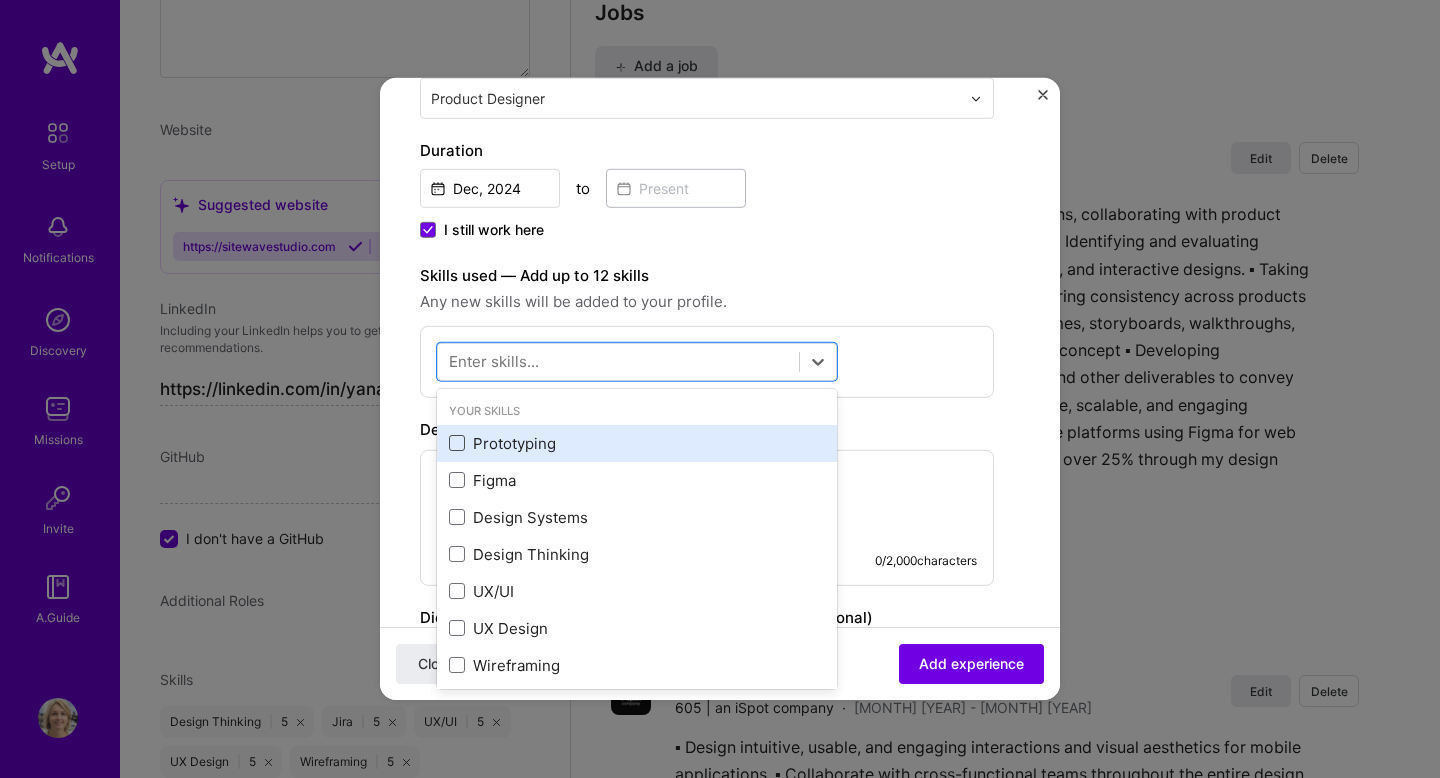 click at bounding box center [457, 443] 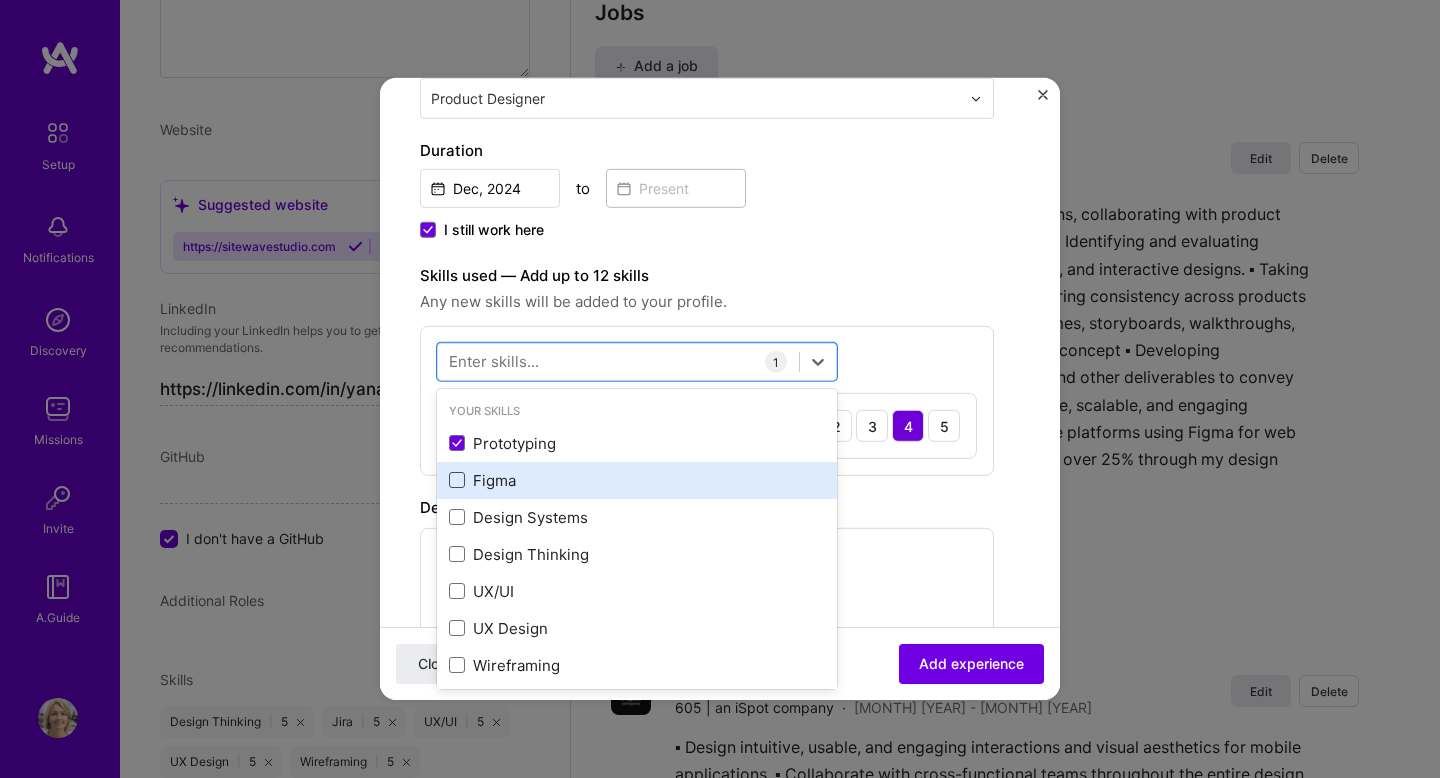 click at bounding box center (457, 480) 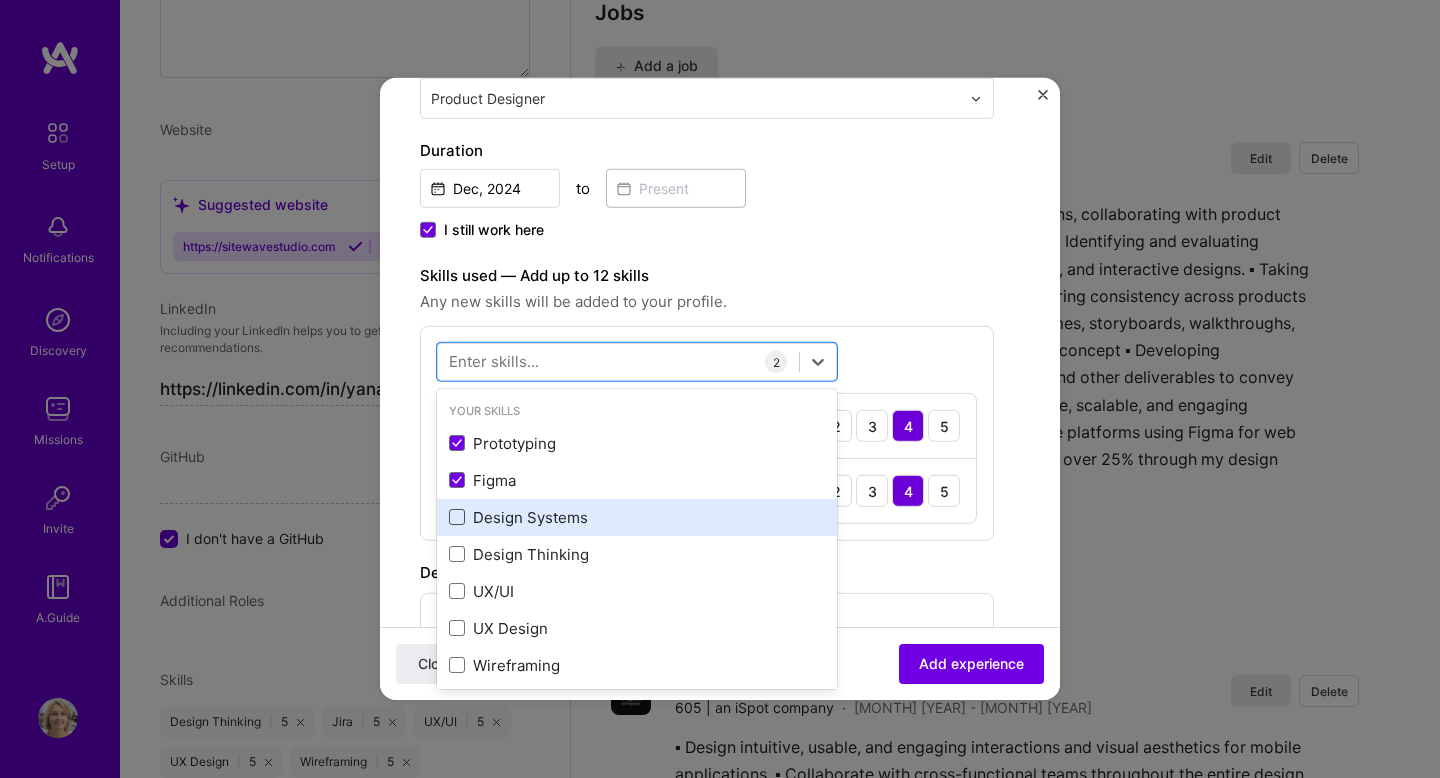 click at bounding box center [457, 517] 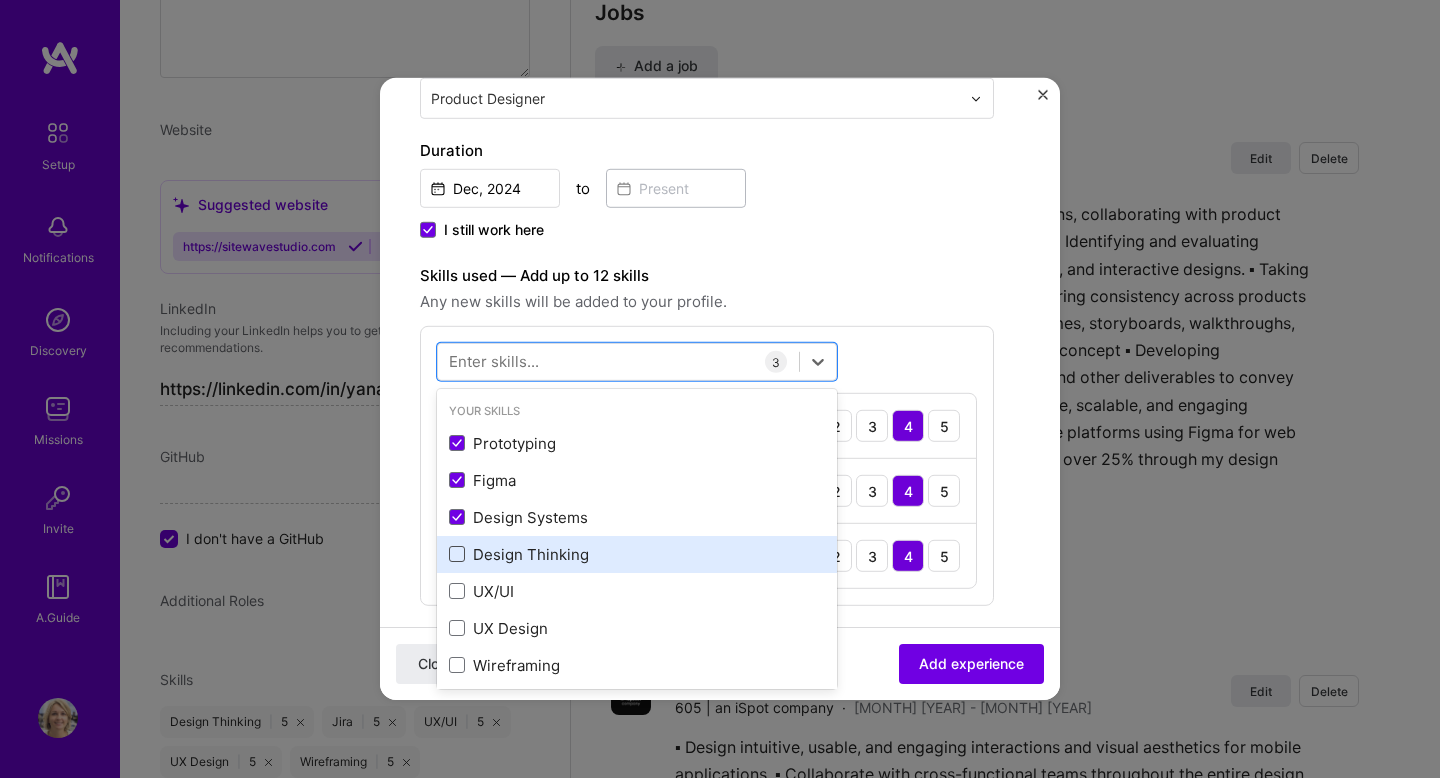 click at bounding box center (457, 554) 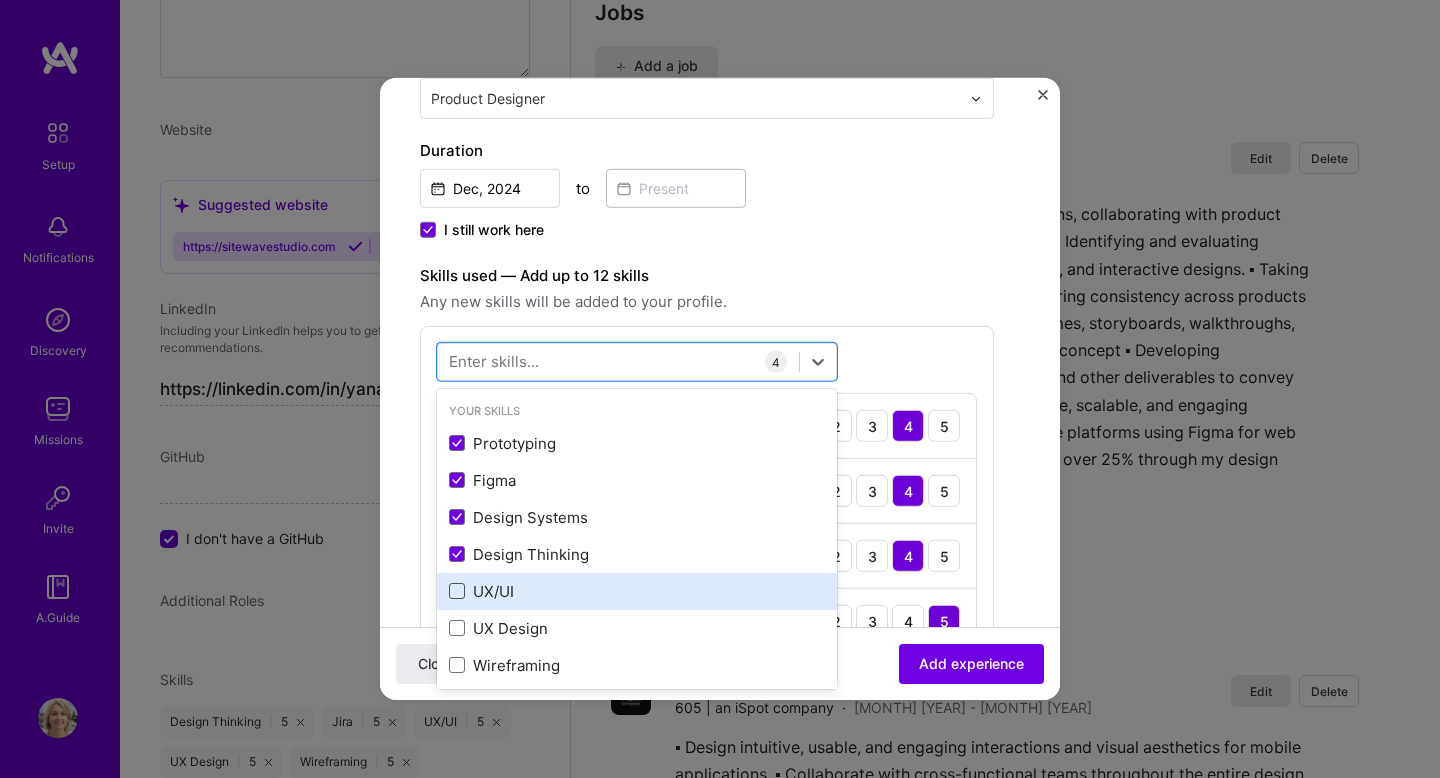 click at bounding box center [457, 591] 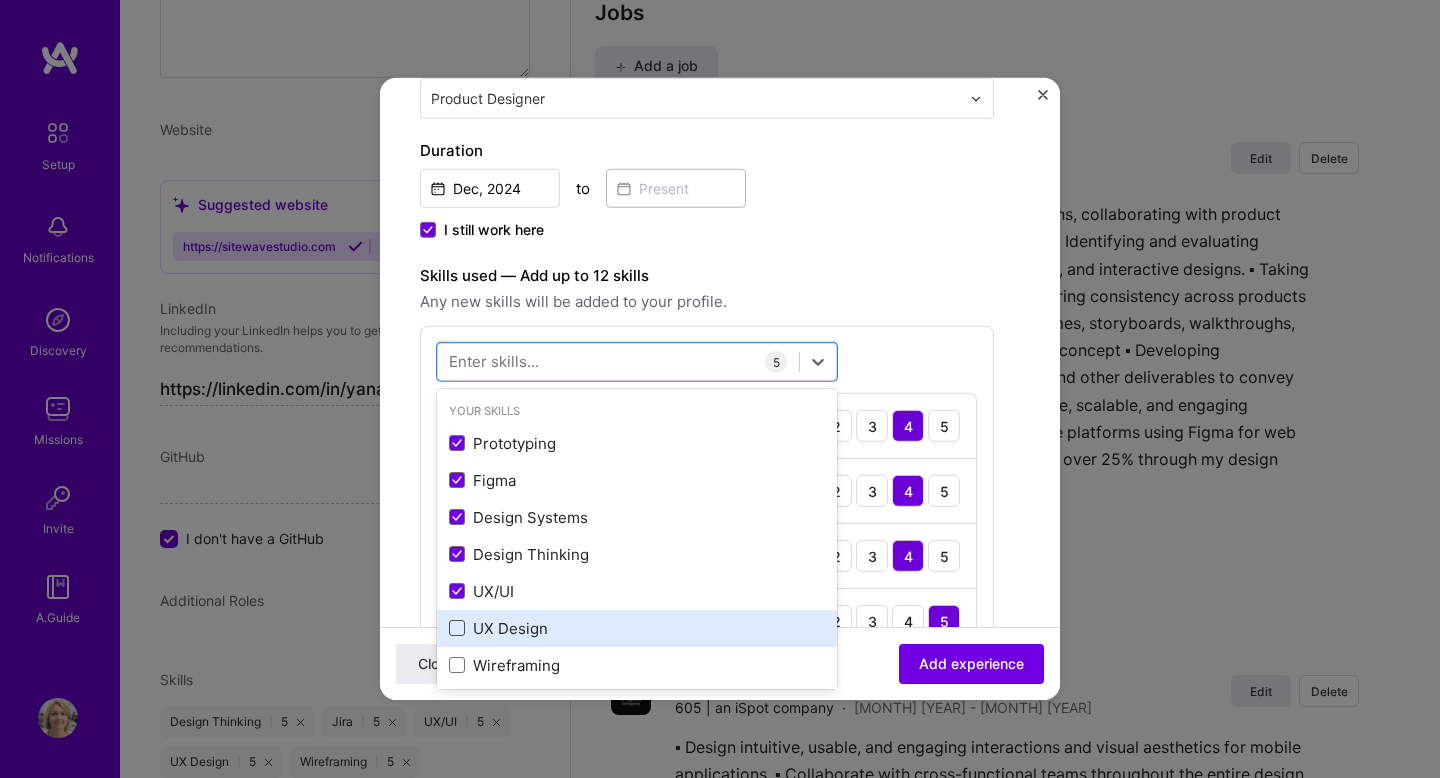 click at bounding box center (457, 628) 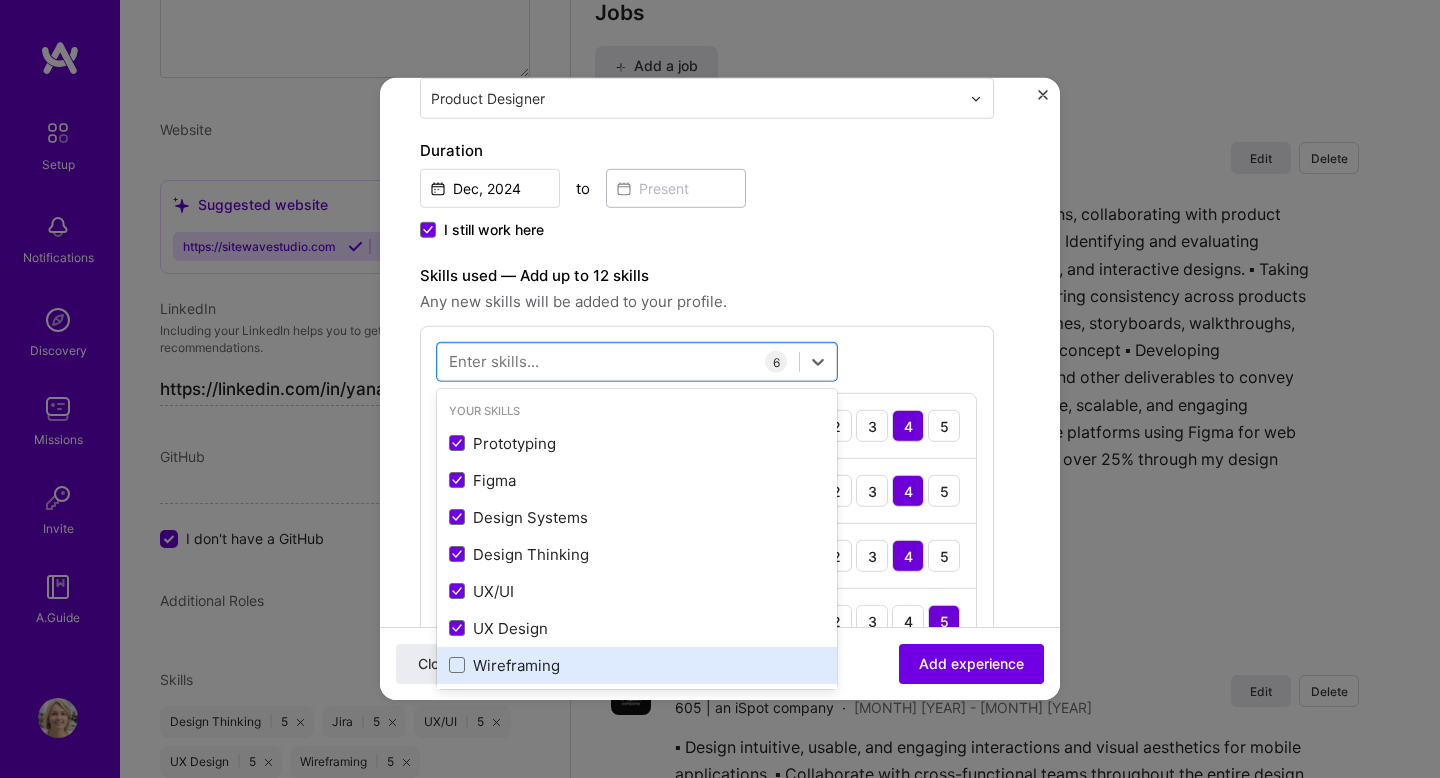click on "Wireframing" at bounding box center (637, 665) 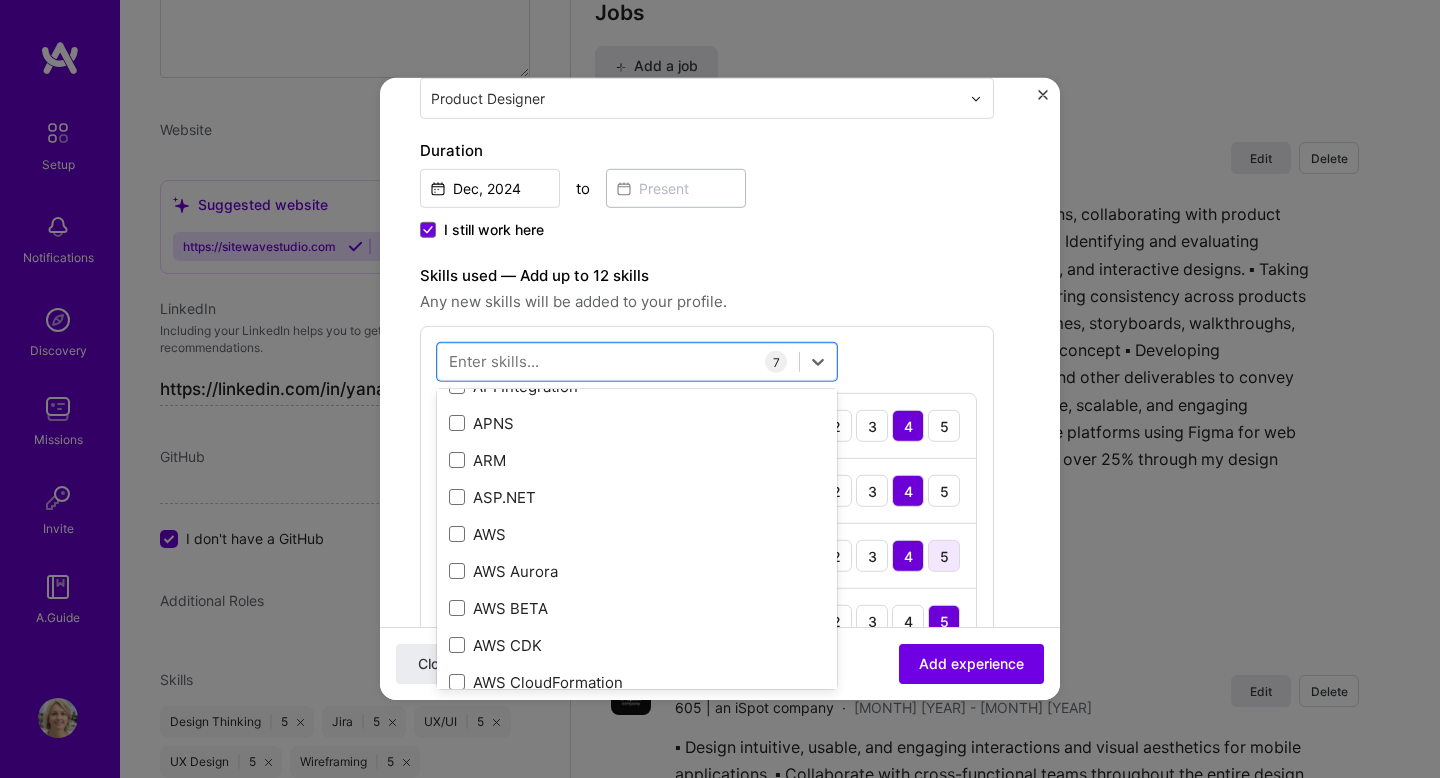 scroll, scrollTop: 590, scrollLeft: 0, axis: vertical 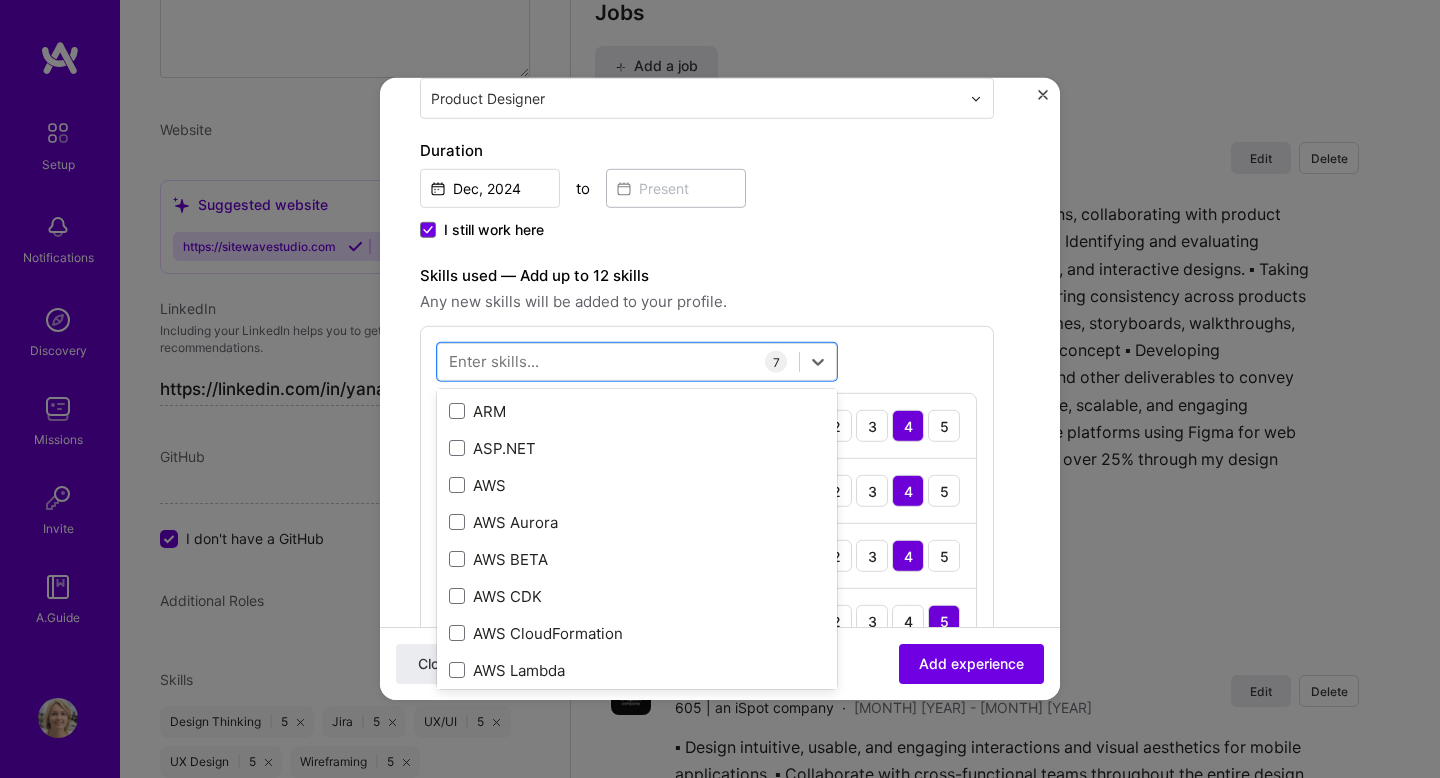 click on "Create a job experience Jobs help companies understand your past experience. Company logo Company name SiteWave Studio LLC
Industry Add up to 2 industries. Selected industry 1 Your title and specialization Lead UX/UI Designer Product Designer Duration Dec, [YEAR]
to
I still work here Skills used — Add up to 12 skills Any new skills will be added to your profile. option Wireframing, selected. option AWS BETA focused, 0 of 2. 378 results available. Use Up and Down to choose options, press Enter to select the currently focused option, press Escape to exit the menu, press Tab to select the option and exit the menu. Your Skills Prototyping Figma Design Systems Design Thinking UX/UI UX Design Wireframing Jira All Skills .NET 3D Engineering 3D Modeling API Design API Integration APNS ARM ASP.NET AWS AWS Aurora AWS BETA AWS CDK AWS CloudFormation AWS Lambda AWS Neptune AWS RDS Ada Adobe Creative Cloud Adobe Experience Manager Affiliate Marketing" at bounding box center (720, 537) 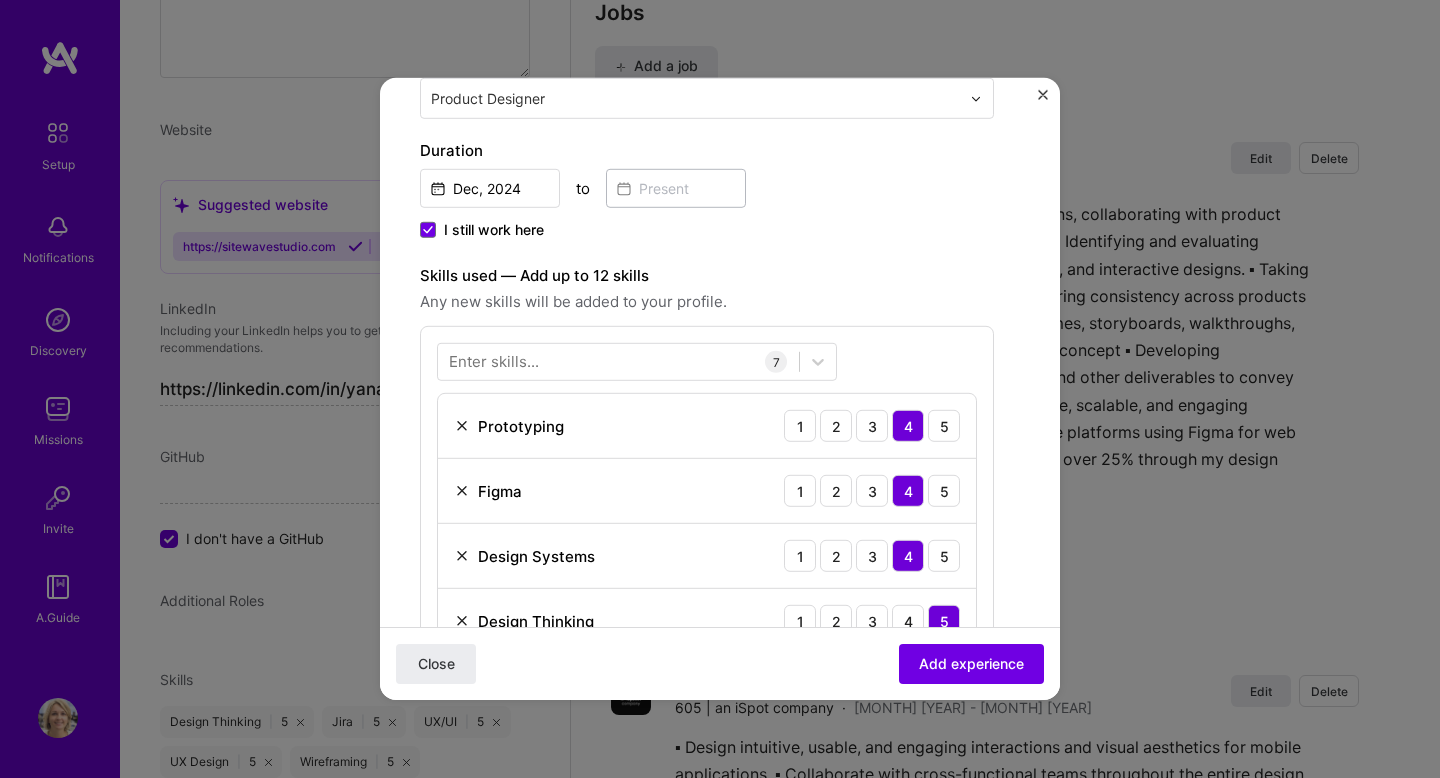 click on "Create a job experience Jobs help companies understand your past experience. Company logo Company name SiteWave Studio LLC
Industry Add up to 2 industries. Selected industry 1 Your title and specialization Lead UX/UI Designer Product Designer Duration Dec, [YEAR]
to
I still work here Skills used — Add up to 12 skills Any new skills will be added to your profile. Enter skills... 7 Prototyping 1 2 3 4 5 Figma 1 2 3 4 5 Design Systems 1 2 3 4 5 Design Thinking 1 2 3 4 5 UX/UI 1 2 3 4 5 UX Design 1 2 3 4 5 Wireframing 1 2 3 4 5 Description 100 characters minimum 0 / 2,000  characters Did this role require you to manage team members? (Optional) Yes, I managed 0 team members. Were you involved from inception to launch (0 - >  1)? (Optional) Zero to one is creation and development of a unique product from the ground up. I was involved in zero to one with this project Related projects (Optional) Connect a project you worked on at this position." at bounding box center [720, 537] 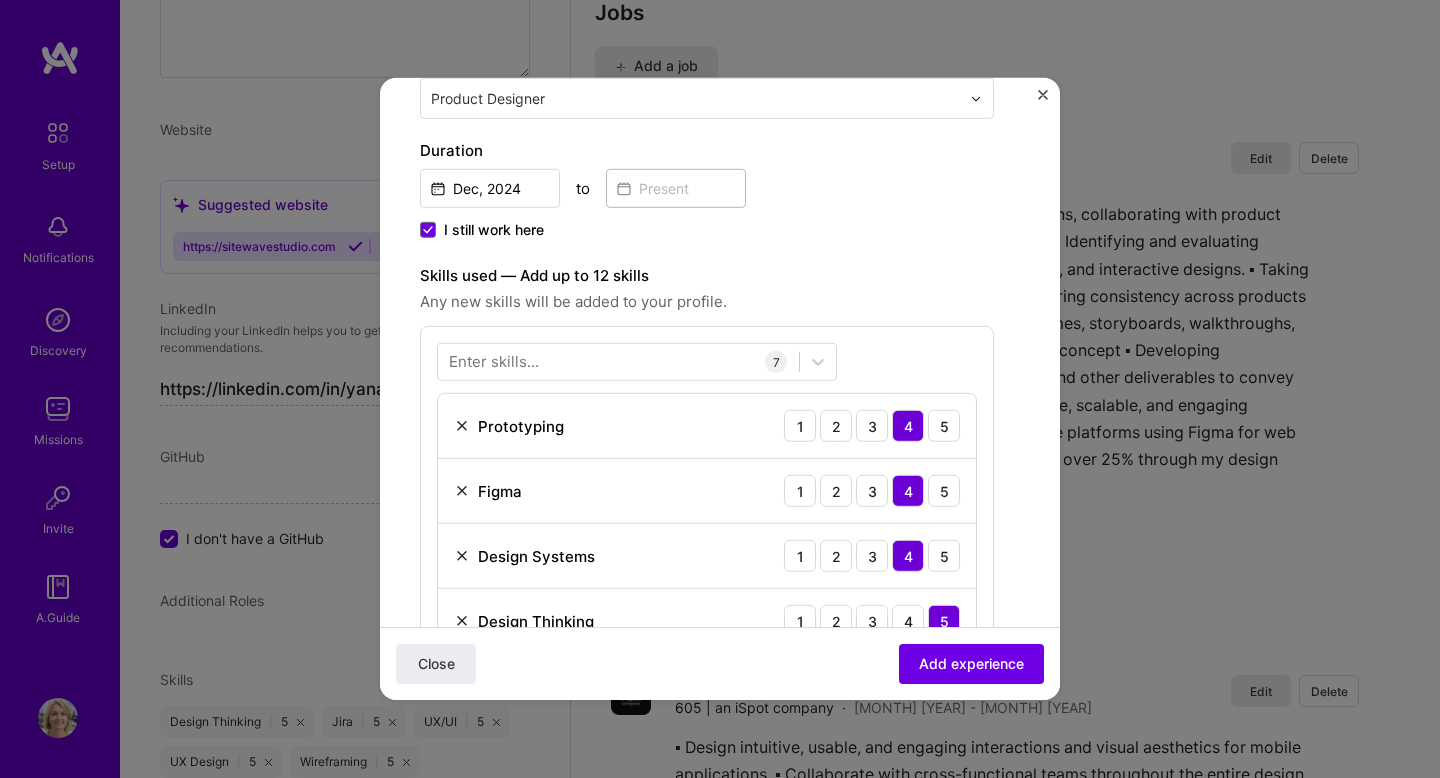 click on "Create a job experience Jobs help companies understand your past experience. Company logo Company name SiteWave Studio LLC
Industry Add up to 2 industries. Selected industry 1 Your title and specialization Lead UX/UI Designer Product Designer Duration Dec, [YEAR]
to
I still work here Skills used — Add up to 12 skills Any new skills will be added to your profile. Enter skills... 7 Prototyping 1 2 3 4 5 Figma 1 2 3 4 5 Design Systems 1 2 3 4 5 Design Thinking 1 2 3 4 5 UX/UI 1 2 3 4 5 UX Design 1 2 3 4 5 Wireframing 1 2 3 4 5 Description 100 characters minimum 0 / 2,000  characters Did this role require you to manage team members? (Optional) Yes, I managed 0 team members. Were you involved from inception to launch (0 - >  1)? (Optional) Zero to one is creation and development of a unique product from the ground up. I was involved in zero to one with this project Related projects (Optional) Connect a project you worked on at this position." at bounding box center (720, 594) 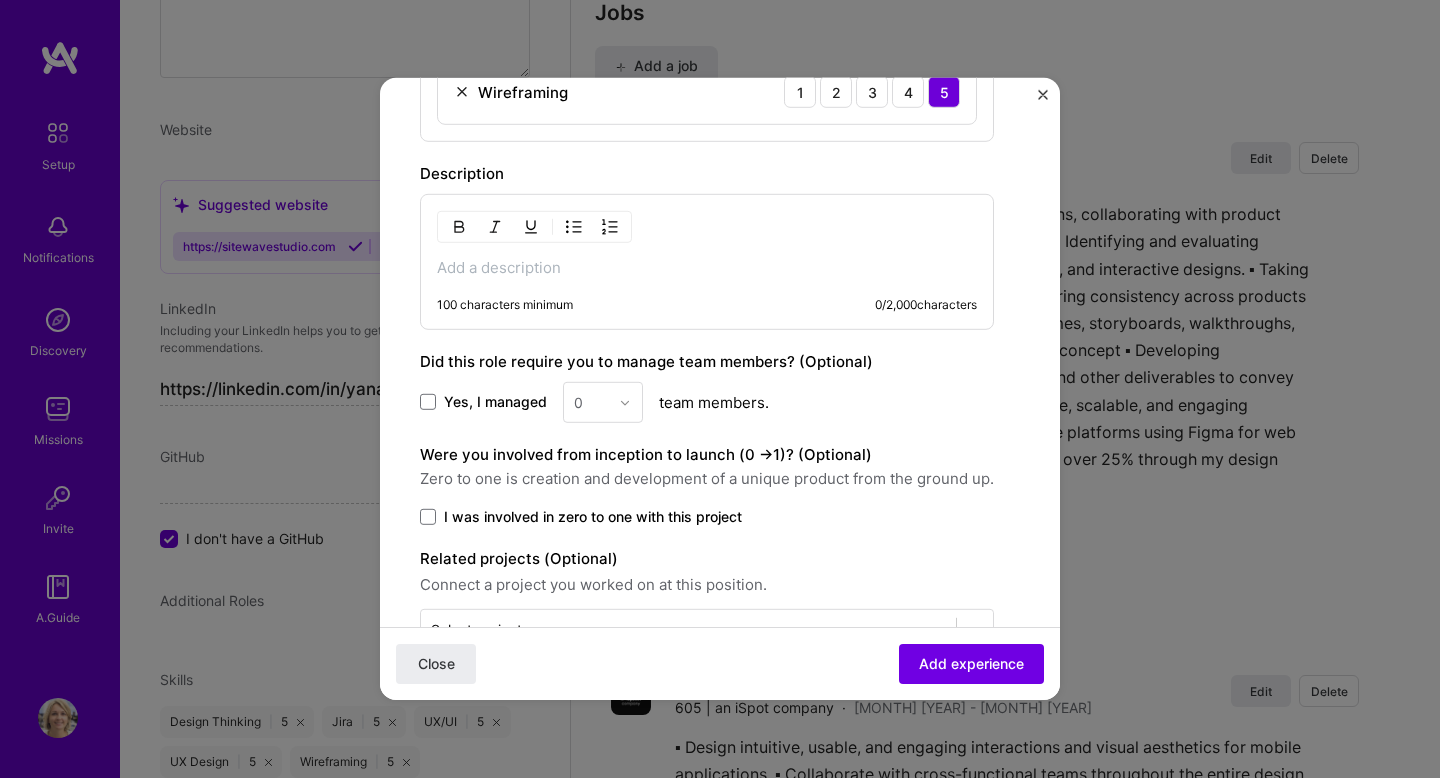 scroll, scrollTop: 1161, scrollLeft: 0, axis: vertical 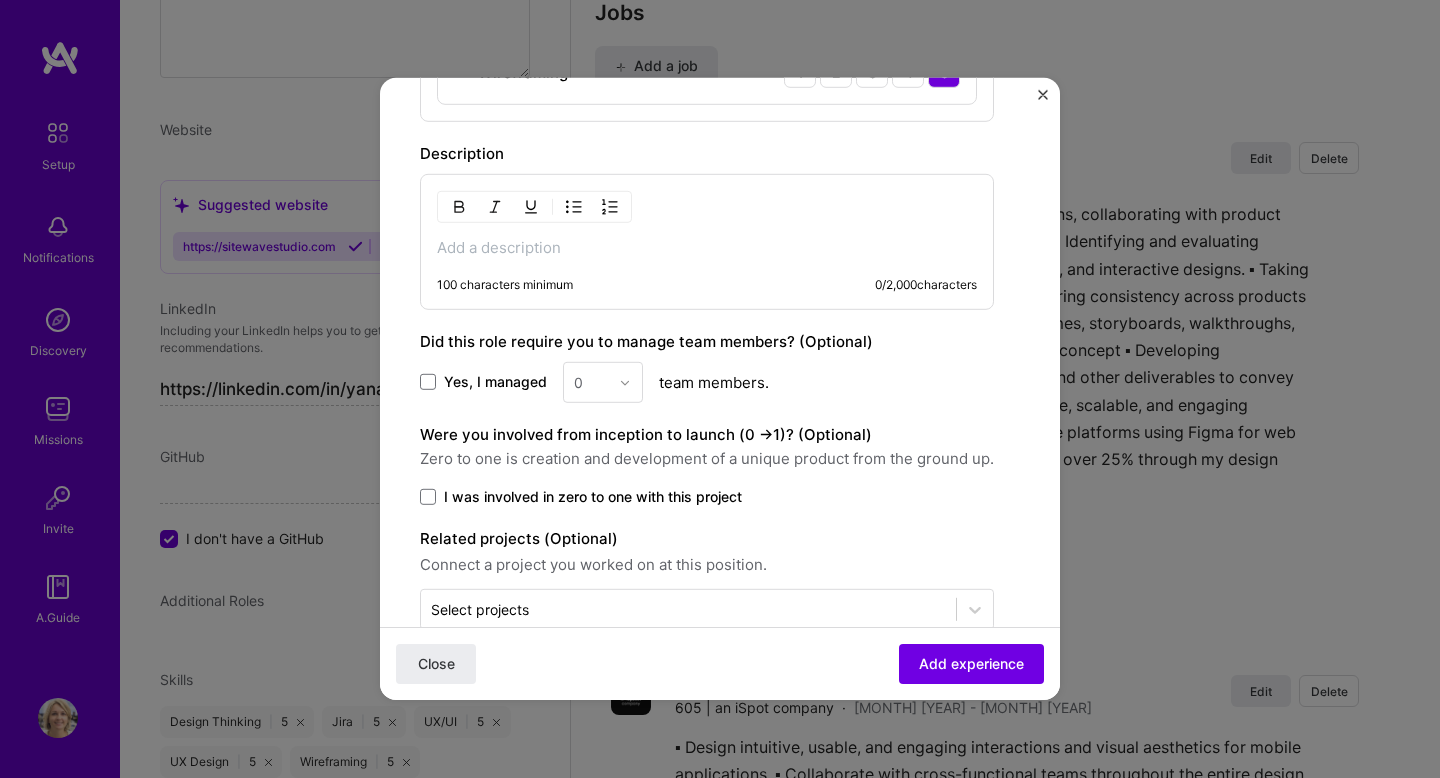 click at bounding box center (707, 248) 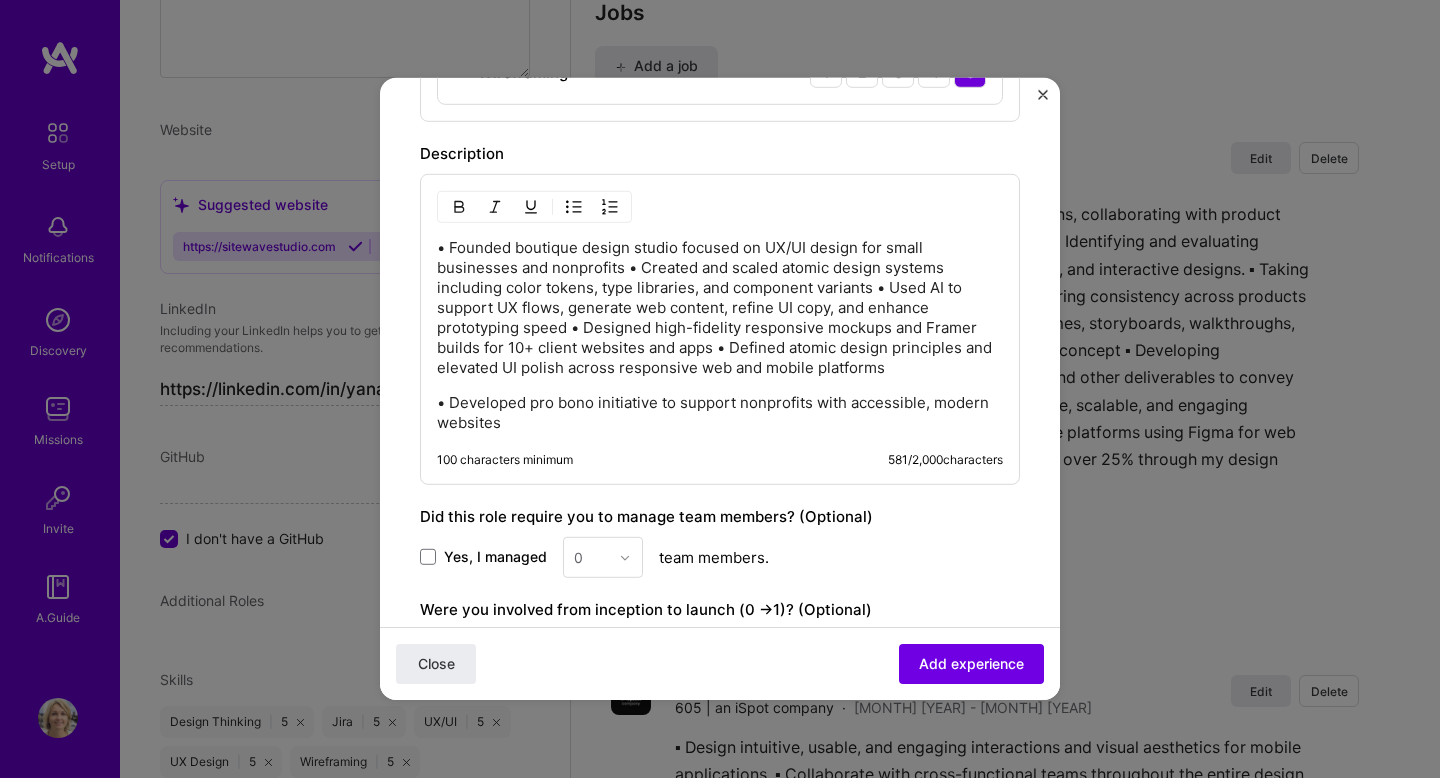 scroll, scrollTop: 1219, scrollLeft: 0, axis: vertical 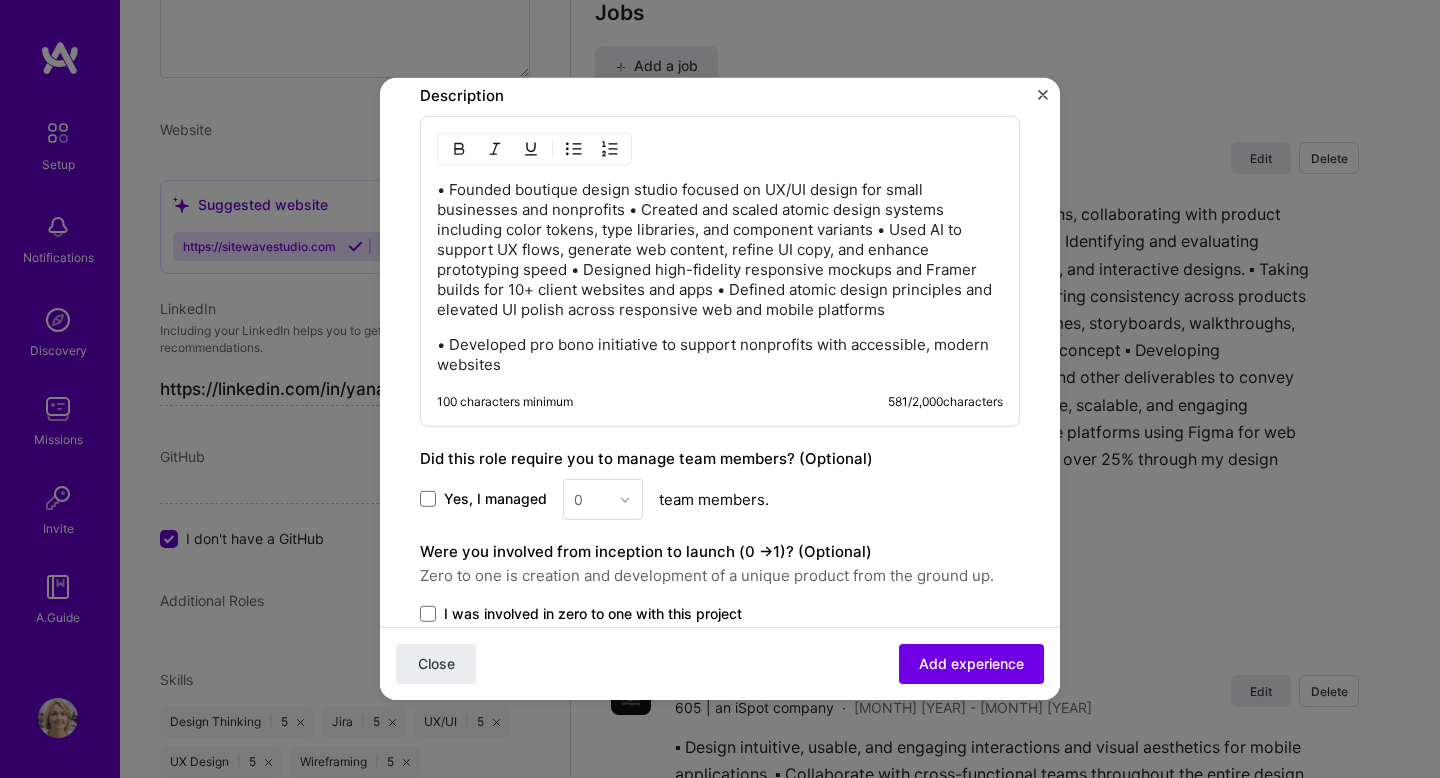 click on "• Founded boutique design studio focused on UX/UI design for small businesses and nonprofits • Created and scaled atomic design systems including color tokens, type libraries, and component variants • Used AI to support UX flows, generate web content, refine UI copy, and enhance prototyping speed • Designed high-fidelity responsive mockups and Framer builds for 10+ client websites and apps • Defined atomic design principles and elevated UI polish across responsive web and mobile platforms • Developed pro bono initiative to support nonprofits with accessible, modern websites" at bounding box center [720, 277] 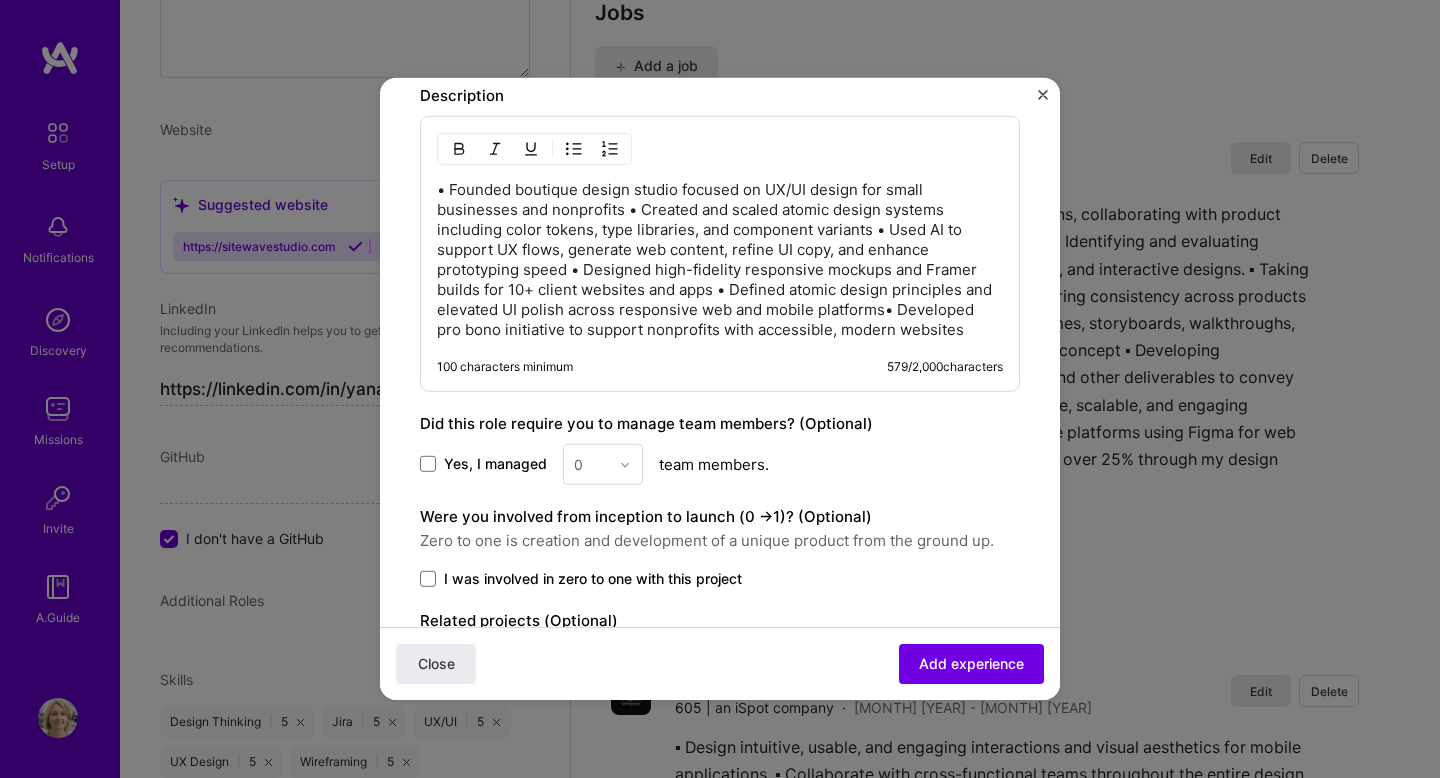 type 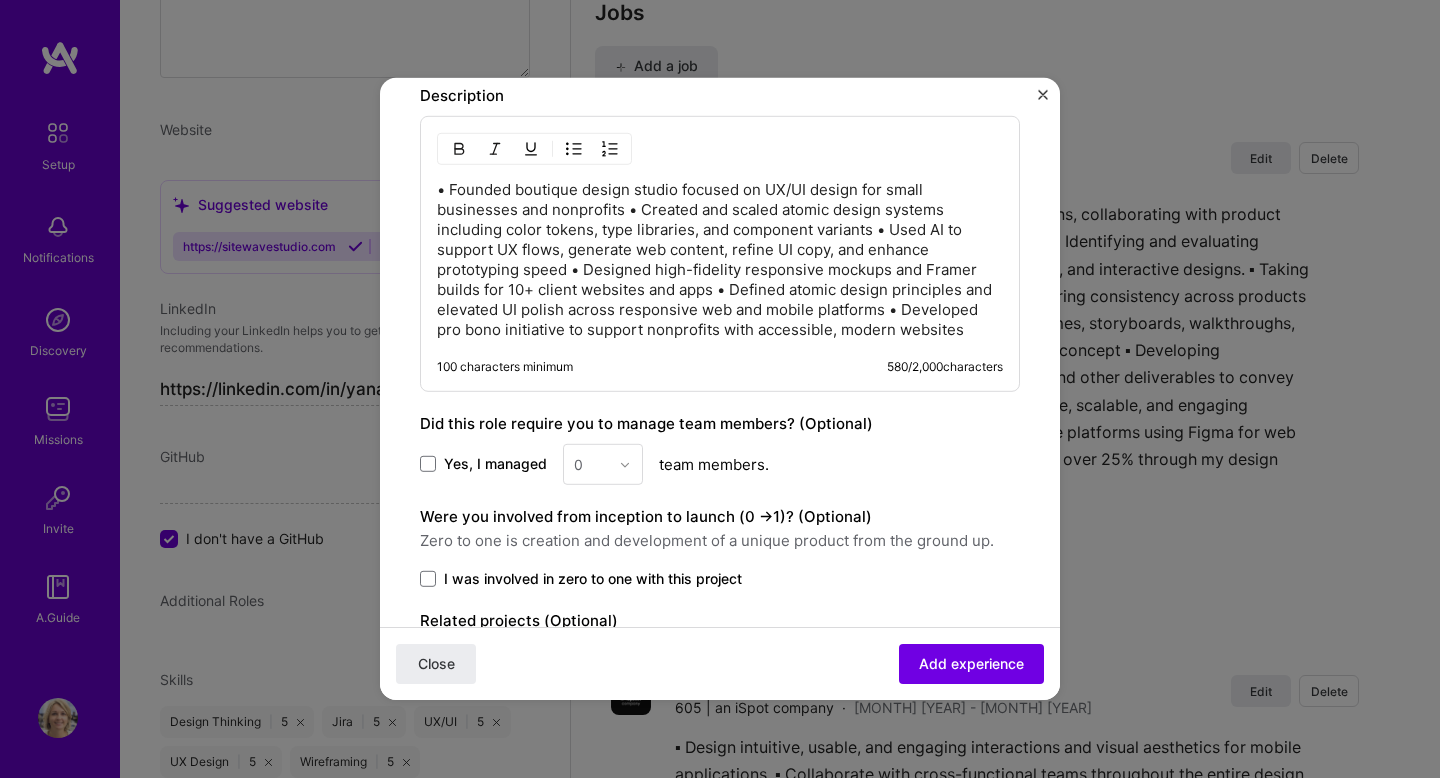 scroll, scrollTop: 1286, scrollLeft: 0, axis: vertical 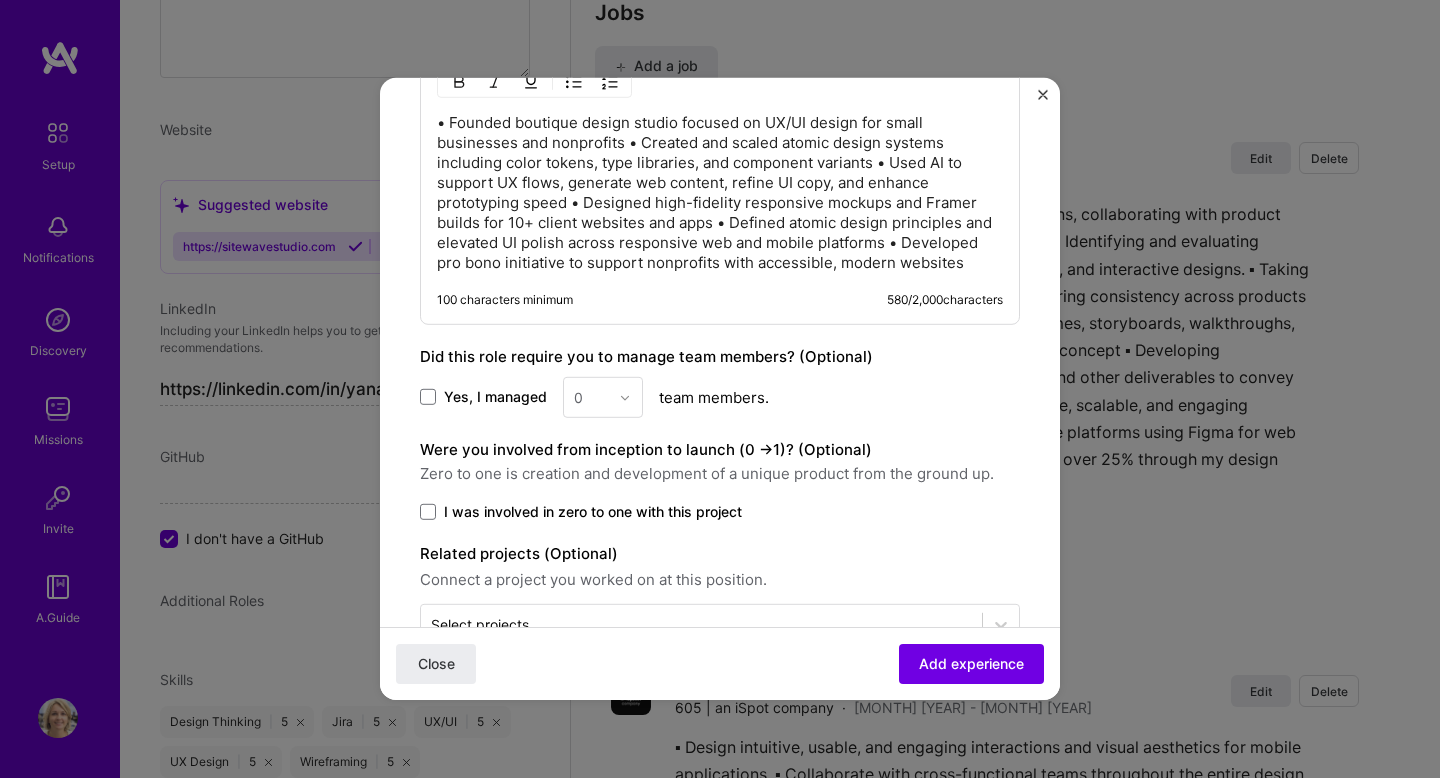 click on "0" at bounding box center (603, 397) 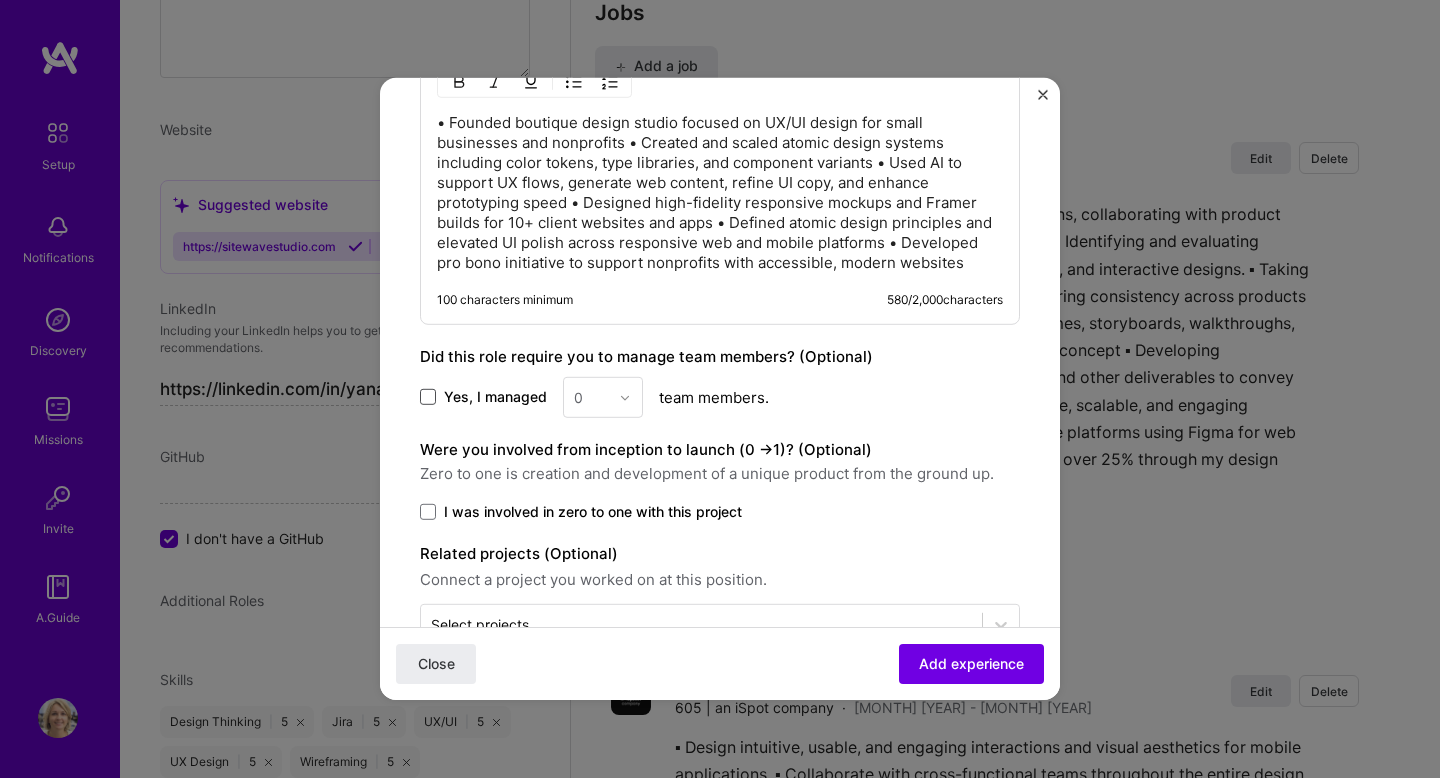 click at bounding box center [428, 397] 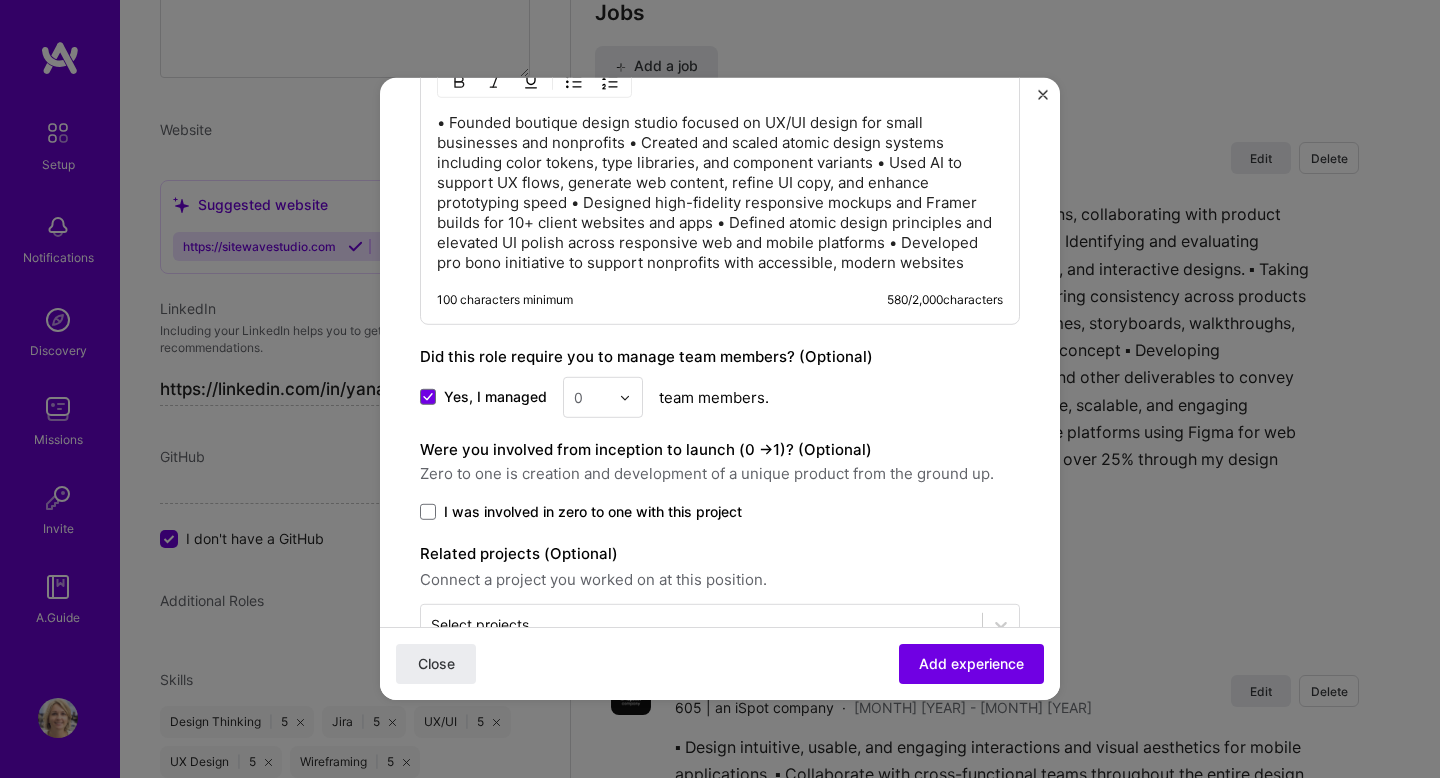 click on "0" at bounding box center [591, 397] 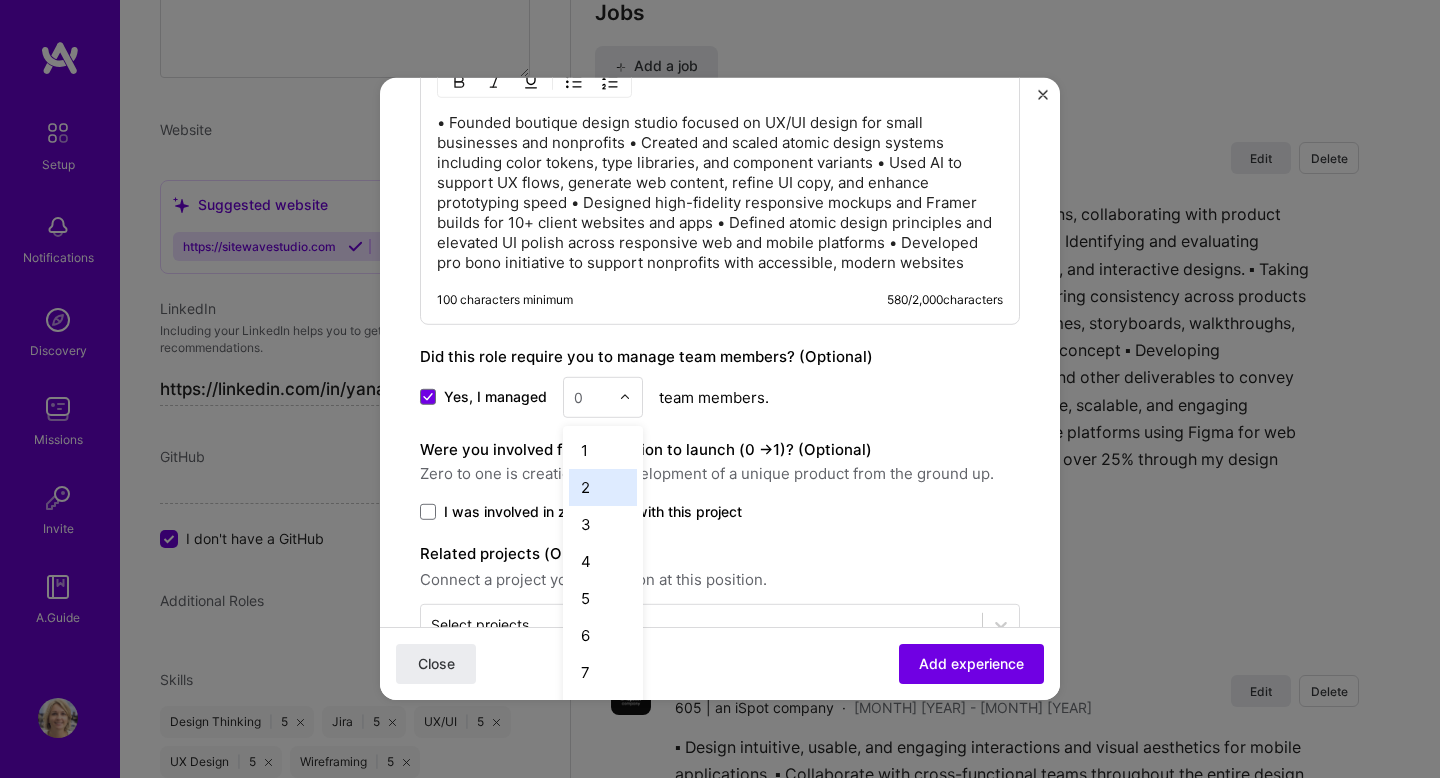 click on "2" at bounding box center (603, 487) 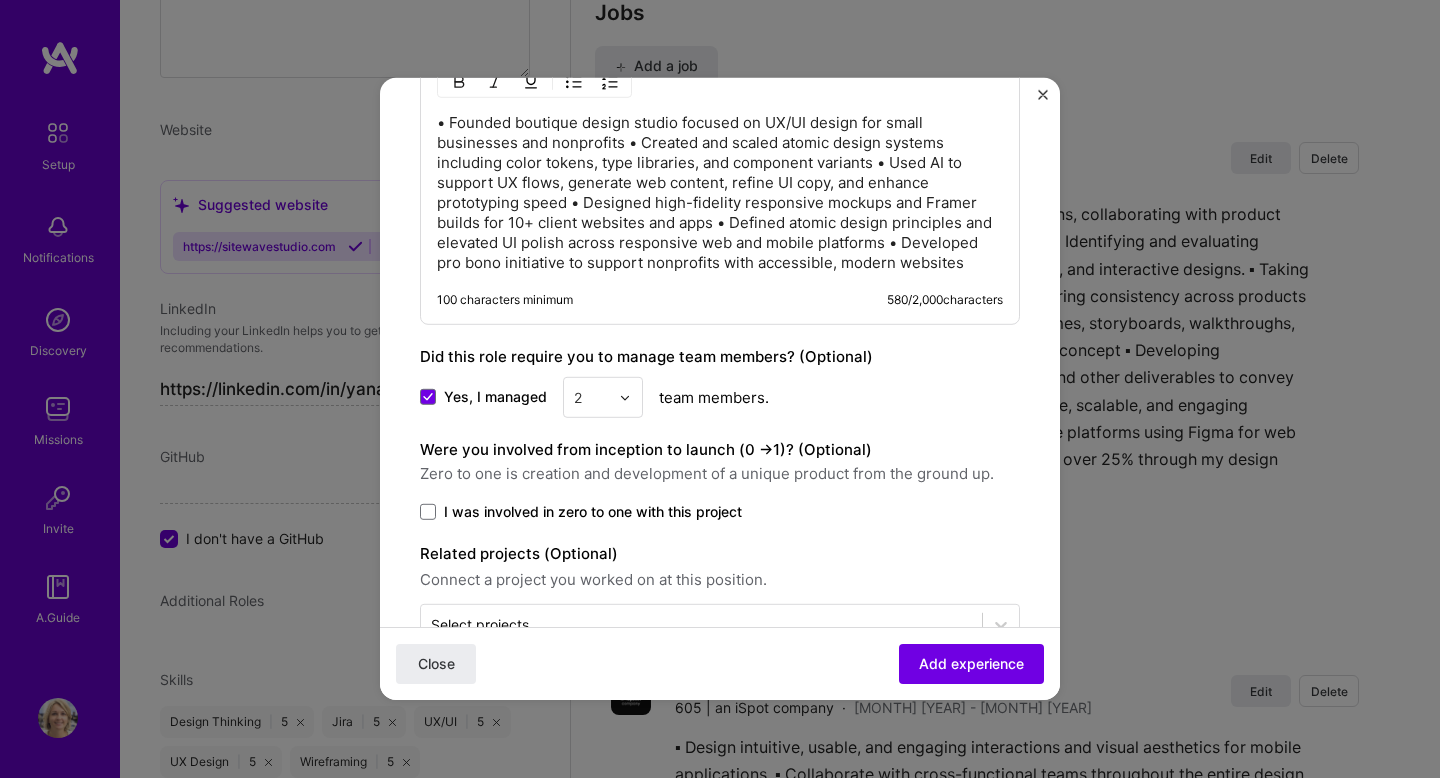 scroll, scrollTop: 1343, scrollLeft: 0, axis: vertical 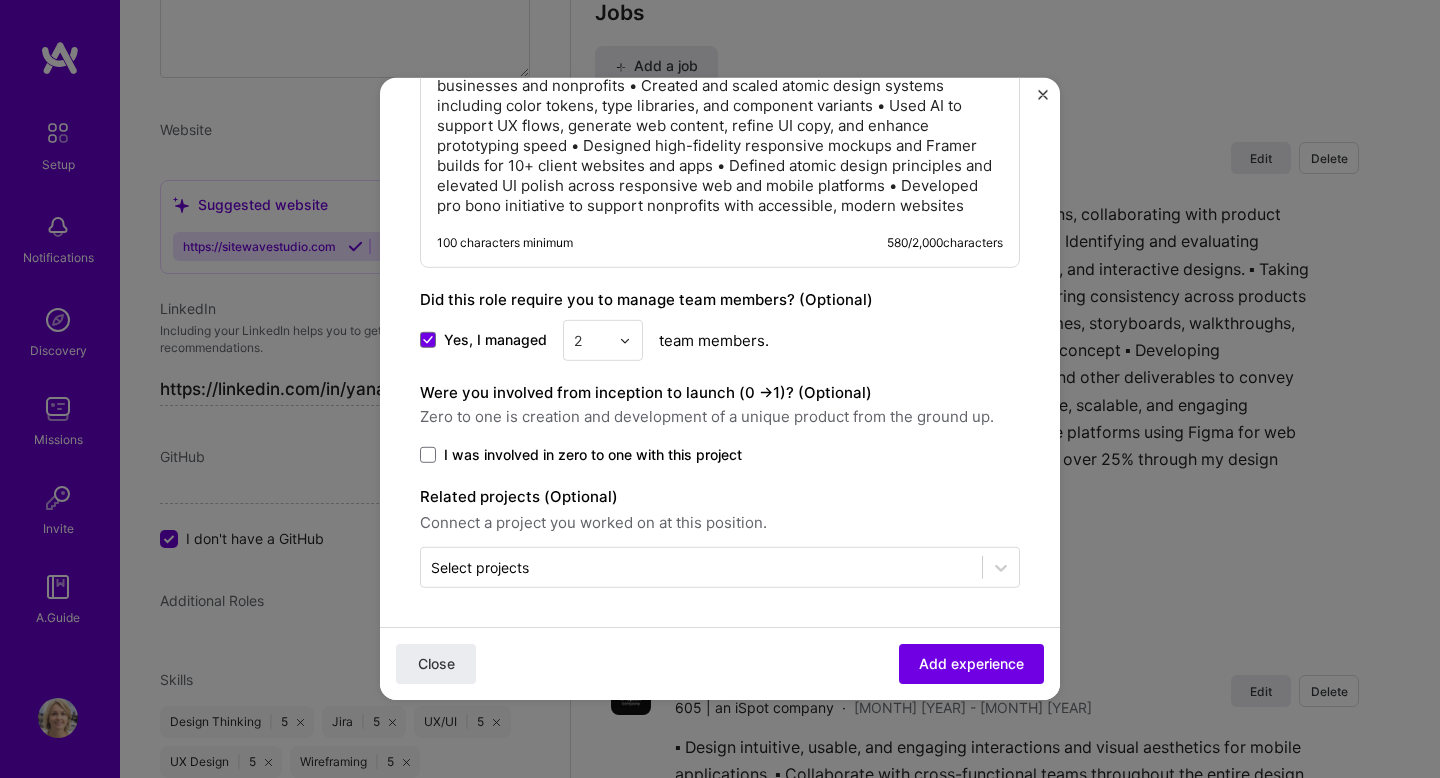 click on "Create a job experience Jobs help companies understand your past experience. Company logo Company name [COMPANY] LLC
Industry Add up to 2 industries. Selected industry 1 Your title and specialization Lead UX/UI Designer Product Designer Duration [MONTH], [YEAR]
to
I still work here Skills used — Add up to 12 skills Any new skills will be added to your profile. Enter skills... 7 Prototyping 1 2 3 4 5 Figma 1 2 3 4 5 Design Systems 1 2 3 4 5 Design Thinking 1 2 3 4 5 UX/UI 1 2 3 4 5 UX Design 1 2 3 4 5 Wireframing 1 2 3 4 5 Description 100 characters minimum 580 / 2,000  characters Did this role require you to manage team members? (Optional) Yes, I managed option 2, selected.   Select is focused ,type to refine list, press Down to open the menu,  2 team members. Were you involved from inception to launch (0 - >  1)? (Optional) Zero to one is creation and development of a unique product from the ground up. Related projects (Optional) Close" at bounding box center (720, -262) 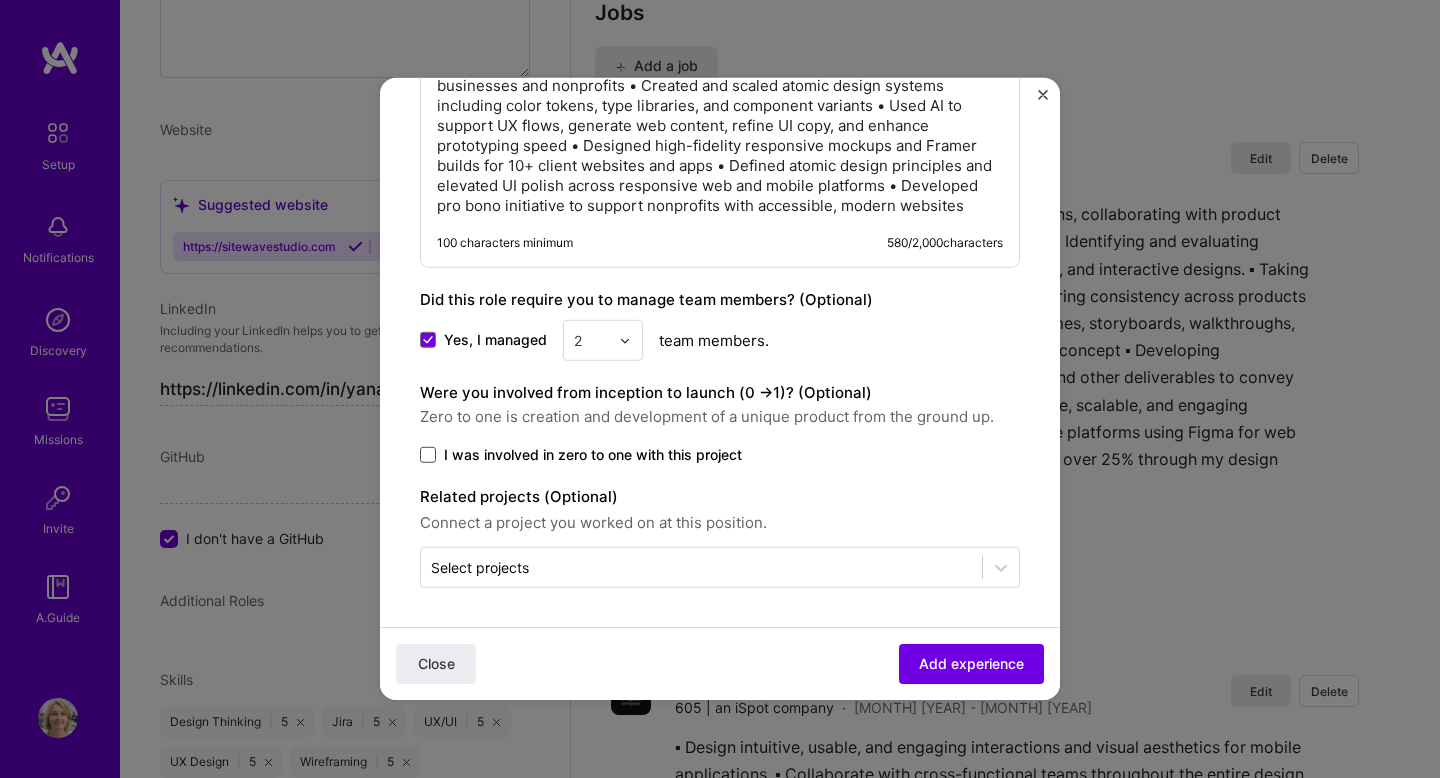 click at bounding box center (428, 455) 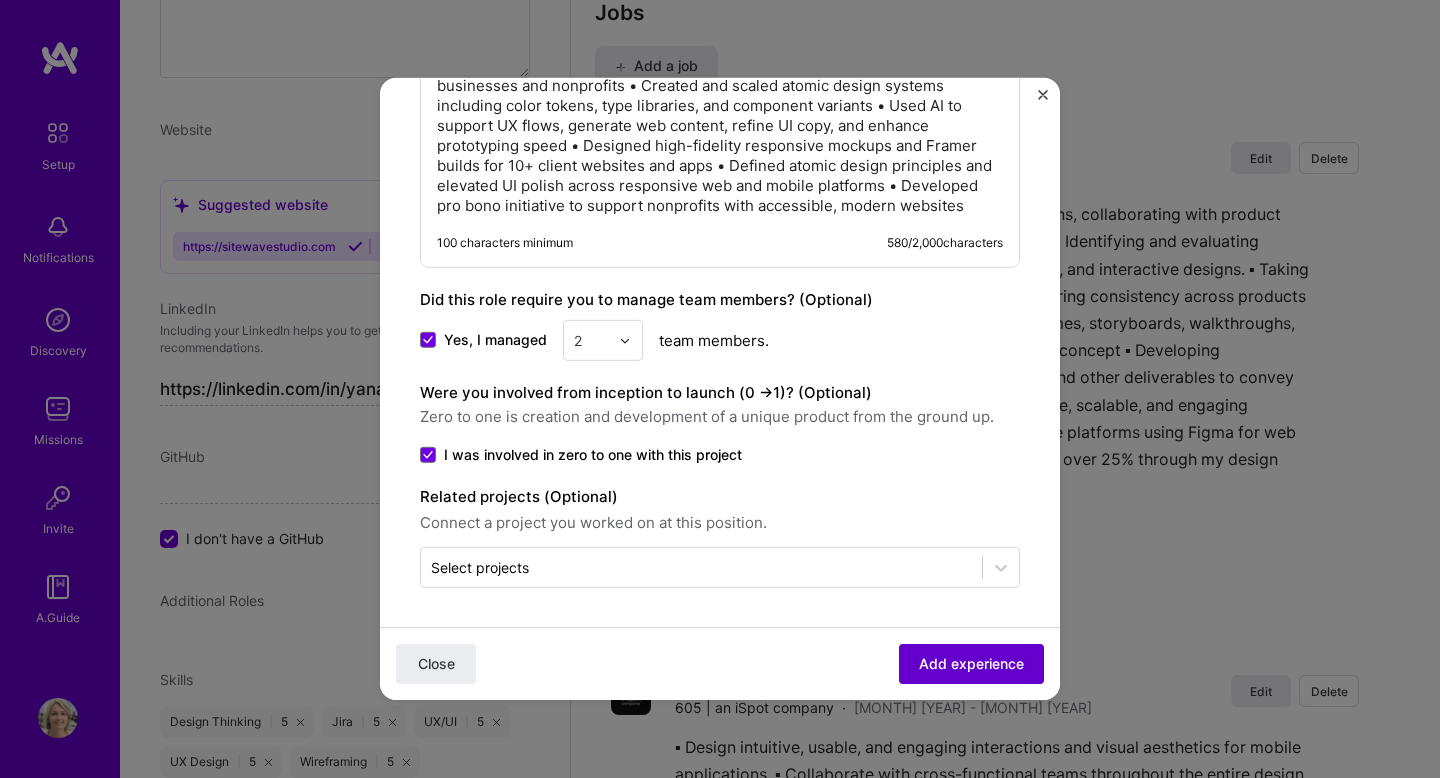 click on "Add experience" at bounding box center (971, 664) 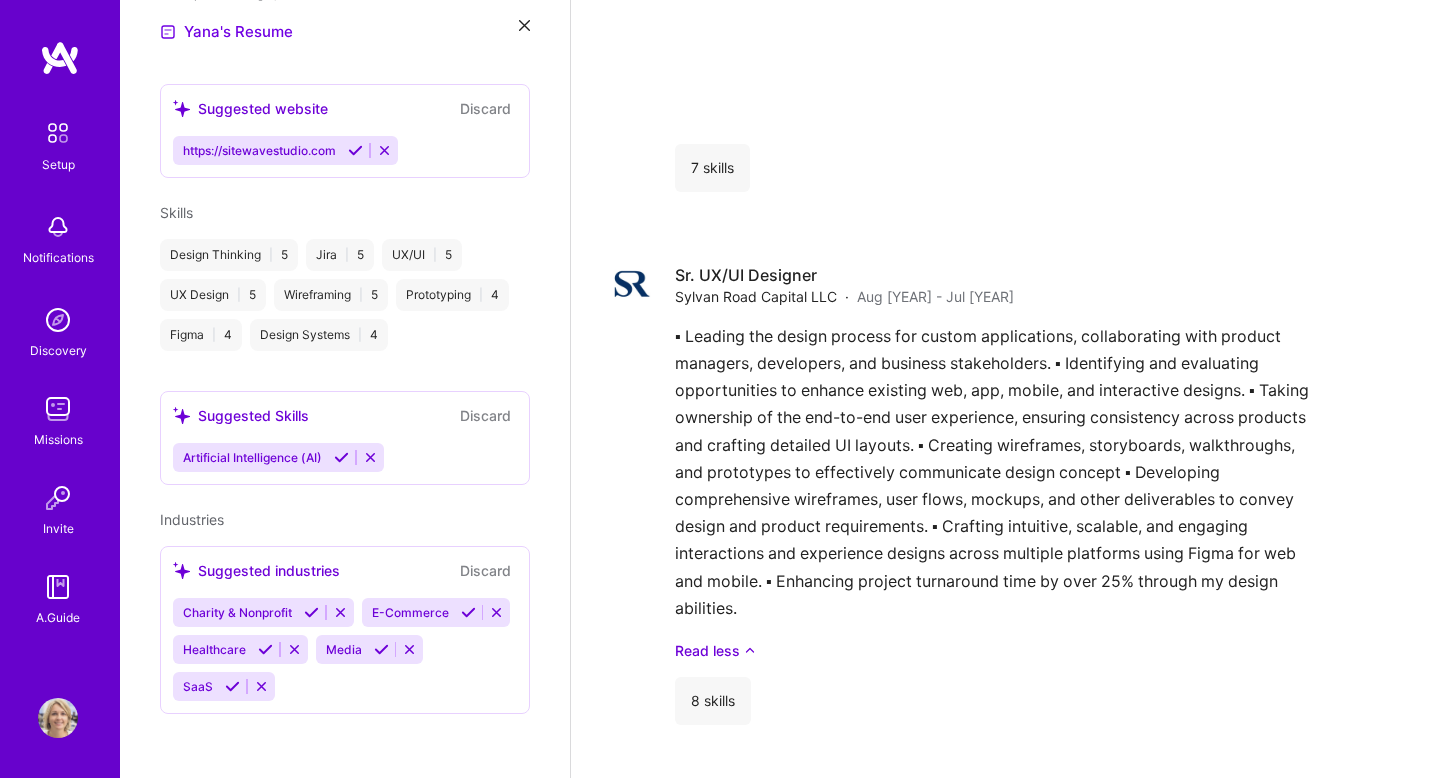 scroll, scrollTop: 609, scrollLeft: 0, axis: vertical 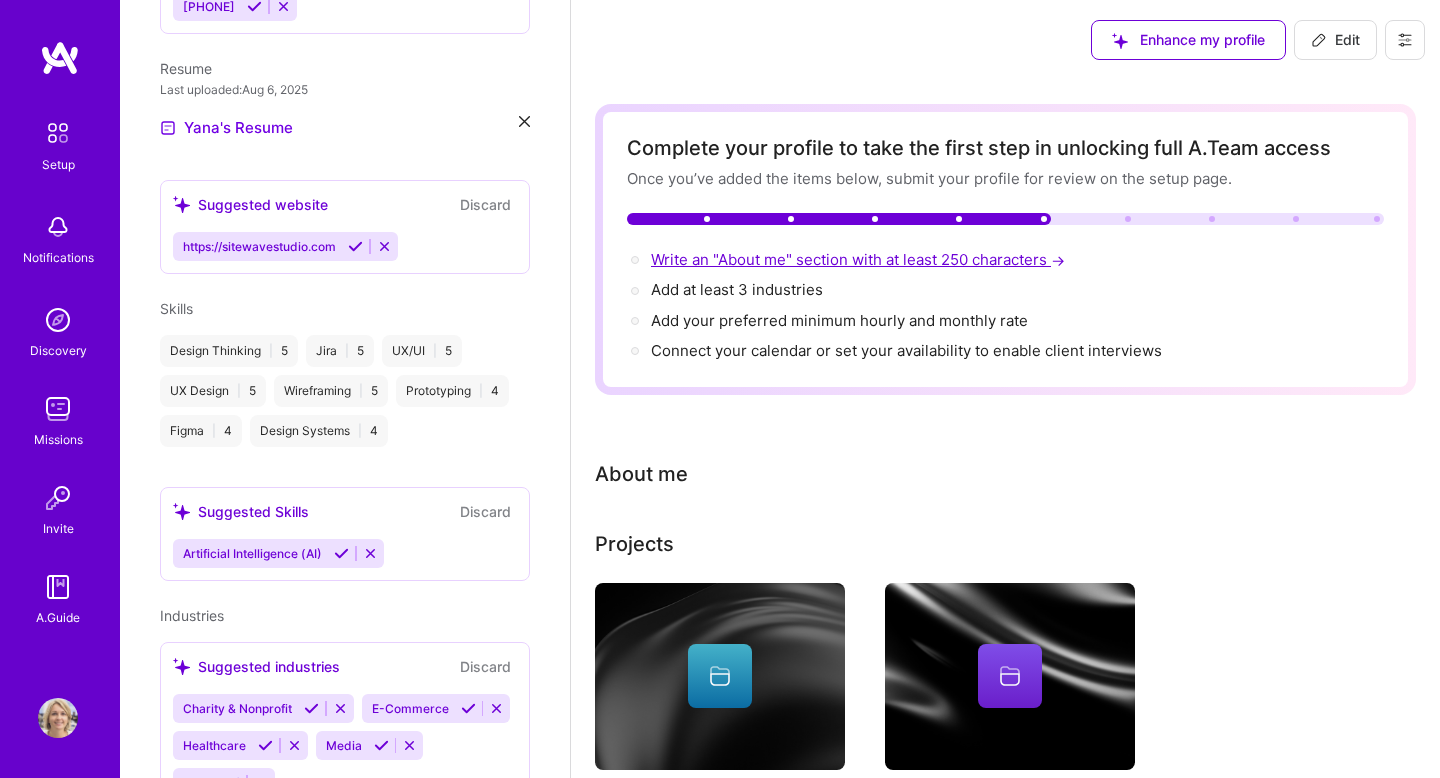 click on "Write an "About me" section with at least 250 characters   →" at bounding box center [860, 259] 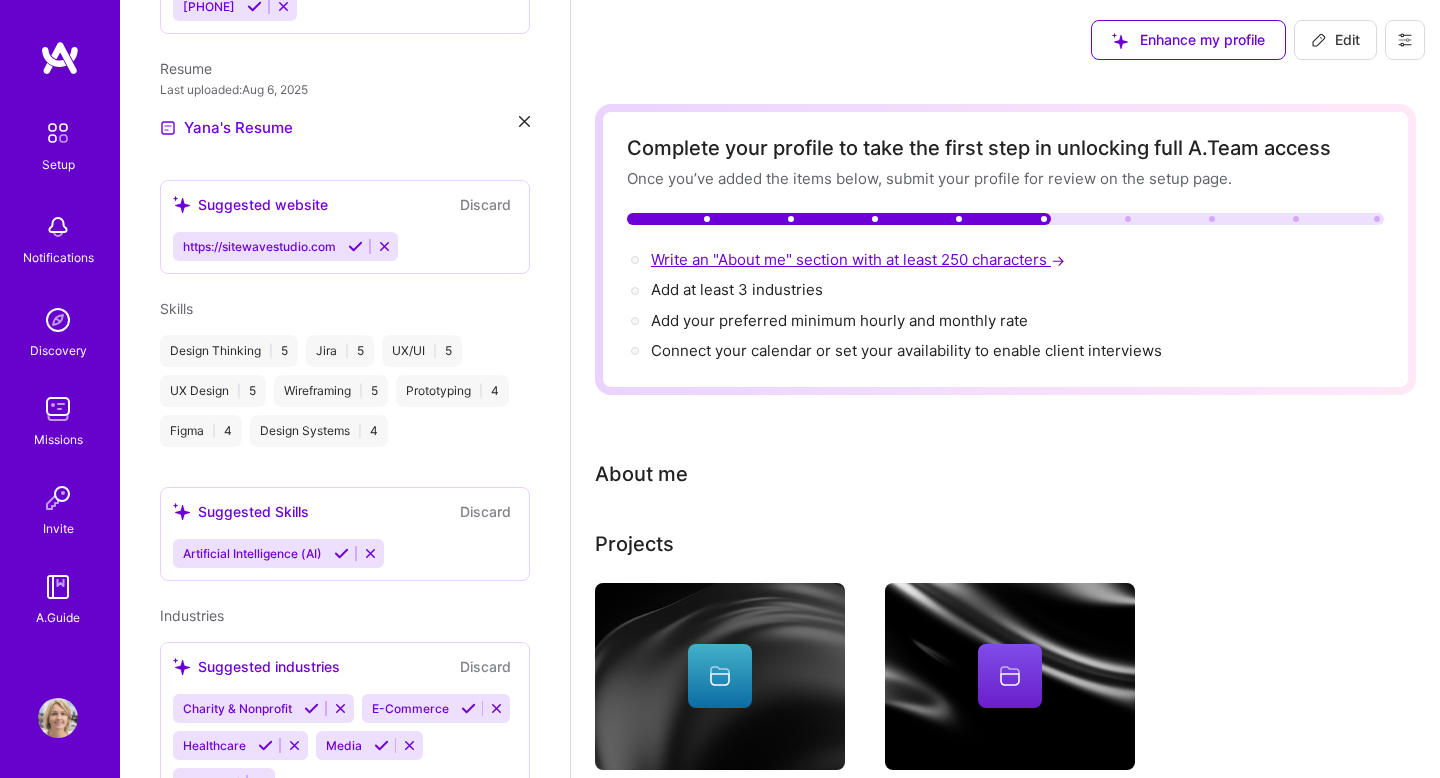 scroll, scrollTop: 1371, scrollLeft: 0, axis: vertical 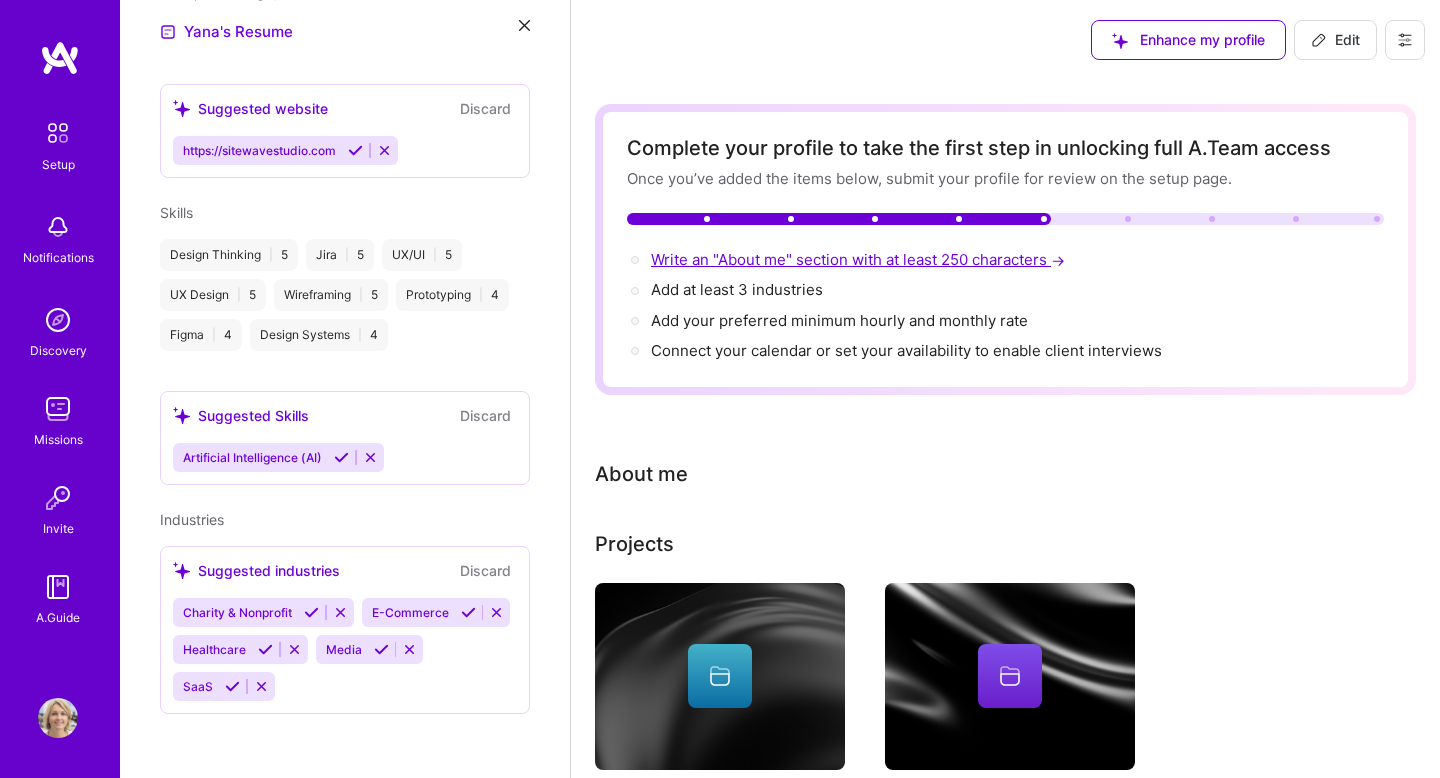 select on "US" 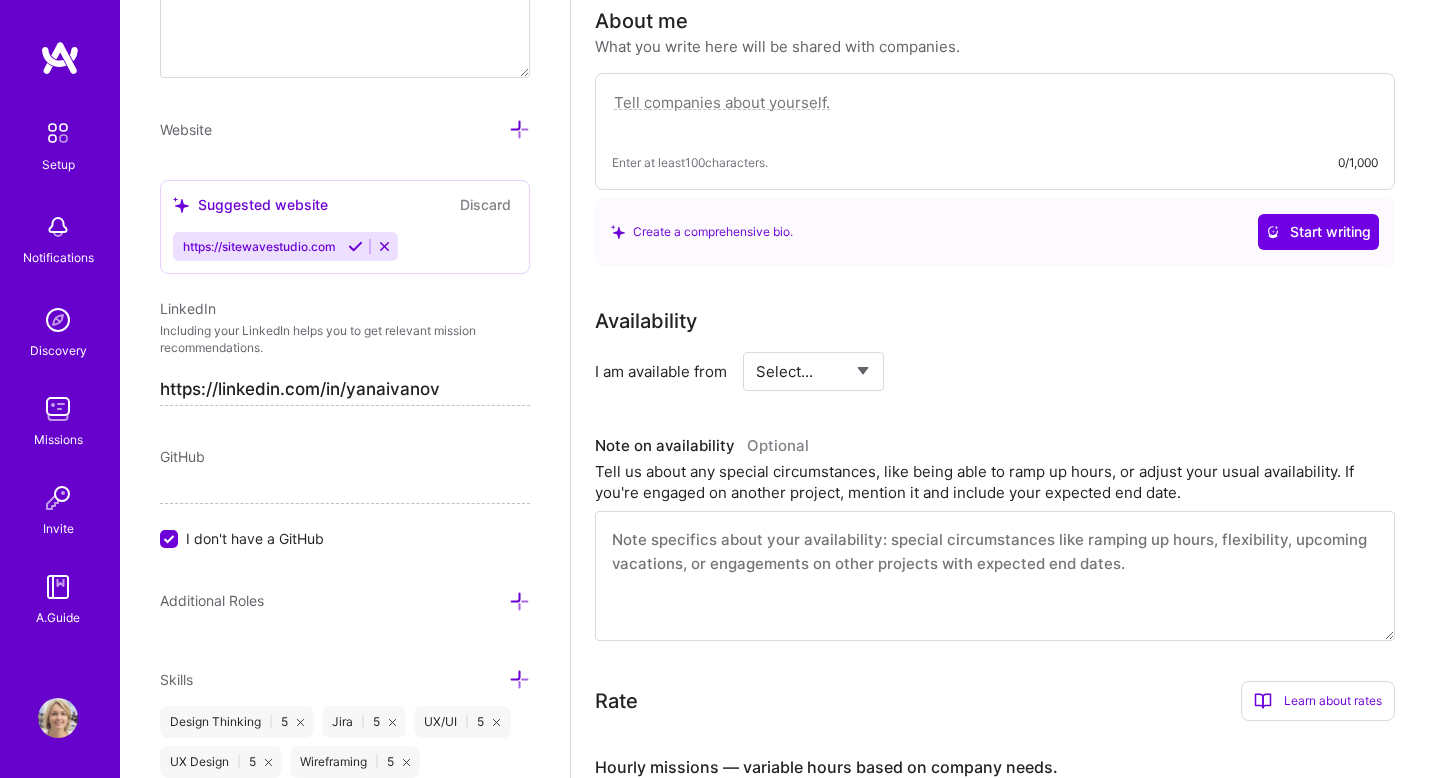 scroll, scrollTop: 458, scrollLeft: 0, axis: vertical 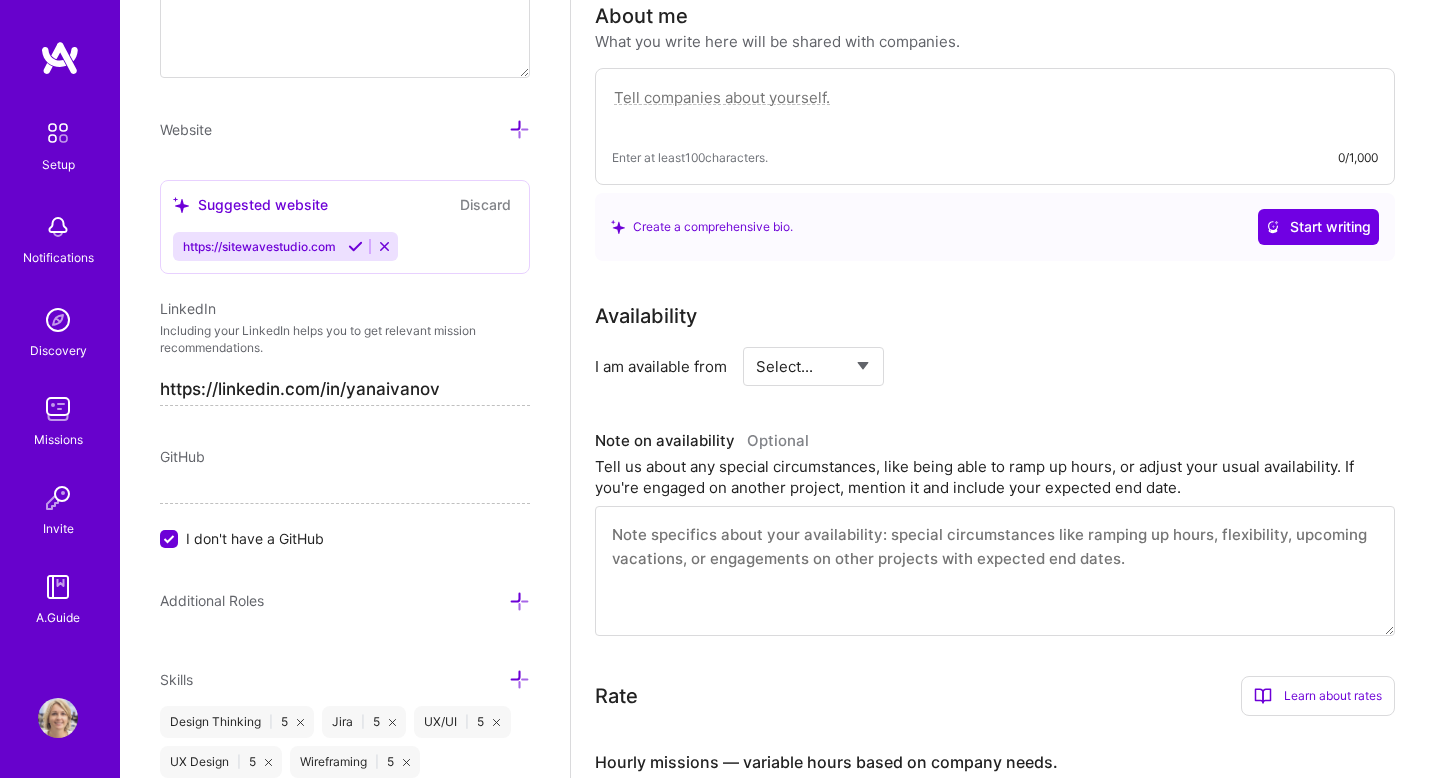 drag, startPoint x: 871, startPoint y: 96, endPoint x: 597, endPoint y: 84, distance: 274.26263 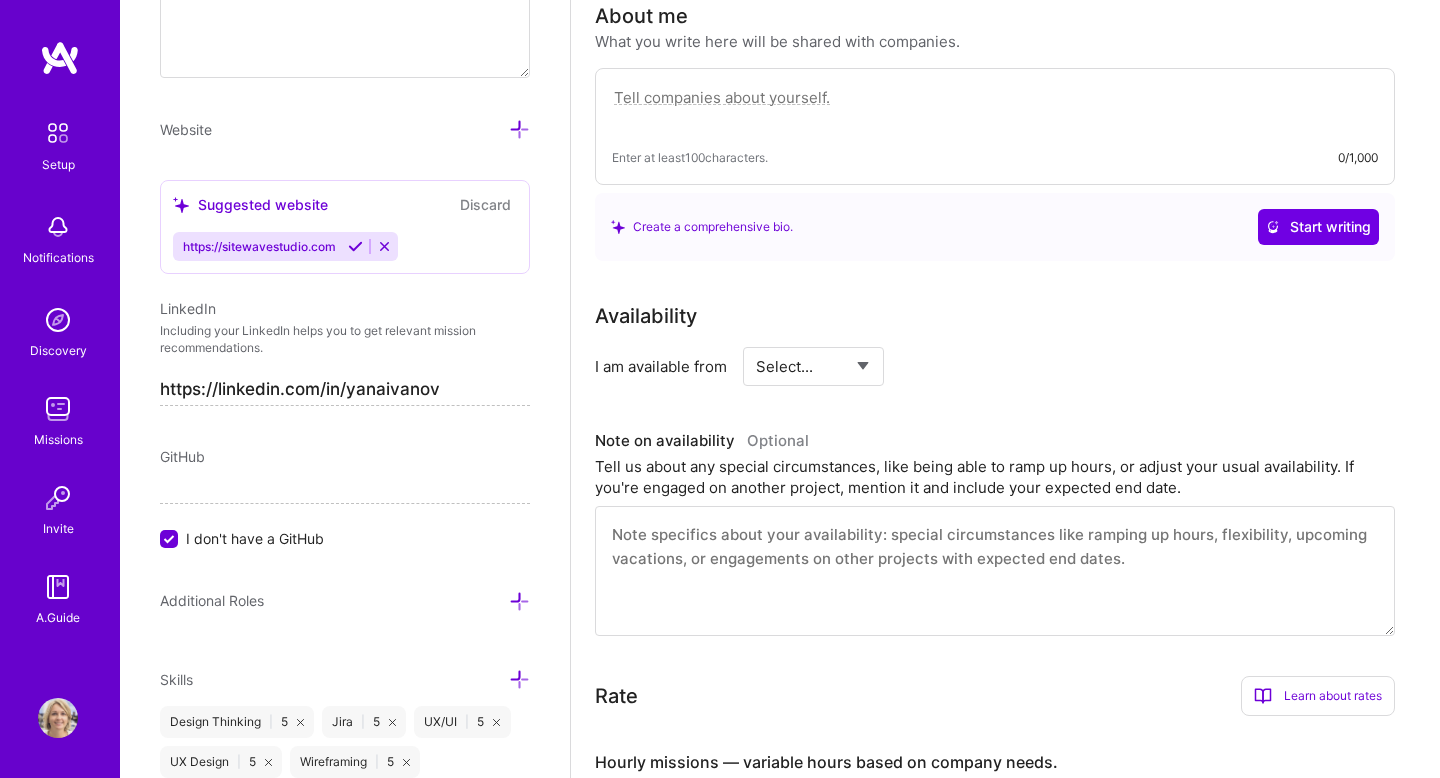 click at bounding box center (995, 108) 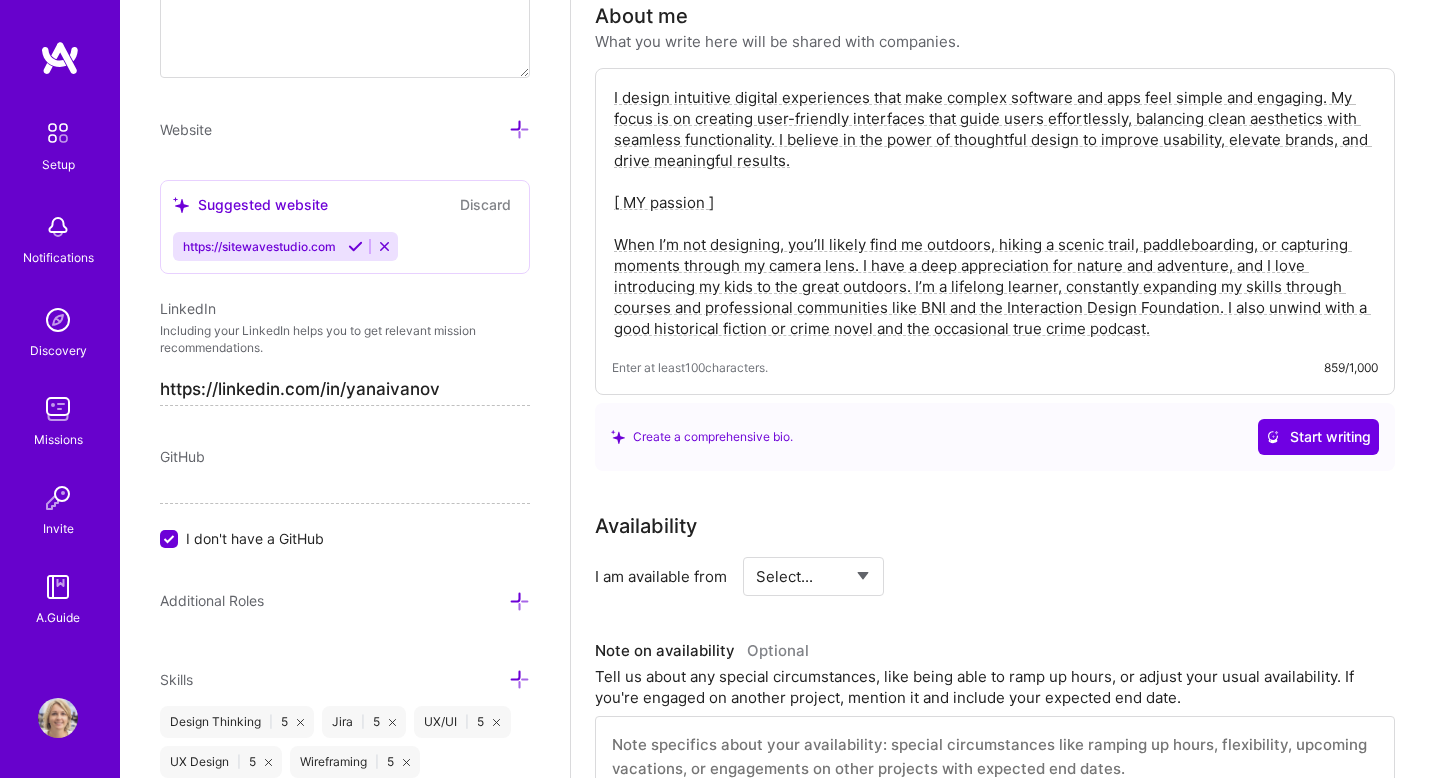 drag, startPoint x: 627, startPoint y: 199, endPoint x: 577, endPoint y: 199, distance: 50 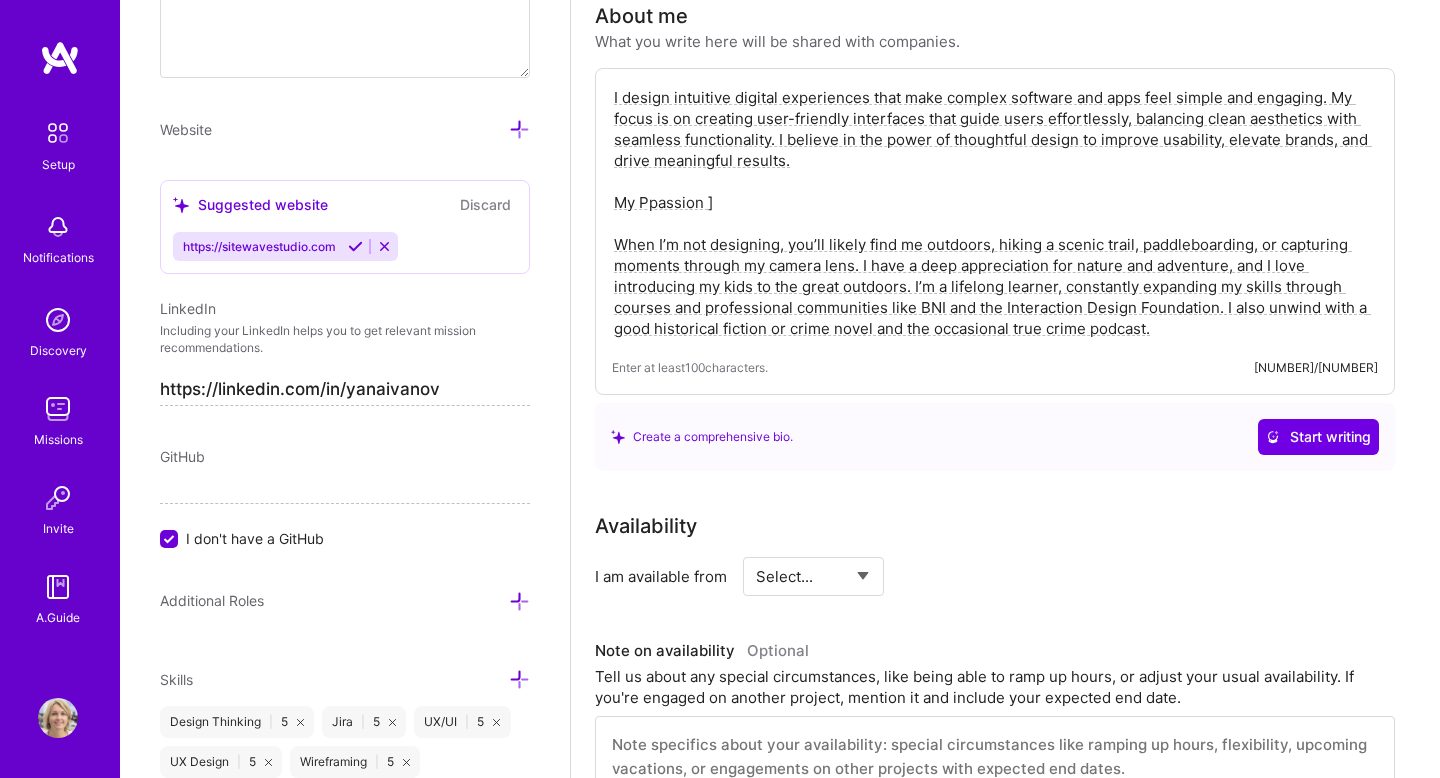scroll, scrollTop: 0, scrollLeft: 0, axis: both 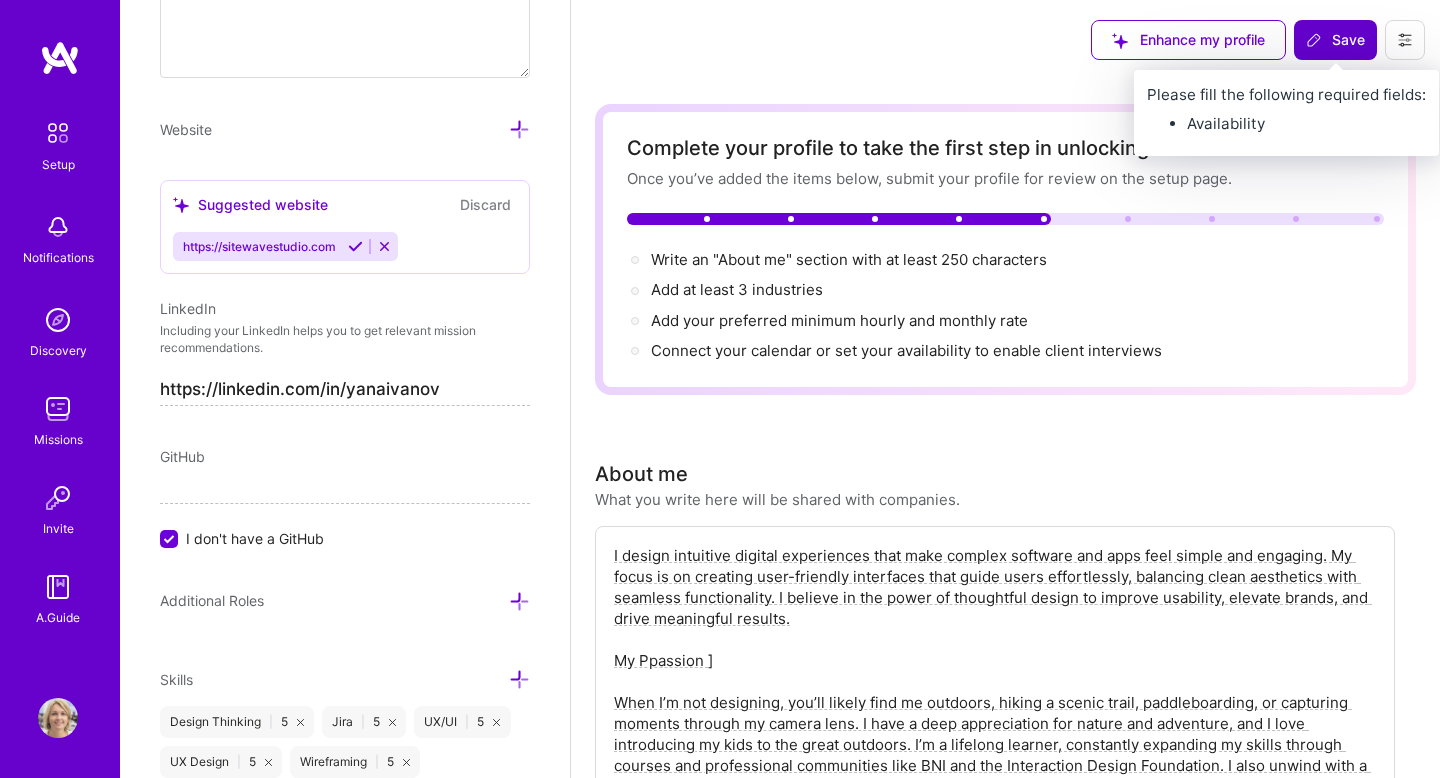 type on "I design intuitive digital experiences that make complex software and apps feel simple and engaging. My focus is on creating user-friendly interfaces that guide users effortlessly, balancing clean aesthetics with seamless functionality. I believe in the power of thoughtful design to improve usability, elevate brands, and drive meaningful results.
My Ppassion ]
When I’m not designing, you’ll likely find me outdoors, hiking a scenic trail, paddleboarding, or capturing moments through my camera lens. I have a deep appreciation for nature and adventure, and I love introducing my kids to the great outdoors. I’m a lifelong learner, constantly expanding my skills through courses and professional communities like BNI and the Interaction Design Foundation. I also unwind with a good historical fiction or crime novel and the occasional true crime podcast." 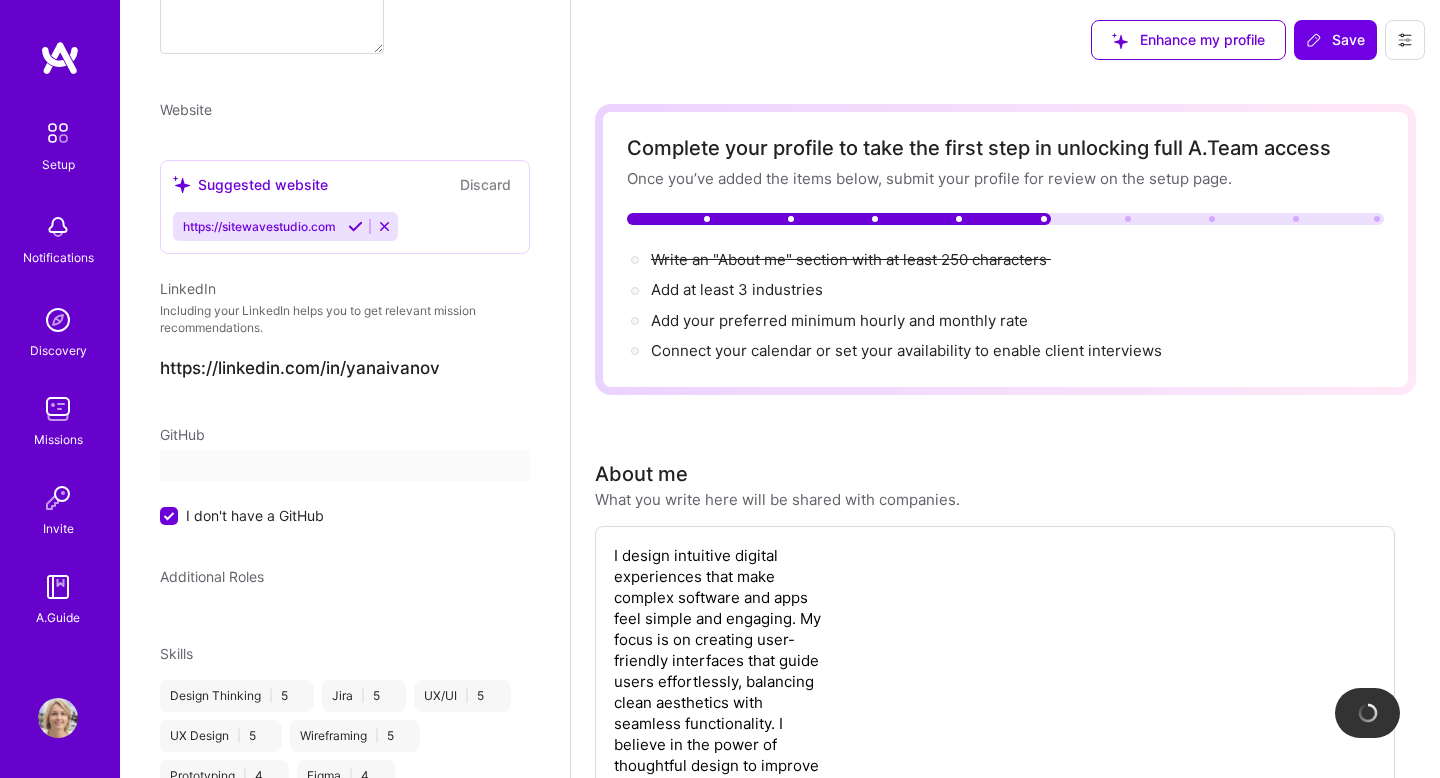 scroll, scrollTop: 609, scrollLeft: 0, axis: vertical 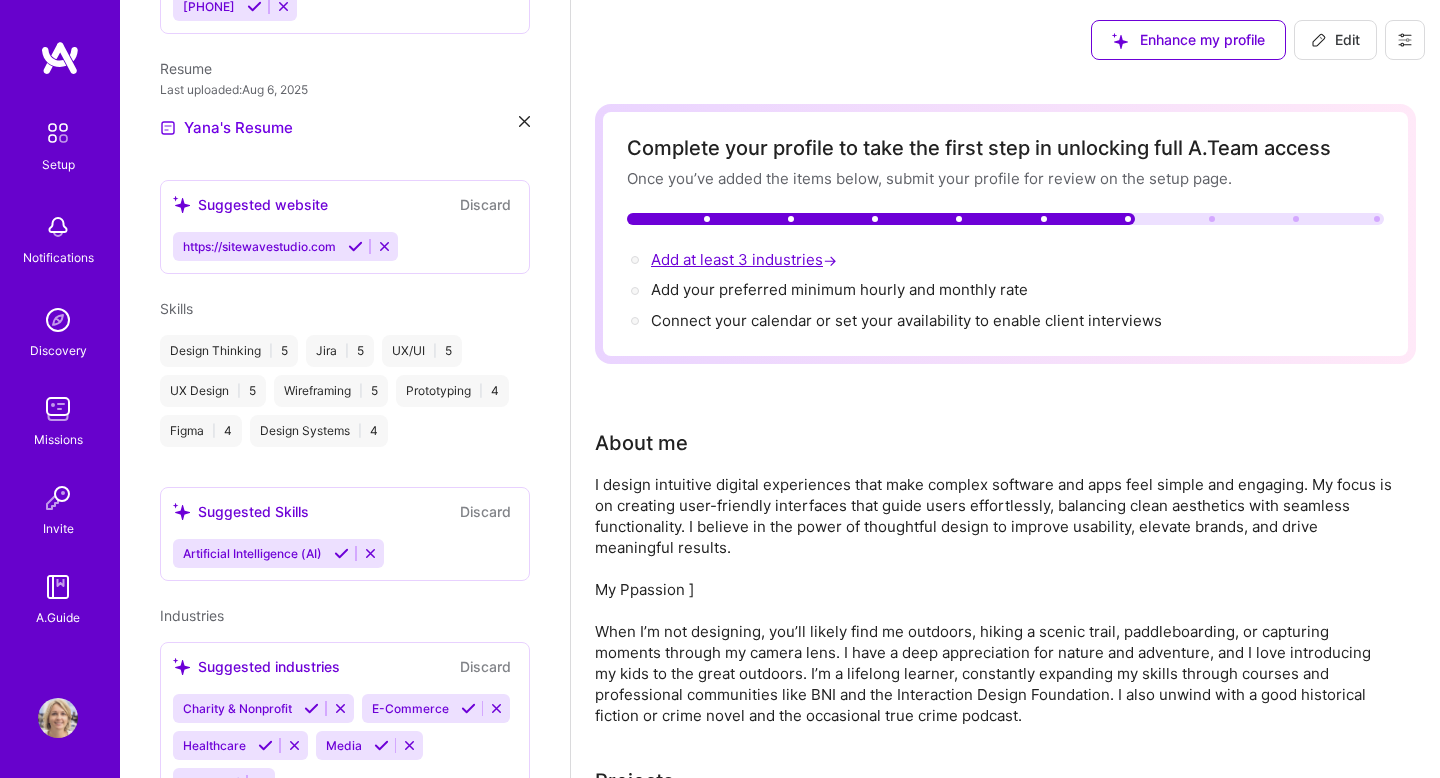click on "Add at least 3 industries  →" at bounding box center (746, 259) 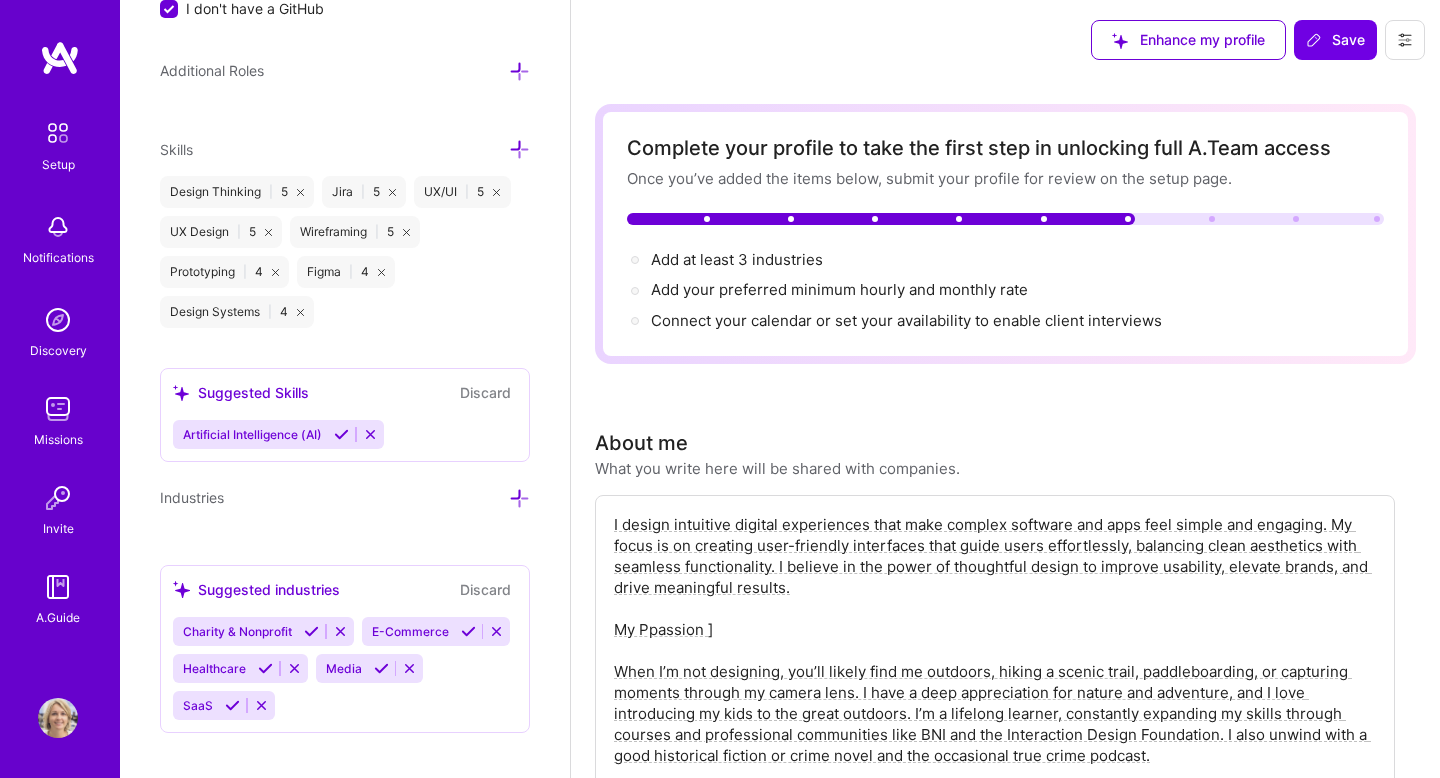 scroll, scrollTop: 1918, scrollLeft: 0, axis: vertical 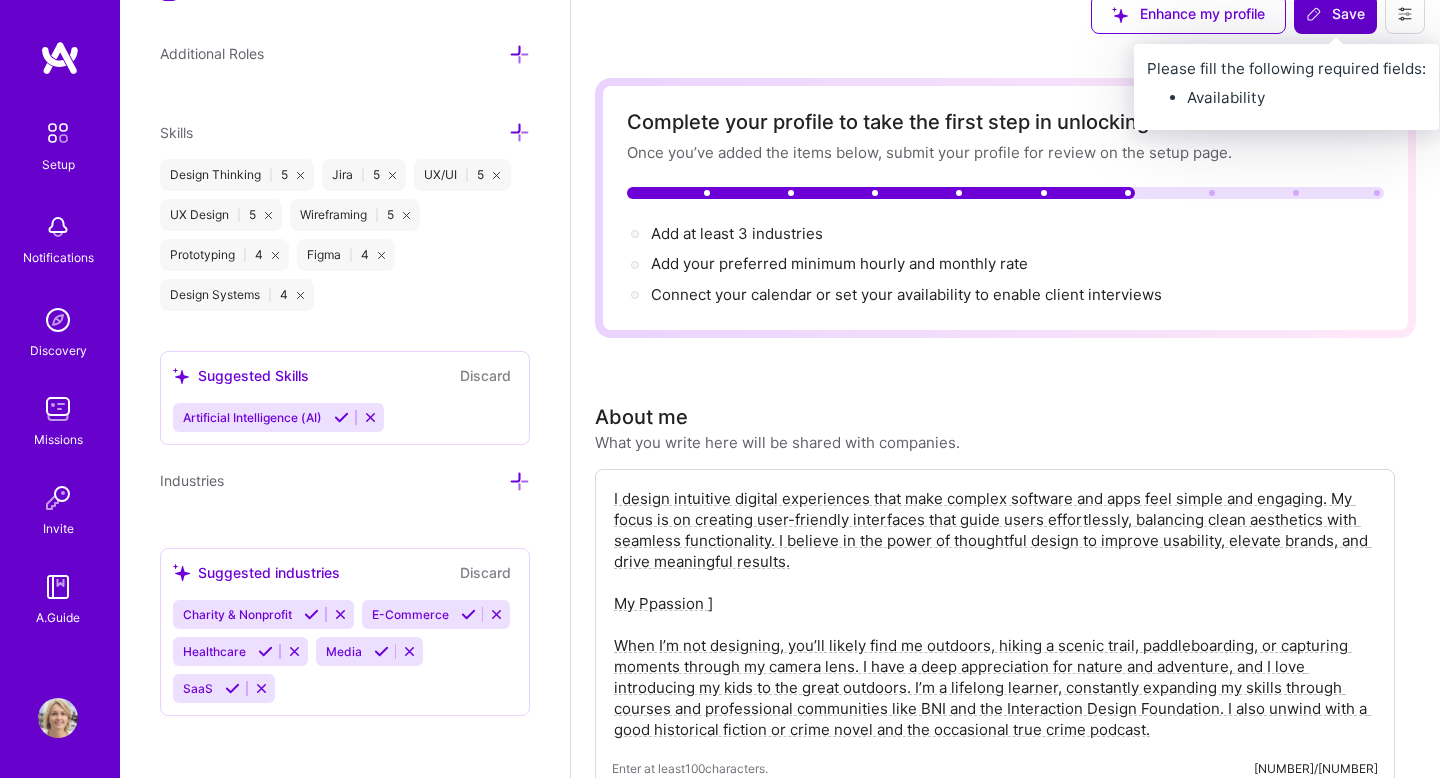 click on "Save" at bounding box center [1335, 14] 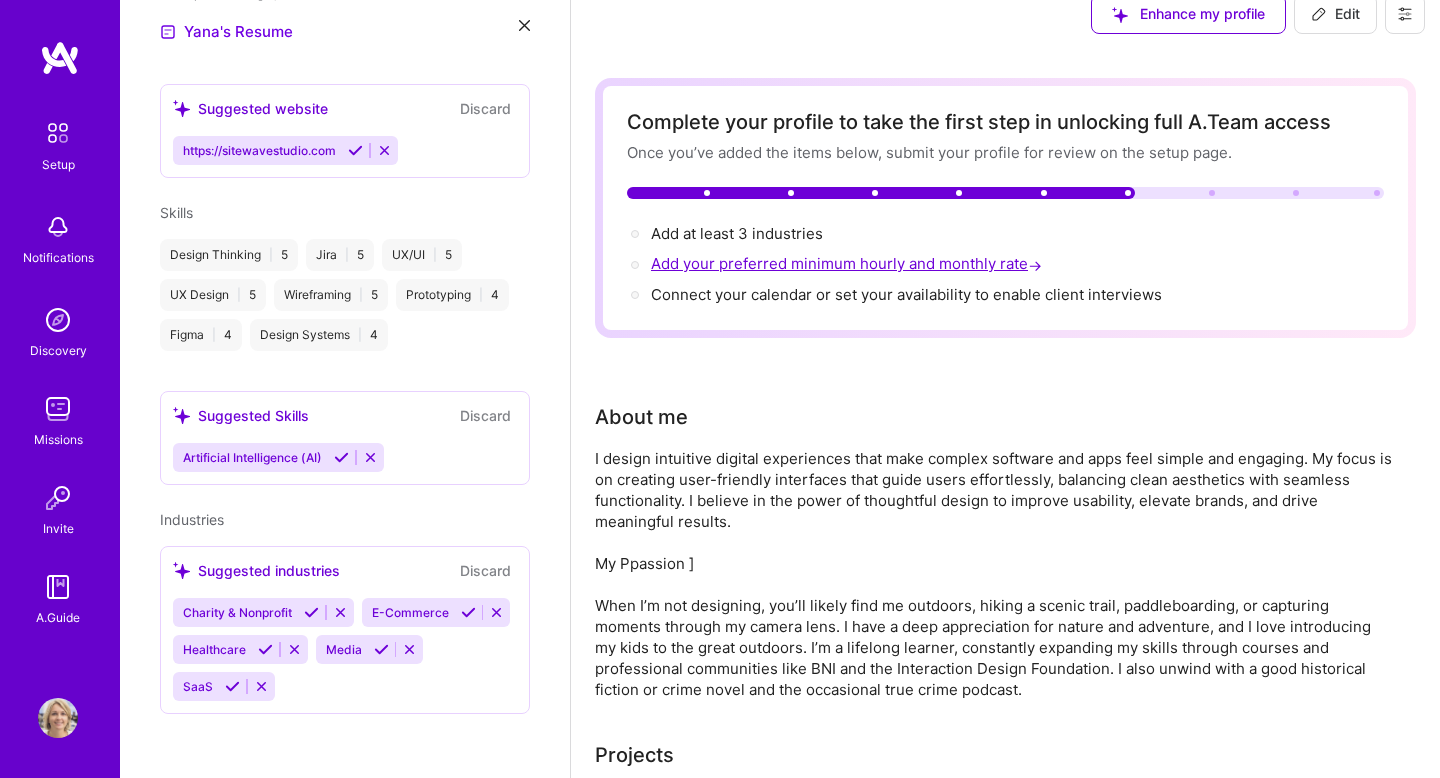 scroll, scrollTop: 705, scrollLeft: 0, axis: vertical 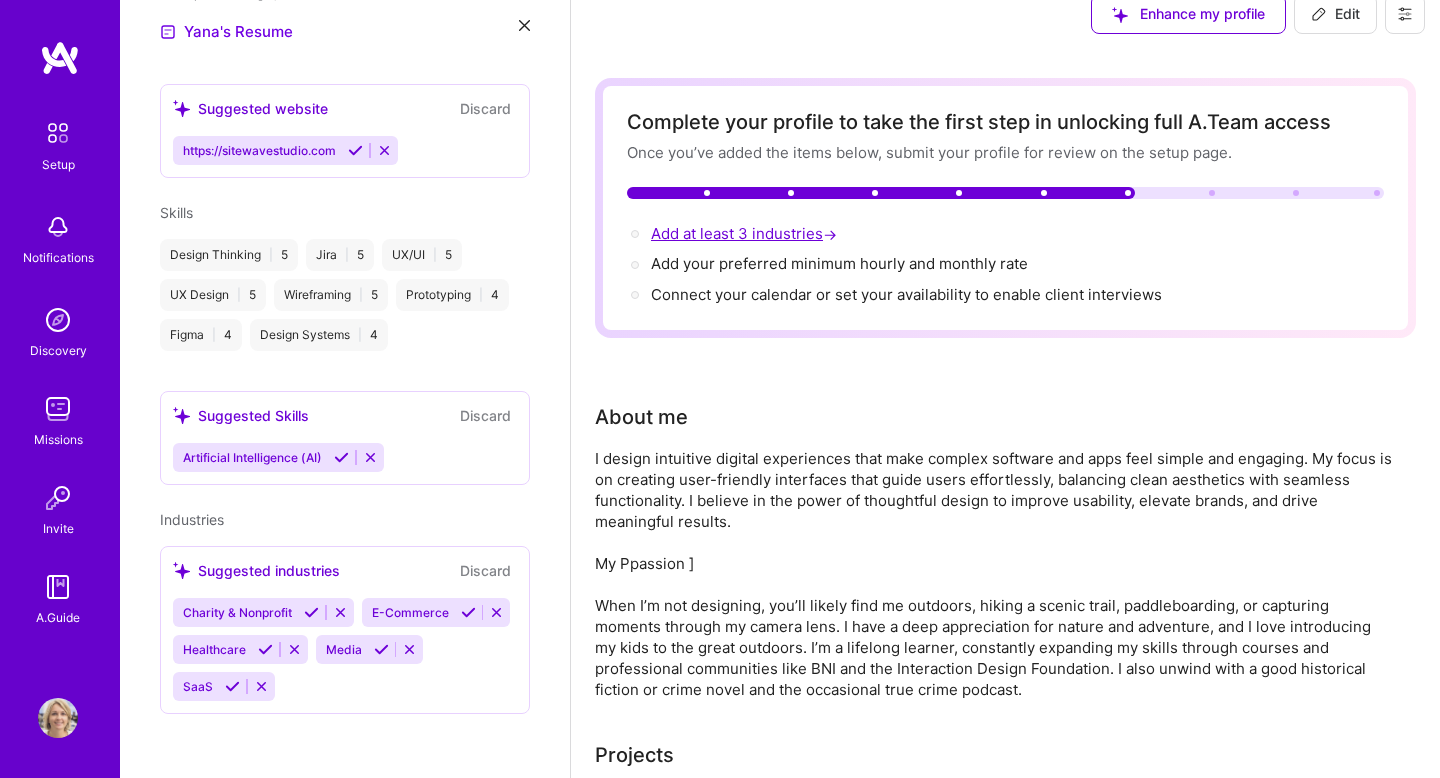click on "Add at least 3 industries  →" at bounding box center [746, 233] 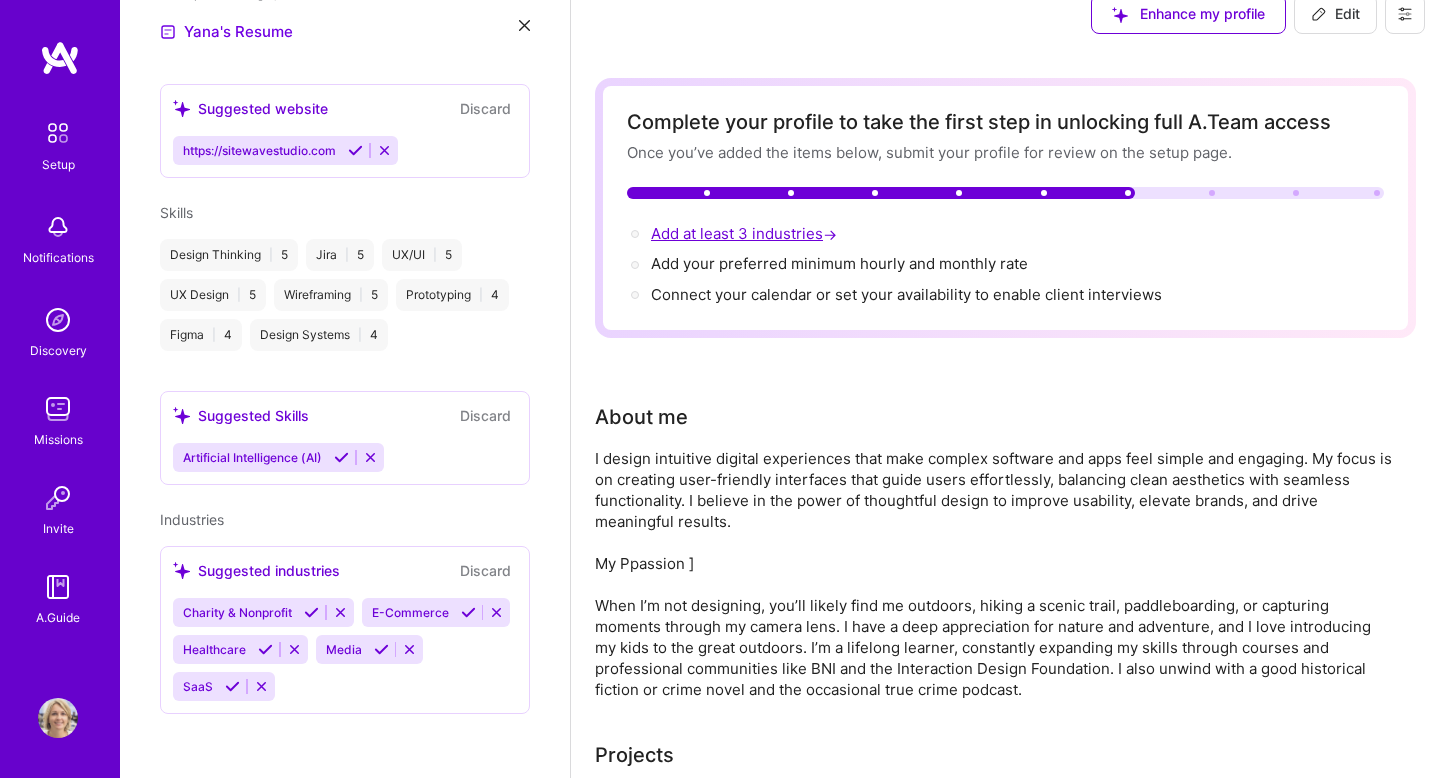 select on "US" 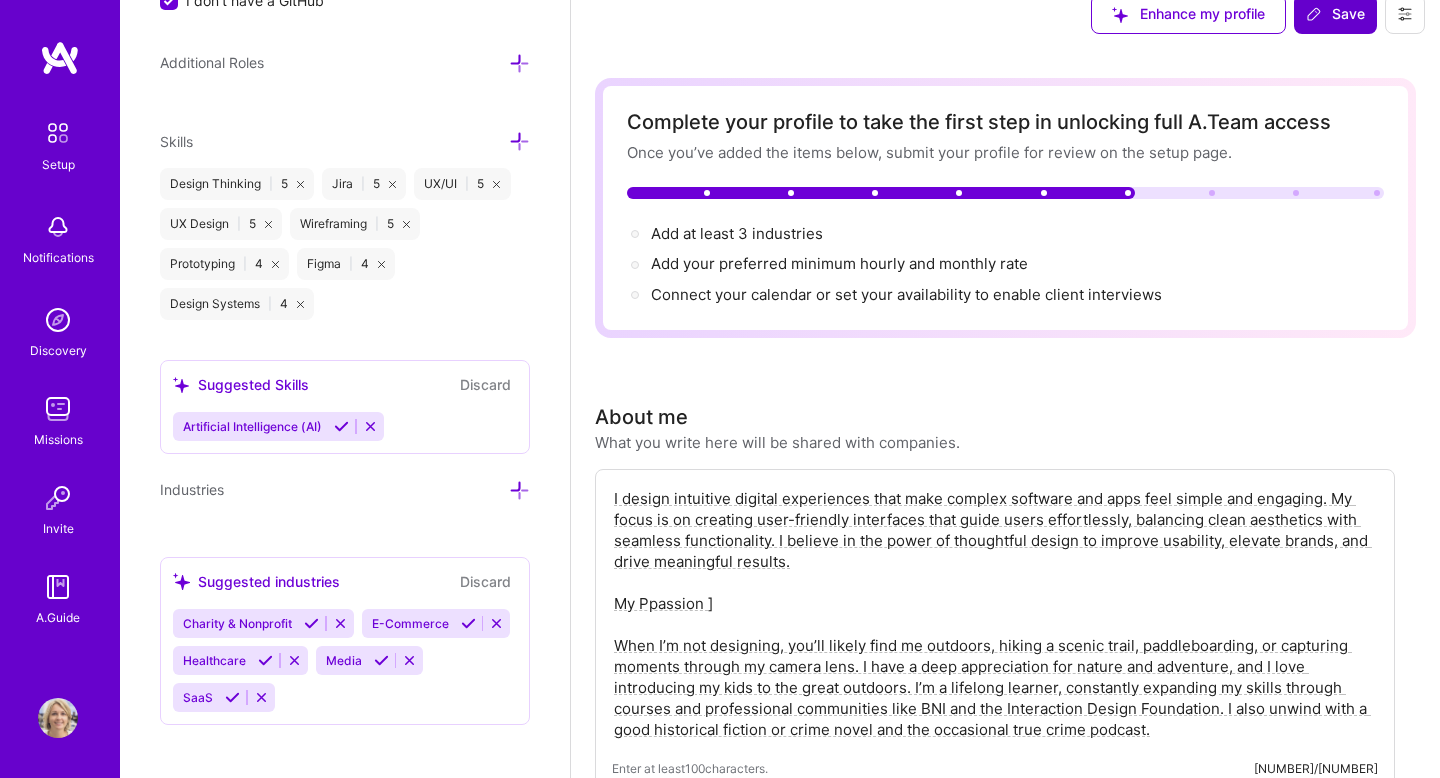 scroll, scrollTop: 1918, scrollLeft: 0, axis: vertical 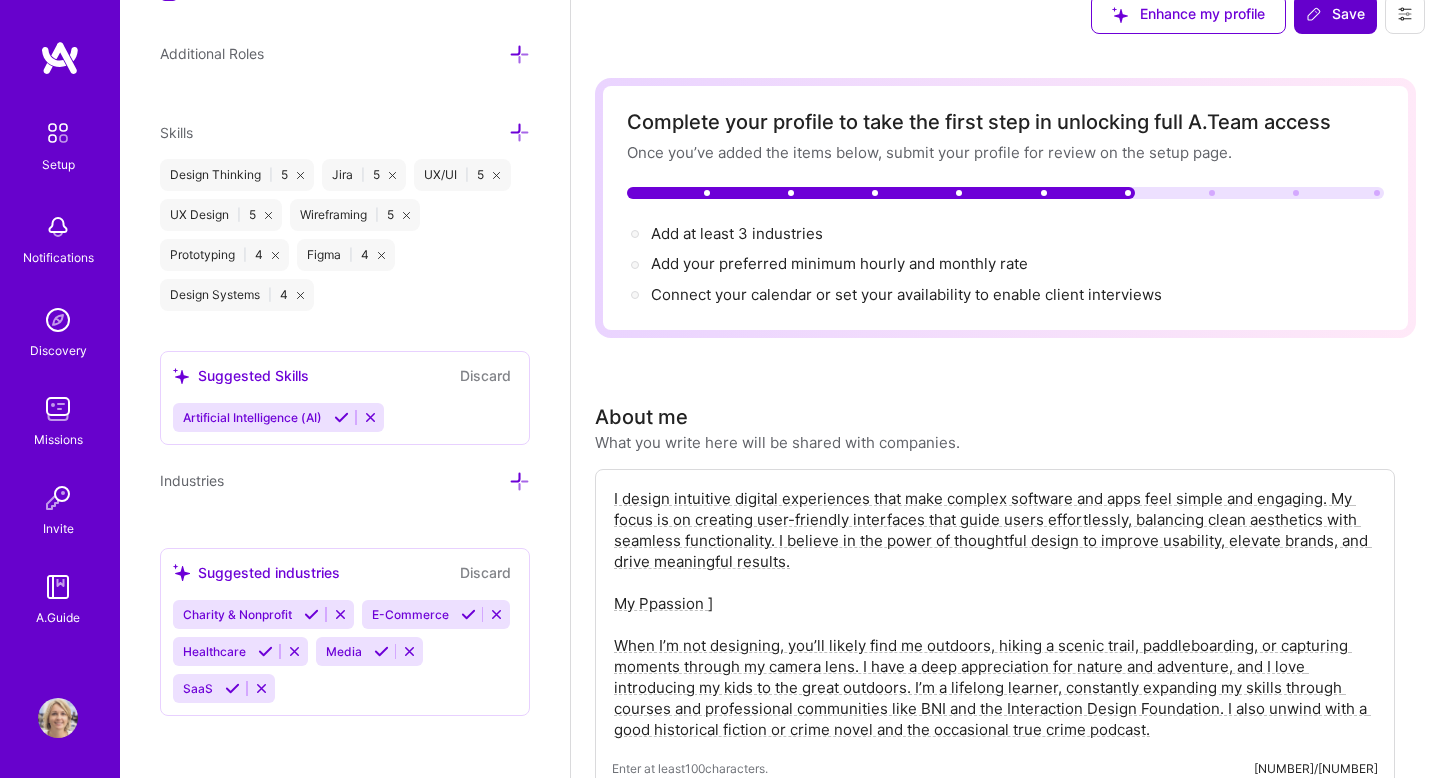 click at bounding box center (311, 614) 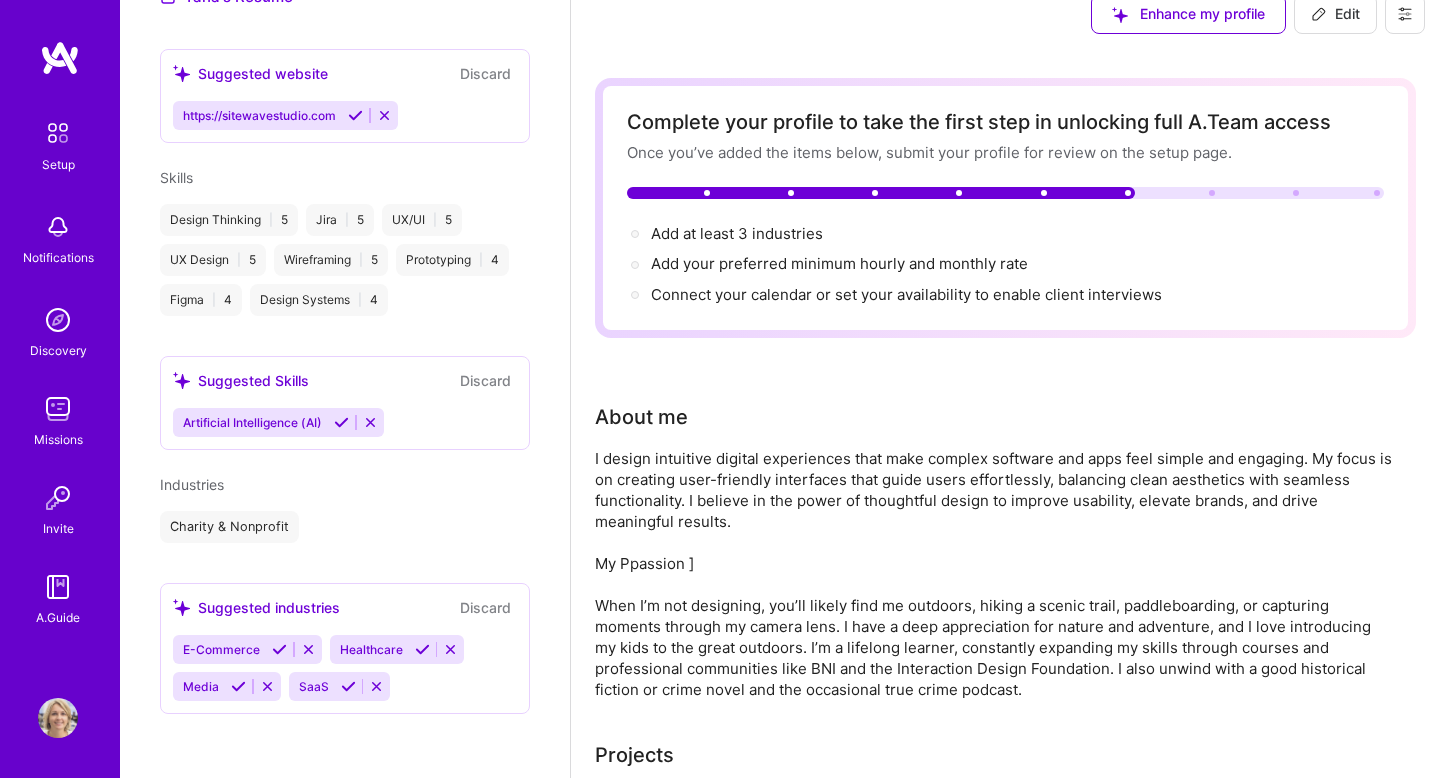 scroll, scrollTop: 740, scrollLeft: 0, axis: vertical 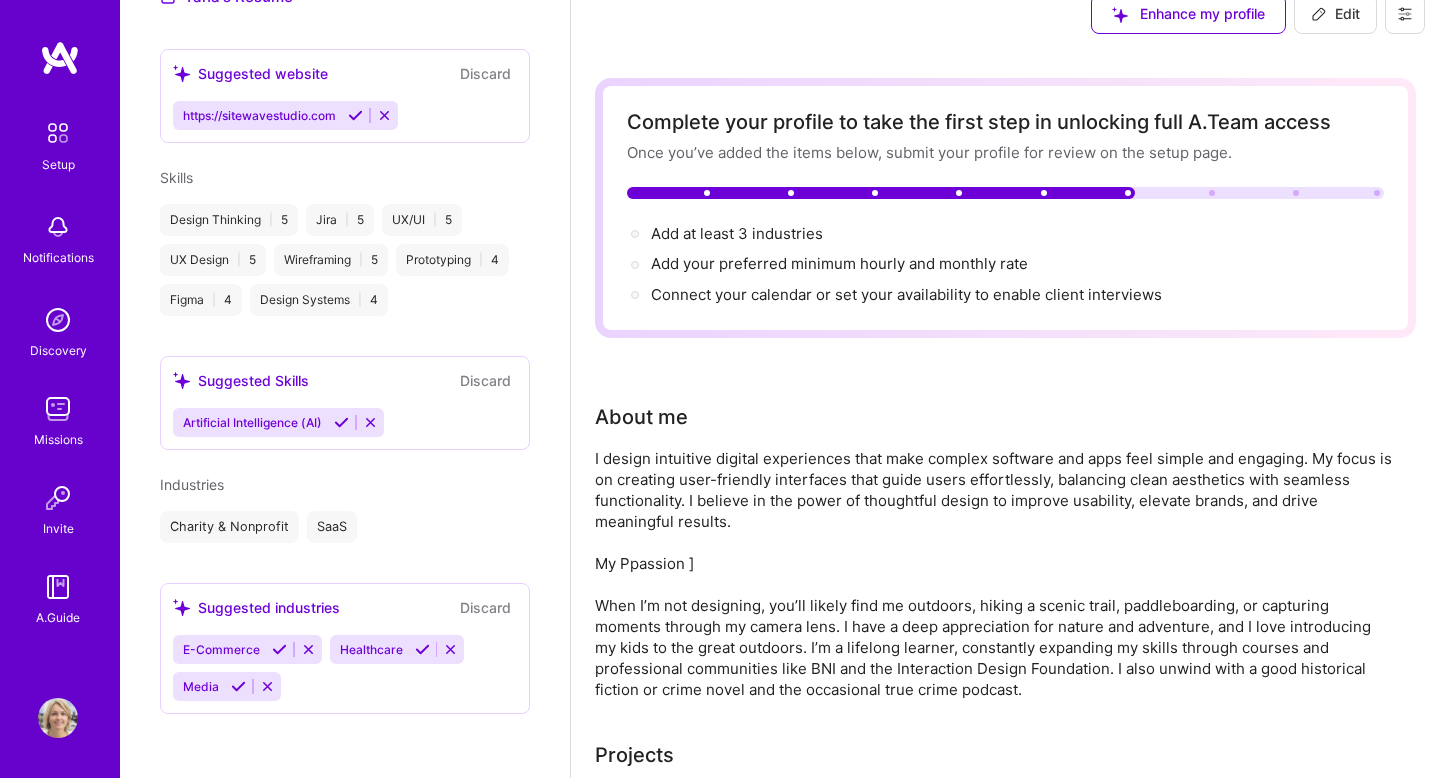 click at bounding box center (279, 649) 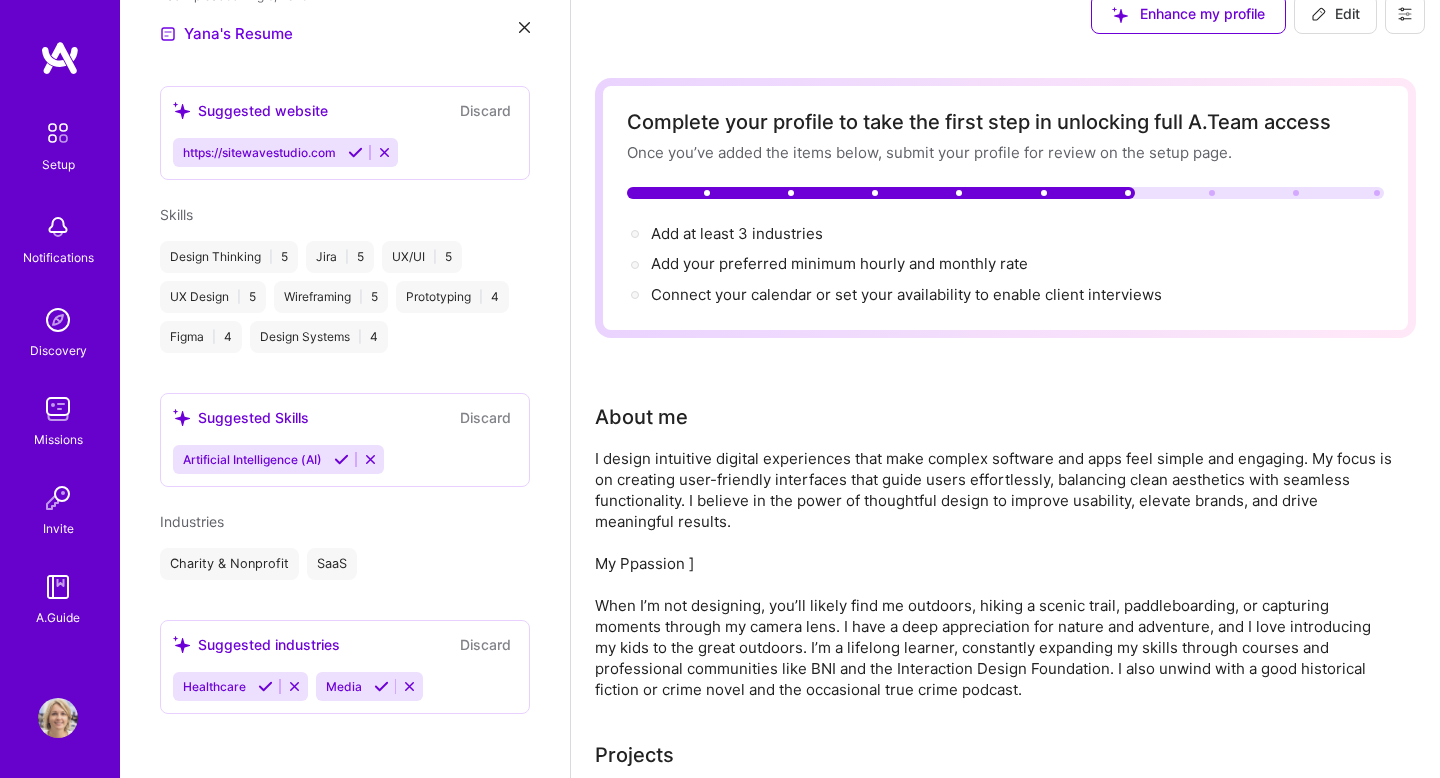 scroll, scrollTop: 703, scrollLeft: 0, axis: vertical 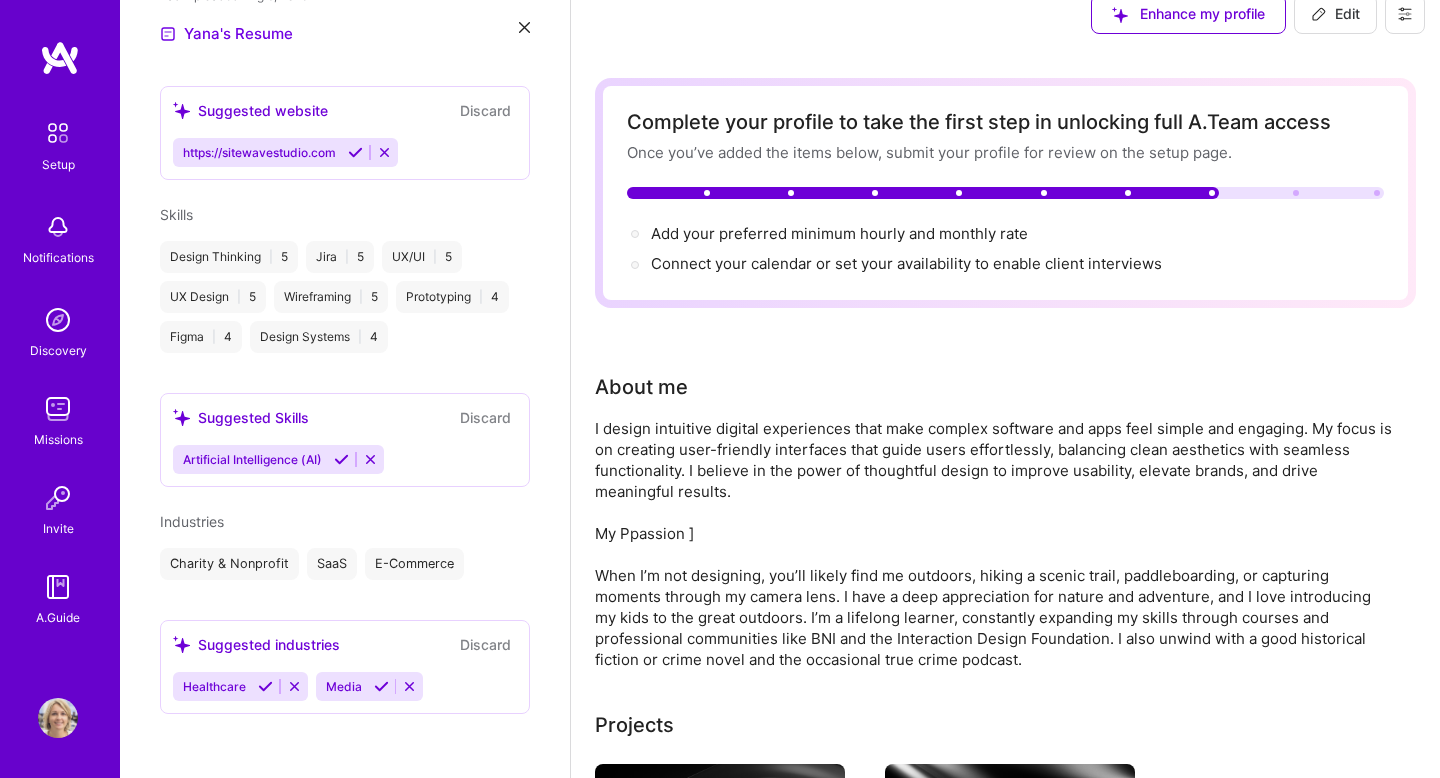 click on "[INDUSTRY] Media" at bounding box center (345, 686) 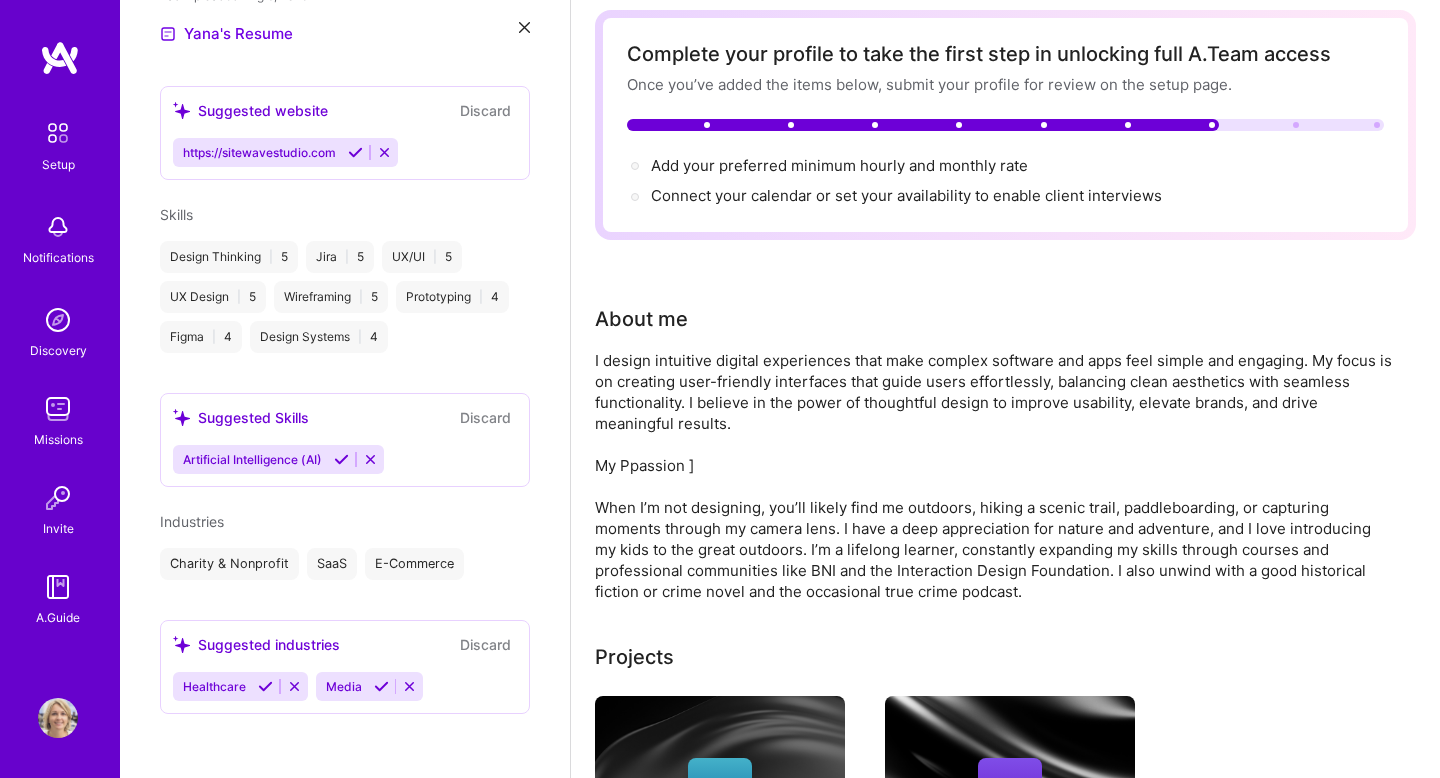 scroll, scrollTop: 102, scrollLeft: 0, axis: vertical 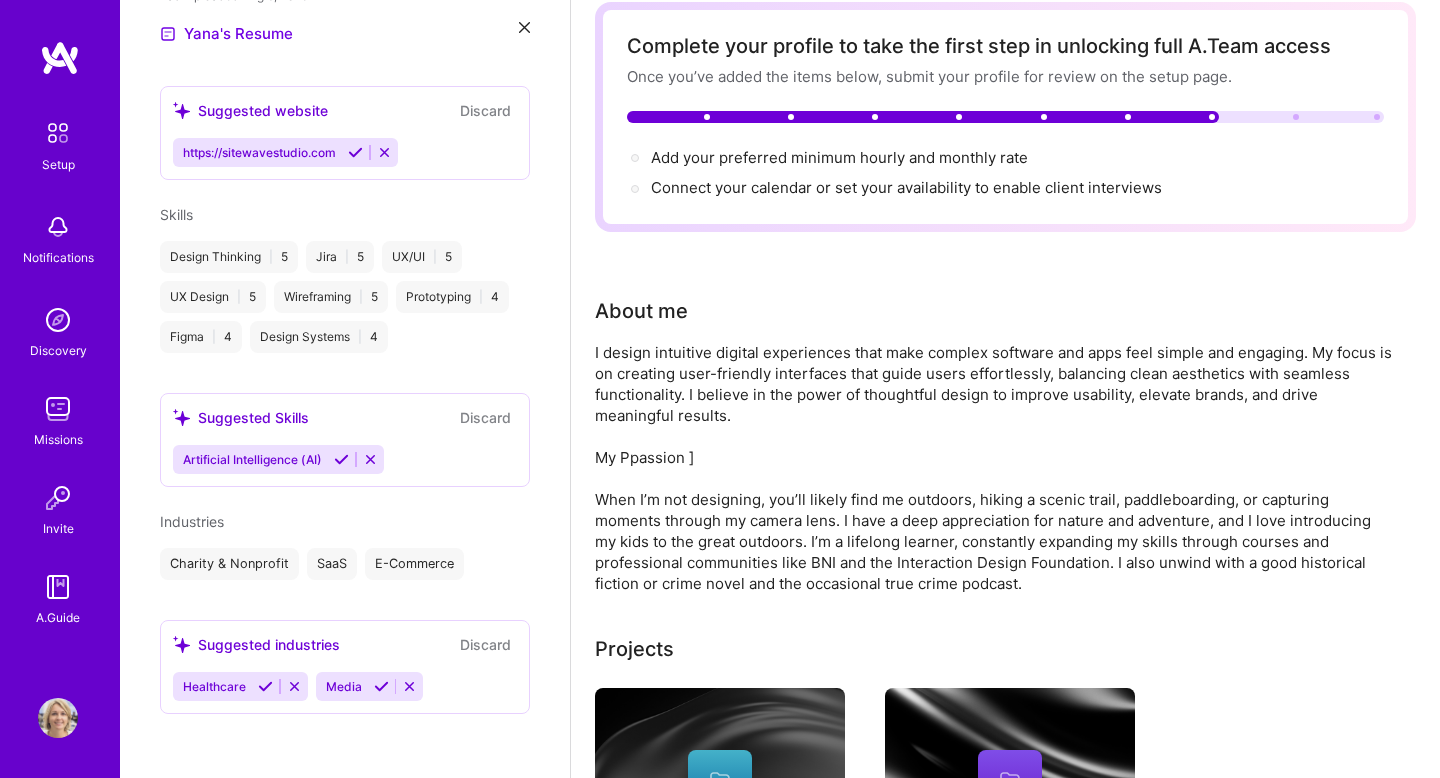 click on "Discard" at bounding box center (485, 644) 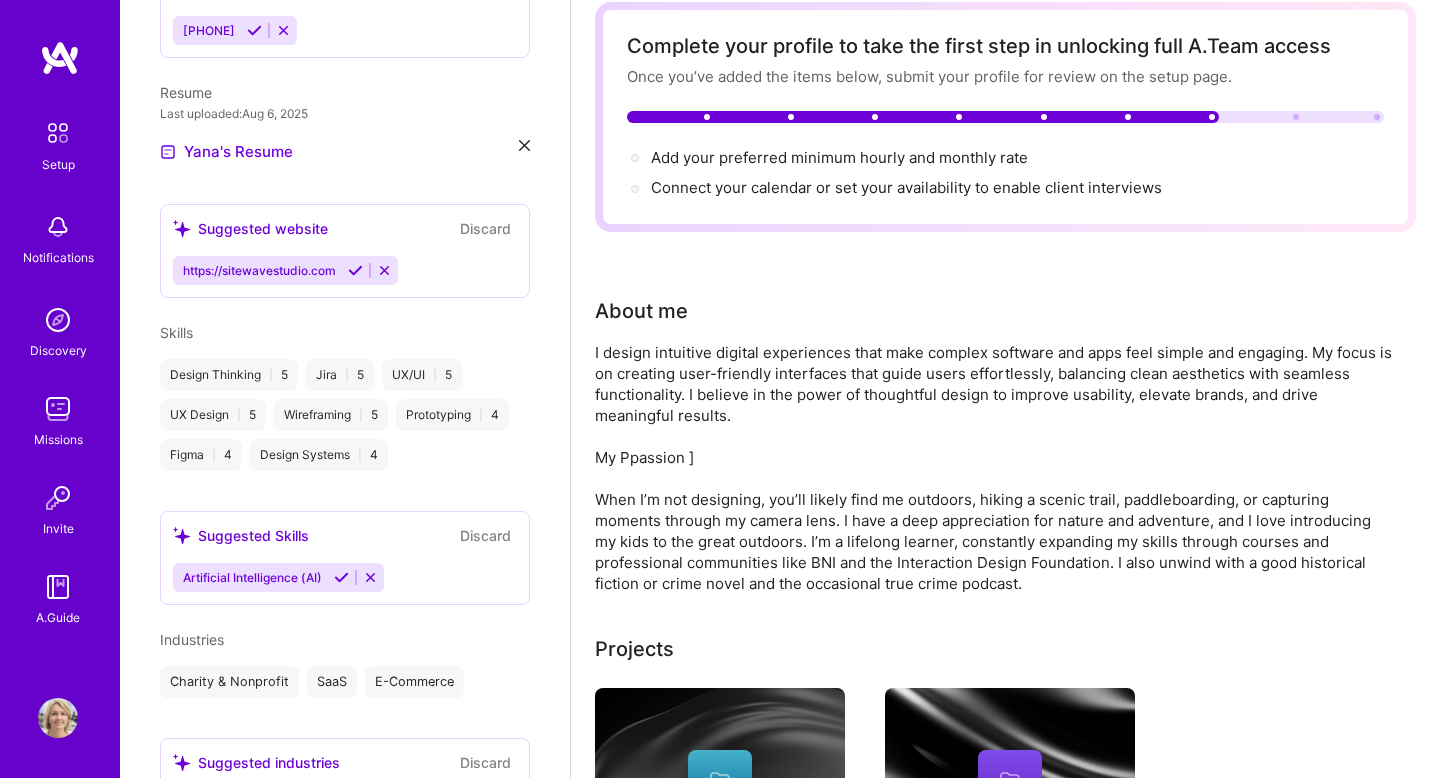 scroll, scrollTop: 703, scrollLeft: 0, axis: vertical 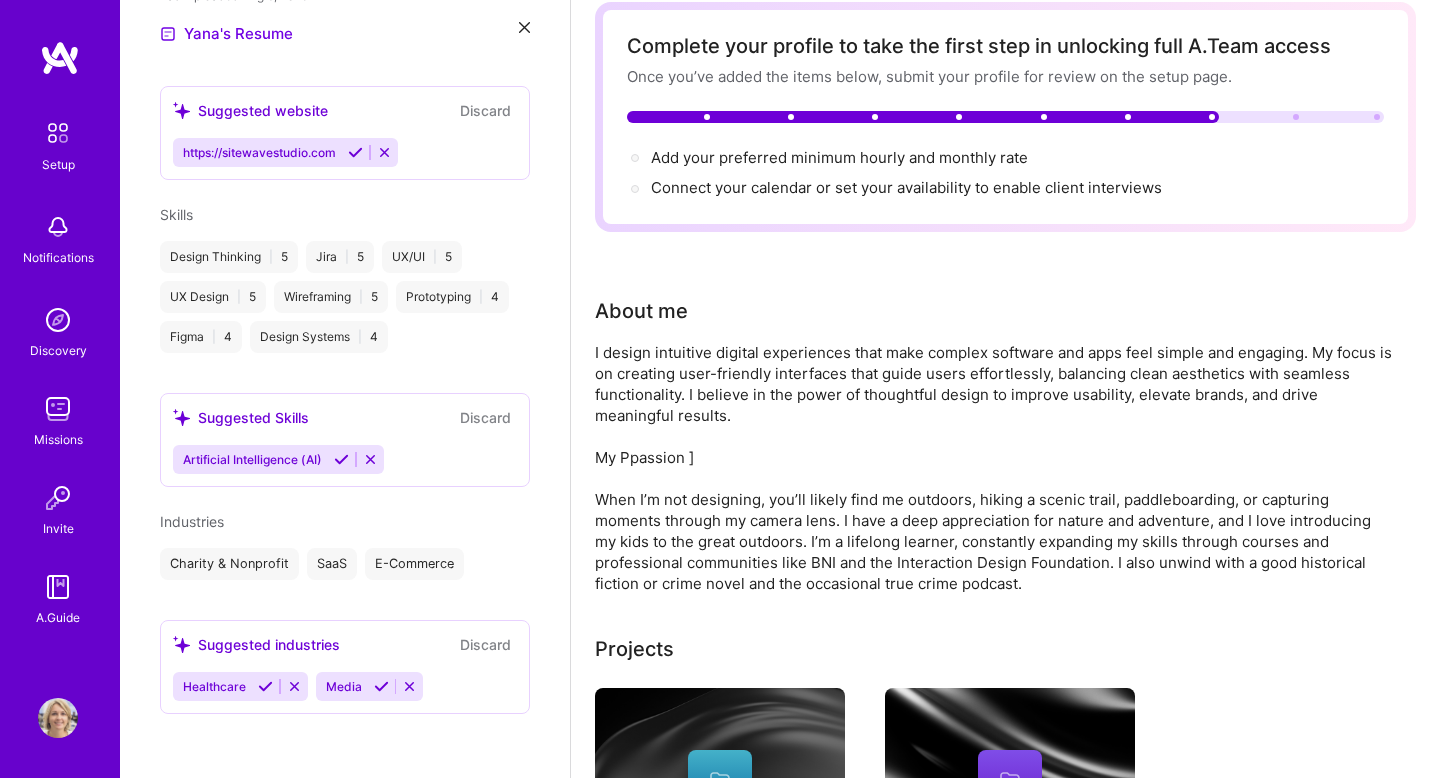 click at bounding box center (181, 644) 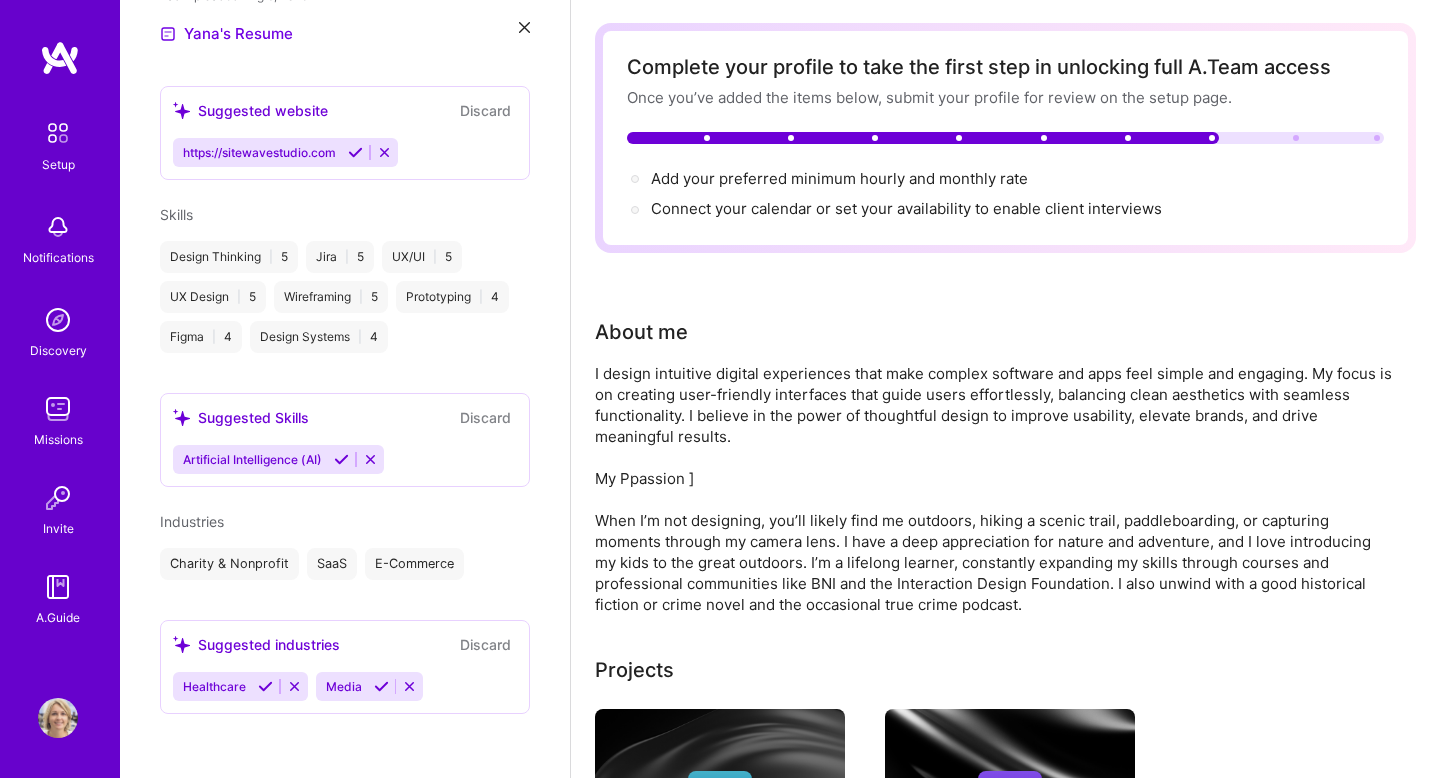 scroll, scrollTop: 0, scrollLeft: 0, axis: both 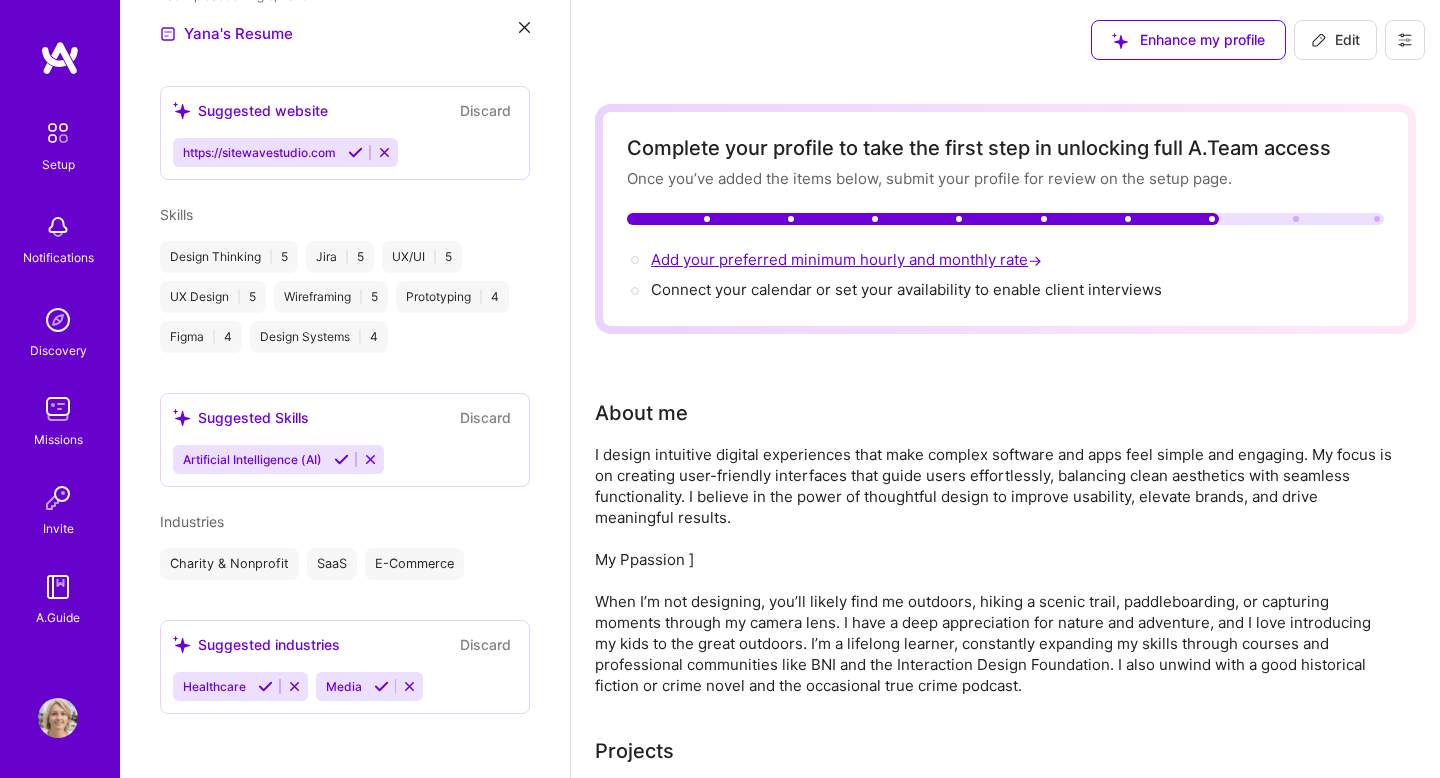 click on "Add your preferred minimum hourly and monthly rate  →" at bounding box center (848, 259) 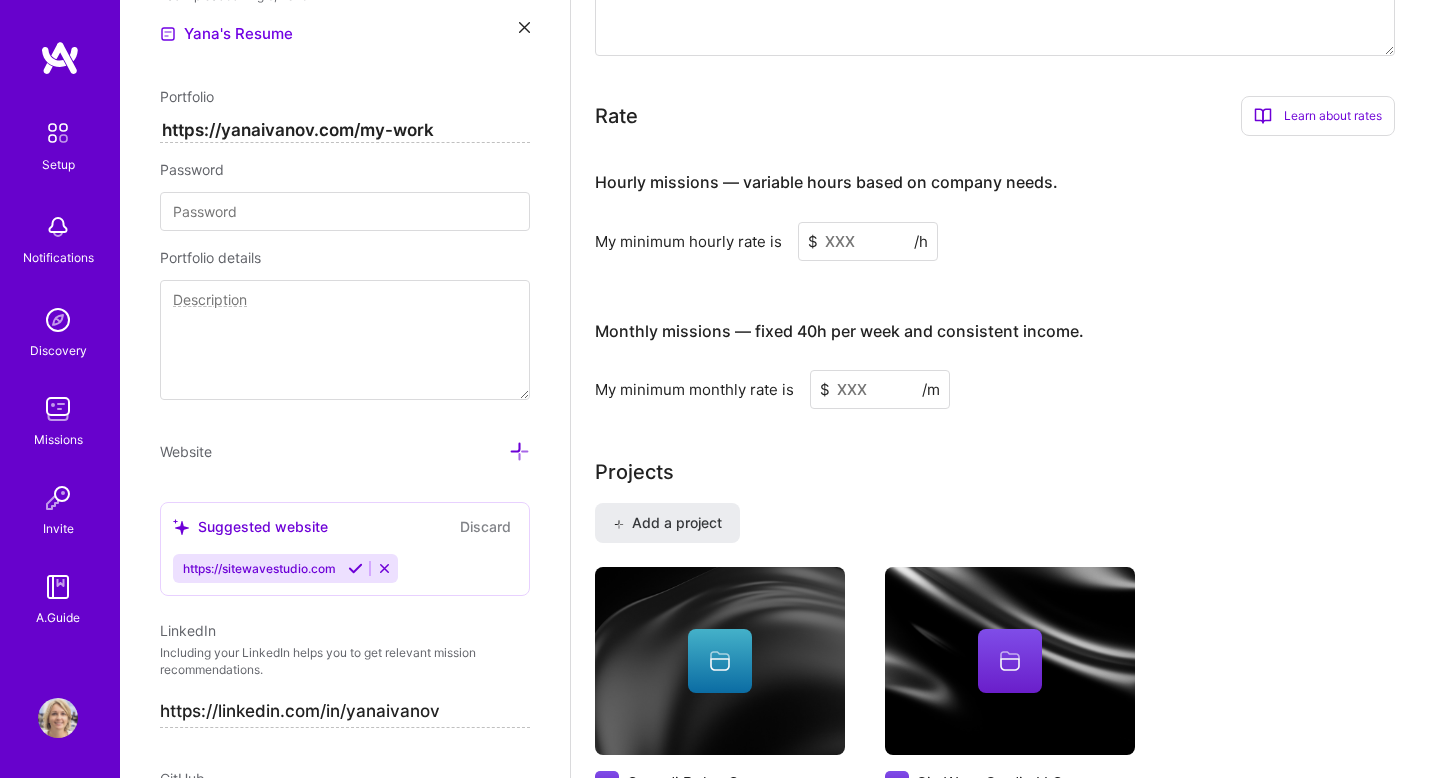 scroll, scrollTop: 1283, scrollLeft: 0, axis: vertical 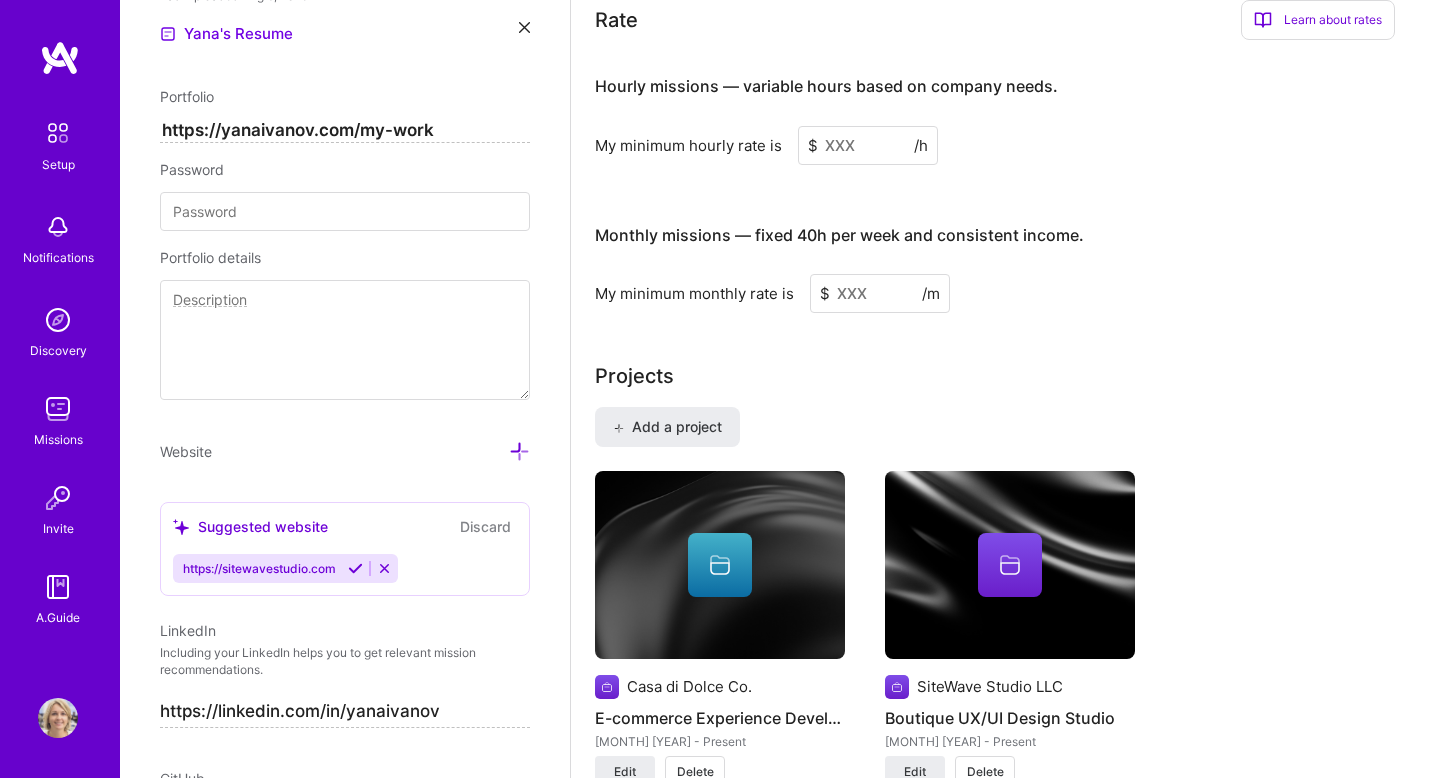 click at bounding box center [868, 145] 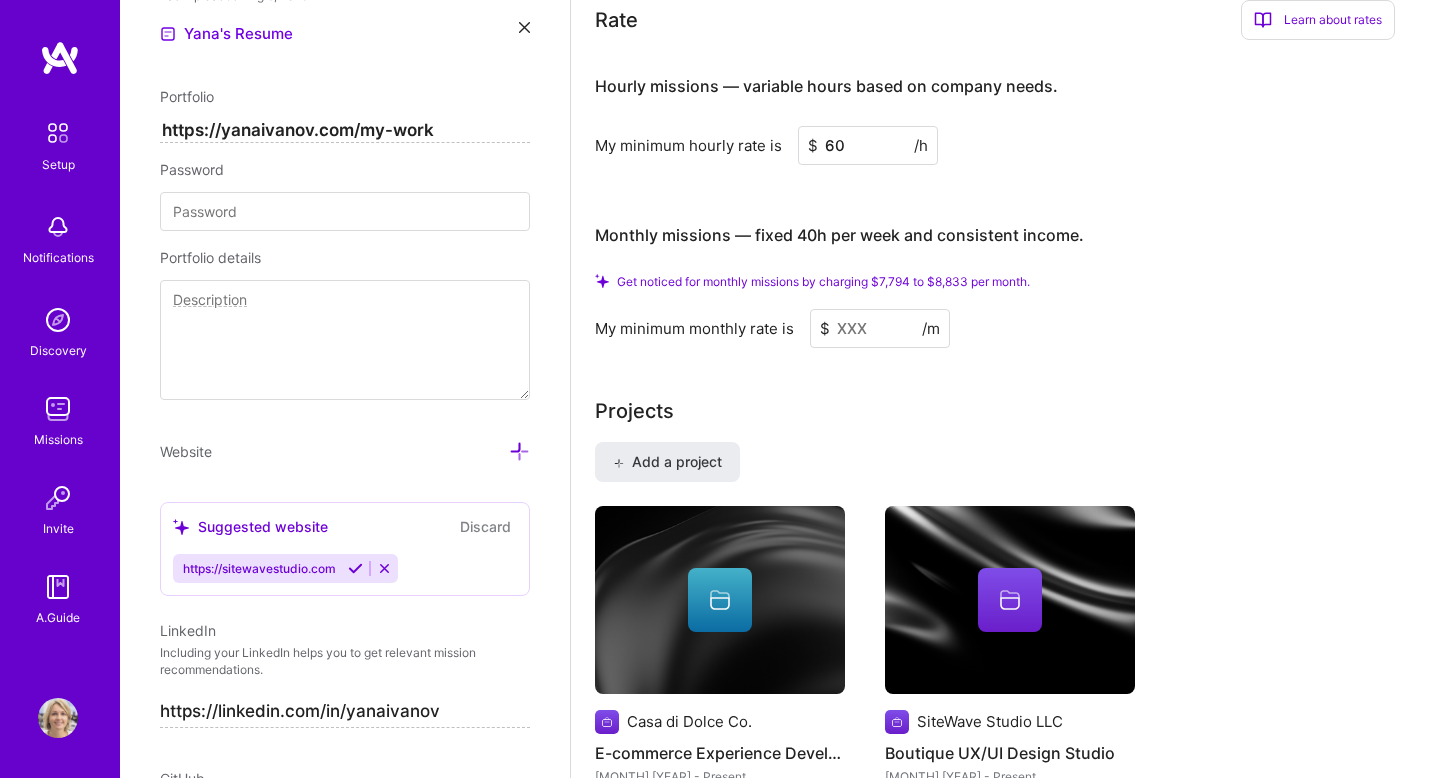 type on "60" 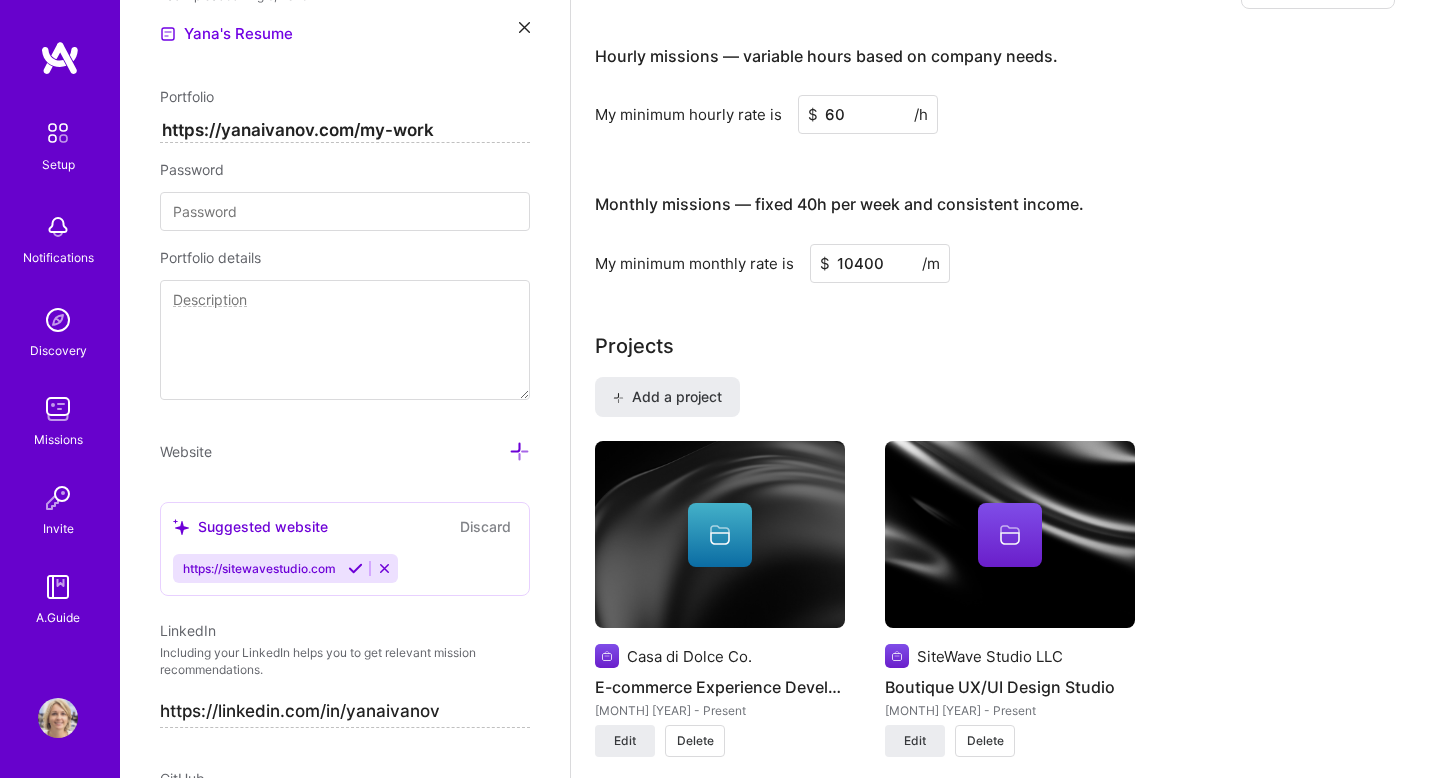 scroll, scrollTop: 0, scrollLeft: 0, axis: both 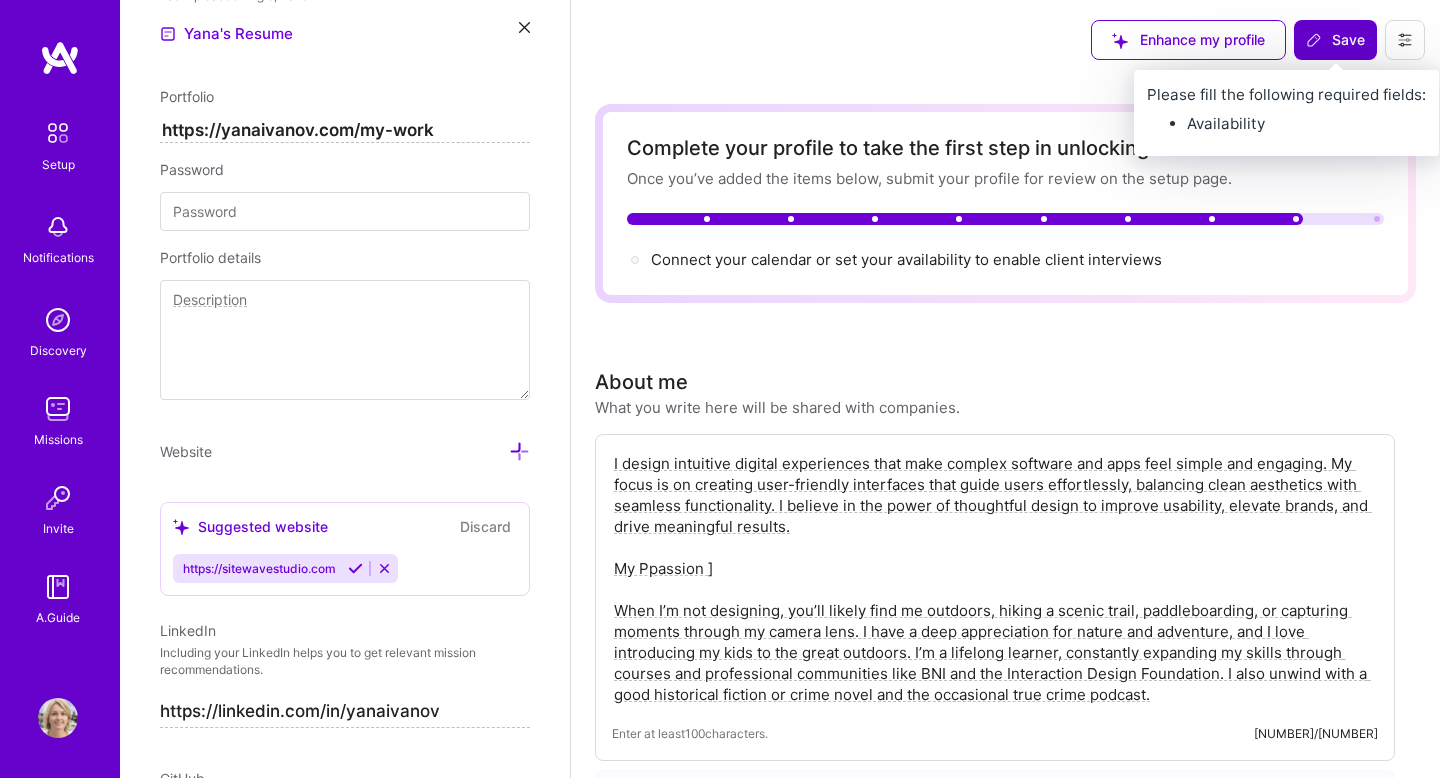 type on "10400" 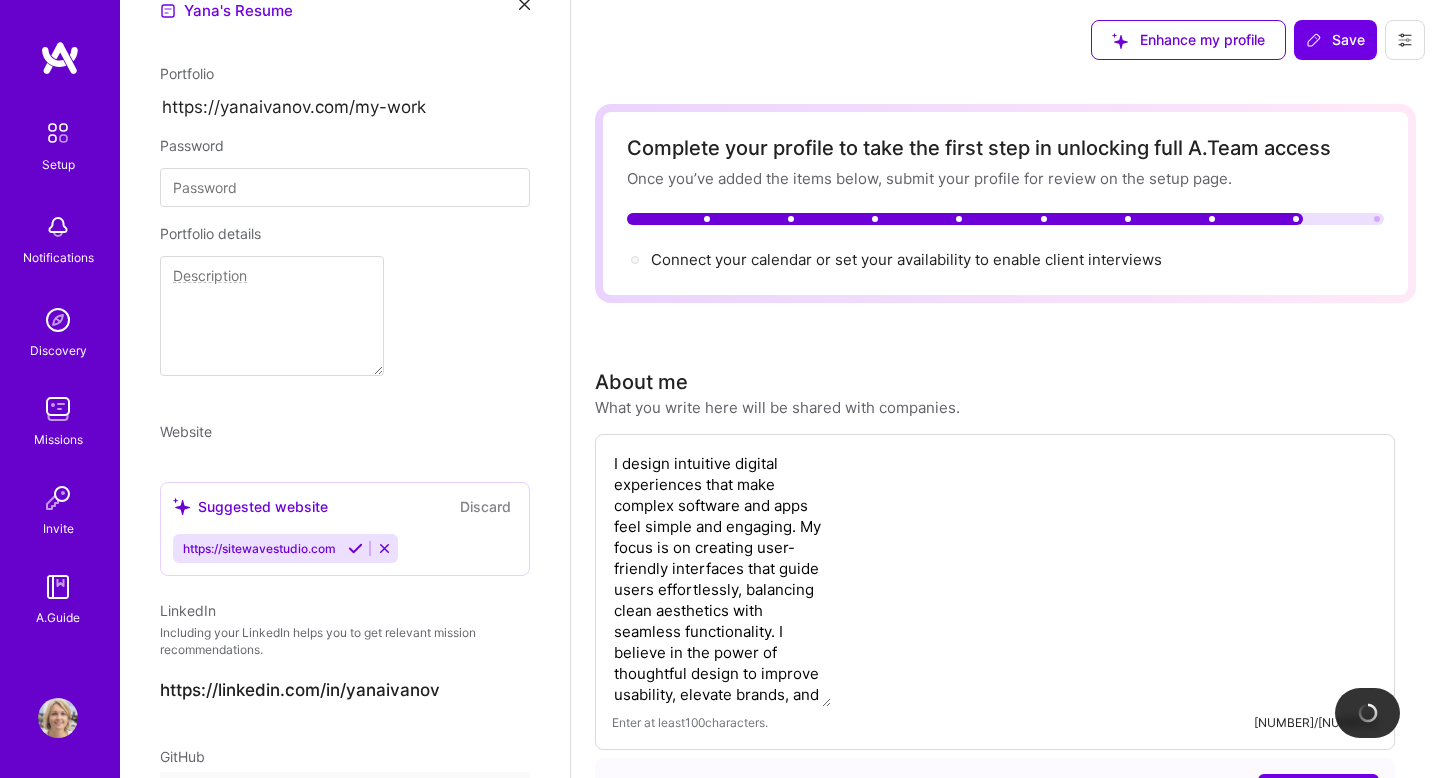 scroll, scrollTop: 703, scrollLeft: 0, axis: vertical 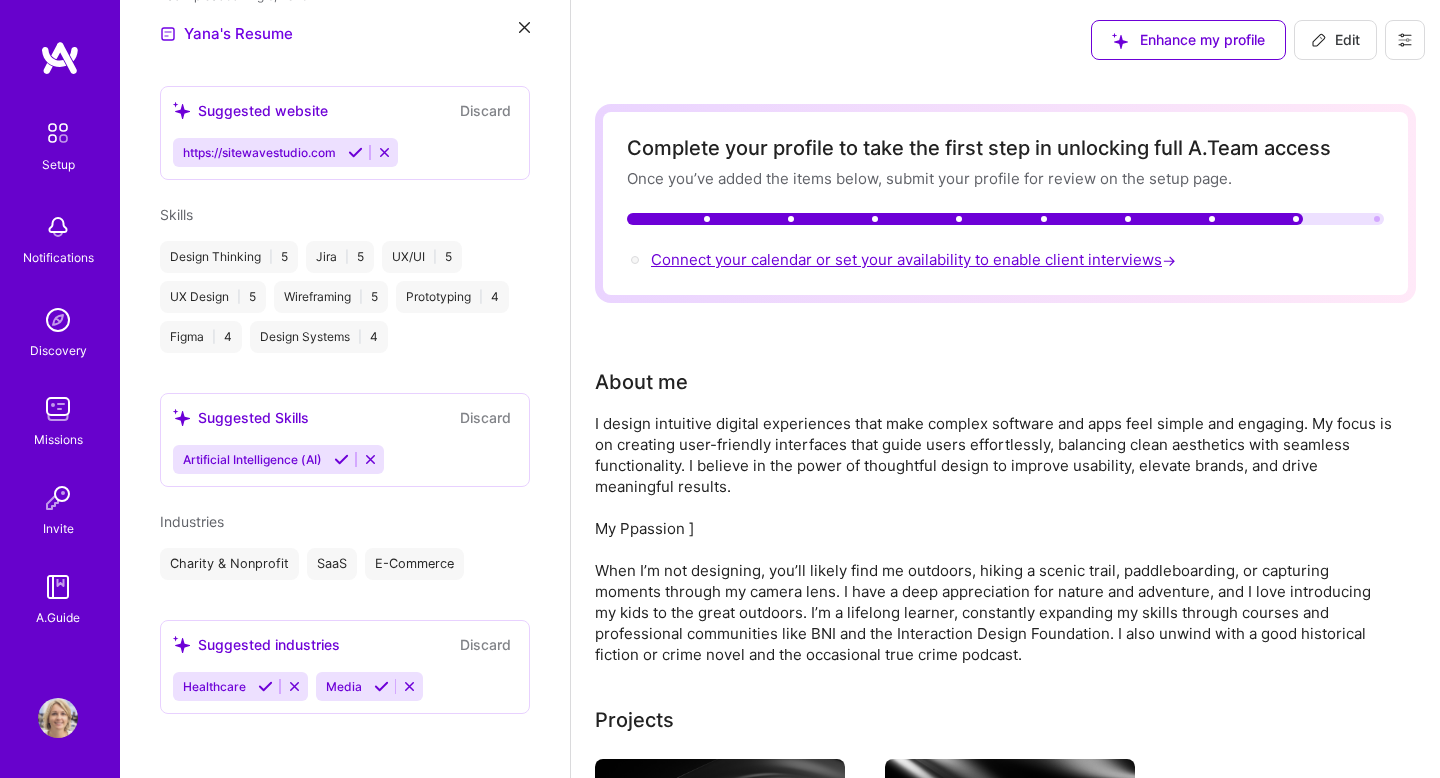 click on "Connect your calendar or set your availability to enable client interviews  →" at bounding box center (915, 259) 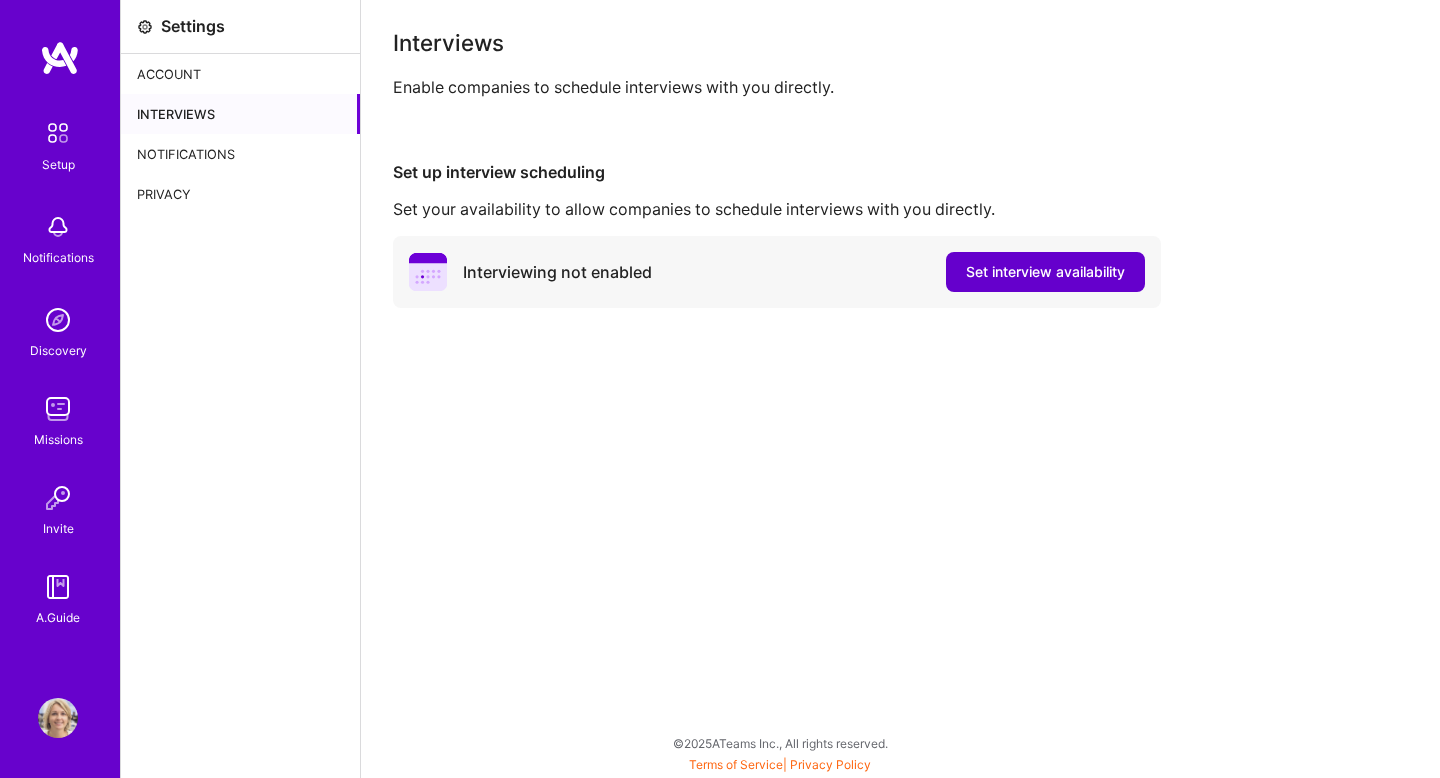 click on "Set interview availability" at bounding box center (1045, 272) 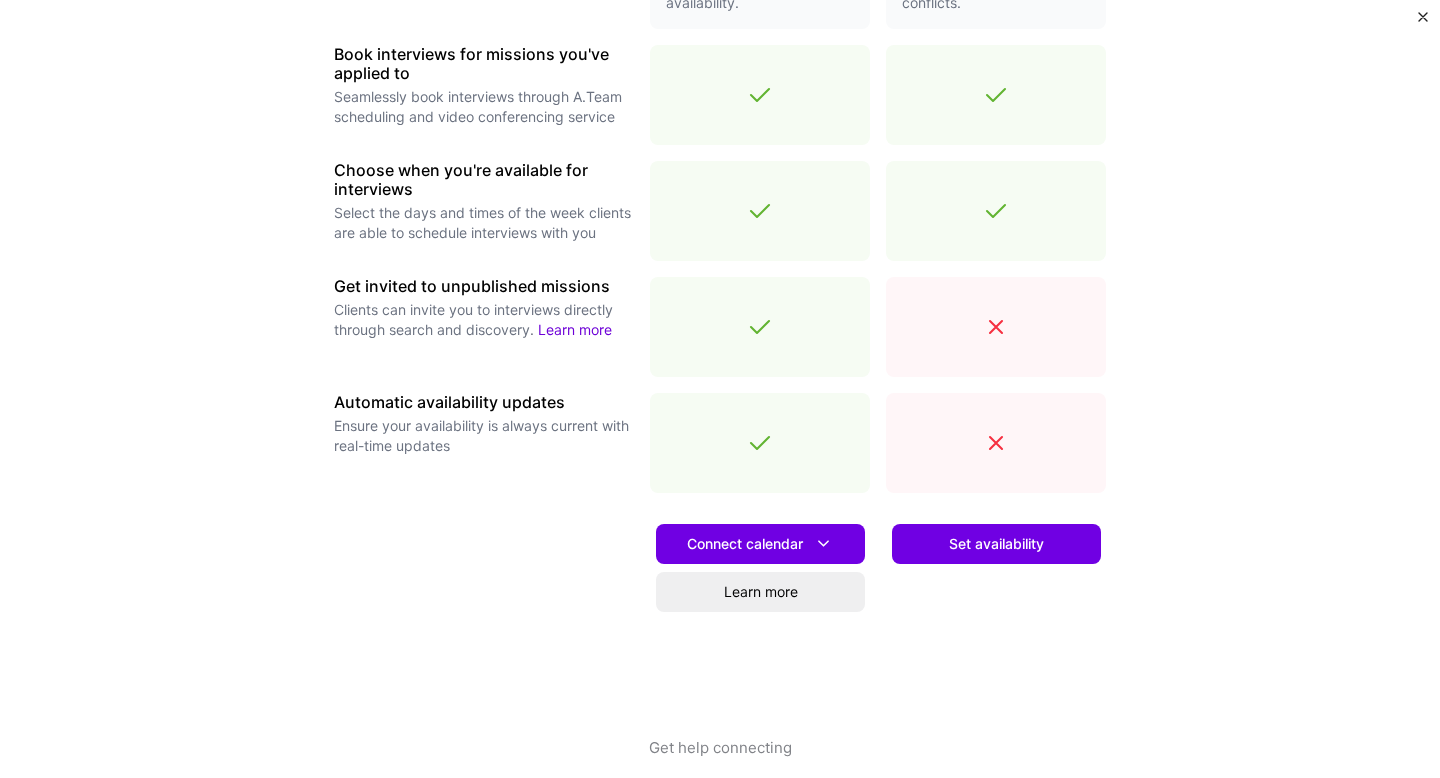 scroll, scrollTop: 623, scrollLeft: 0, axis: vertical 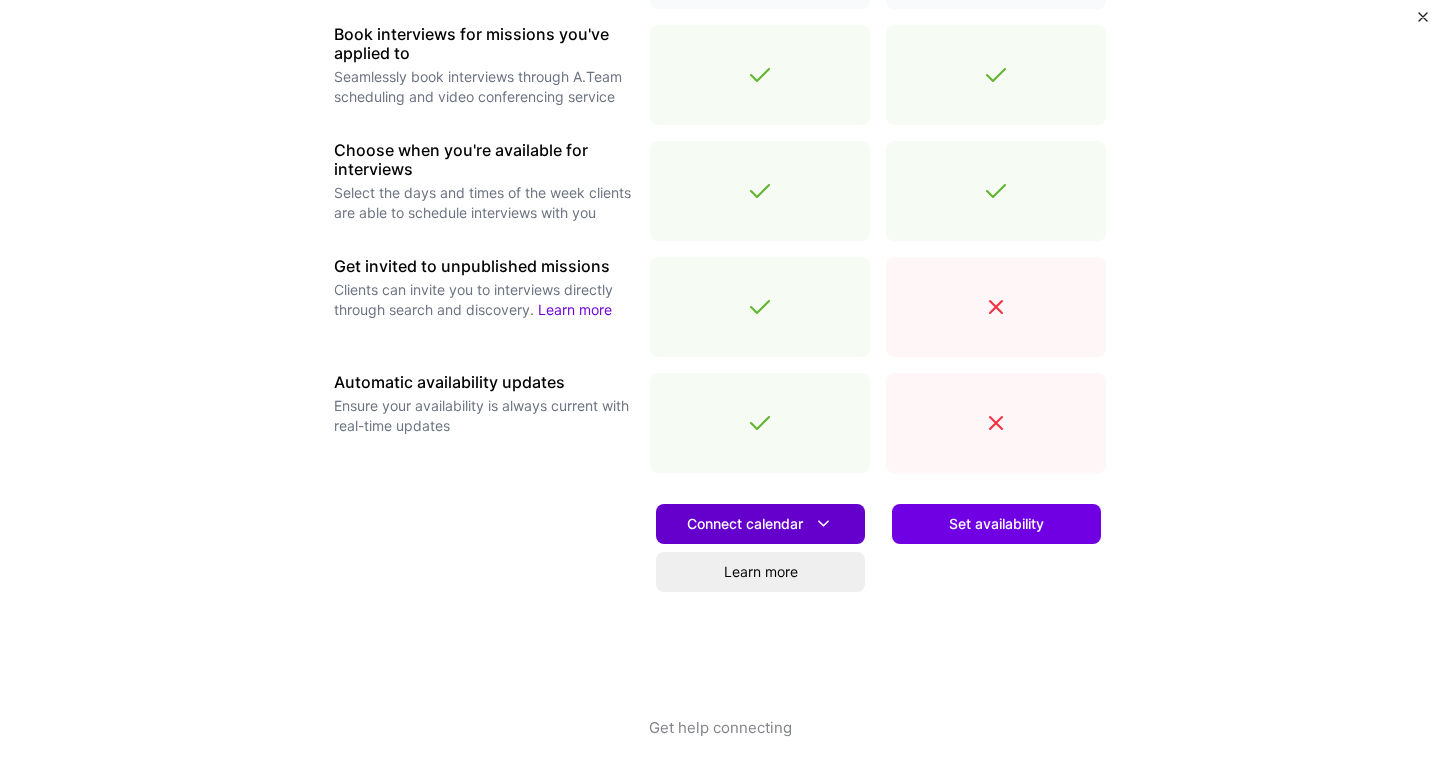 click on "Connect calendar" at bounding box center (760, 523) 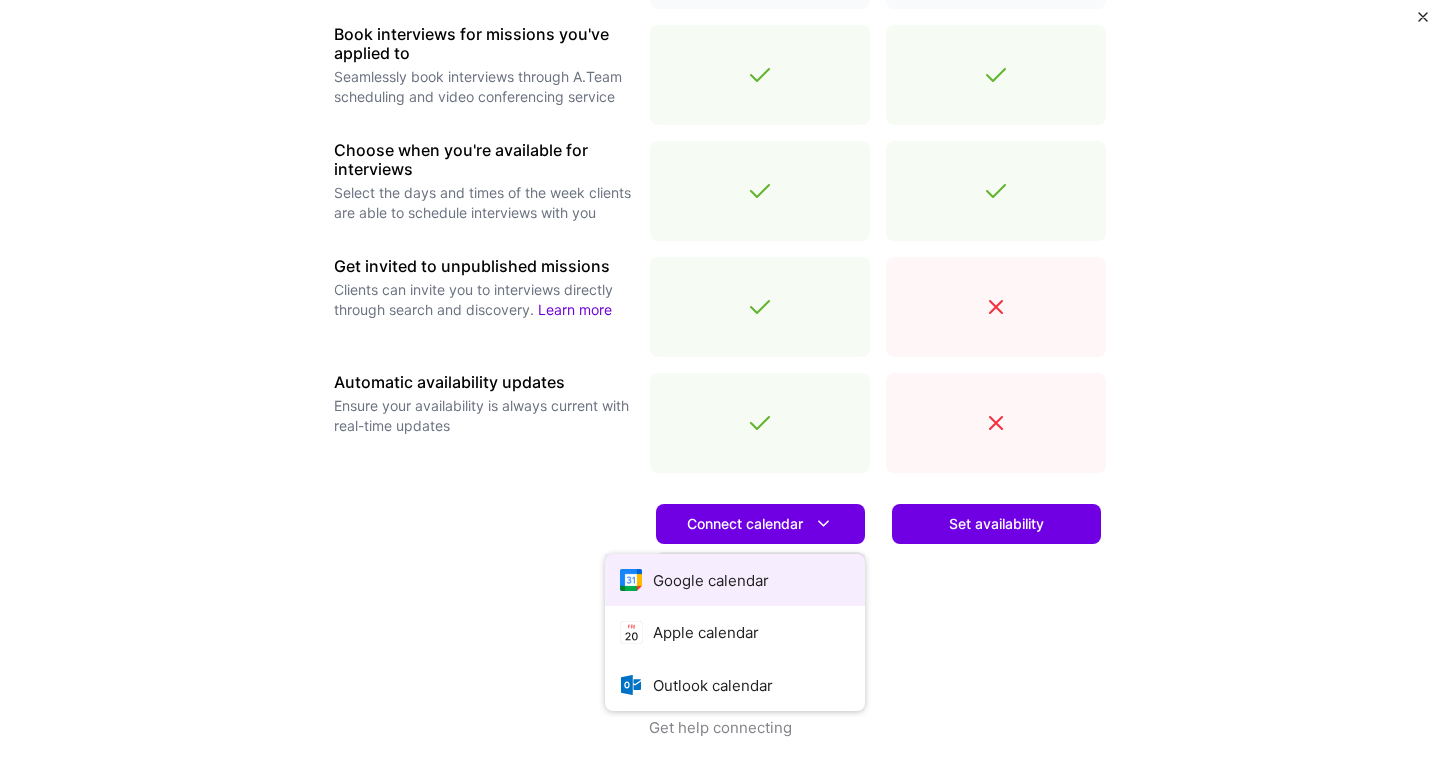 click on "Google calendar" at bounding box center (735, 580) 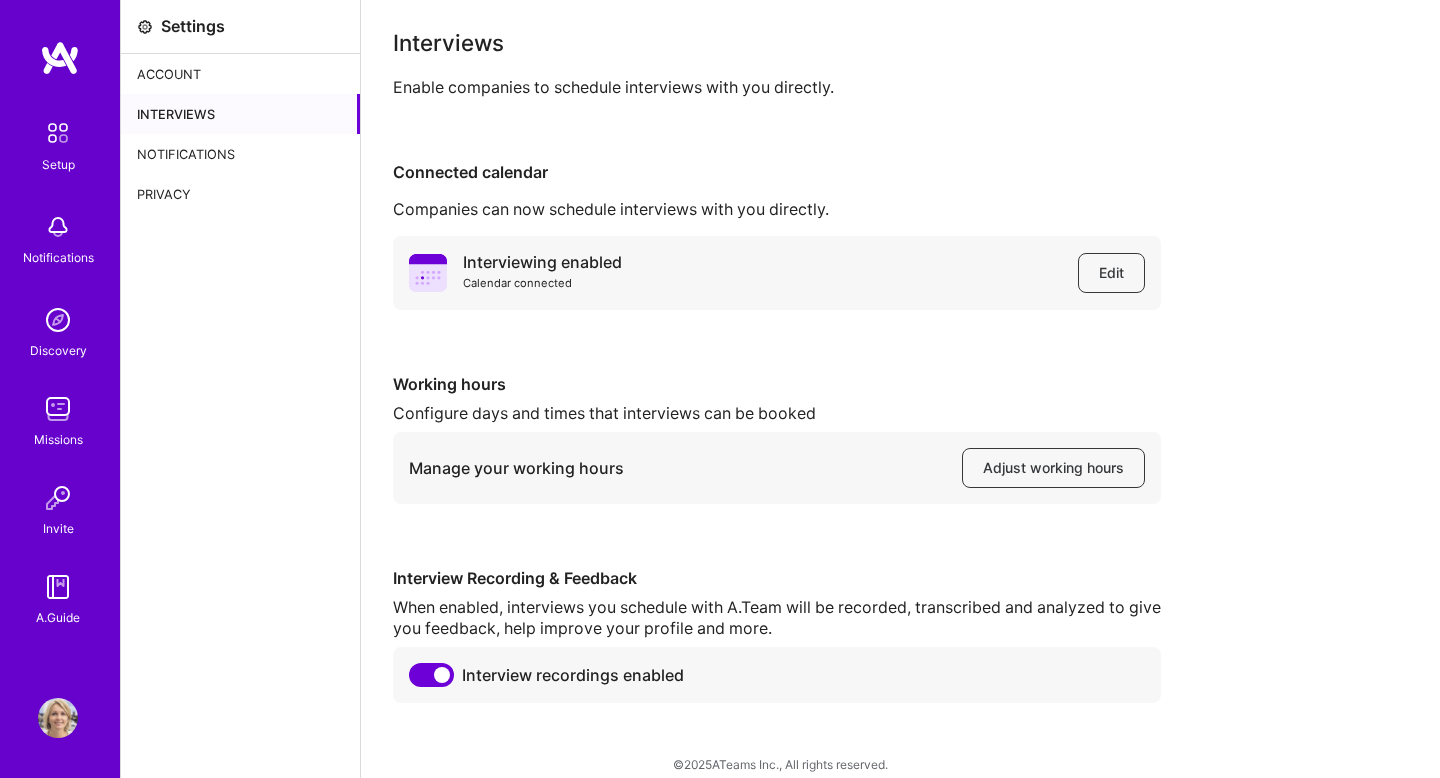 scroll, scrollTop: 0, scrollLeft: 0, axis: both 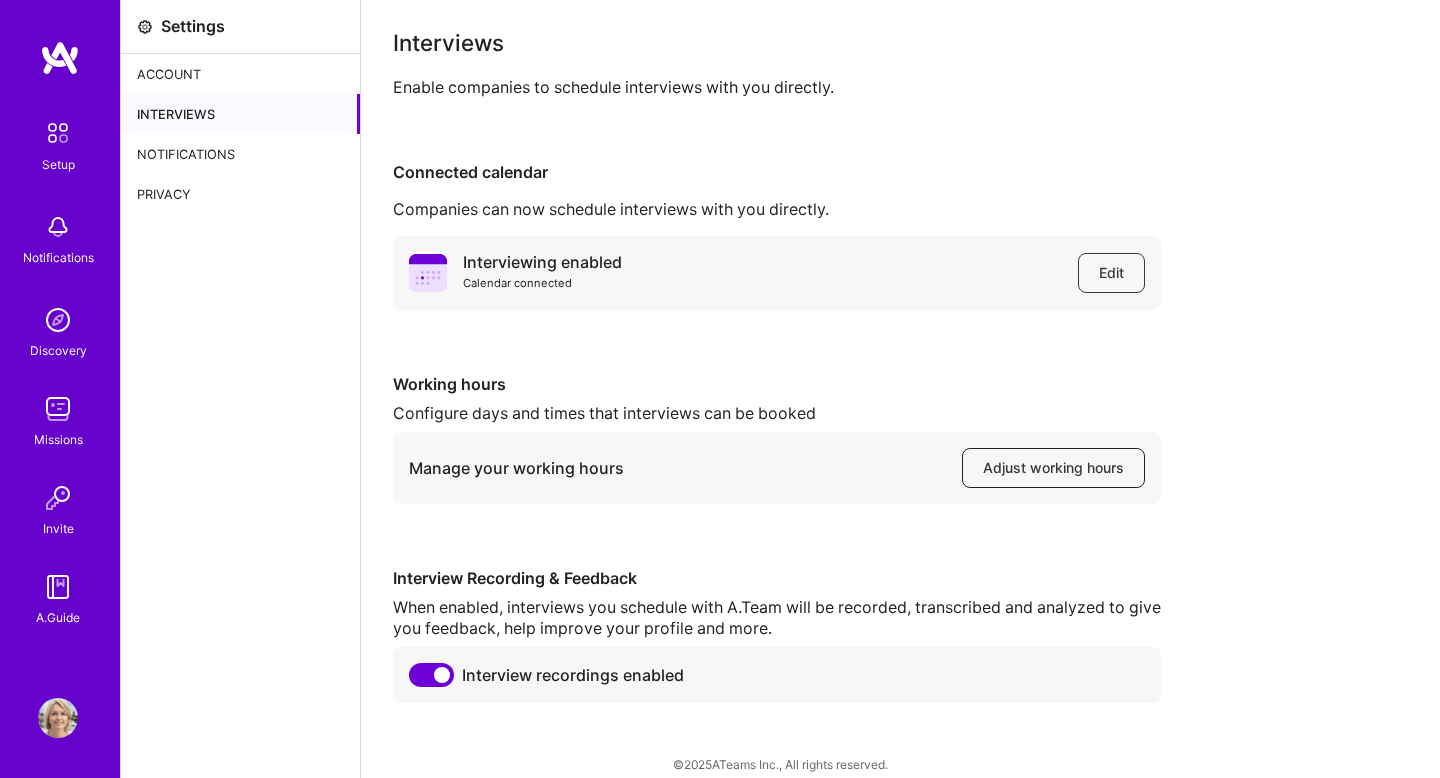 click on "Adjust working hours" at bounding box center [1053, 468] 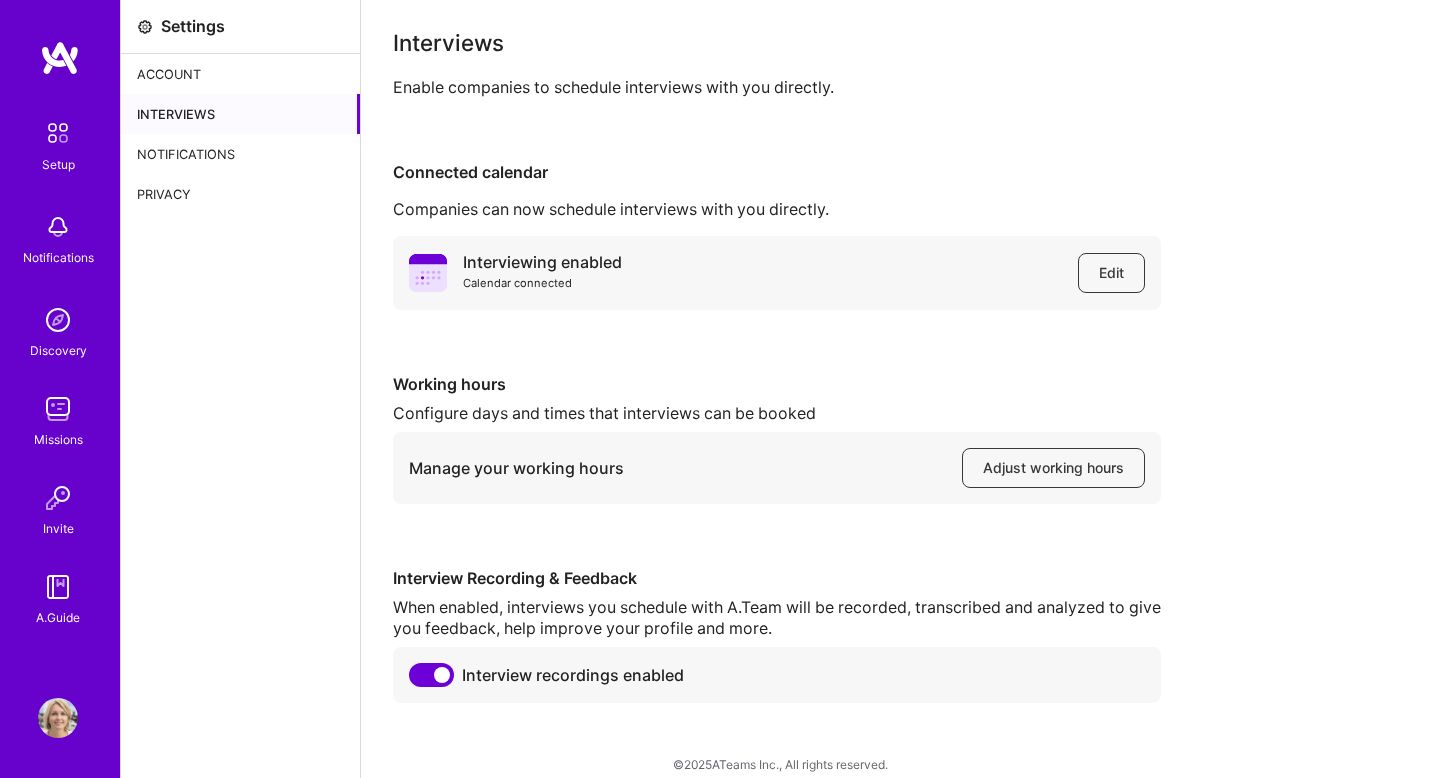 scroll, scrollTop: 21, scrollLeft: 0, axis: vertical 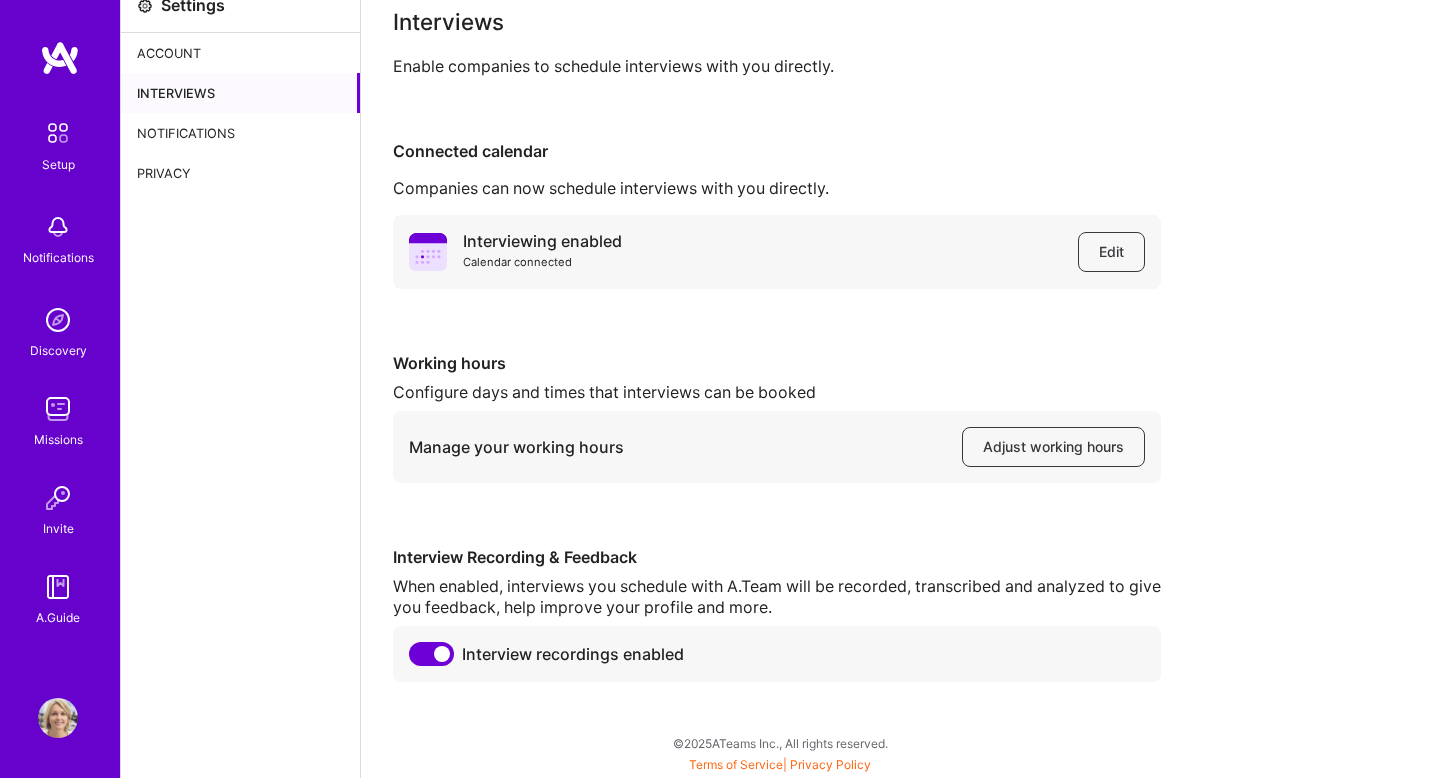 click at bounding box center [431, 654] 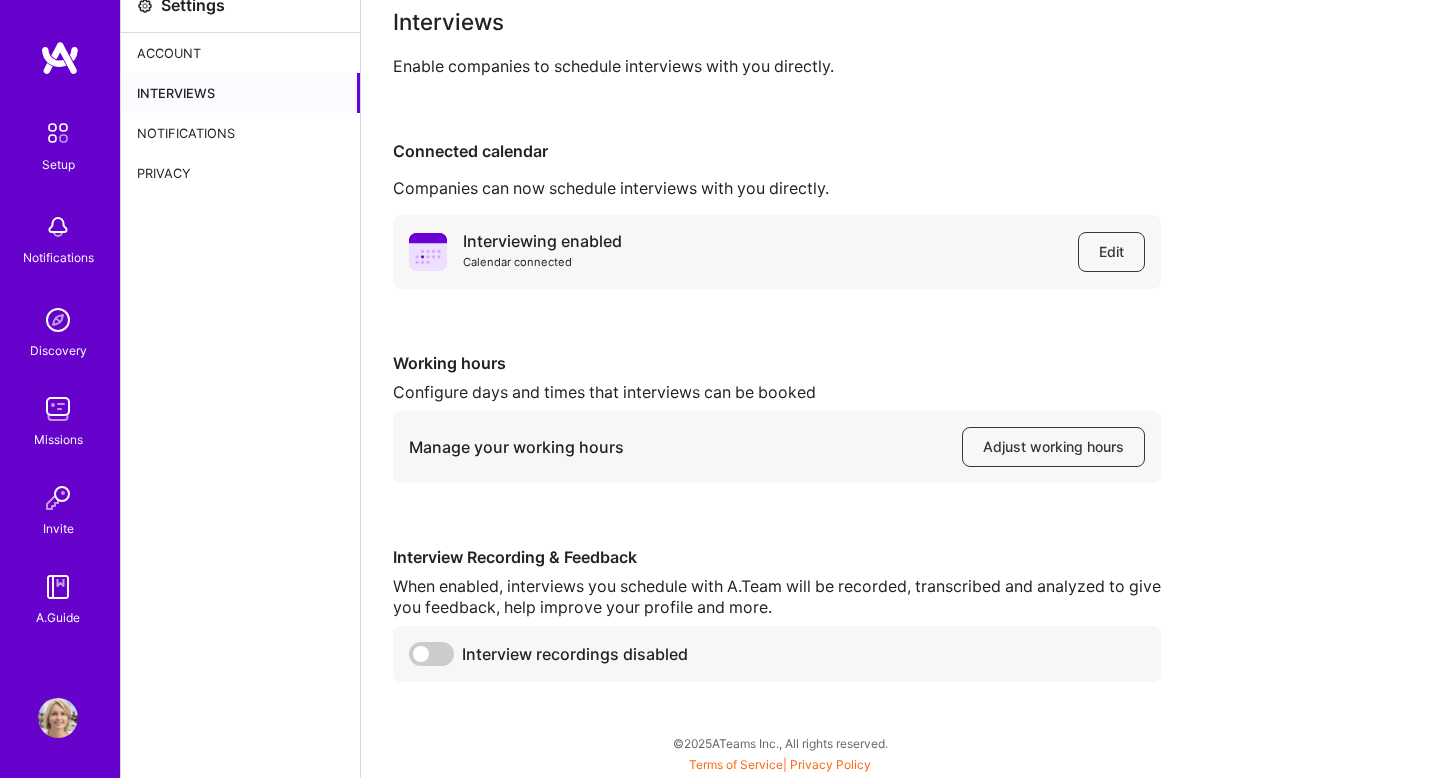 scroll, scrollTop: 0, scrollLeft: 0, axis: both 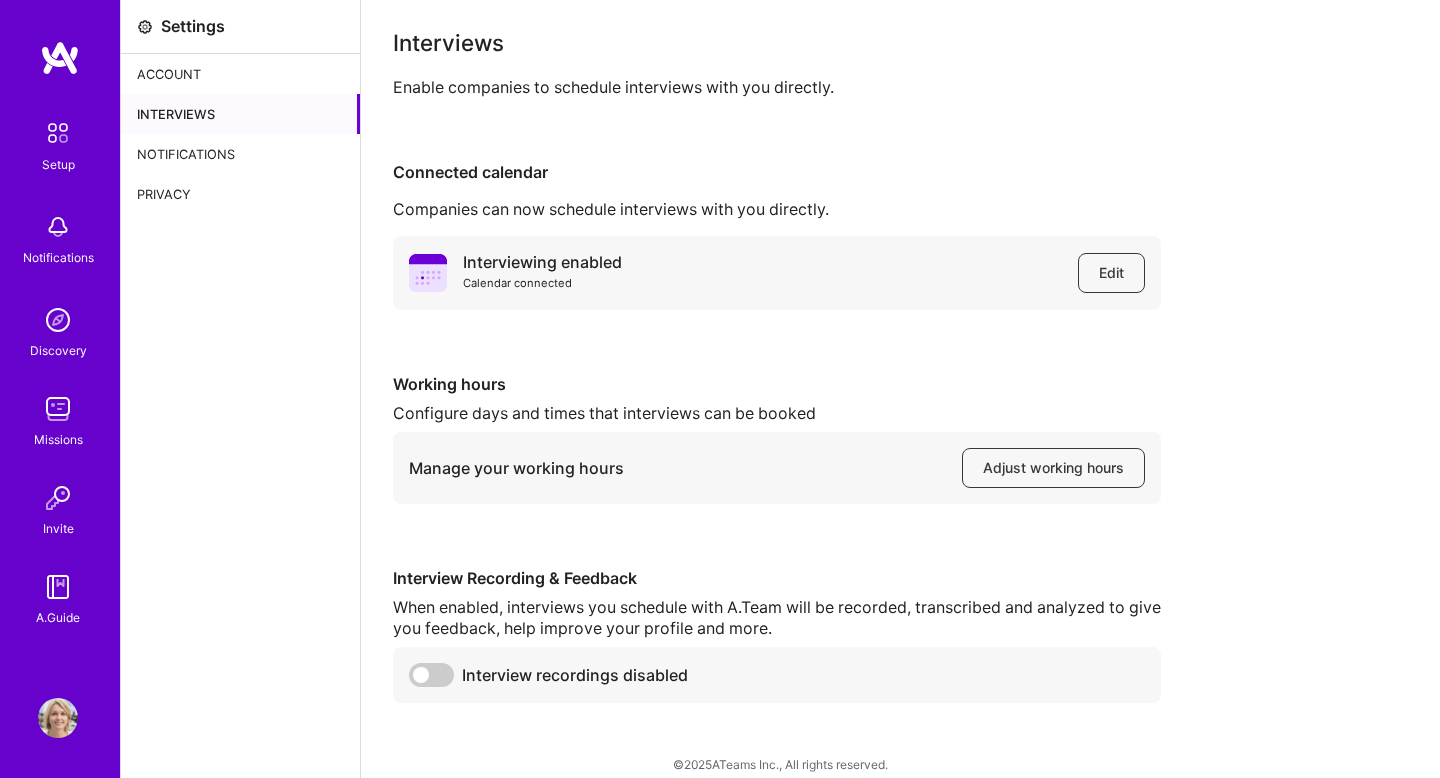 click on "Notifications" at bounding box center [240, 154] 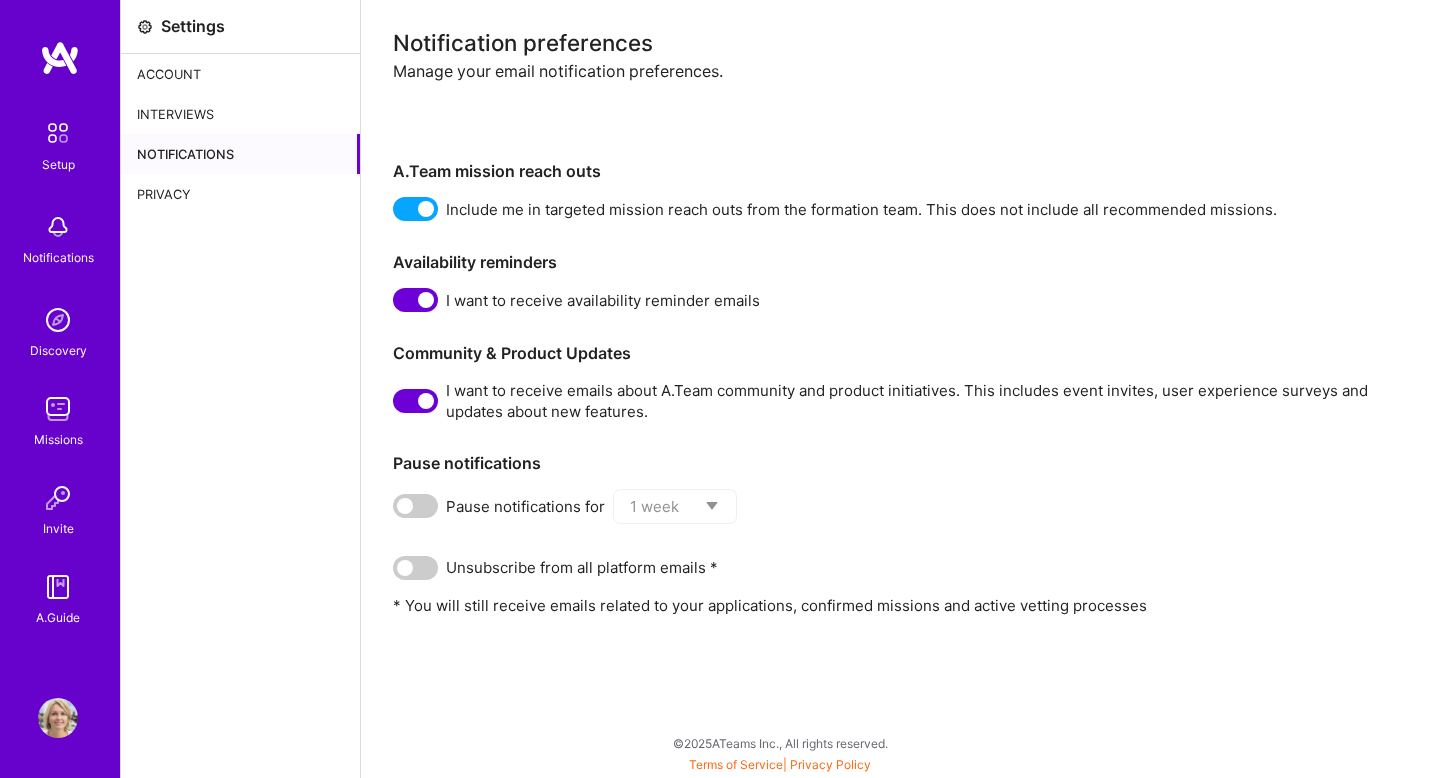 click on "Privacy" at bounding box center [240, 194] 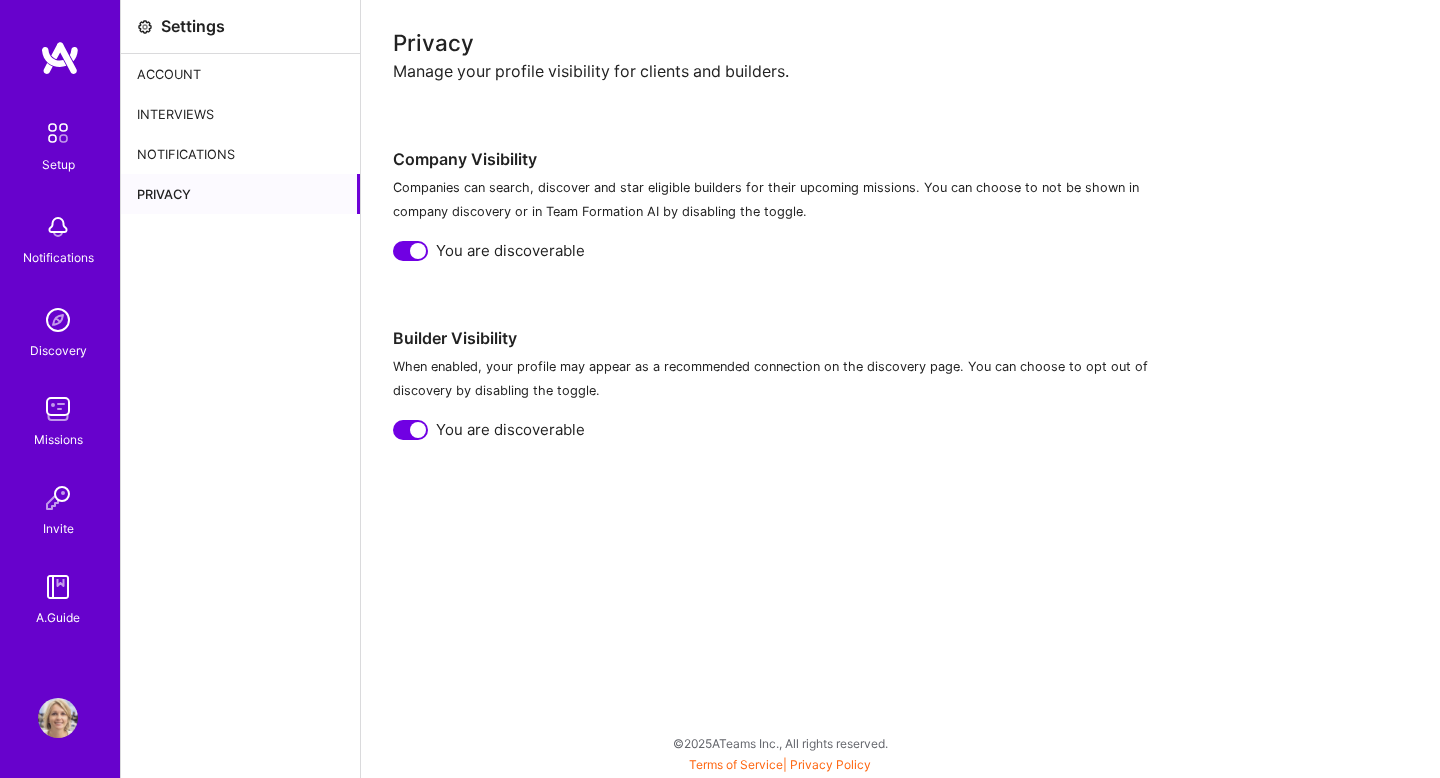 click on "Notifications" at bounding box center [240, 154] 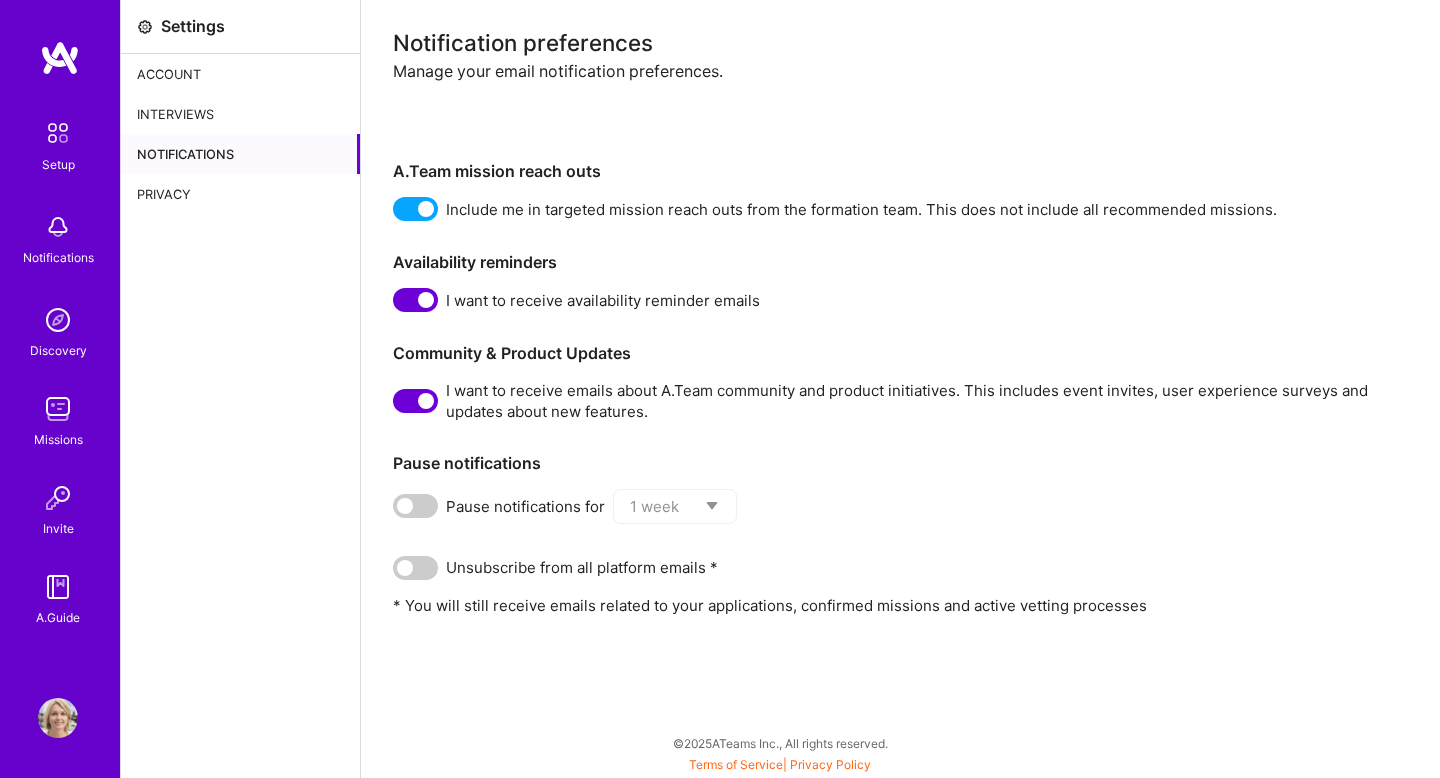 click on "Interviews" at bounding box center (240, 114) 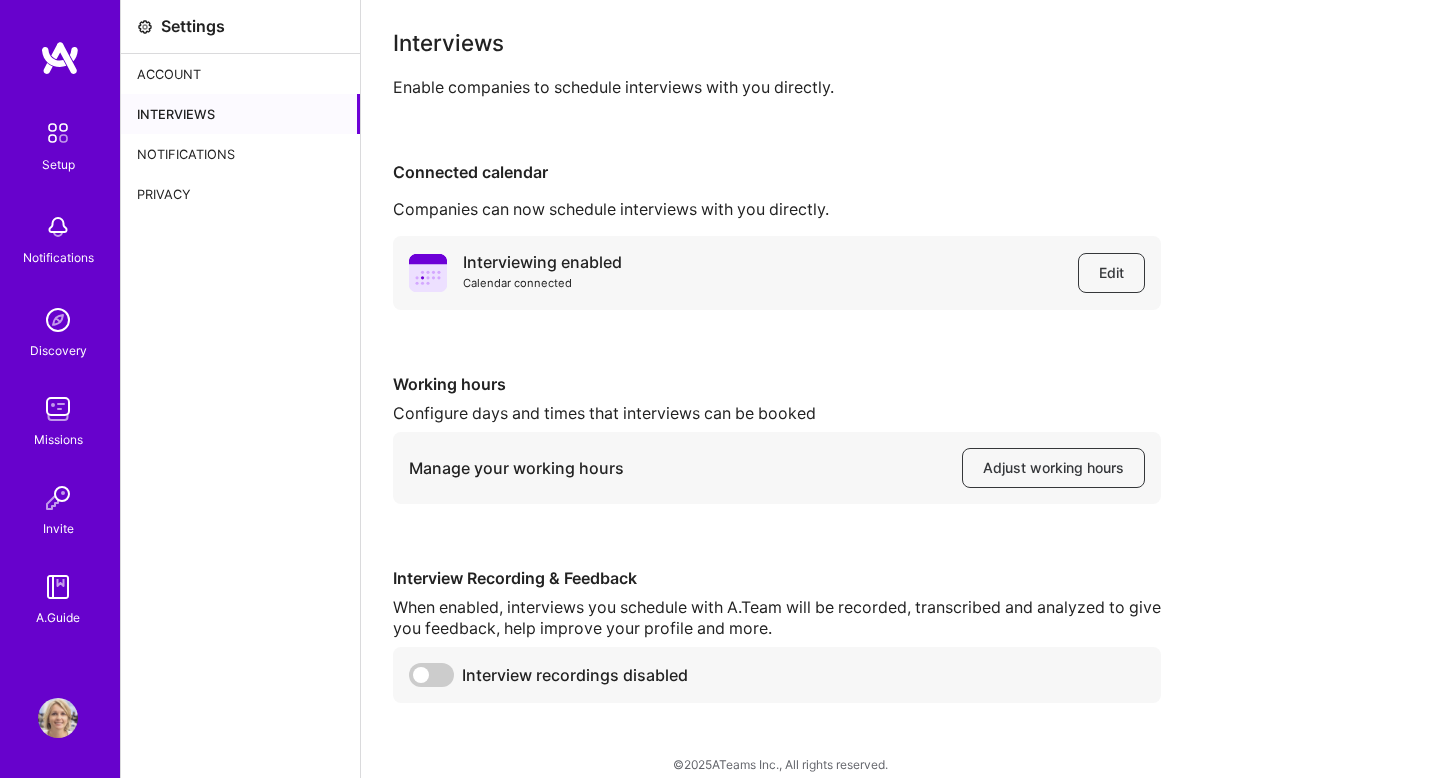 click on "Account" at bounding box center (240, 74) 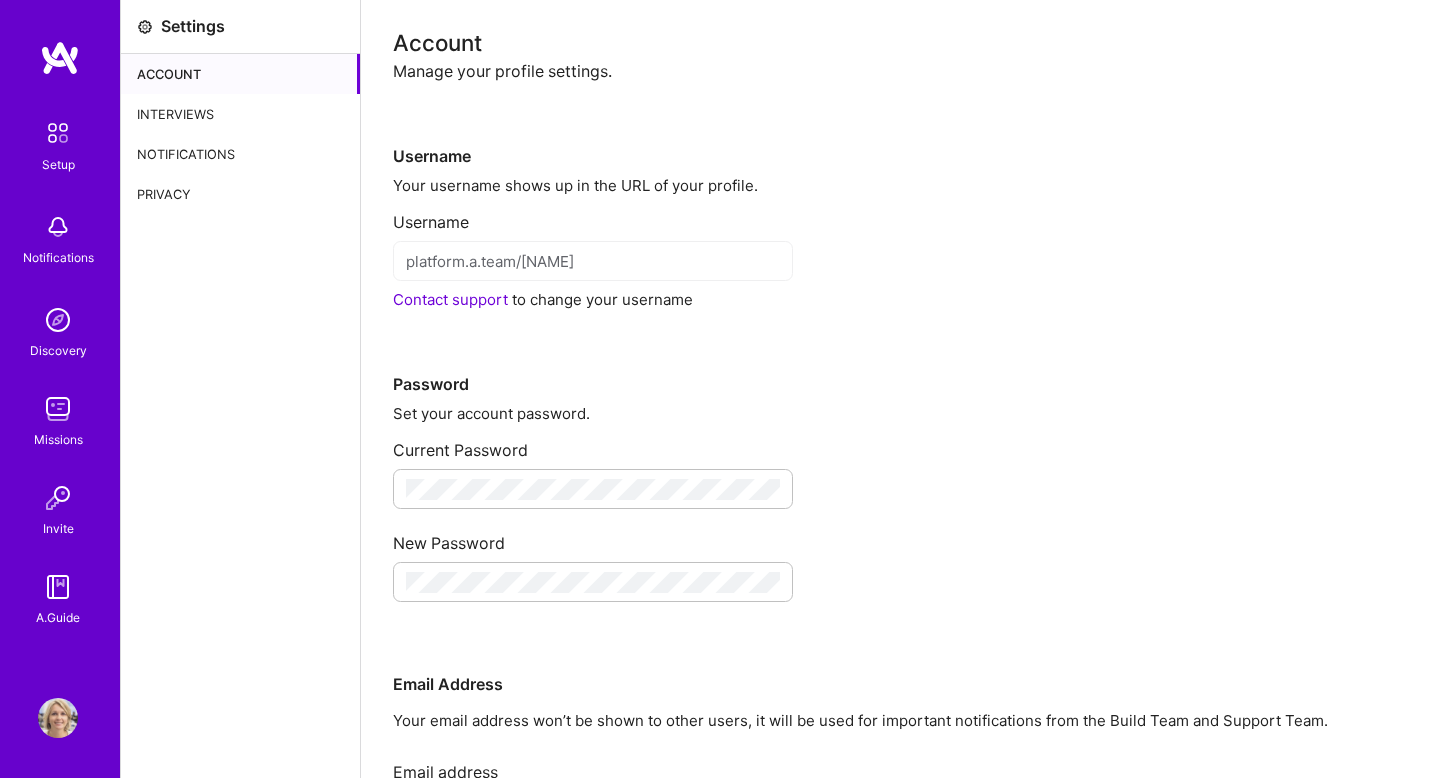 click at bounding box center [58, 133] 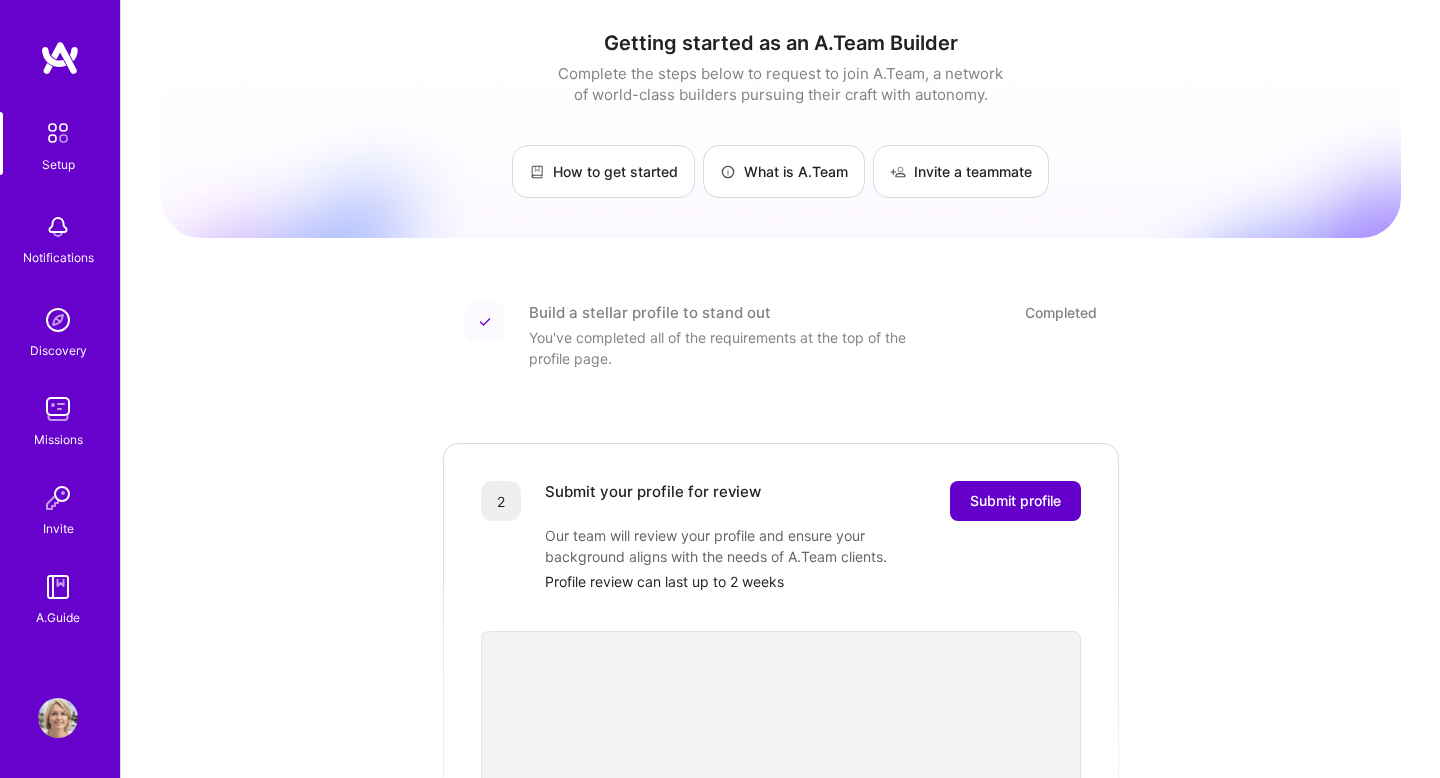 click on "Submit profile" at bounding box center [1015, 501] 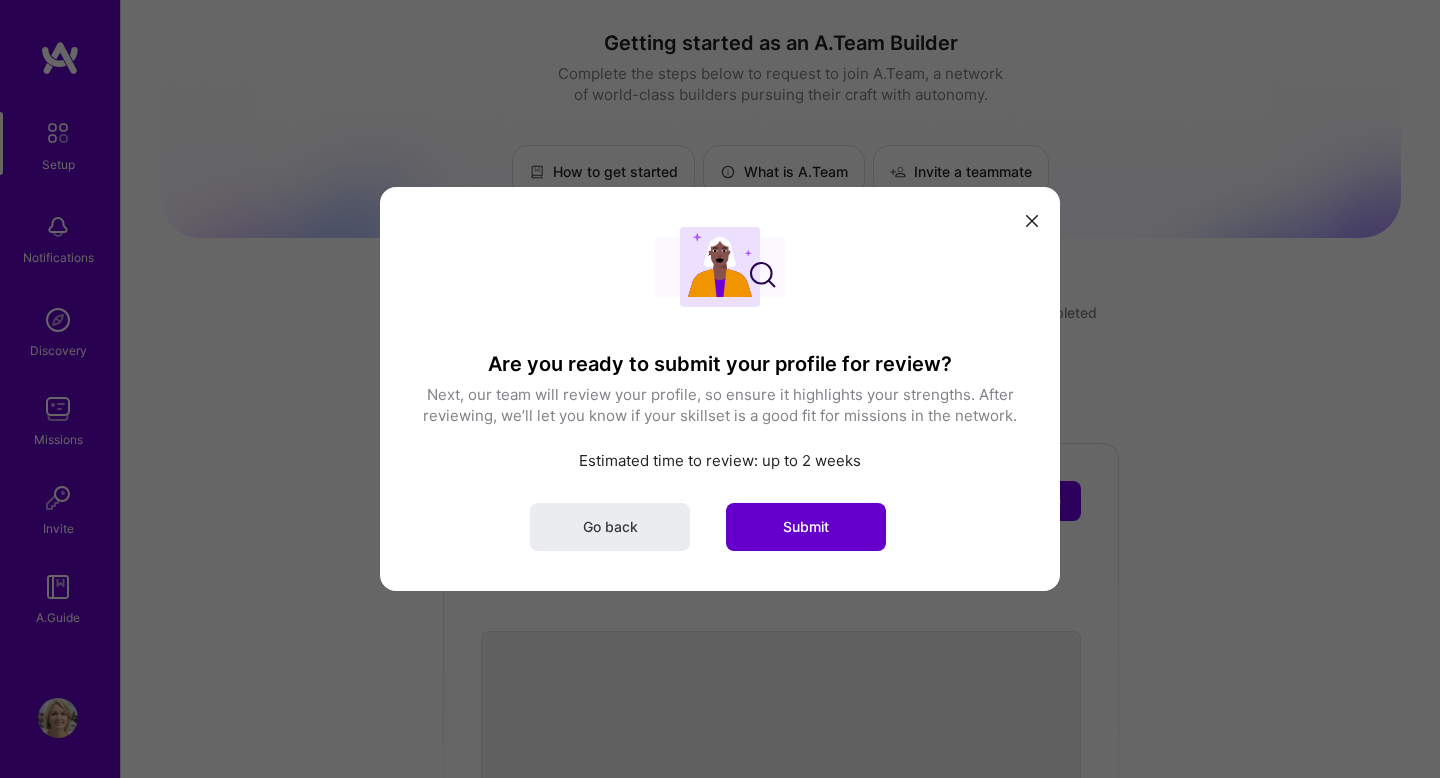 click on "Submit" at bounding box center [806, 527] 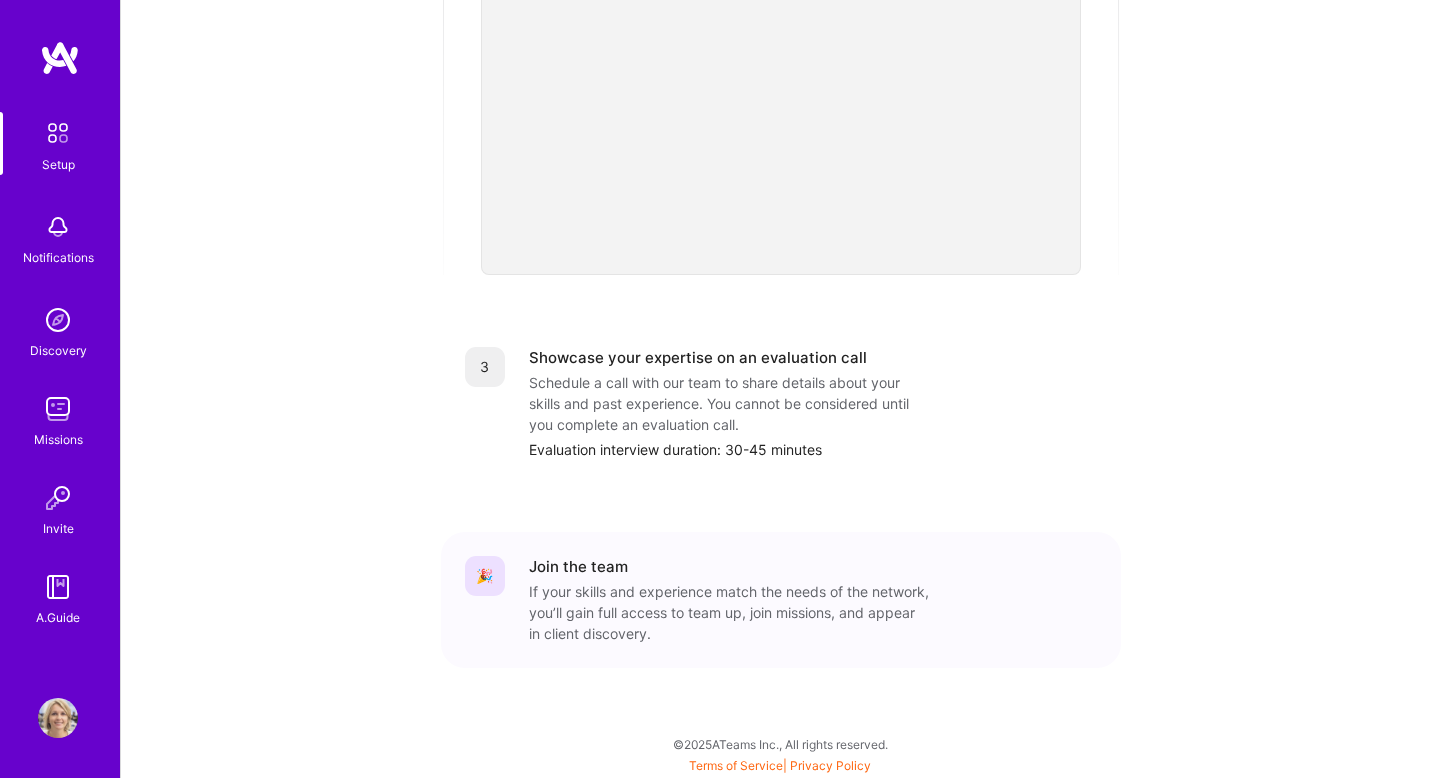 scroll, scrollTop: 0, scrollLeft: 0, axis: both 